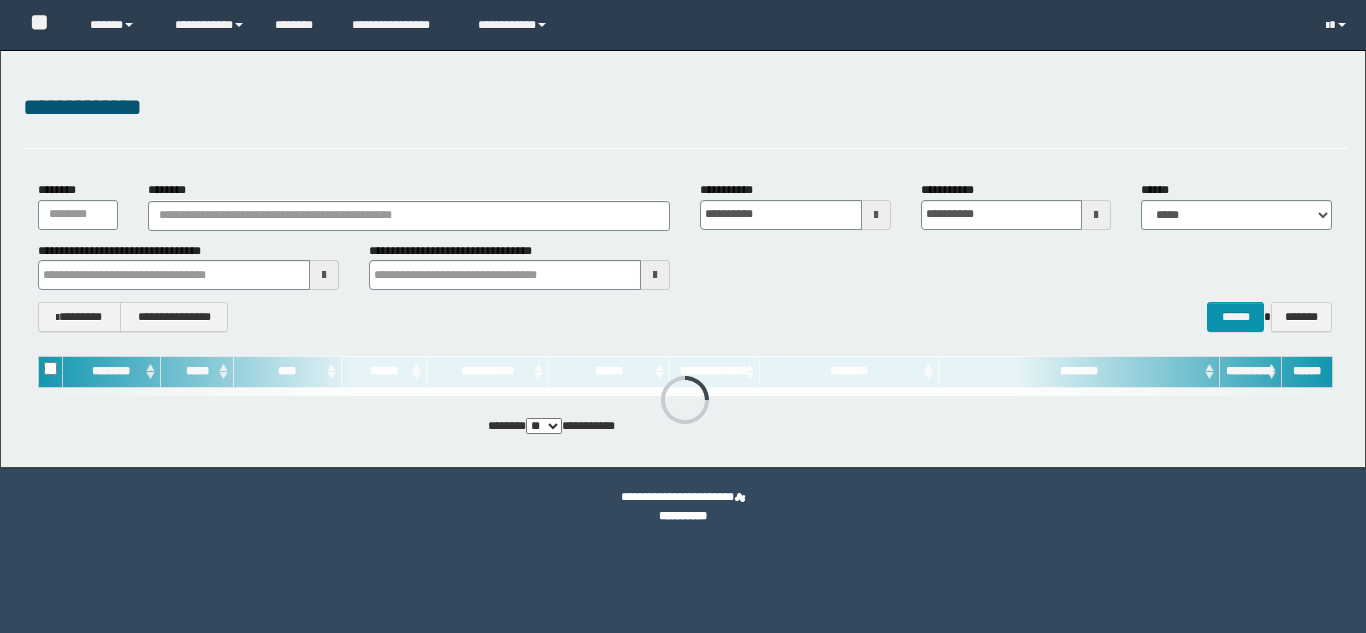 scroll, scrollTop: 0, scrollLeft: 0, axis: both 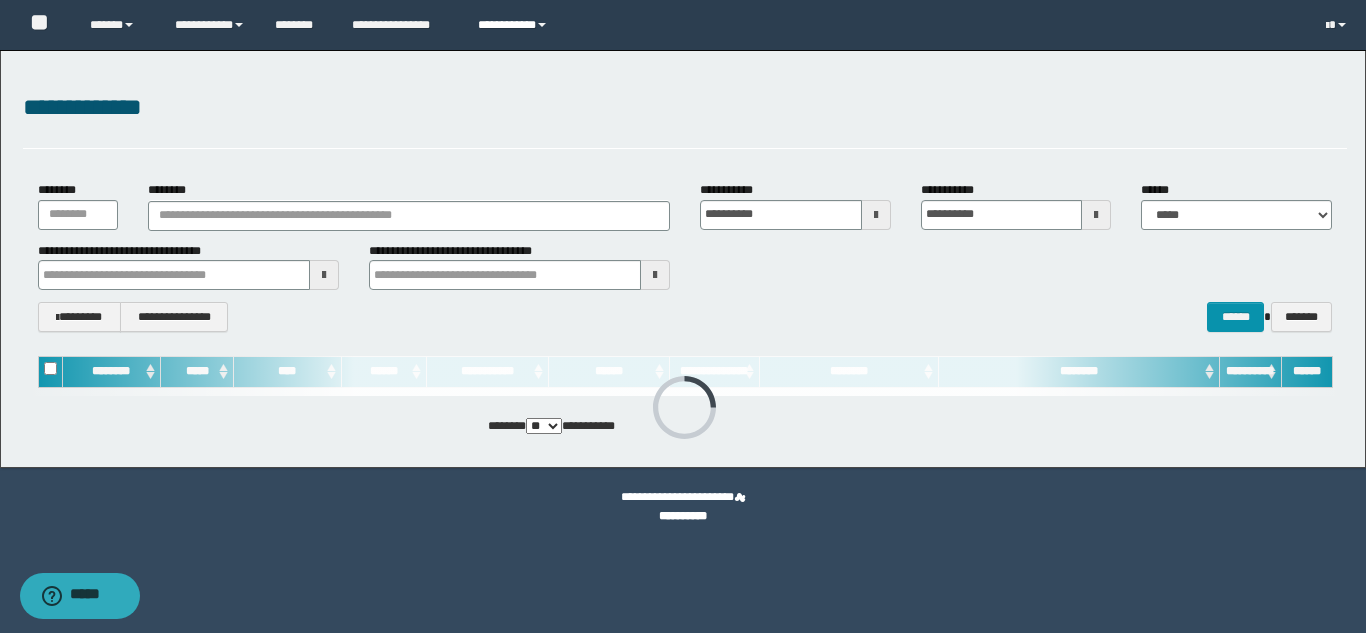 click on "**********" at bounding box center [515, 25] 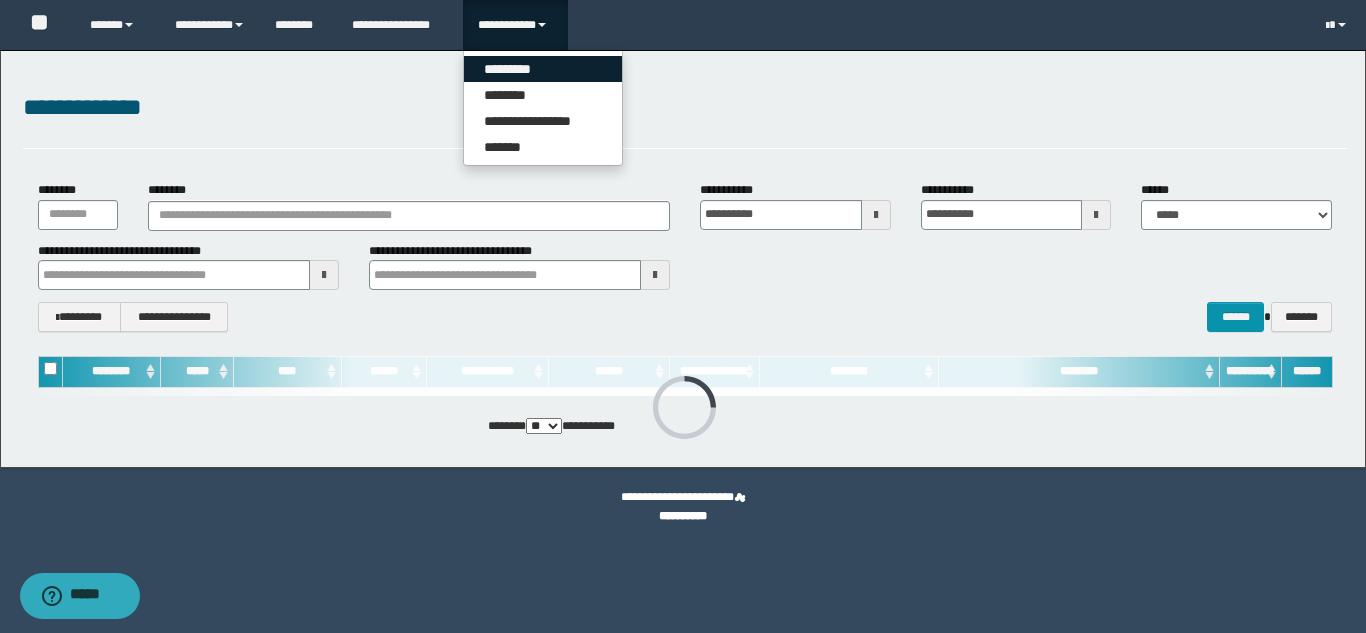 click on "*********" at bounding box center [543, 69] 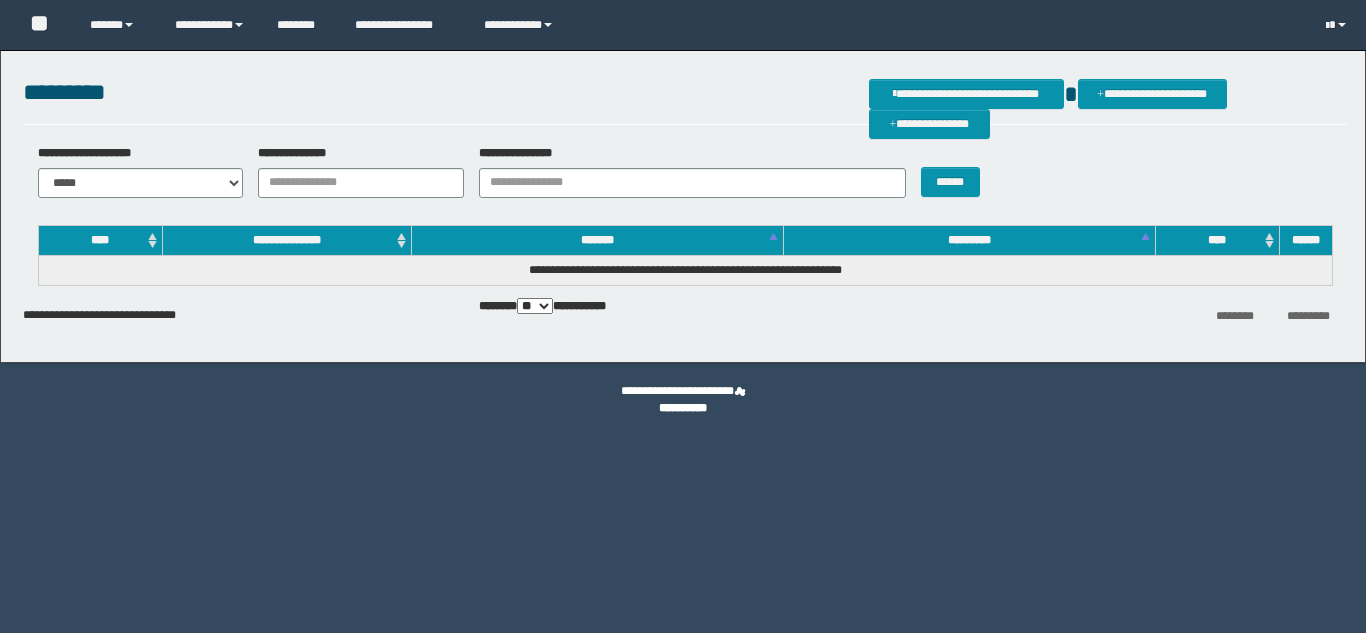 scroll, scrollTop: 0, scrollLeft: 0, axis: both 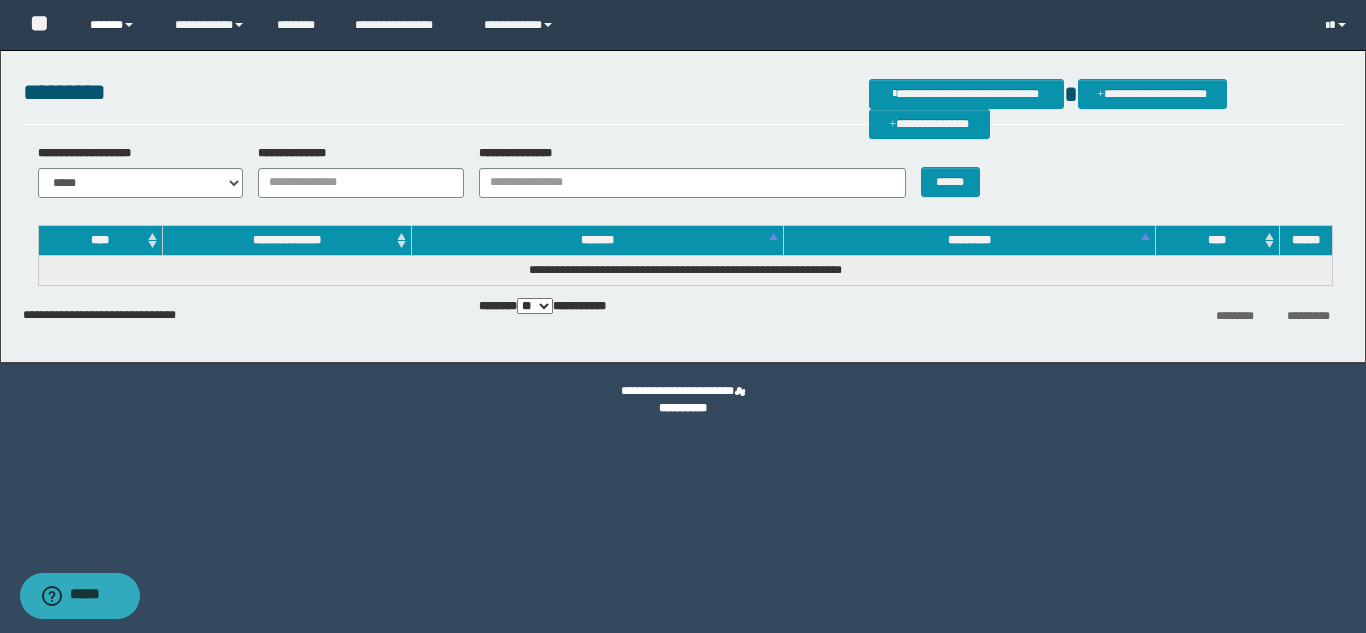 click on "******" at bounding box center [117, 25] 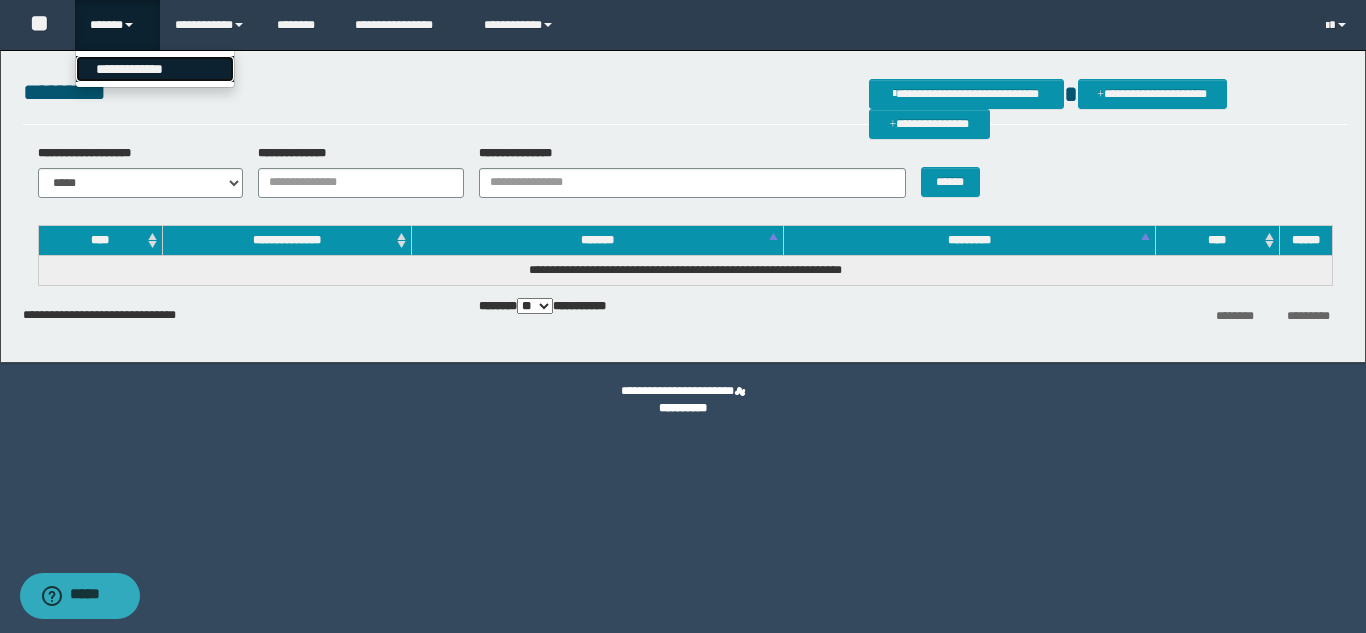 click on "**********" at bounding box center [155, 69] 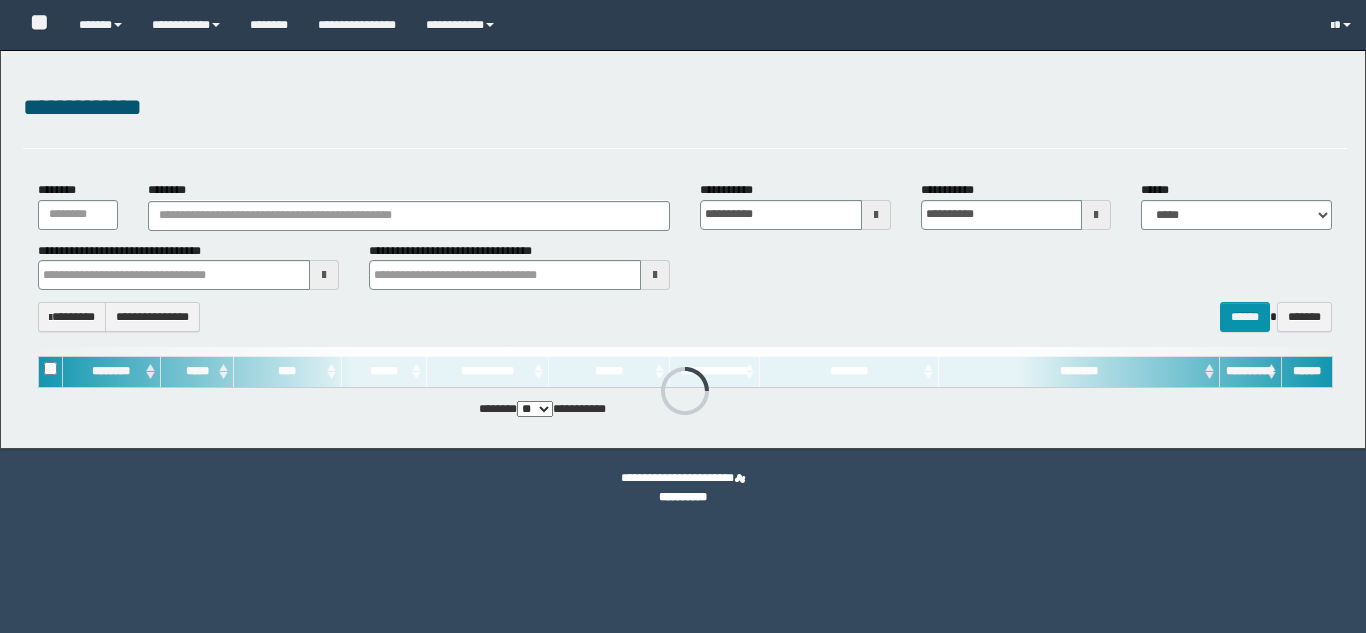 scroll, scrollTop: 0, scrollLeft: 0, axis: both 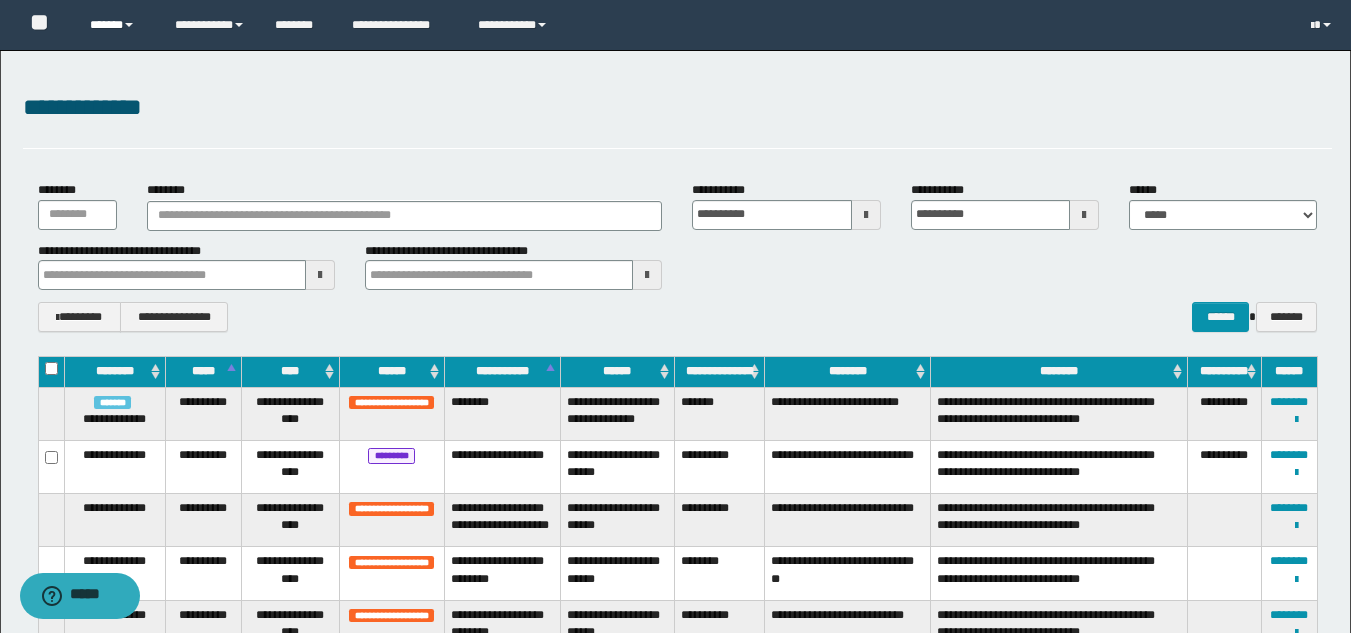 click on "******" at bounding box center [117, 25] 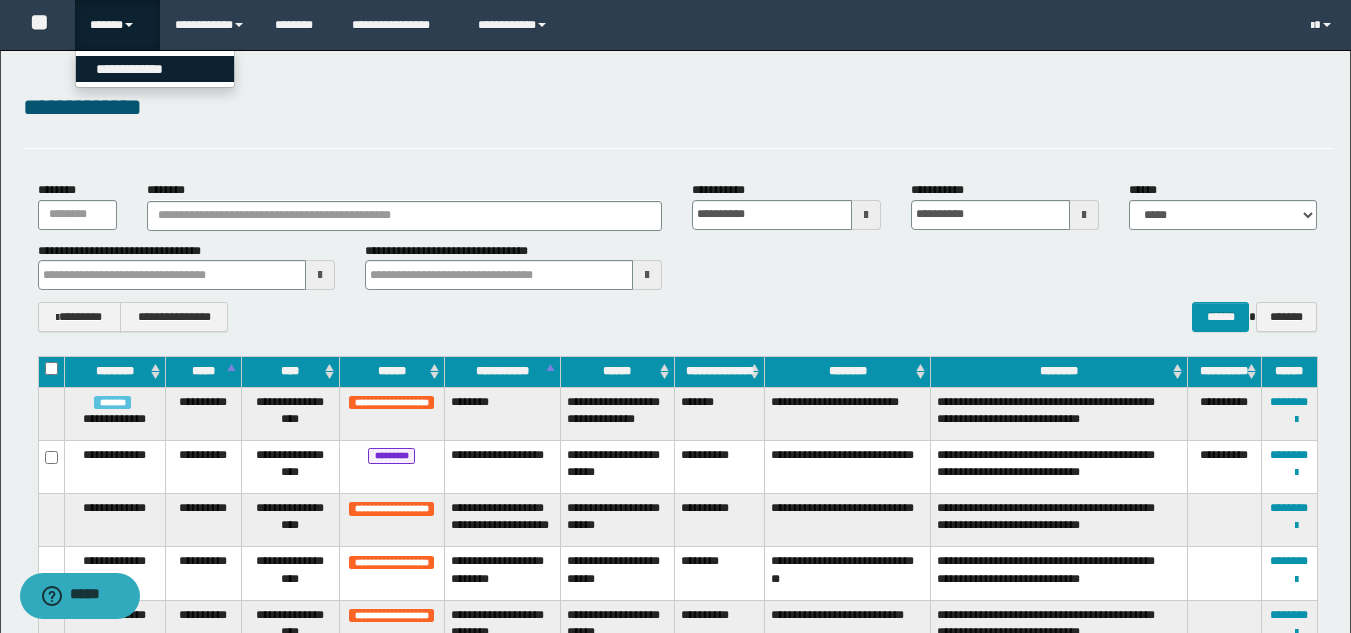 click on "**********" at bounding box center (155, 69) 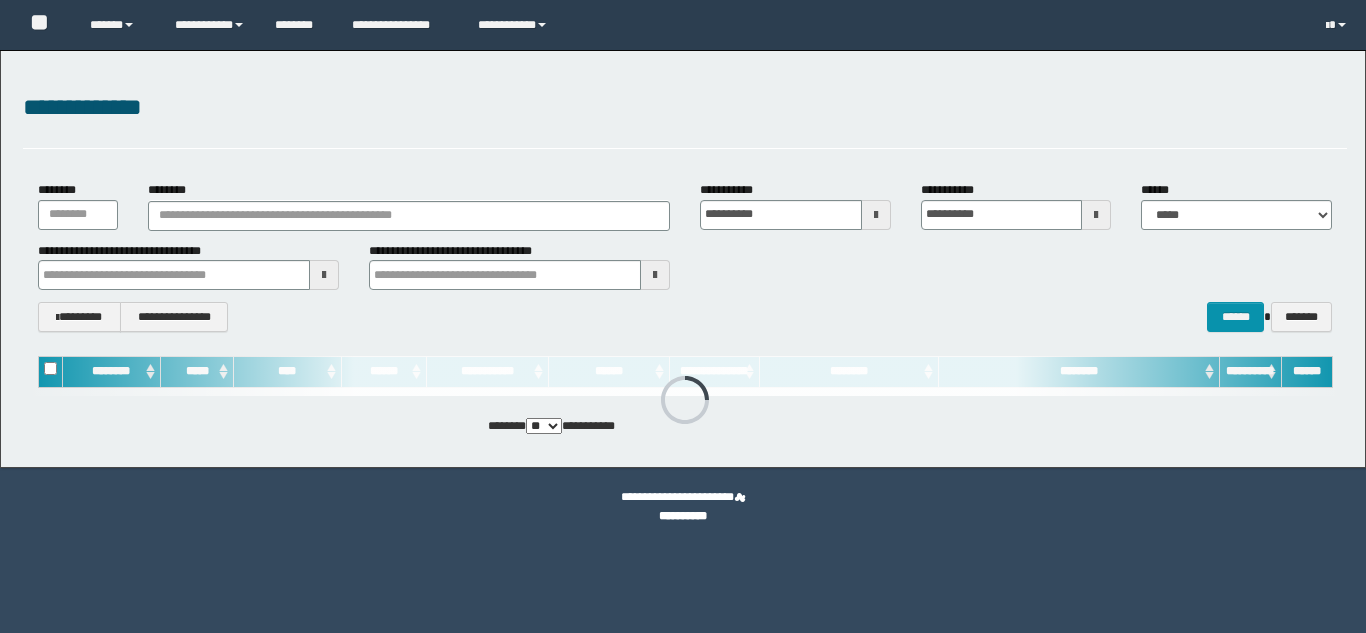 scroll, scrollTop: 0, scrollLeft: 0, axis: both 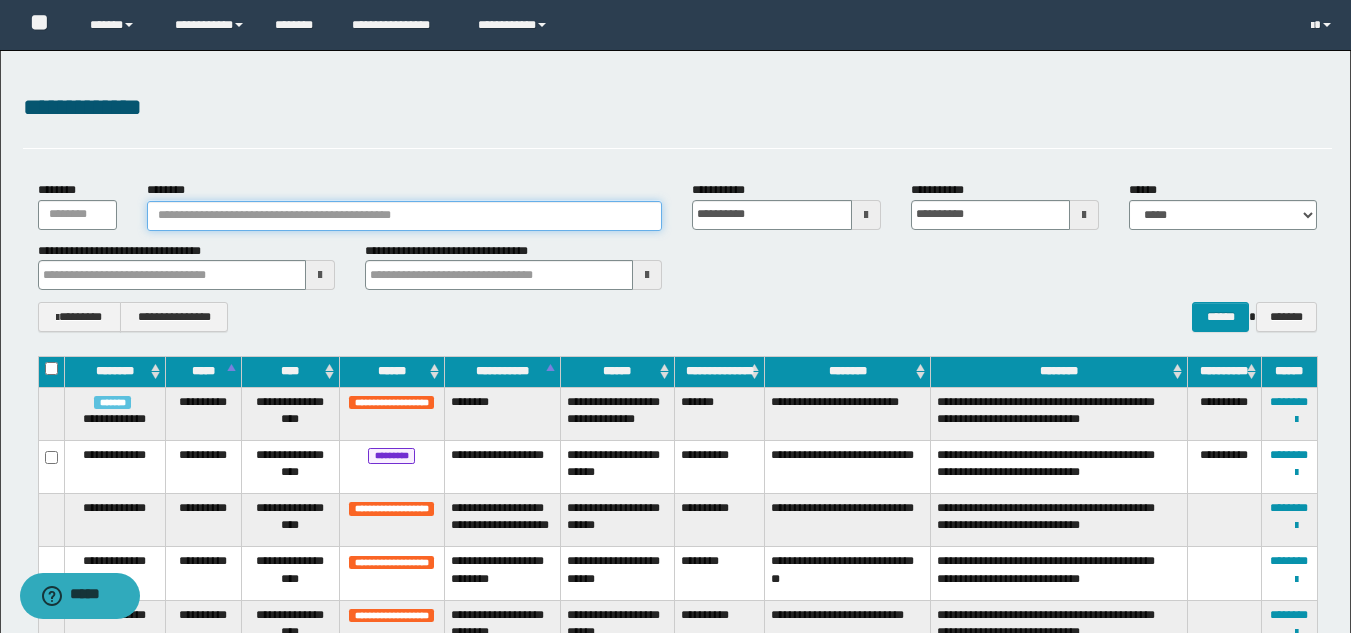 click on "********" at bounding box center (405, 216) 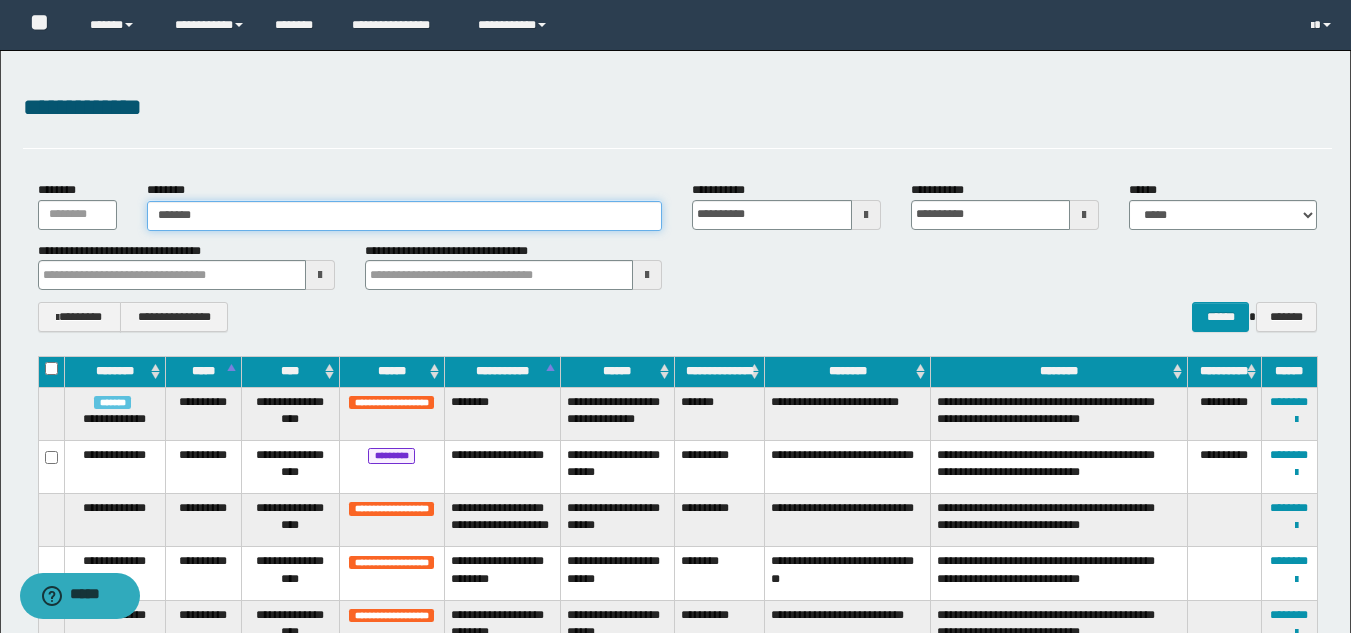 type on "*******" 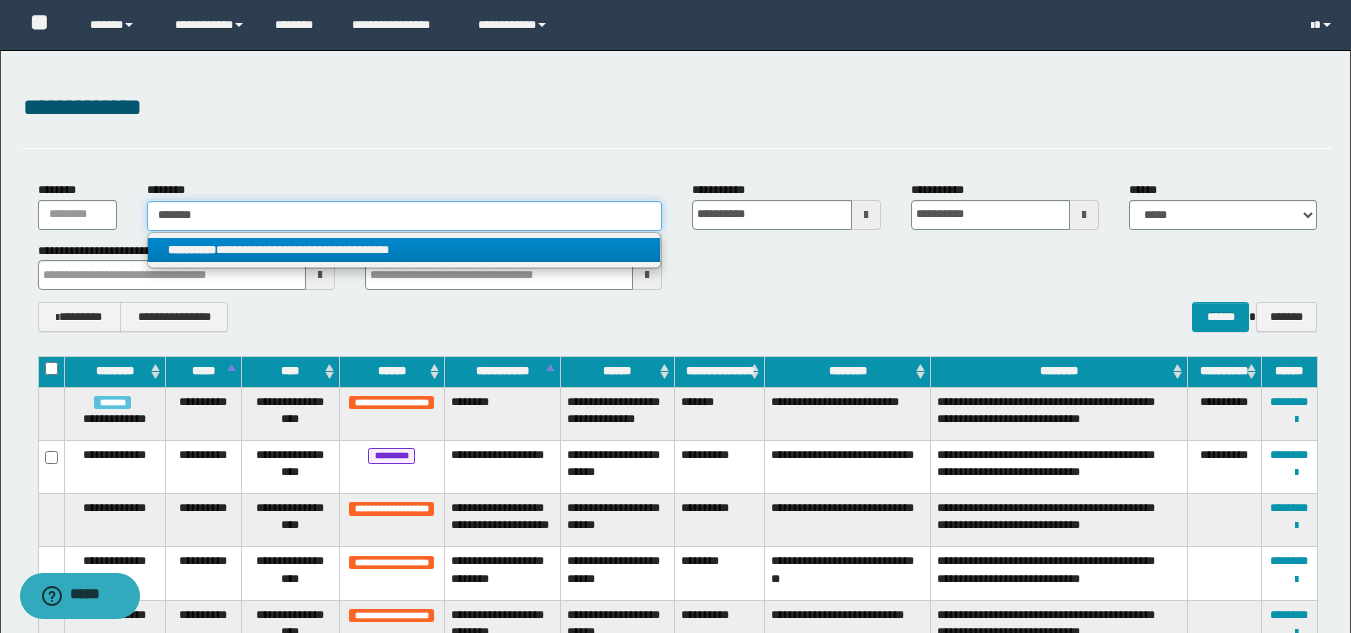 type on "*******" 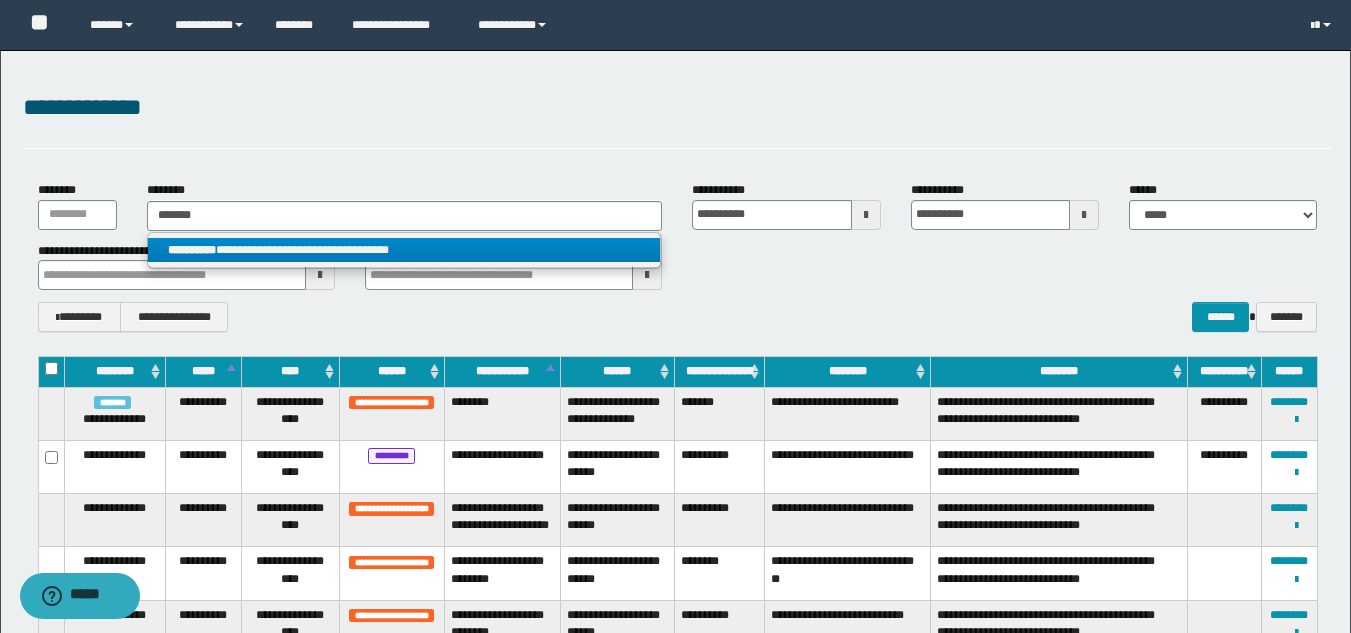 click on "**********" at bounding box center (404, 250) 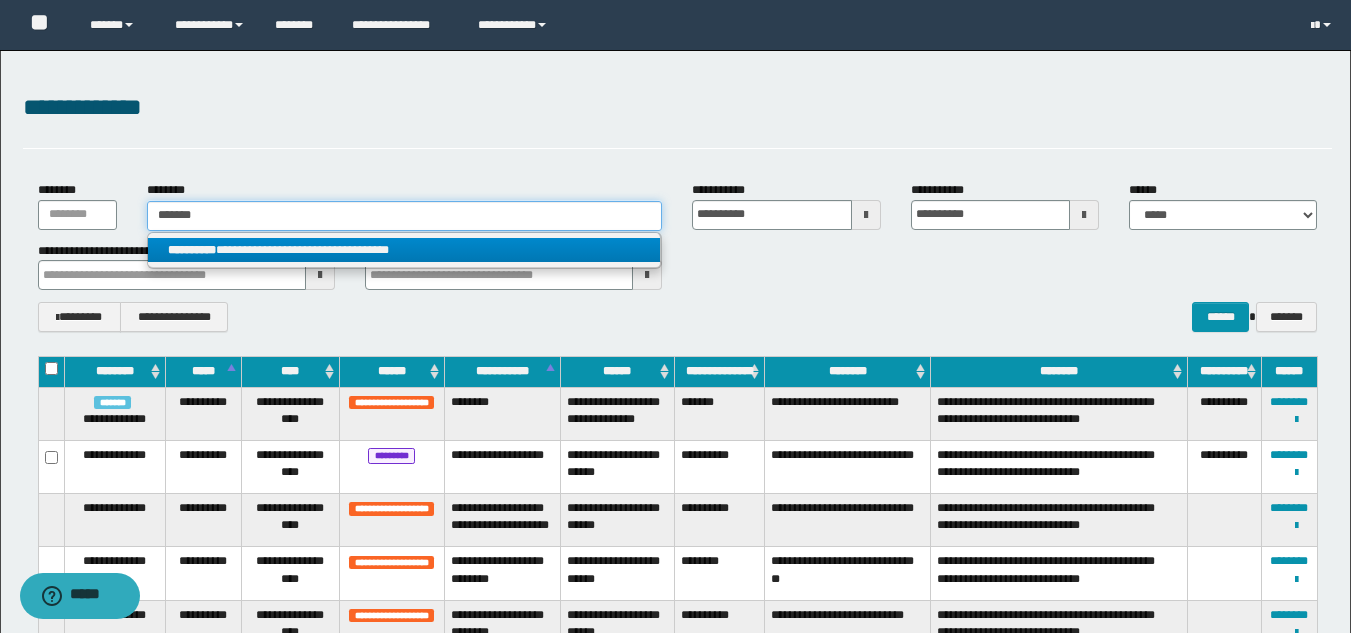 type 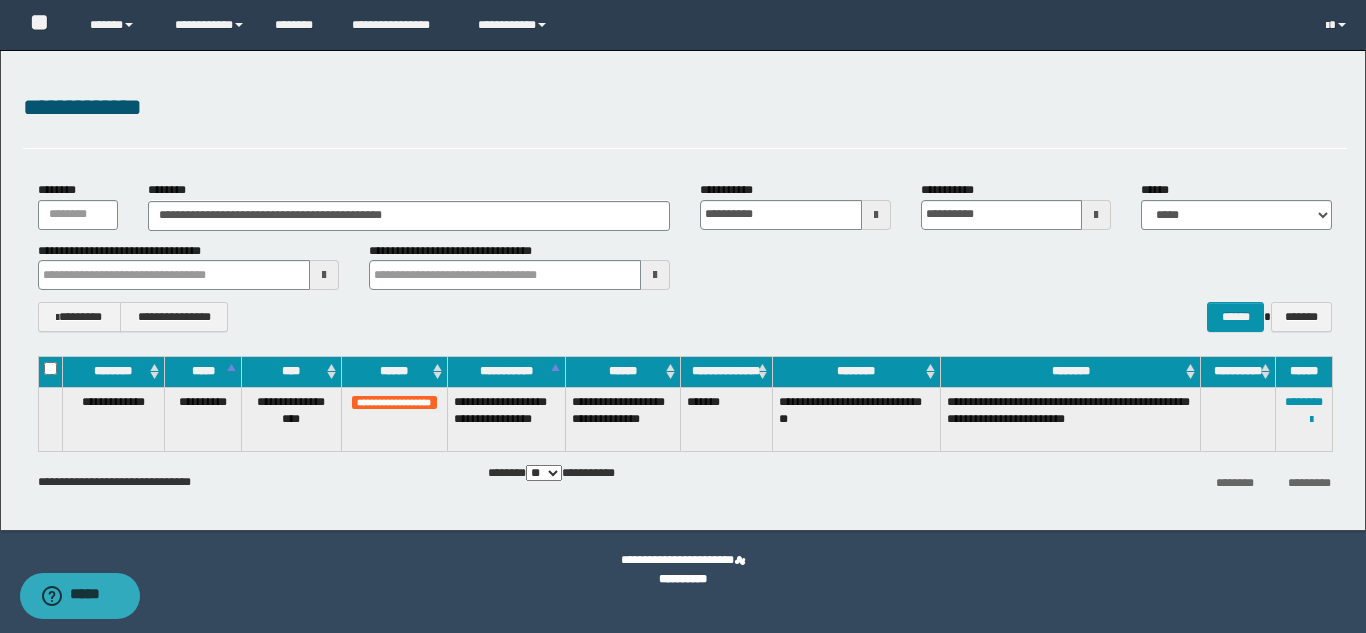 click on "**********" at bounding box center (1304, 419) 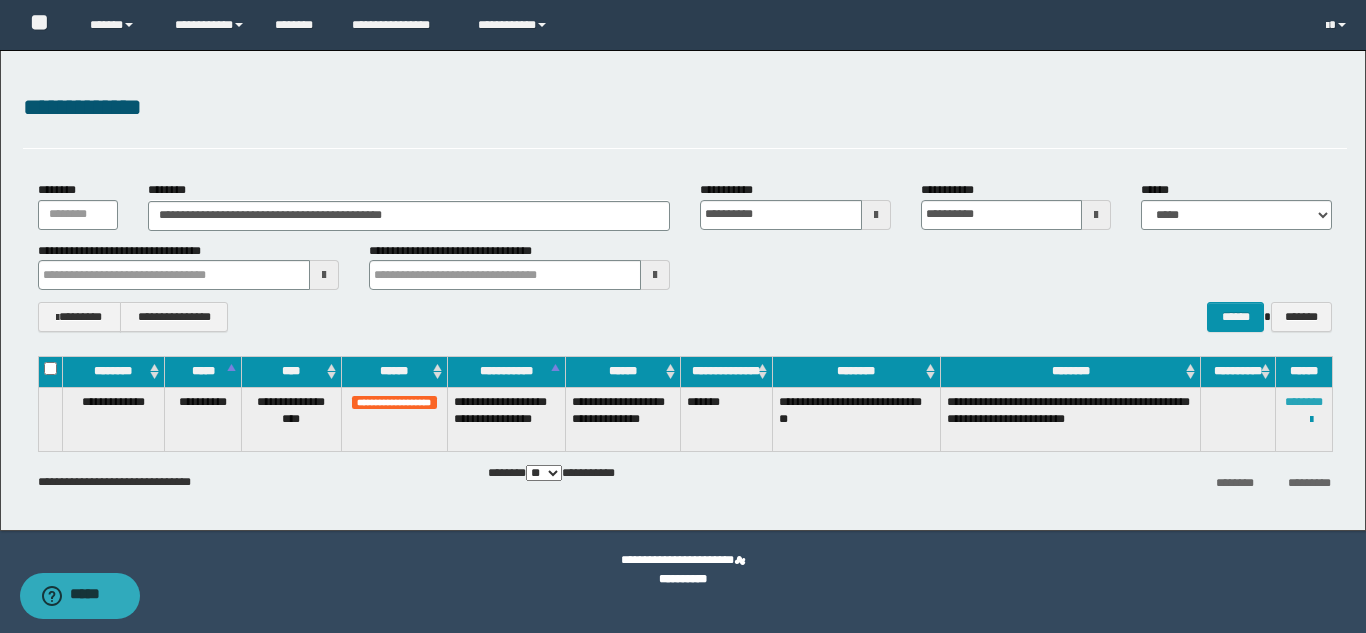click on "********" at bounding box center (1304, 402) 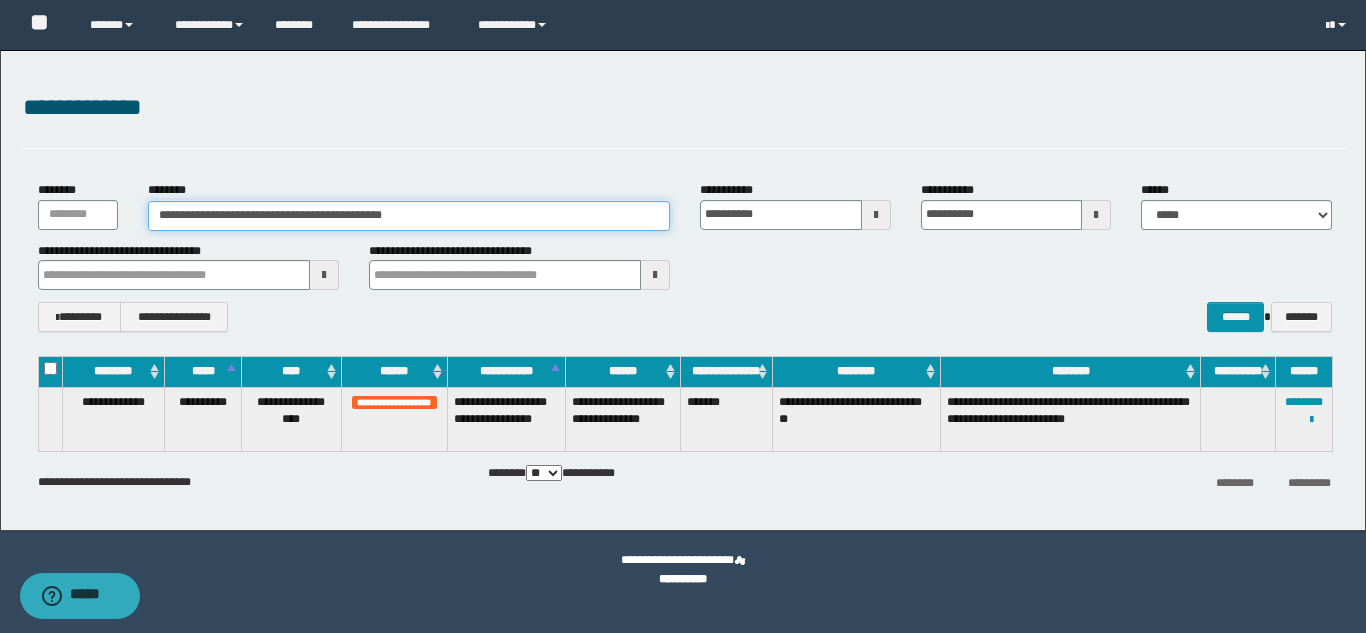 drag, startPoint x: 437, startPoint y: 215, endPoint x: 60, endPoint y: 190, distance: 377.828 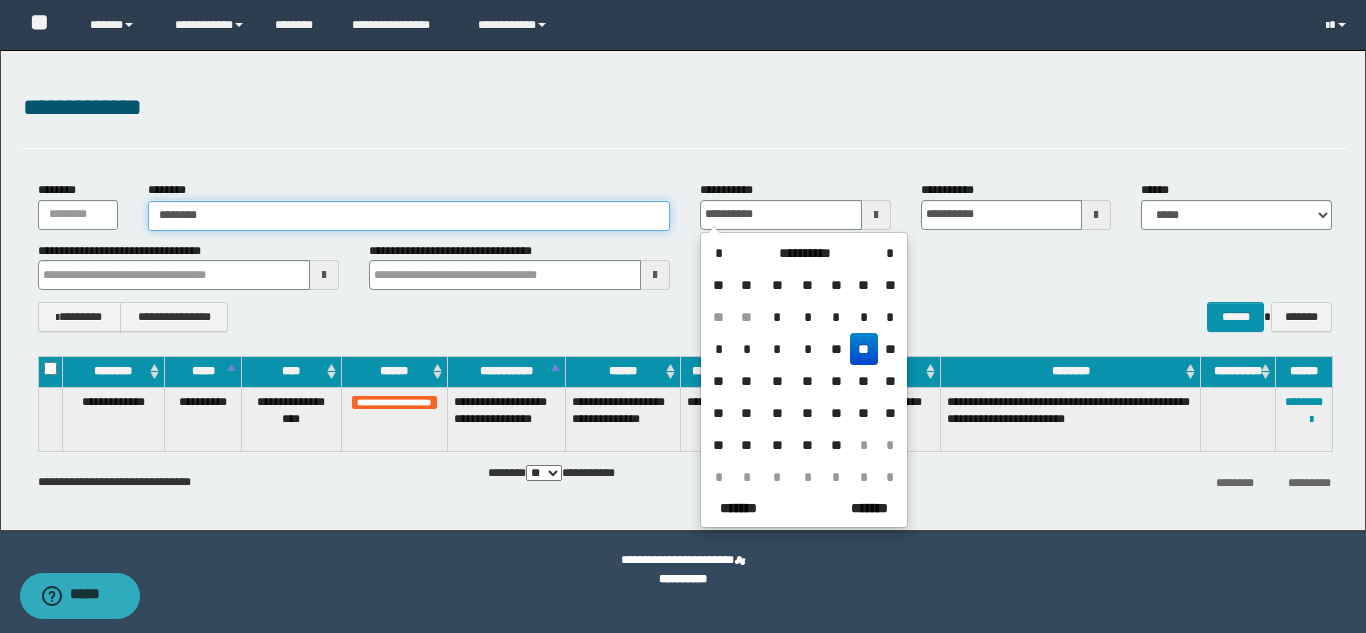click on "********" at bounding box center [409, 216] 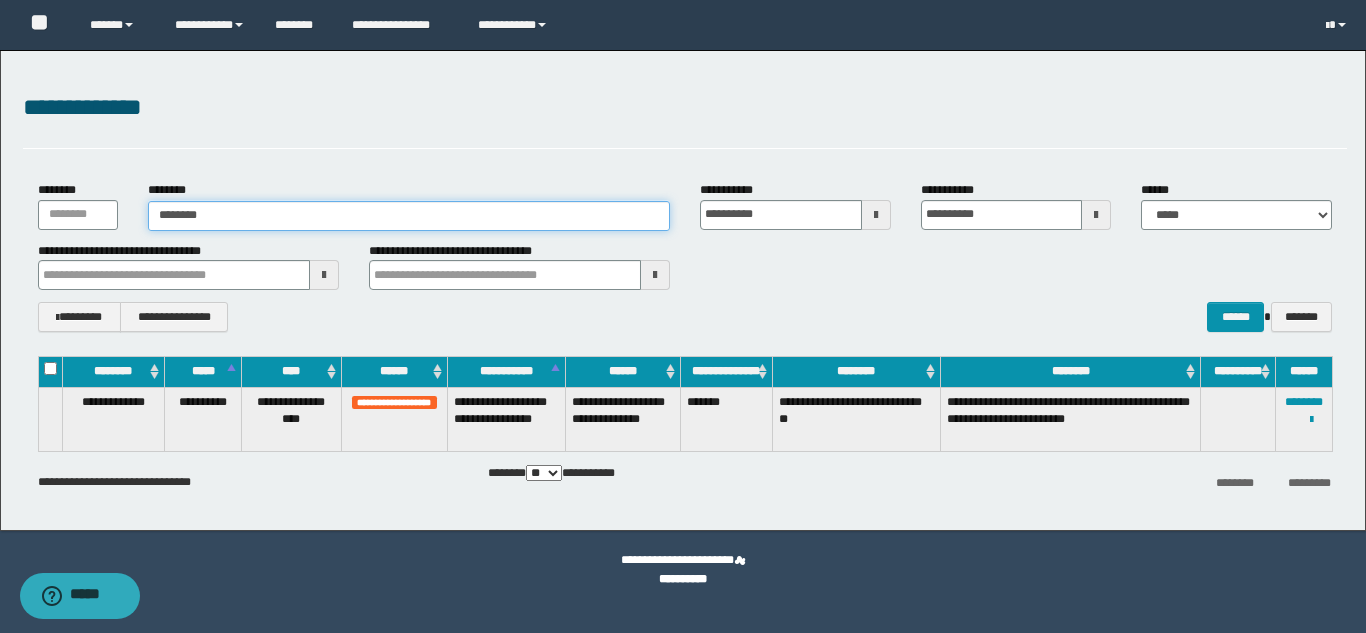 drag, startPoint x: 167, startPoint y: 205, endPoint x: 38, endPoint y: 185, distance: 130.54118 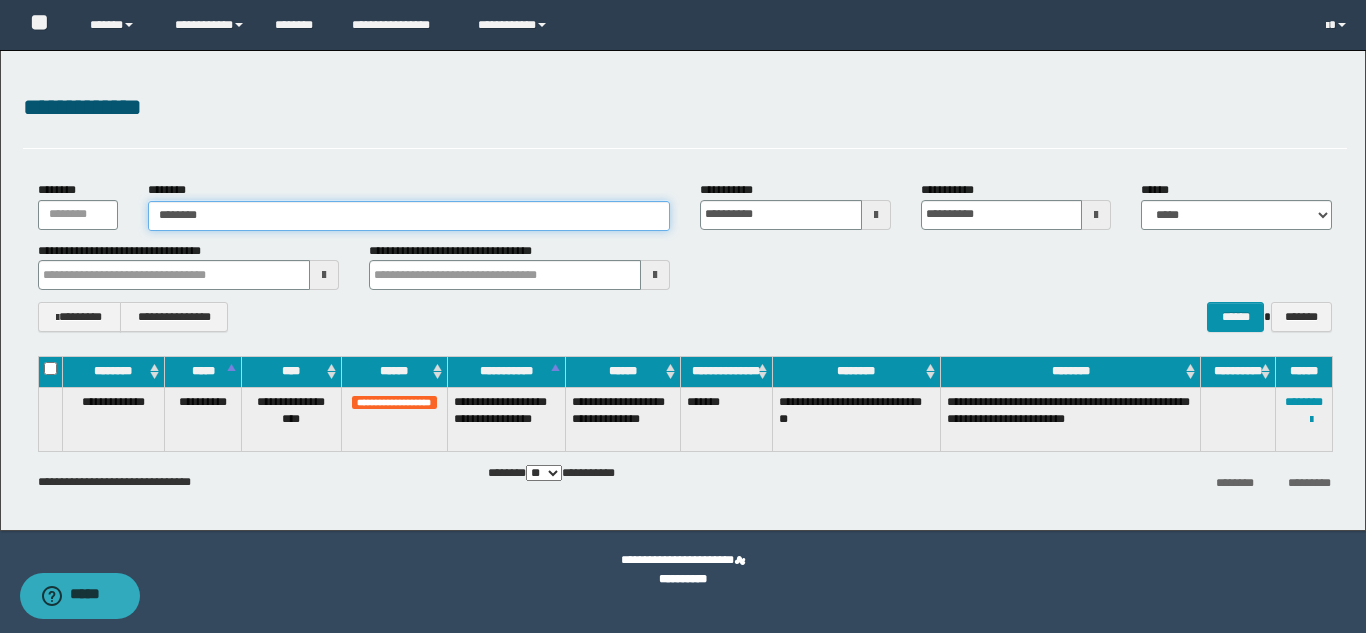 click on "********" at bounding box center [409, 216] 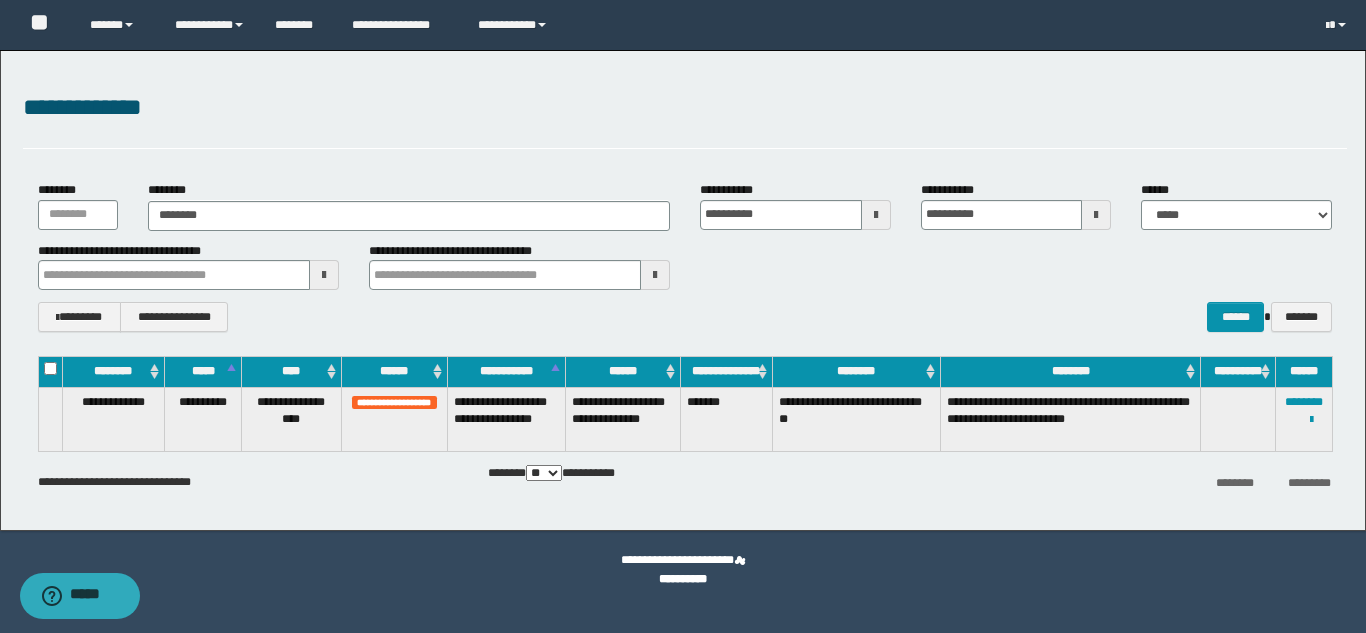 click on "**********" at bounding box center (683, 290) 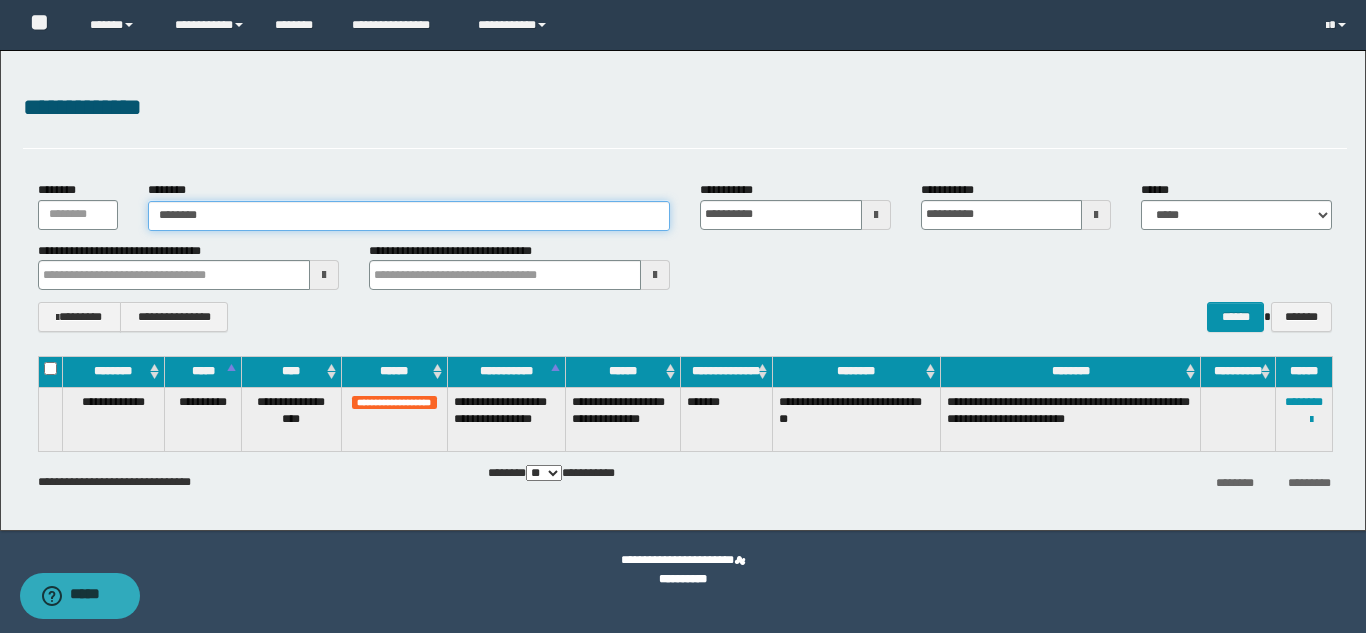drag, startPoint x: 240, startPoint y: 216, endPoint x: 0, endPoint y: 169, distance: 244.55879 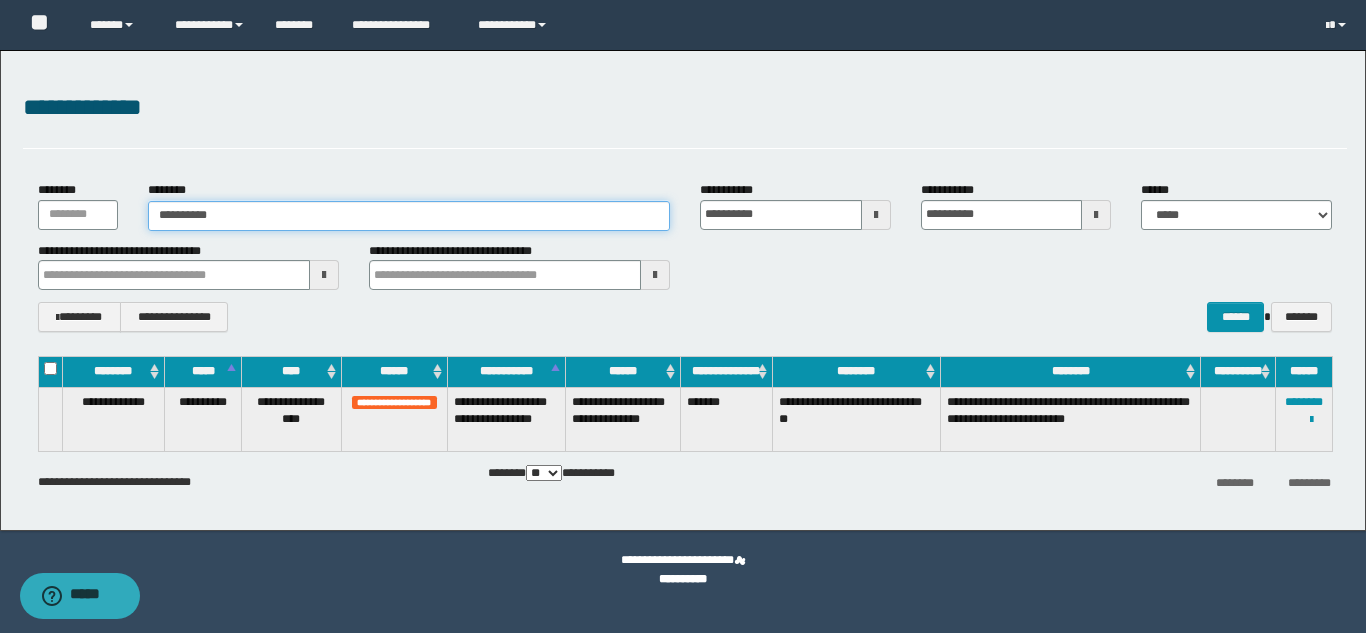 click on "**********" at bounding box center [409, 216] 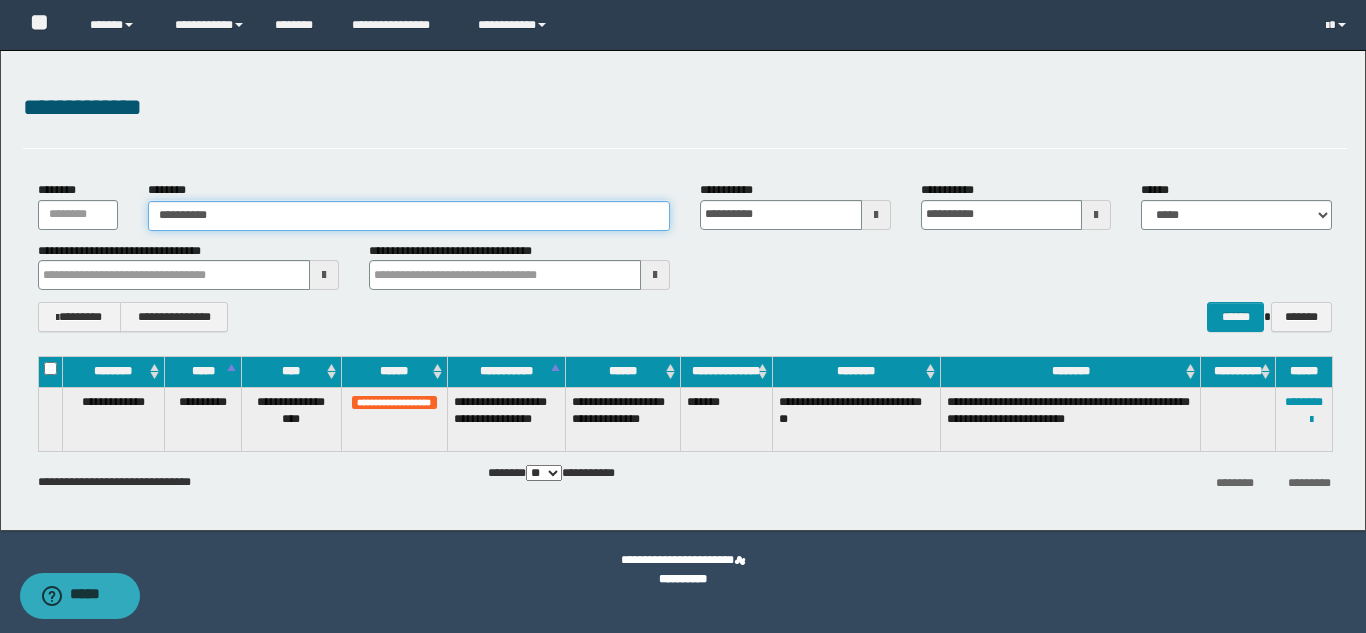 drag, startPoint x: 267, startPoint y: 211, endPoint x: 0, endPoint y: 195, distance: 267.47897 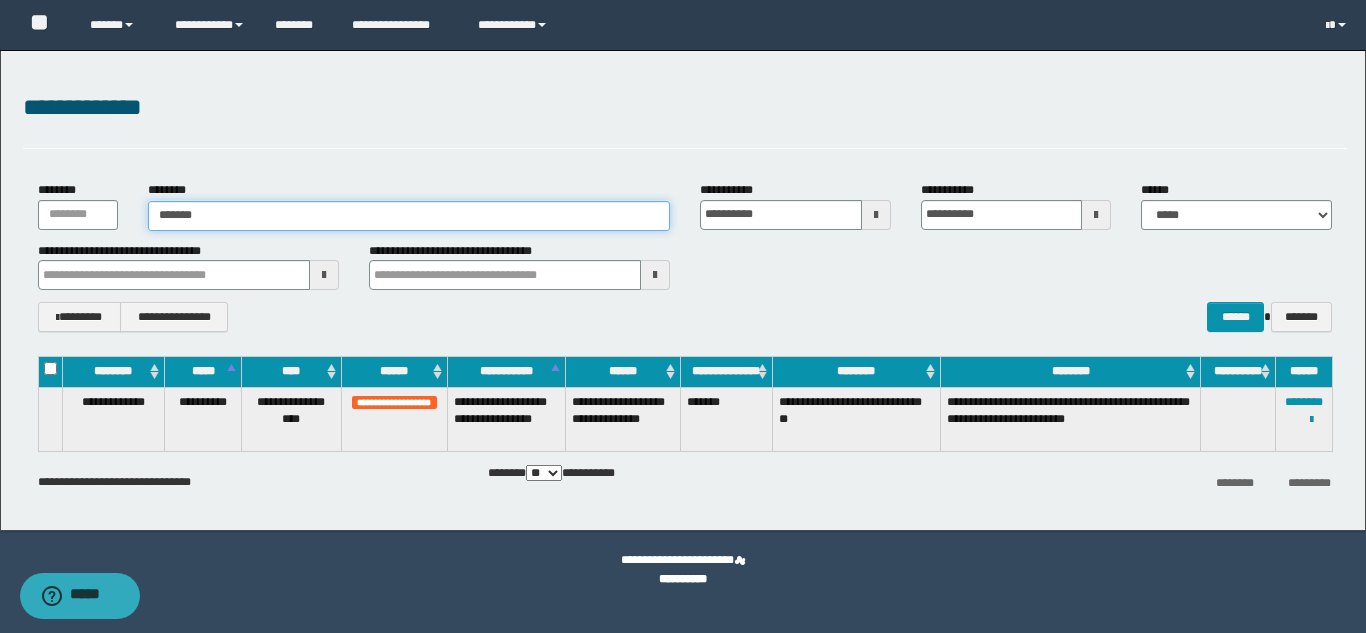 type on "*******" 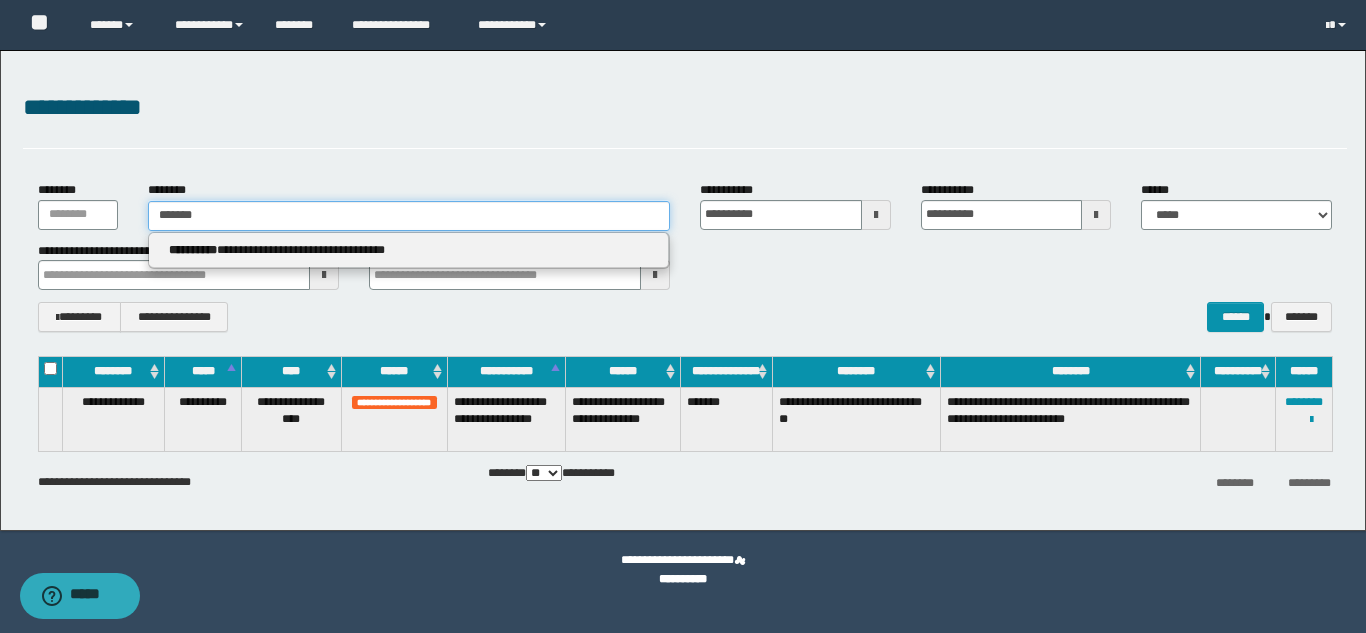 type on "*******" 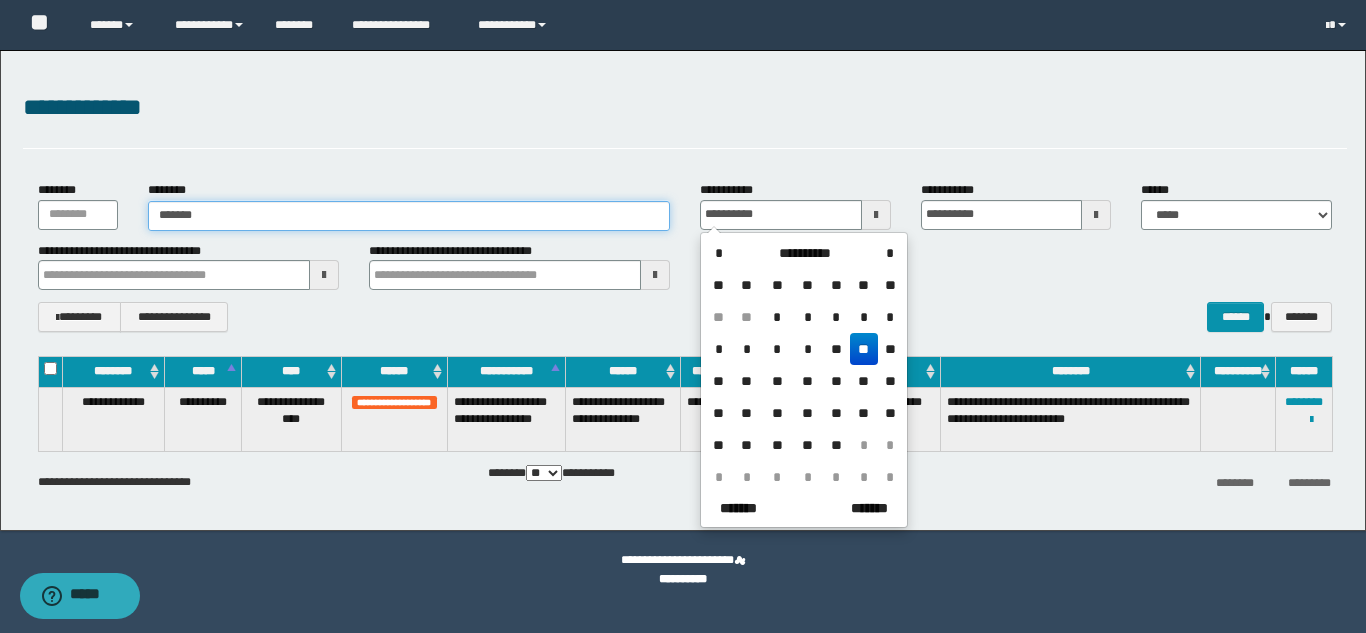 type on "*******" 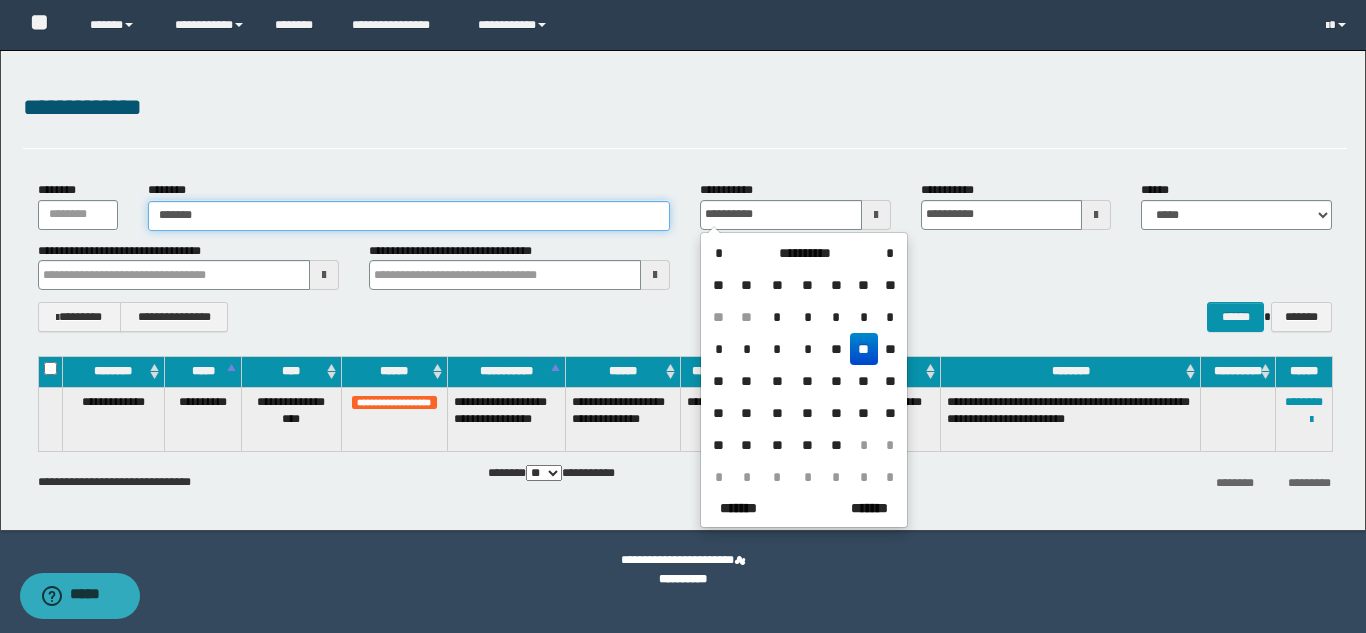 click on "*******" at bounding box center [409, 216] 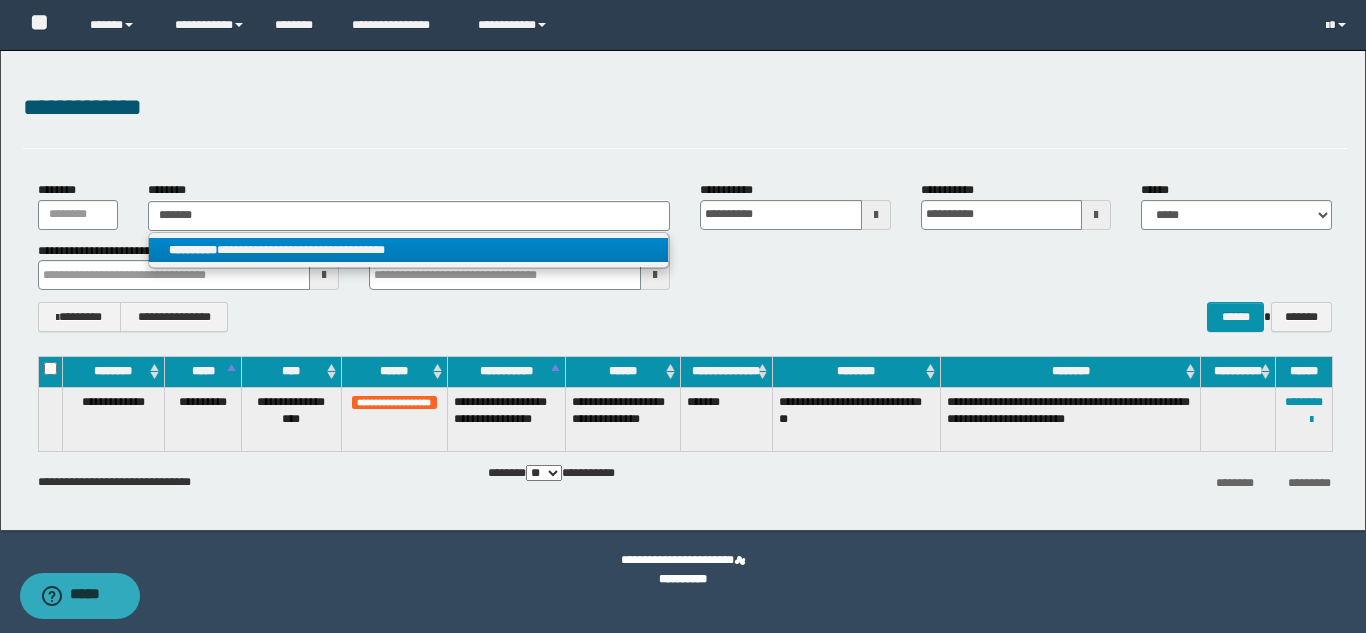 click on "**********" at bounding box center [408, 250] 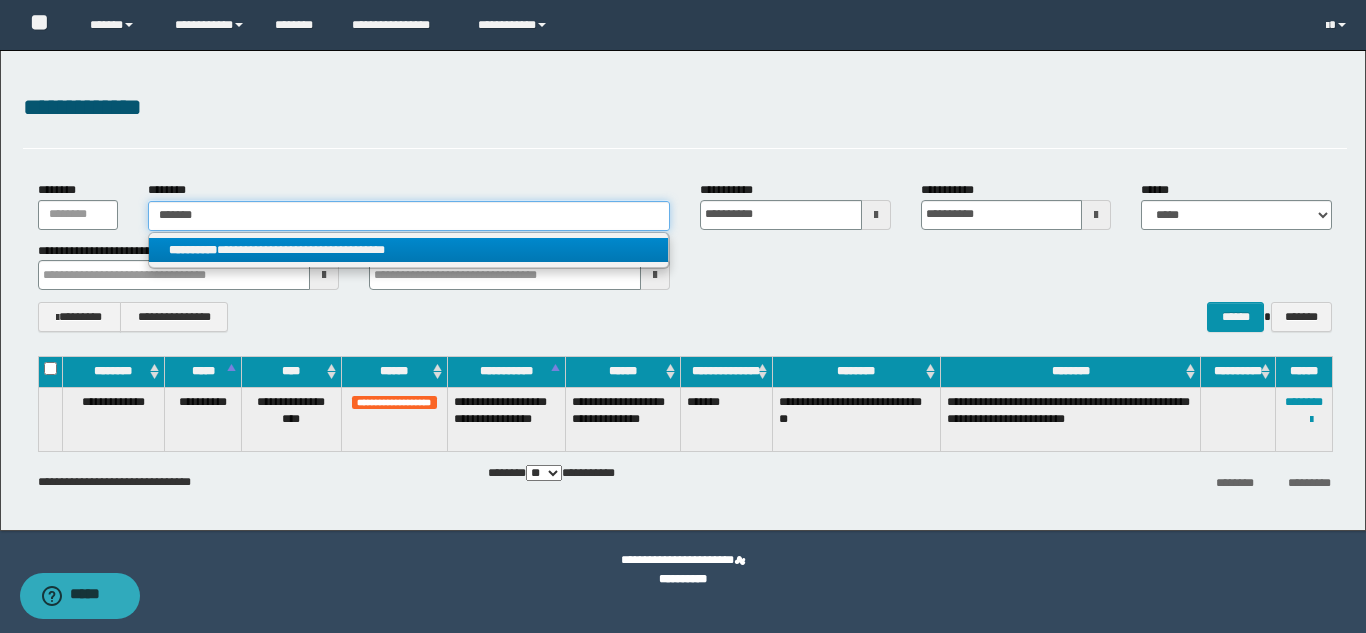 type 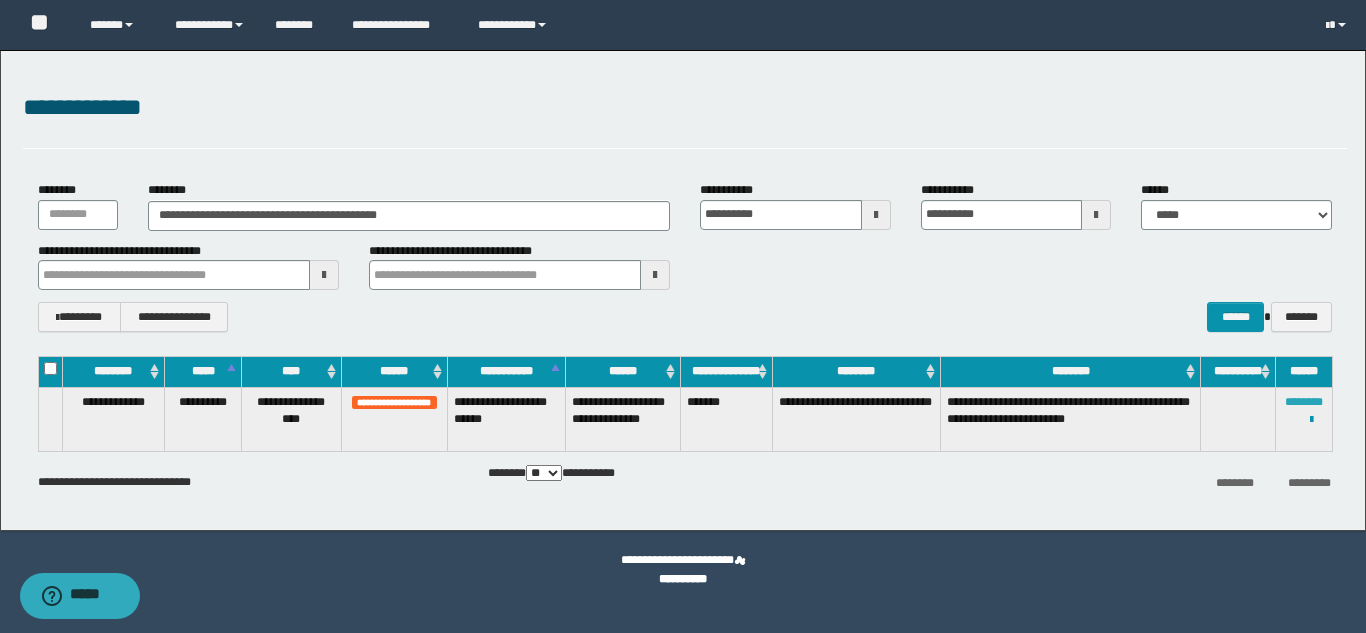 click on "********" at bounding box center [1304, 402] 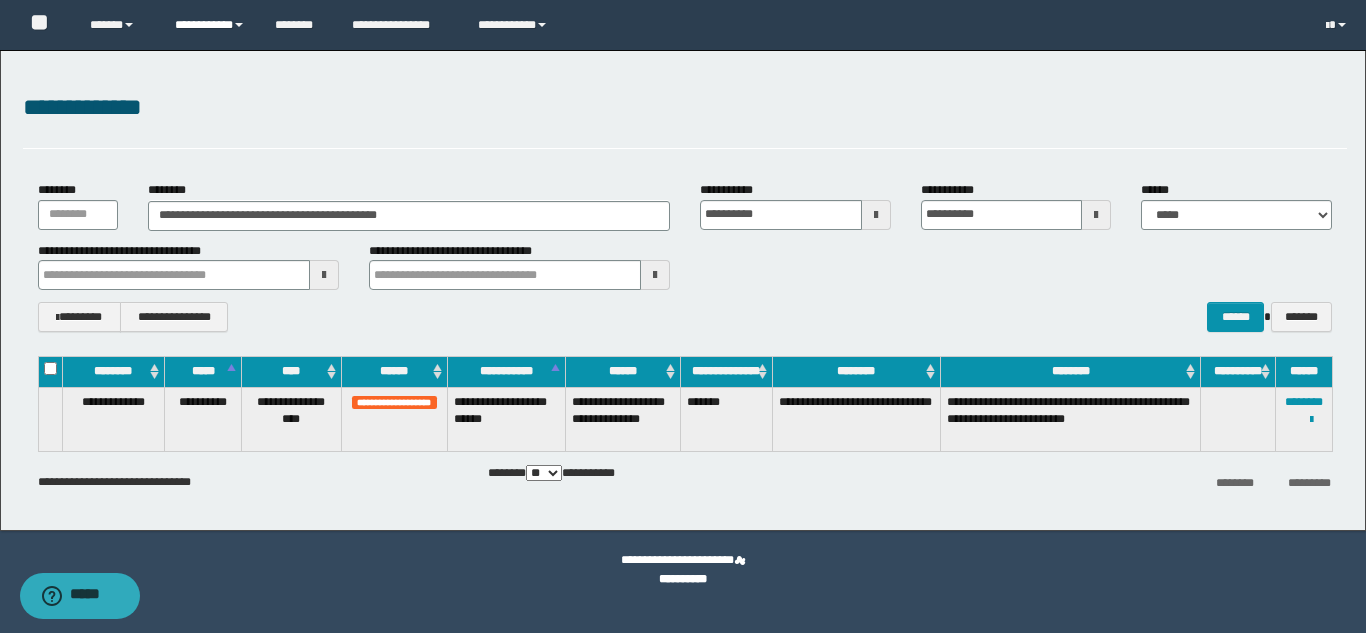 click on "**********" at bounding box center (210, 25) 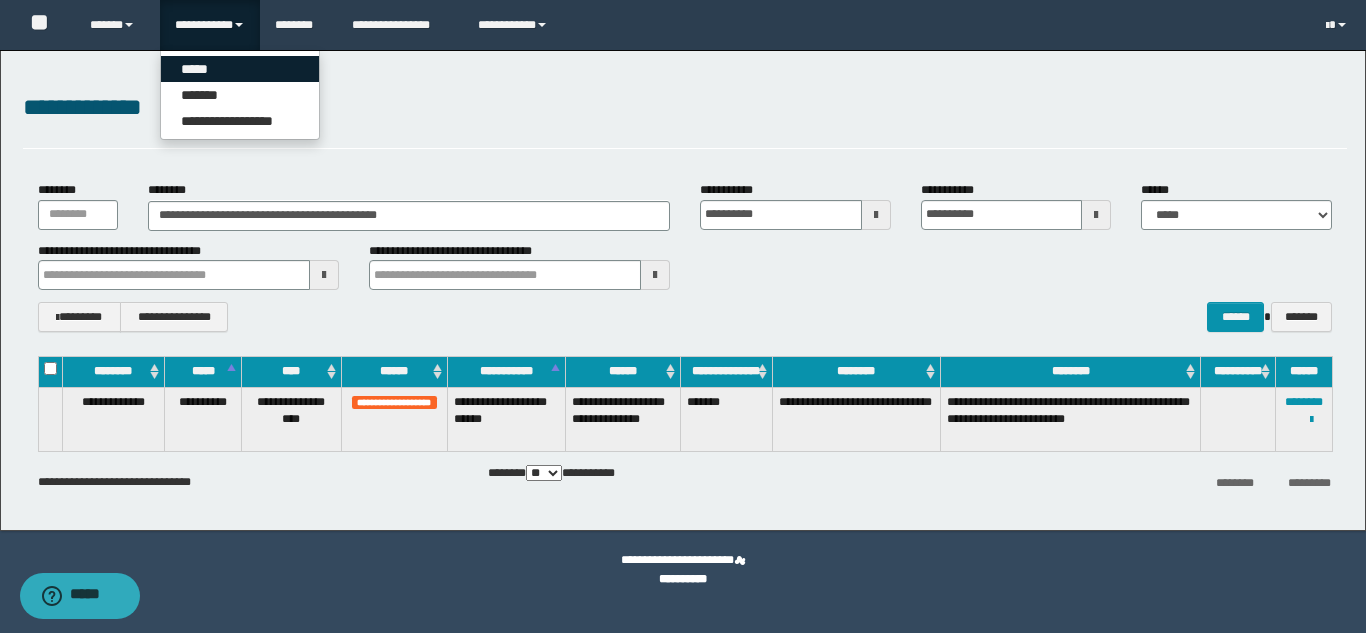 click on "*****" at bounding box center (240, 69) 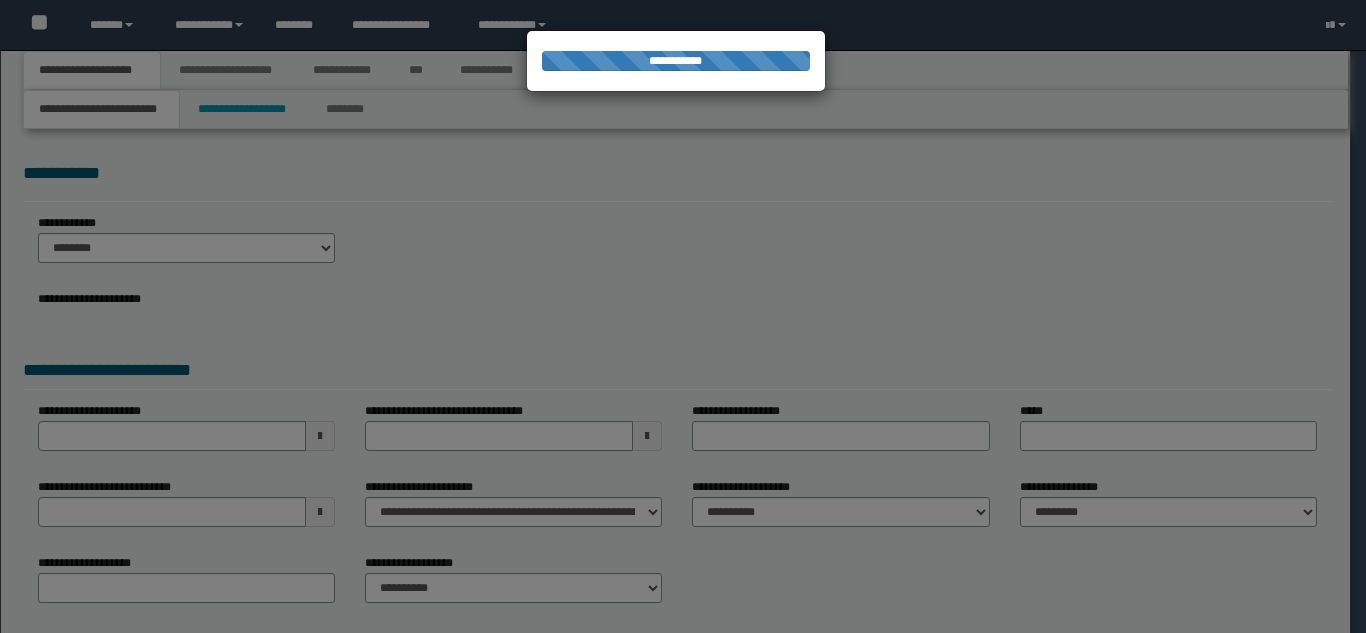 scroll, scrollTop: 0, scrollLeft: 0, axis: both 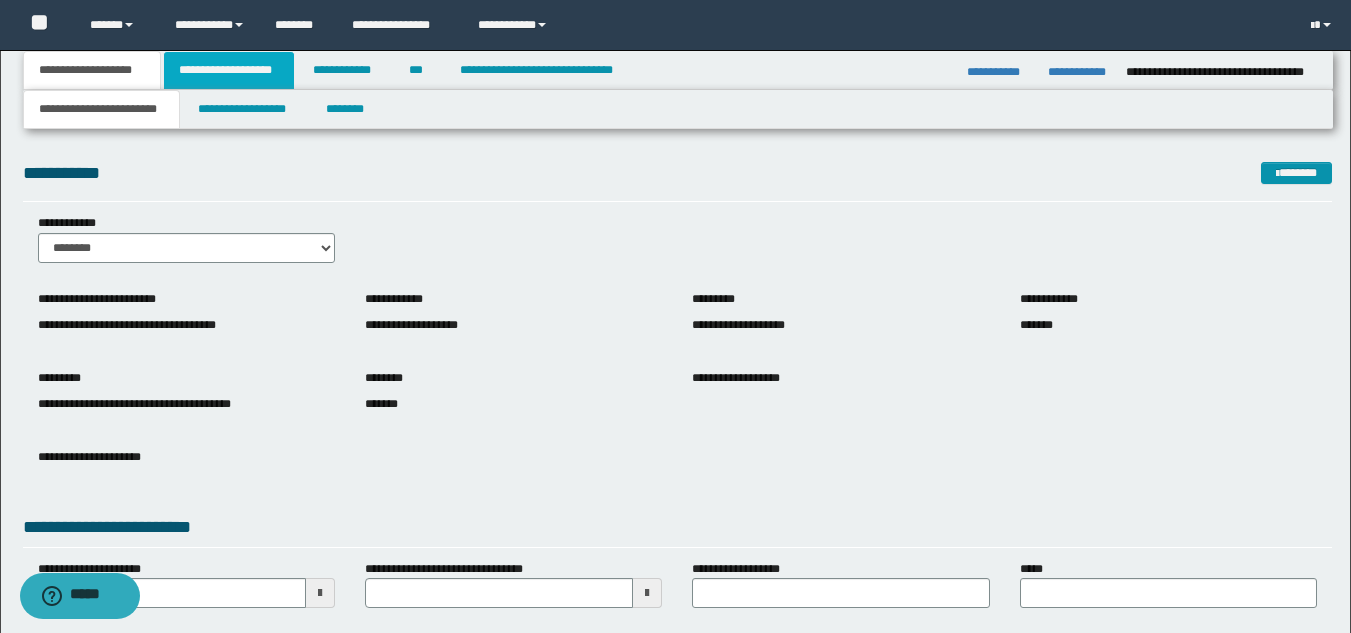 click on "**********" at bounding box center (229, 70) 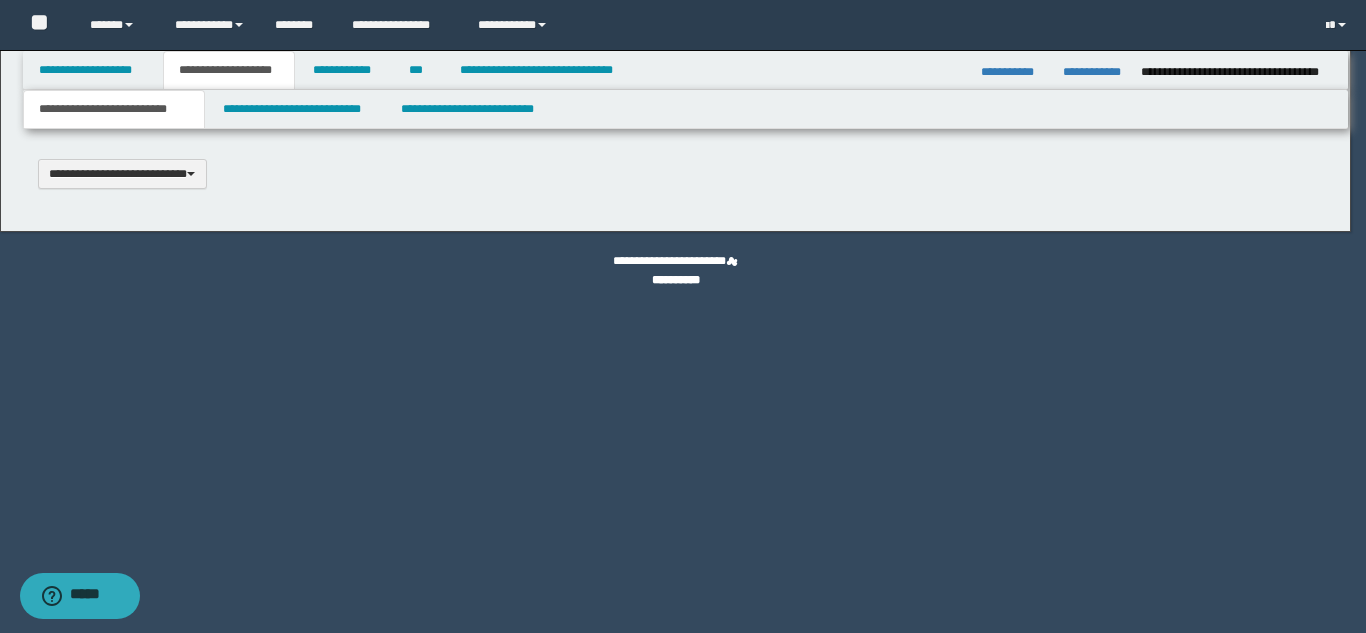 type 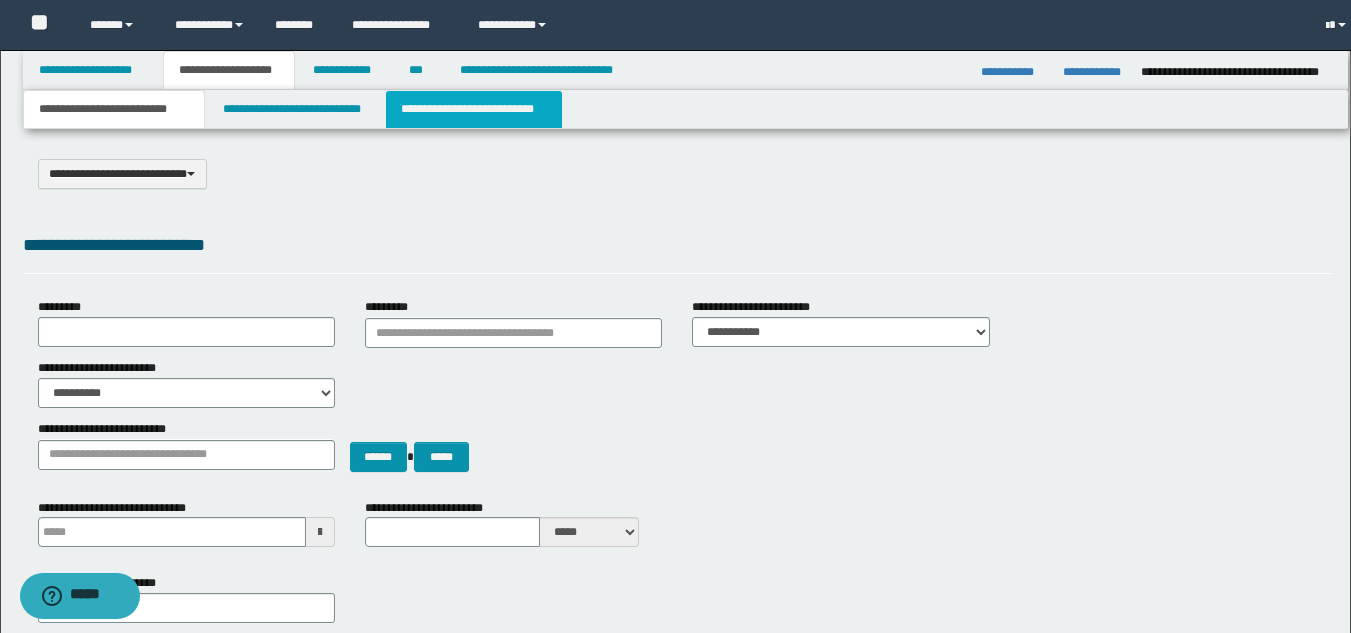 click on "**********" at bounding box center (474, 109) 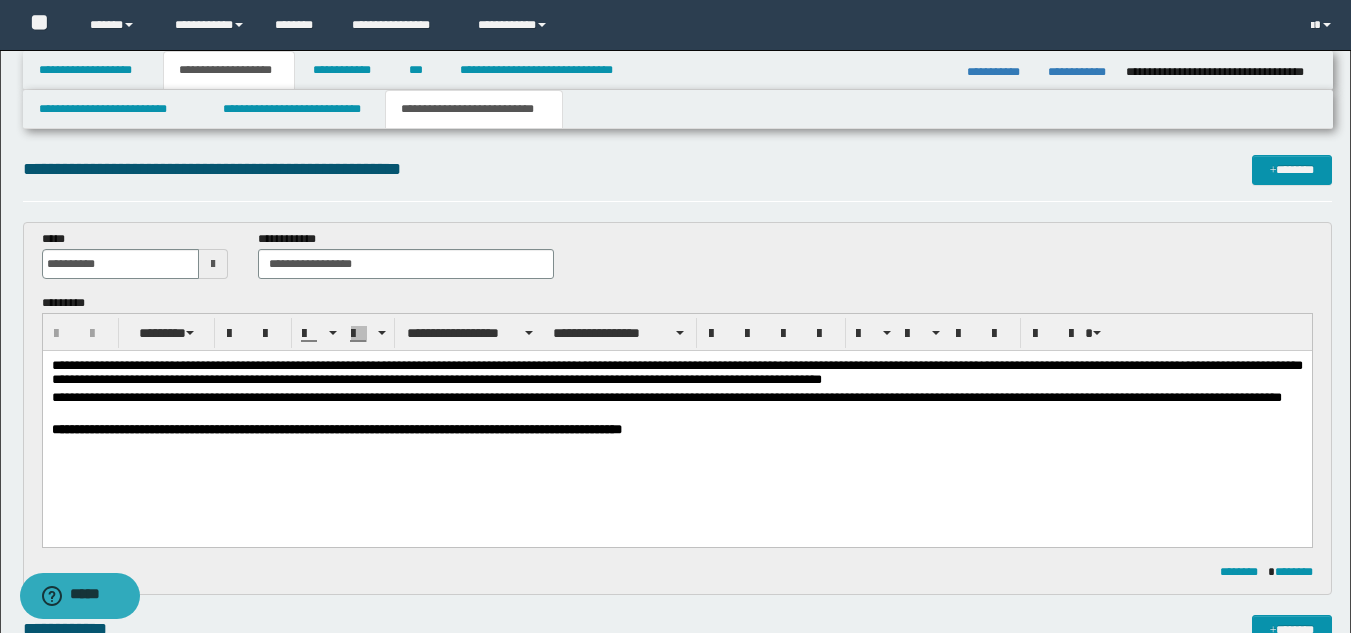 scroll, scrollTop: 0, scrollLeft: 0, axis: both 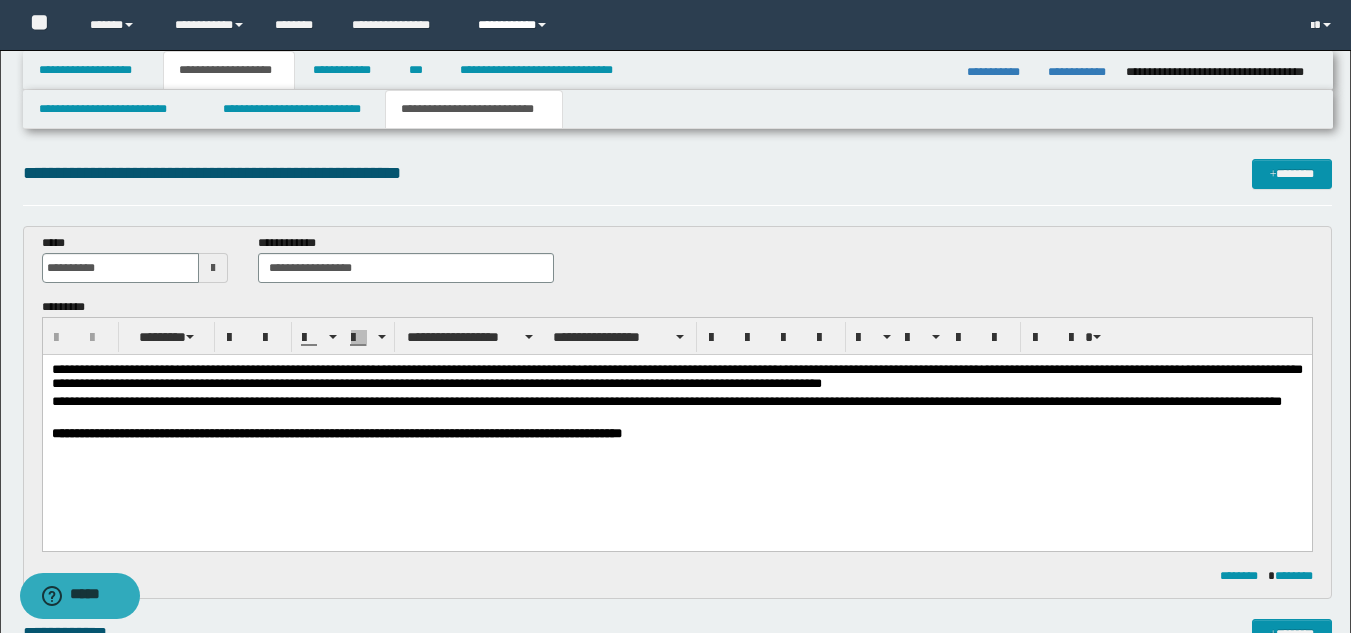 click on "**********" at bounding box center (515, 25) 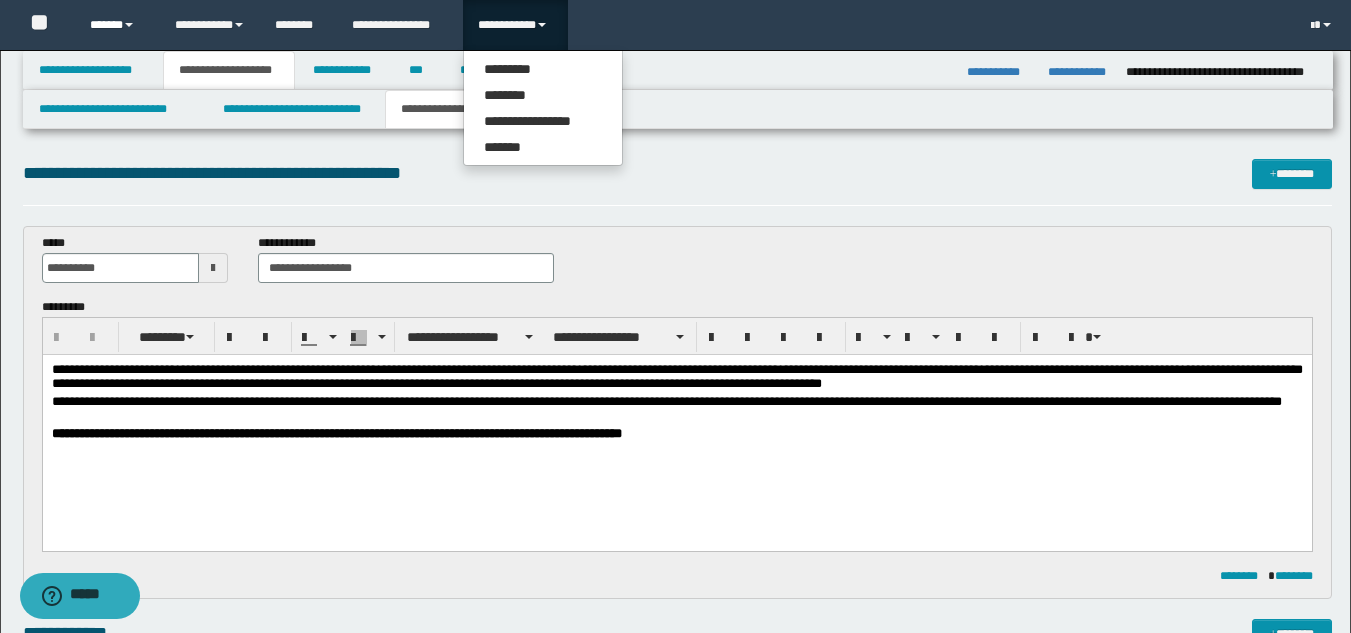 click on "******" at bounding box center [117, 25] 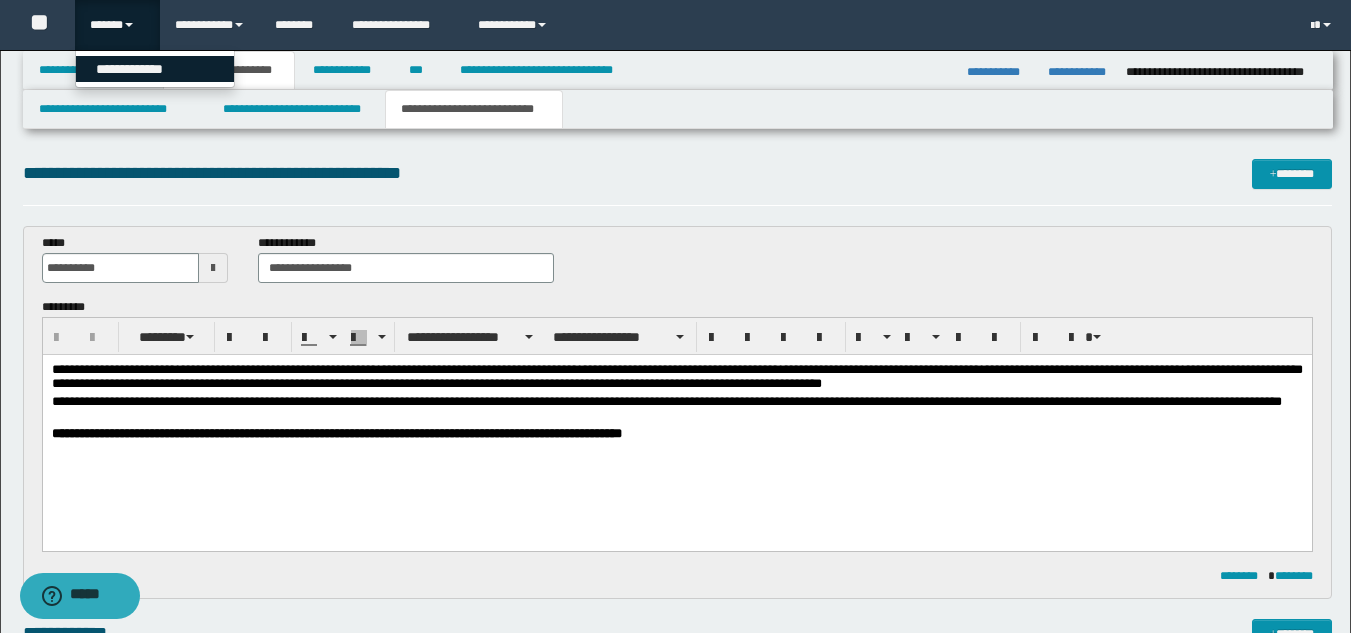 click on "**********" at bounding box center [155, 69] 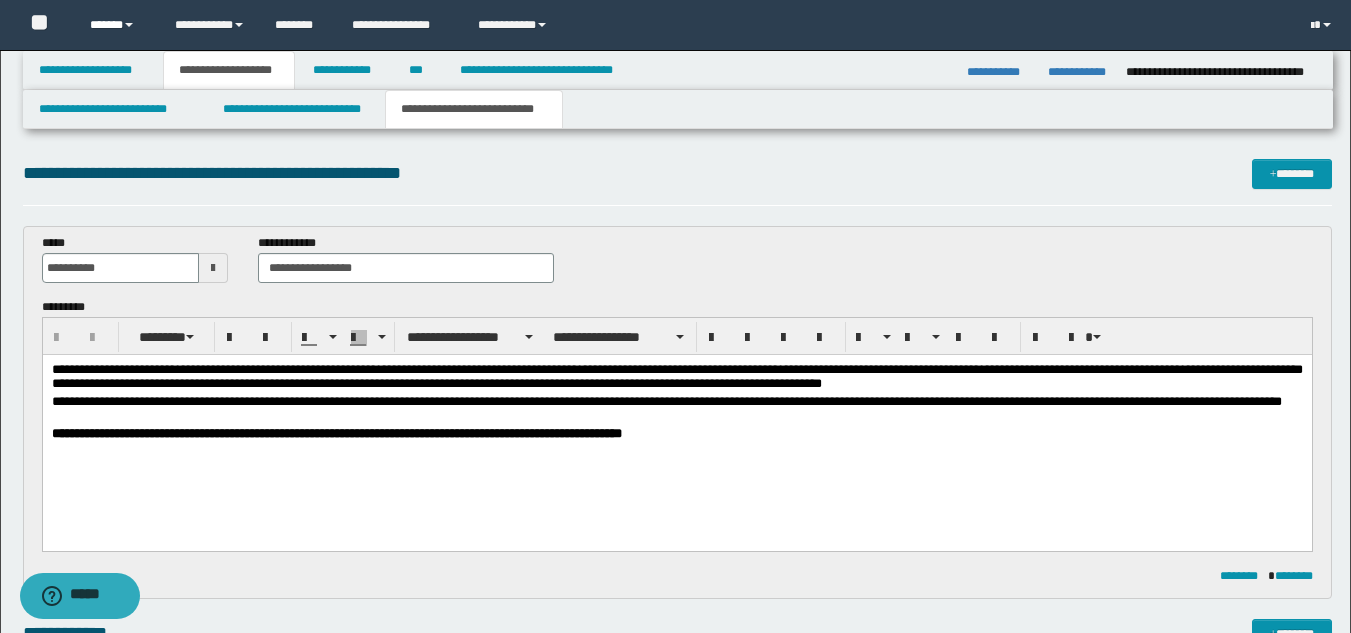 click on "******" at bounding box center (117, 25) 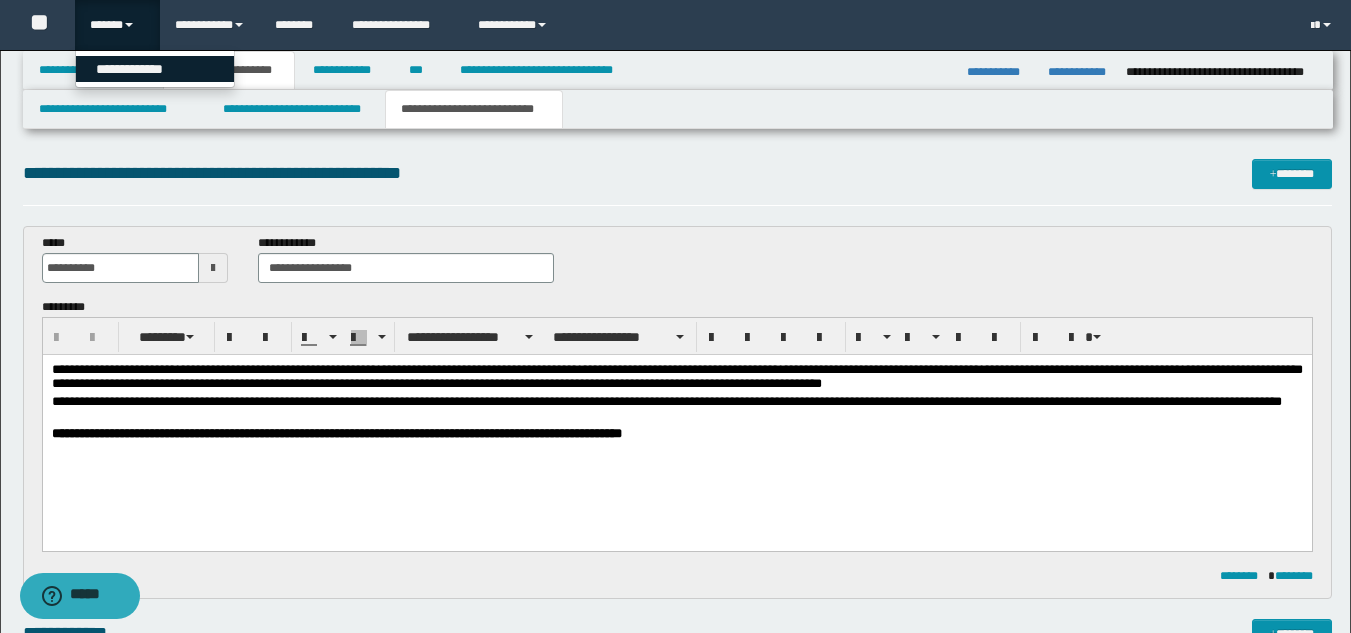 click on "**********" at bounding box center (155, 69) 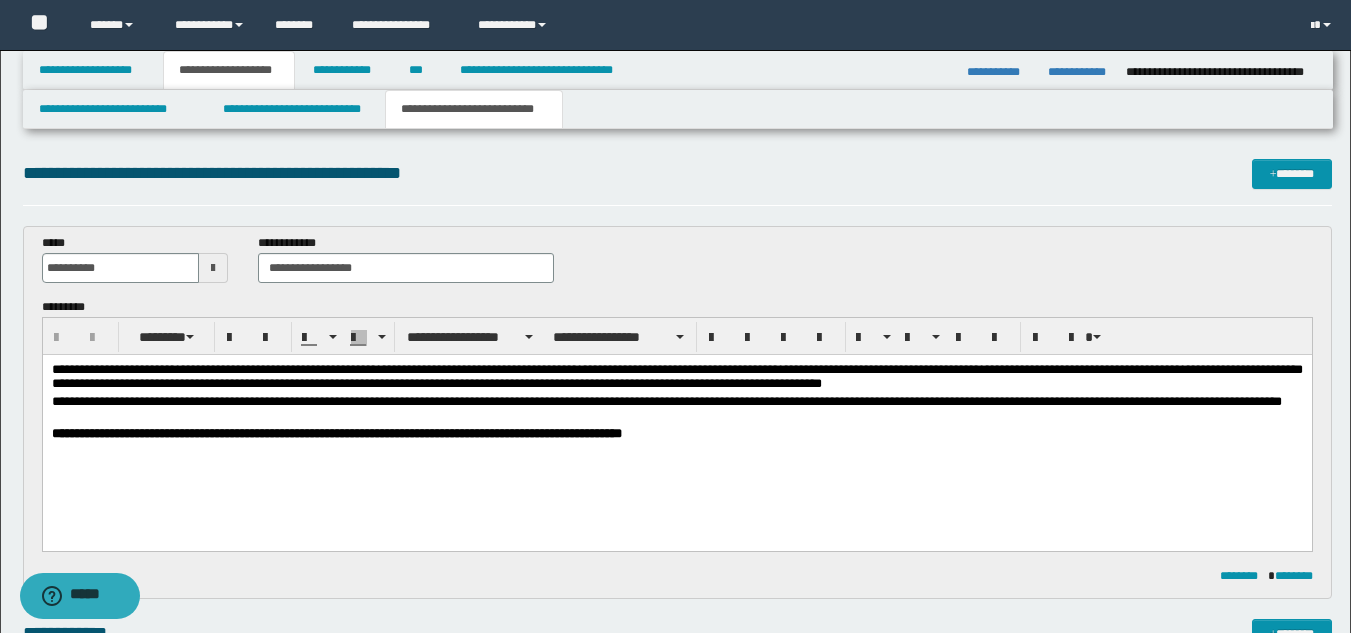click on "**********" at bounding box center (229, 70) 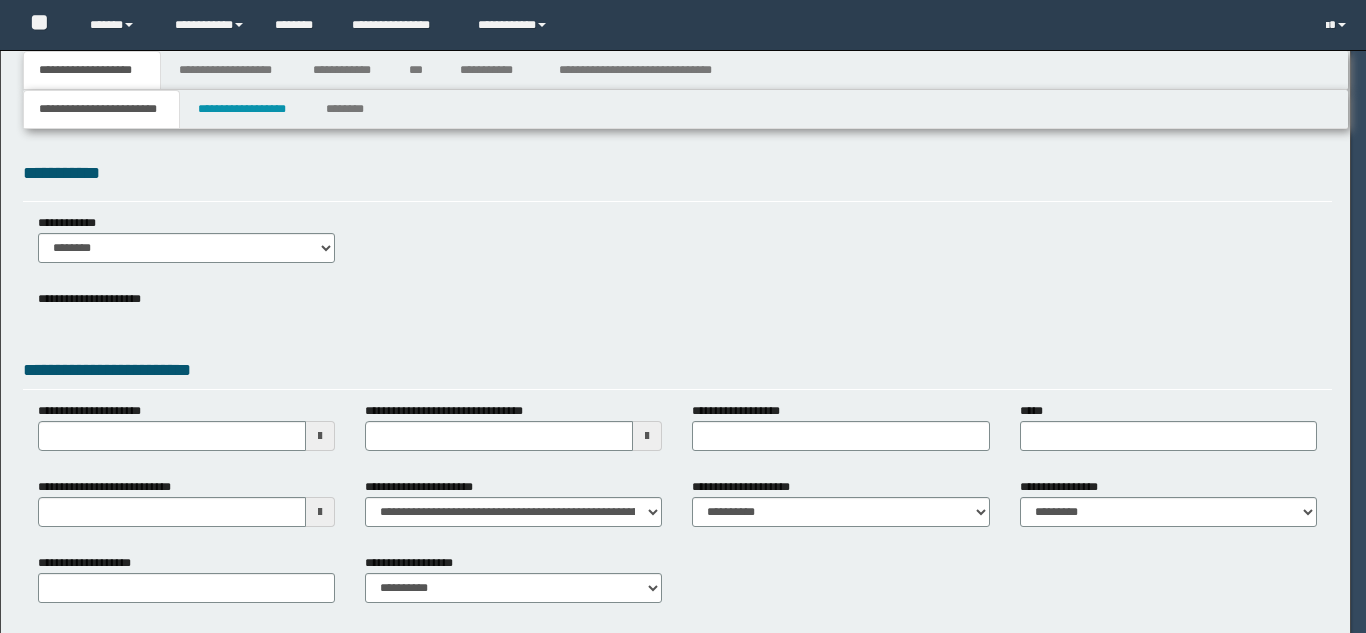 scroll, scrollTop: 0, scrollLeft: 0, axis: both 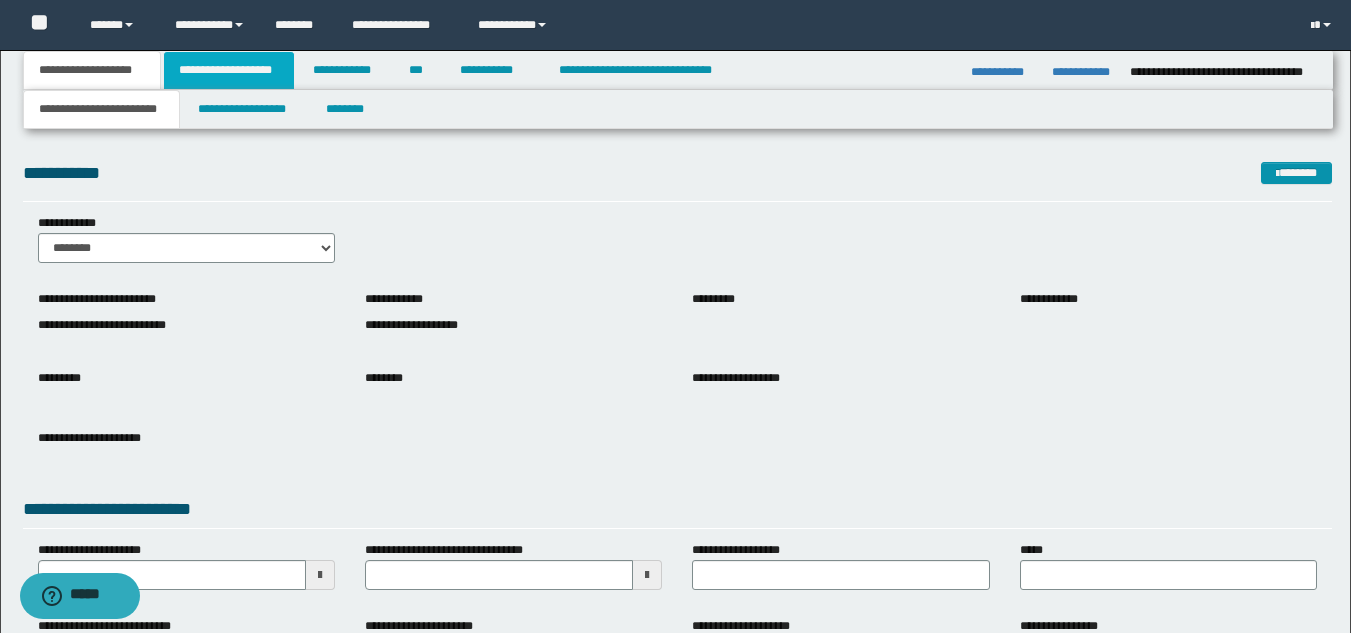 click on "**********" at bounding box center [229, 70] 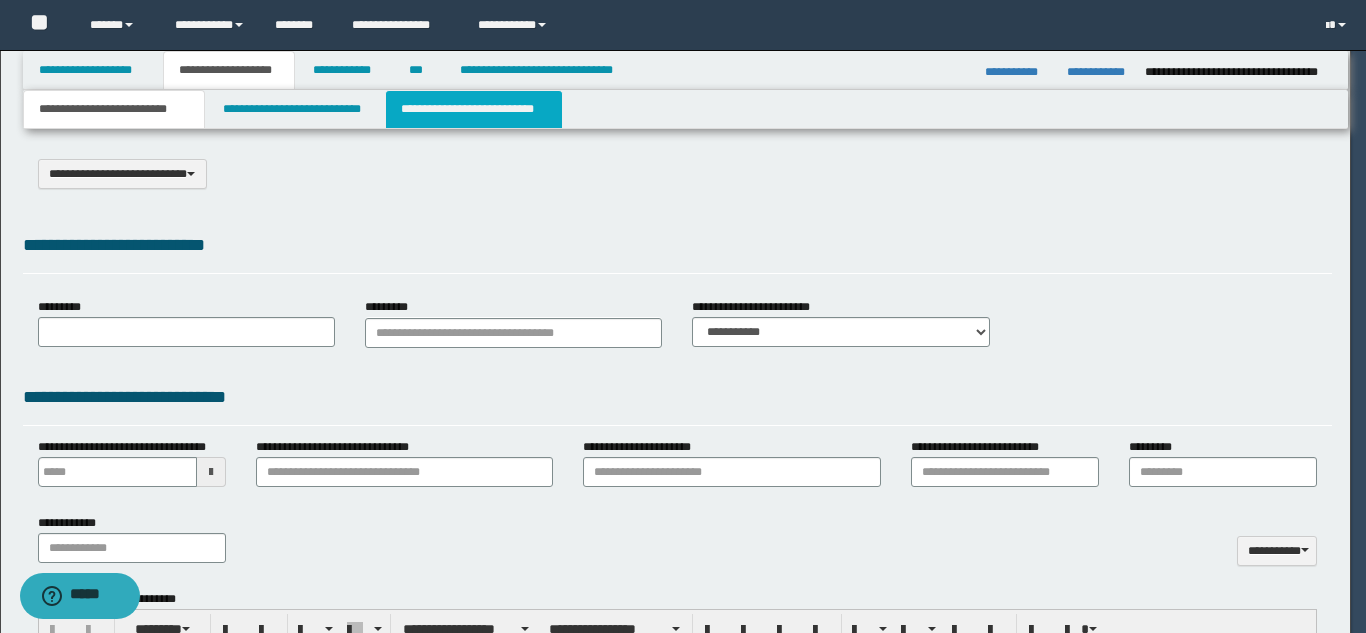 select on "*" 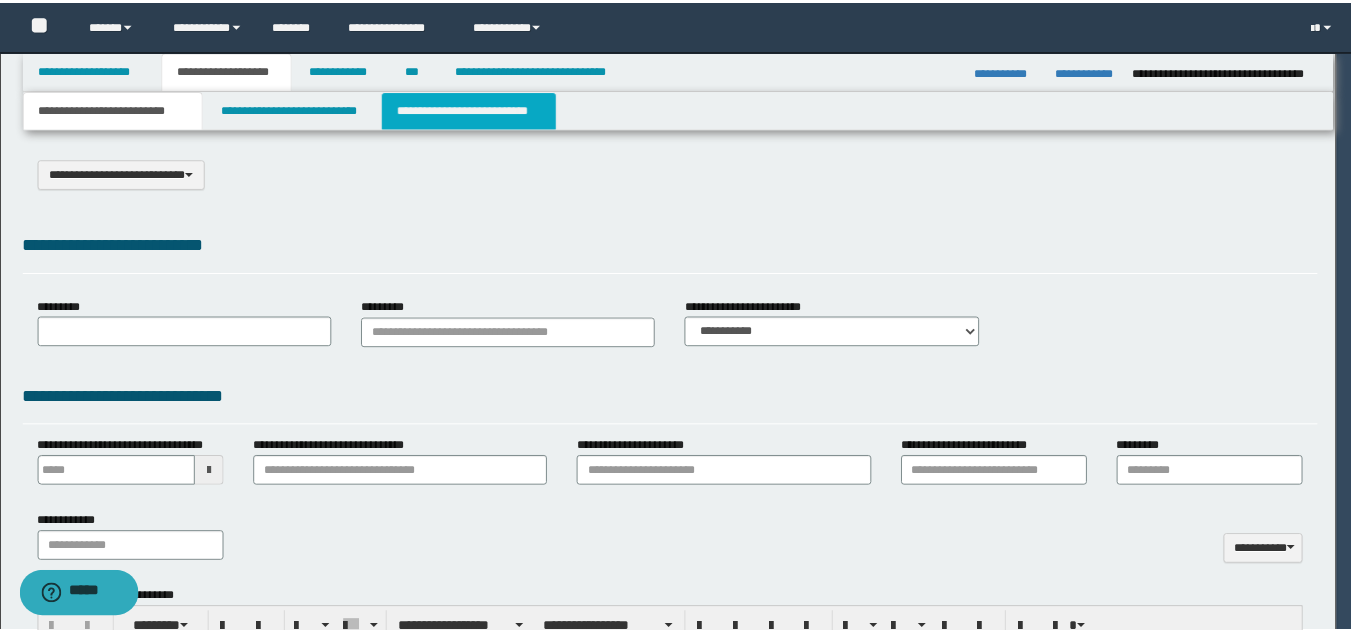 scroll, scrollTop: 0, scrollLeft: 0, axis: both 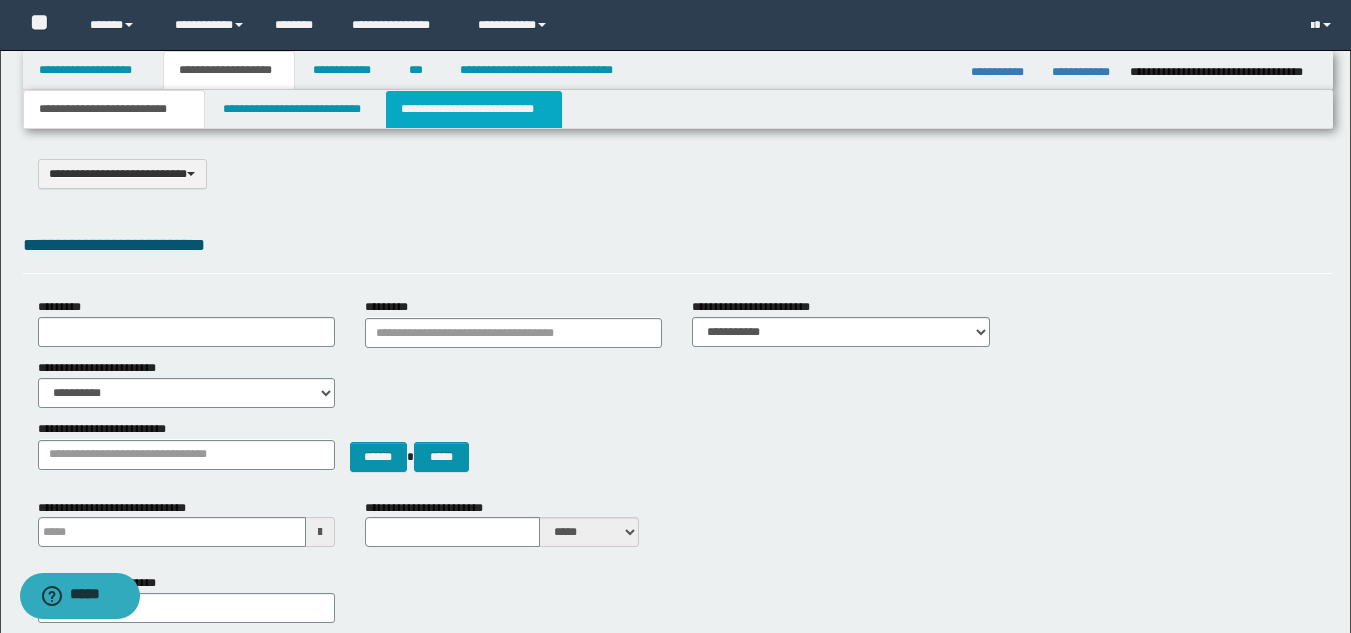 click on "**********" at bounding box center (474, 109) 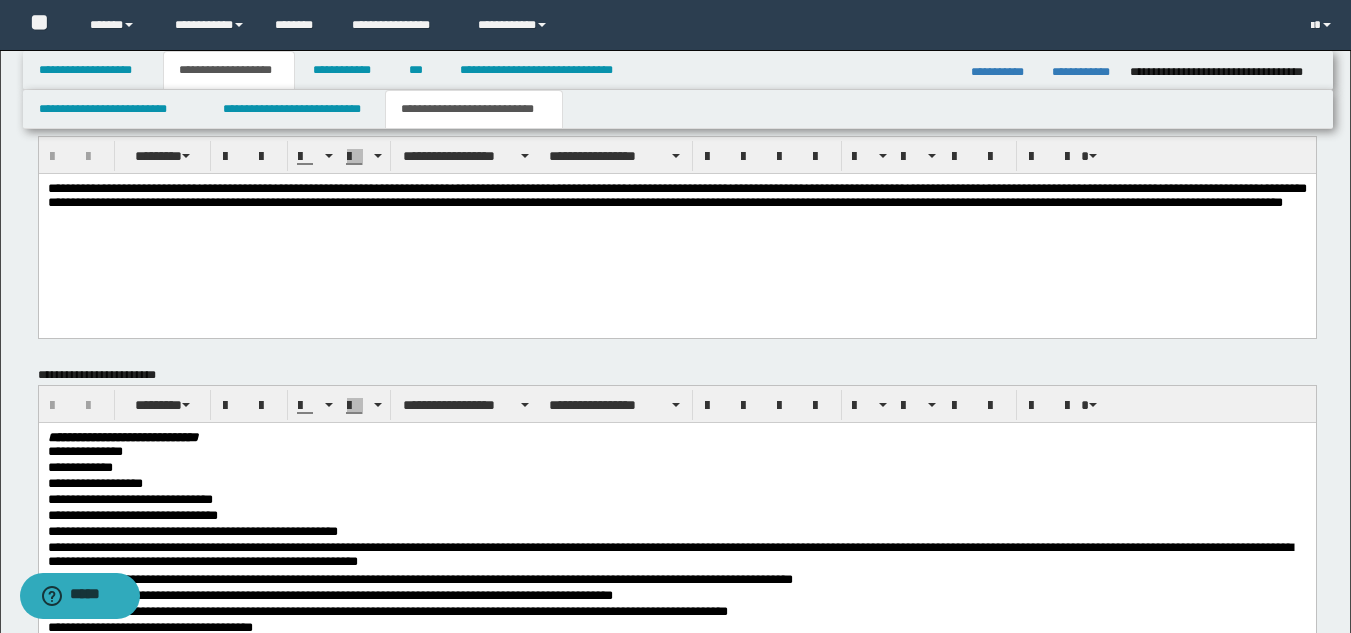 scroll, scrollTop: 705, scrollLeft: 0, axis: vertical 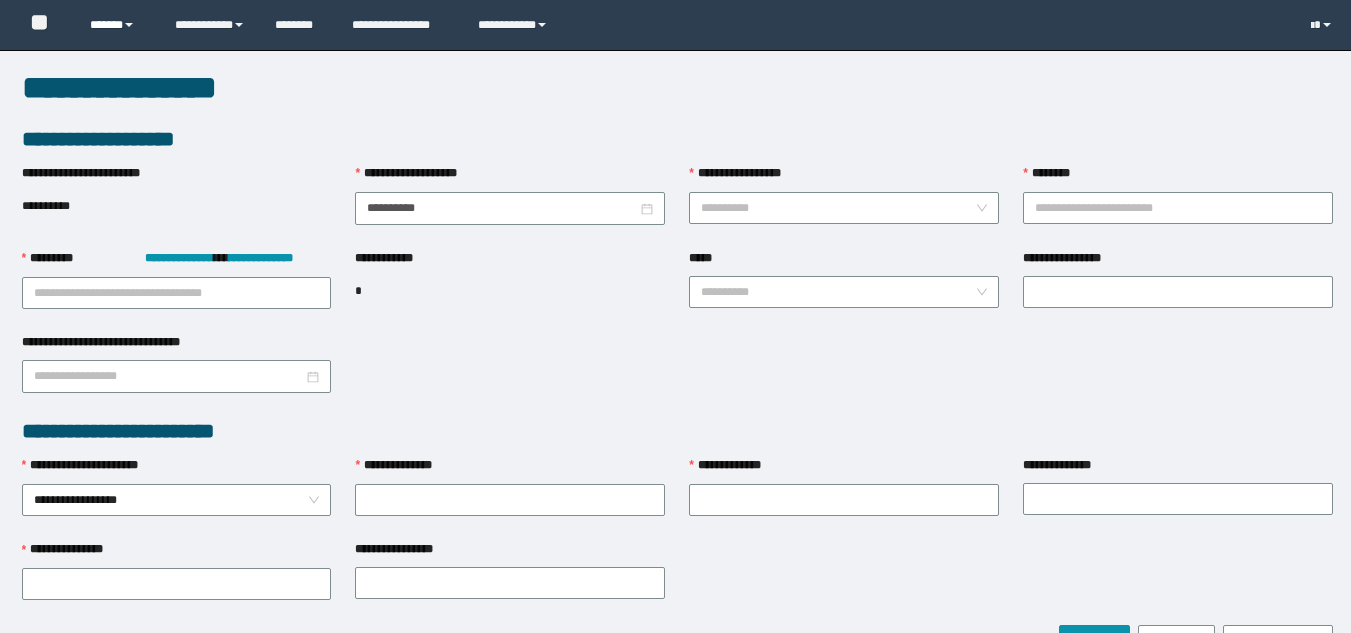 click on "******" at bounding box center [117, 25] 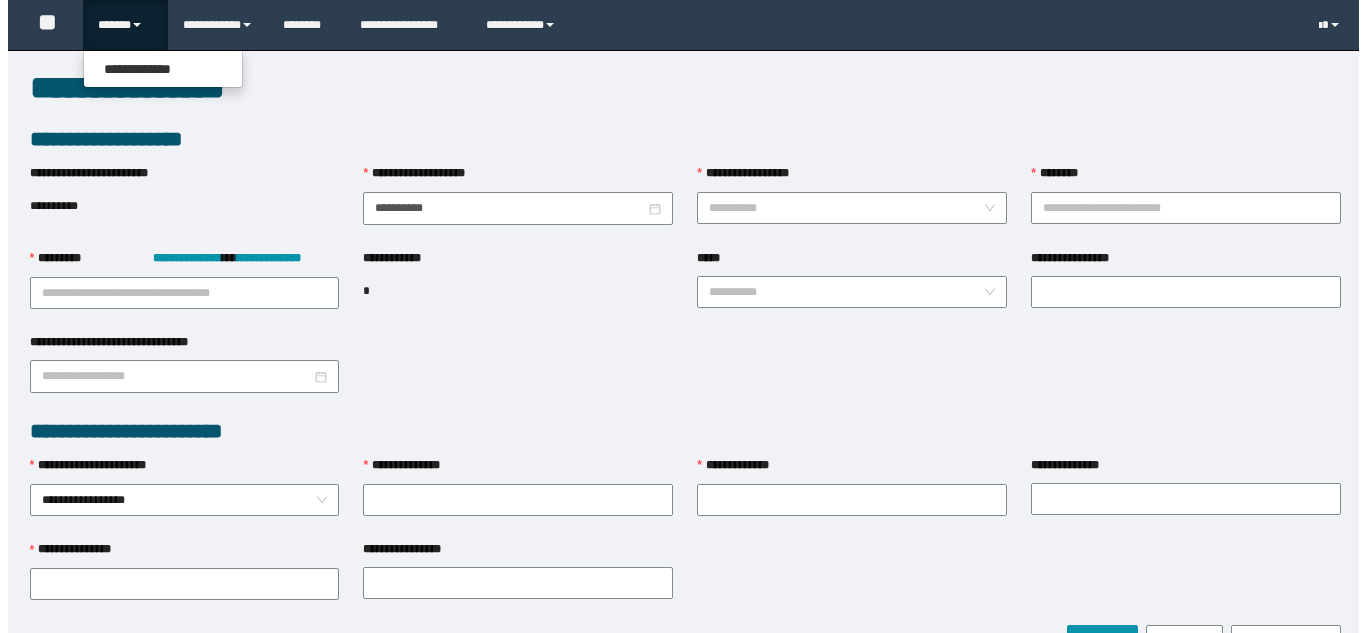 scroll, scrollTop: 0, scrollLeft: 0, axis: both 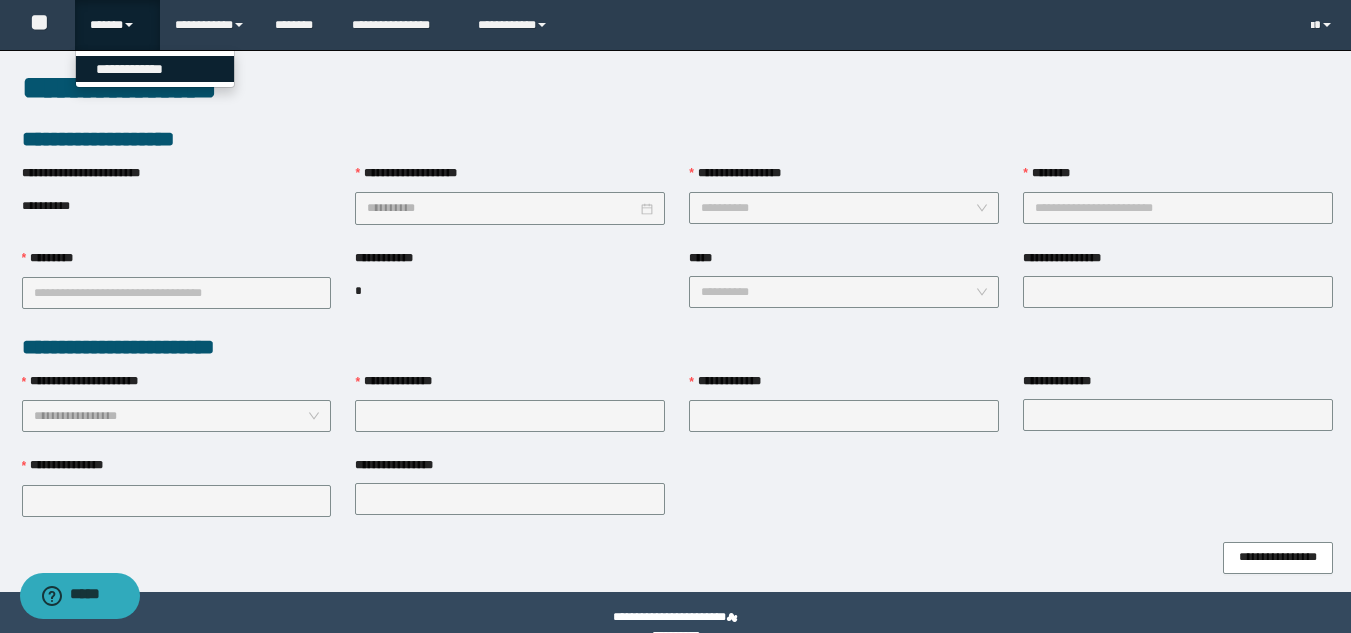 click on "**********" at bounding box center (155, 69) 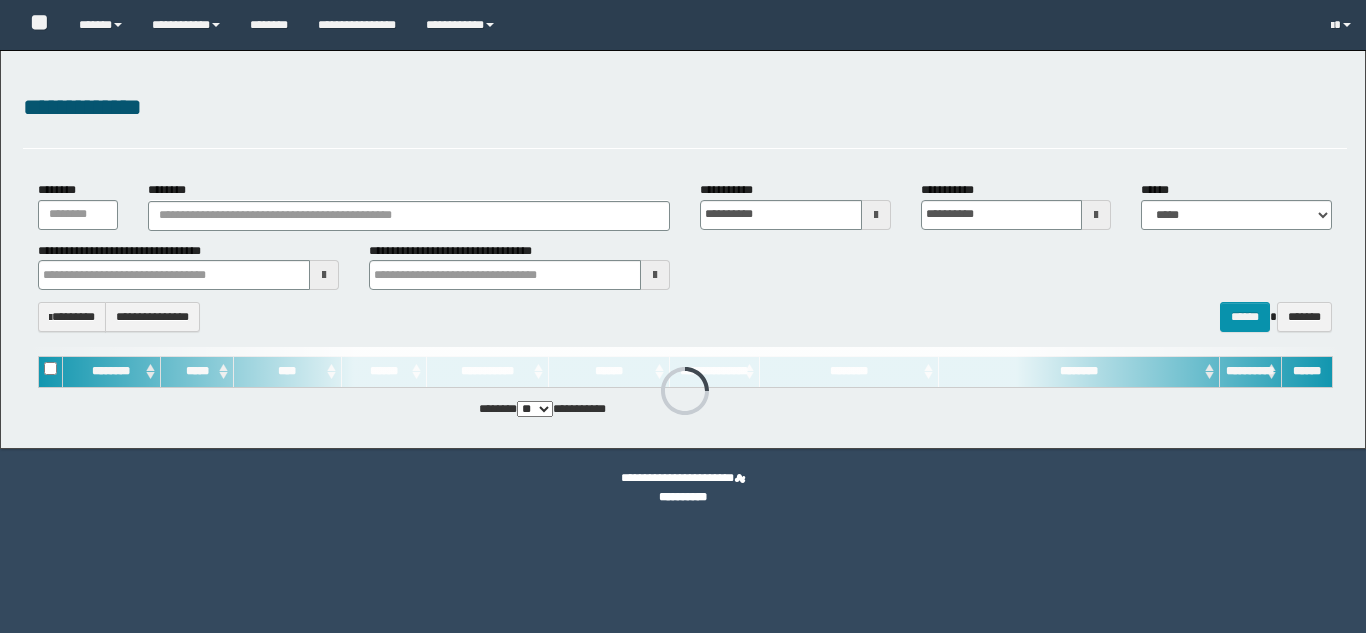 scroll, scrollTop: 0, scrollLeft: 0, axis: both 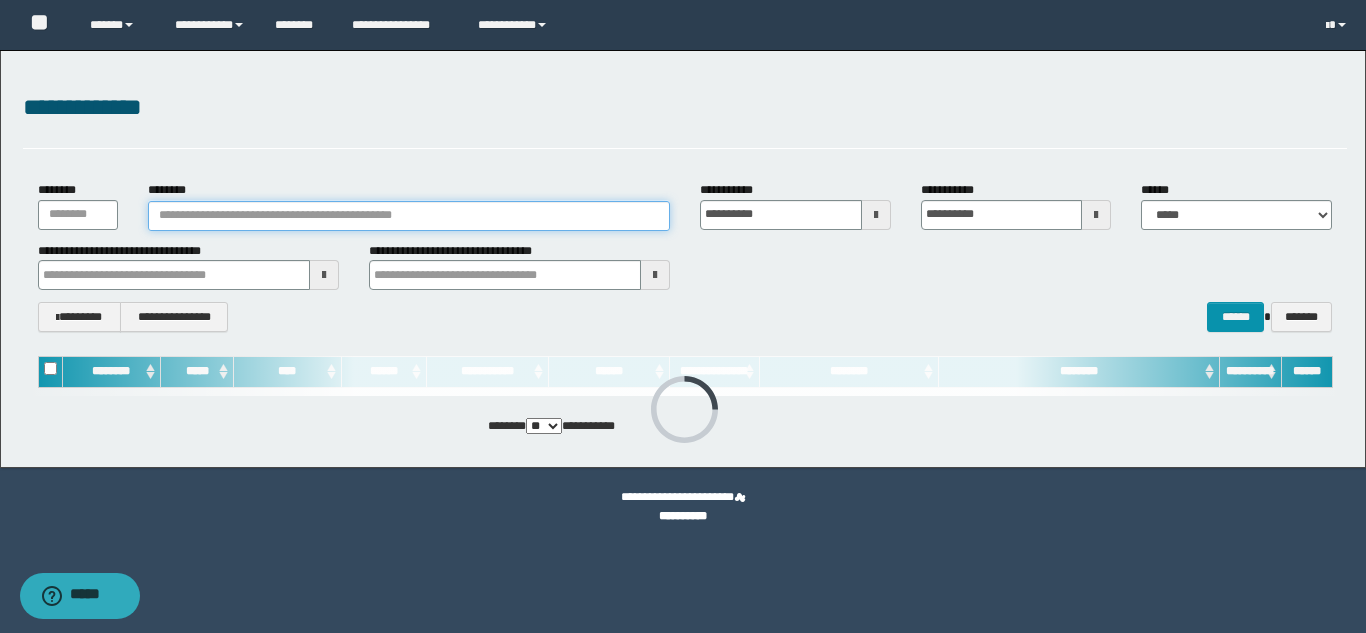 click on "********" at bounding box center [409, 216] 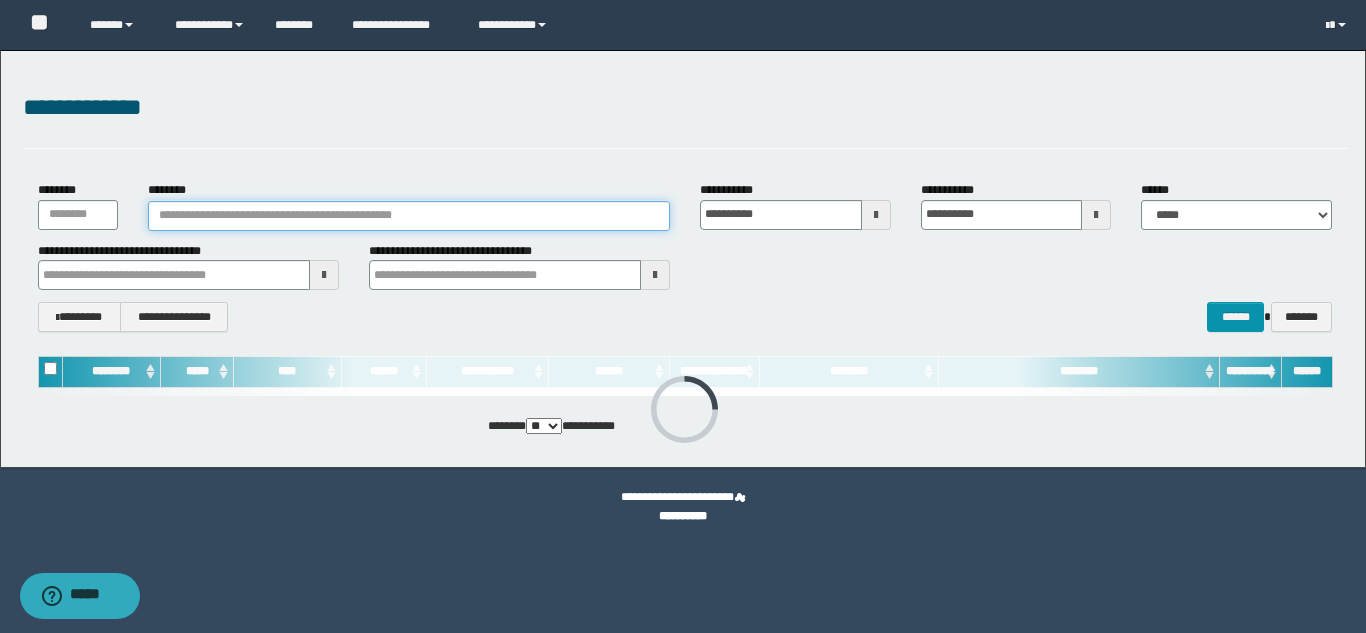 paste on "**********" 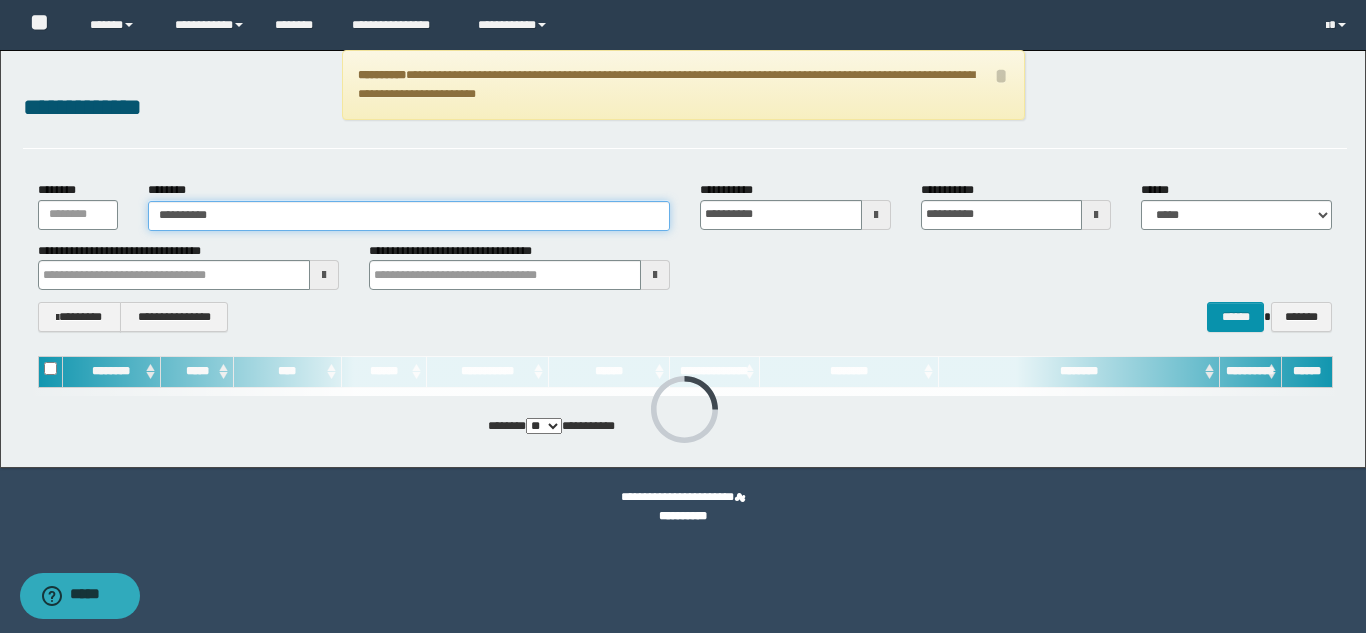 click on "**********" at bounding box center [409, 216] 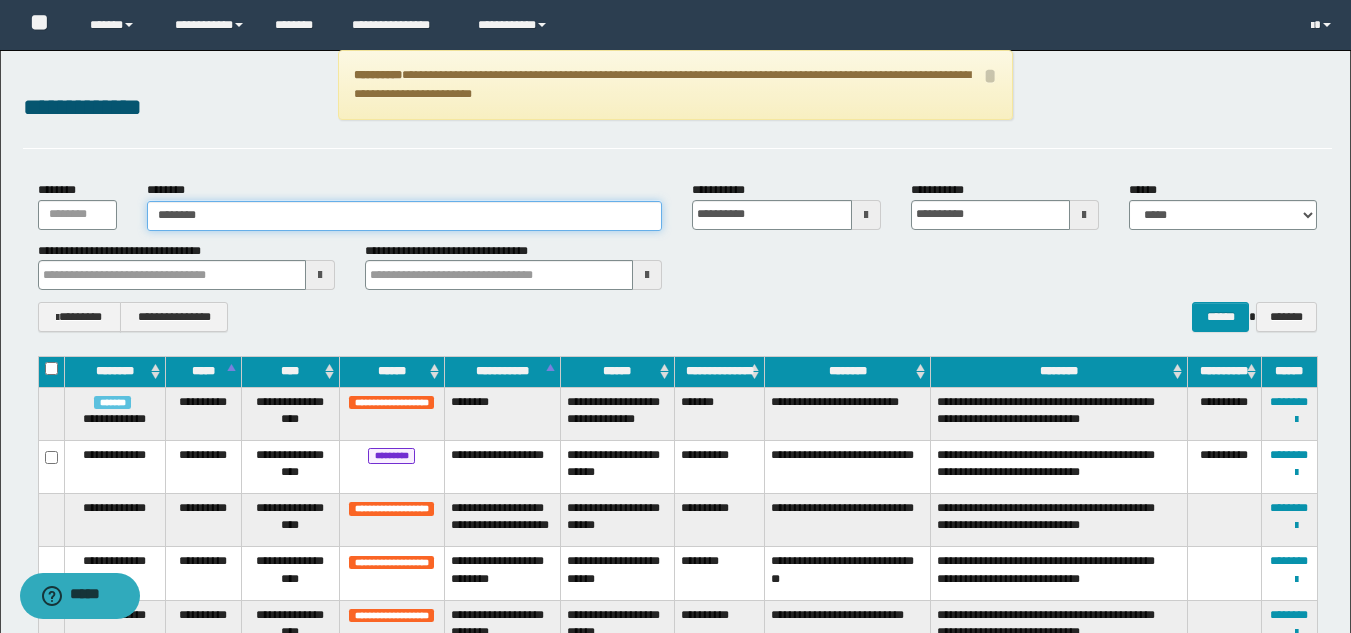 click on "********" at bounding box center (405, 216) 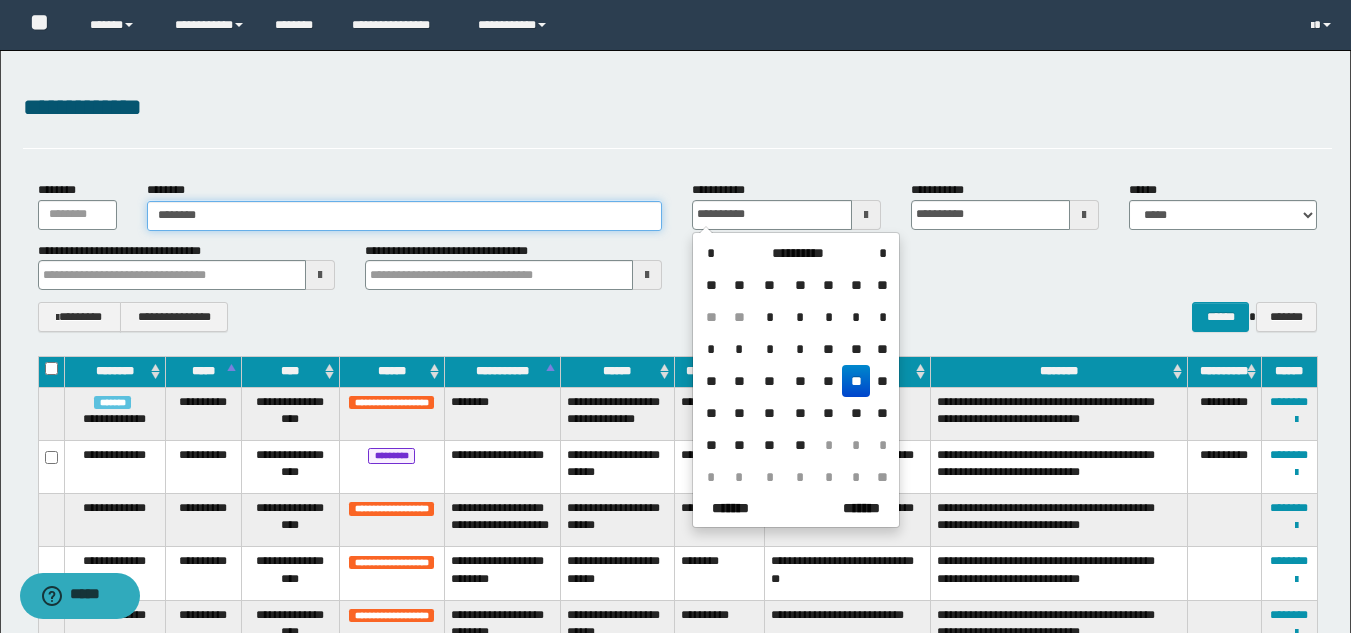 click on "********" at bounding box center [405, 216] 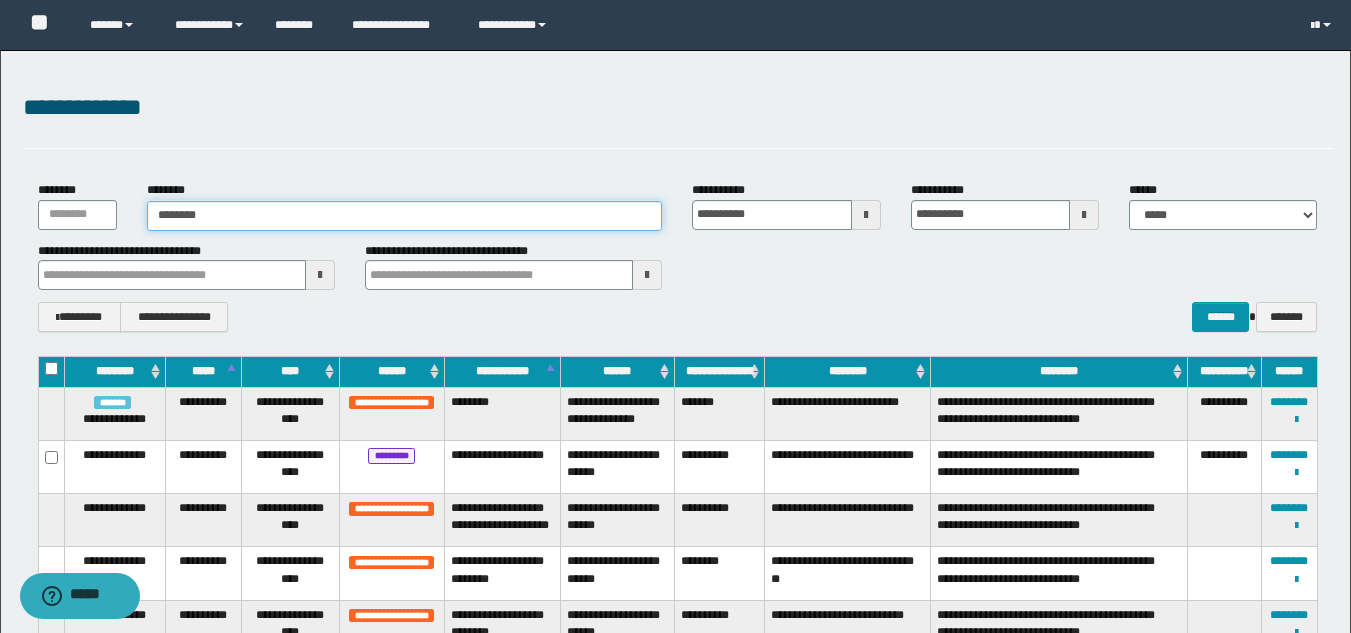 drag, startPoint x: 236, startPoint y: 222, endPoint x: 77, endPoint y: 181, distance: 164.2011 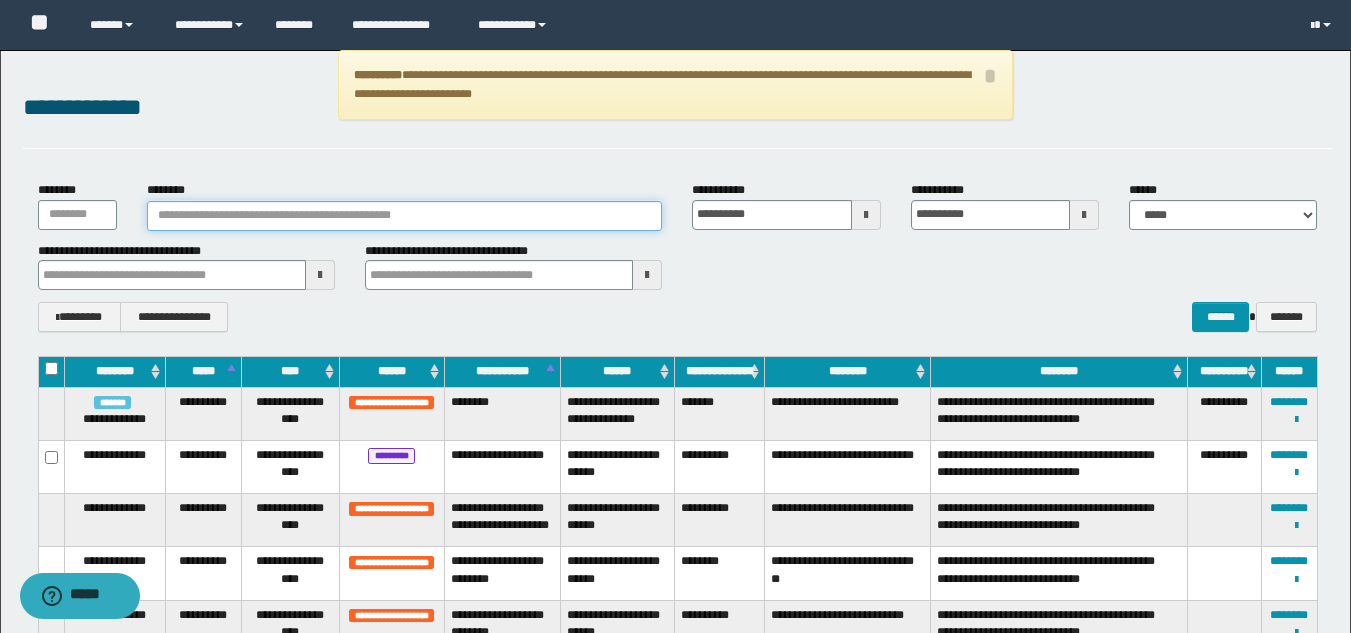 click on "********" at bounding box center [405, 216] 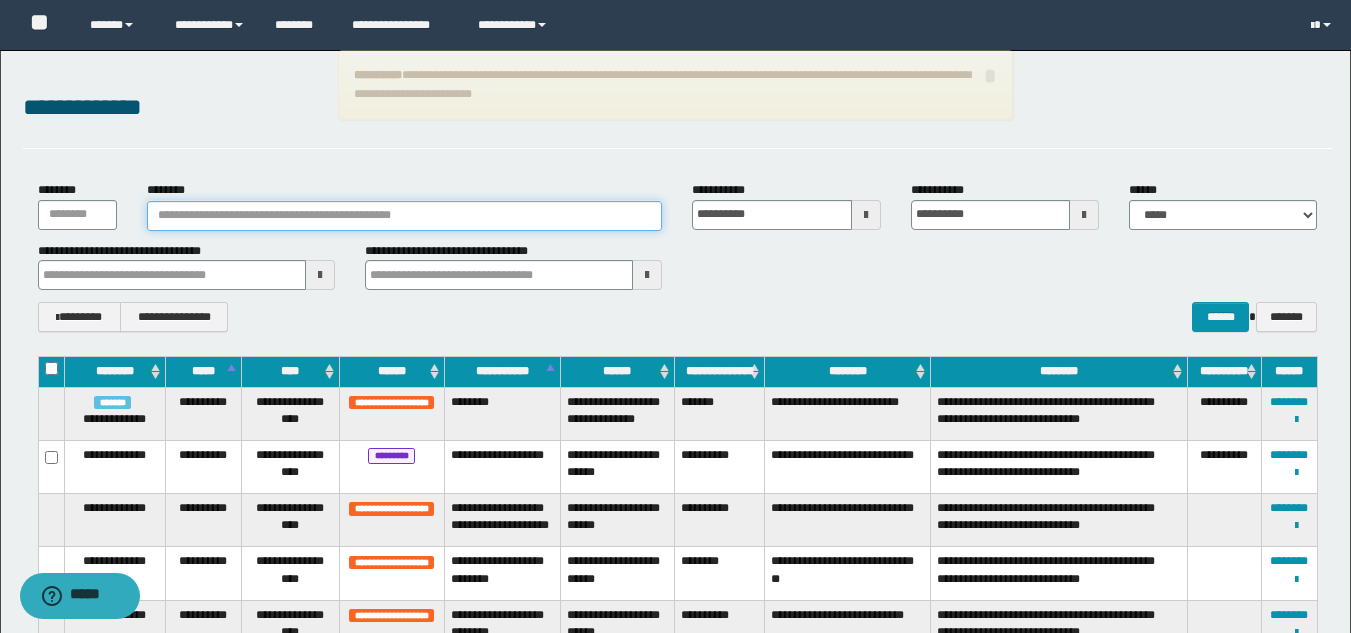paste on "********" 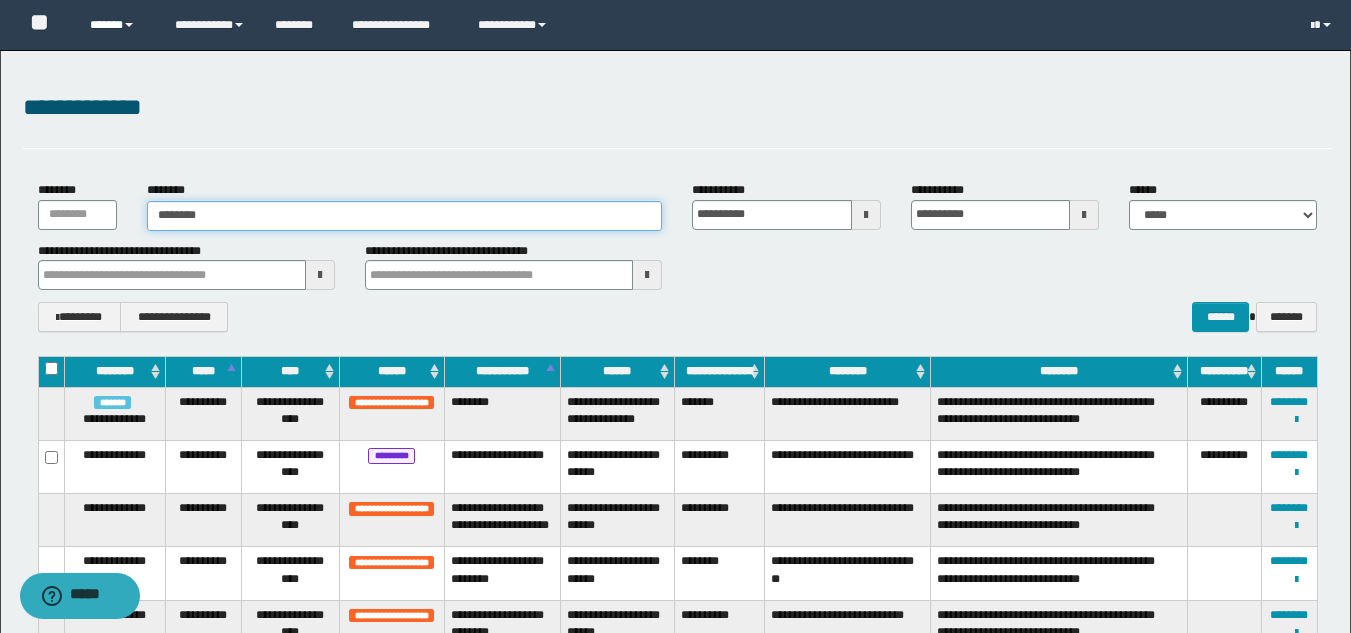 type on "********" 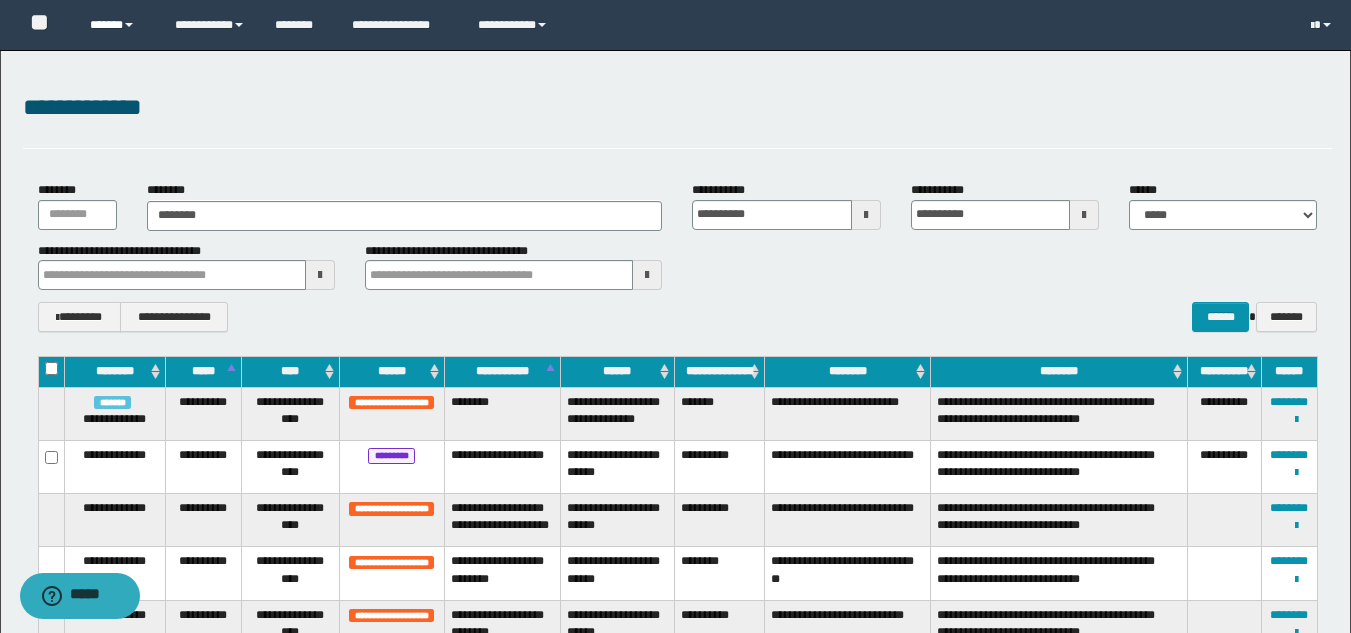 click on "******" at bounding box center [117, 25] 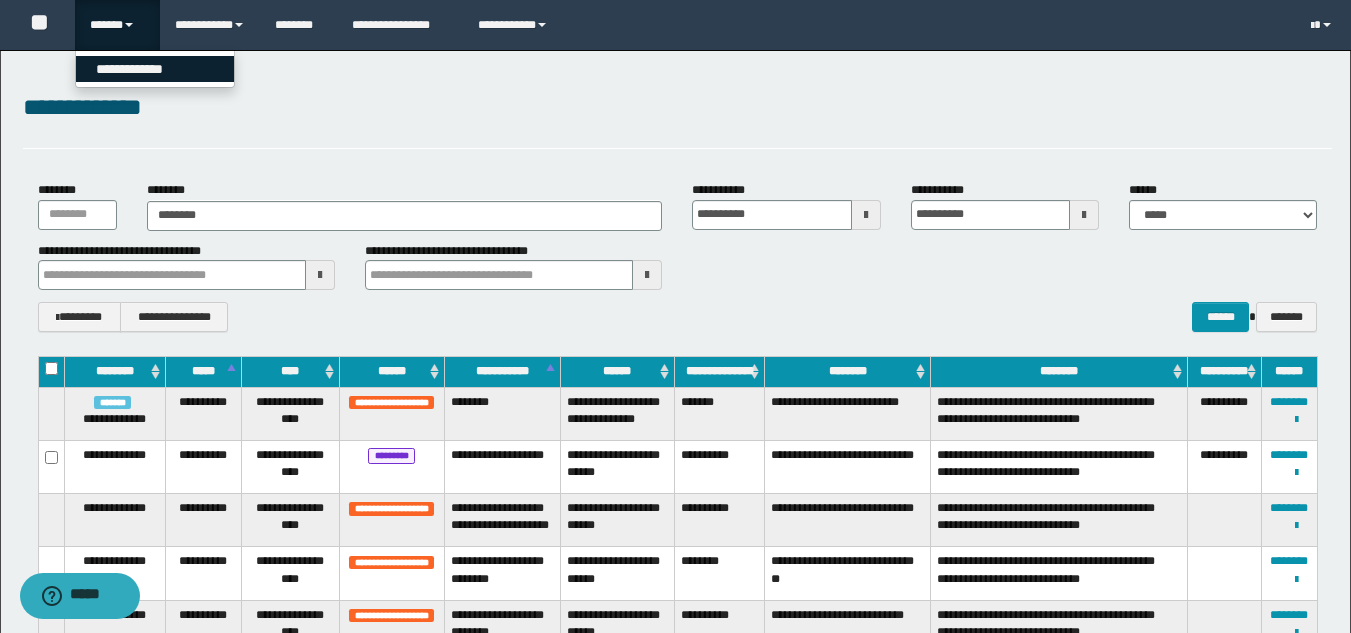 click on "**********" at bounding box center [155, 69] 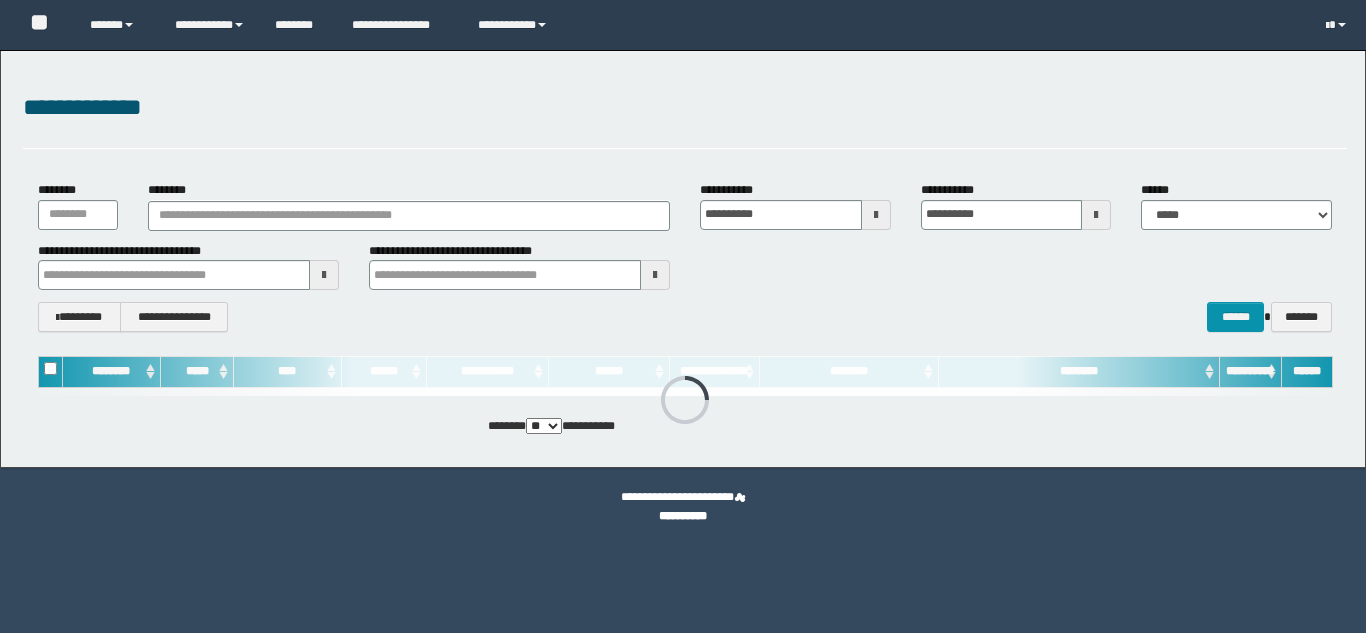 scroll, scrollTop: 0, scrollLeft: 0, axis: both 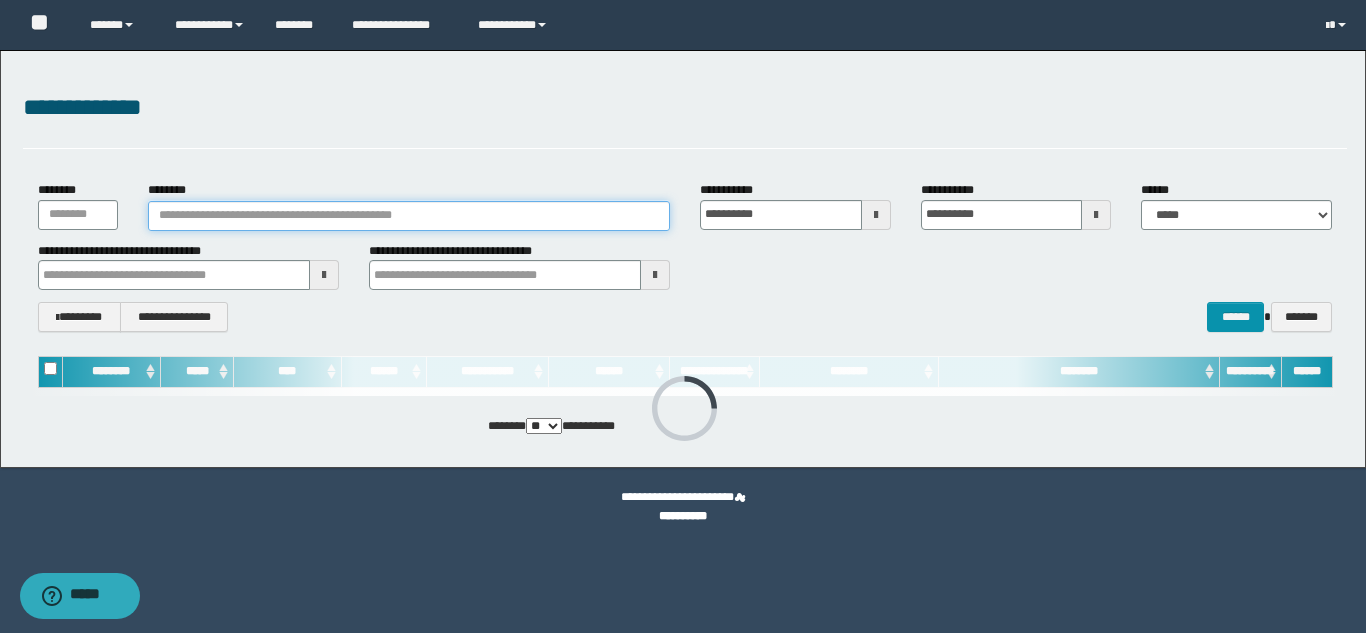 click on "********" at bounding box center [409, 216] 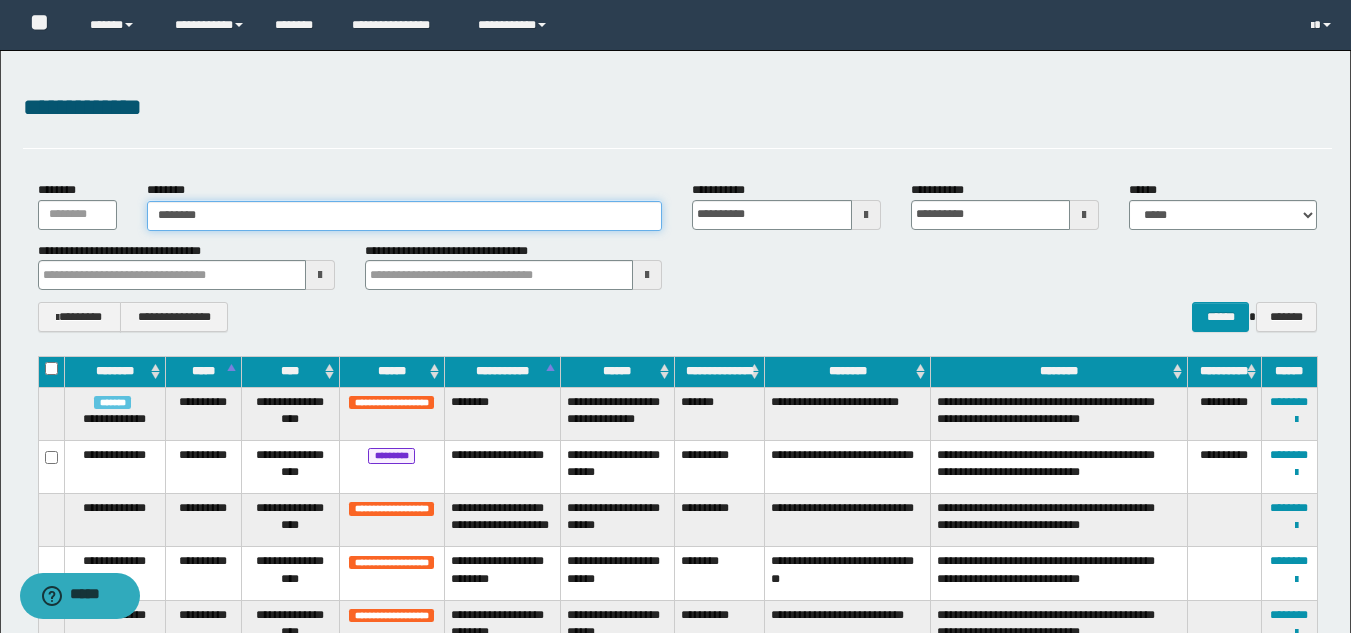 click on "********" at bounding box center (405, 216) 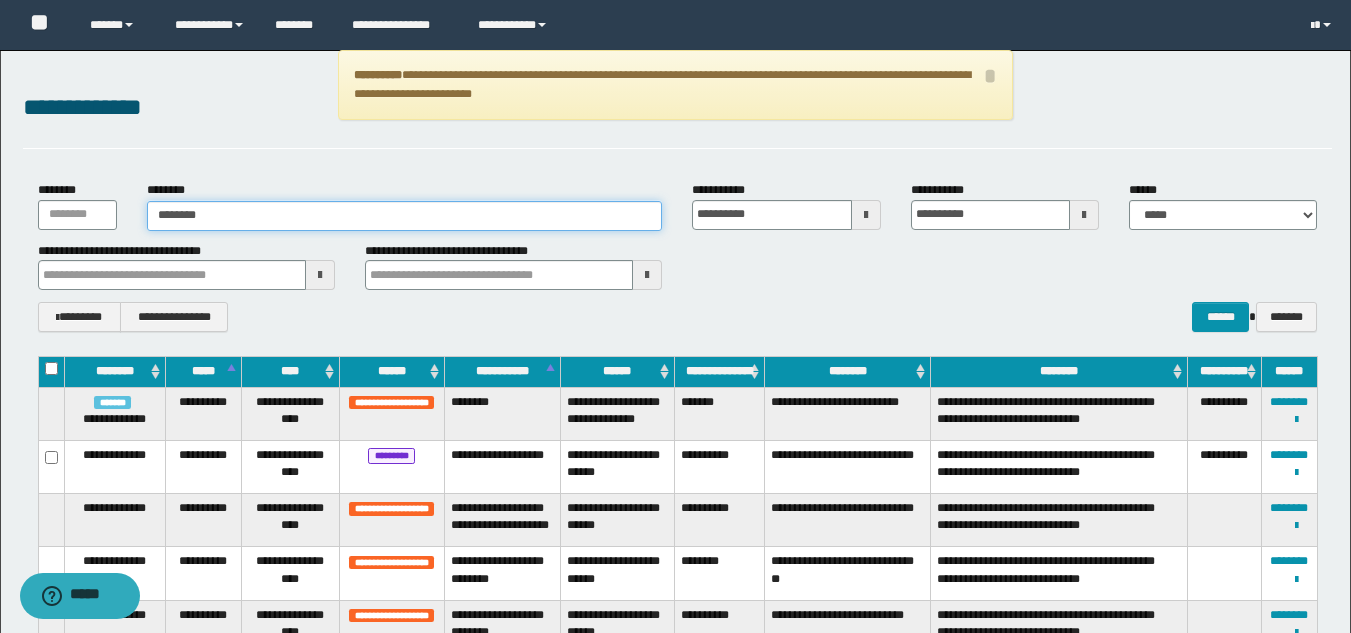 drag, startPoint x: 142, startPoint y: 200, endPoint x: 16, endPoint y: 179, distance: 127.738014 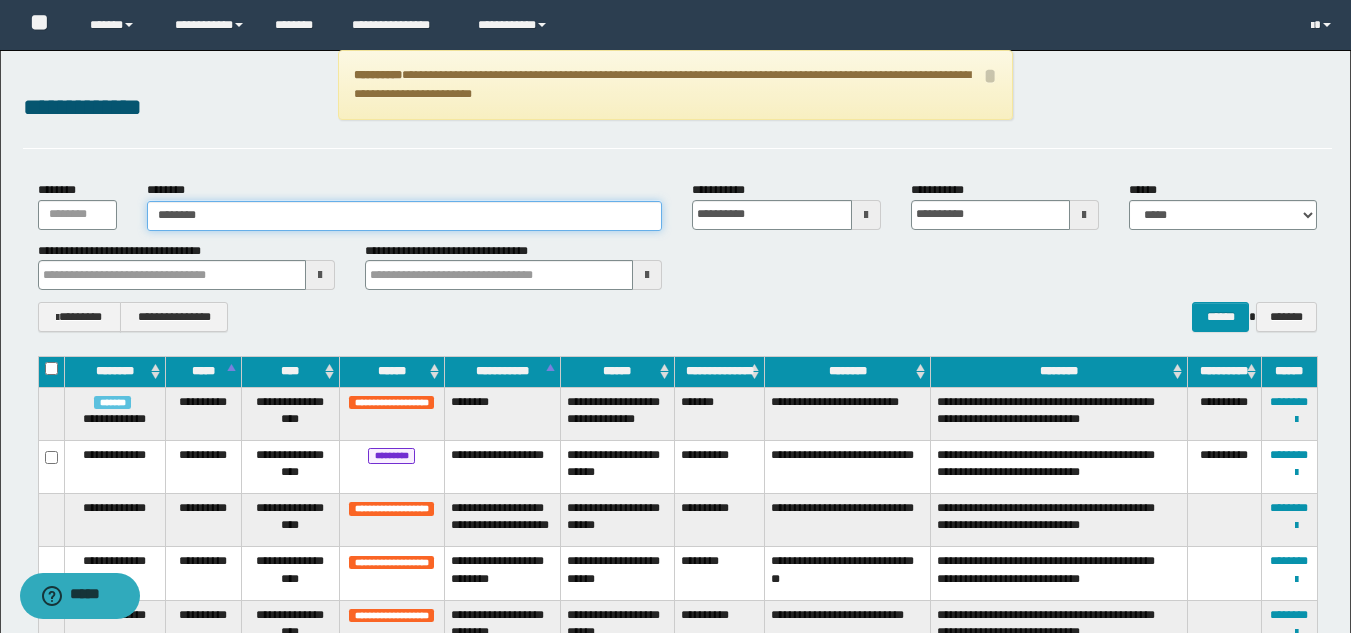 click on "********" at bounding box center (405, 216) 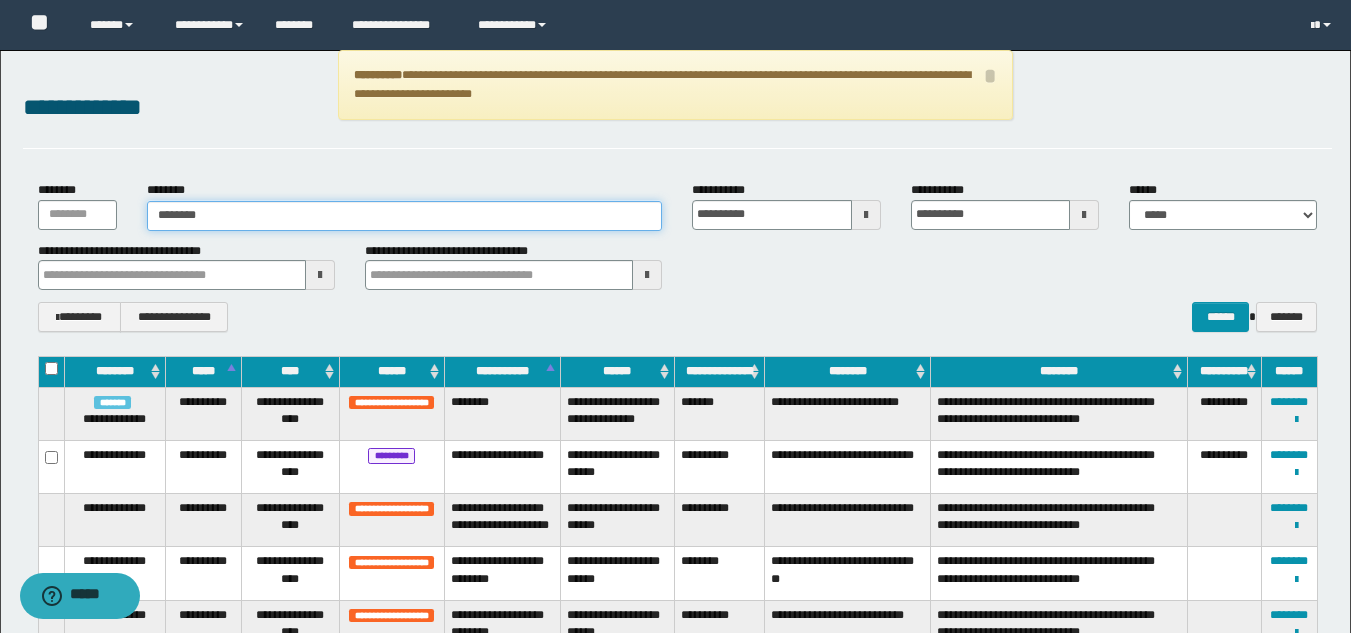 drag, startPoint x: 265, startPoint y: 209, endPoint x: 85, endPoint y: 204, distance: 180.06943 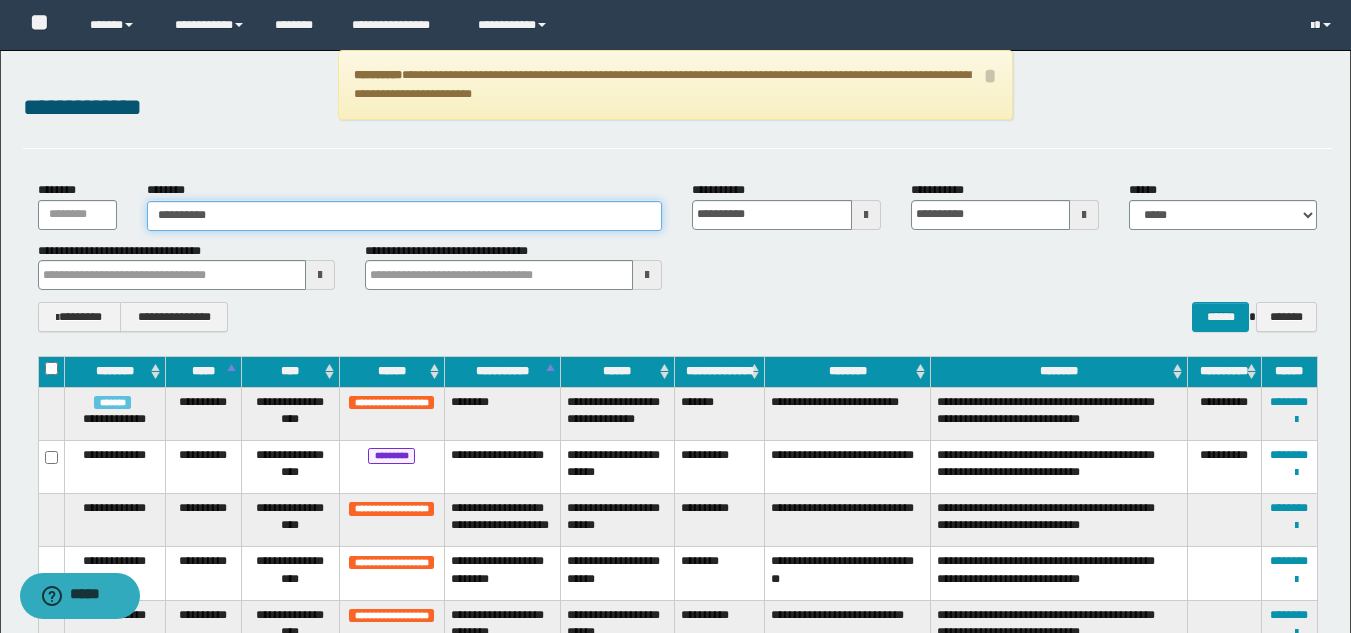 type on "**********" 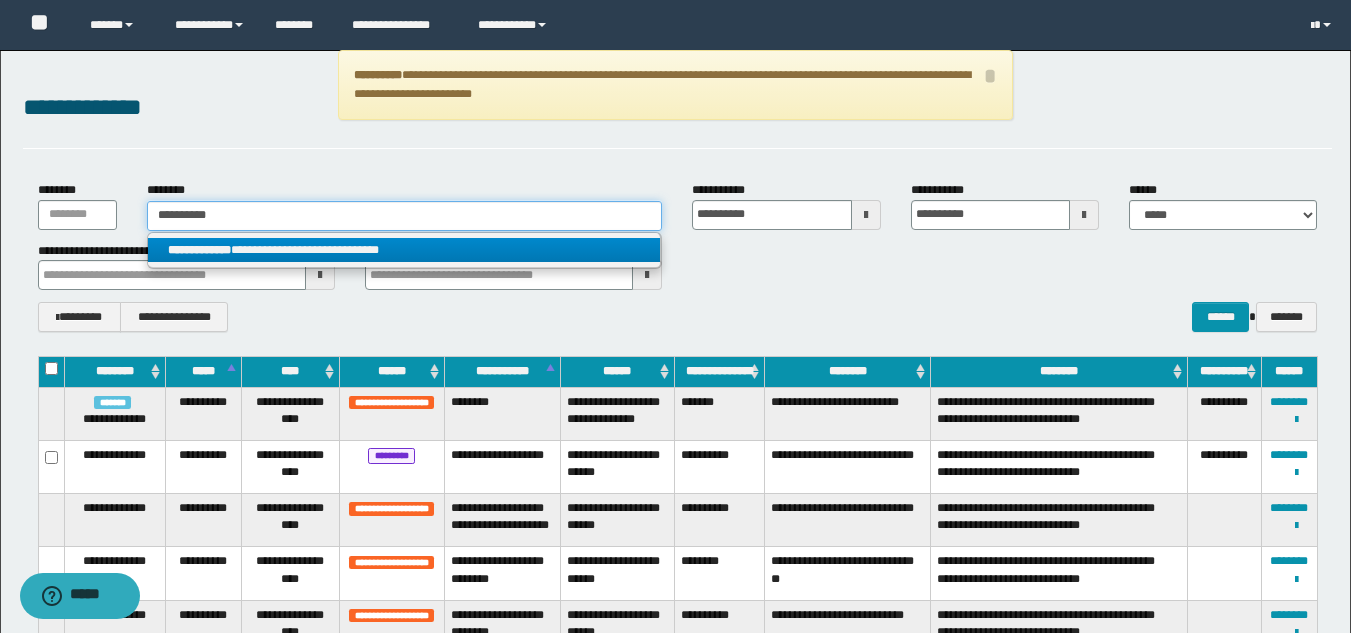 type on "**********" 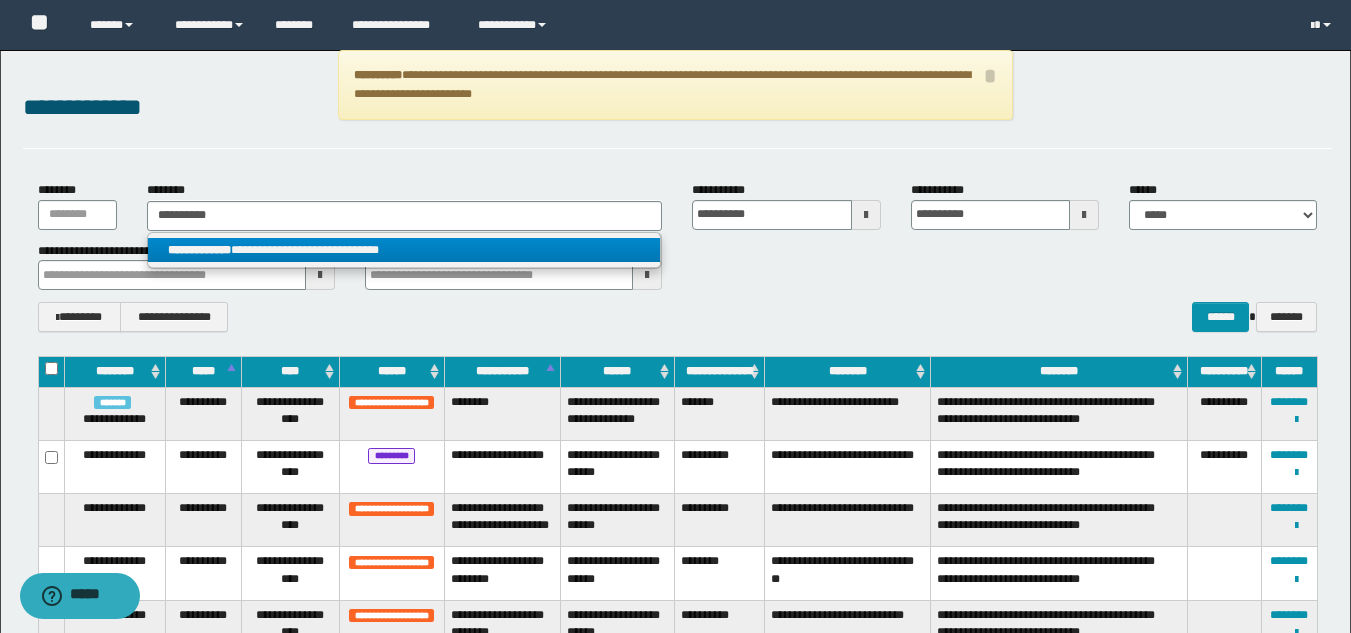 click on "**********" at bounding box center (404, 250) 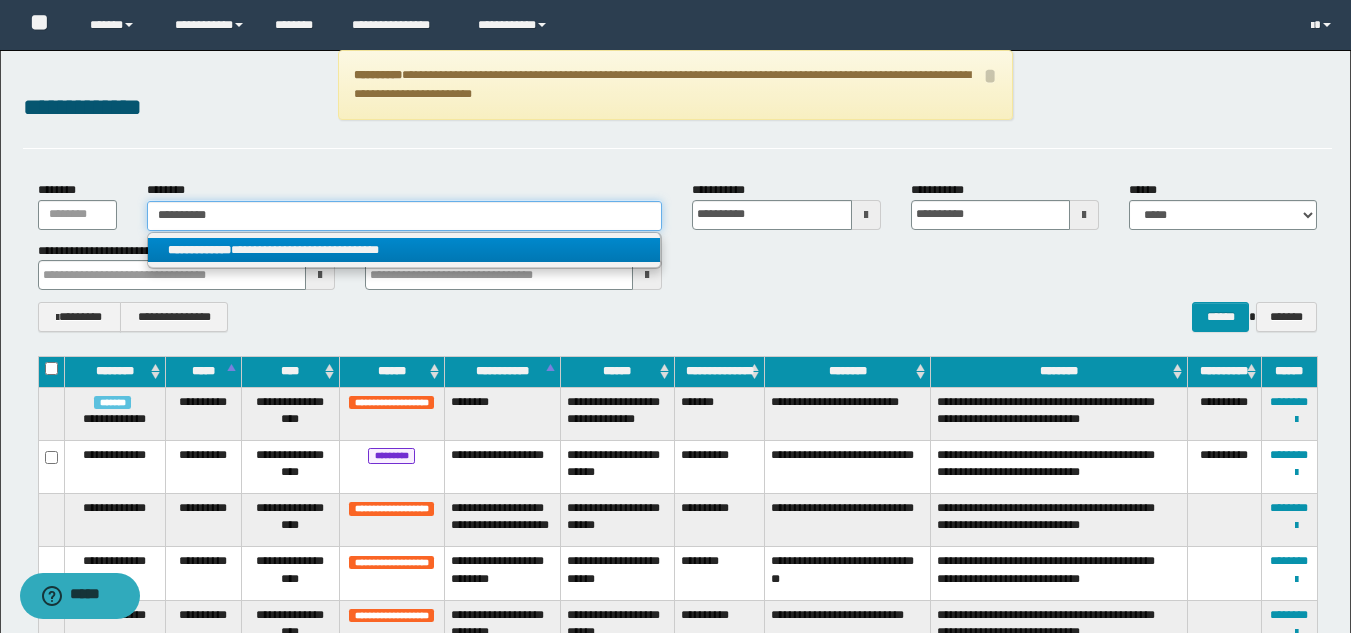 type 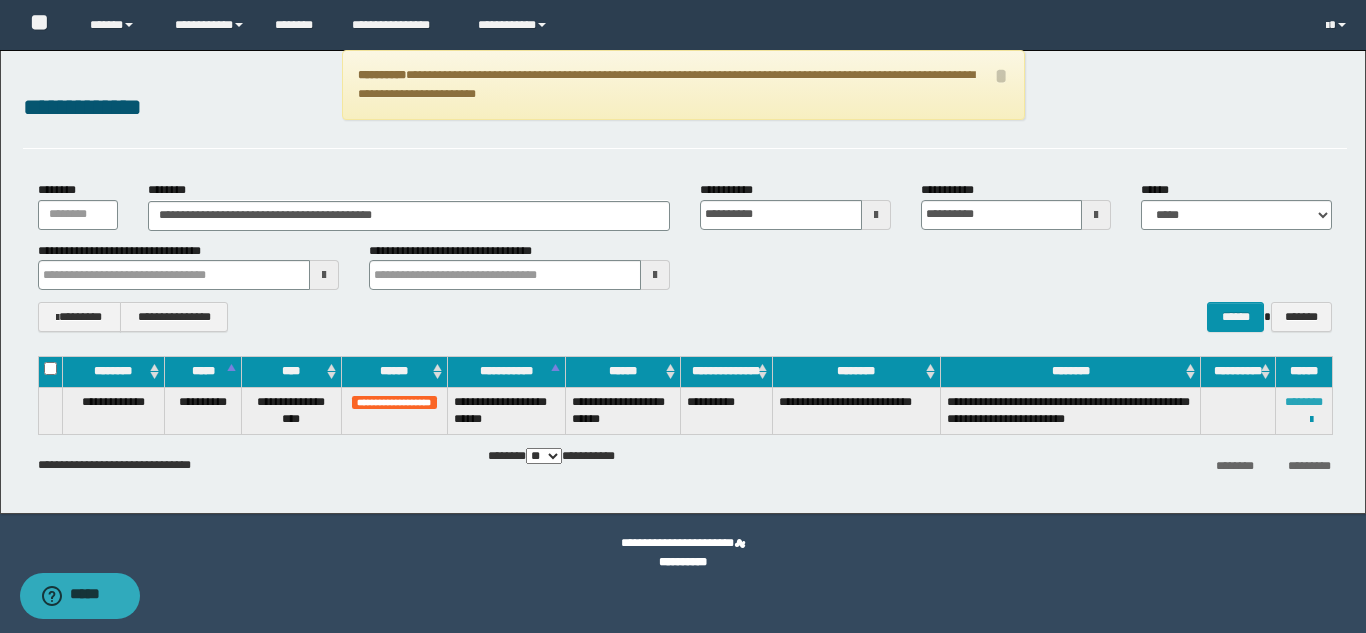 click on "********" at bounding box center (1304, 402) 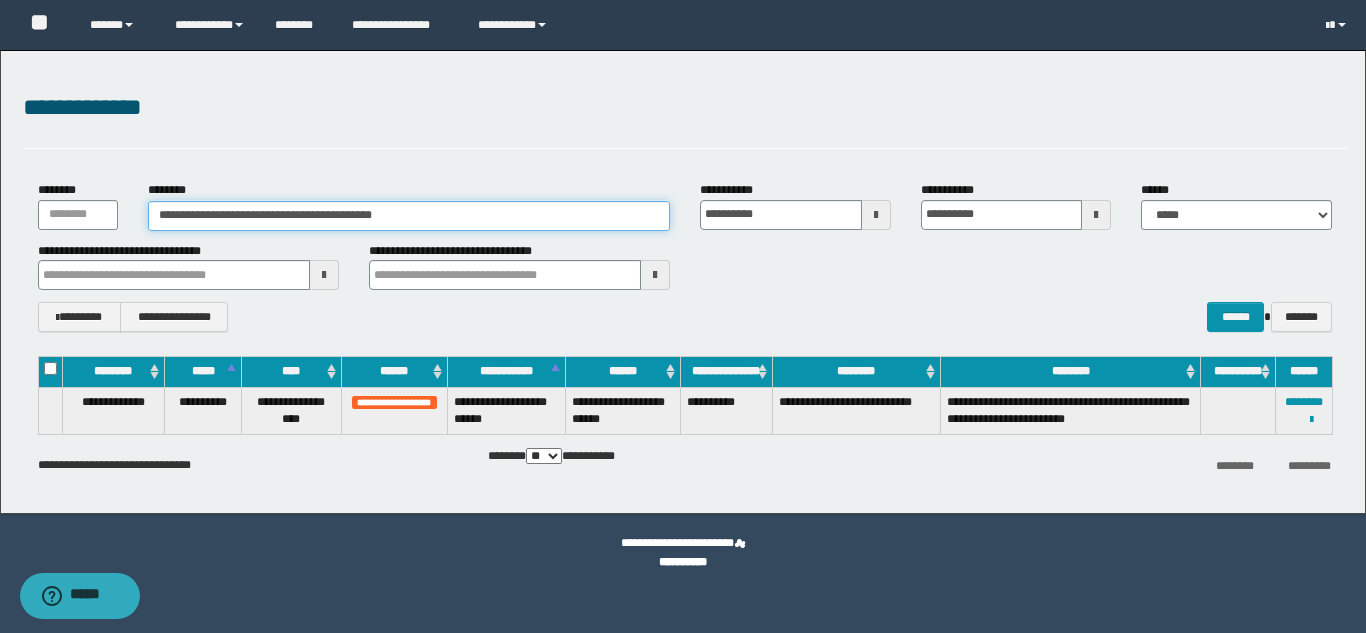 drag, startPoint x: 441, startPoint y: 213, endPoint x: 131, endPoint y: 185, distance: 311.26193 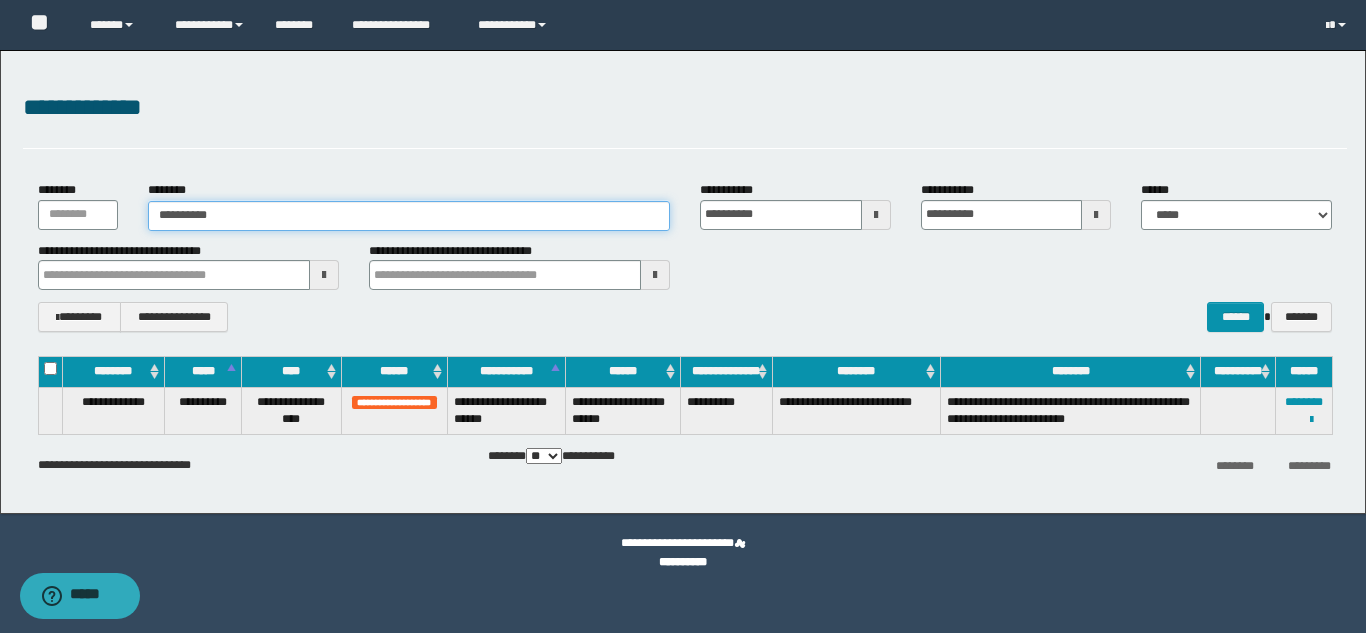 type on "**********" 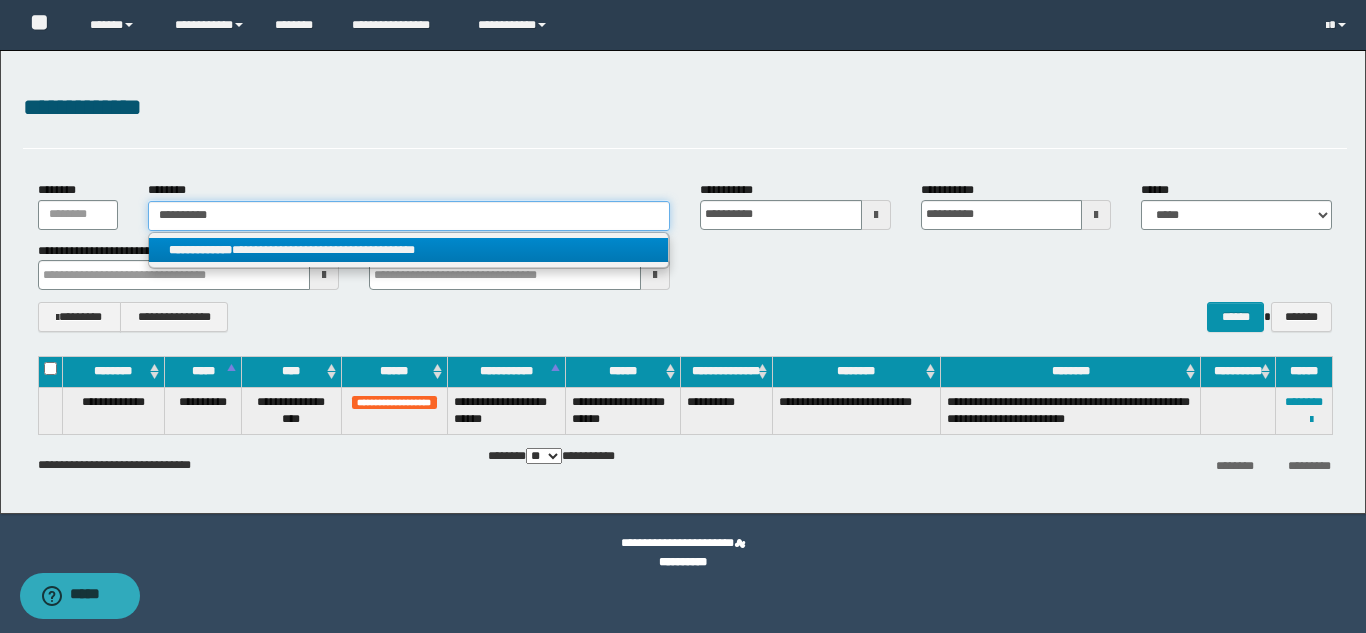 type on "**********" 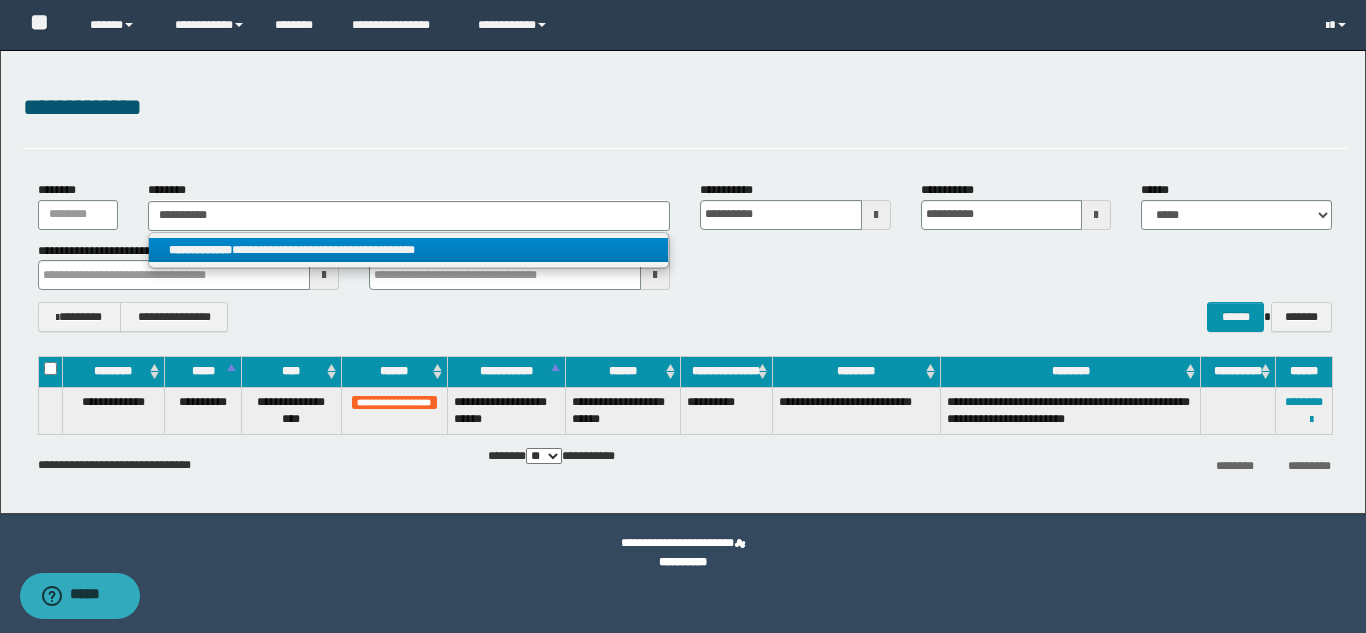 click on "**********" at bounding box center [408, 250] 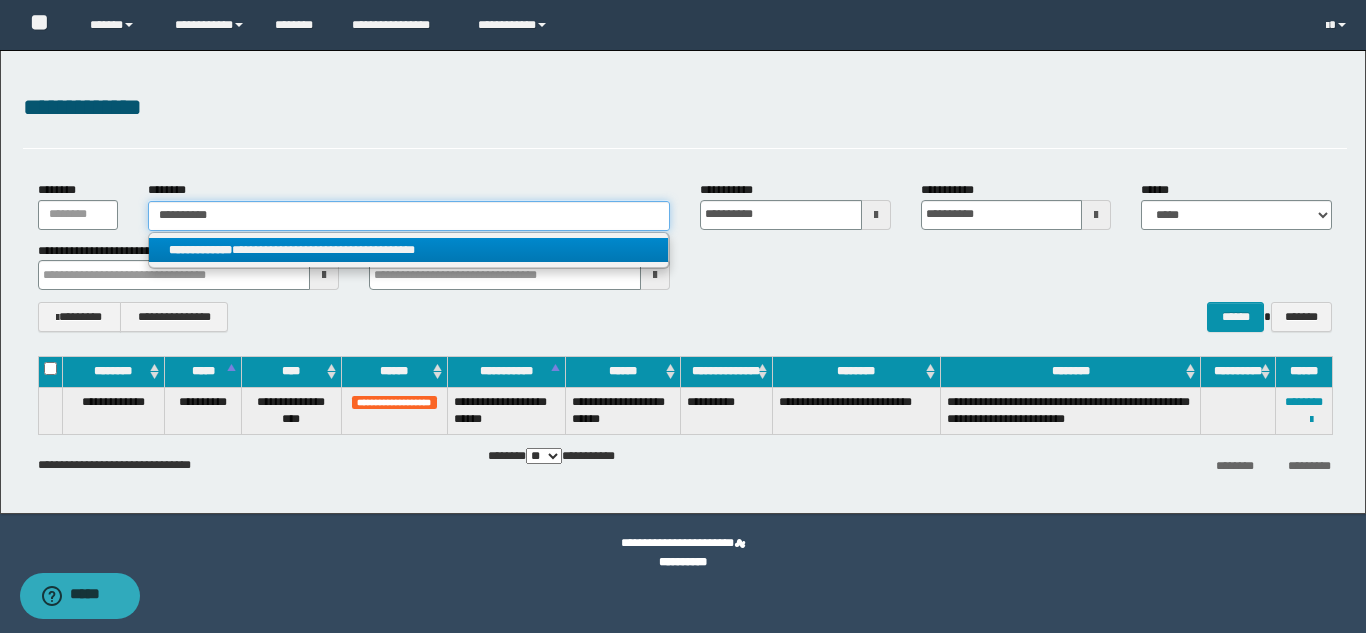 type 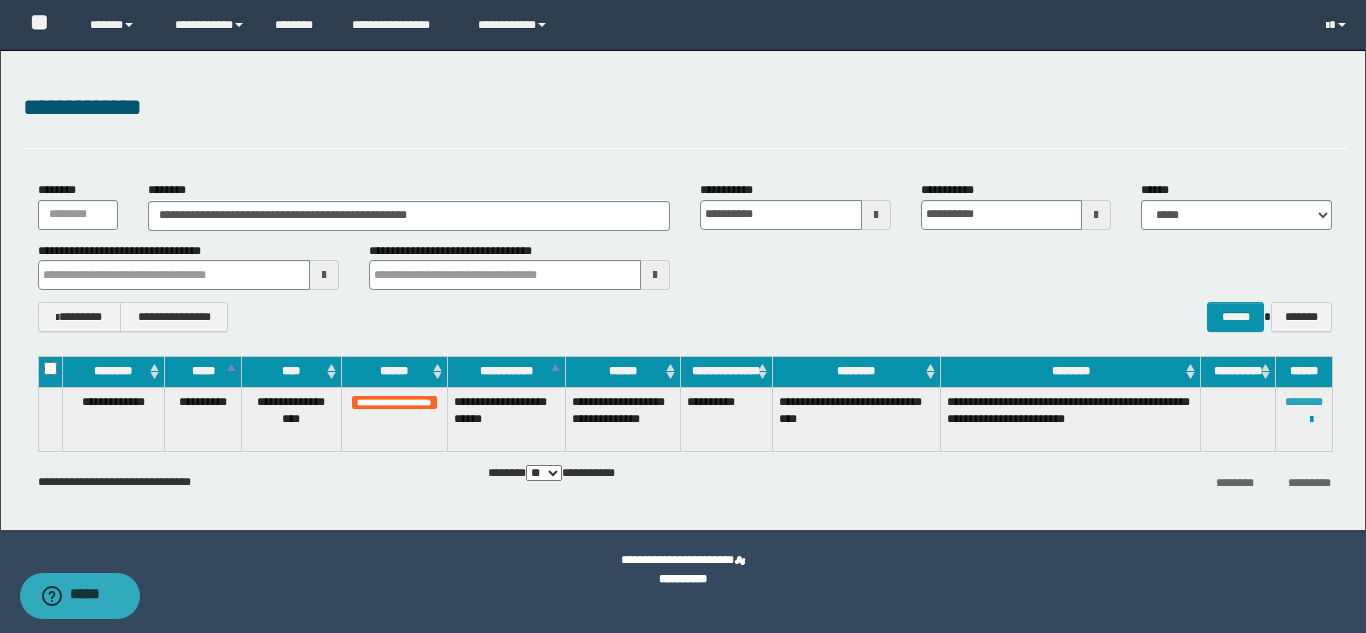click on "********" at bounding box center (1304, 402) 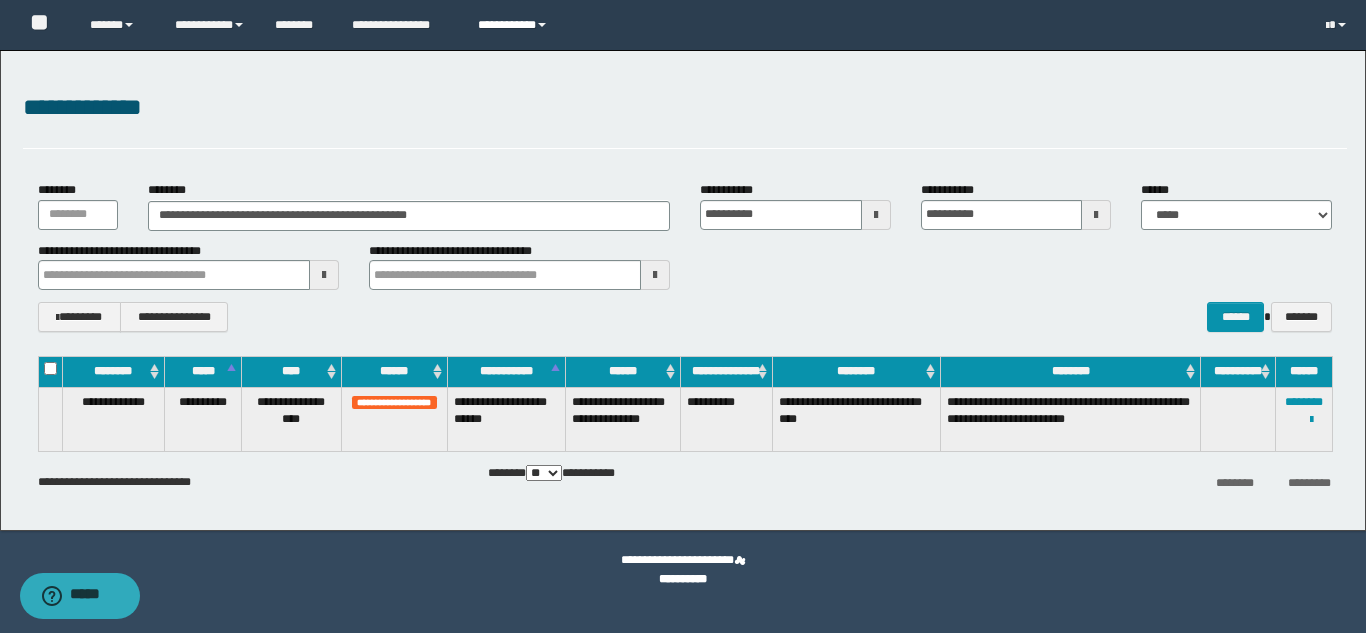 click on "**********" at bounding box center (515, 25) 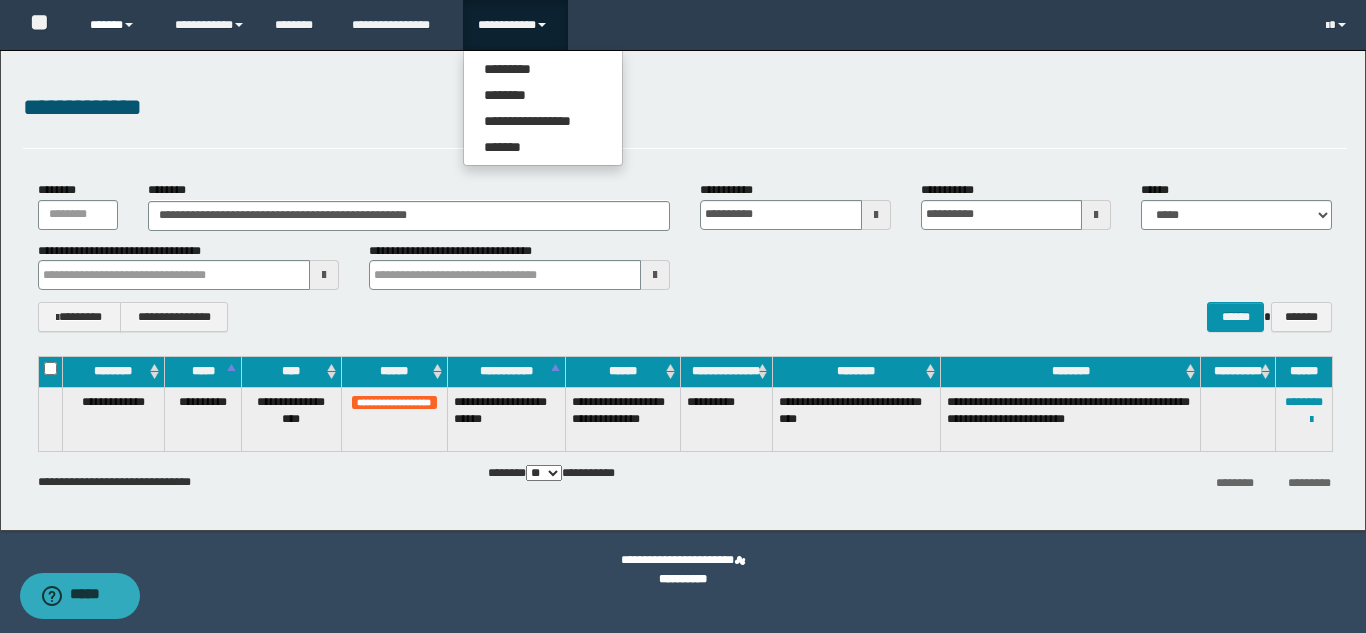 click on "******" at bounding box center [117, 25] 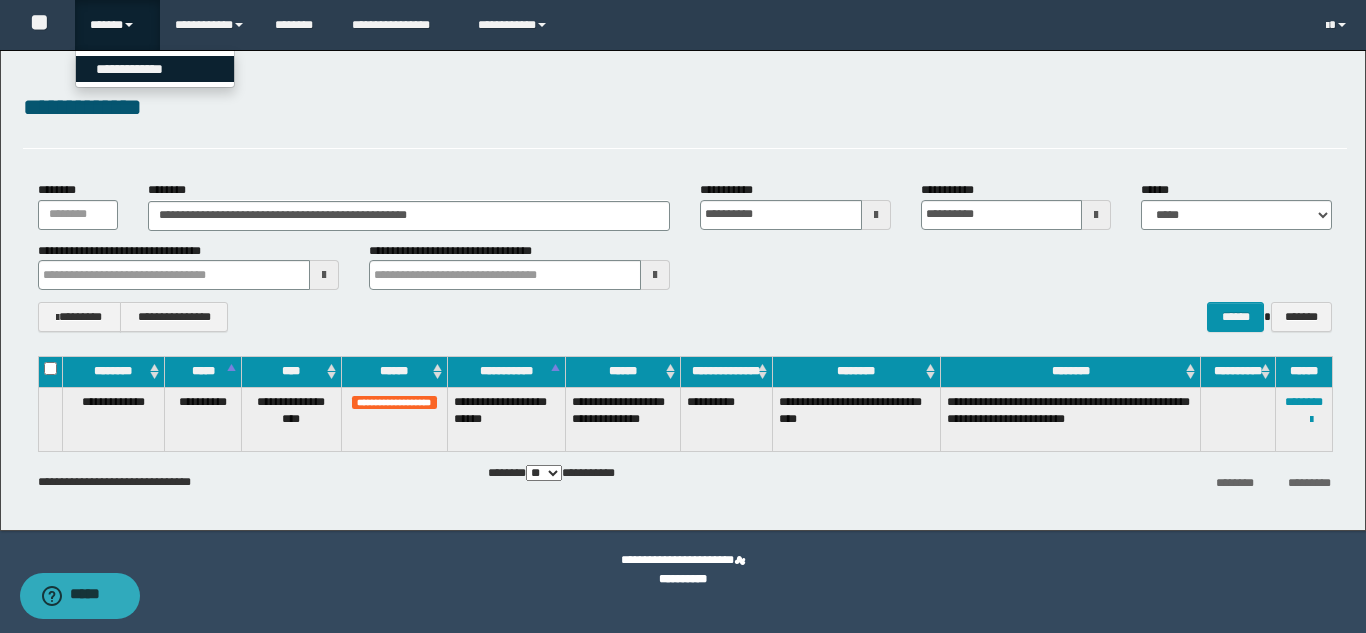 click on "**********" at bounding box center (155, 69) 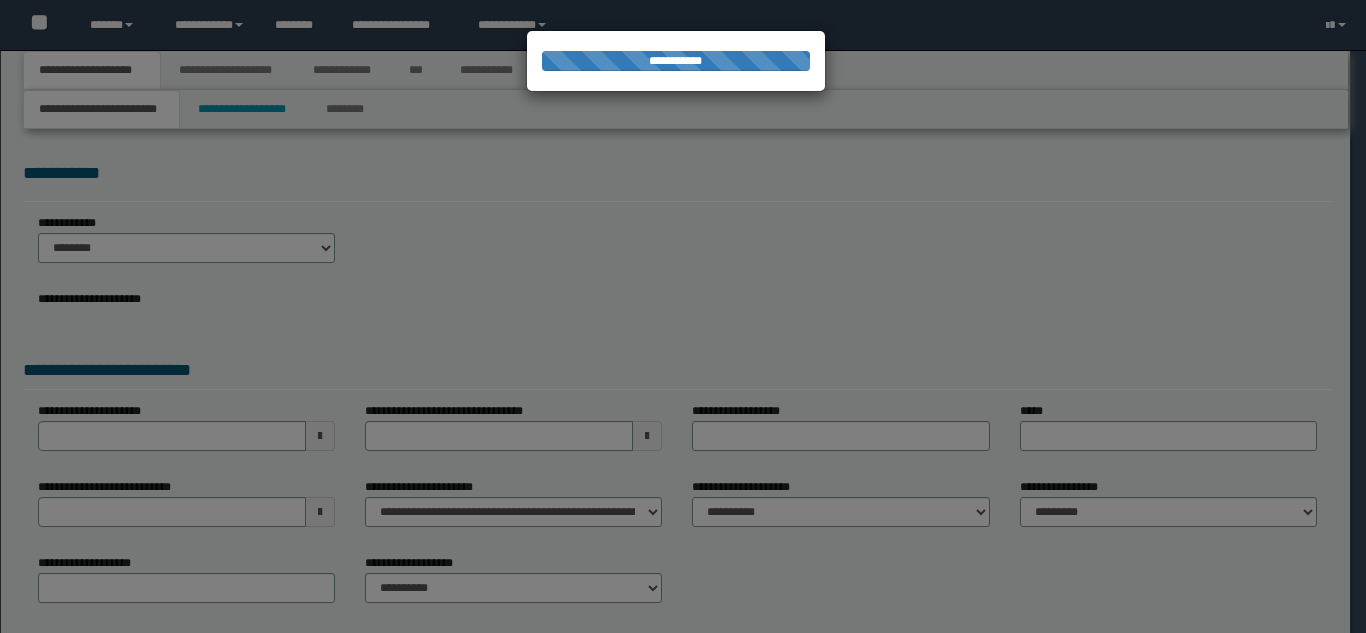 scroll, scrollTop: 0, scrollLeft: 0, axis: both 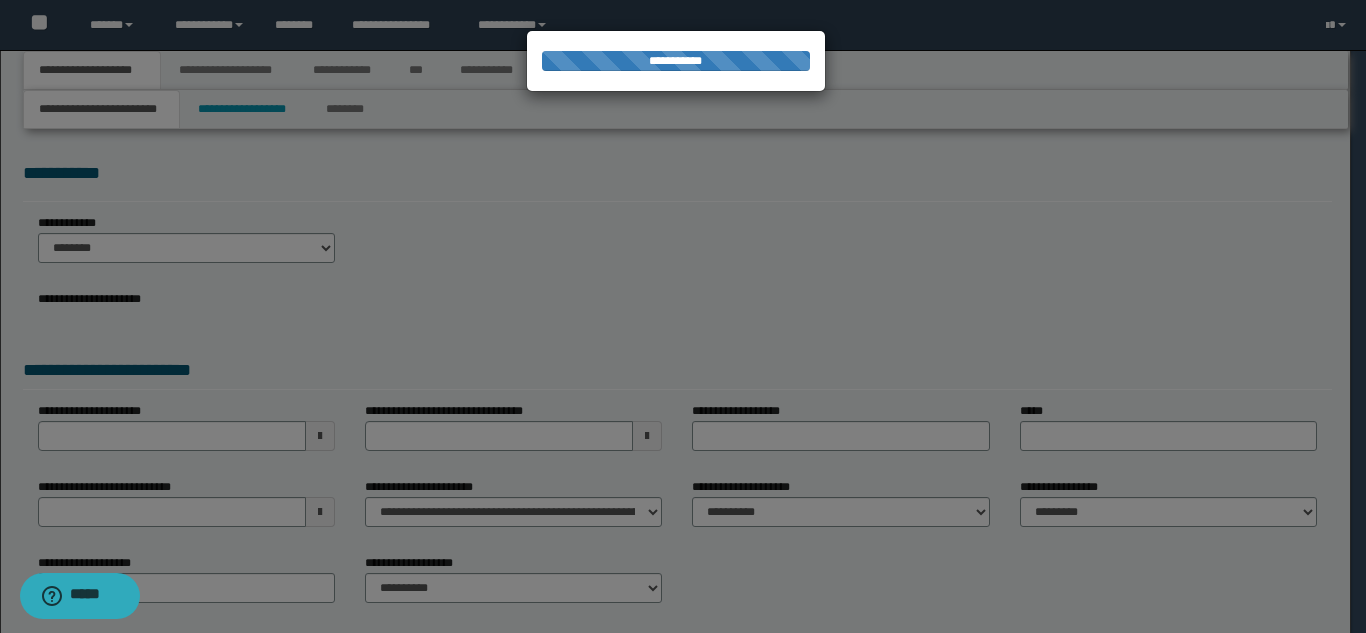 select on "**" 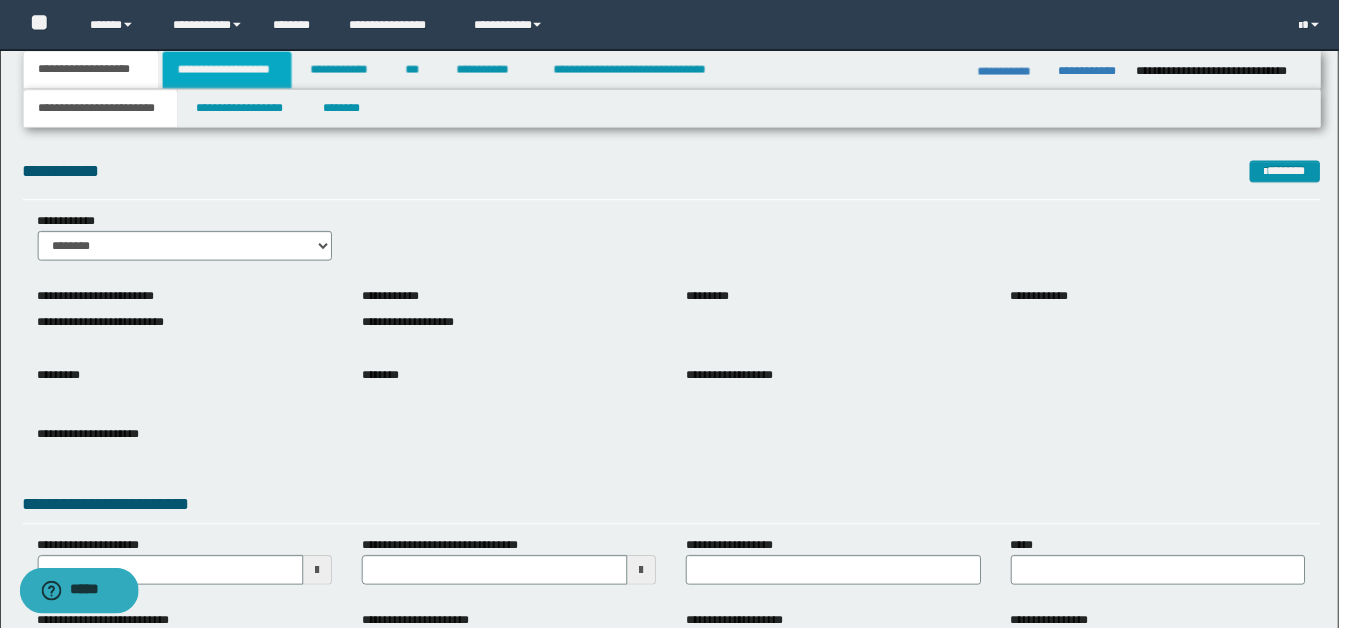 click on "**********" at bounding box center (229, 70) 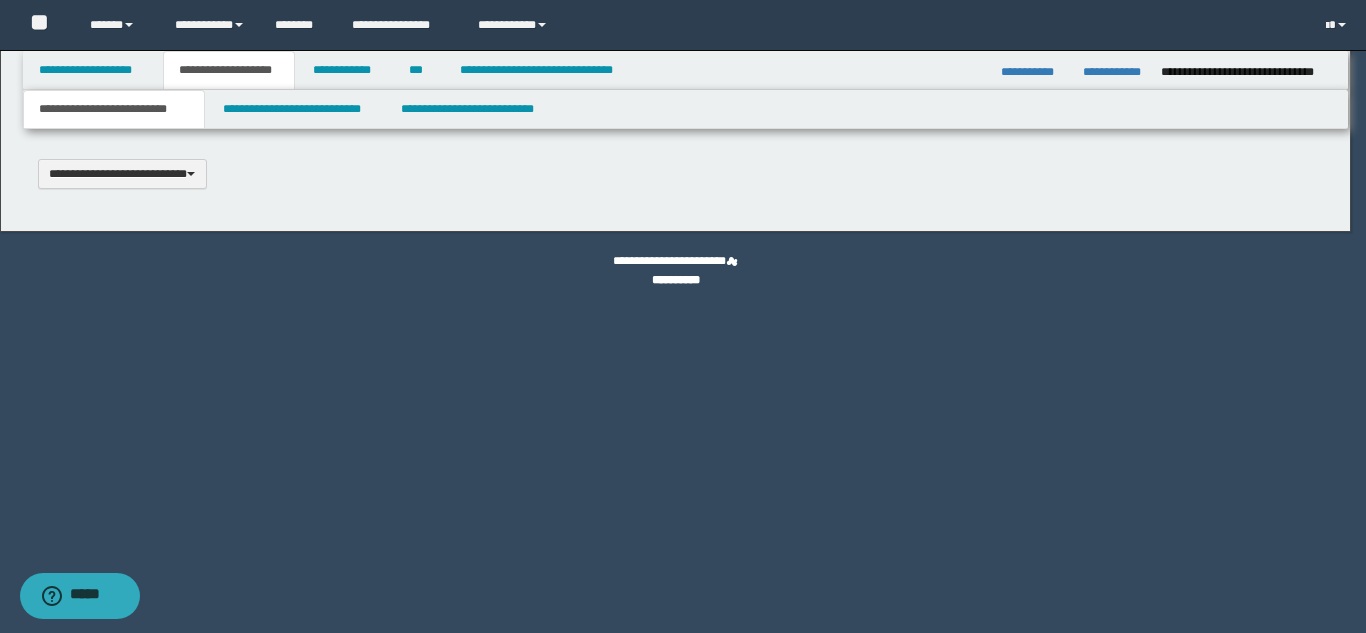 type 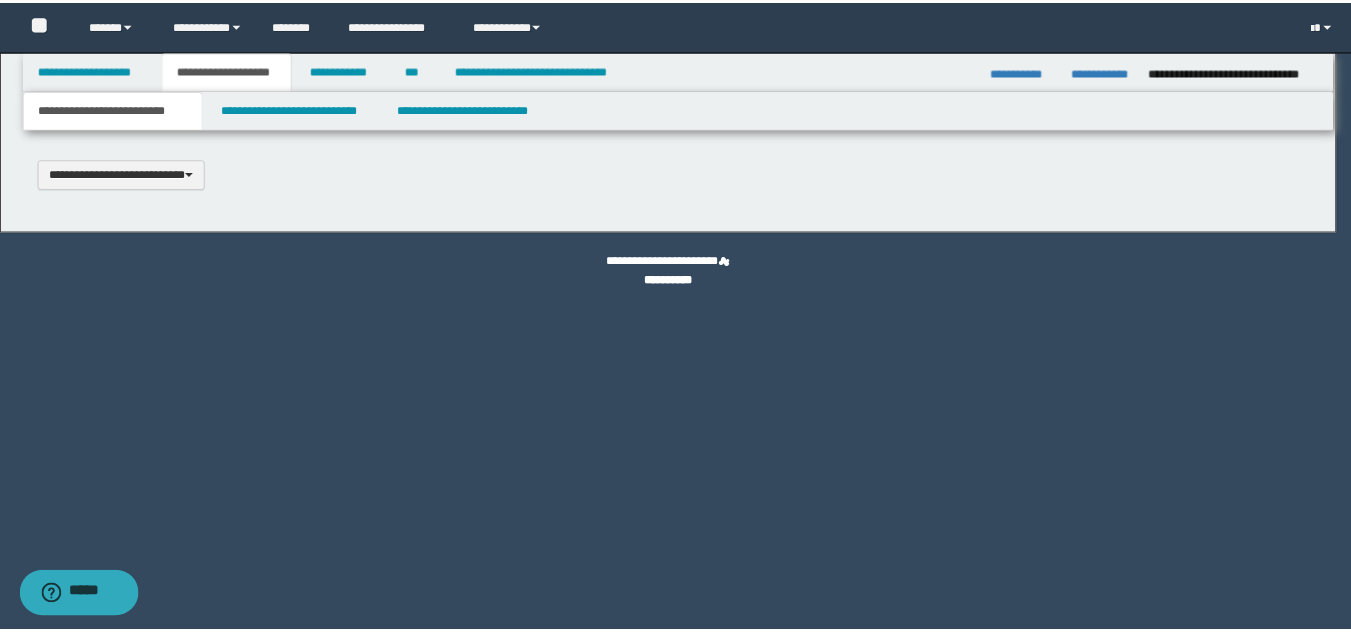 scroll, scrollTop: 0, scrollLeft: 0, axis: both 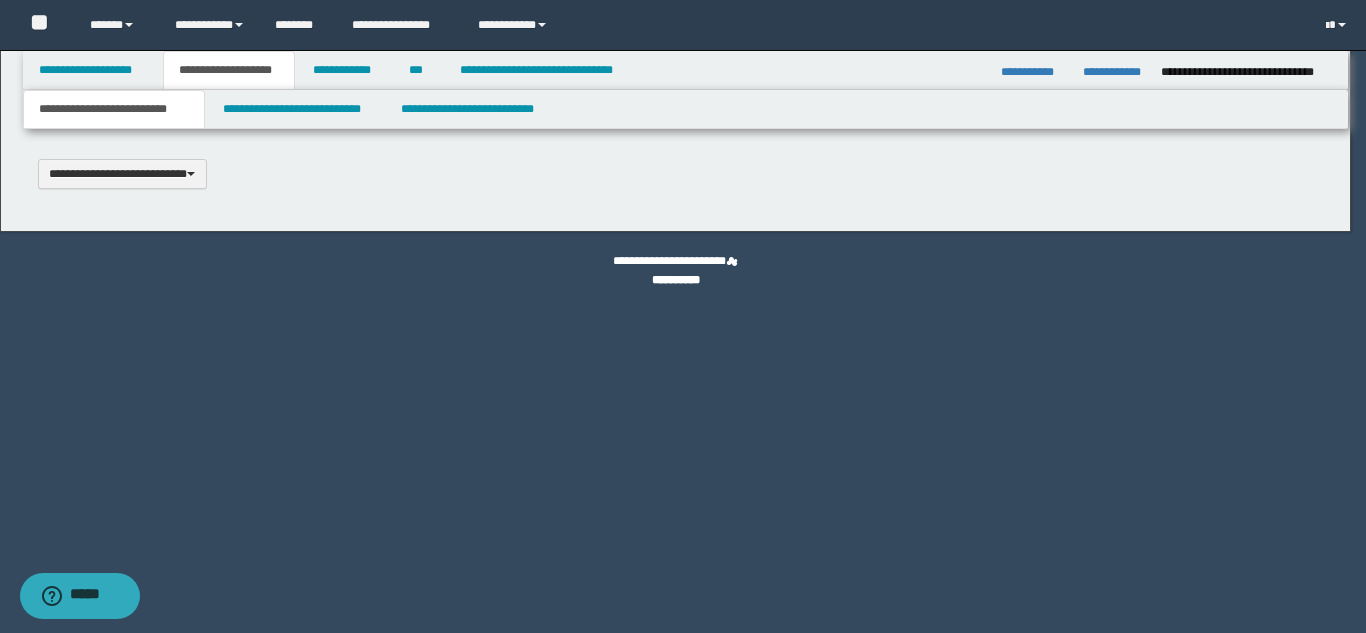 select on "*" 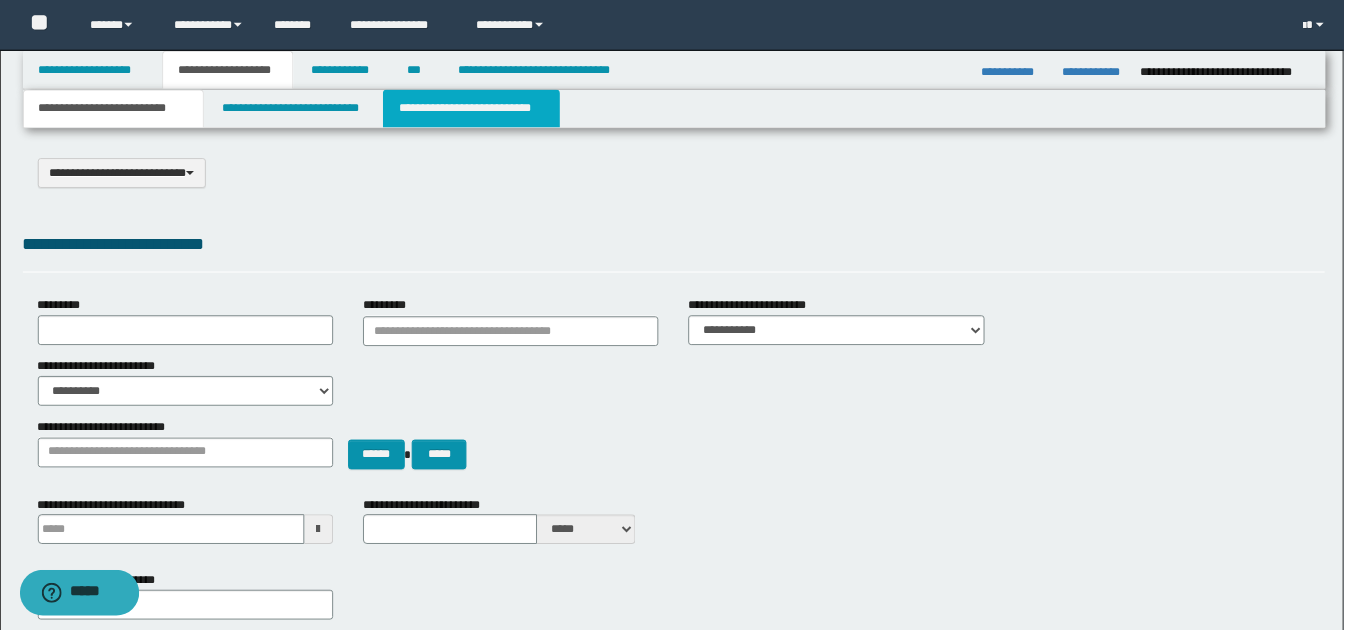 click on "**********" at bounding box center (474, 109) 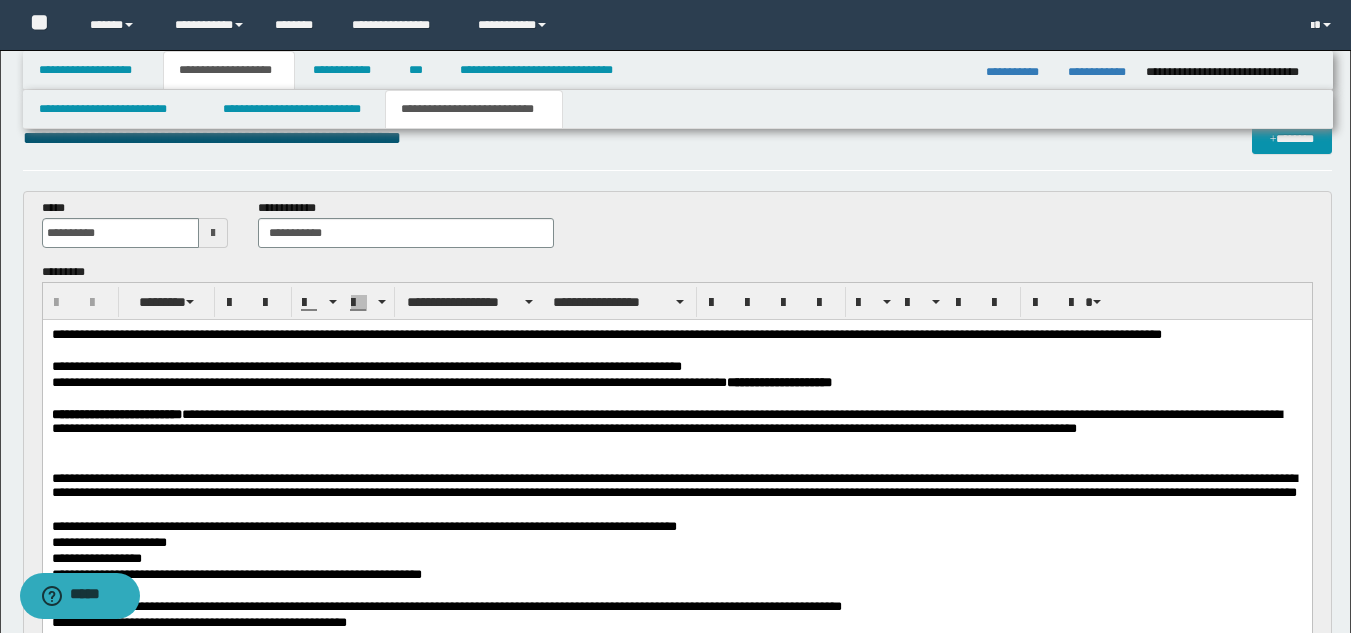 scroll, scrollTop: 0, scrollLeft: 0, axis: both 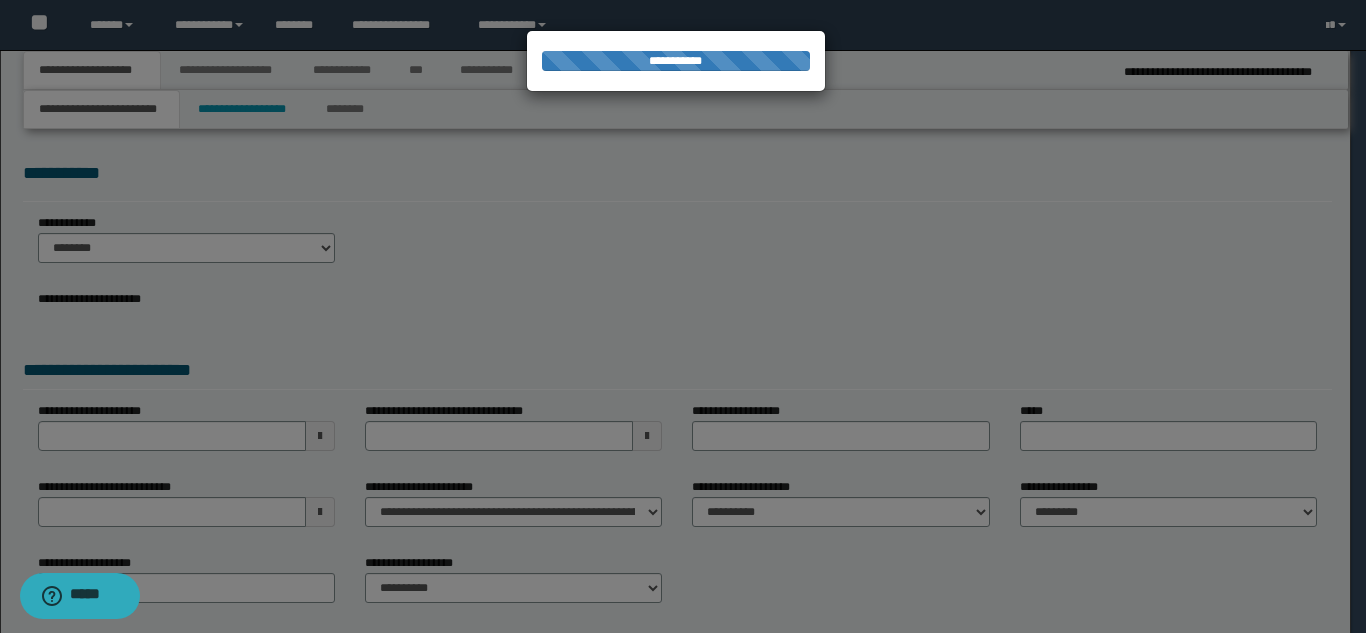 select on "**" 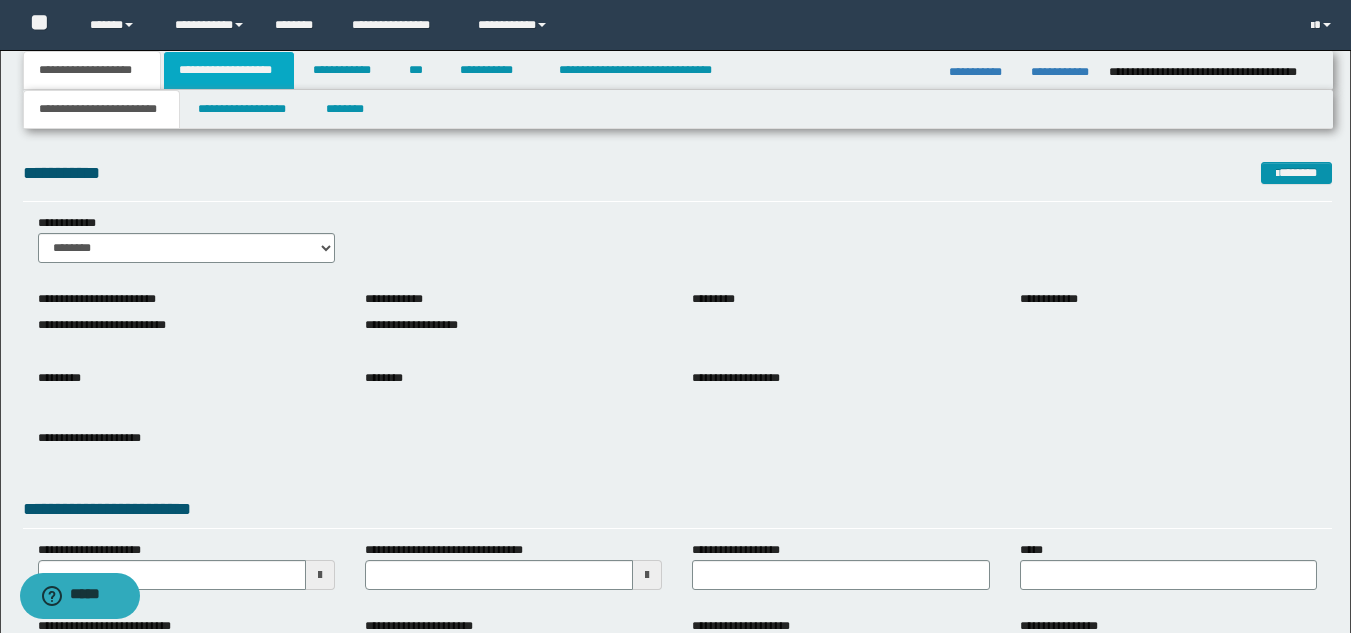 click on "**********" at bounding box center [229, 70] 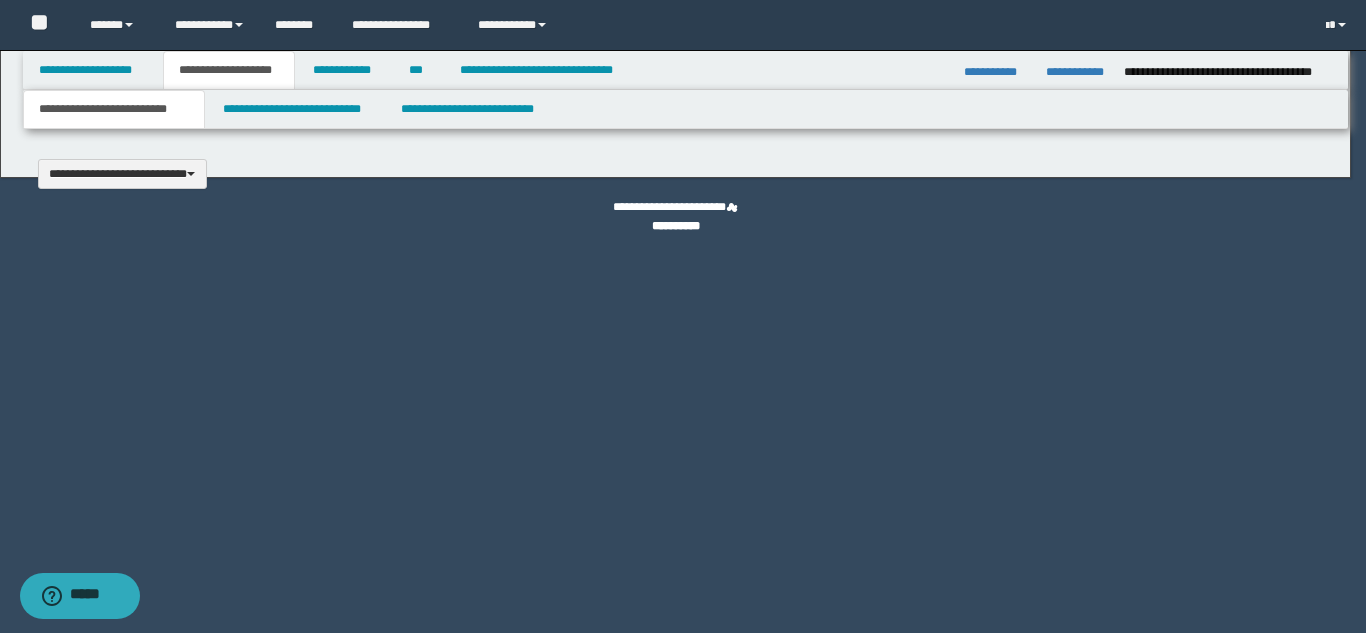 type 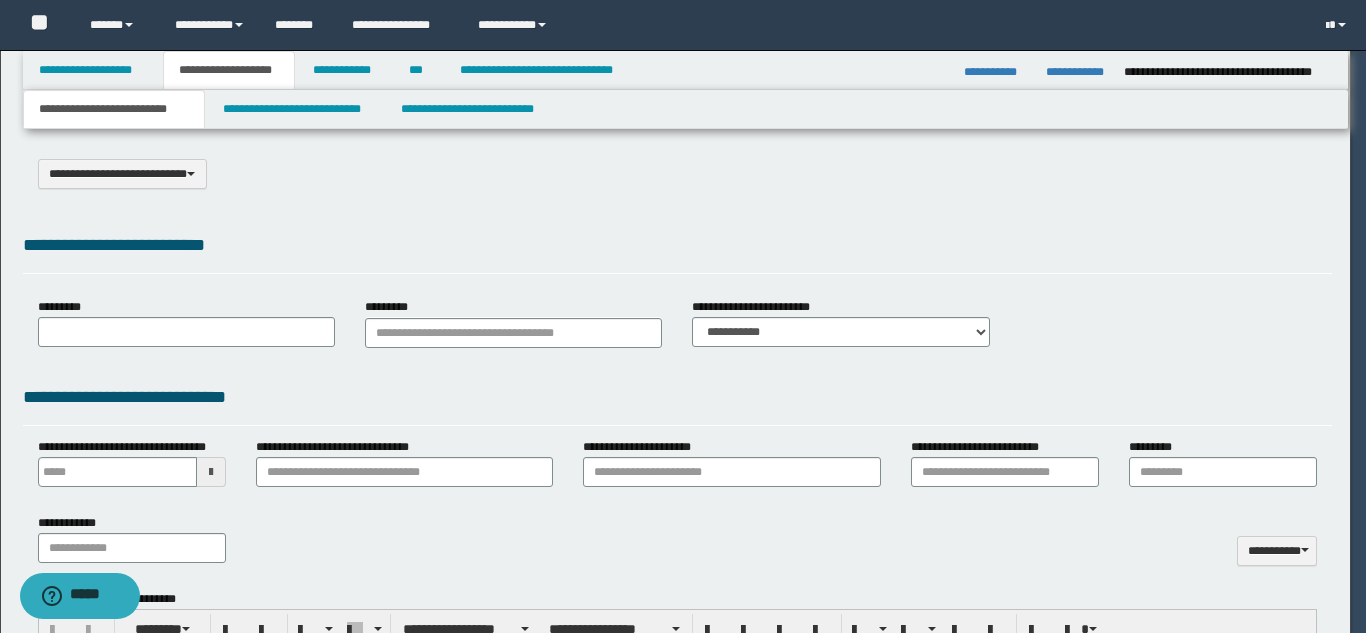 select on "*" 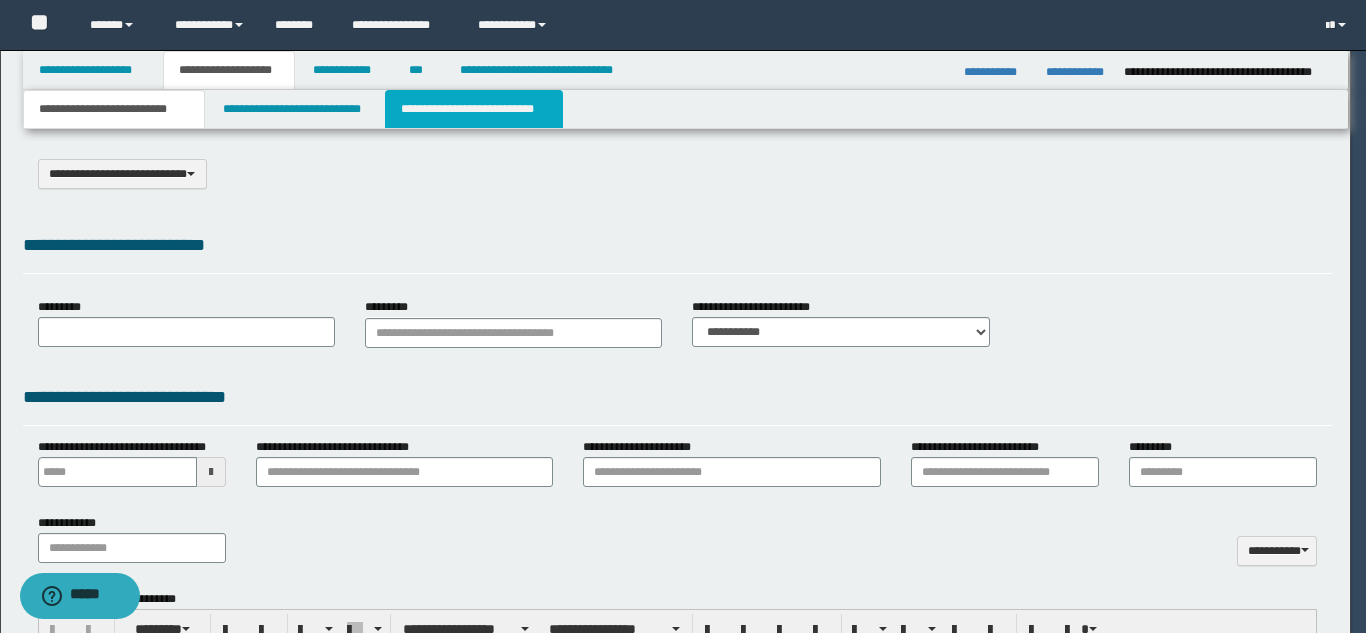scroll, scrollTop: 0, scrollLeft: 0, axis: both 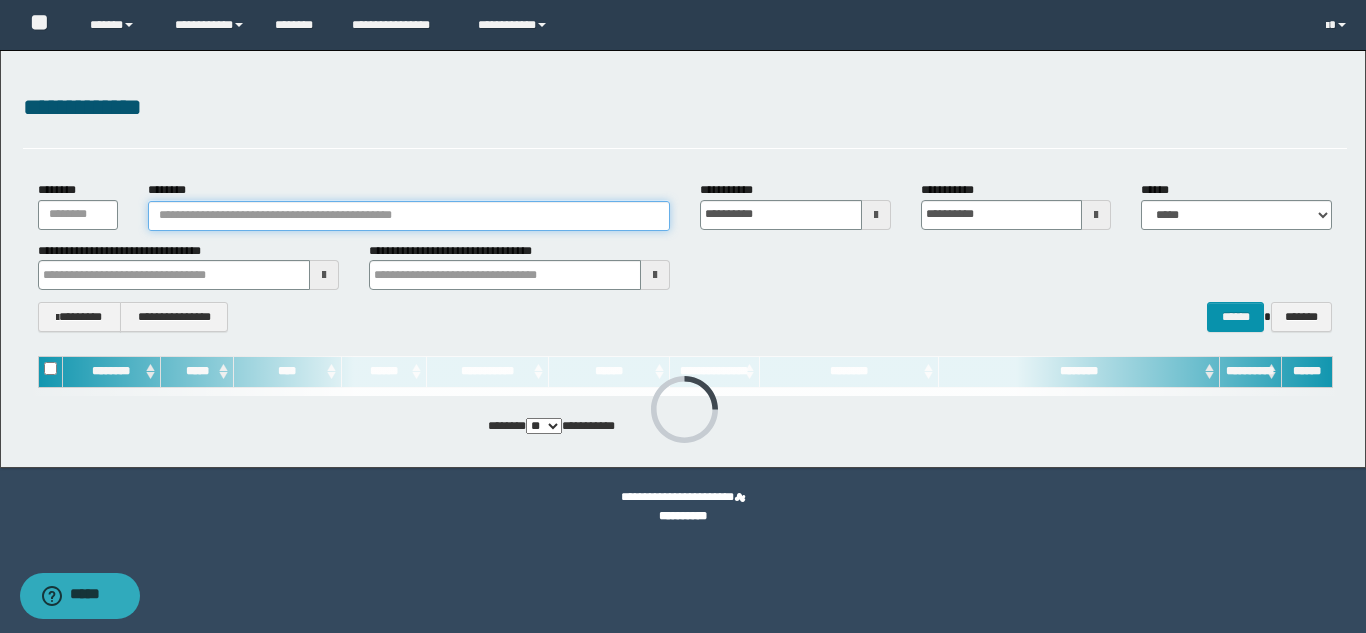 click on "********" at bounding box center (409, 216) 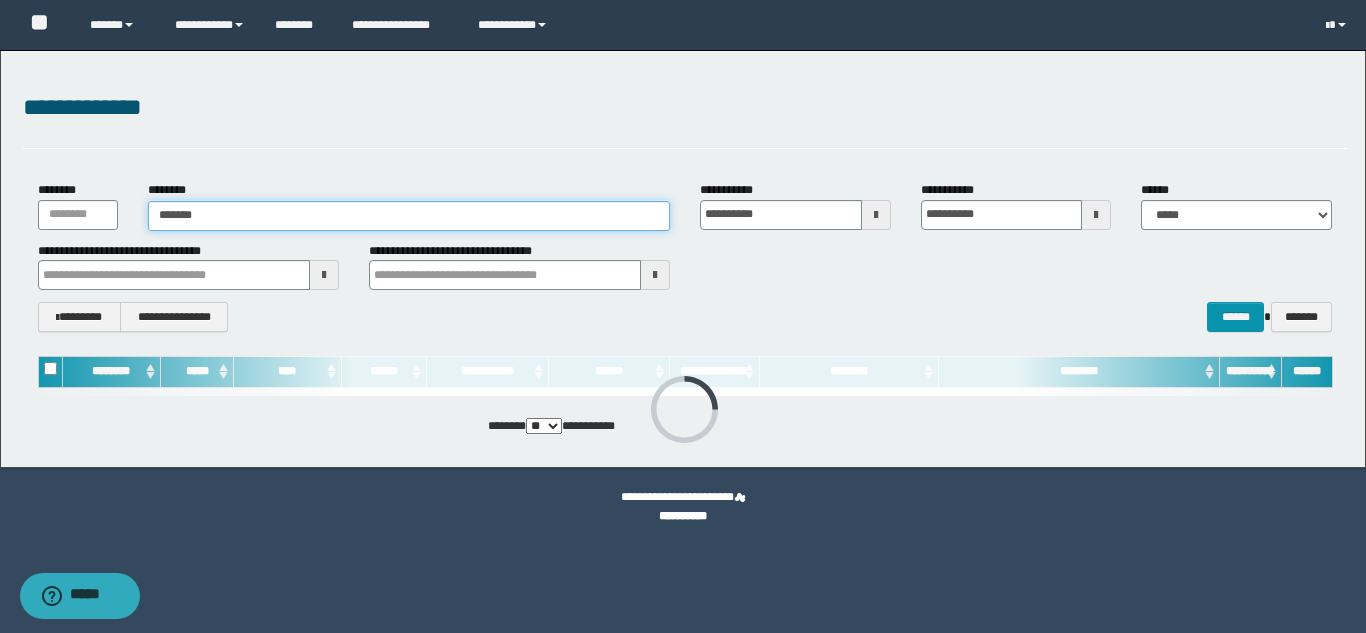type on "*******" 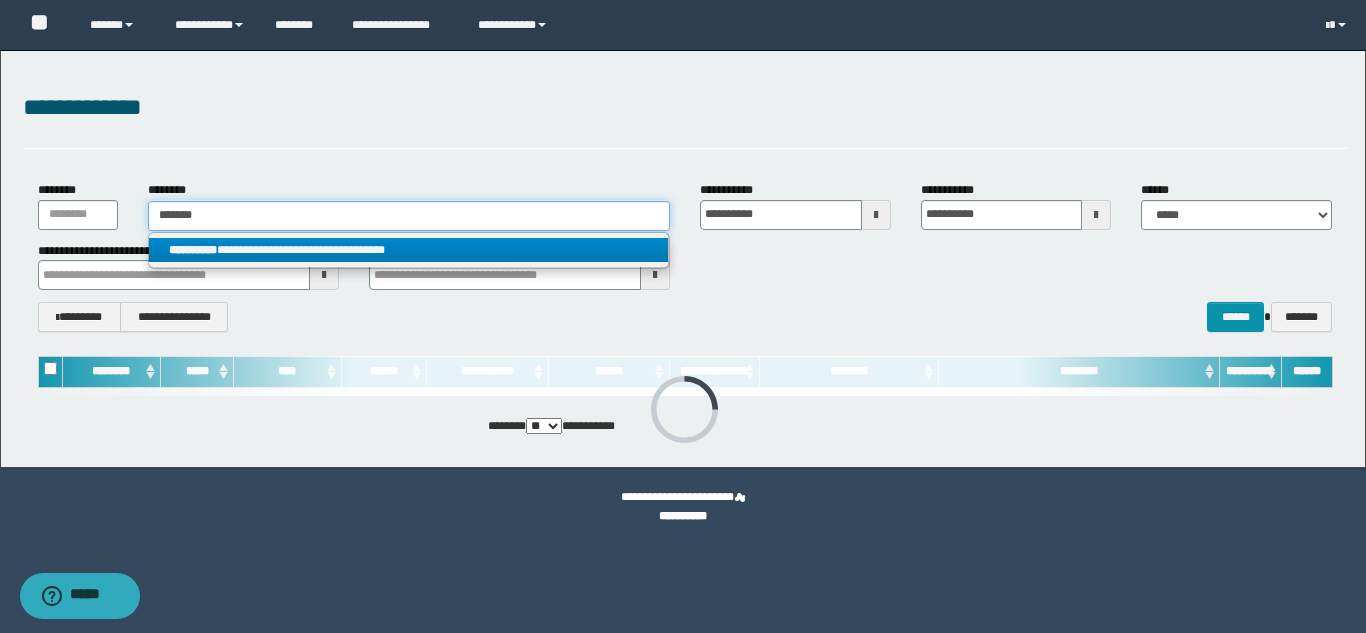 type on "*******" 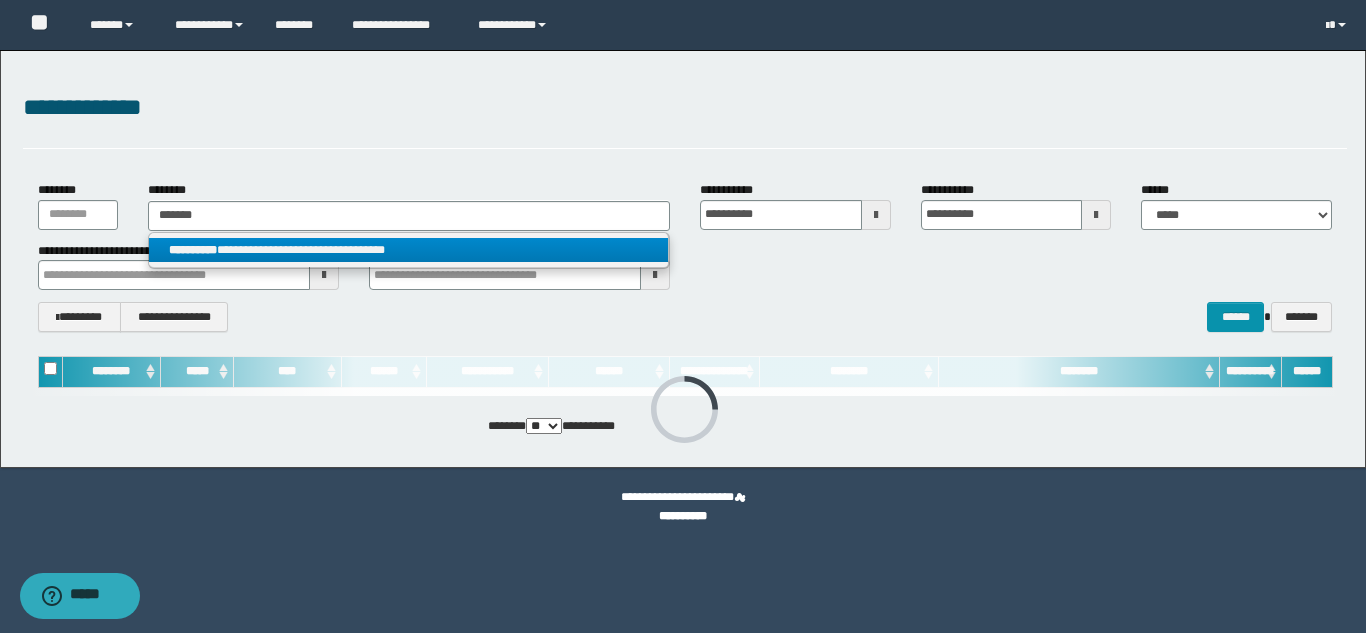 click on "**********" at bounding box center (408, 250) 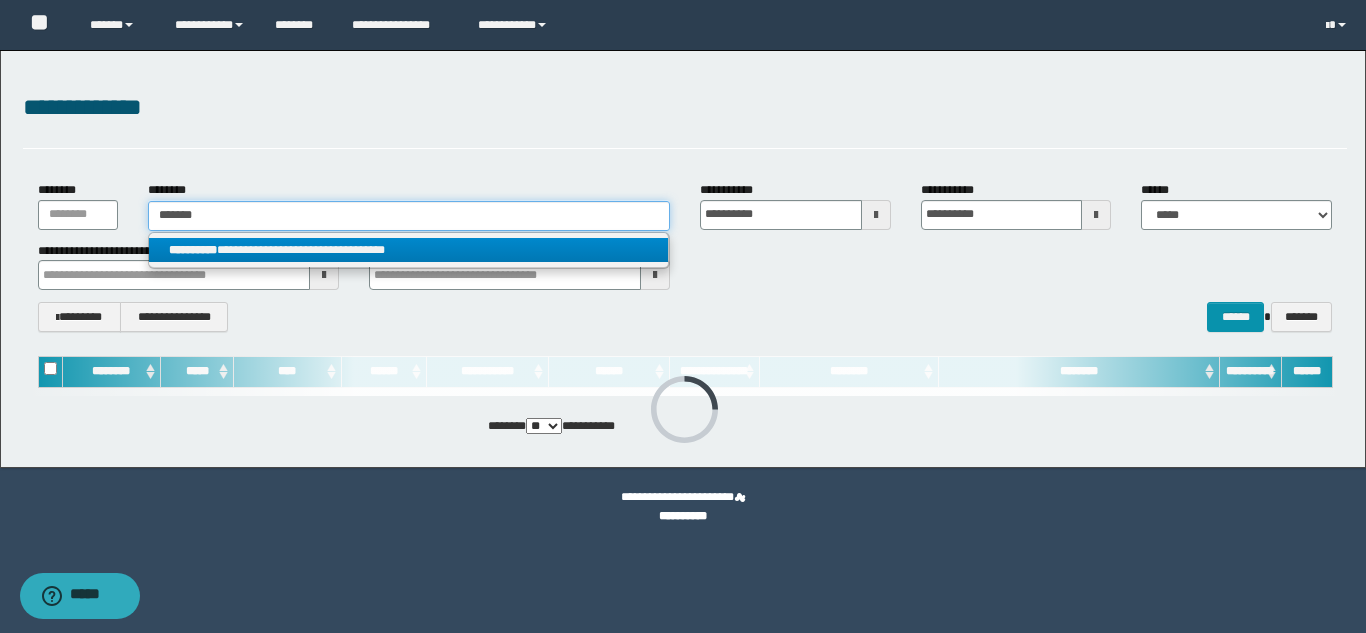 type 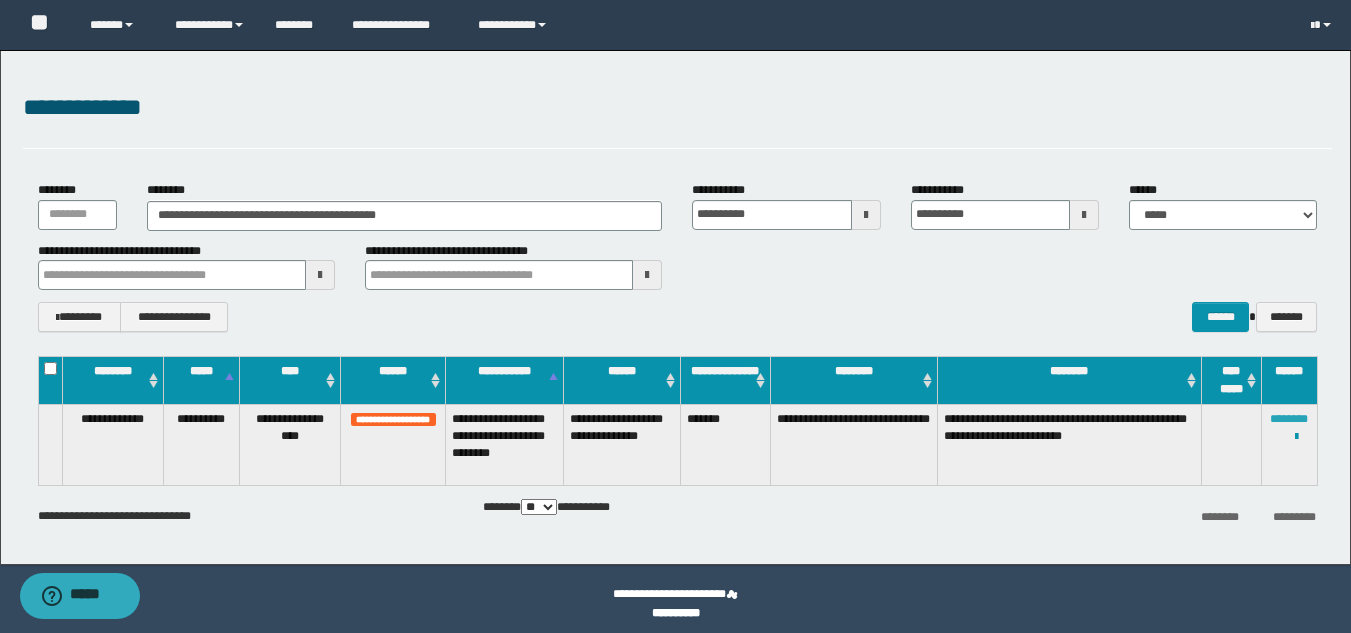 click on "********" at bounding box center [1289, 419] 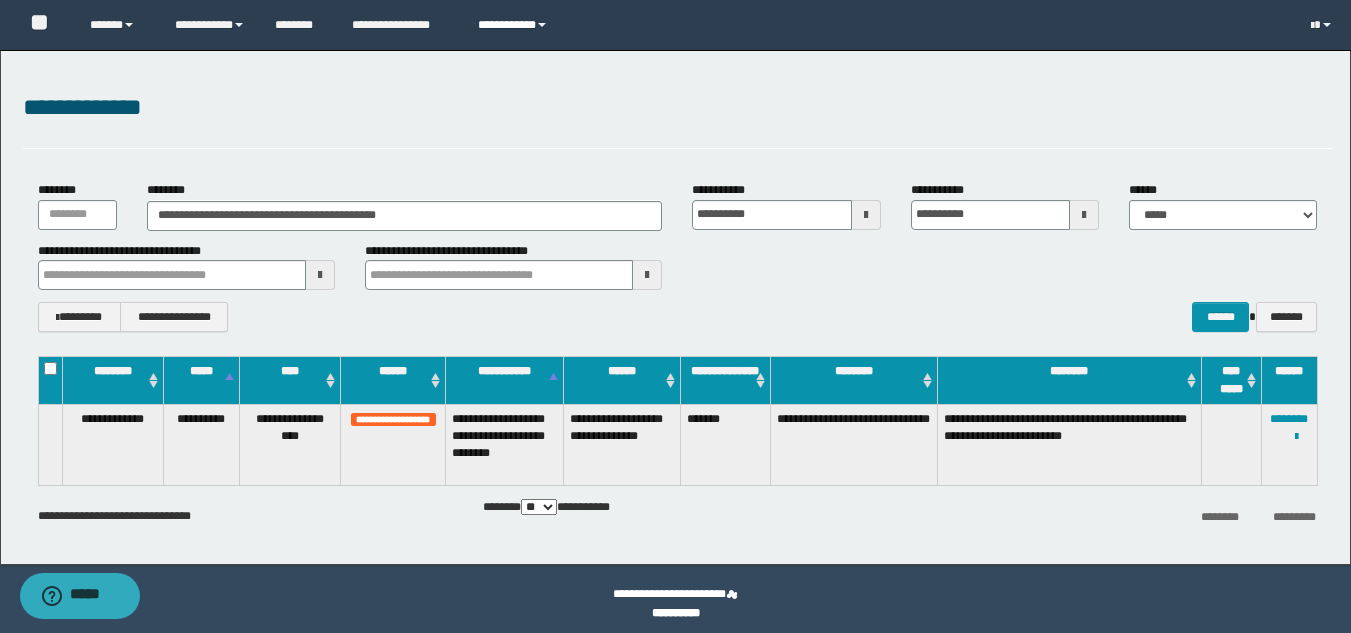 click on "**********" at bounding box center [515, 25] 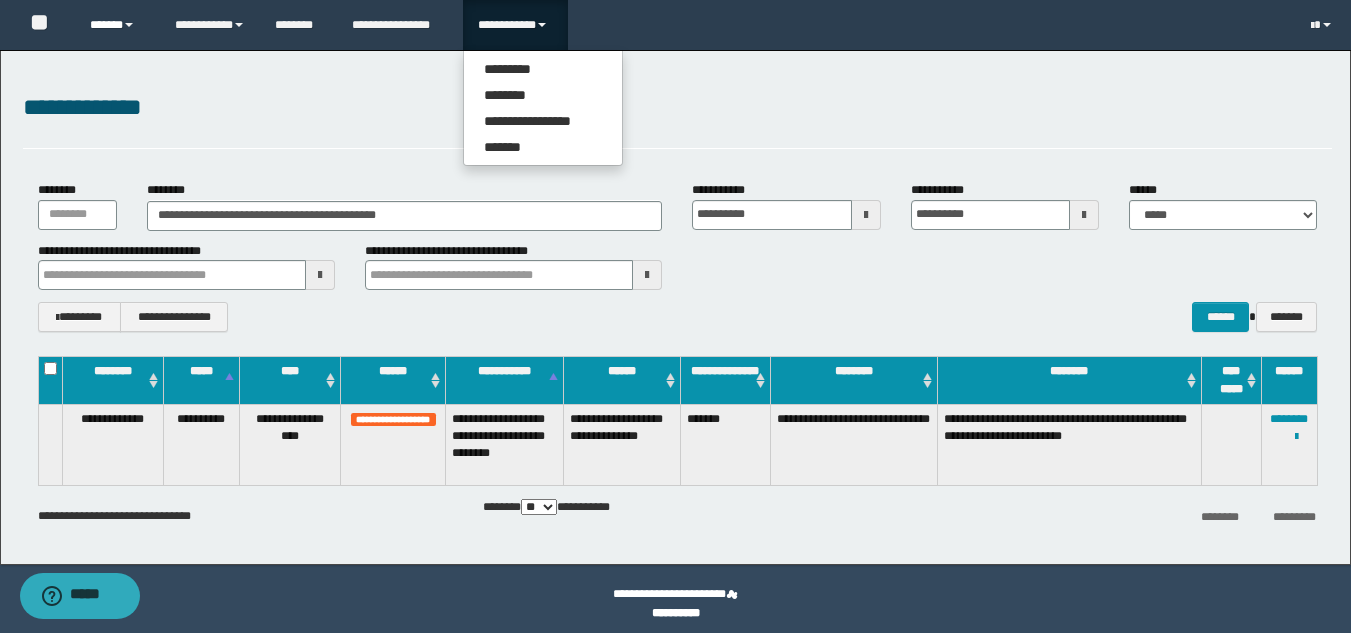 click on "******" at bounding box center (117, 25) 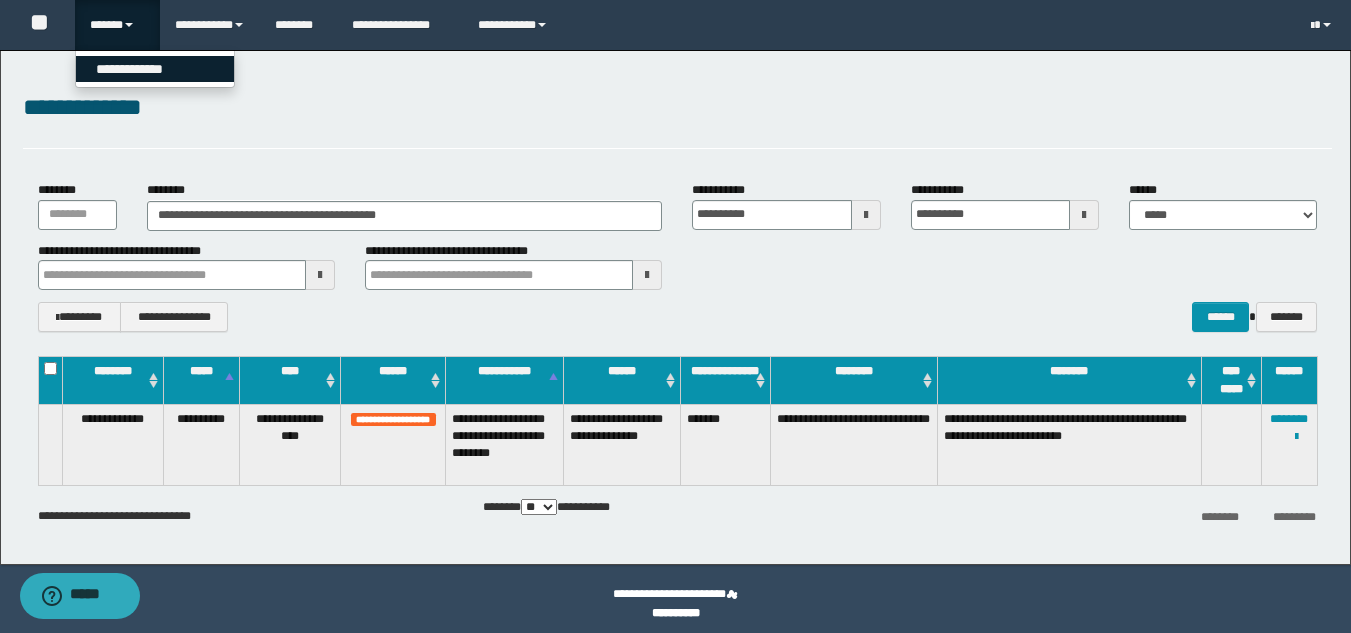click on "**********" at bounding box center (155, 69) 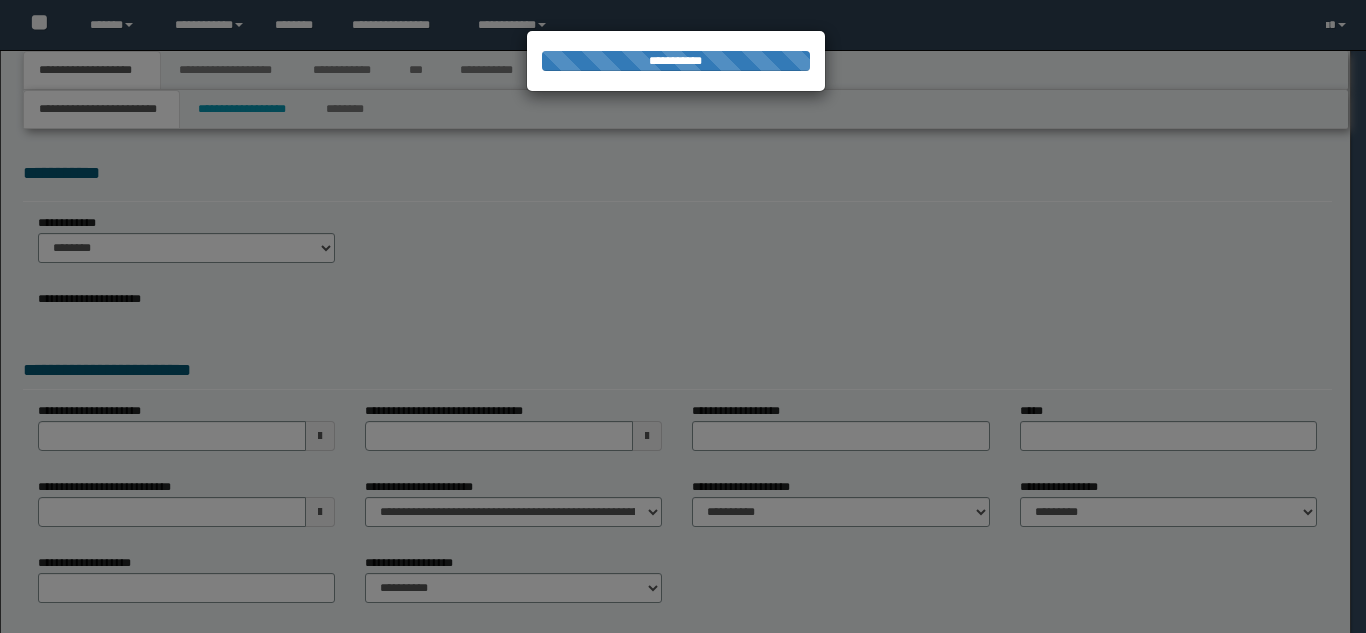 scroll, scrollTop: 0, scrollLeft: 0, axis: both 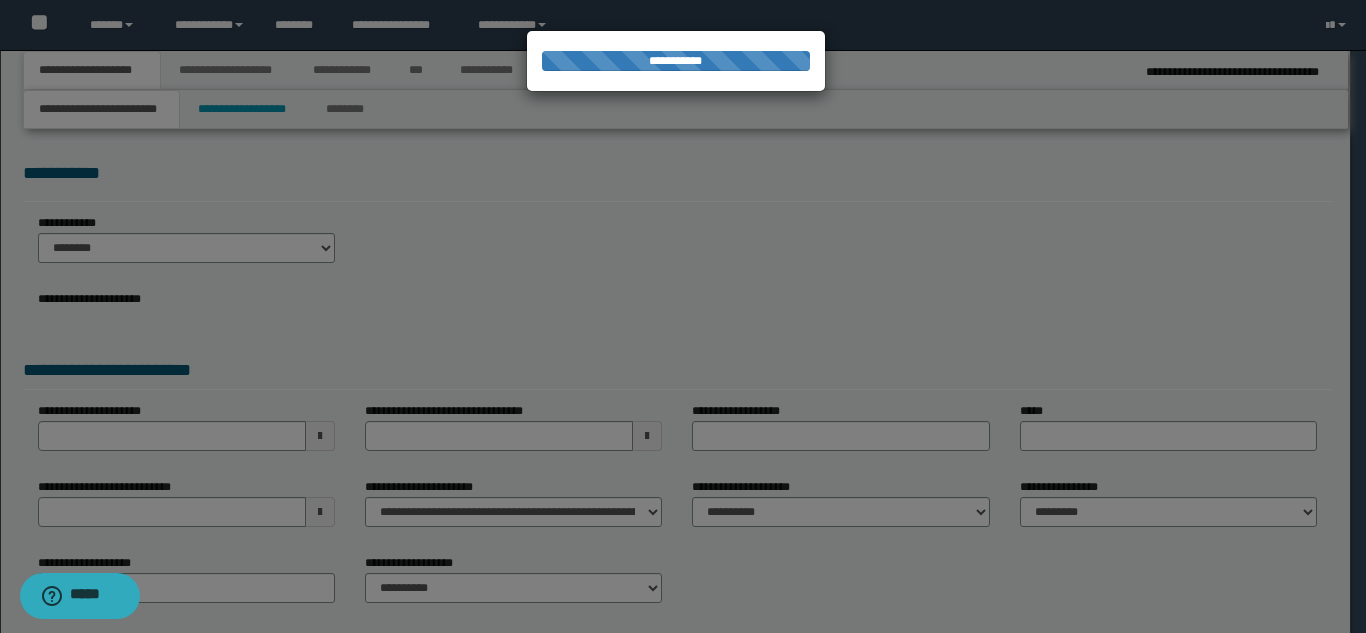 select on "*" 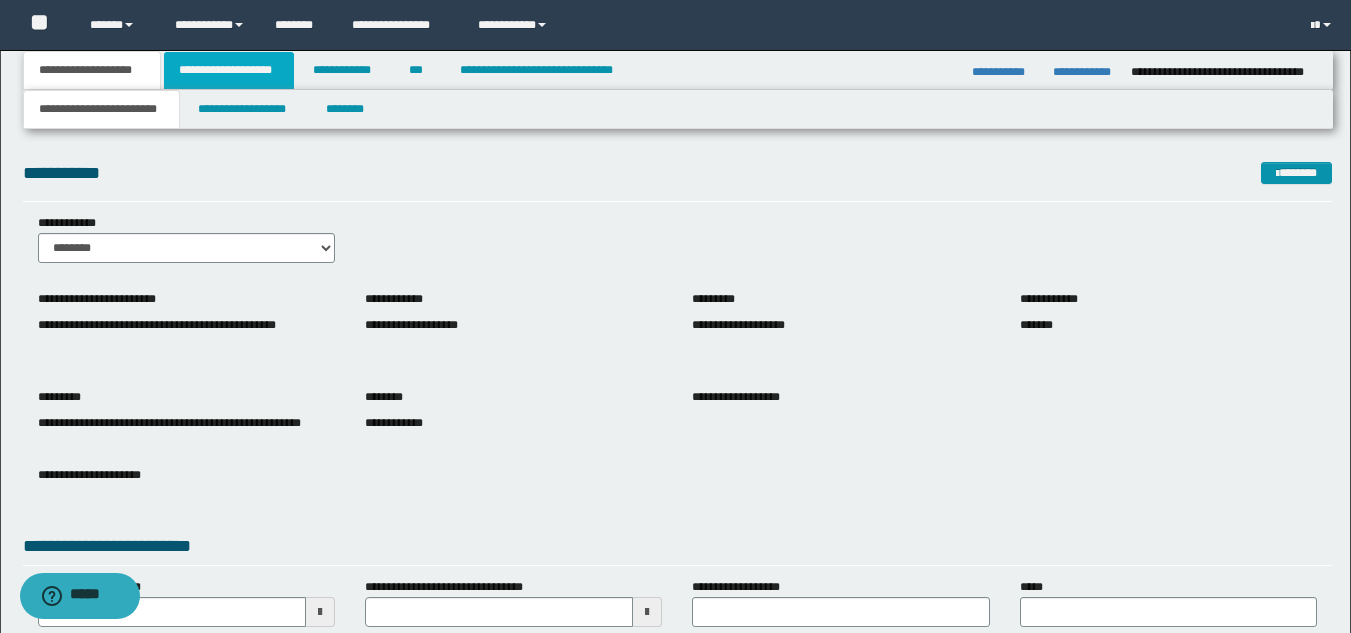 click on "**********" at bounding box center [229, 70] 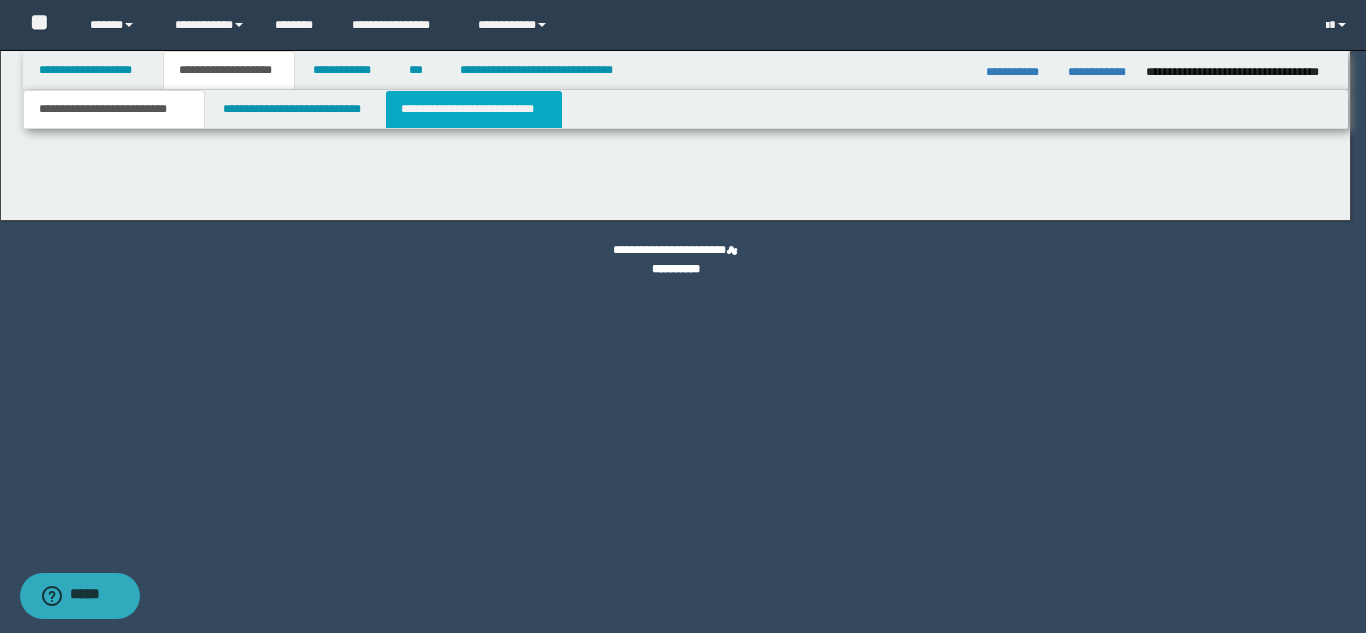 scroll, scrollTop: 0, scrollLeft: 0, axis: both 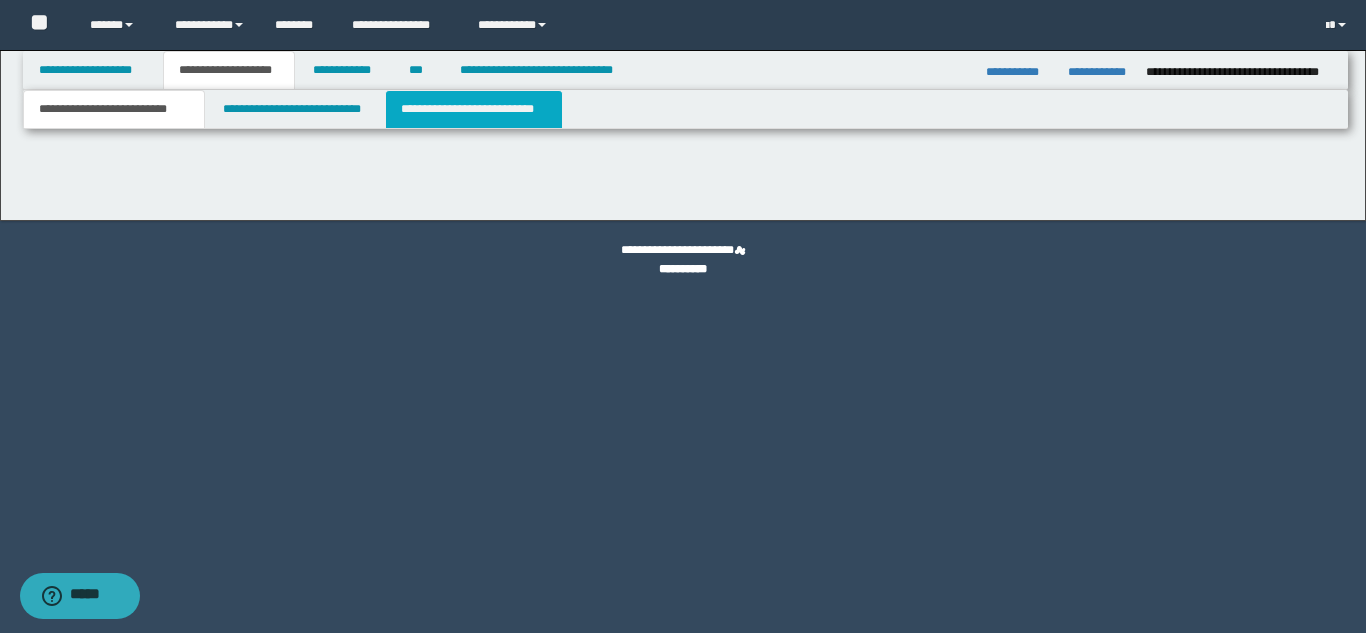 click on "**********" at bounding box center [474, 109] 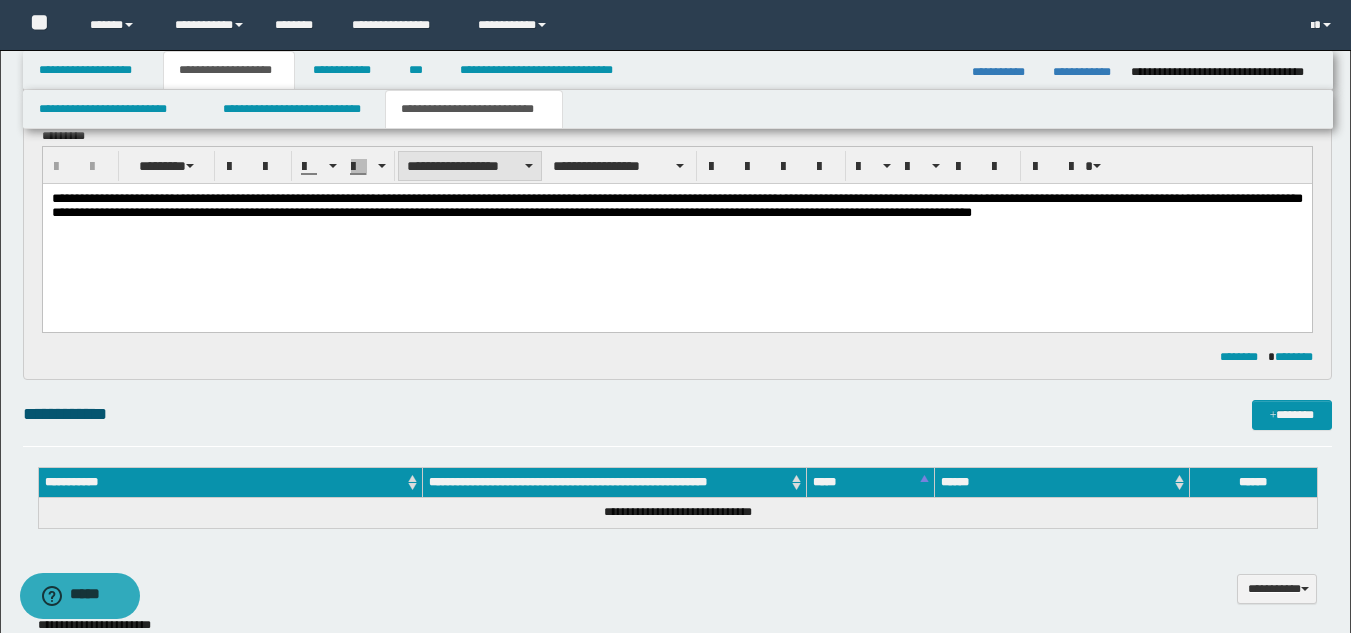 scroll, scrollTop: 0, scrollLeft: 0, axis: both 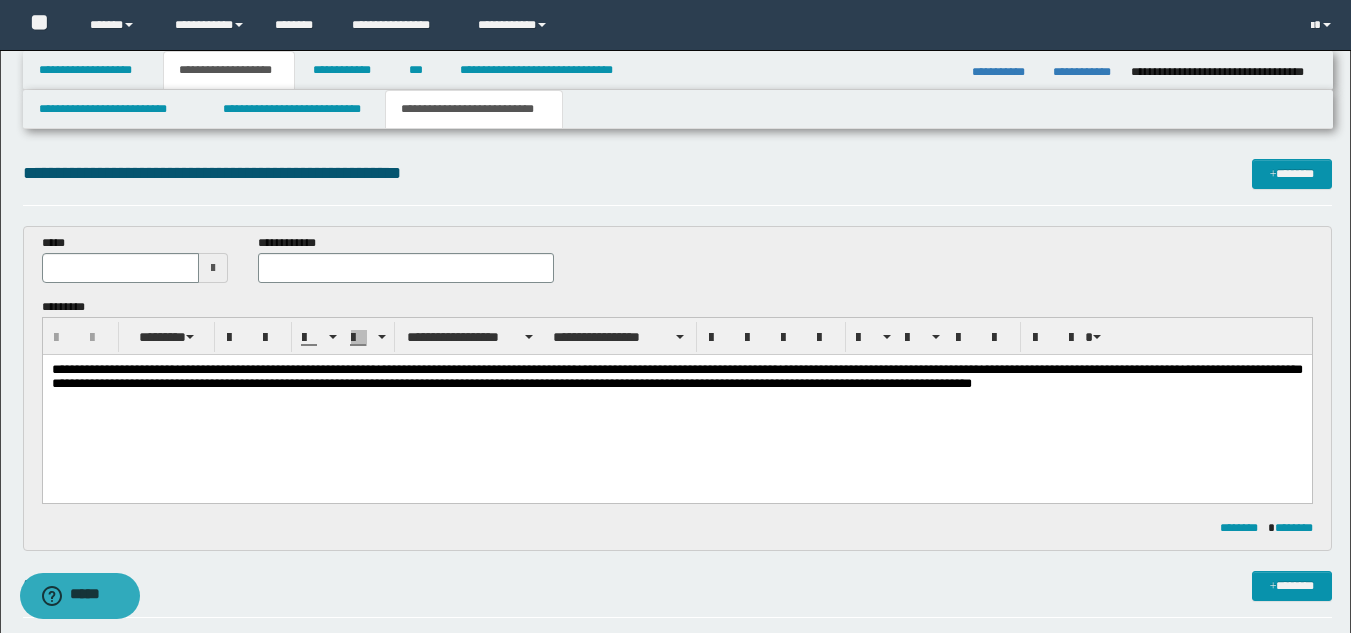 click on "**********" at bounding box center (677, 173) 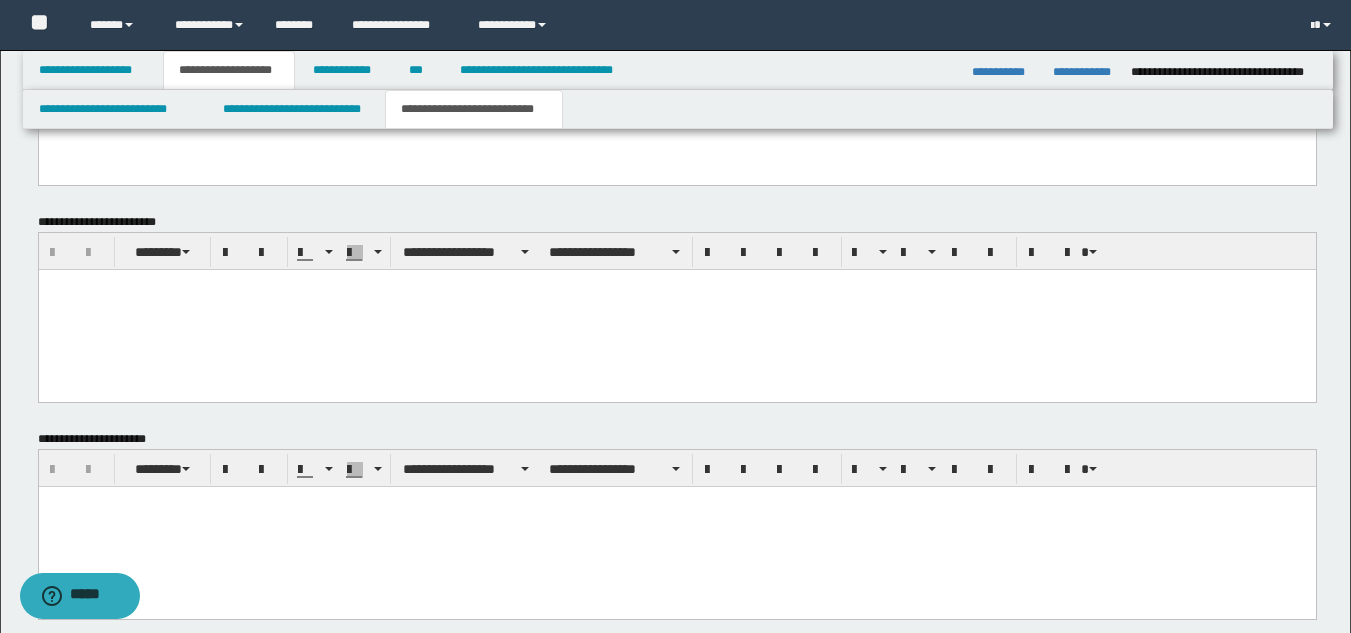 scroll, scrollTop: 901, scrollLeft: 0, axis: vertical 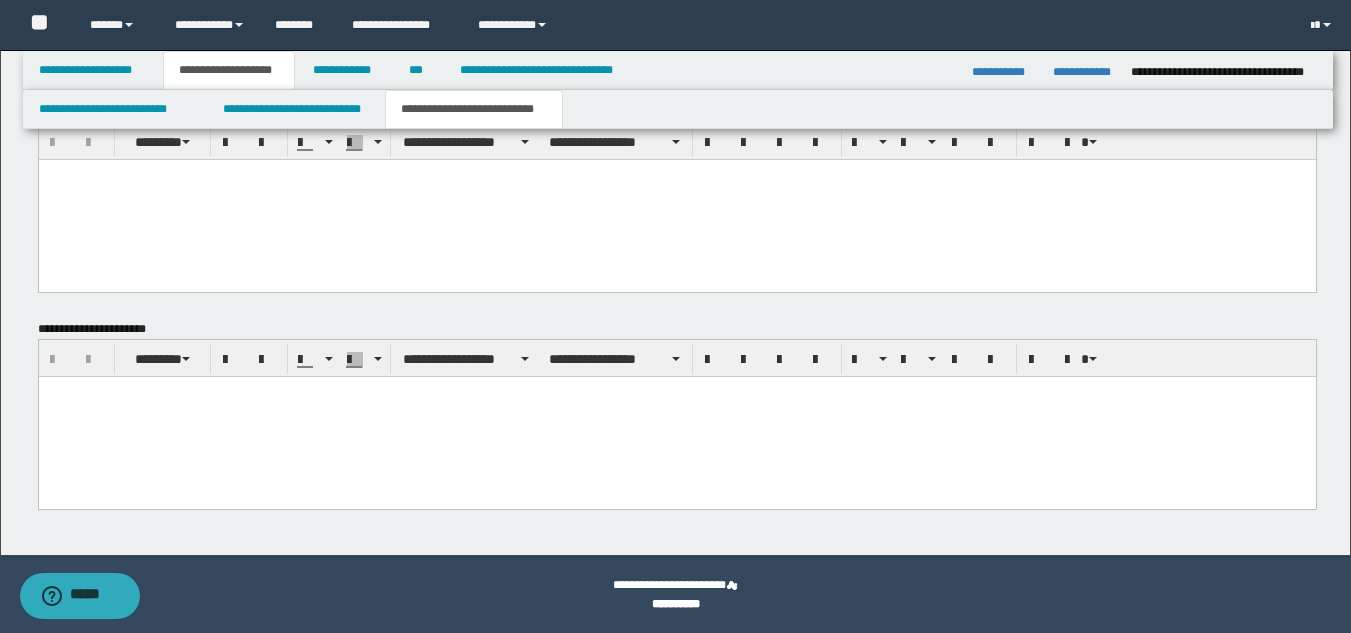 click at bounding box center (676, 199) 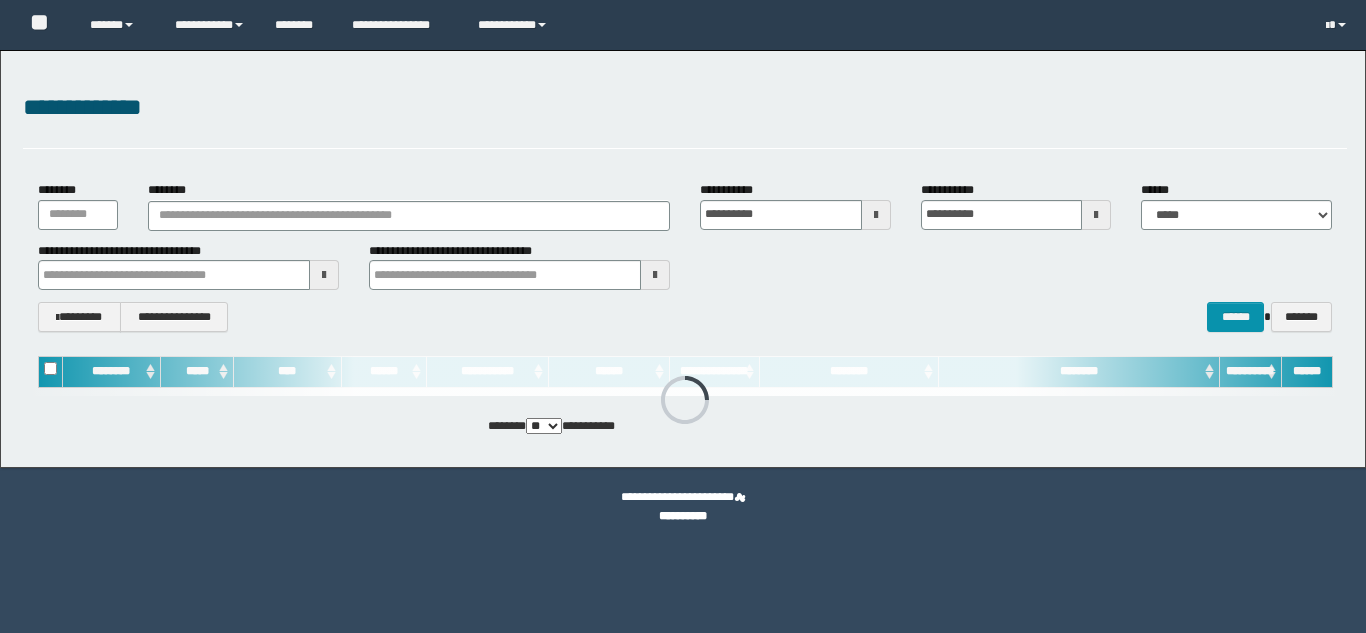 scroll, scrollTop: 0, scrollLeft: 0, axis: both 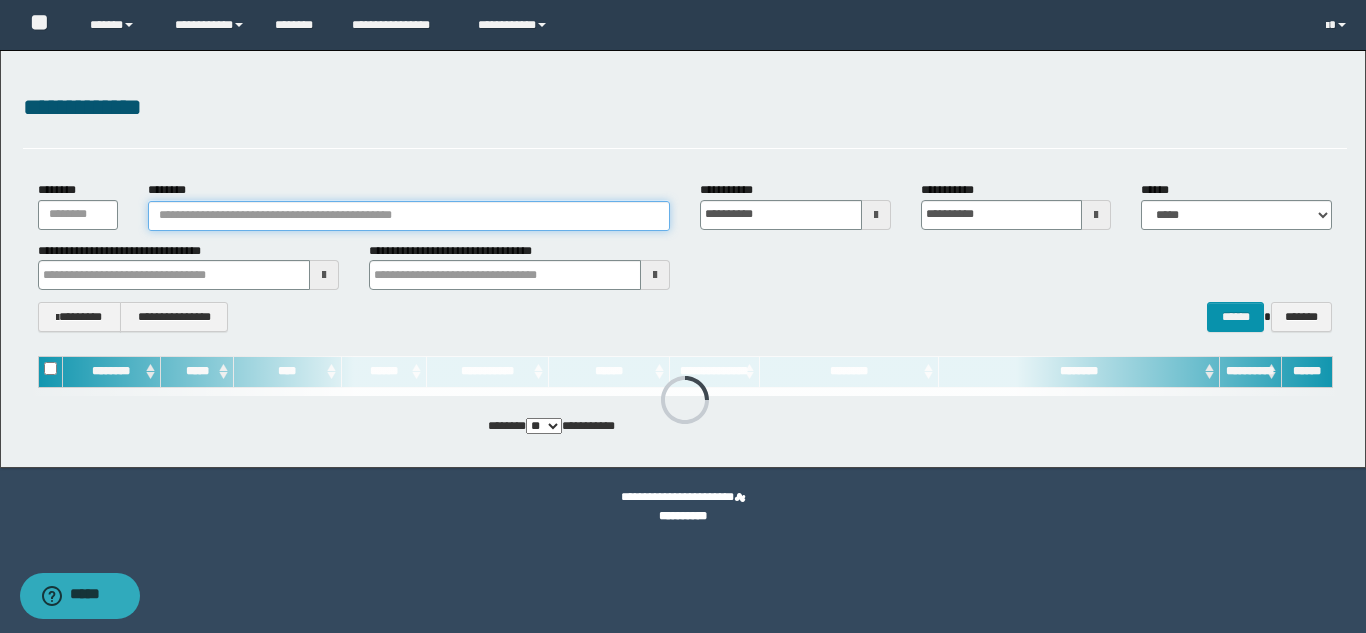 click on "********" at bounding box center (409, 216) 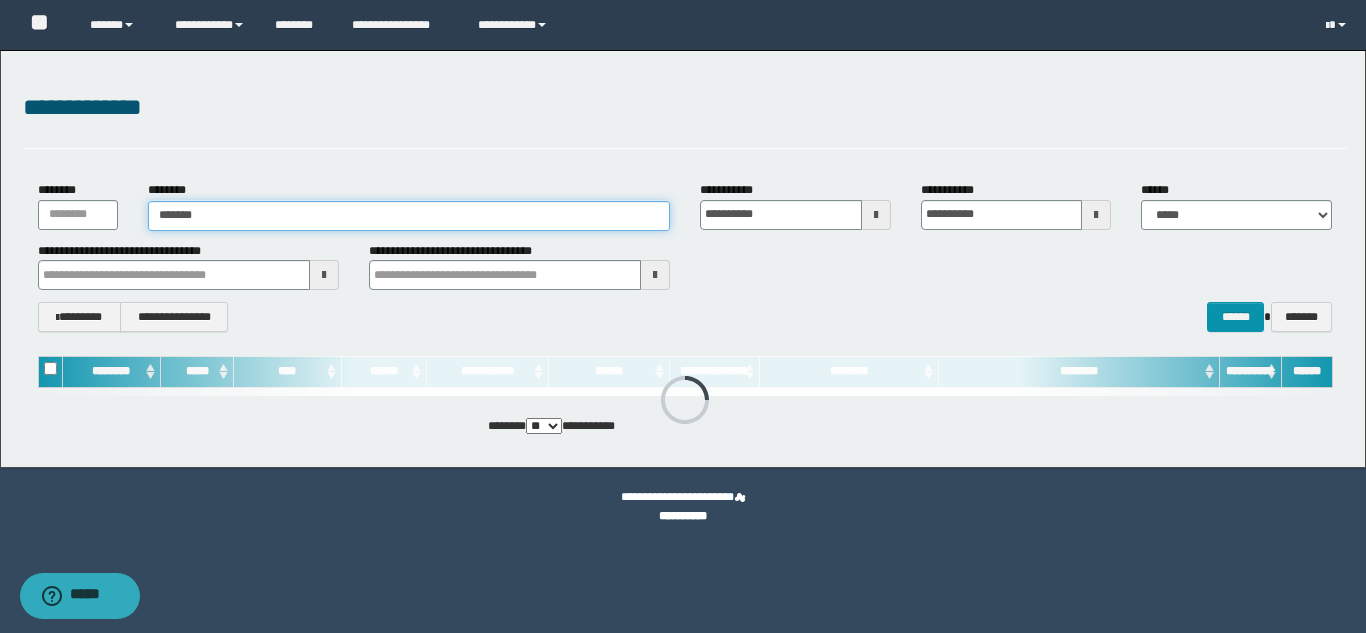 type on "*******" 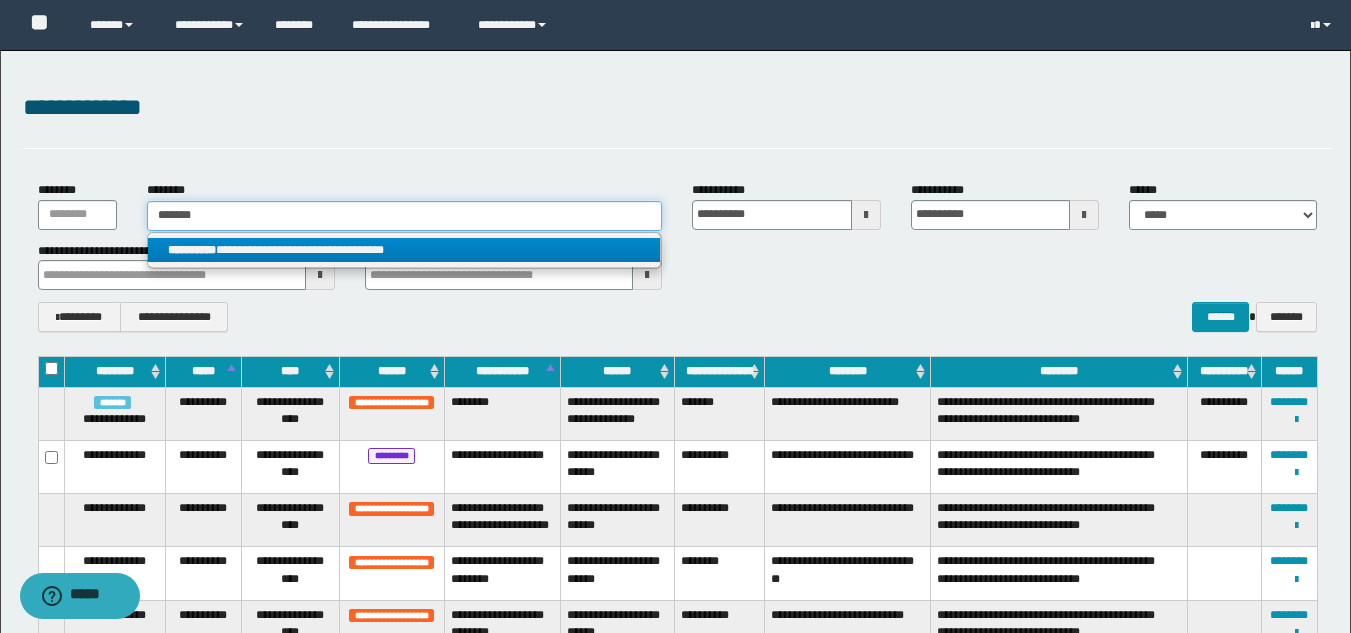 type on "*******" 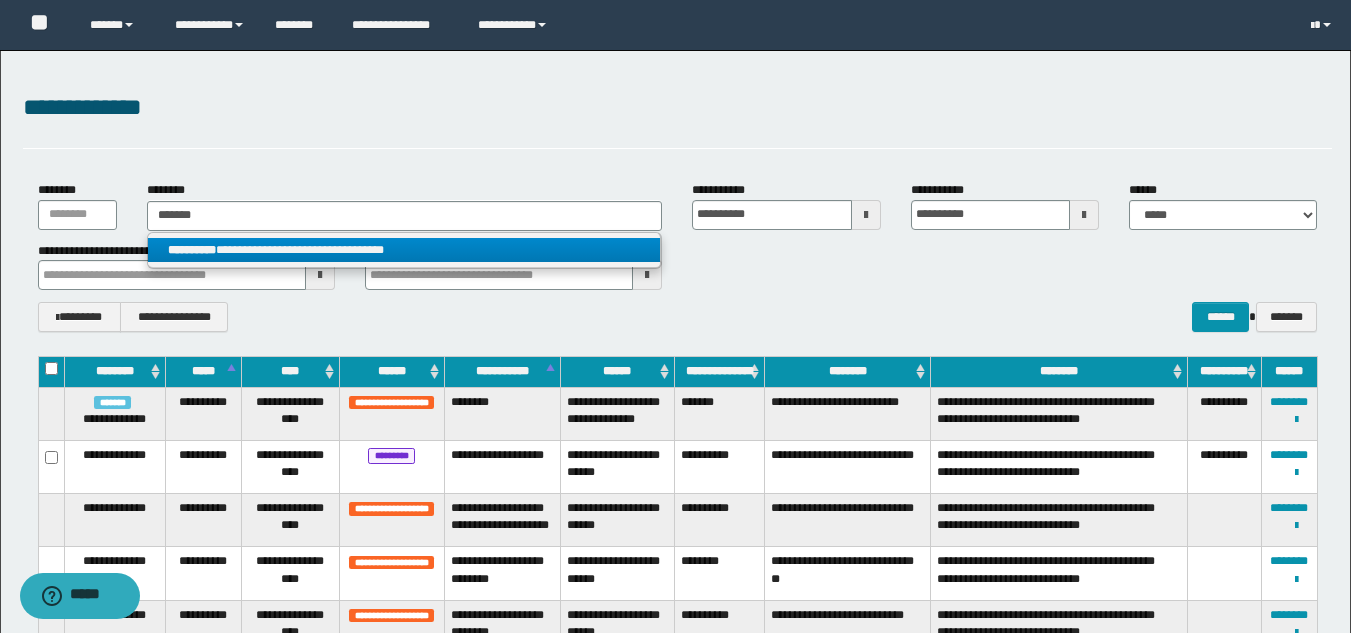 click on "**********" at bounding box center [404, 250] 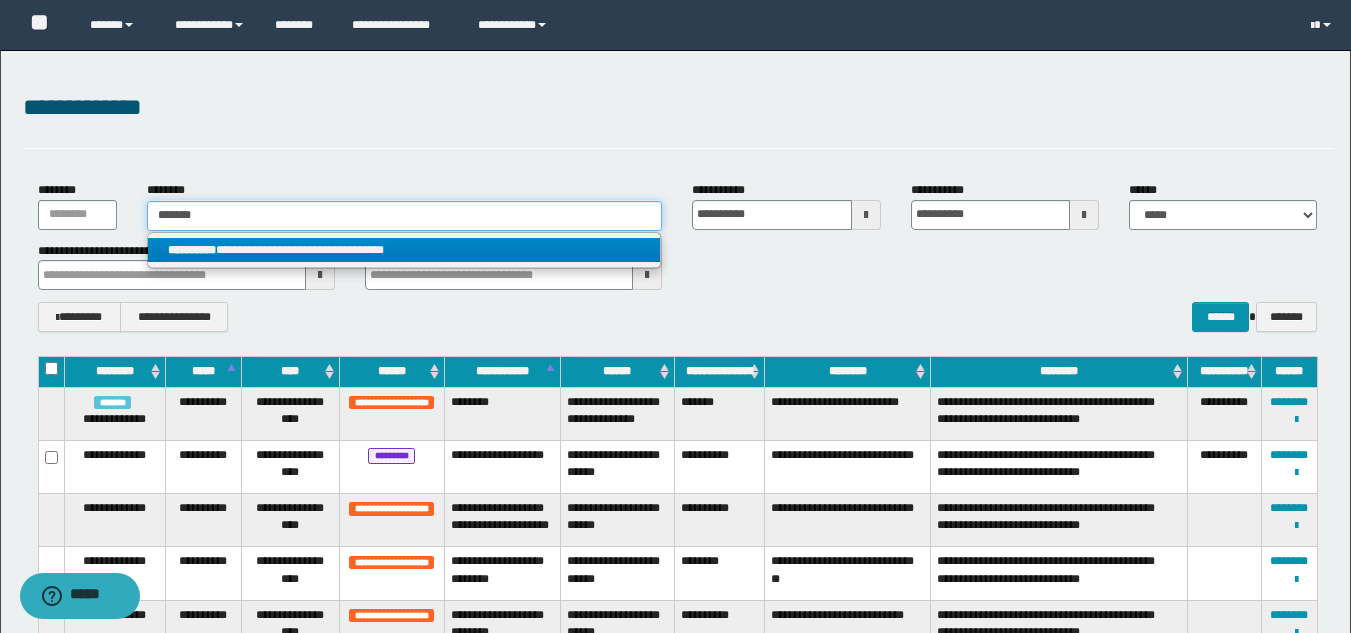 type 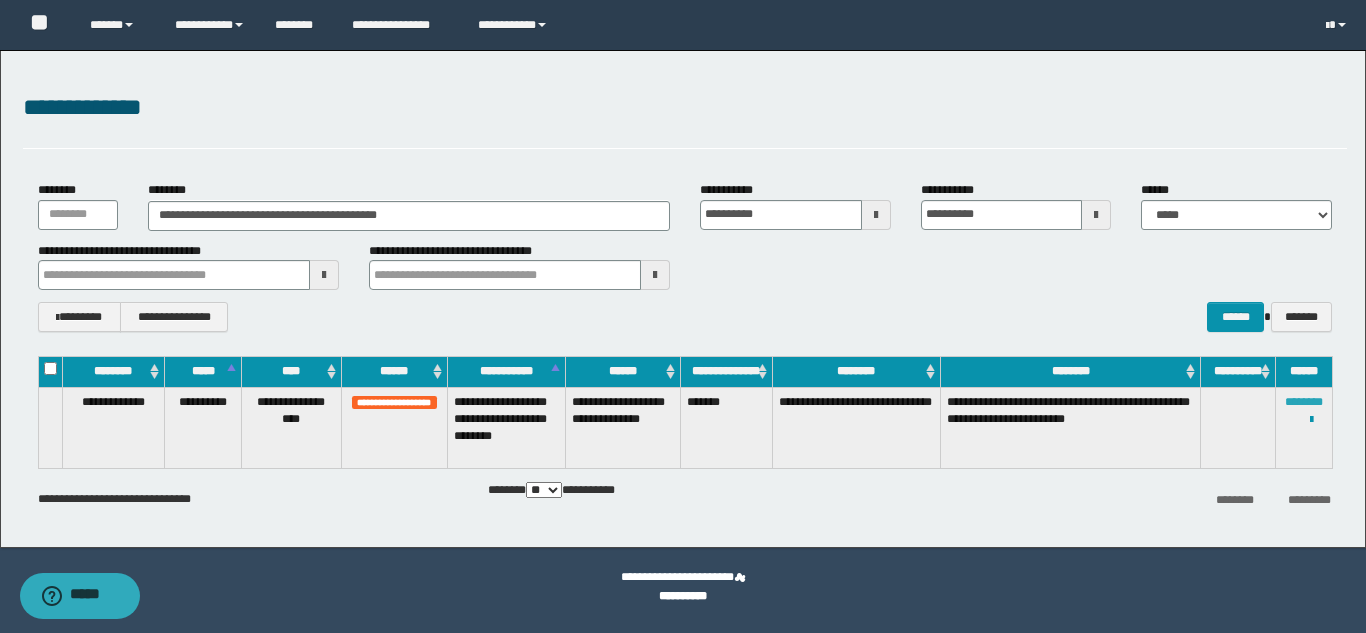 click on "********" at bounding box center [1304, 402] 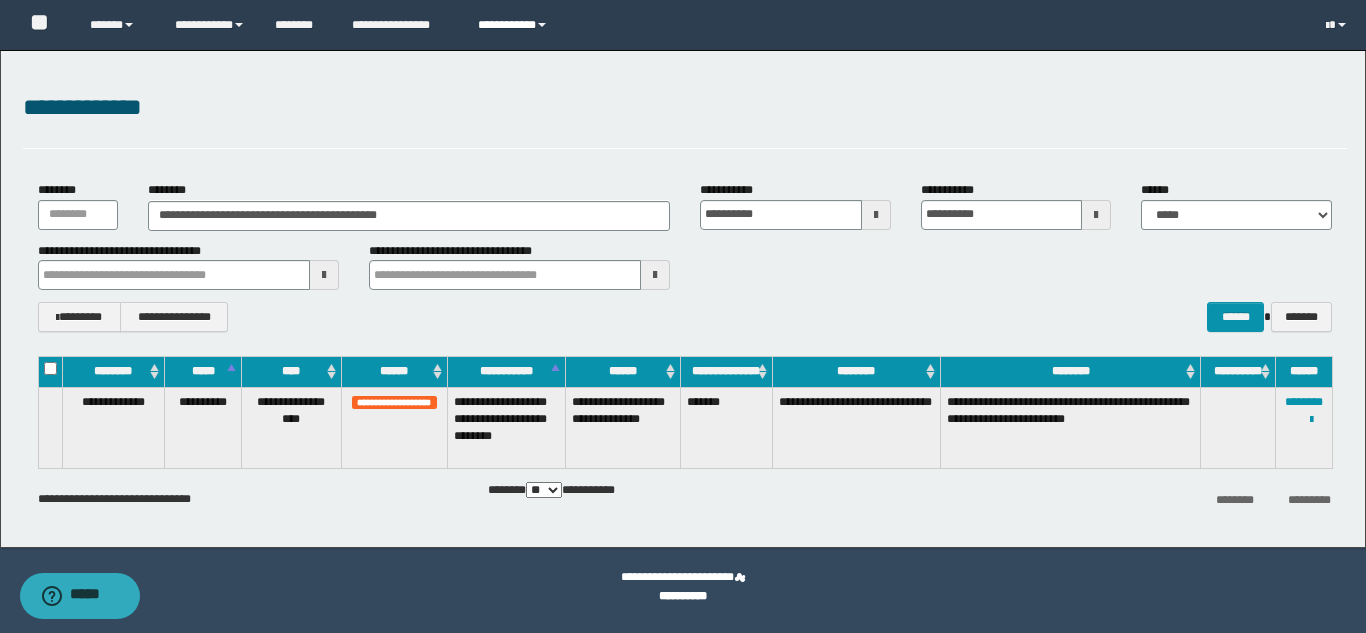 click on "**********" at bounding box center (515, 25) 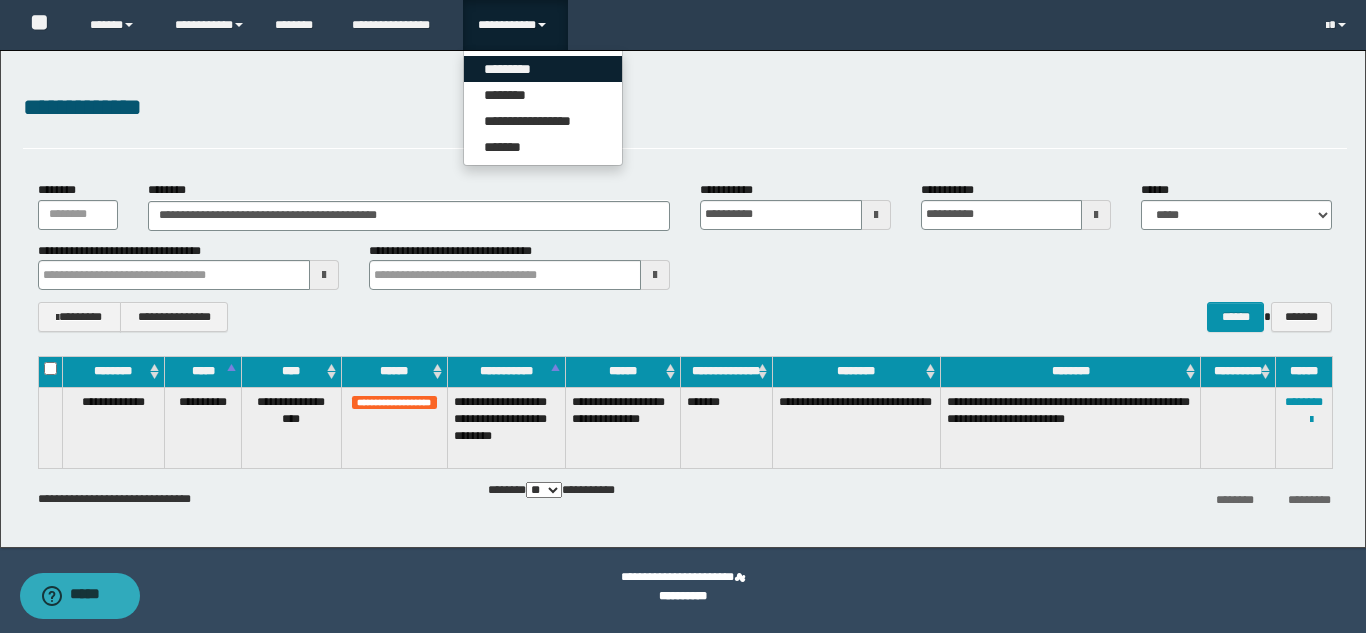 click on "*********" at bounding box center (543, 69) 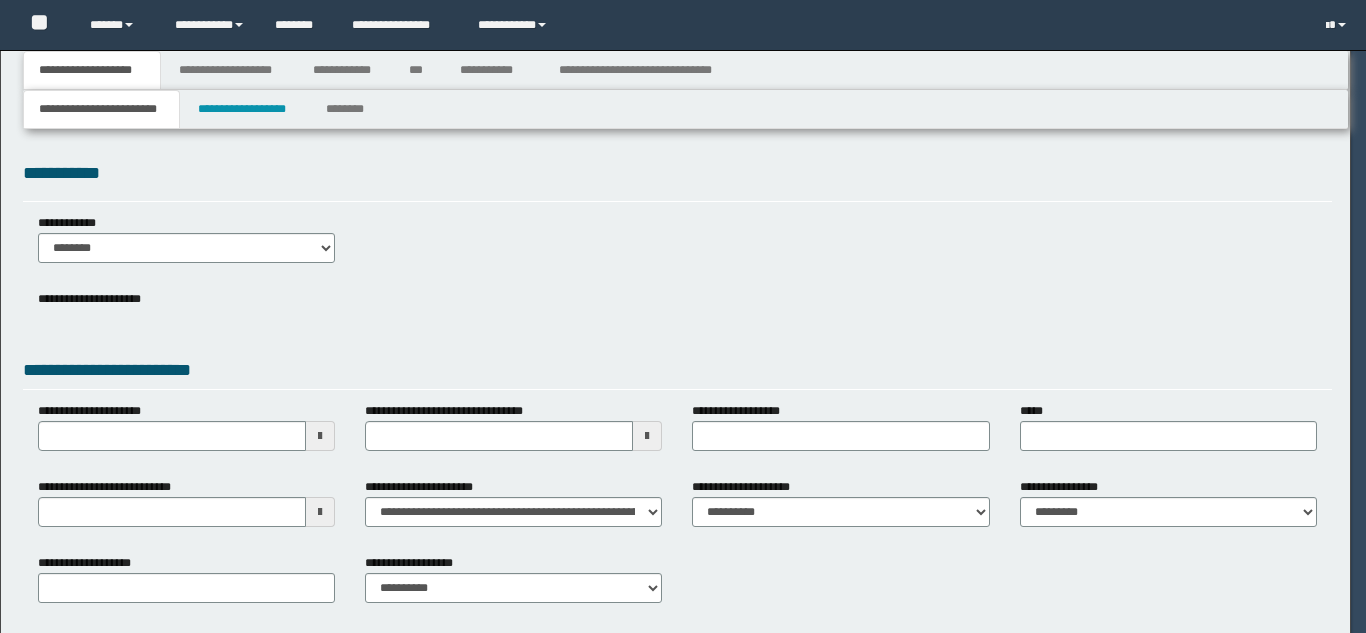 scroll, scrollTop: 0, scrollLeft: 0, axis: both 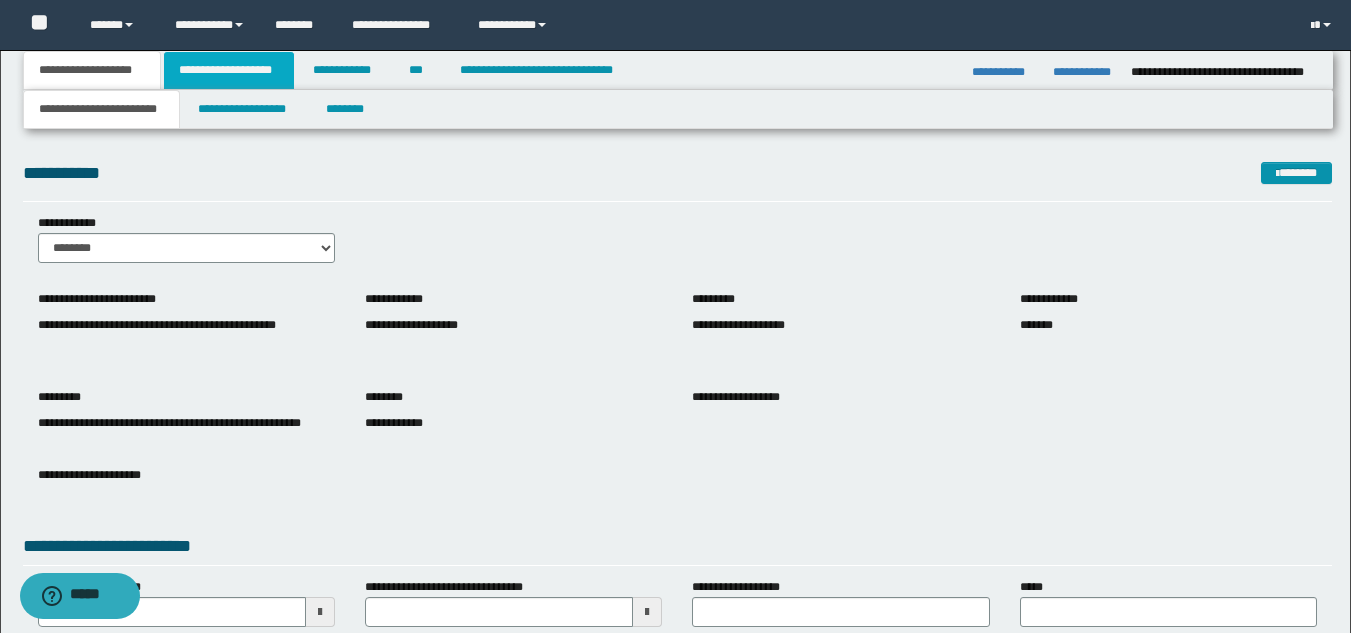 click on "**********" at bounding box center [229, 70] 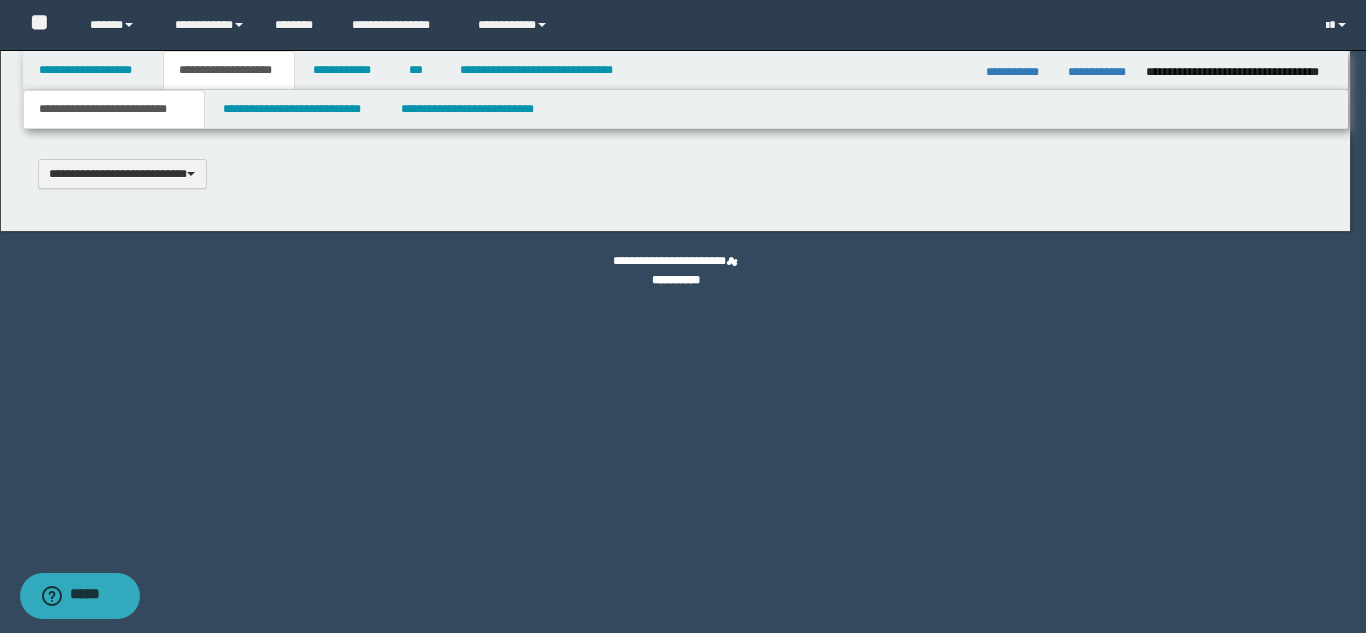 scroll, scrollTop: 0, scrollLeft: 0, axis: both 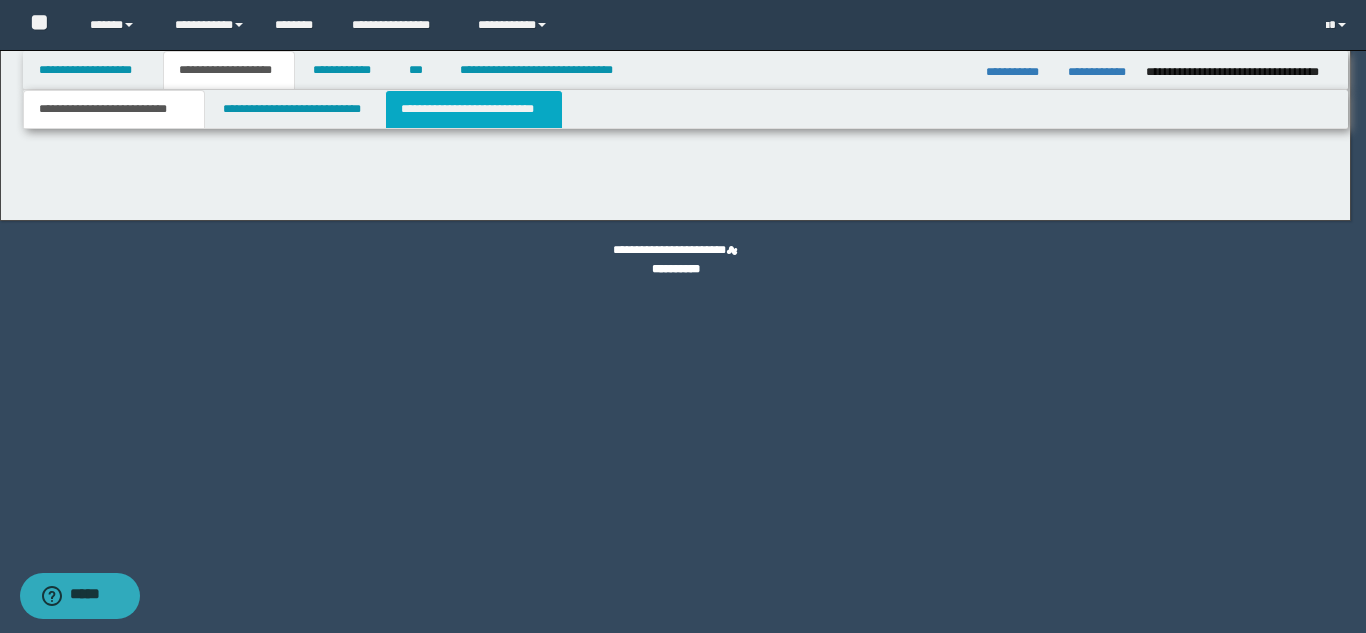 click on "**********" at bounding box center [474, 109] 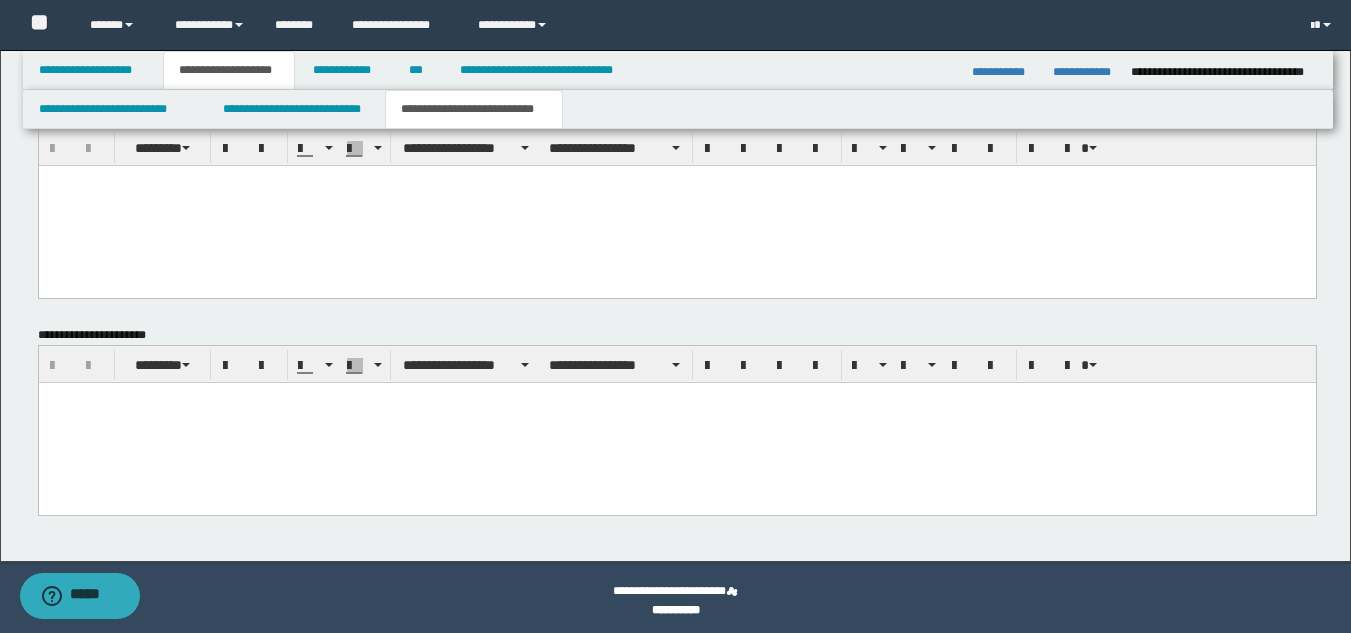 scroll, scrollTop: 901, scrollLeft: 0, axis: vertical 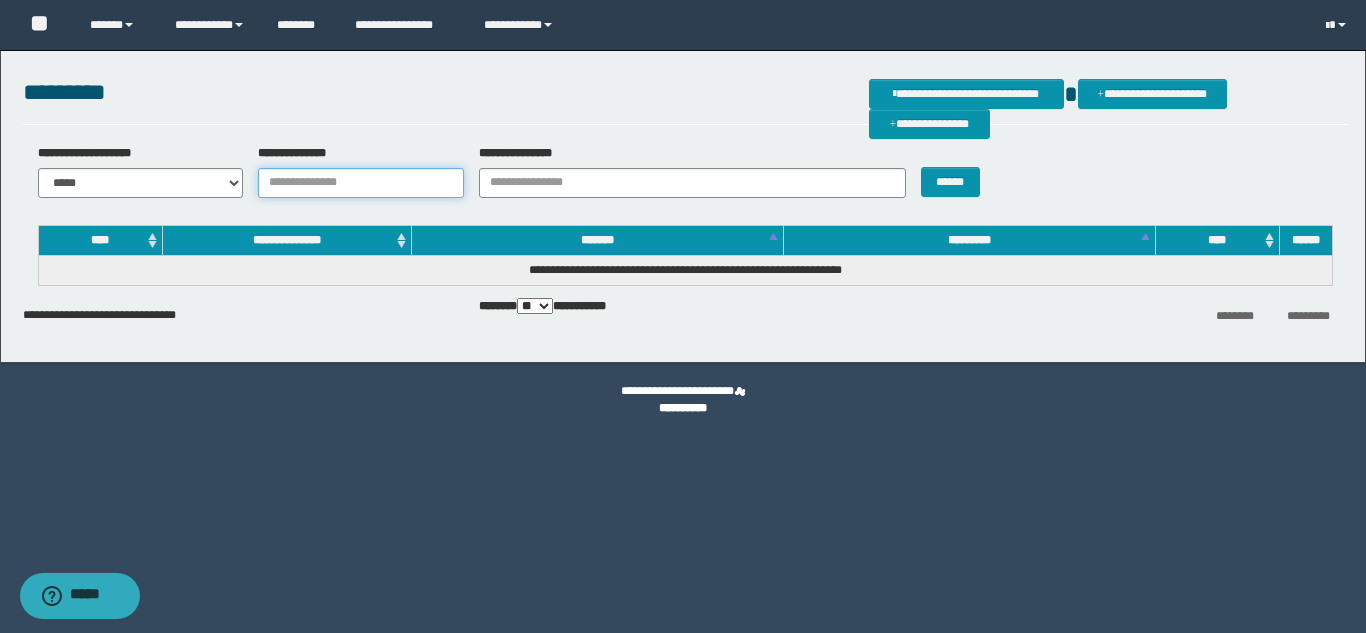 click on "**********" at bounding box center (361, 183) 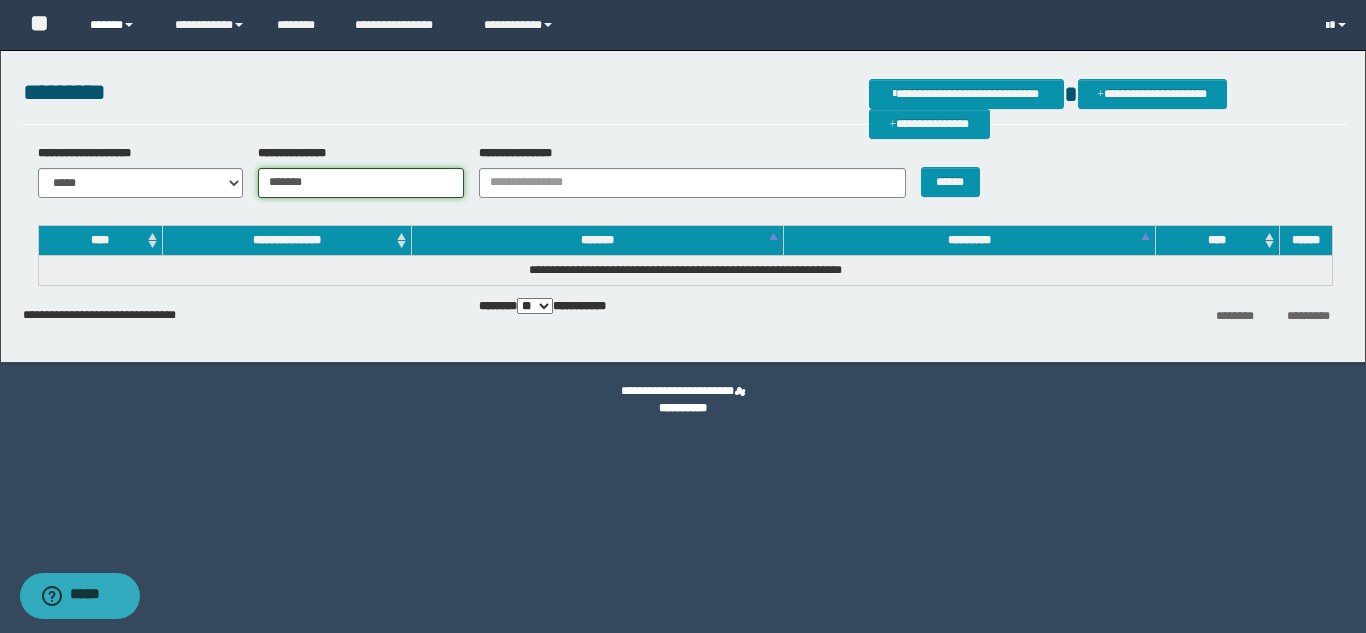 type on "*******" 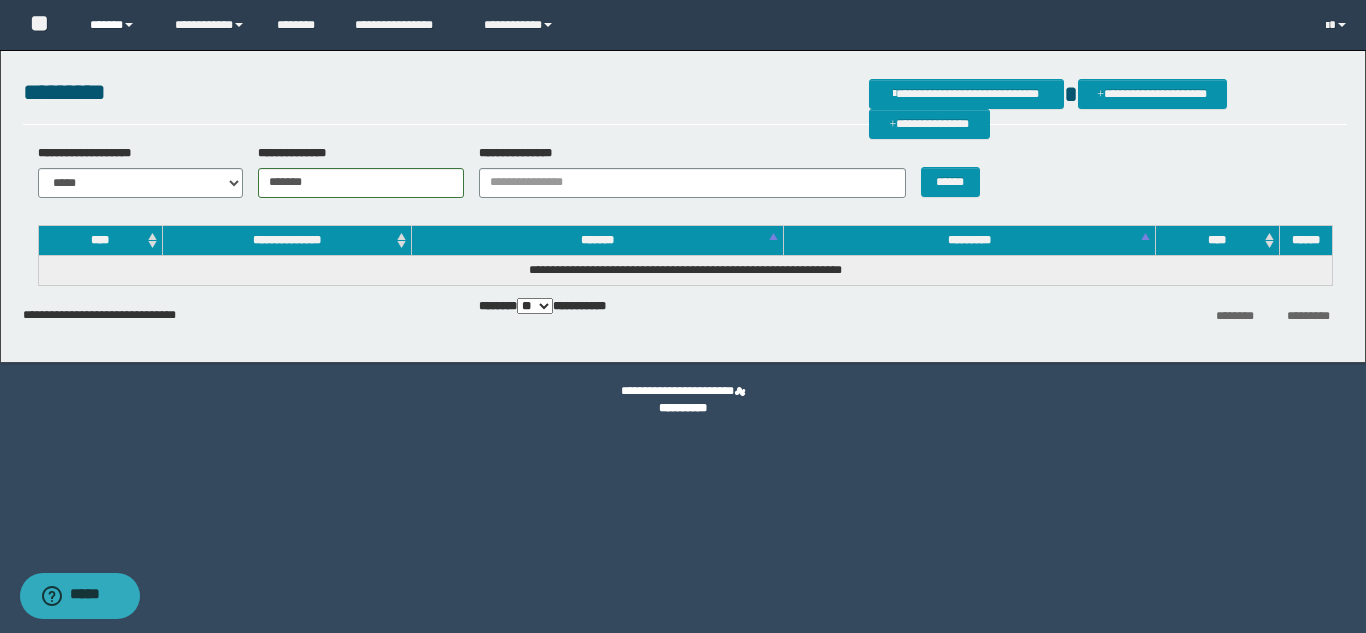 click on "******" at bounding box center (117, 25) 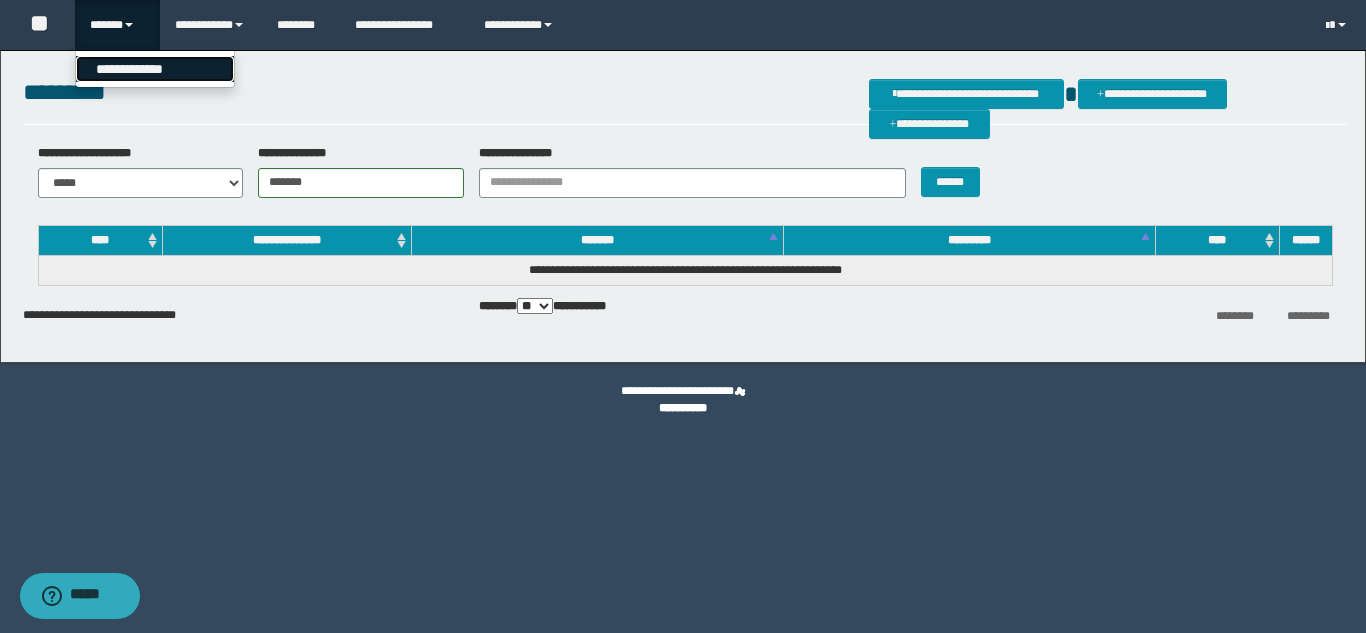 click on "**********" at bounding box center [155, 69] 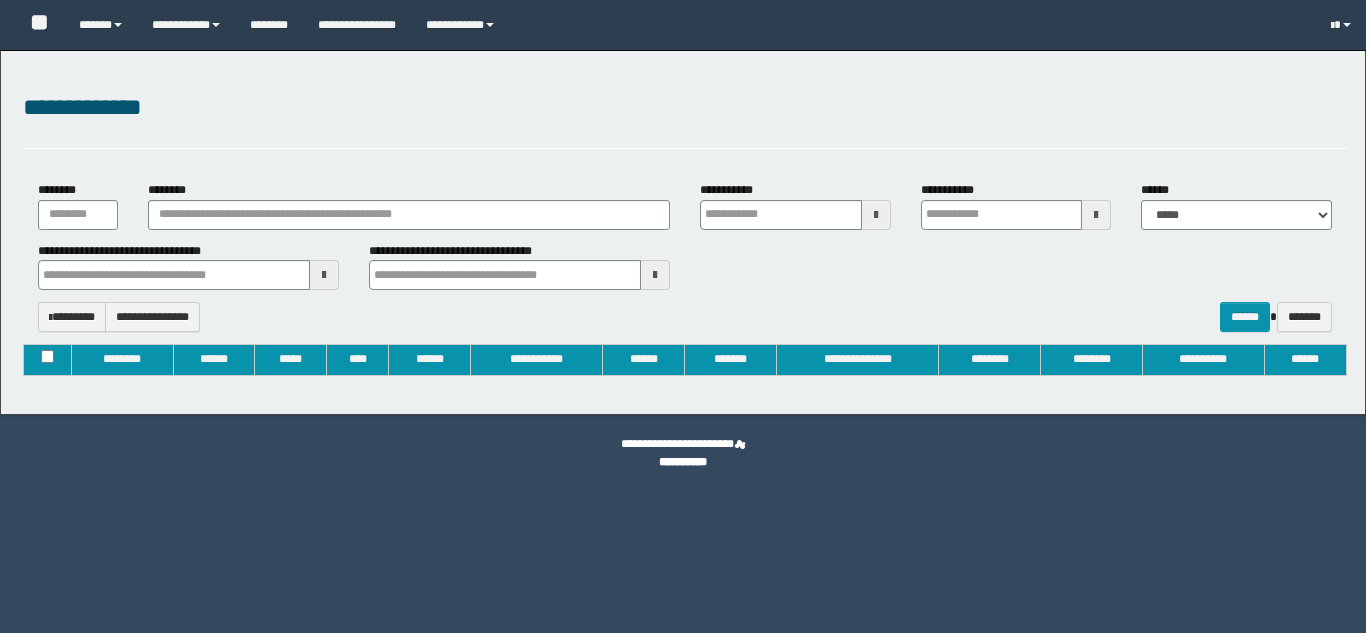 type on "**********" 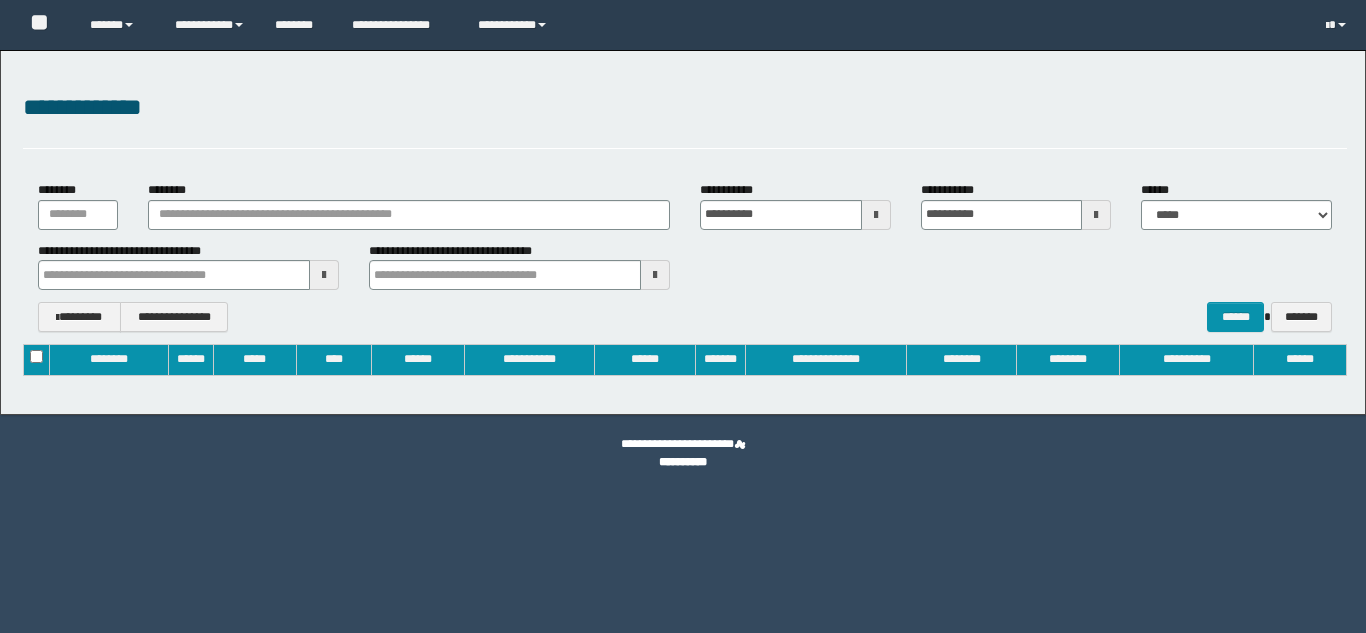 scroll, scrollTop: 0, scrollLeft: 0, axis: both 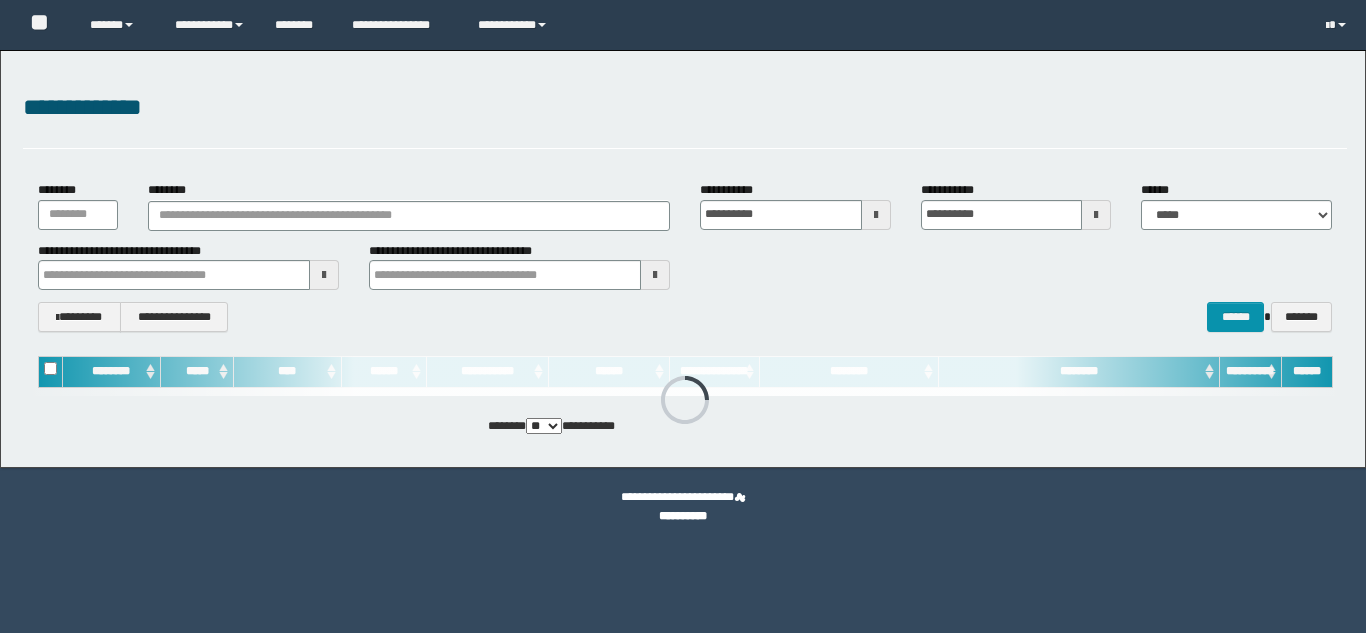 type 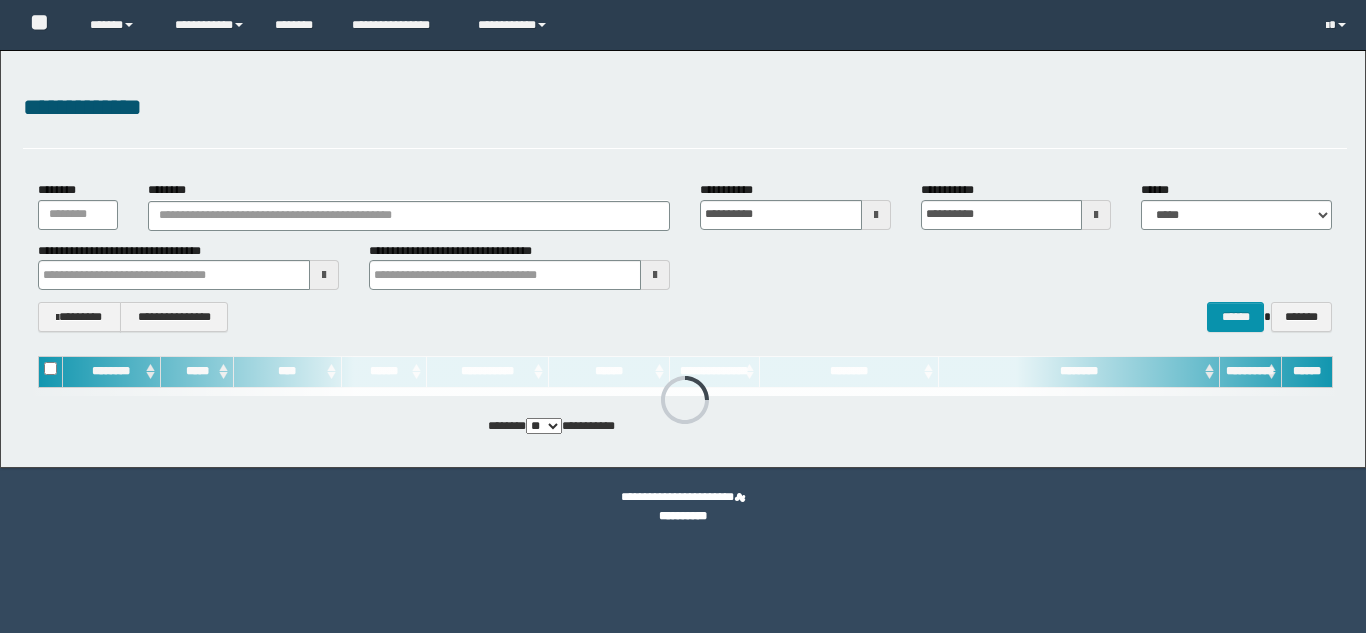 scroll, scrollTop: 0, scrollLeft: 0, axis: both 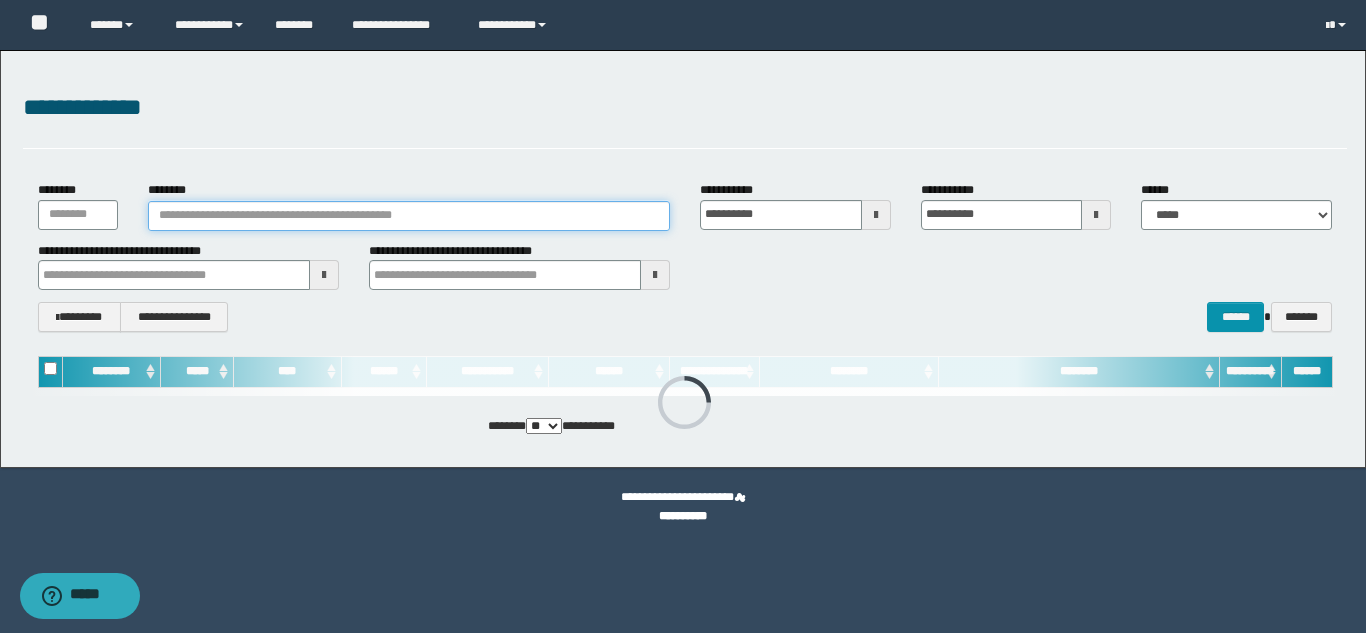 click on "********" at bounding box center (409, 216) 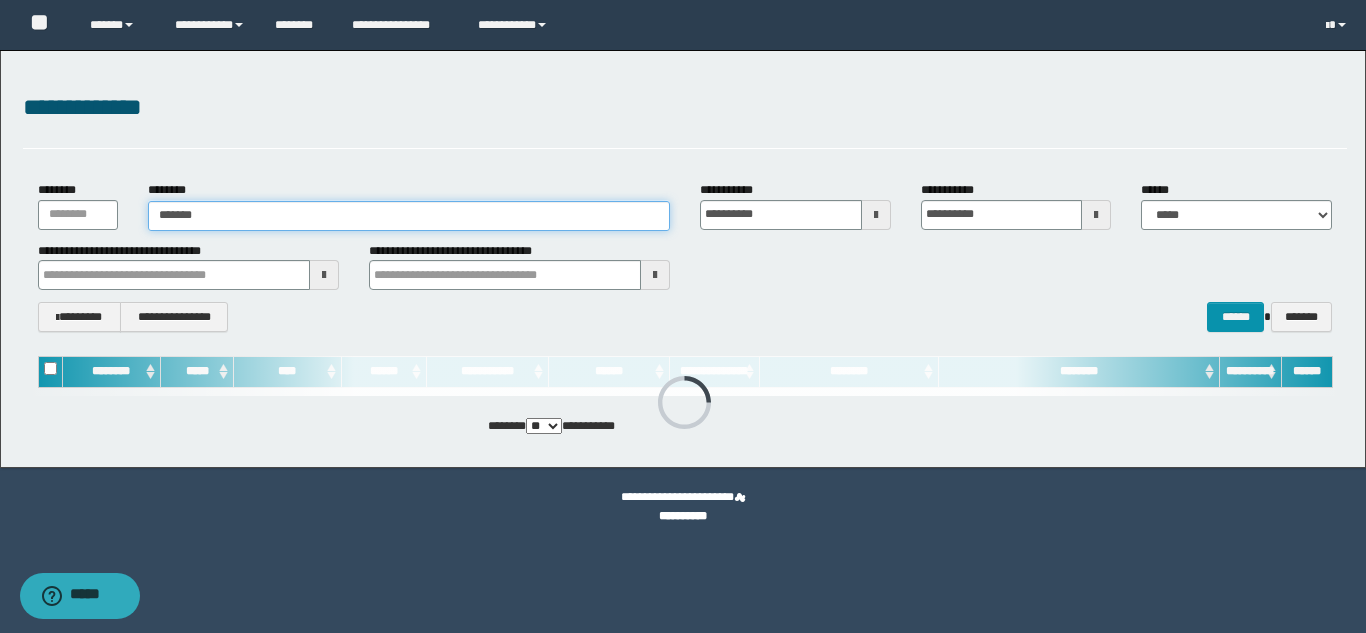click on "*******" at bounding box center [409, 216] 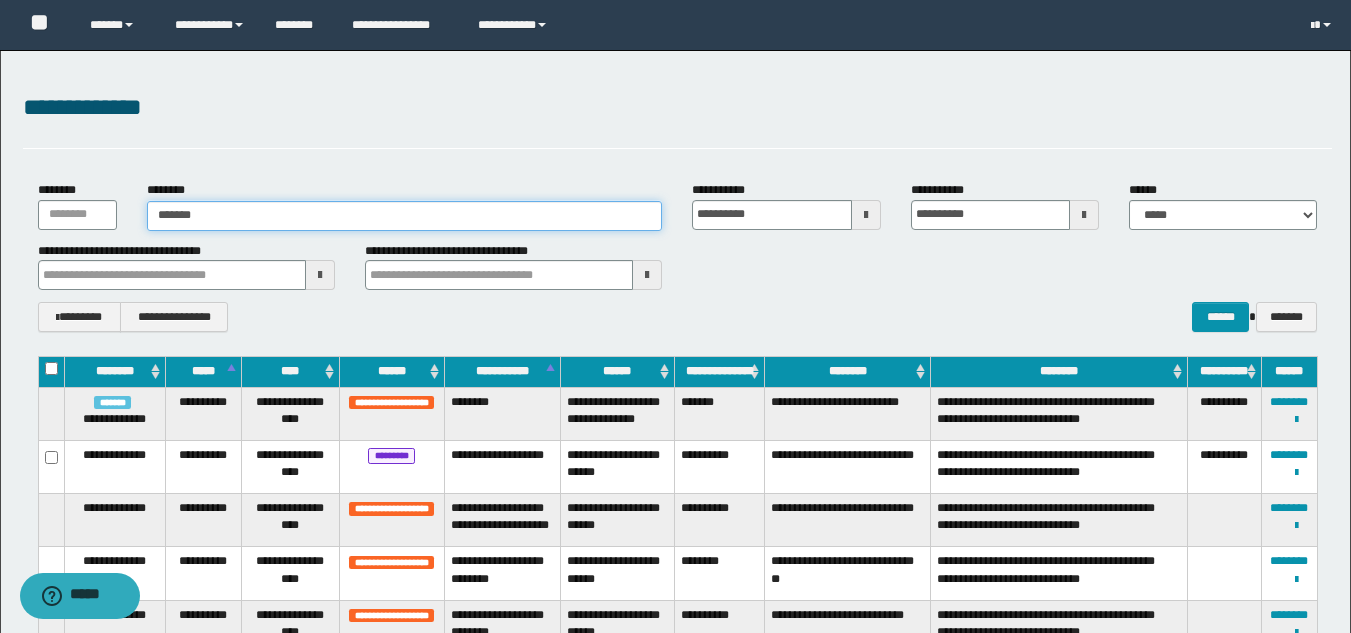 type on "*******" 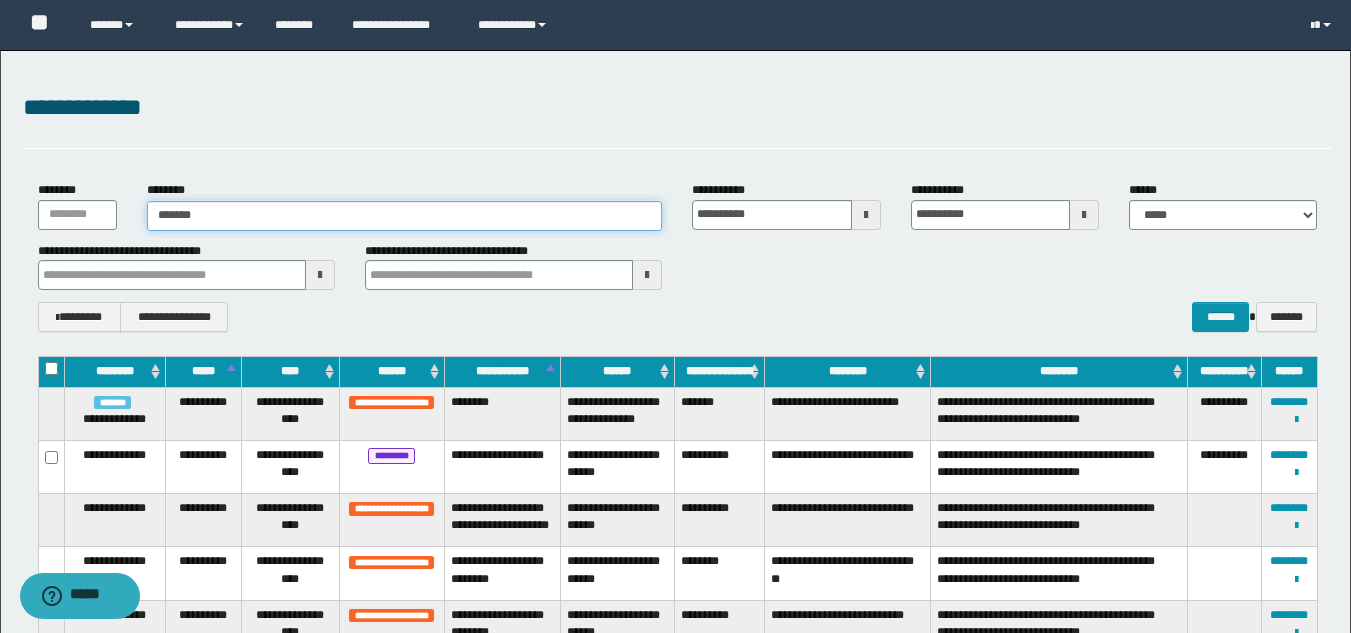 type 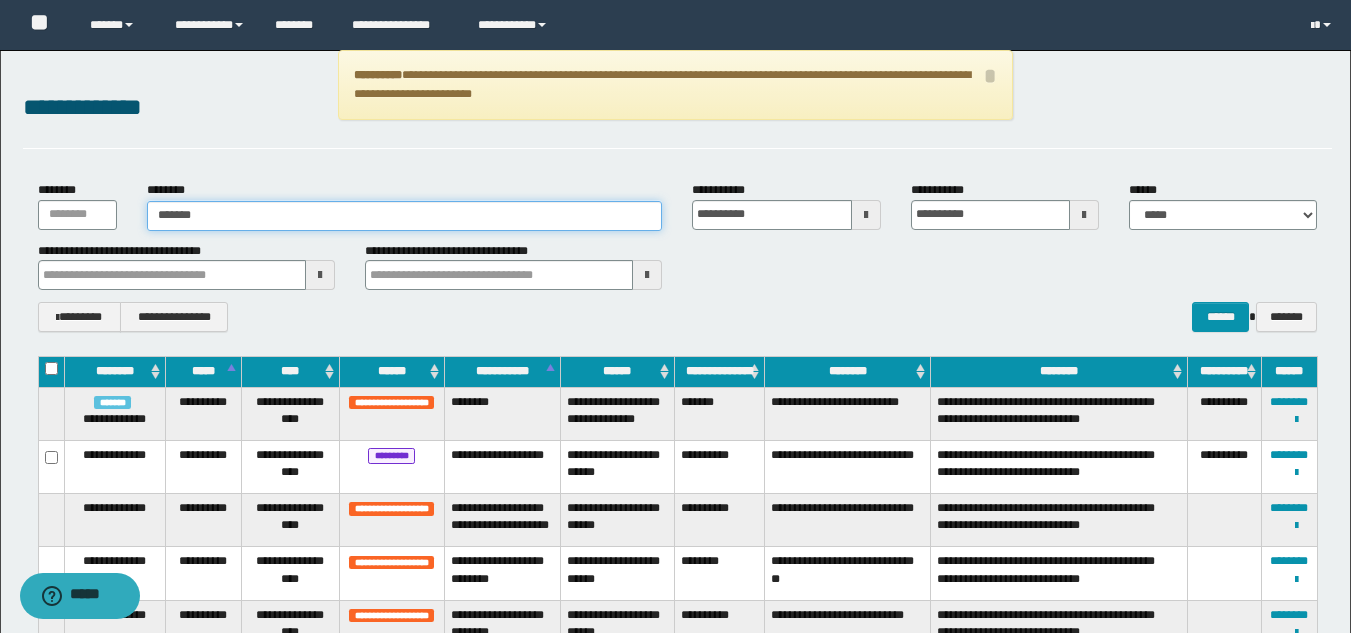 type 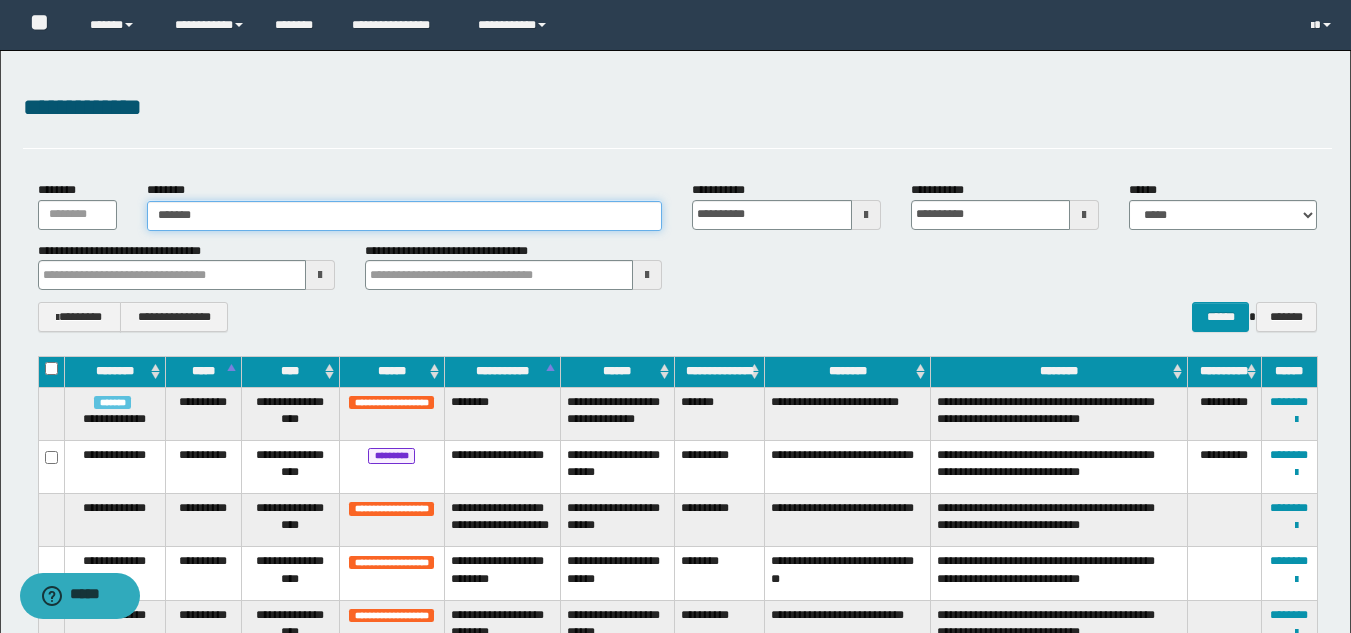 type 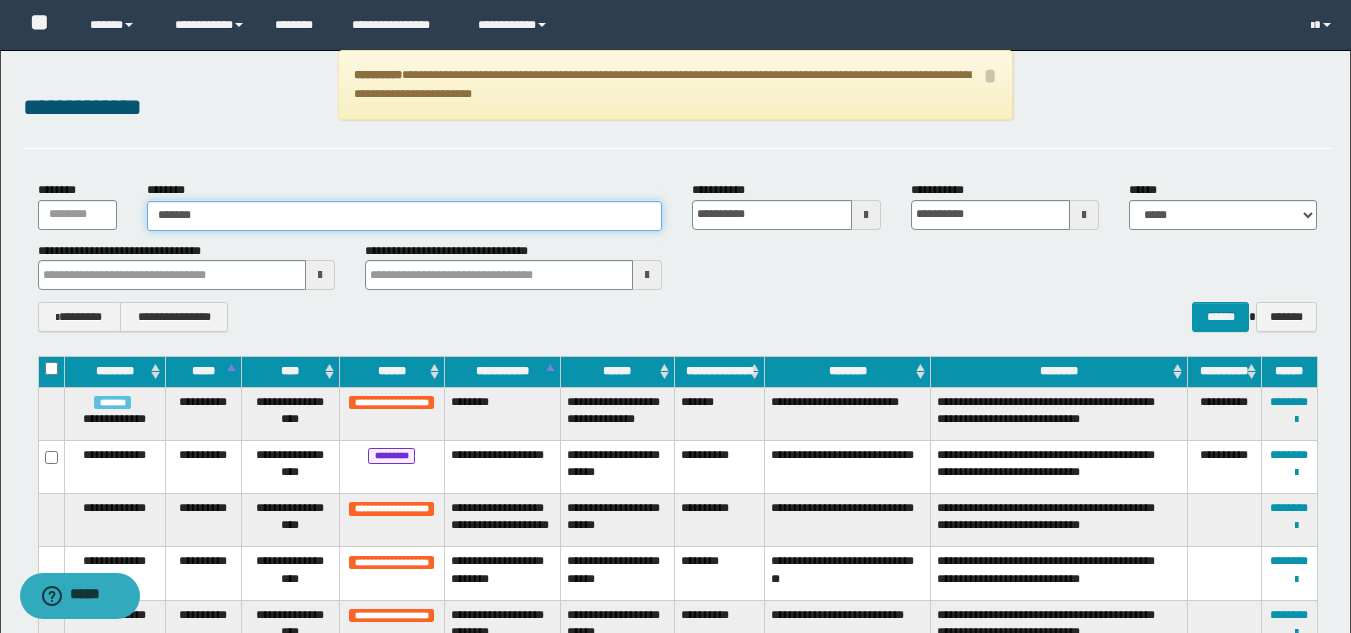 type 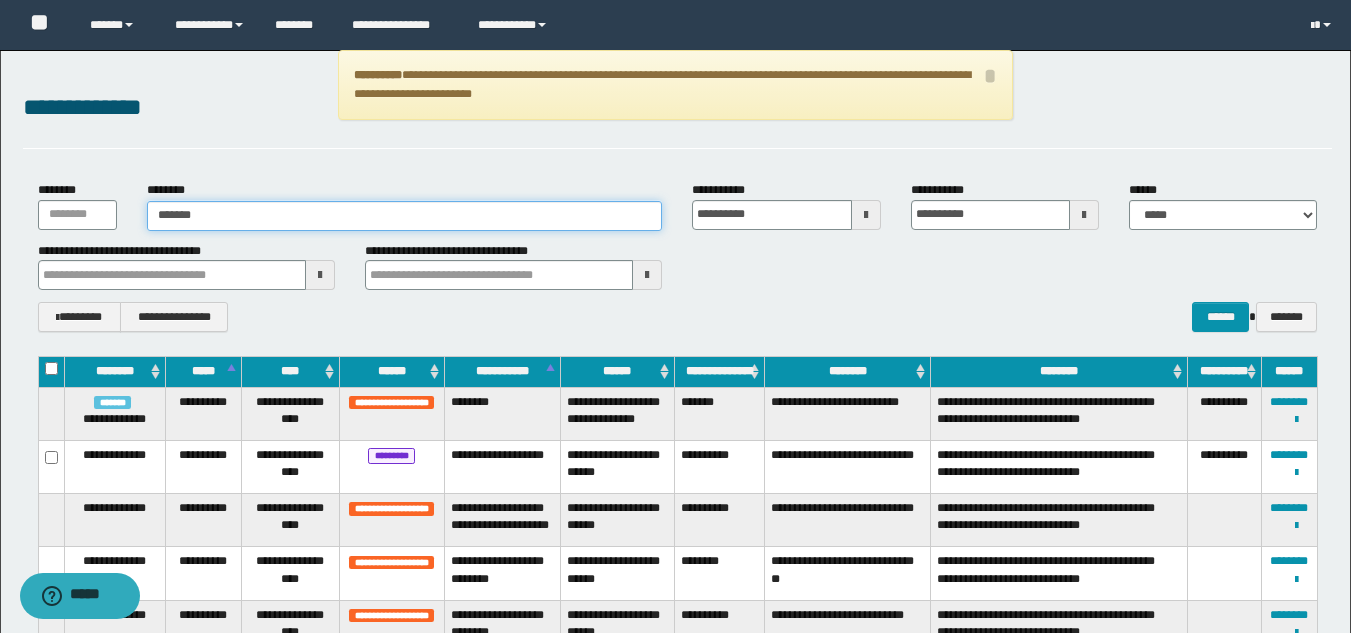 type 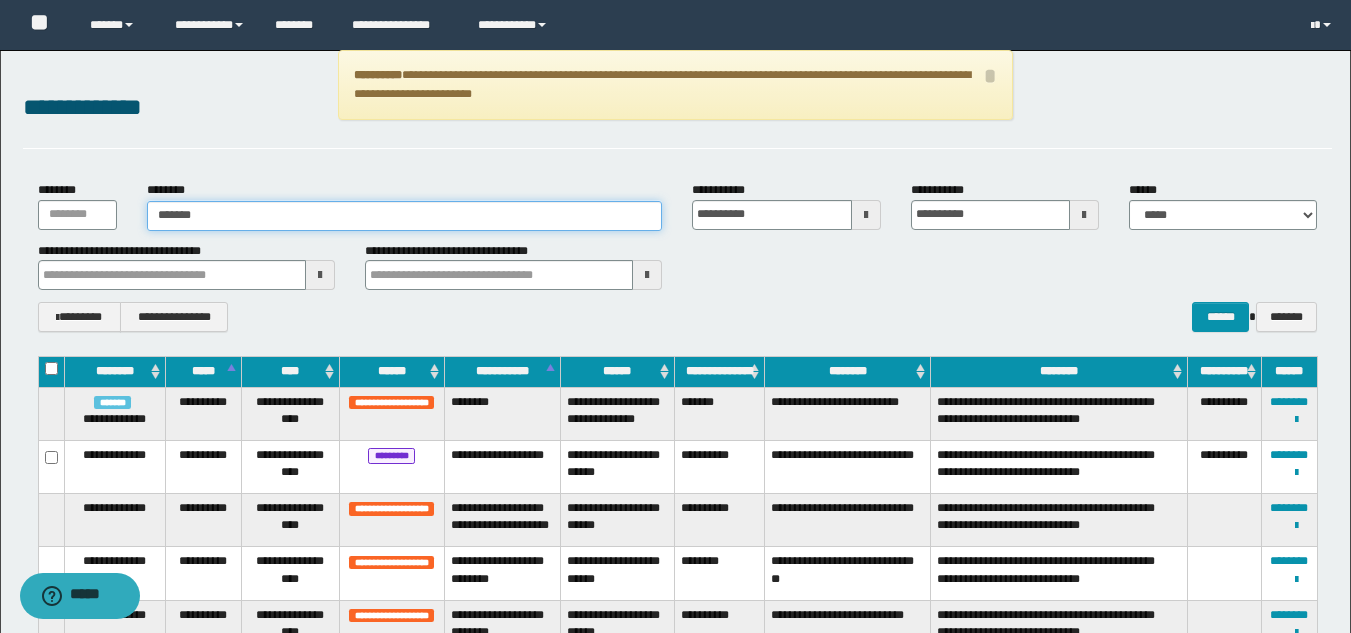 drag, startPoint x: 221, startPoint y: 213, endPoint x: 0, endPoint y: 199, distance: 221.443 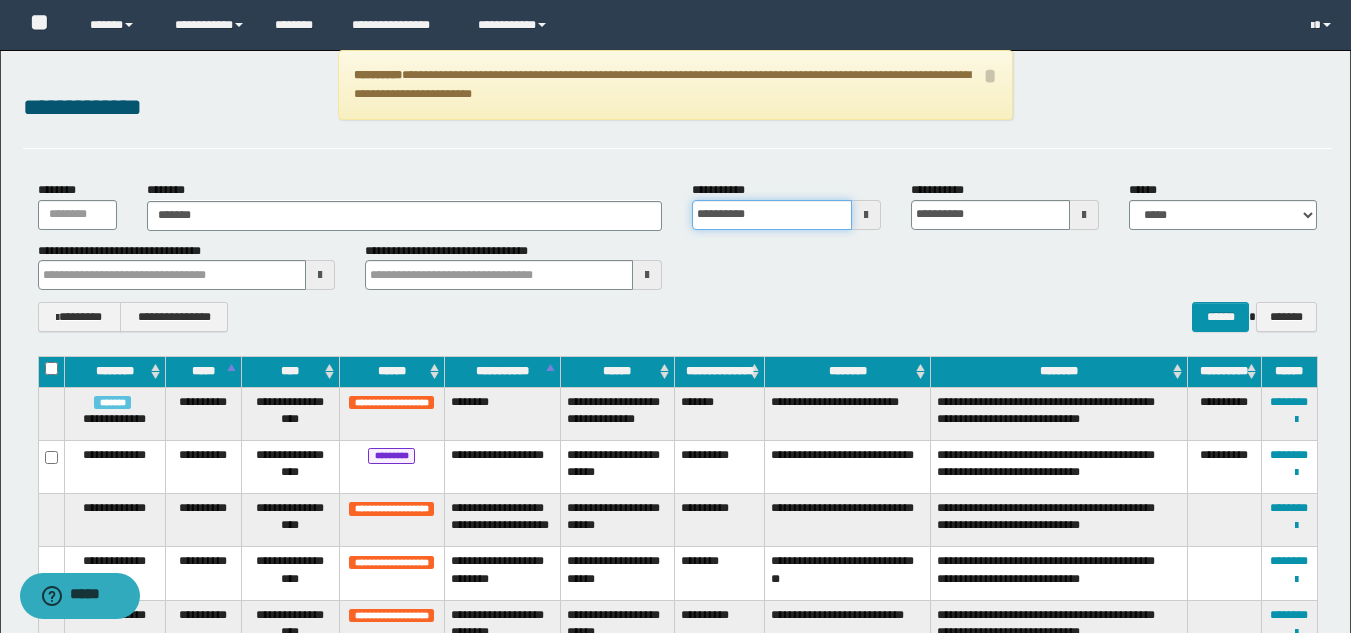 type 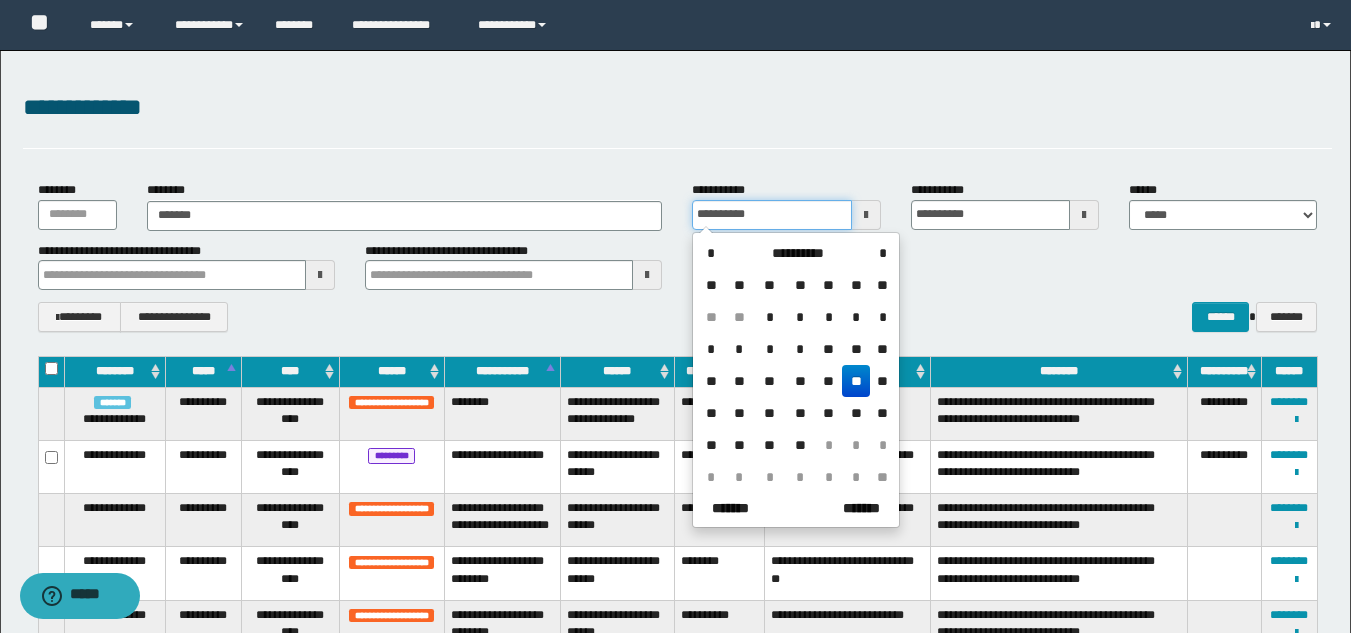 type 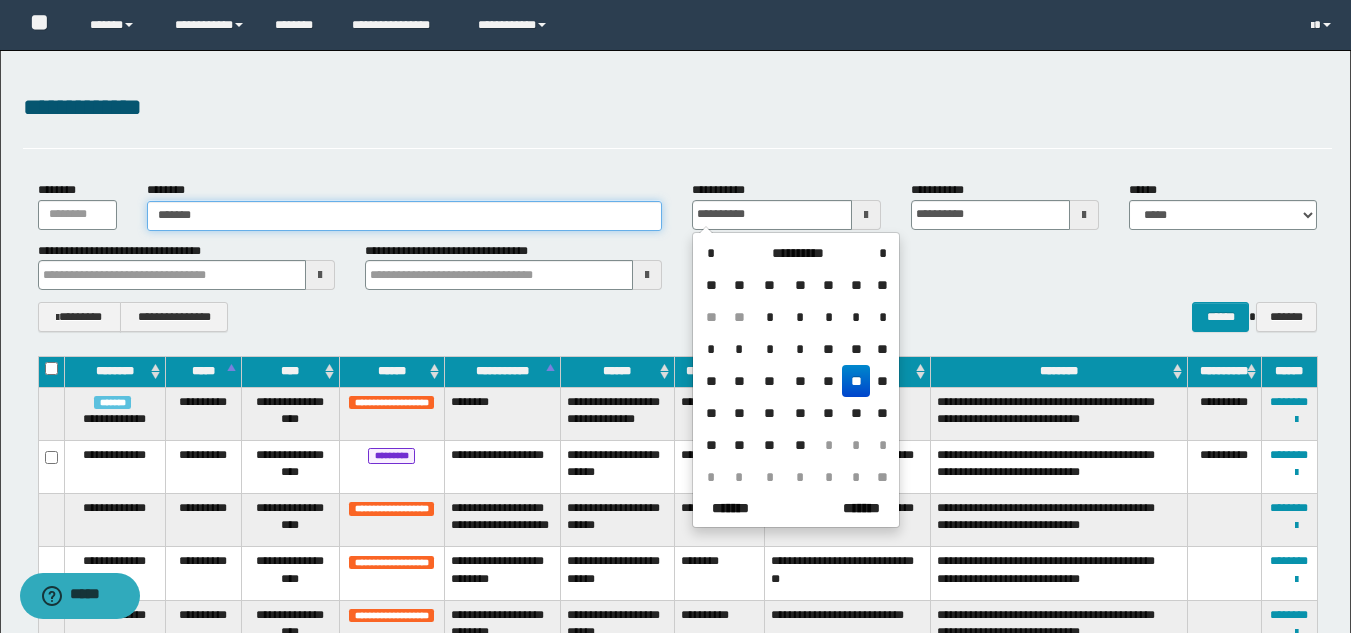 type on "**********" 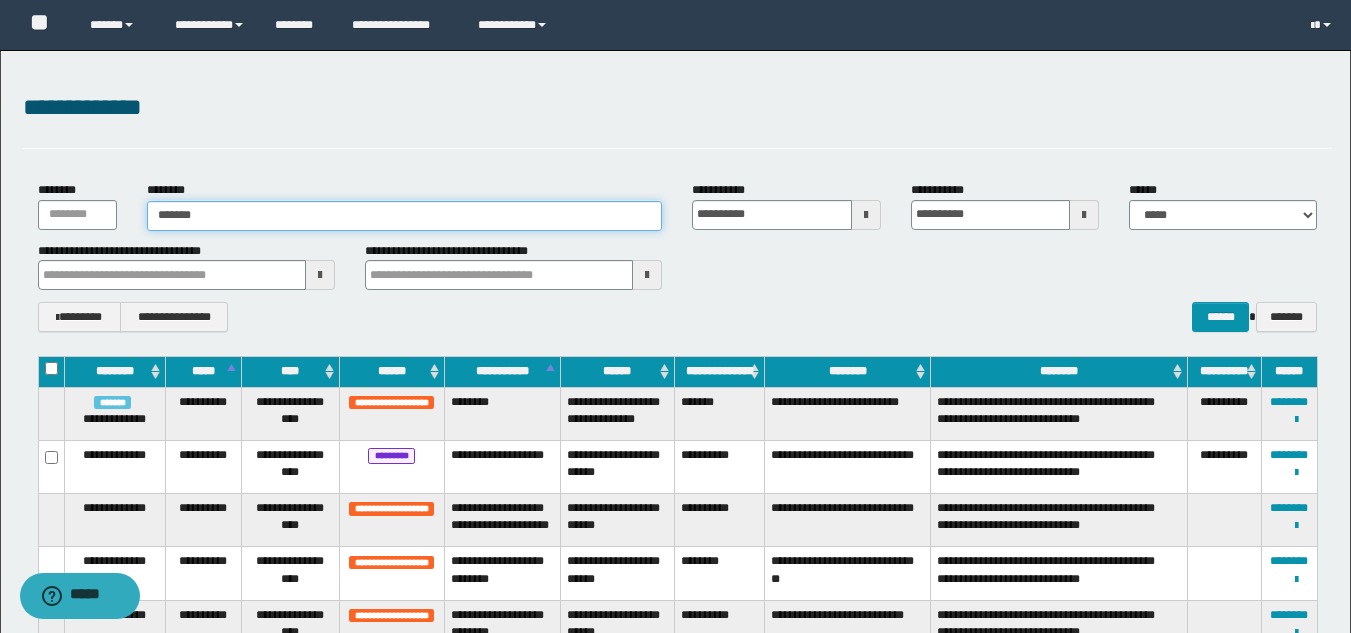 click on "*******" at bounding box center (405, 216) 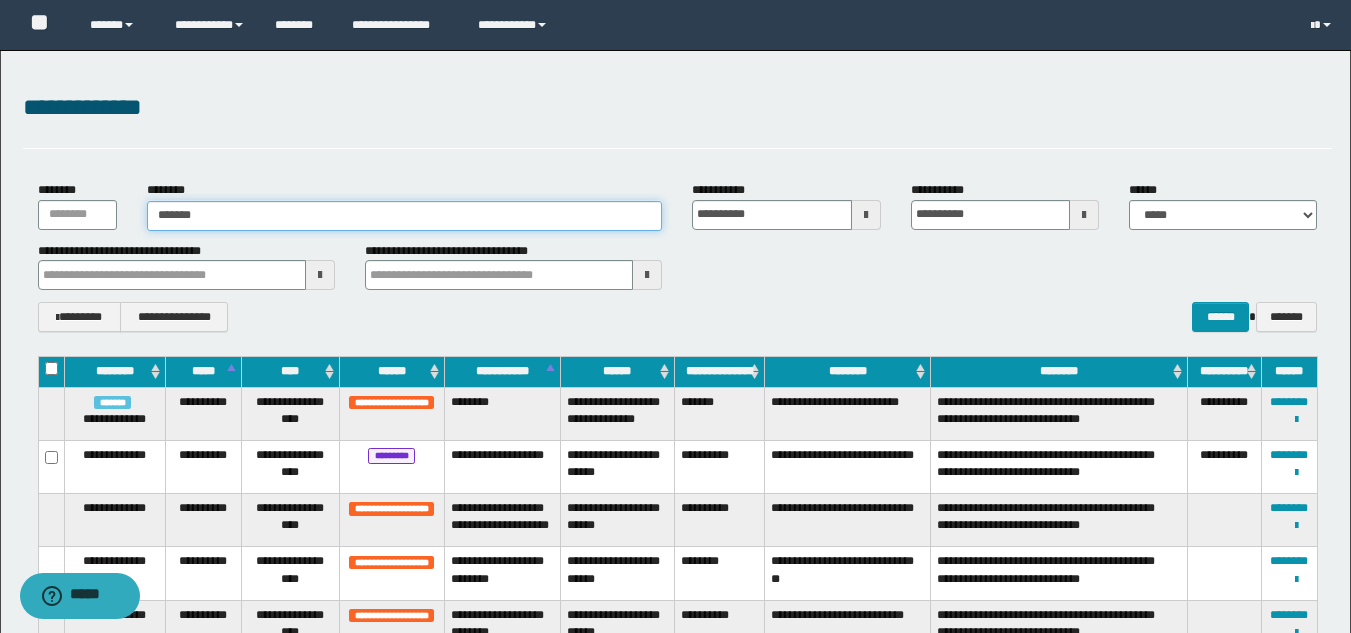 type 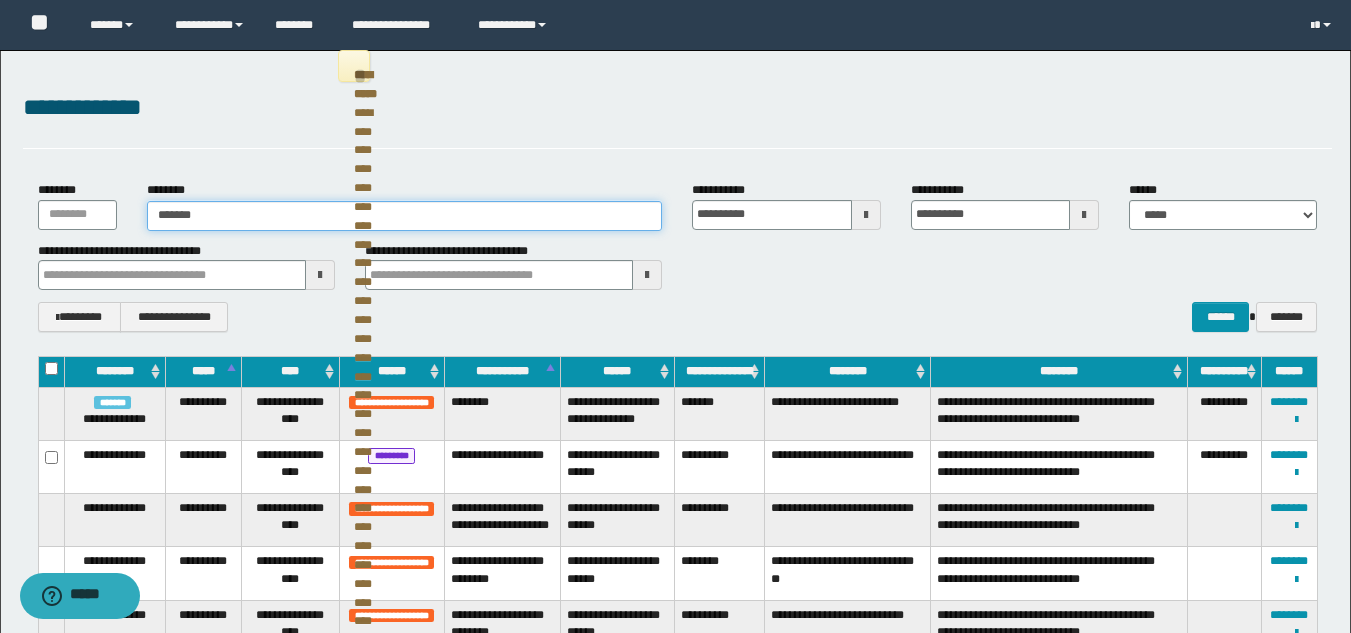type 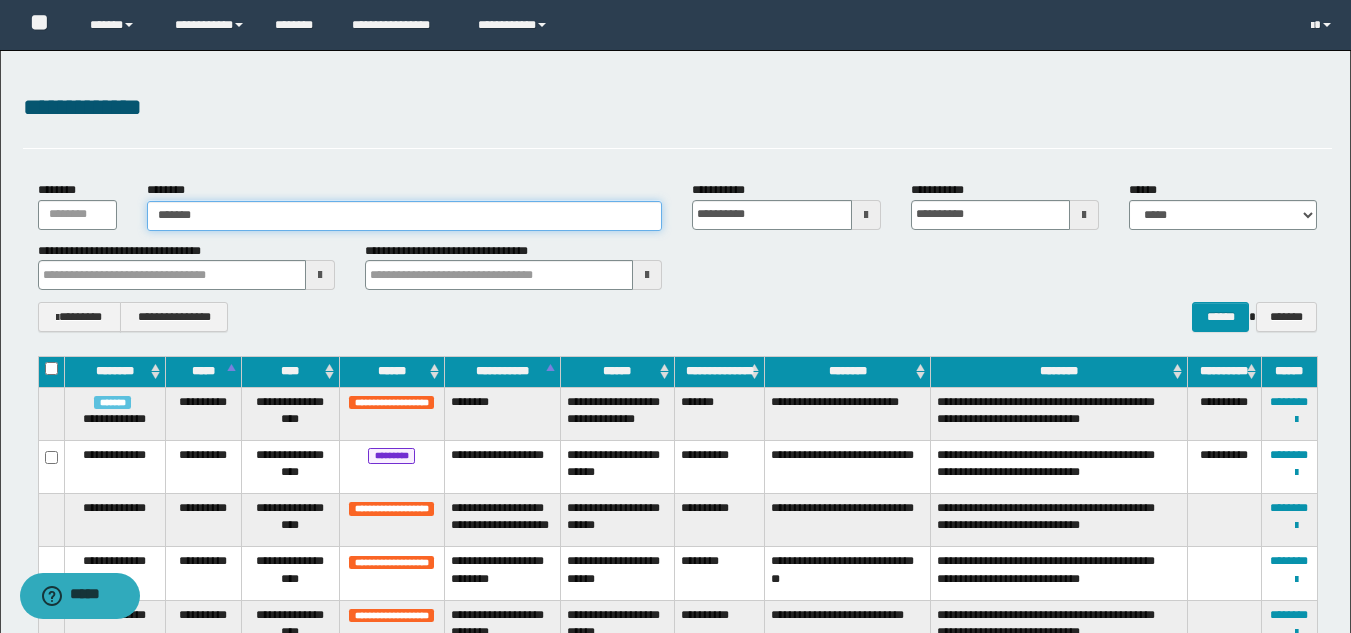 type 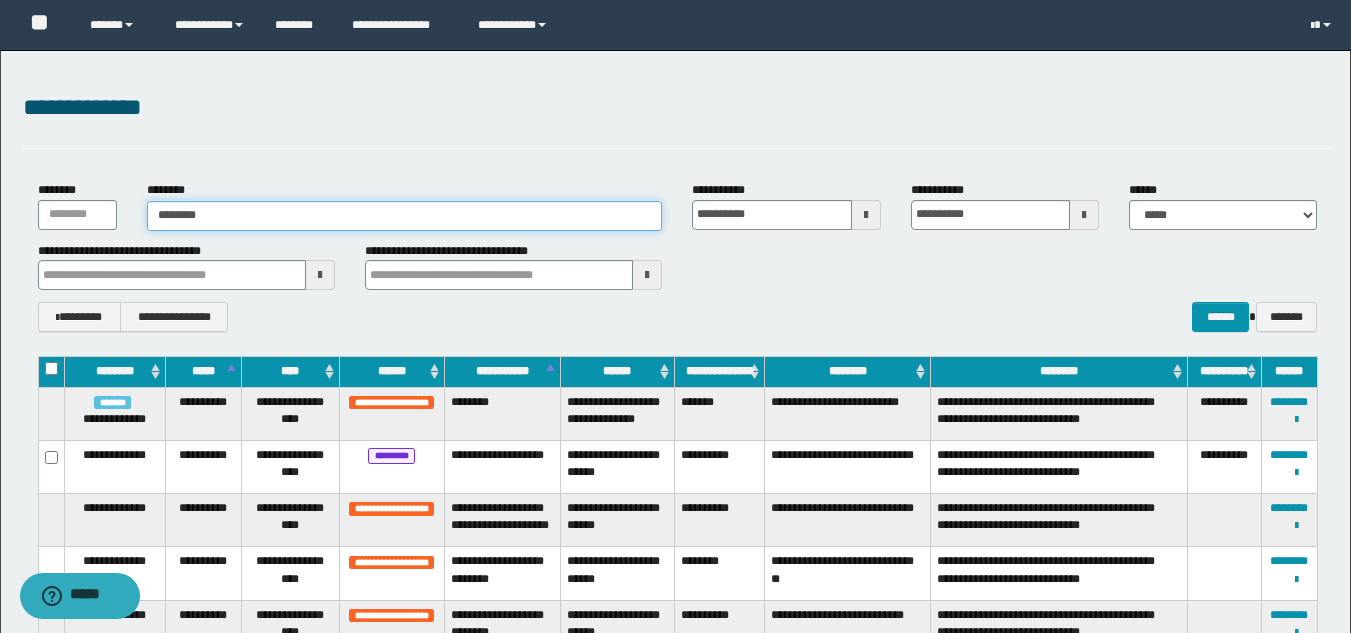 type on "********" 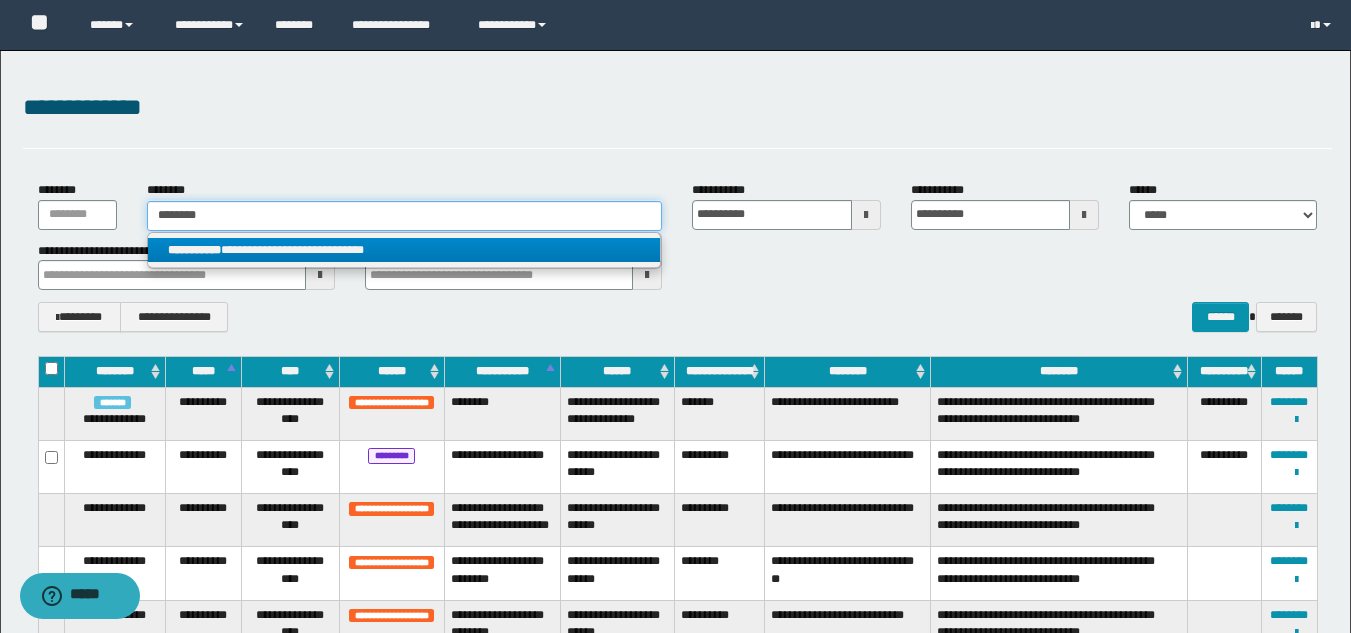 type on "********" 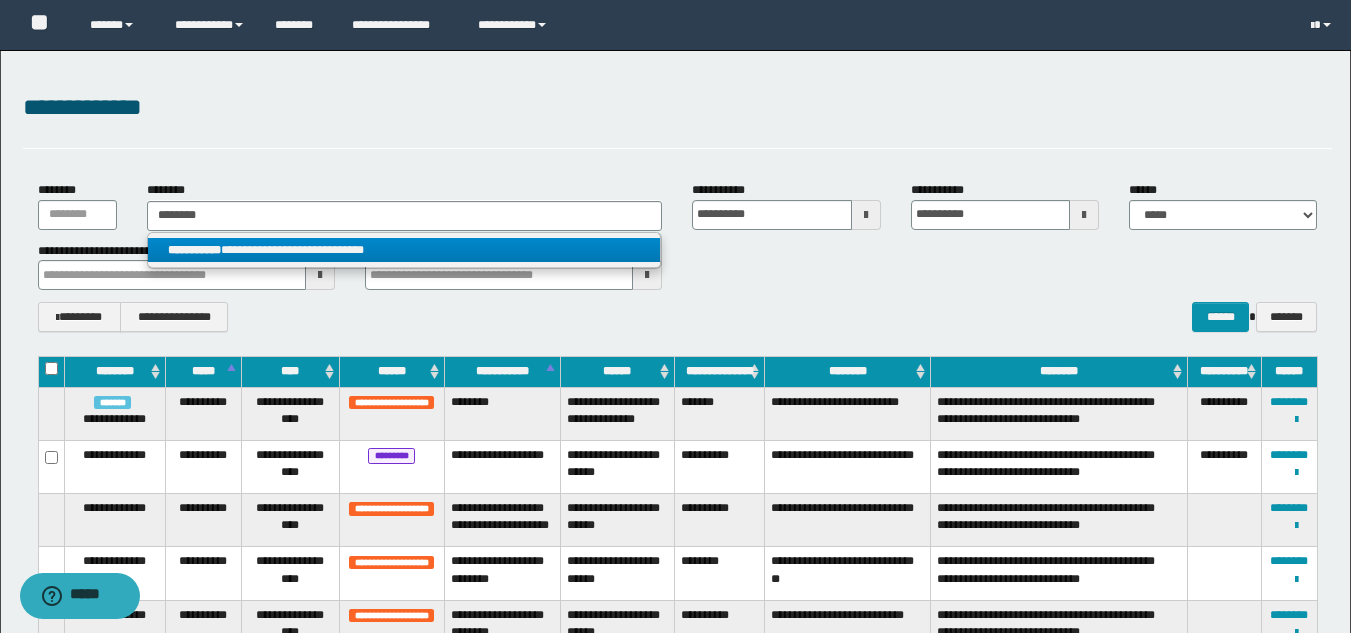 click on "**********" at bounding box center [404, 250] 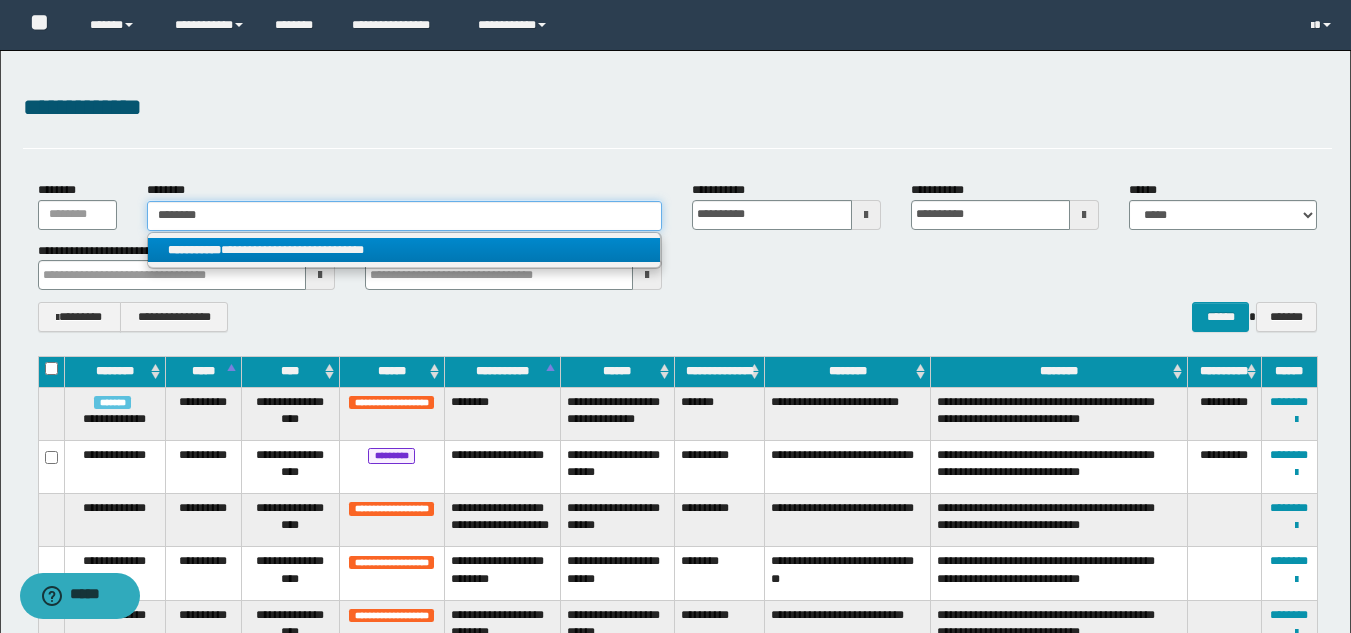 type 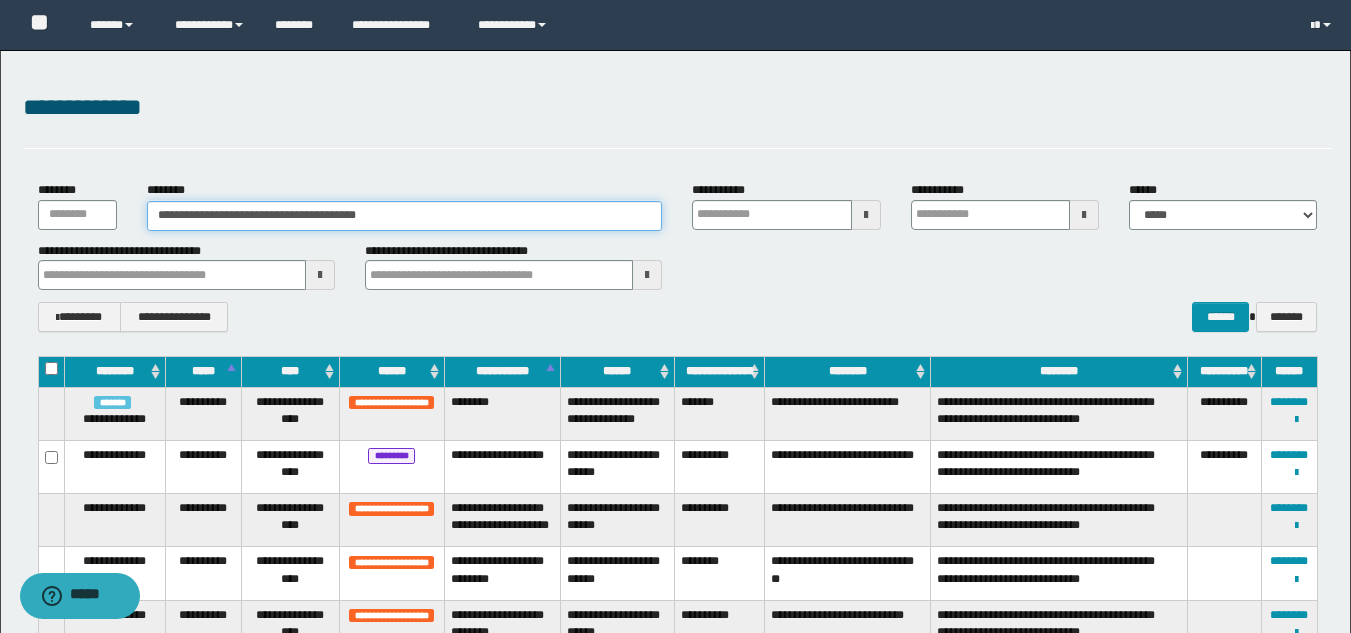 type 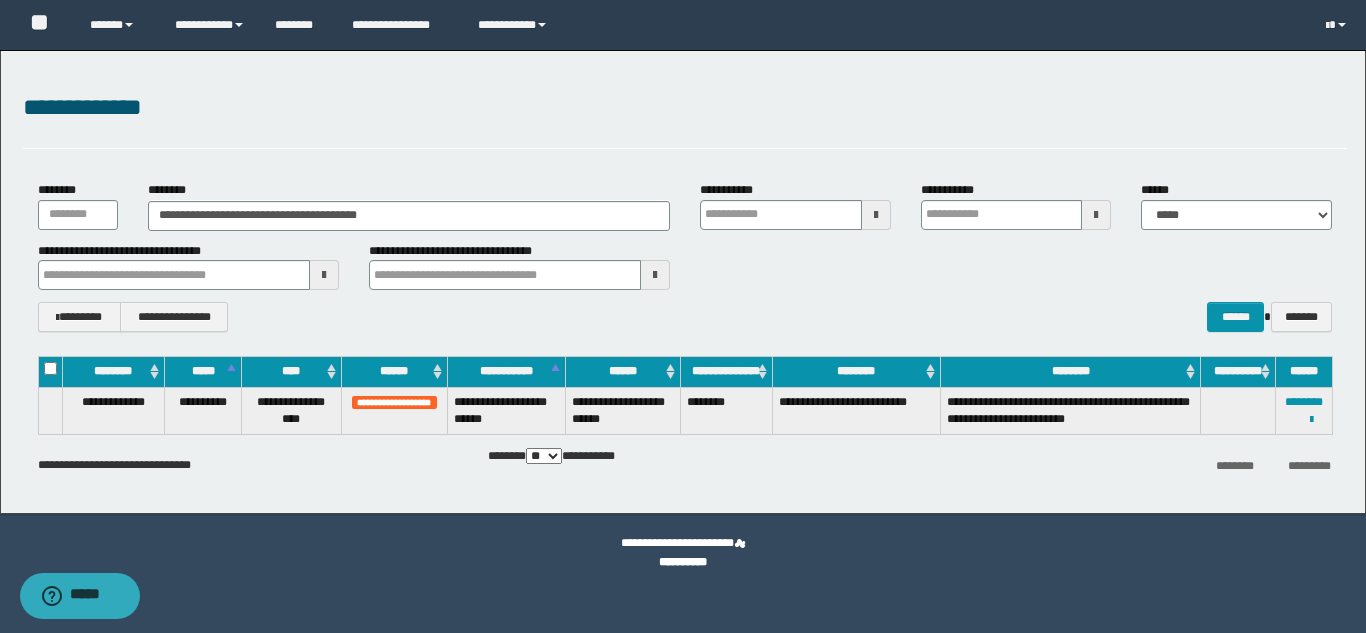click on "**********" at bounding box center (1304, 410) 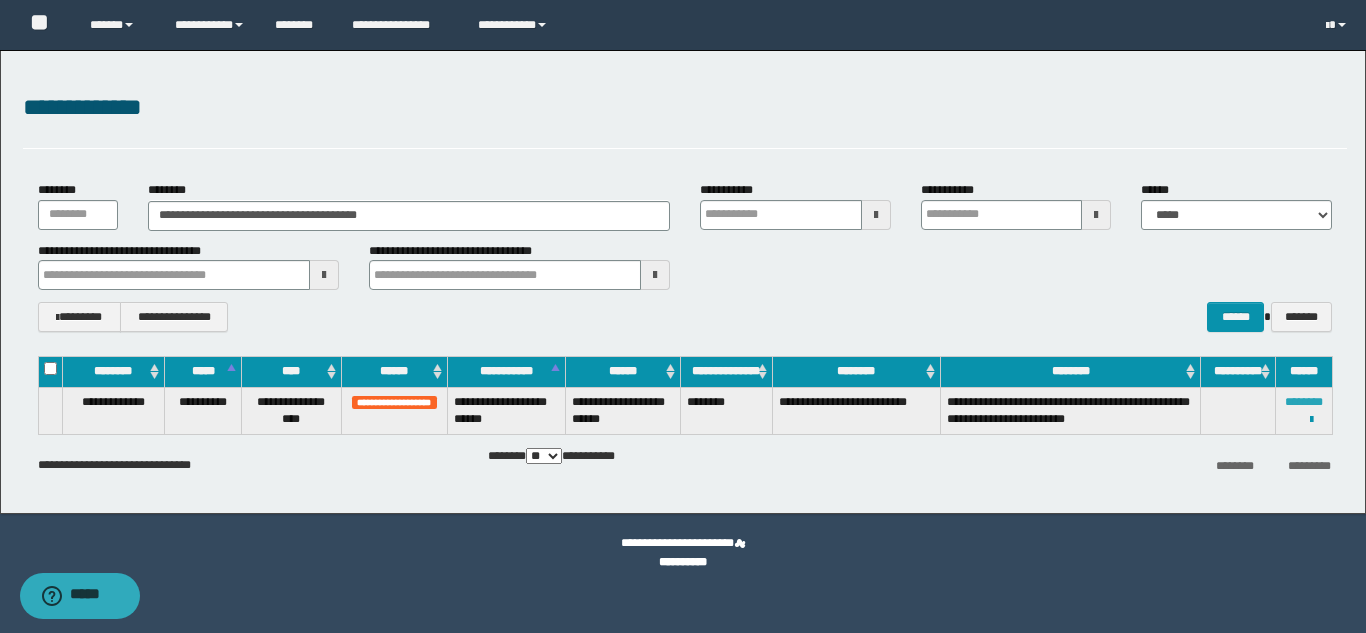click on "********" at bounding box center [1304, 402] 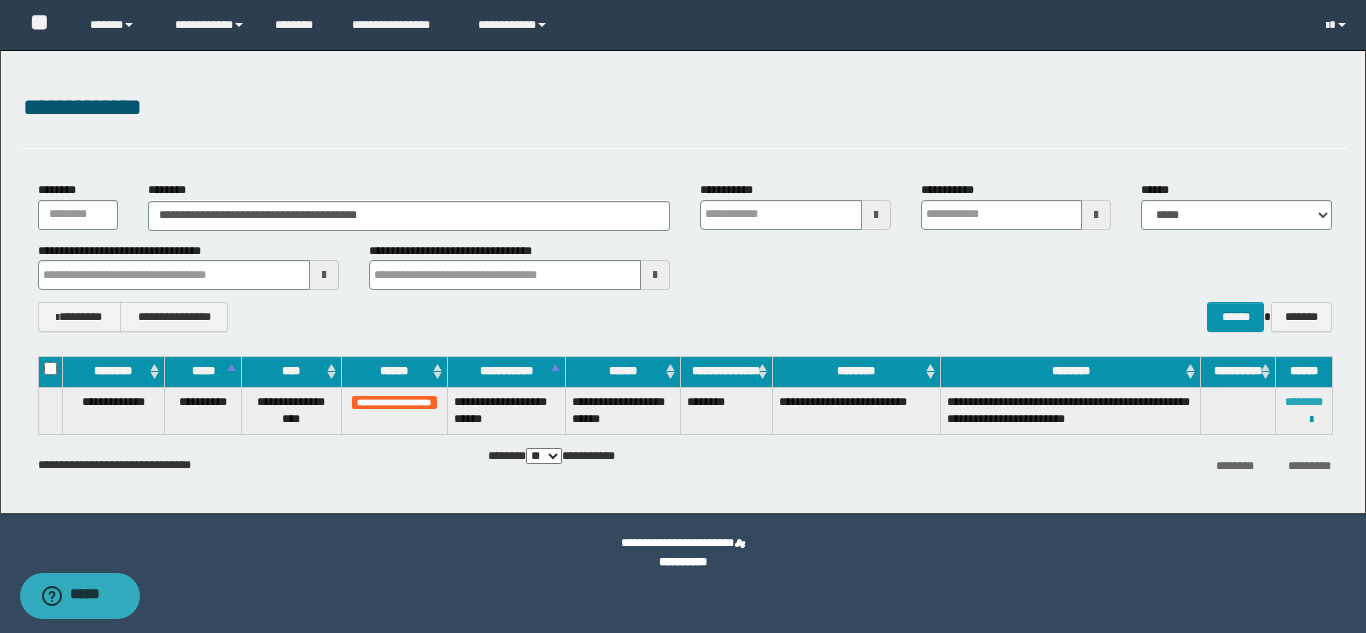type 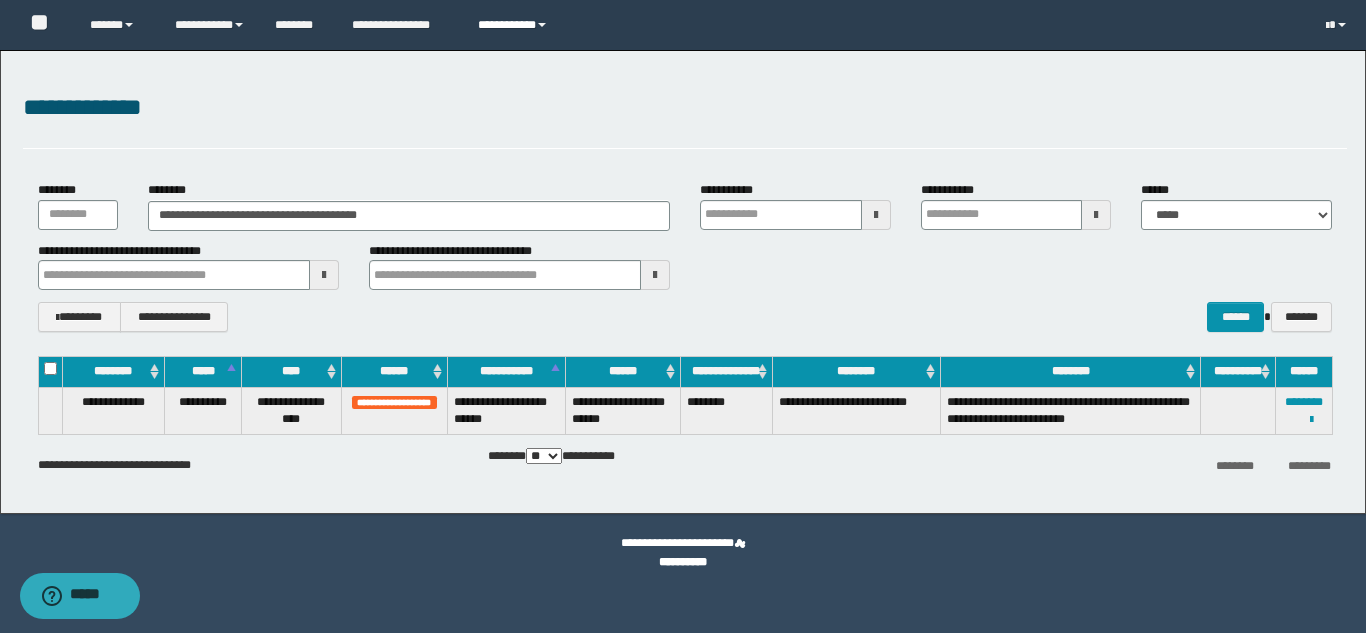 click on "**********" at bounding box center [515, 25] 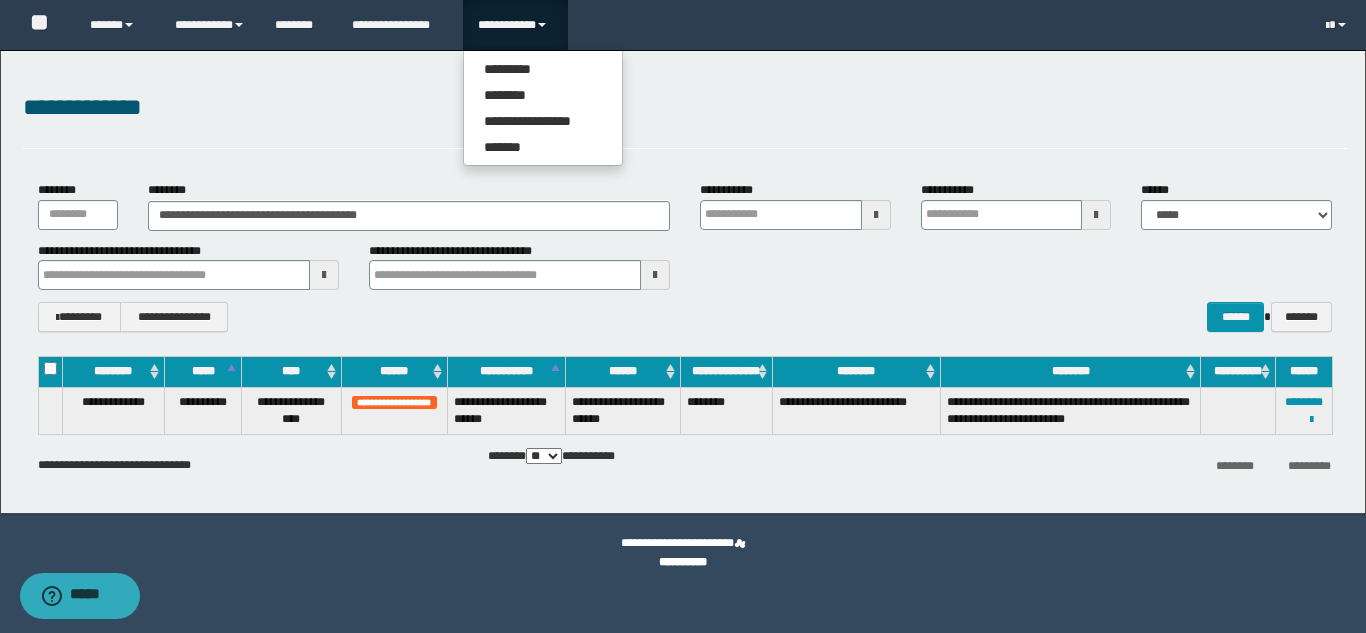 click on "**********" at bounding box center (543, 108) 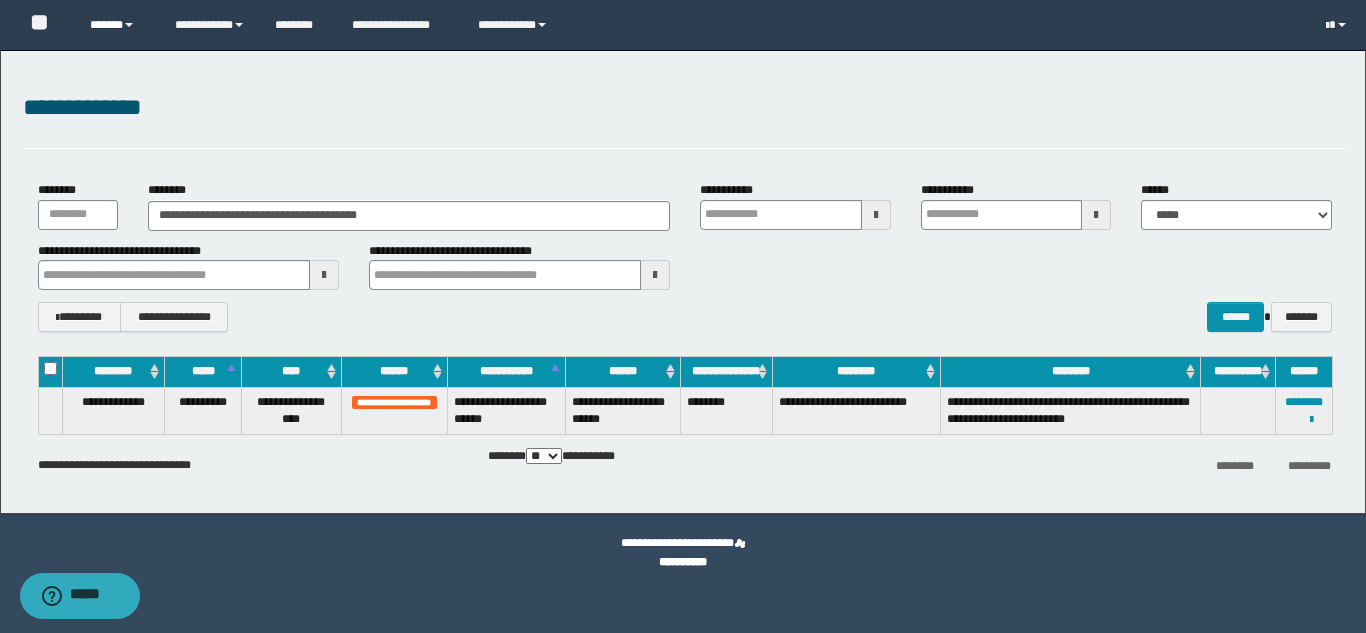 click on "******" at bounding box center (117, 25) 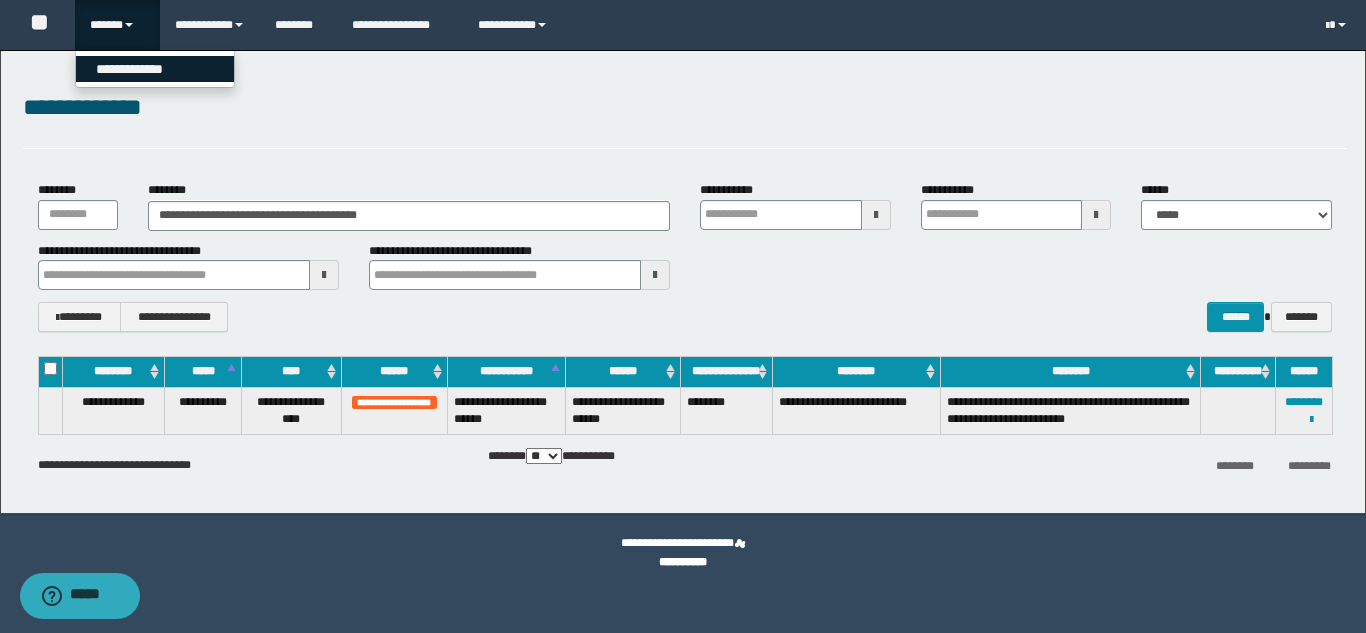 click on "**********" at bounding box center [155, 69] 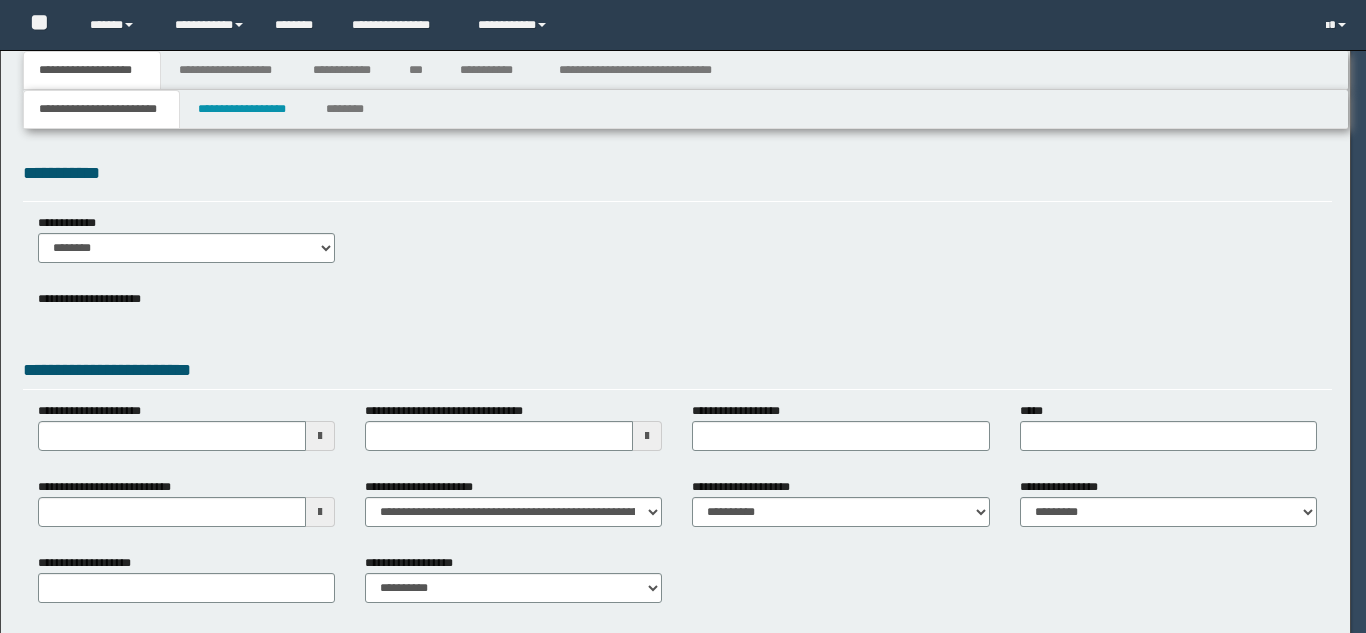 scroll, scrollTop: 0, scrollLeft: 0, axis: both 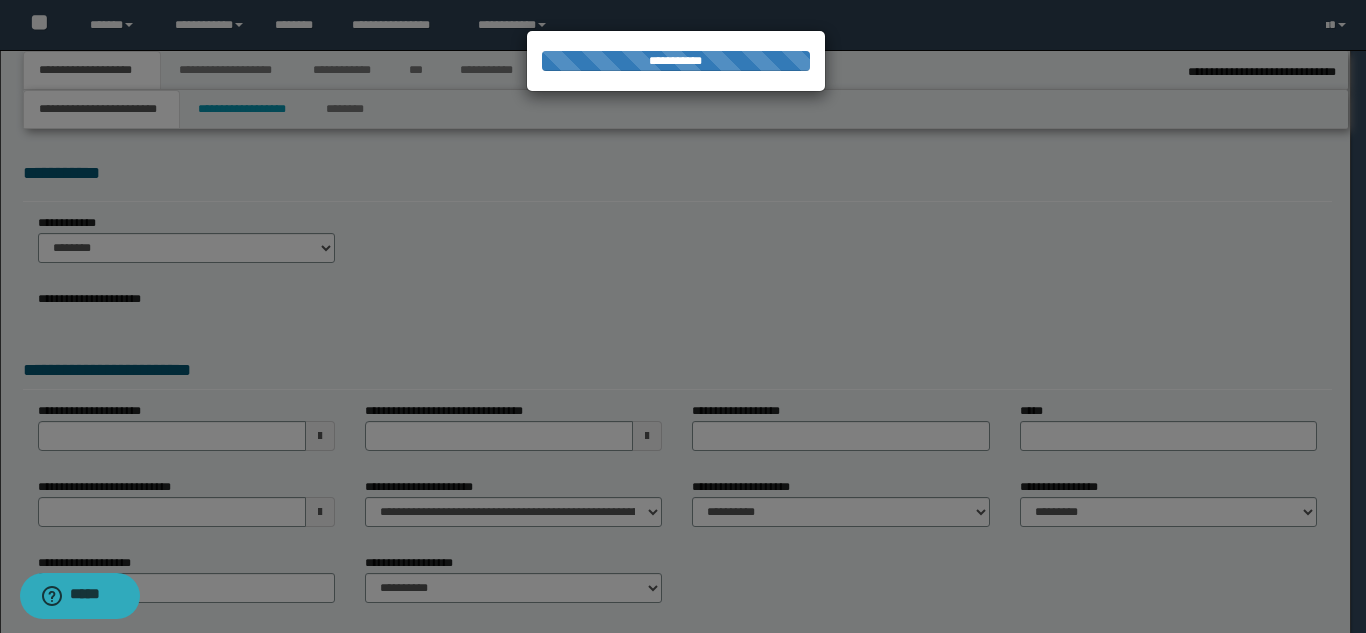 select on "**" 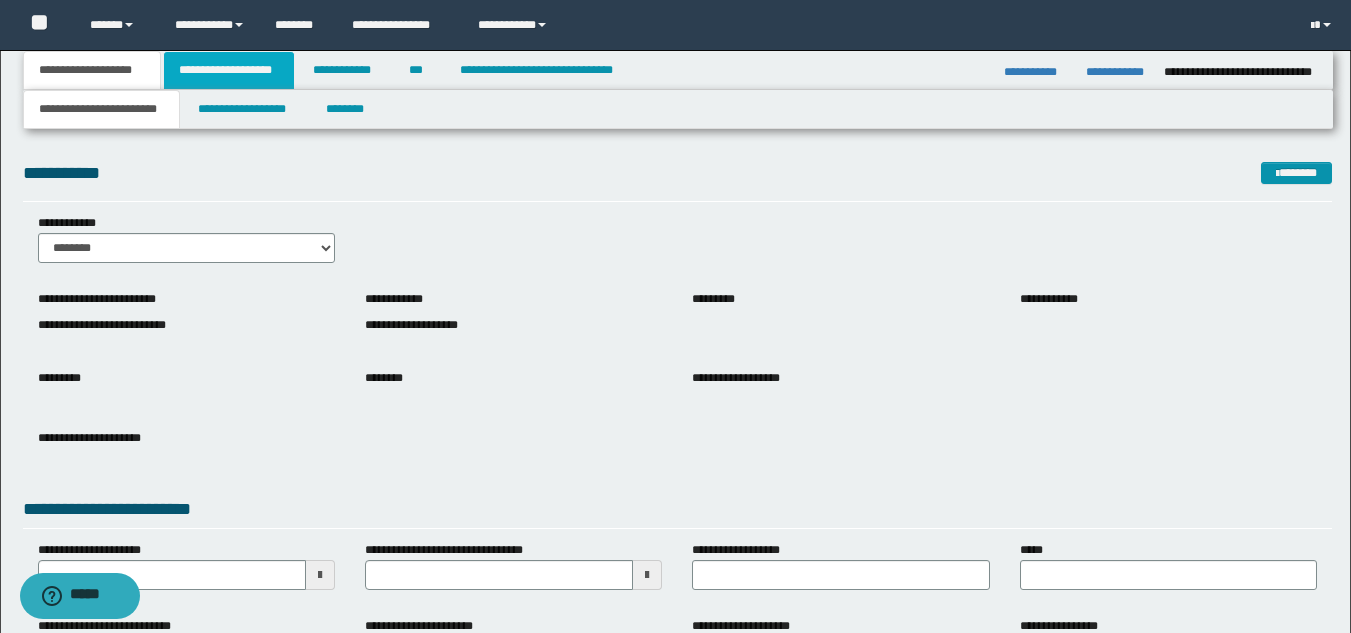 click on "**********" at bounding box center (229, 70) 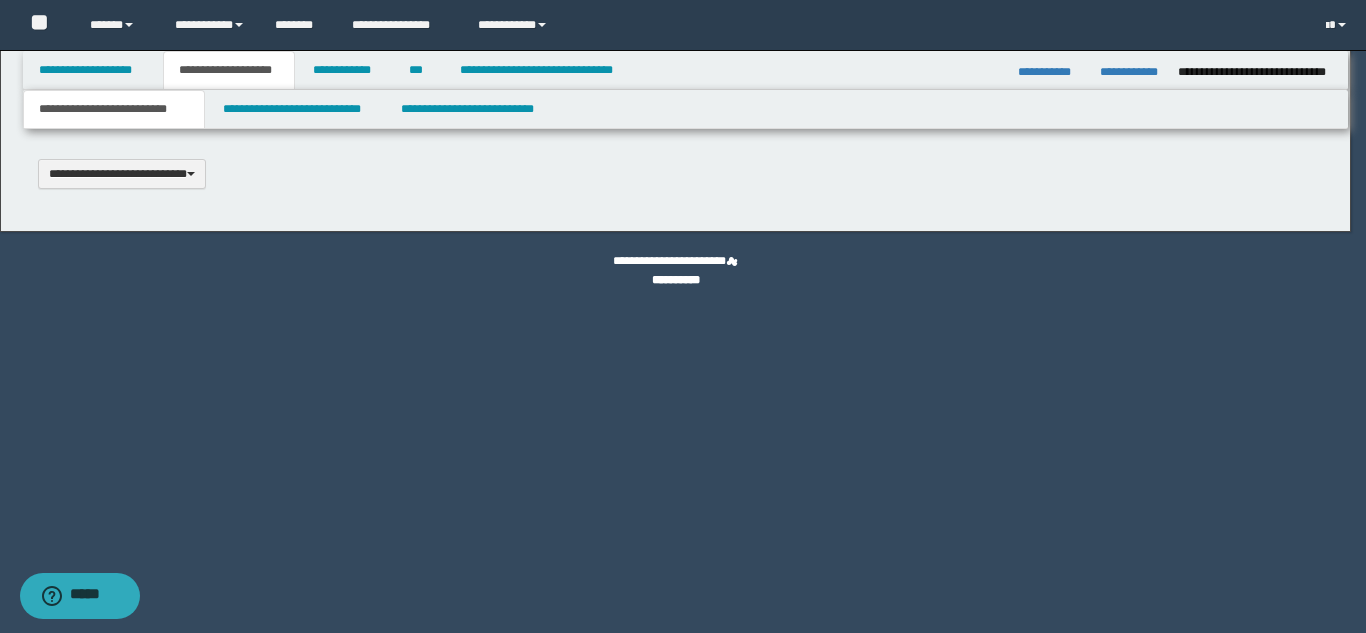 scroll, scrollTop: 0, scrollLeft: 0, axis: both 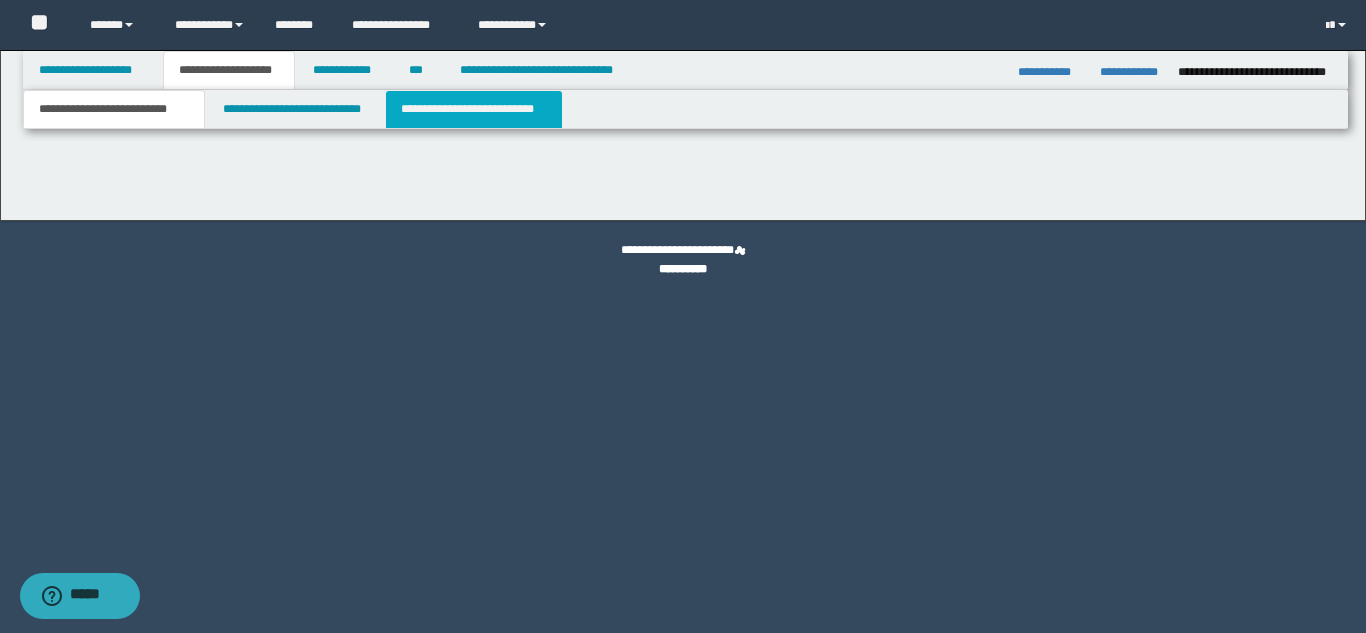 click on "**********" at bounding box center [474, 109] 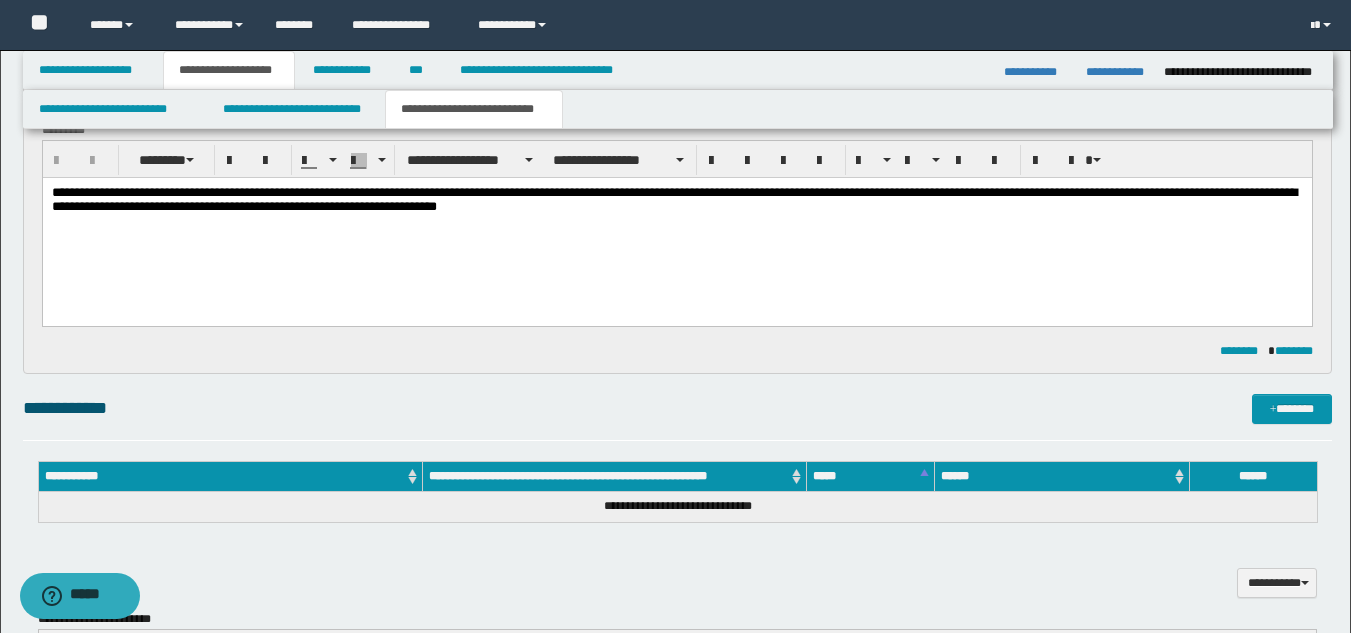 scroll, scrollTop: 0, scrollLeft: 0, axis: both 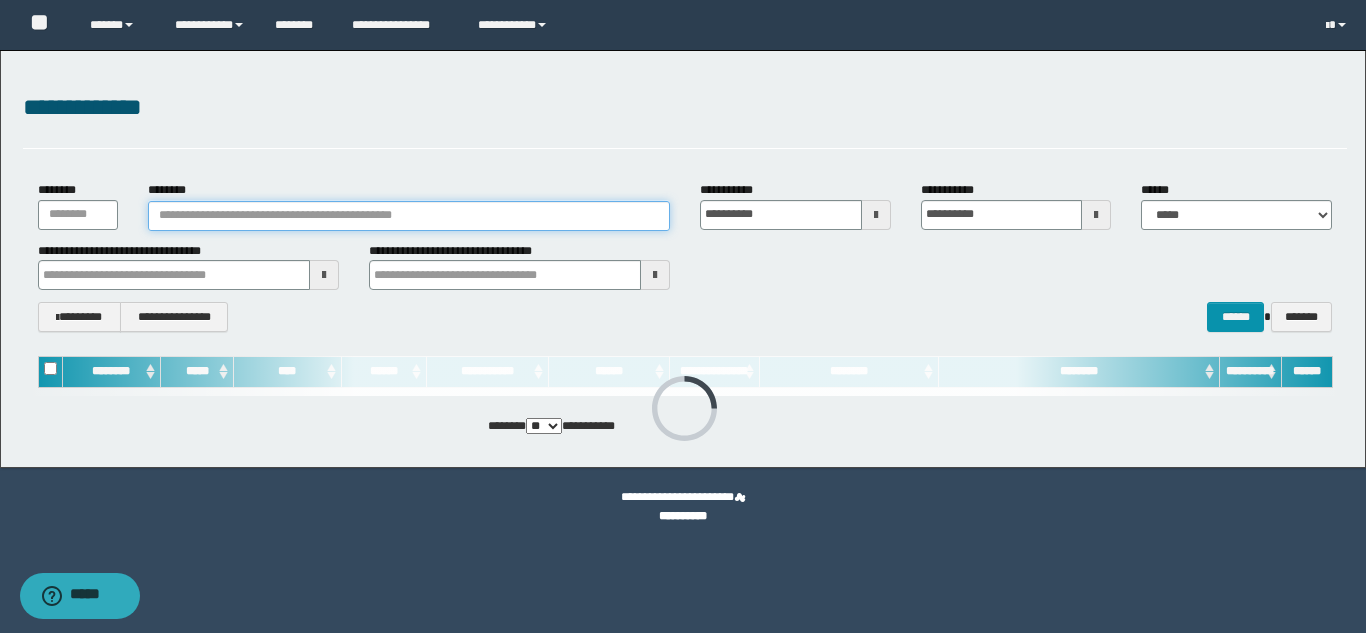 click on "********" at bounding box center [409, 216] 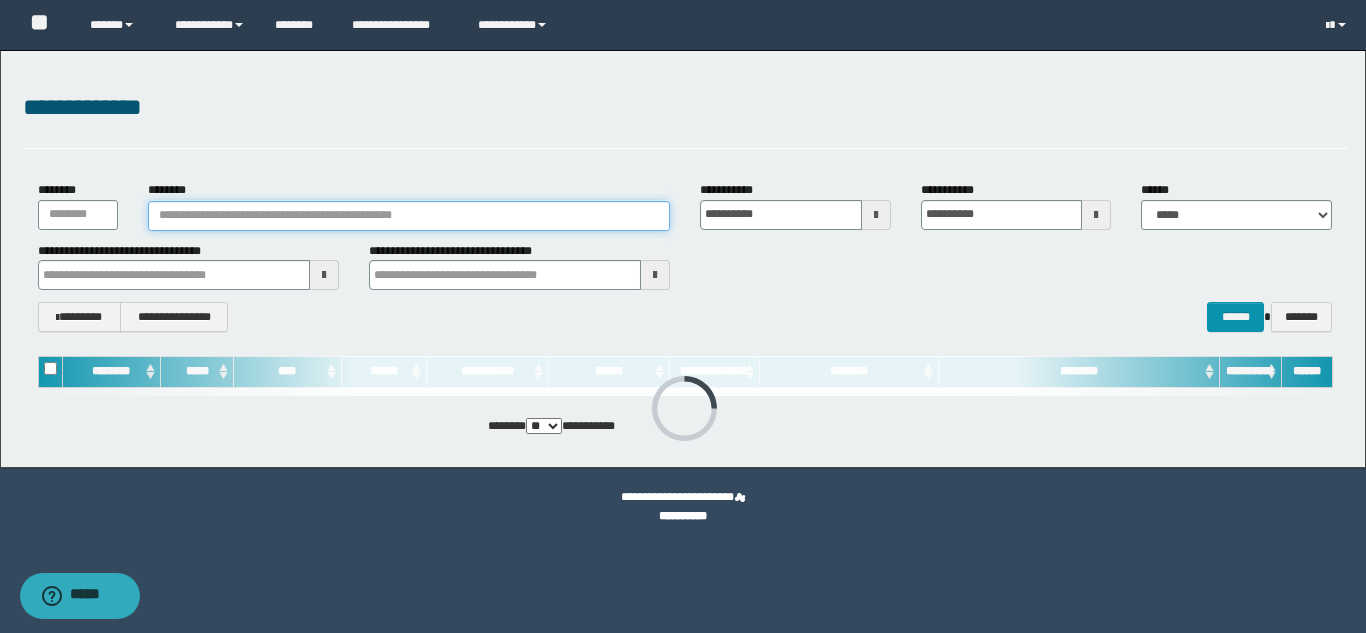 paste on "********" 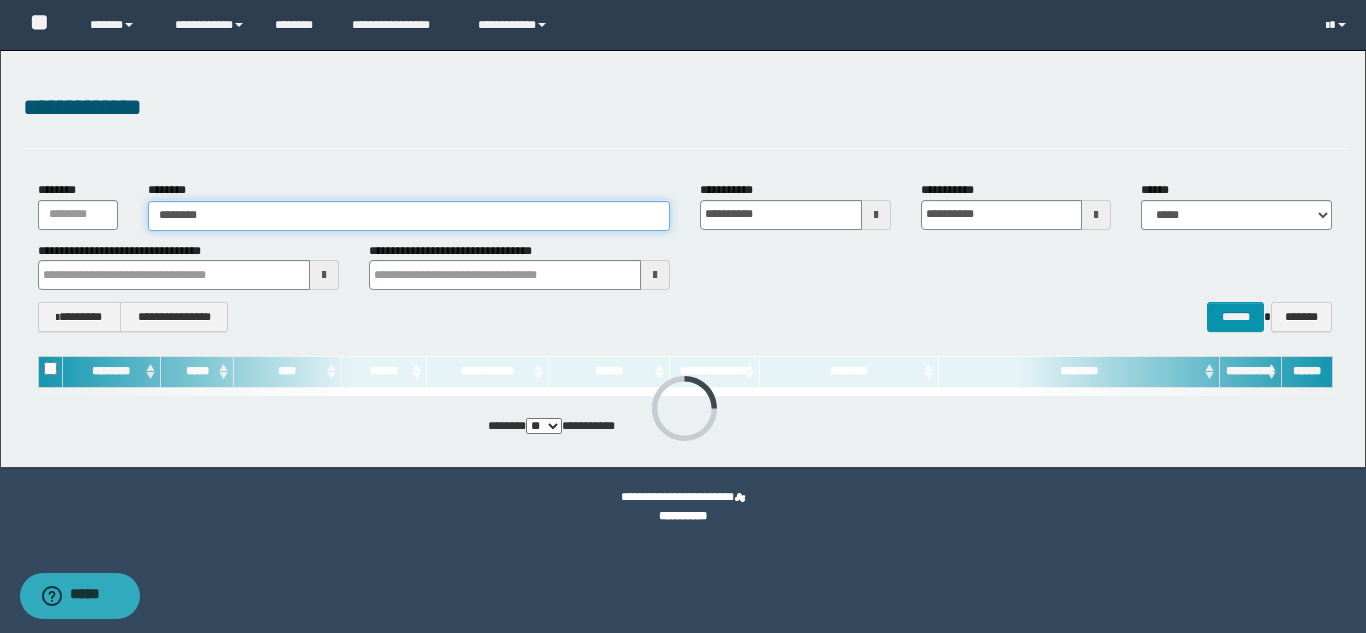 type on "********" 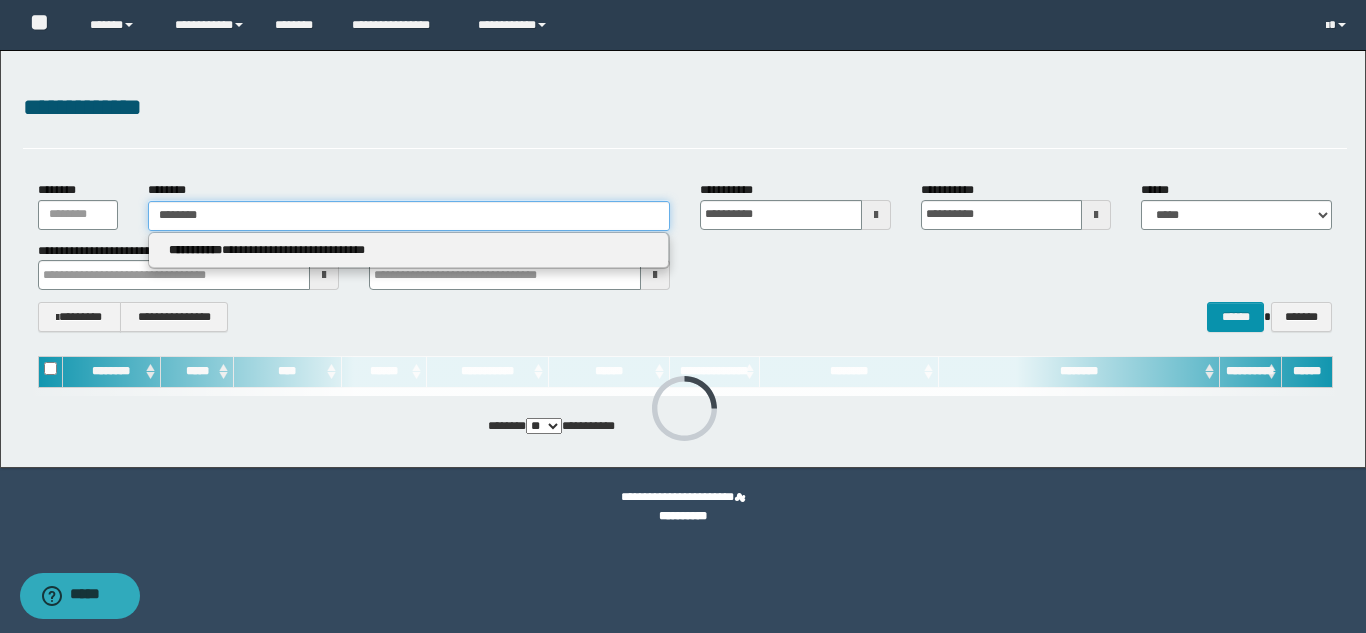 type on "********" 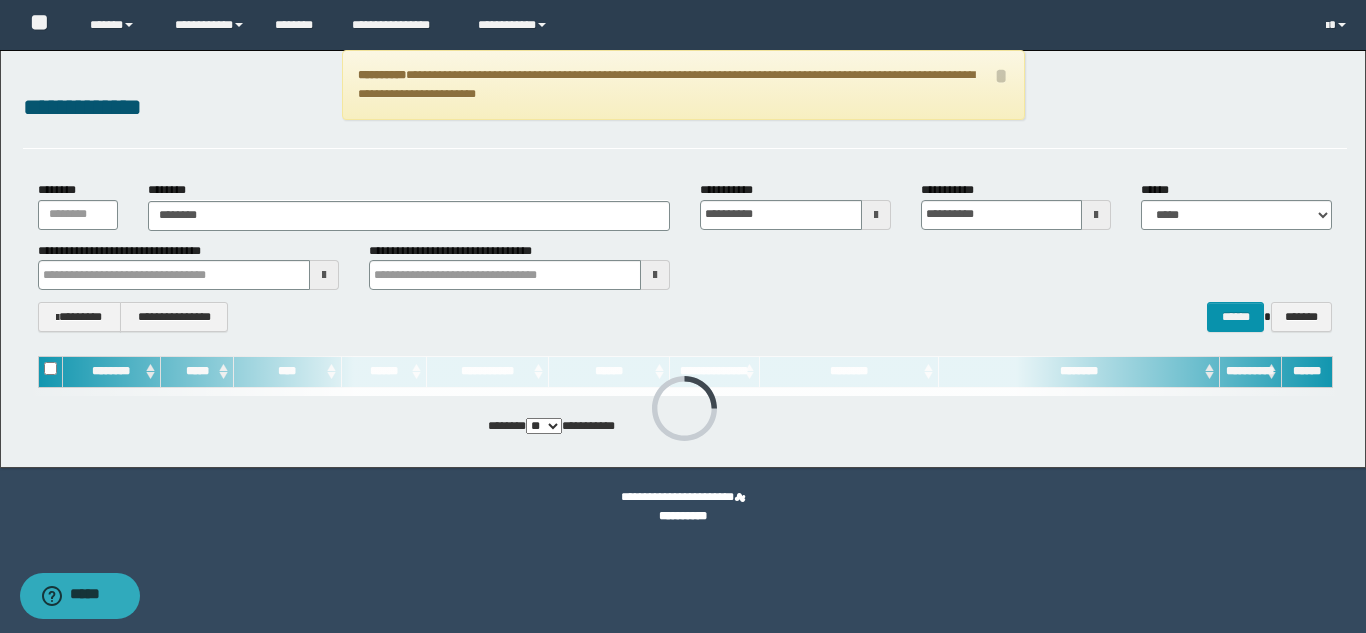 click on "[NAME] [NAME] [NAME] [NAME] [NAME]" at bounding box center (409, 205) 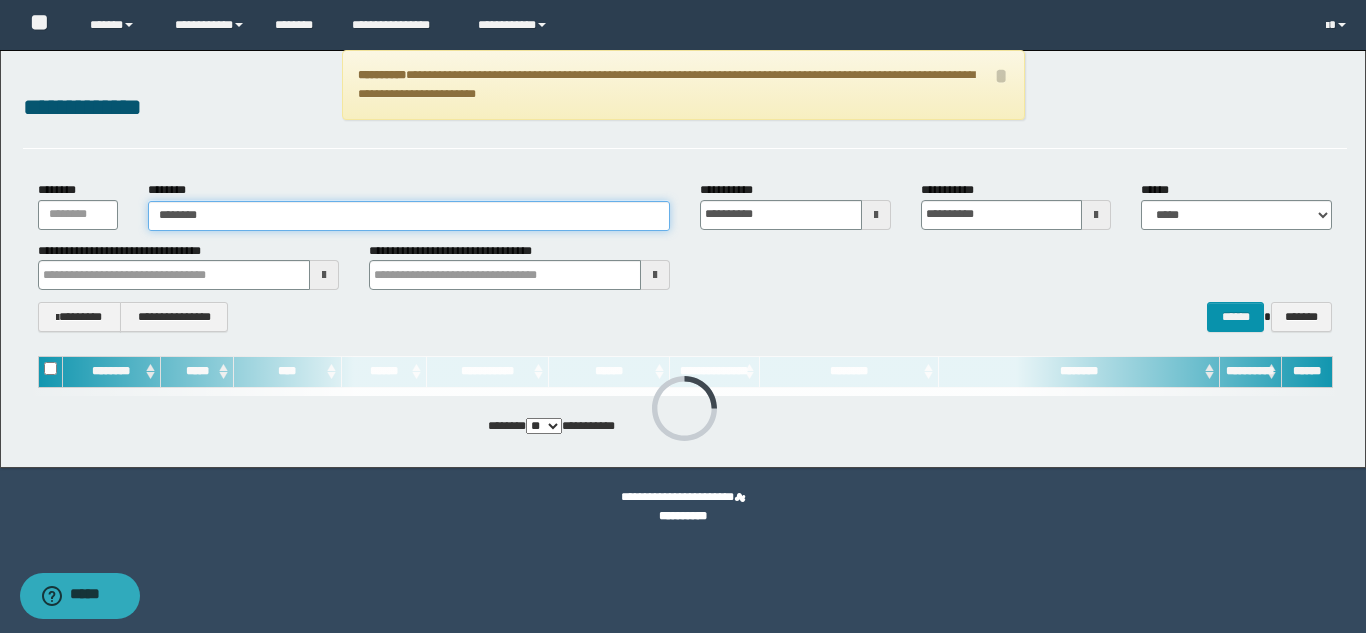 type on "********" 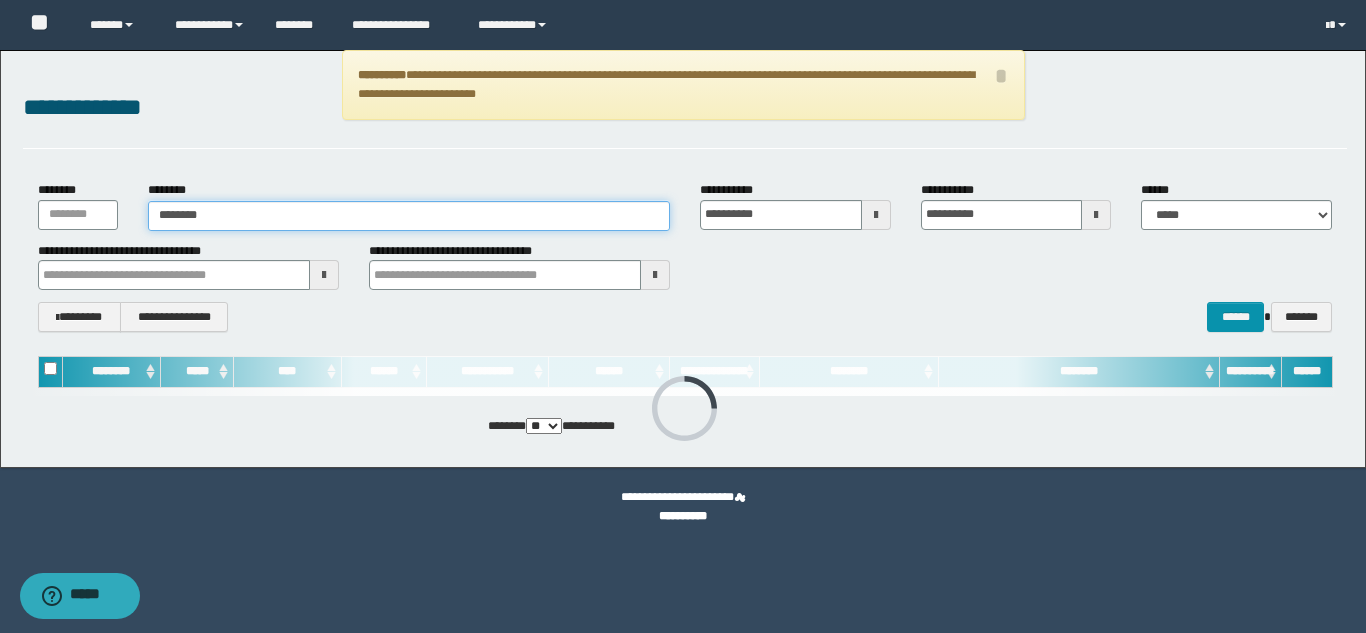 click on "********" at bounding box center [409, 216] 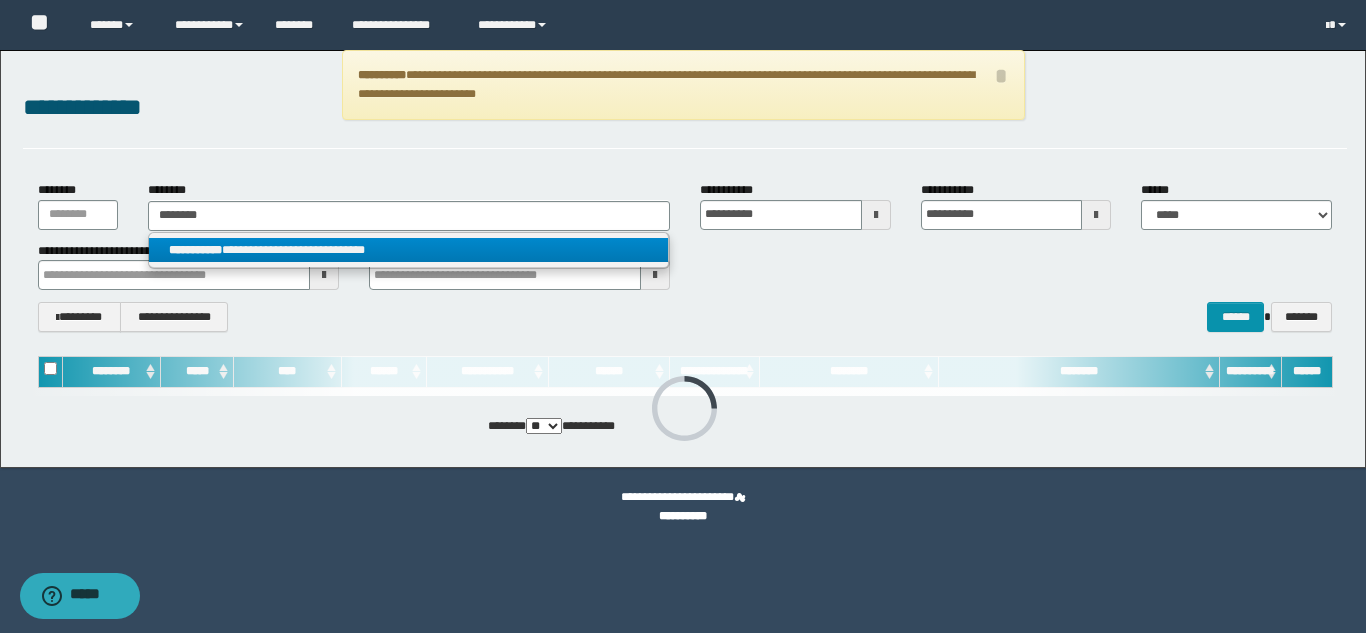 click on "**********" at bounding box center [408, 250] 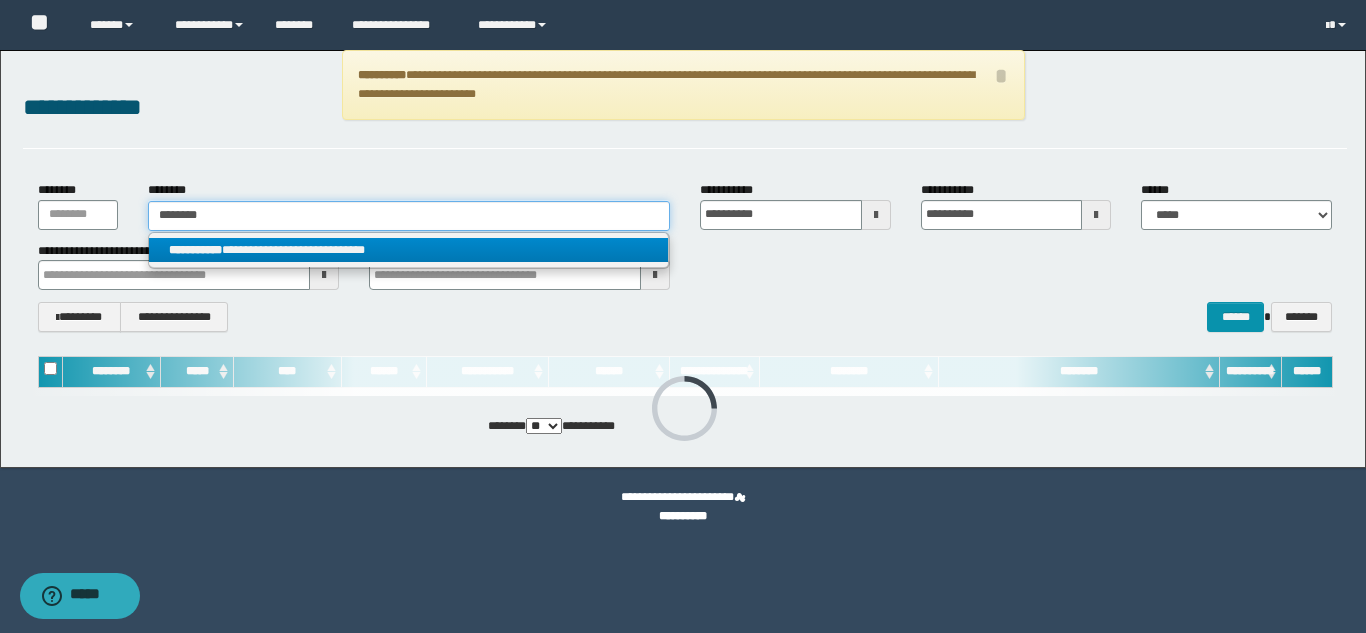 type 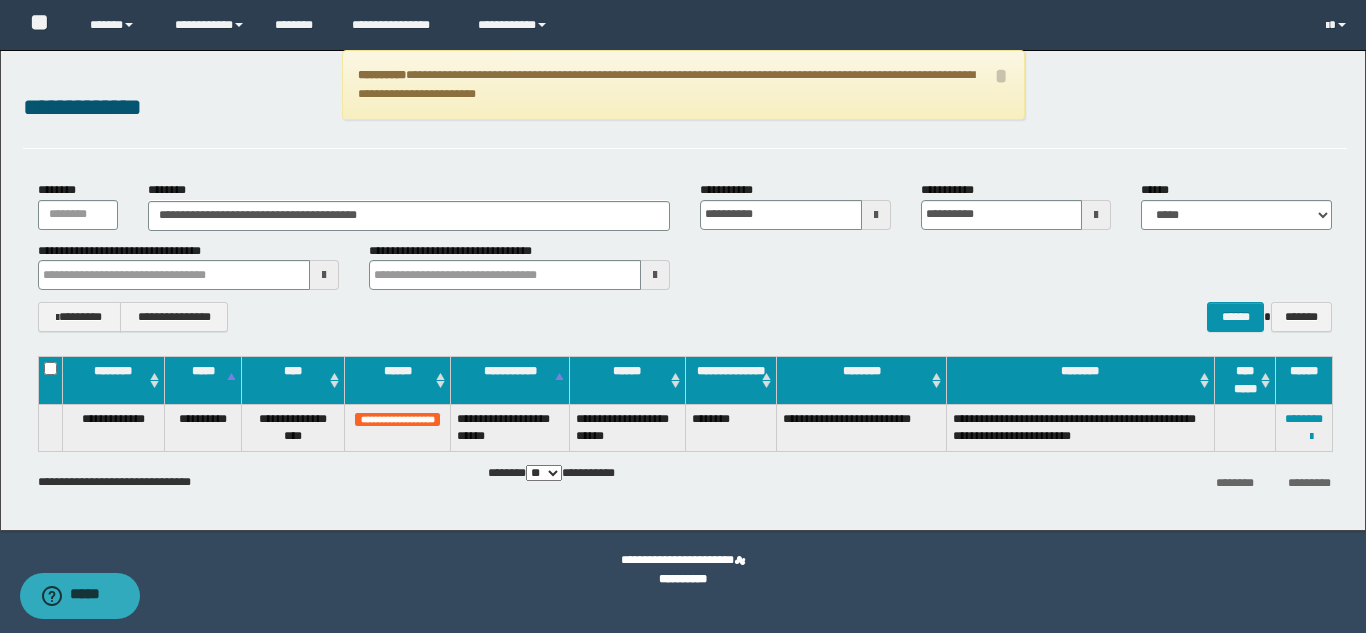 click on "**********" at bounding box center (1304, 427) 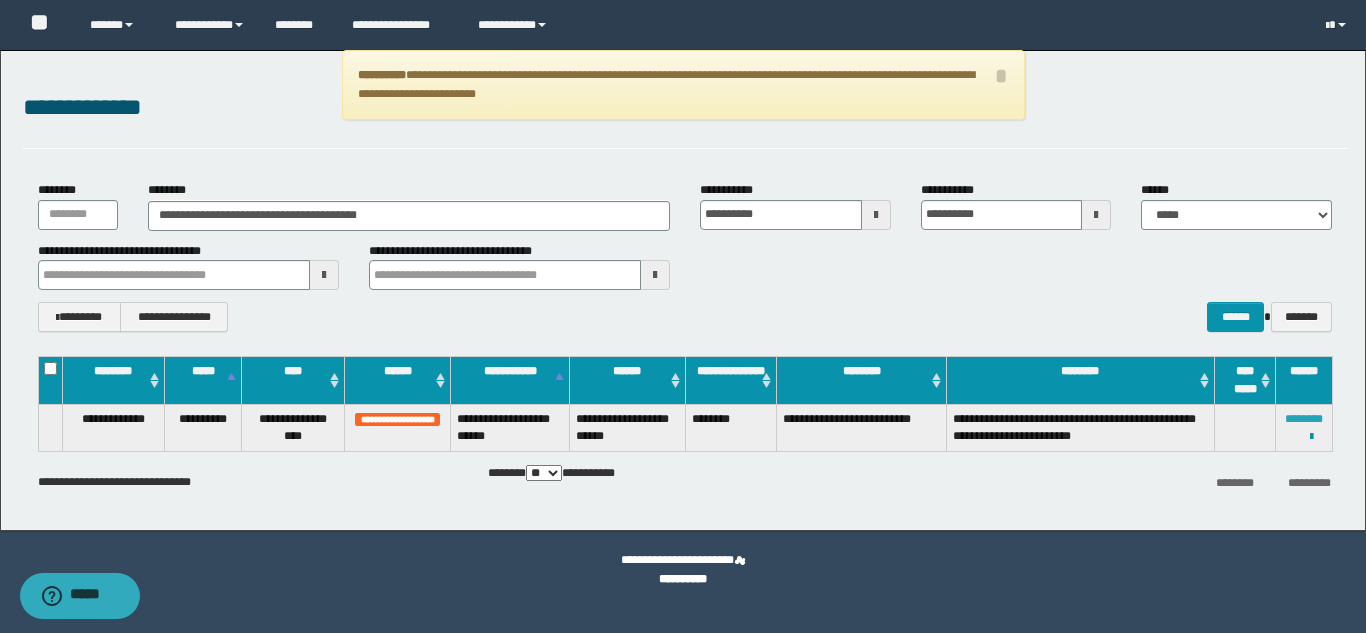 click on "********" at bounding box center (1304, 419) 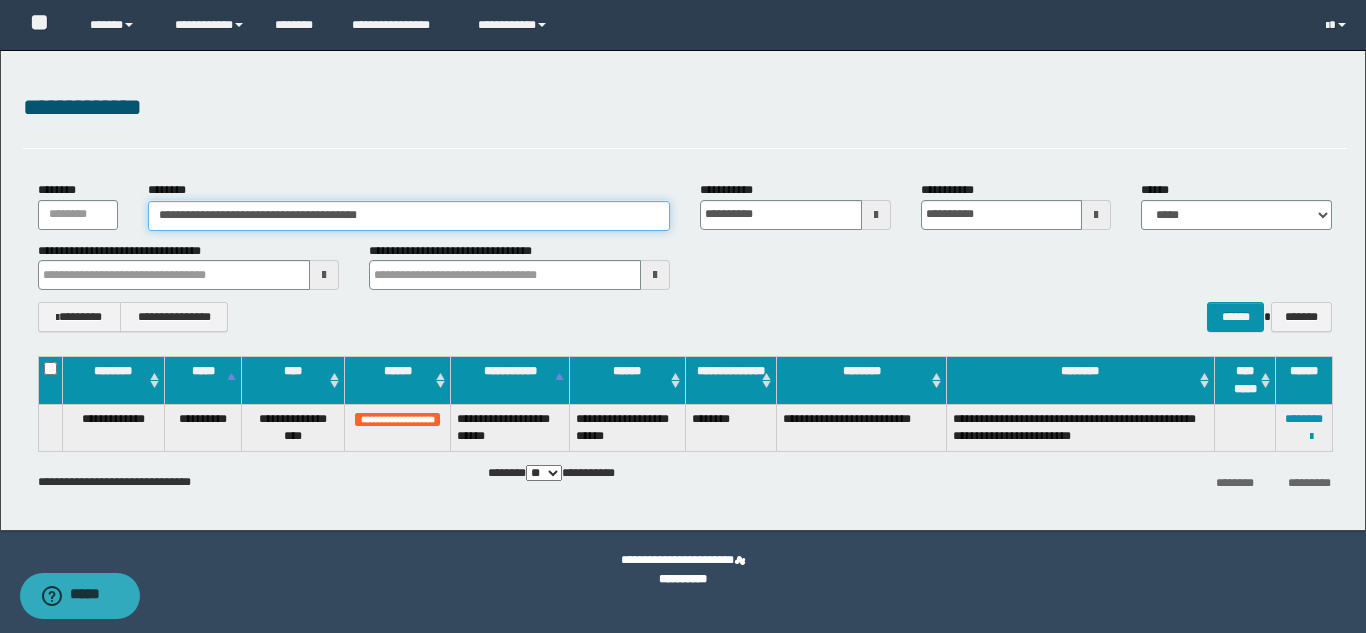 drag, startPoint x: 449, startPoint y: 212, endPoint x: 84, endPoint y: 169, distance: 367.52414 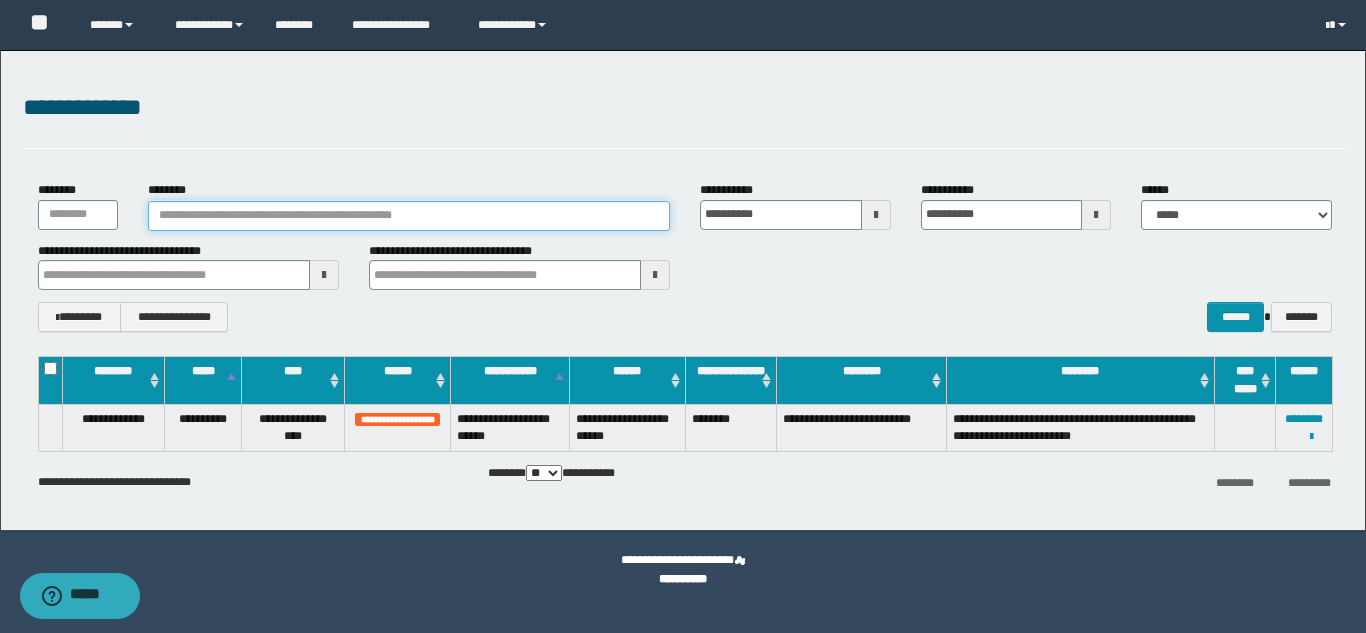 click on "********" at bounding box center (409, 216) 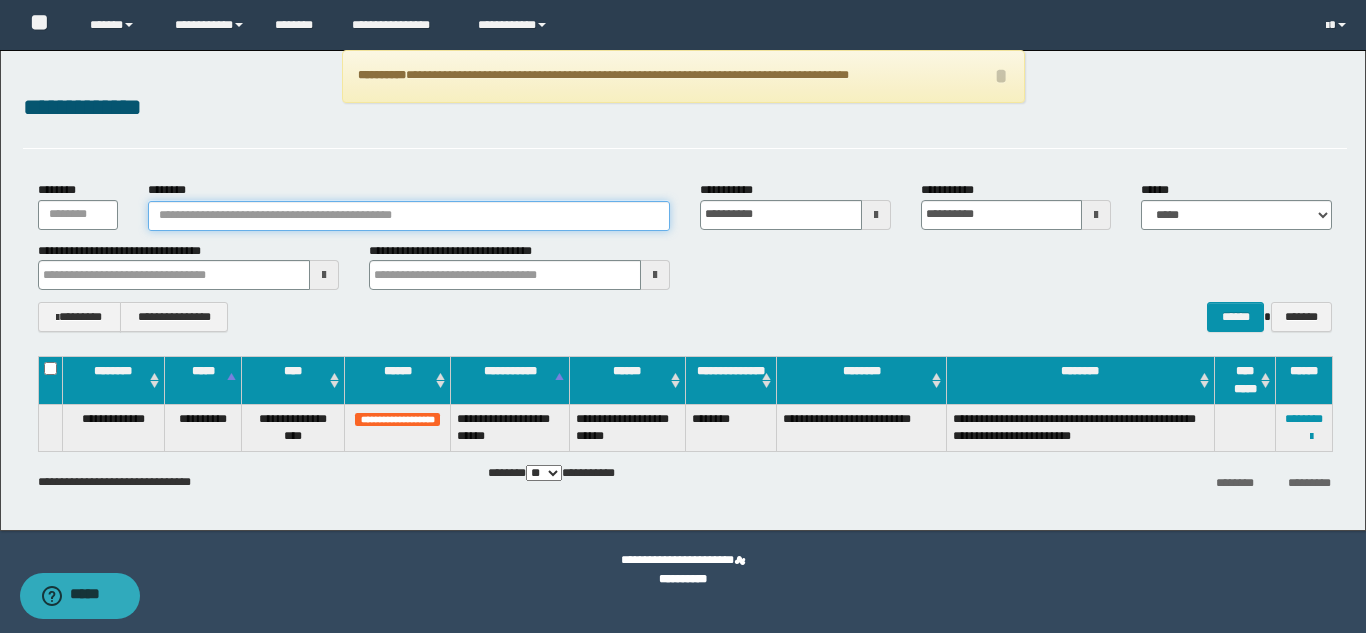 click on "********" at bounding box center [409, 216] 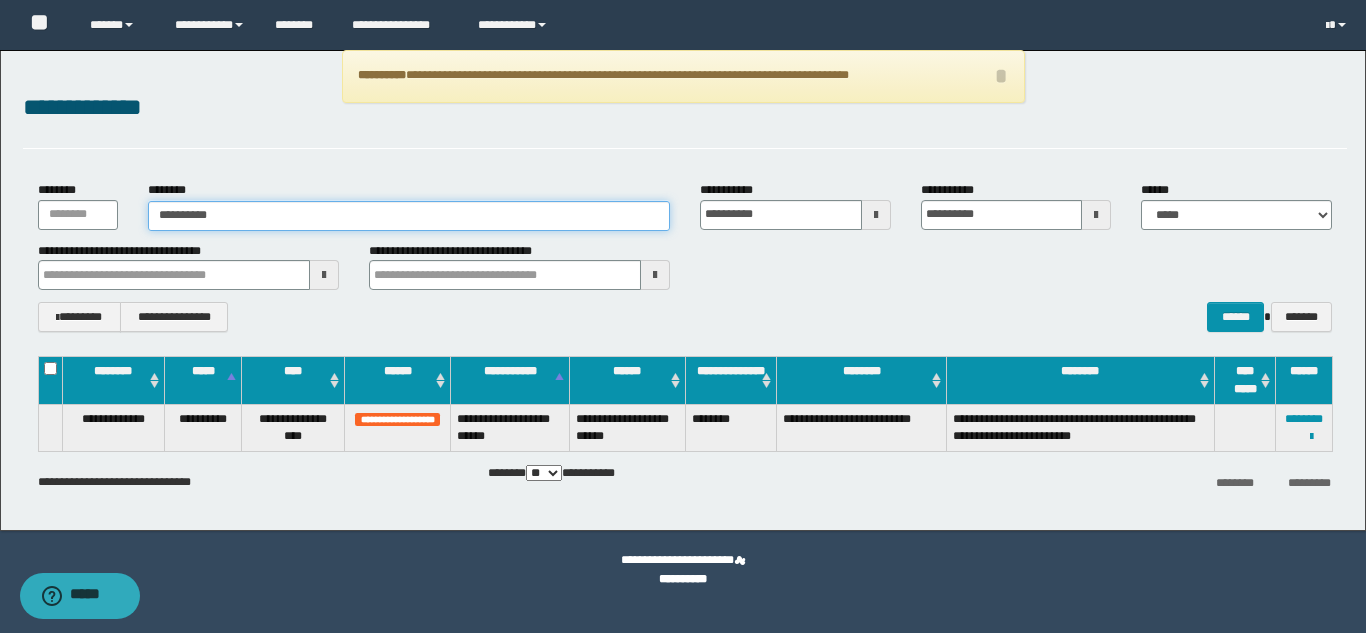 type on "**********" 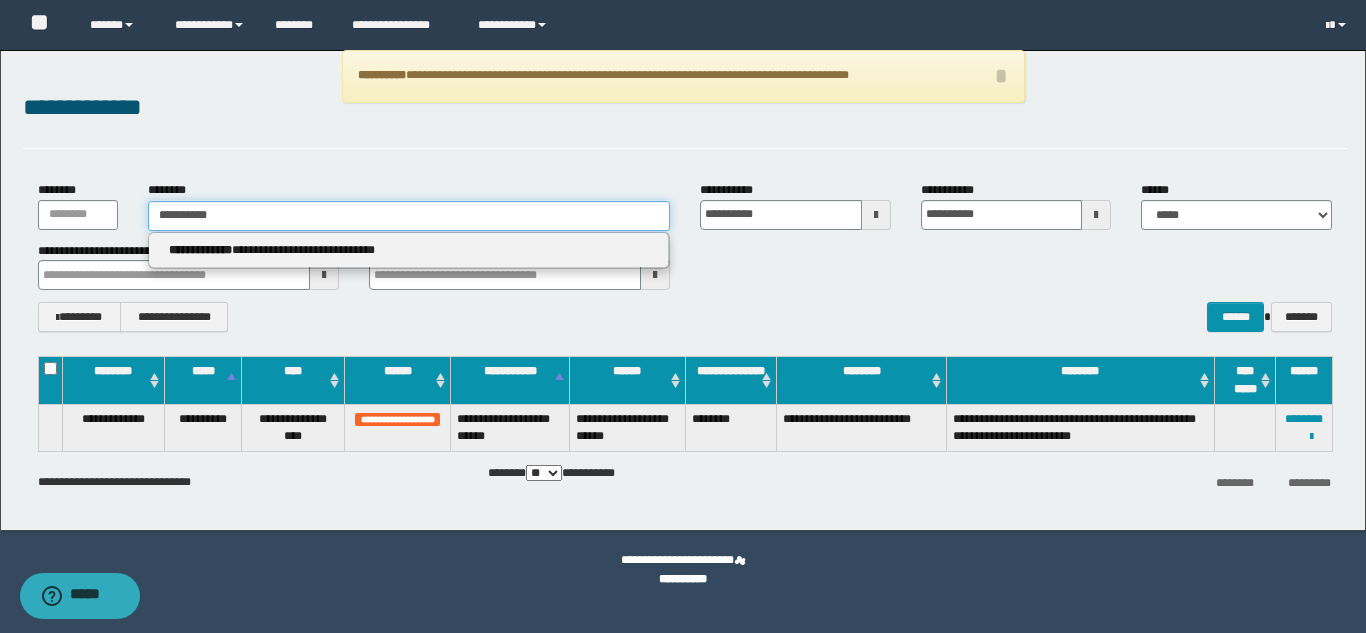 type on "**********" 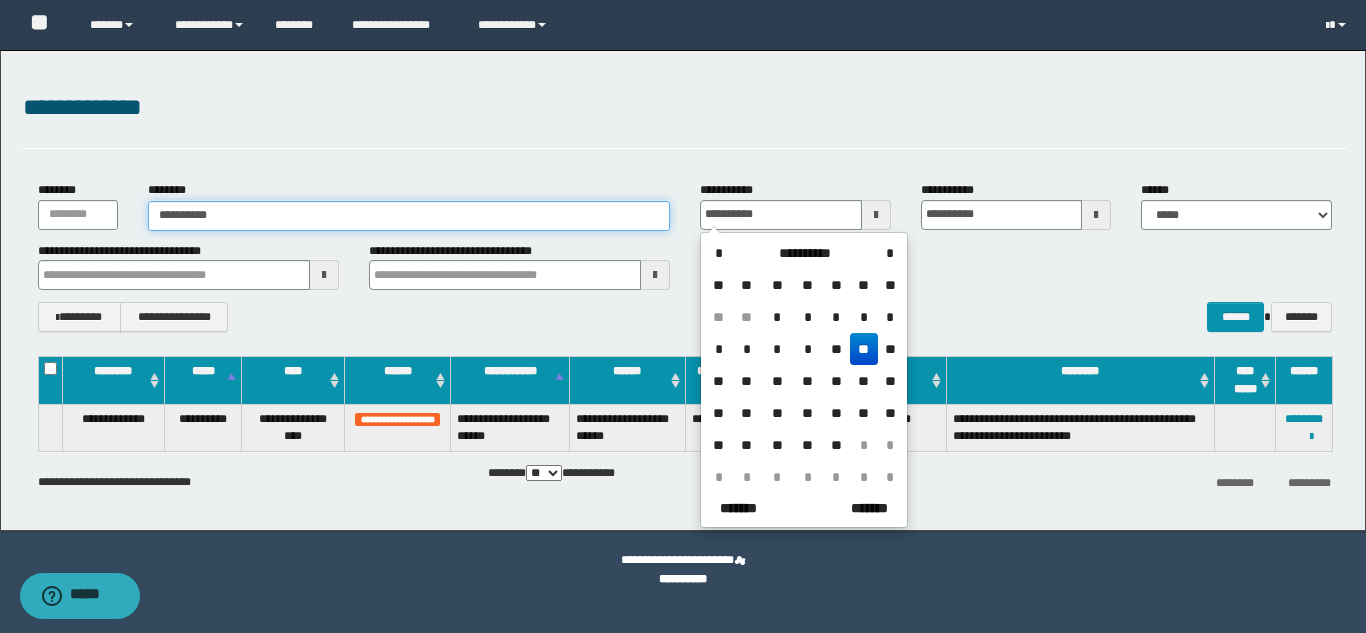 type on "**********" 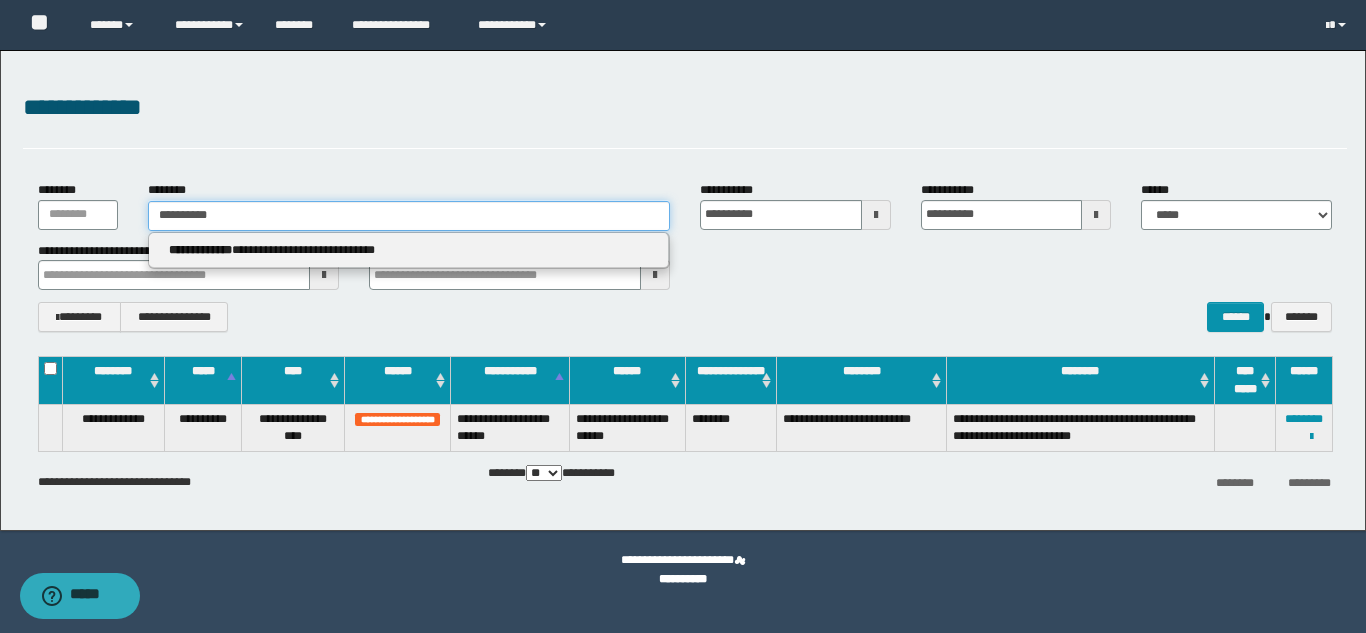 click on "**********" at bounding box center [409, 216] 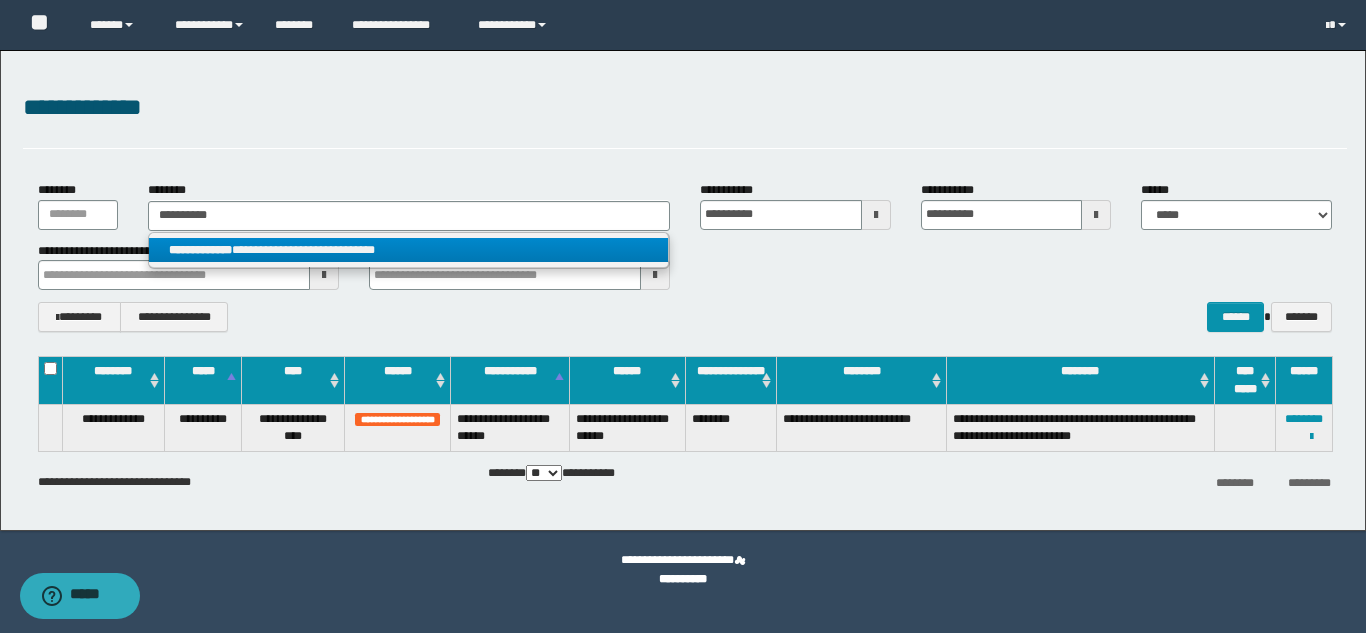 click on "**********" at bounding box center [408, 250] 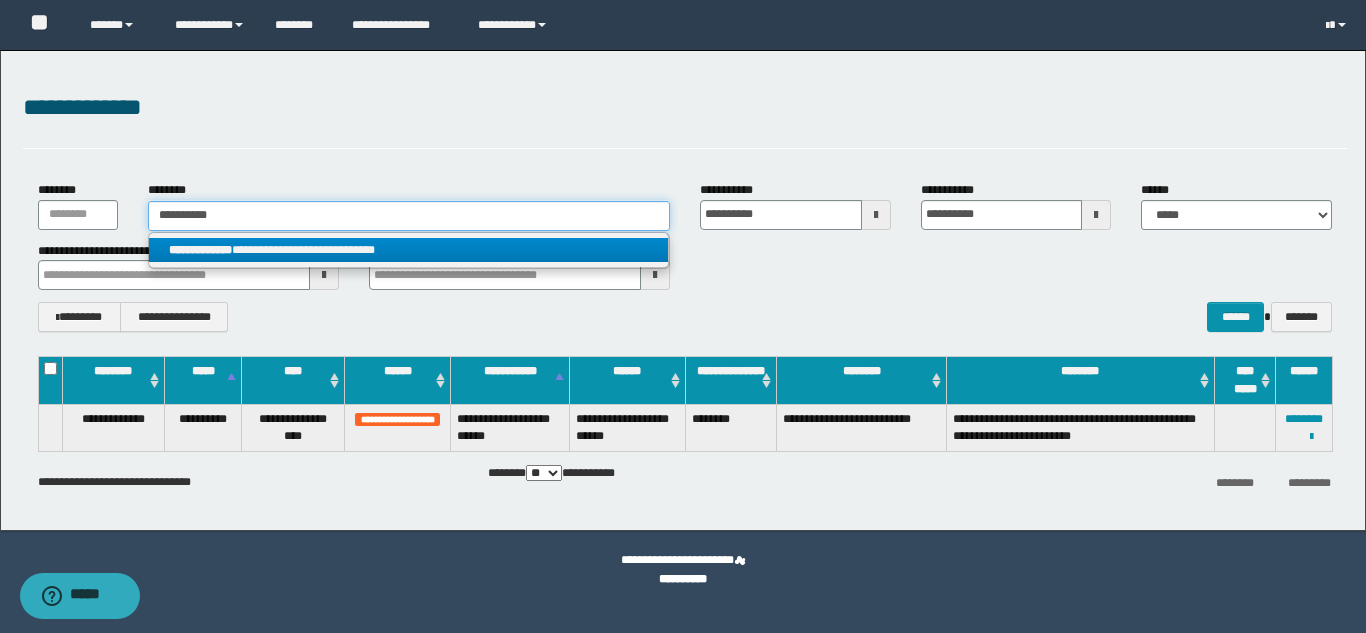 type 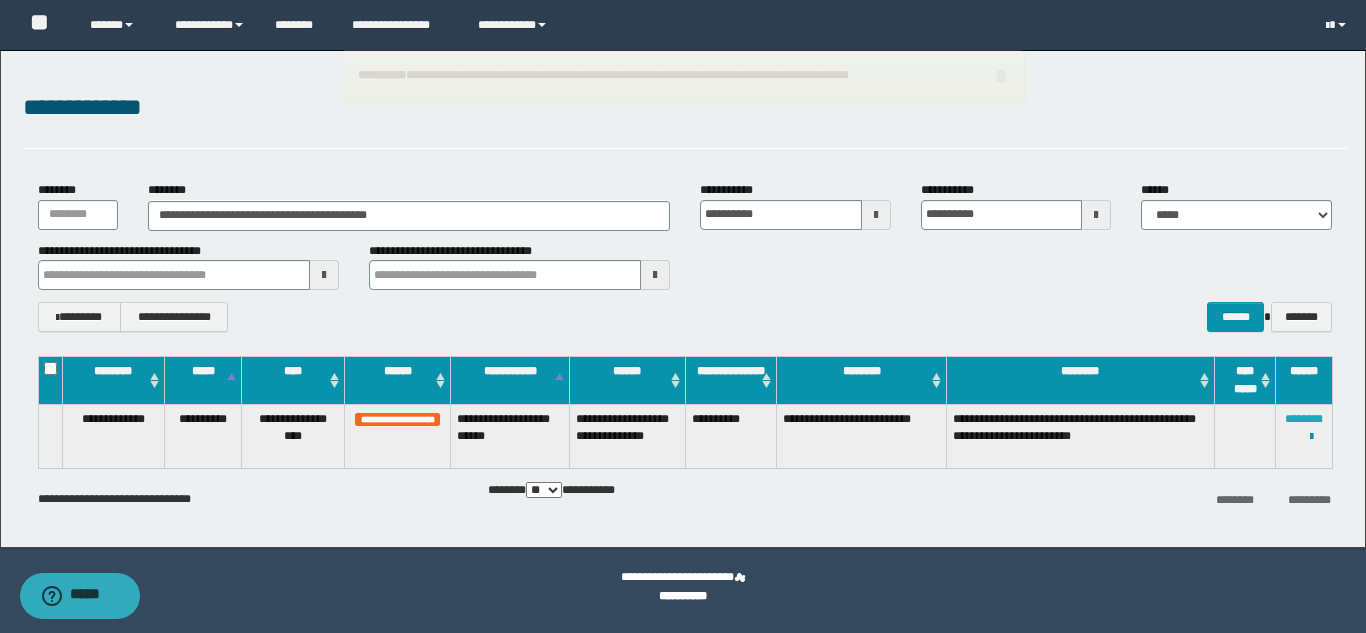 click on "********" at bounding box center [1304, 419] 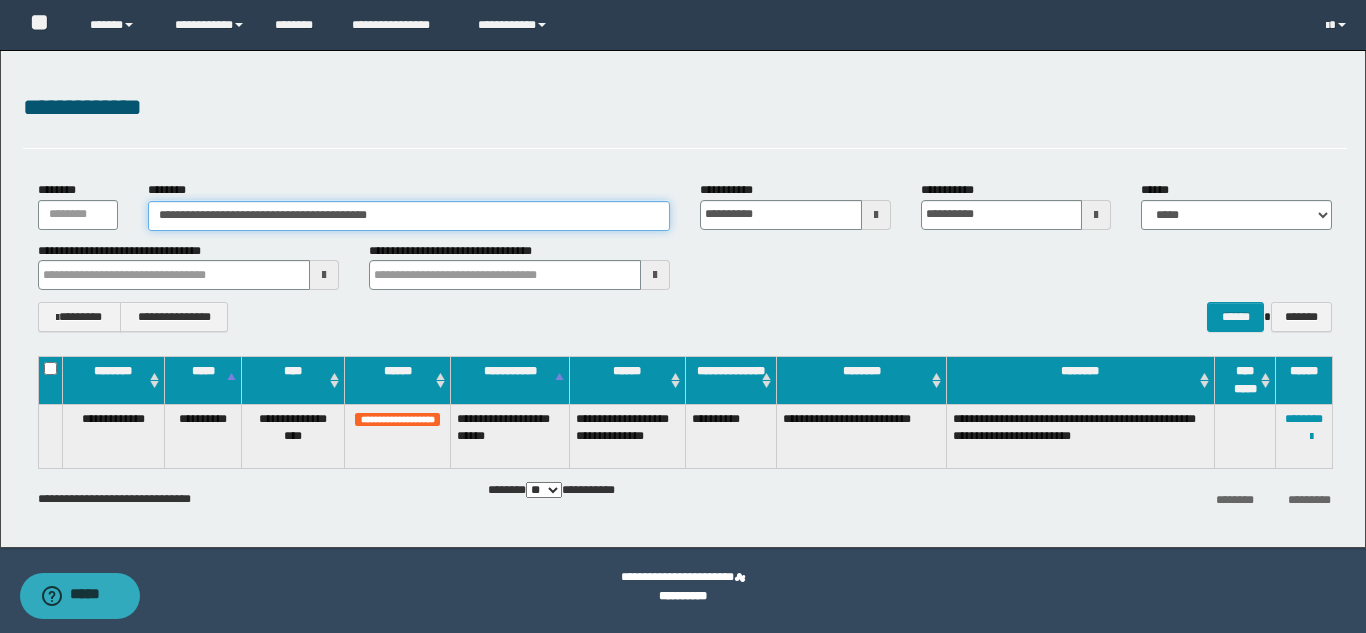 drag, startPoint x: 351, startPoint y: 212, endPoint x: 100, endPoint y: 196, distance: 251.50945 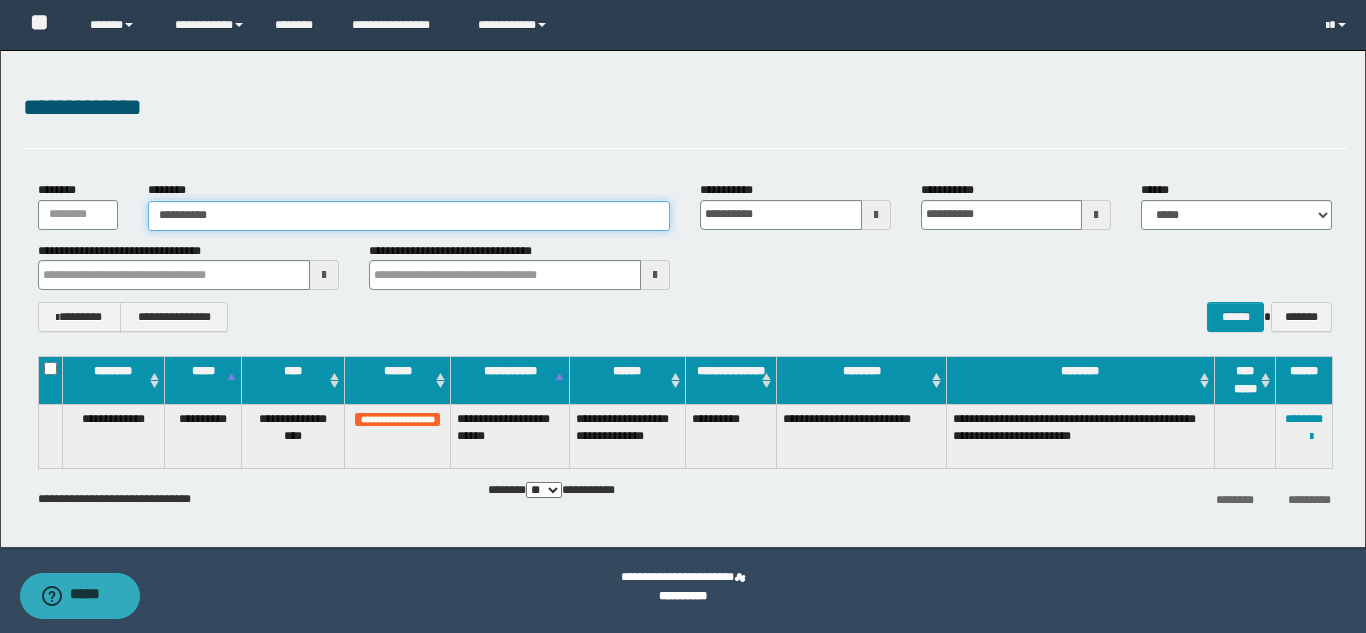 type on "**********" 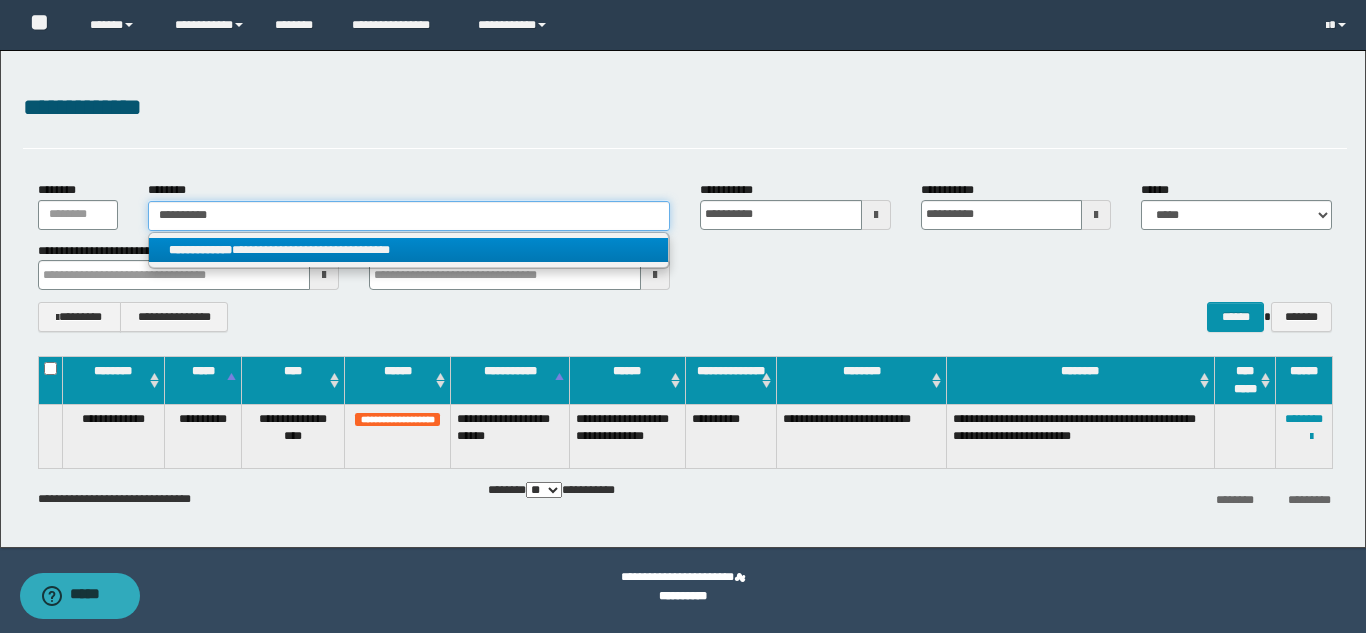 type on "**********" 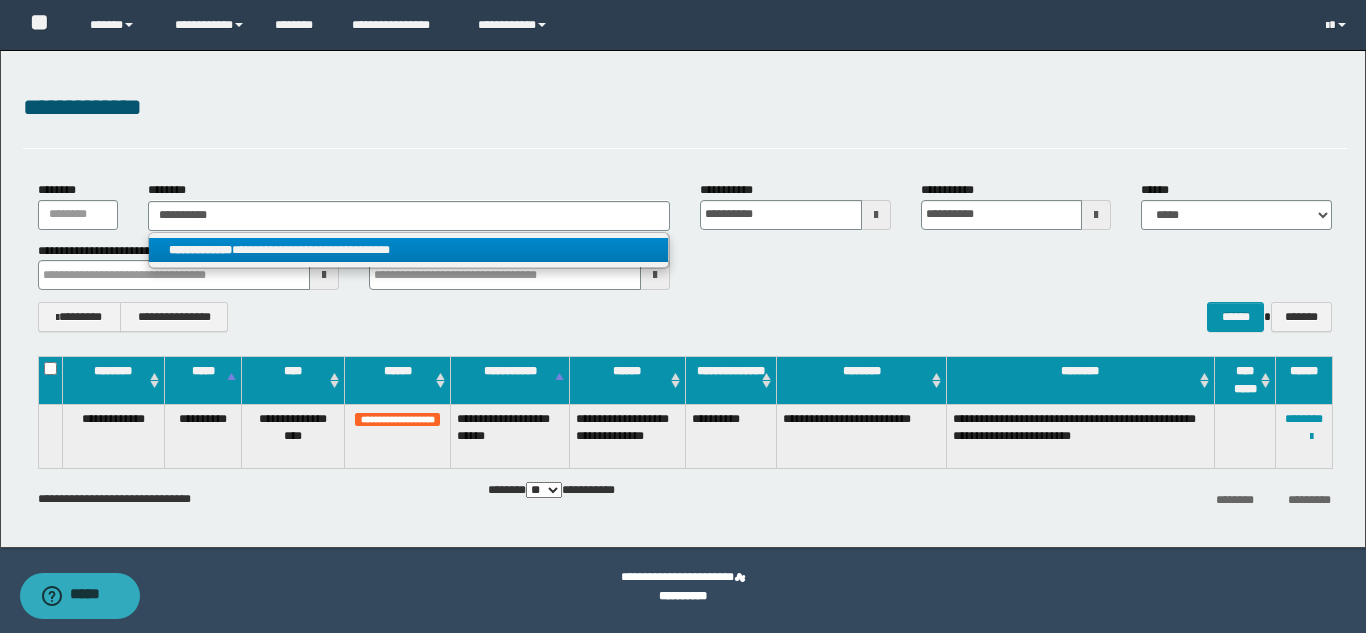 click on "**********" at bounding box center [408, 250] 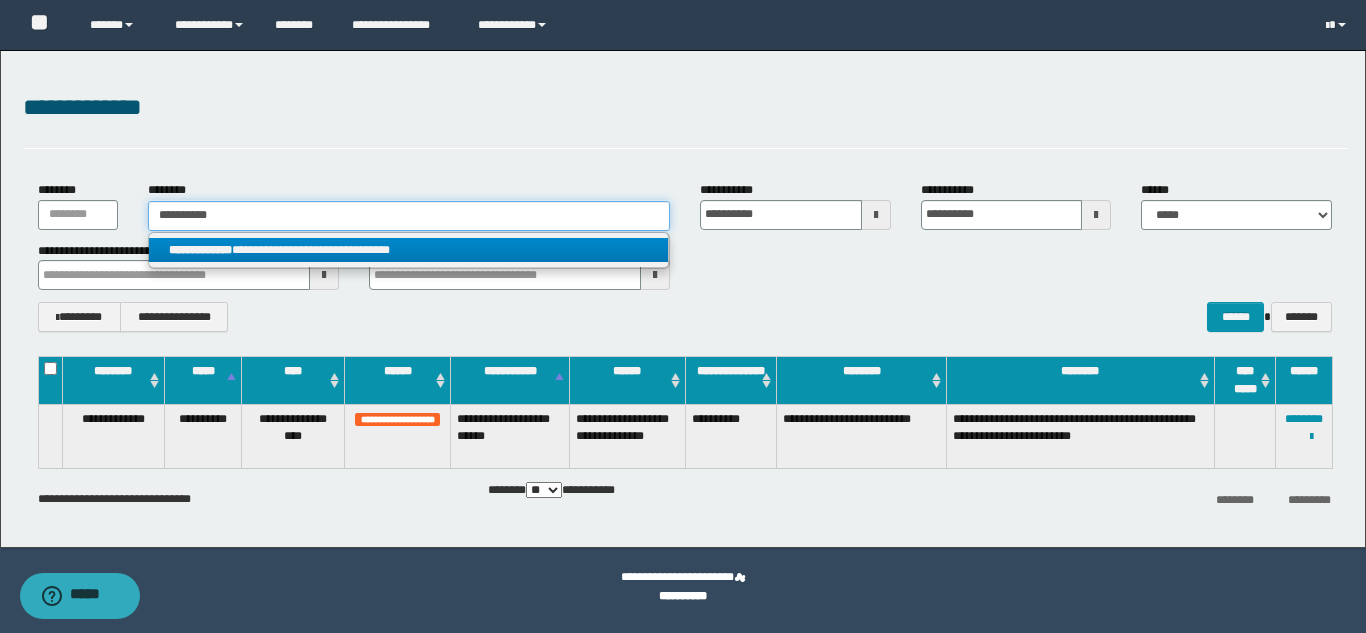 type 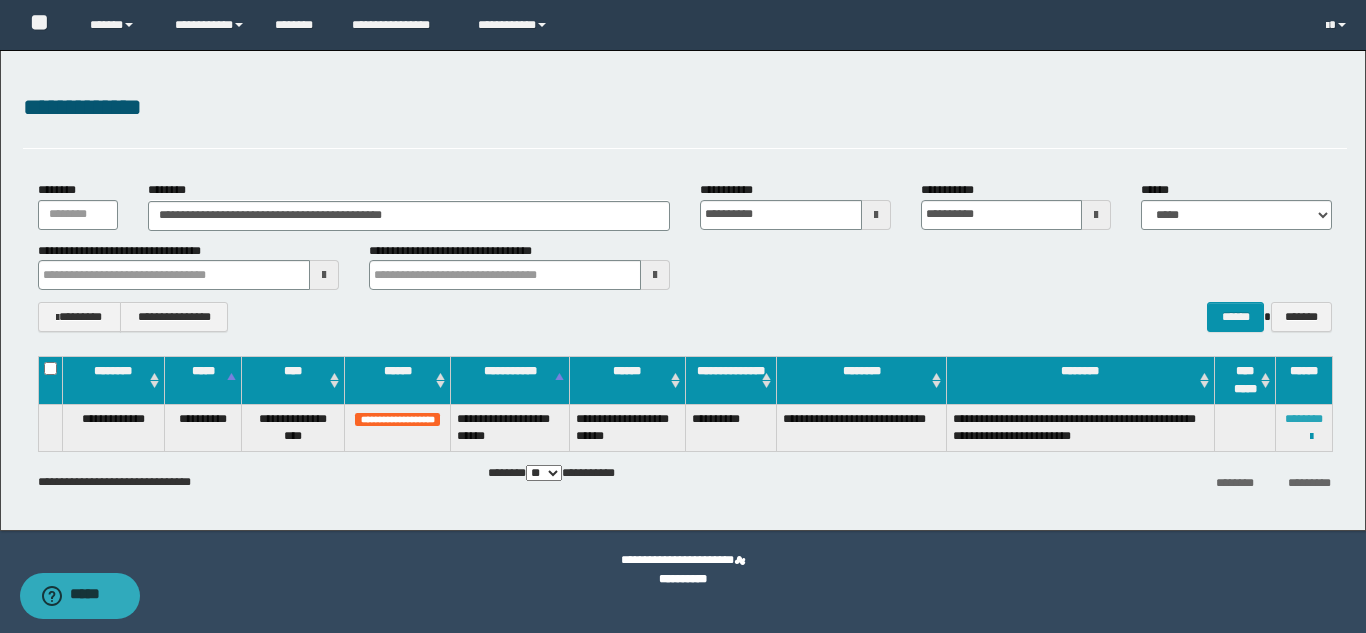 click on "********" at bounding box center [1304, 419] 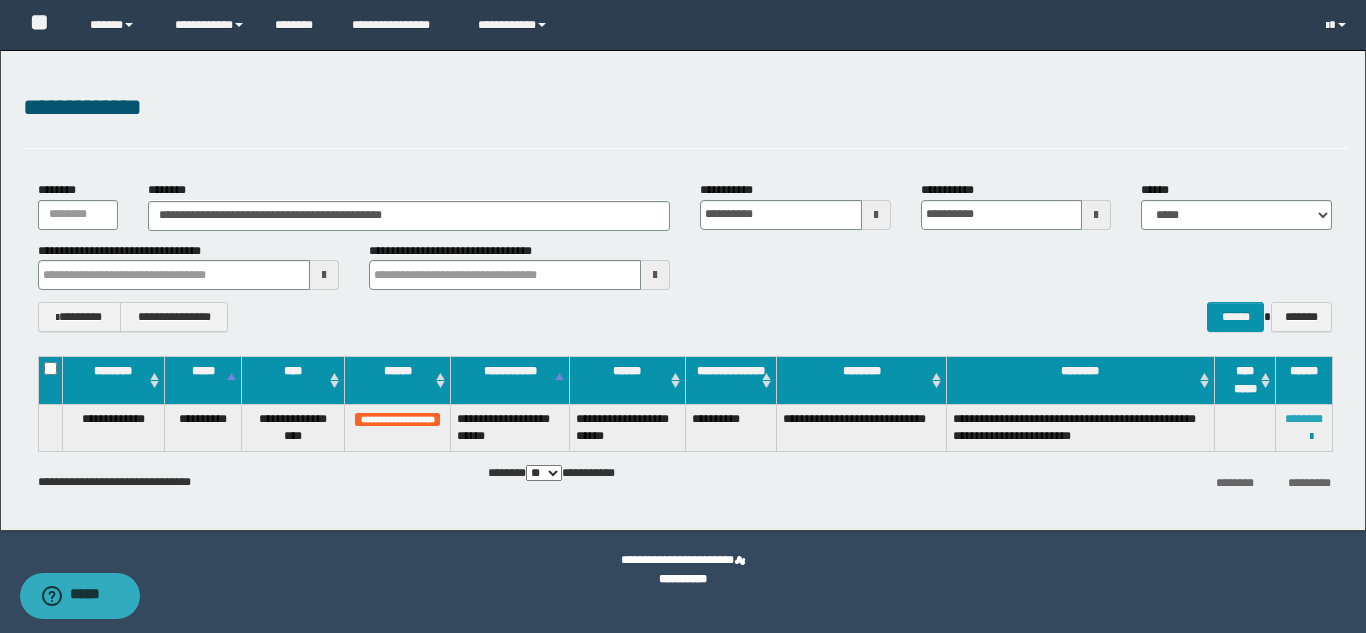 click on "********" at bounding box center (1304, 419) 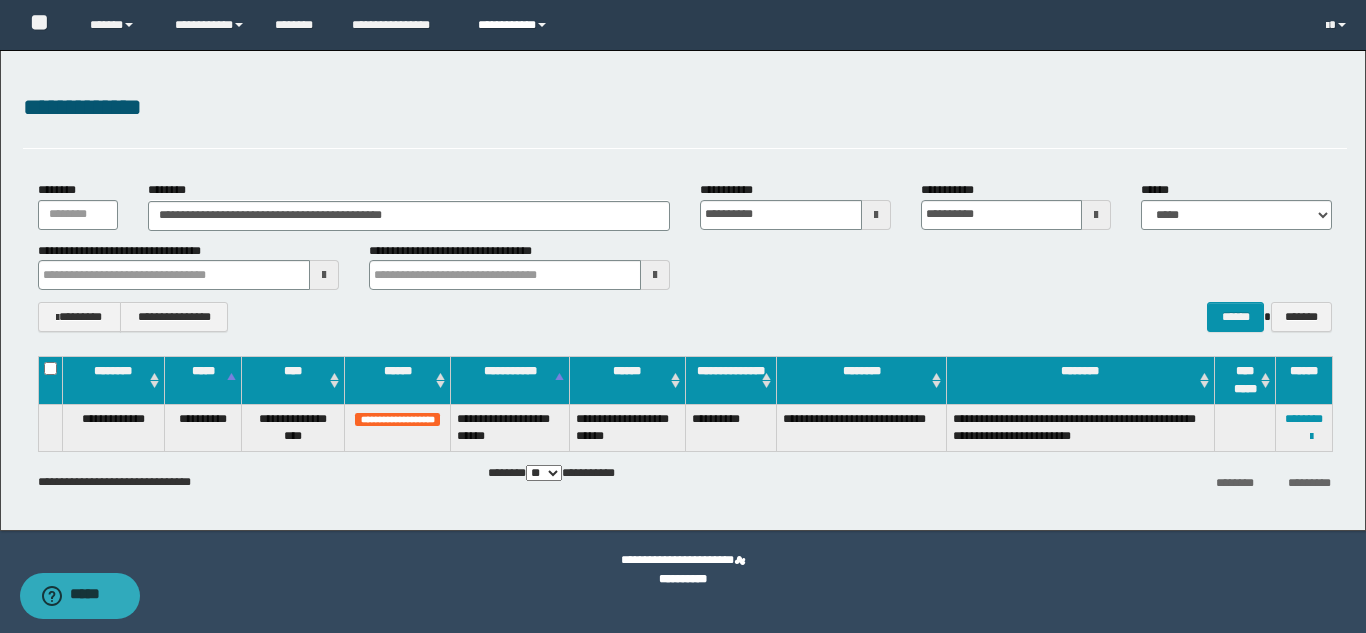 click on "**********" at bounding box center (515, 25) 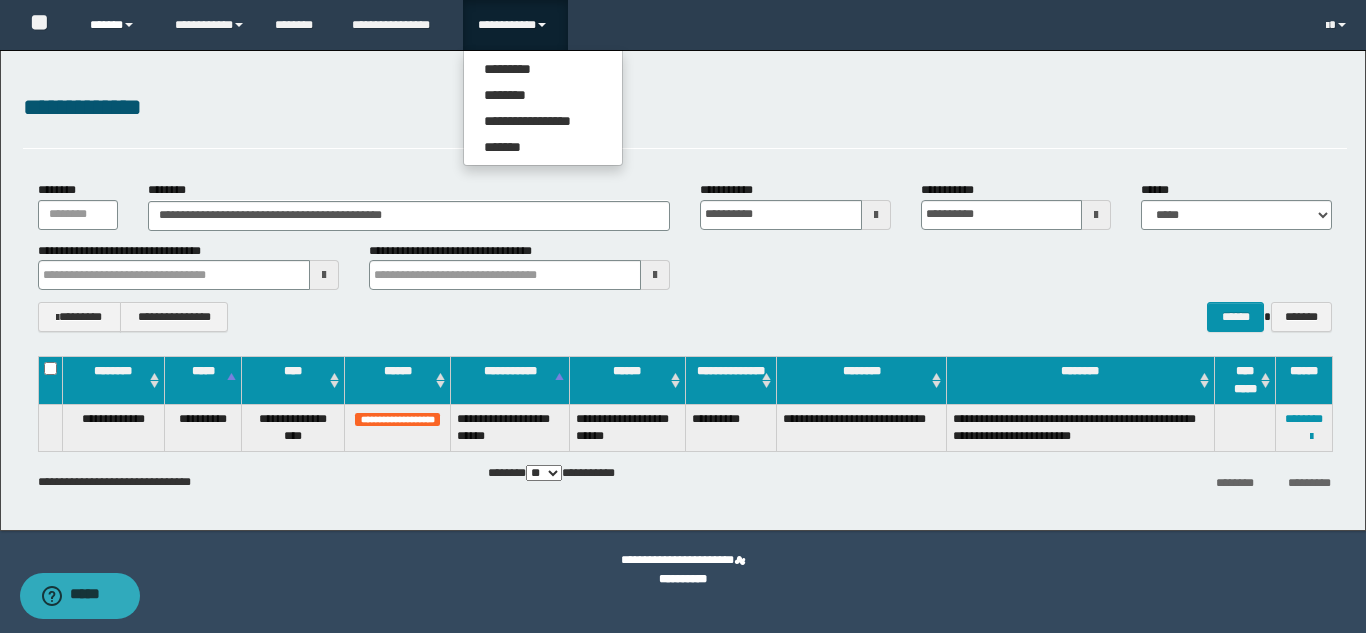 click on "******" at bounding box center (117, 25) 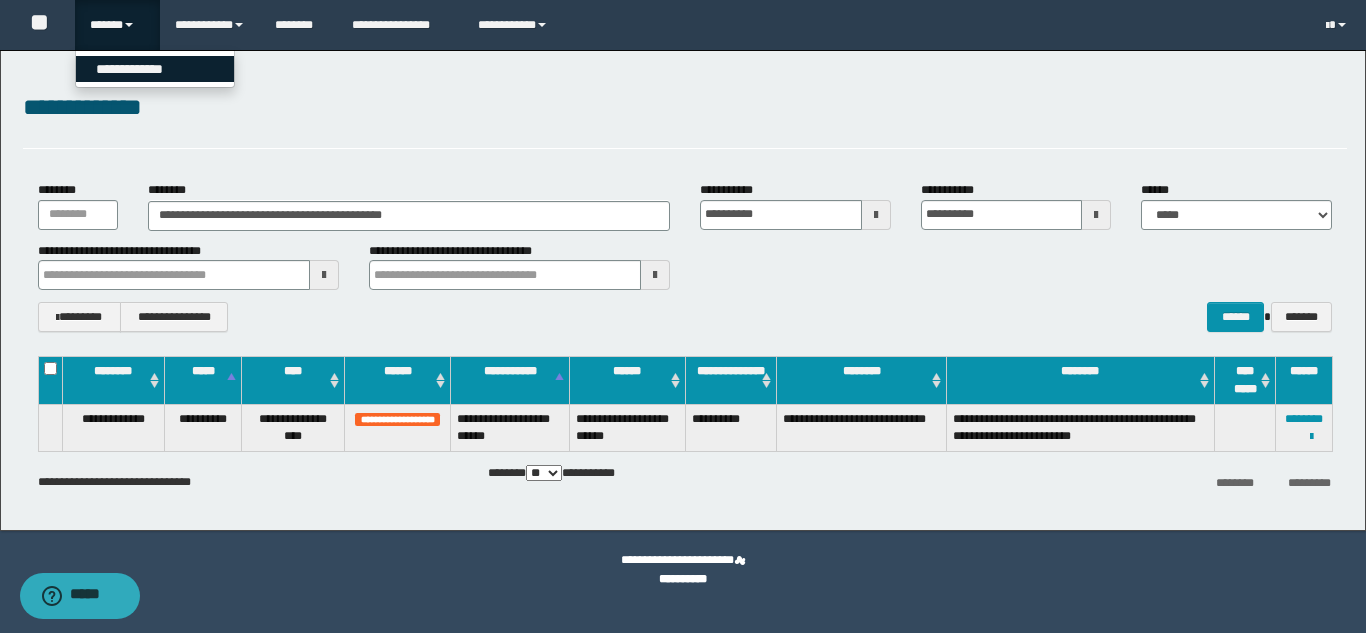 click on "**********" at bounding box center (155, 69) 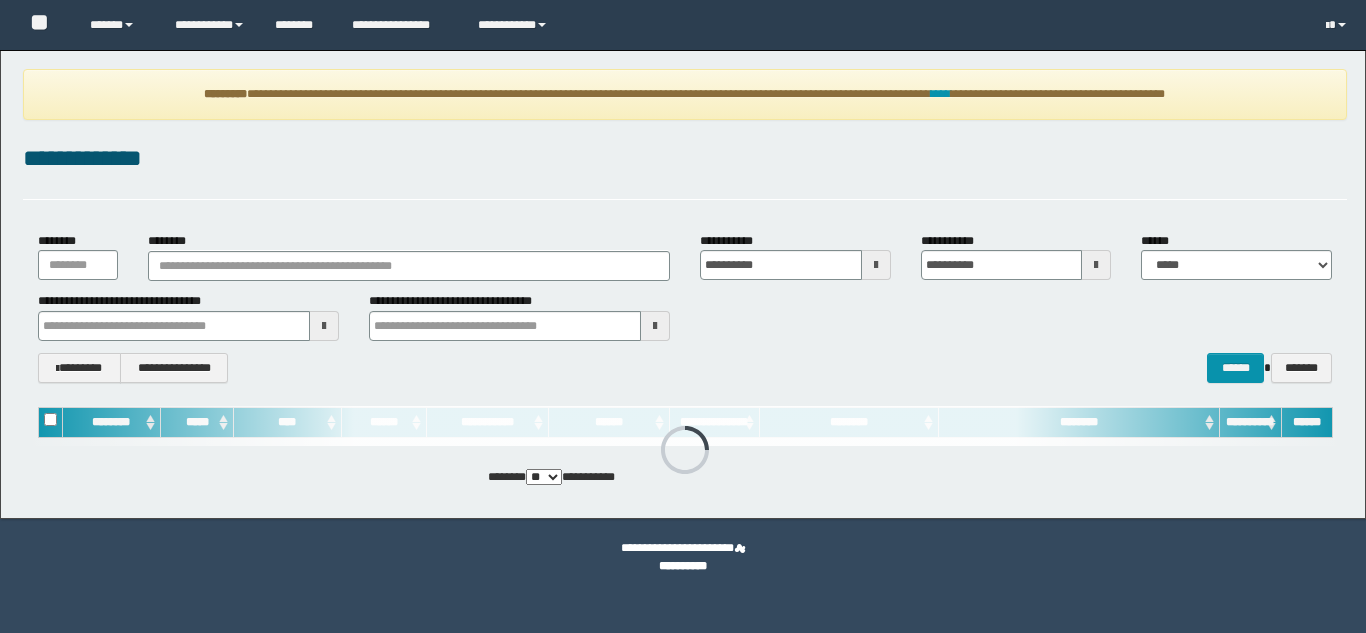 scroll, scrollTop: 0, scrollLeft: 0, axis: both 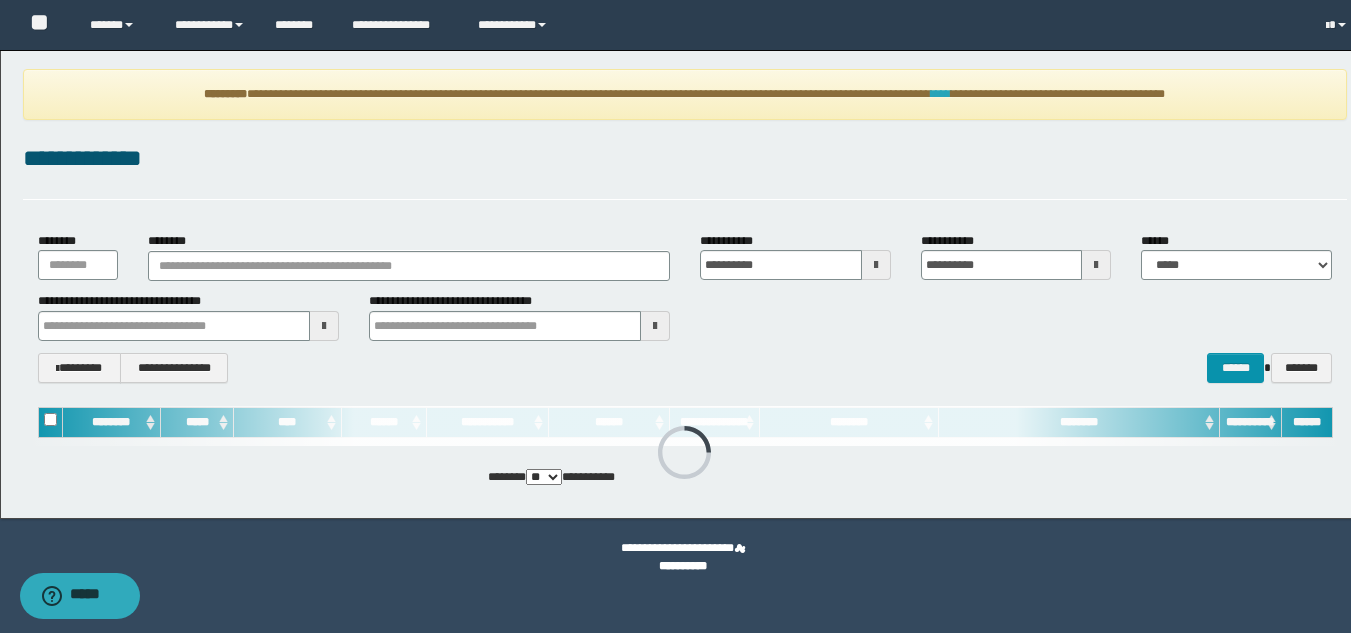 click on "****" at bounding box center (941, 94) 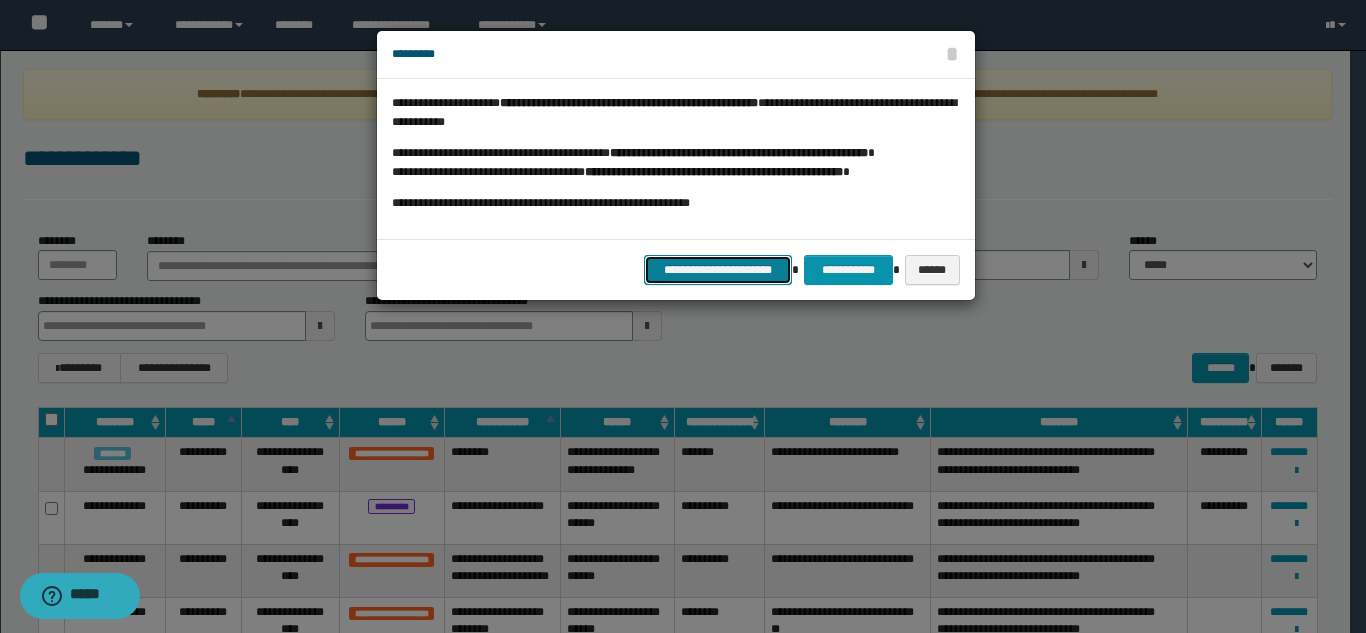 click on "**********" at bounding box center (718, 270) 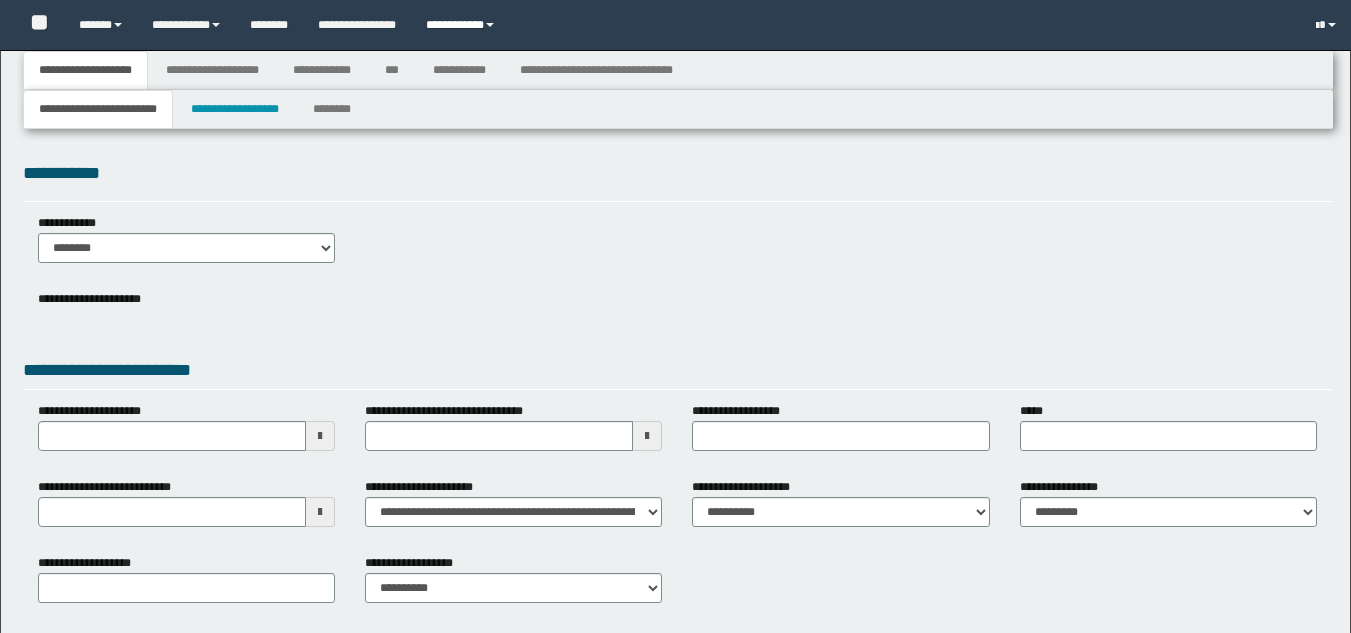 type 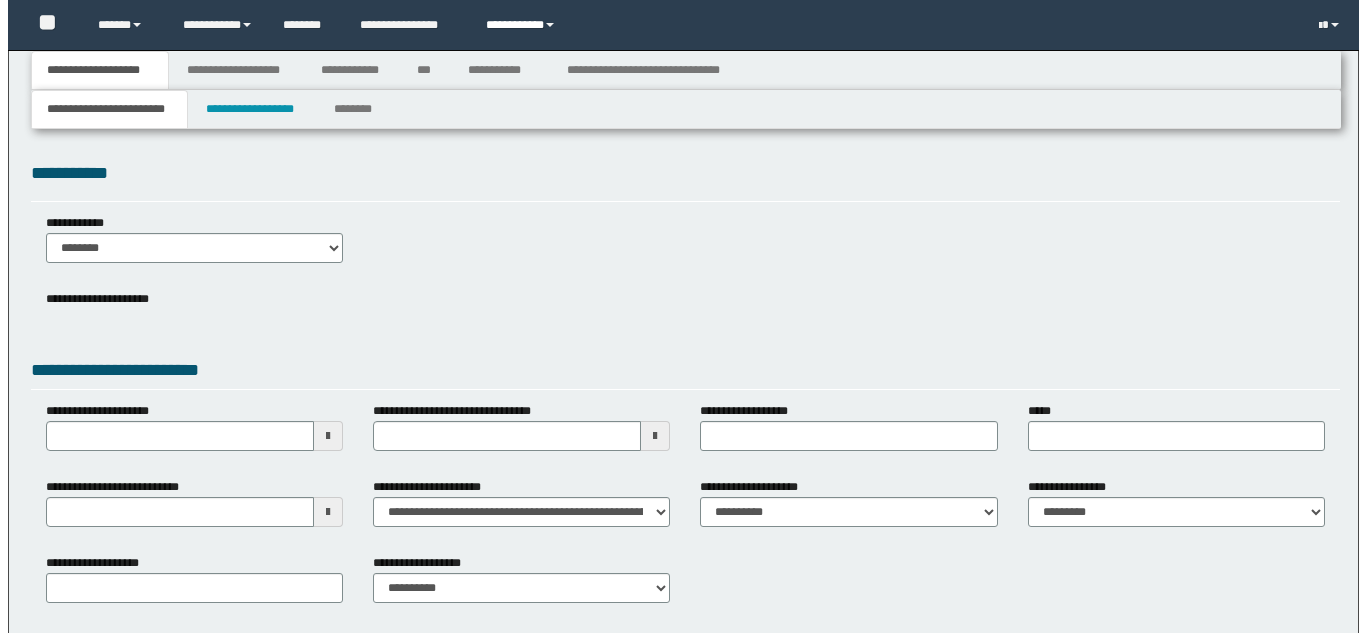 scroll, scrollTop: 0, scrollLeft: 0, axis: both 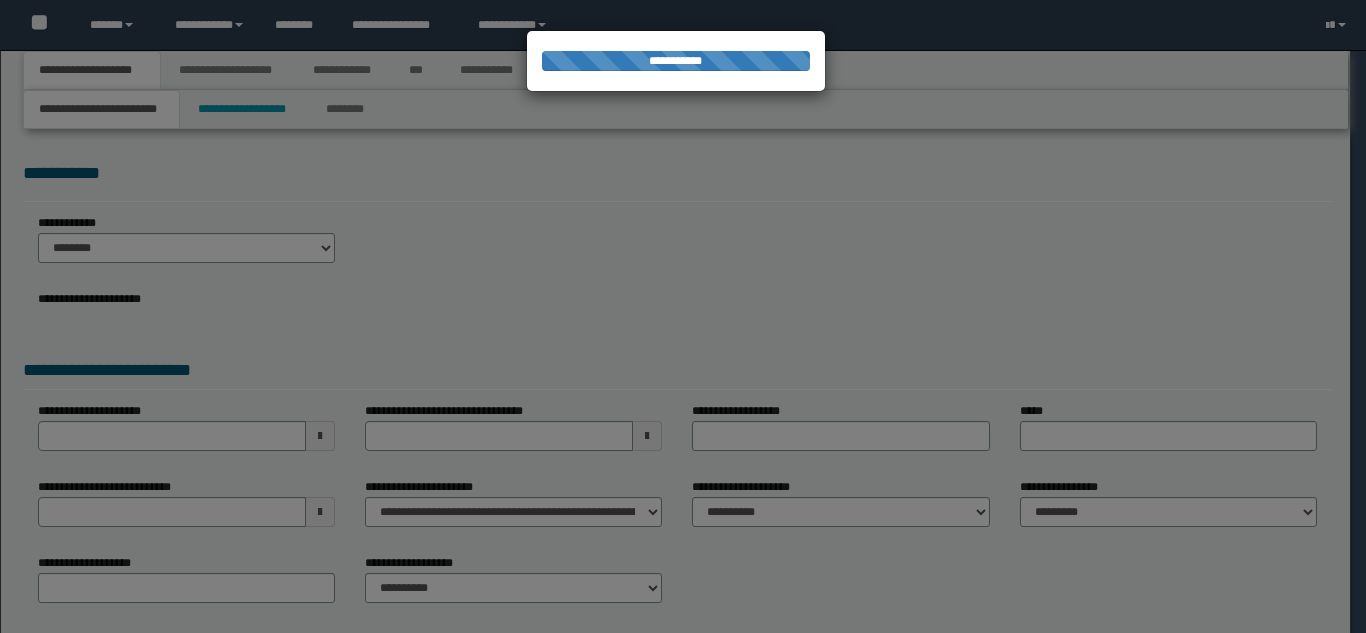 type on "**********" 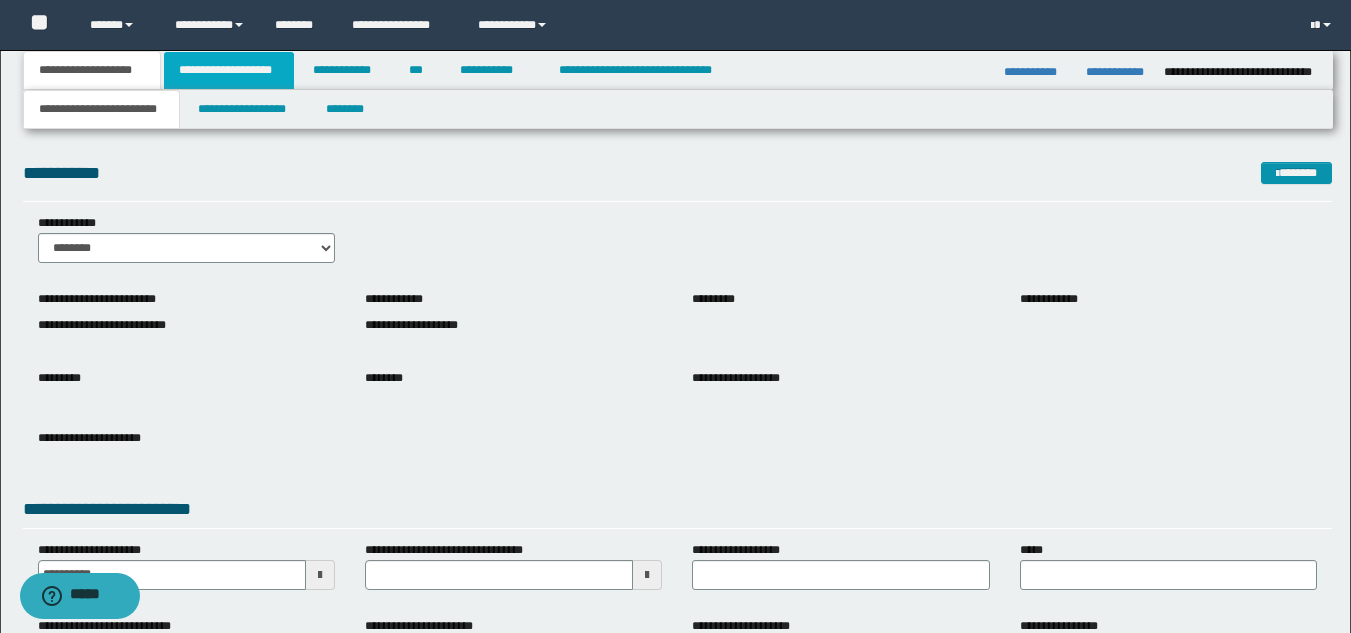 click on "**********" at bounding box center [229, 70] 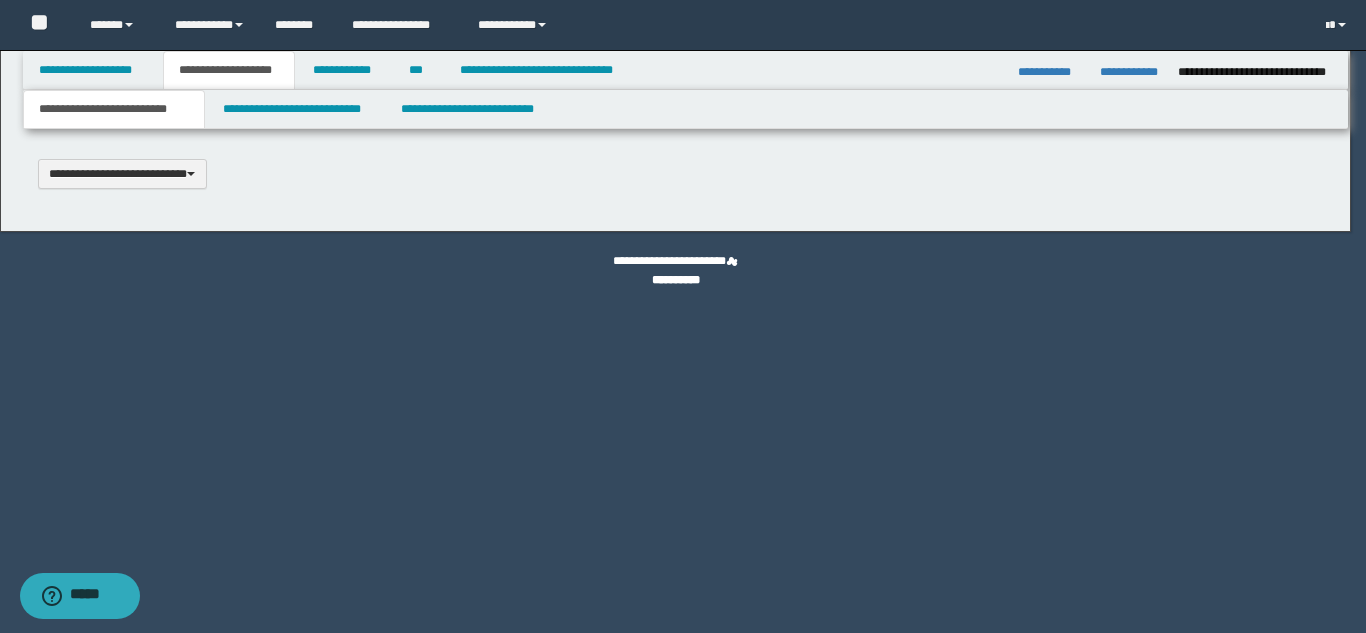 scroll, scrollTop: 0, scrollLeft: 0, axis: both 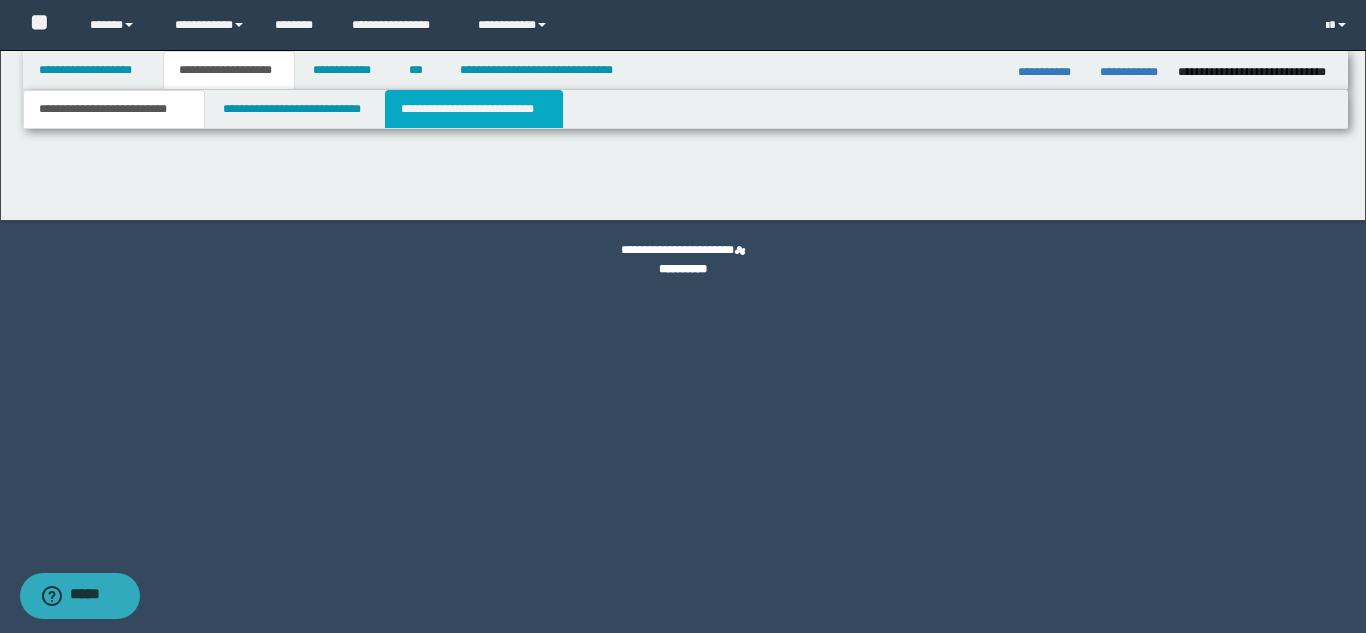 click on "**********" at bounding box center (474, 109) 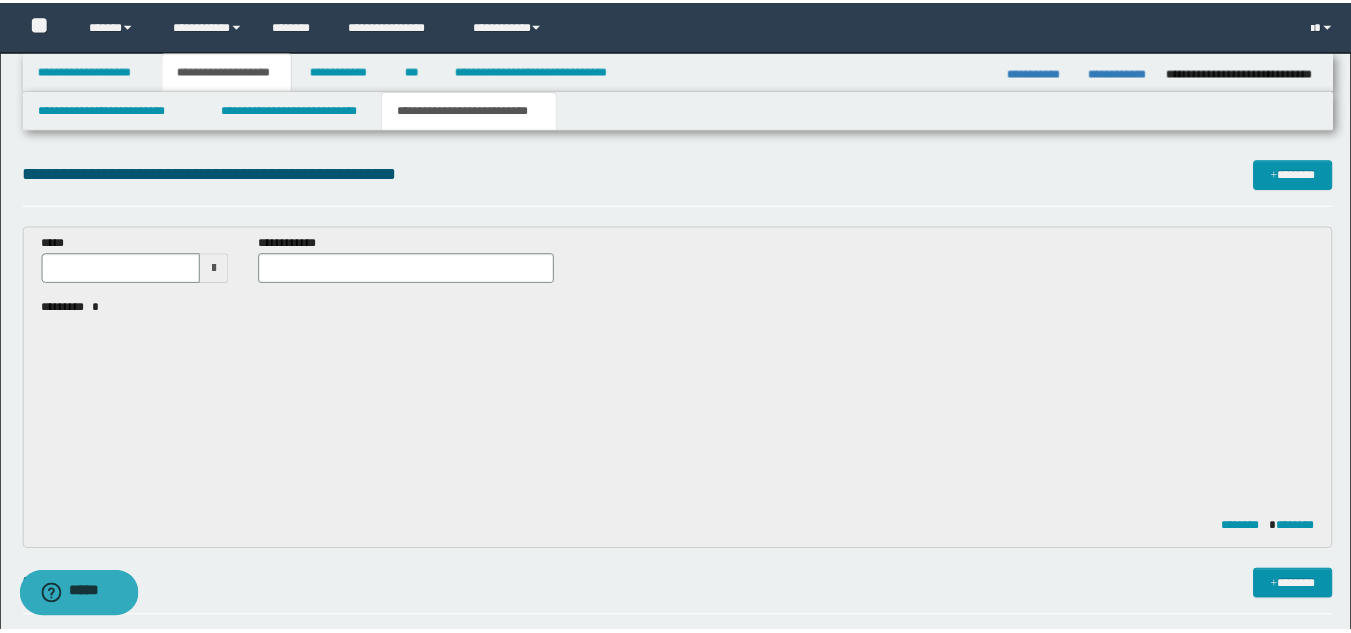 scroll, scrollTop: 0, scrollLeft: 0, axis: both 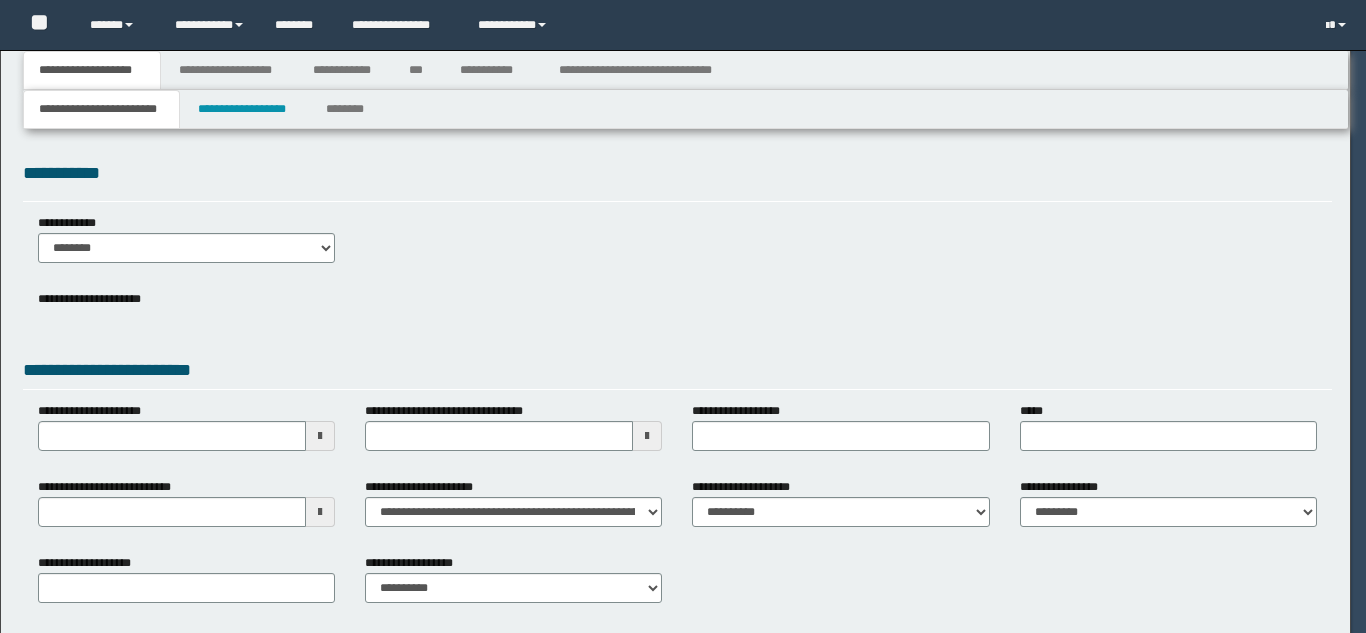 select on "**" 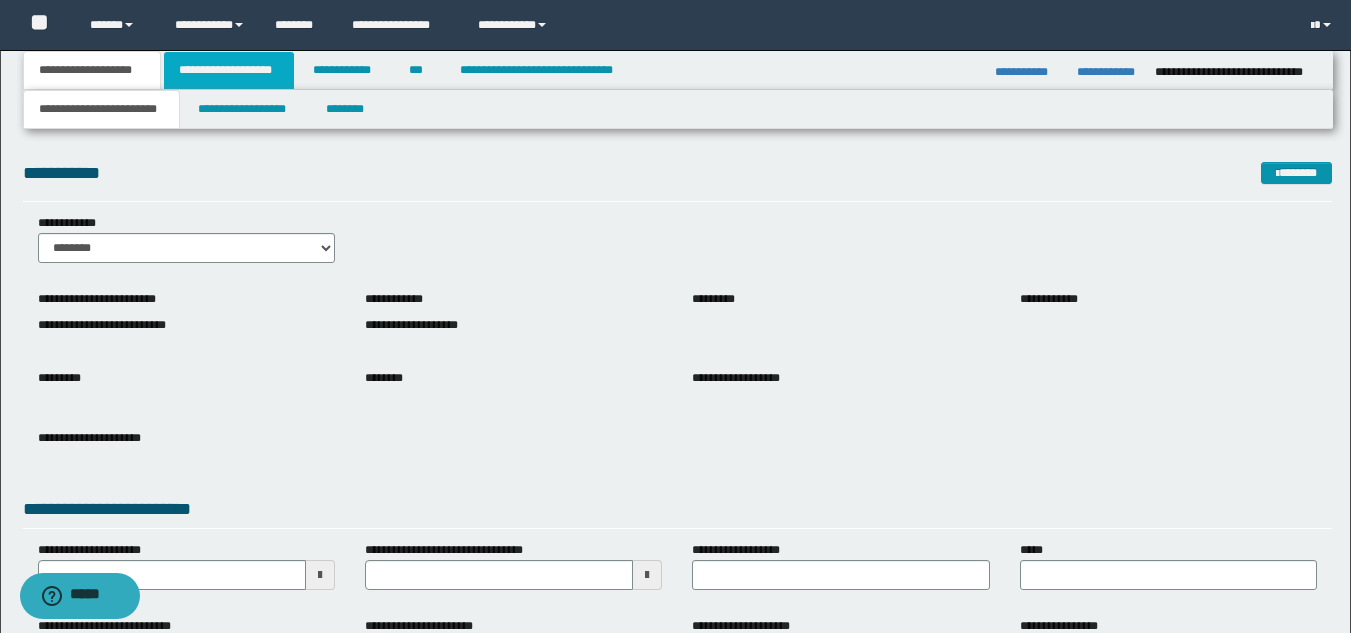 click on "**********" at bounding box center [229, 70] 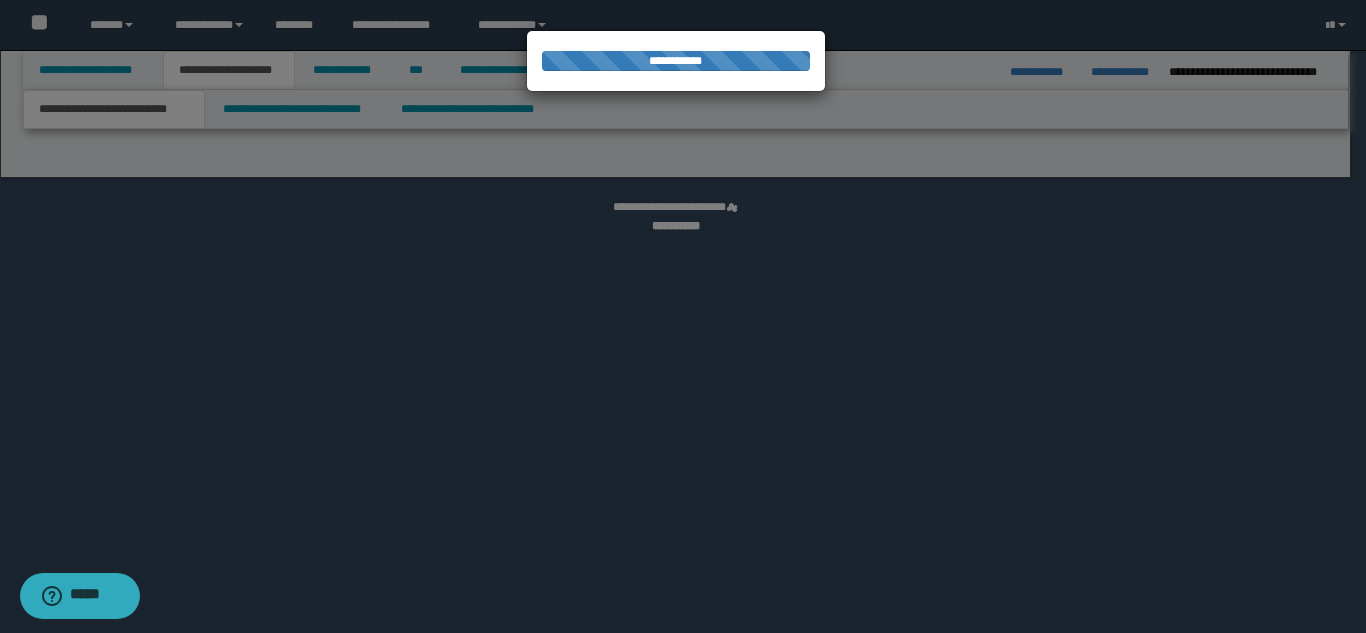 click at bounding box center [683, 316] 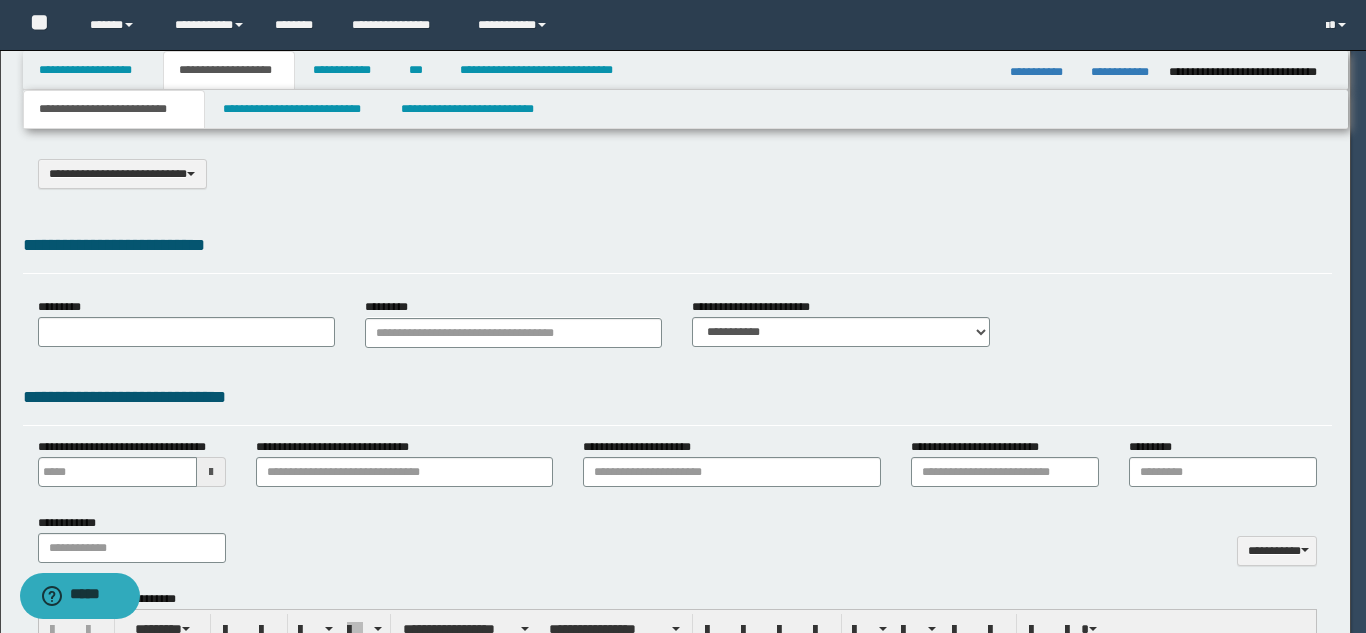scroll, scrollTop: 0, scrollLeft: 0, axis: both 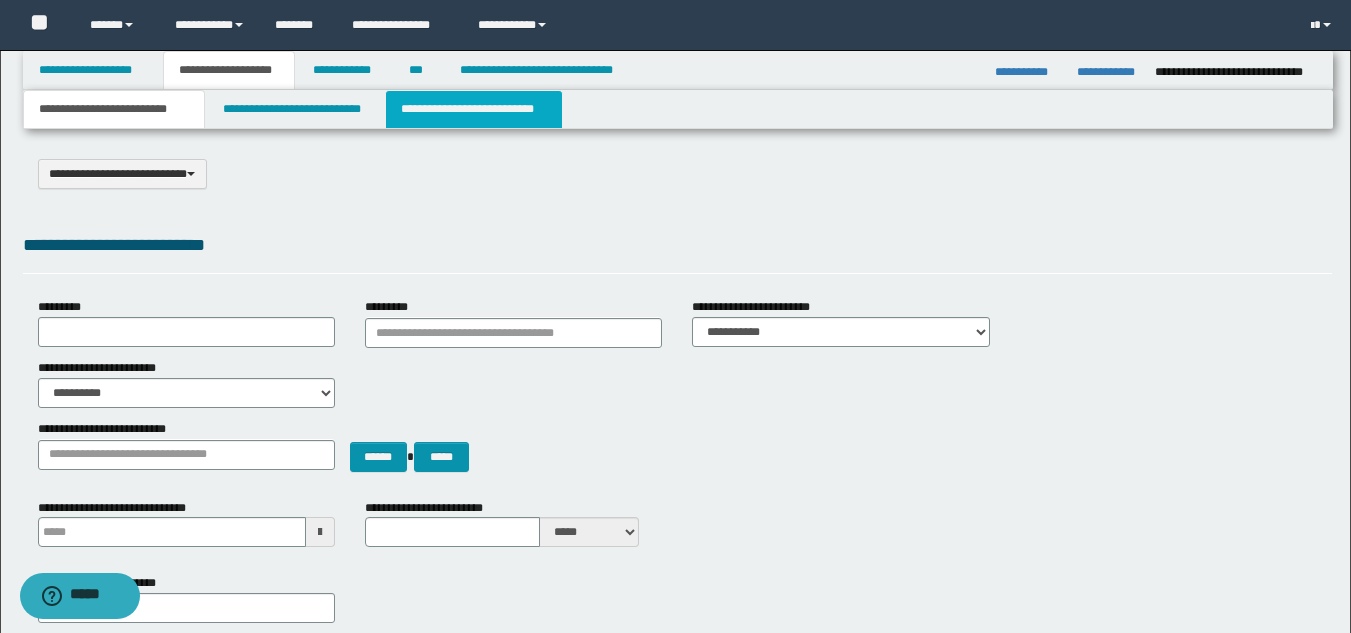 click on "**********" at bounding box center [474, 109] 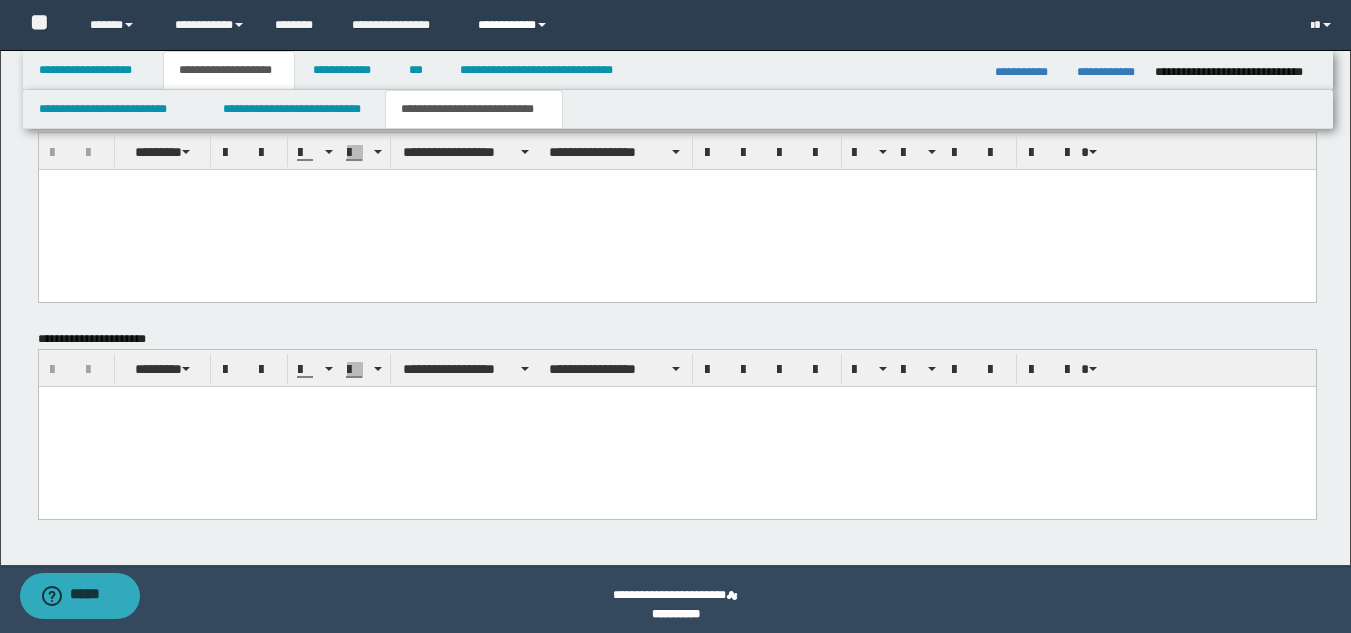 scroll, scrollTop: 901, scrollLeft: 0, axis: vertical 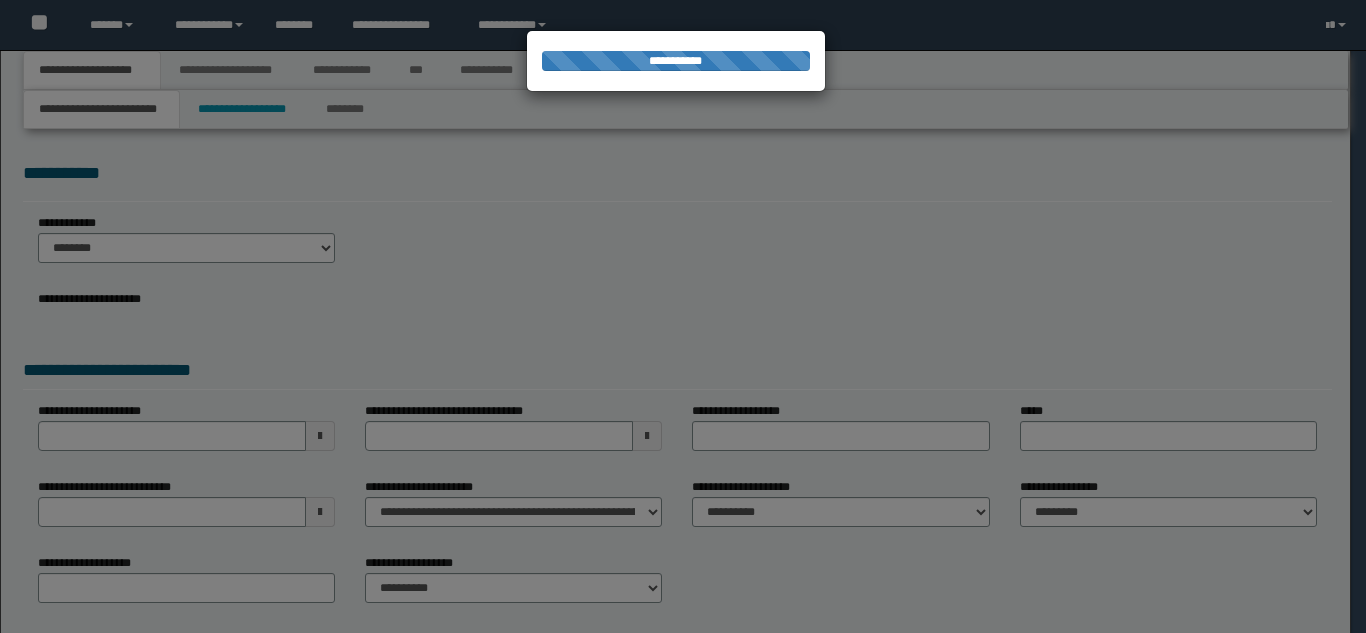 select on "**" 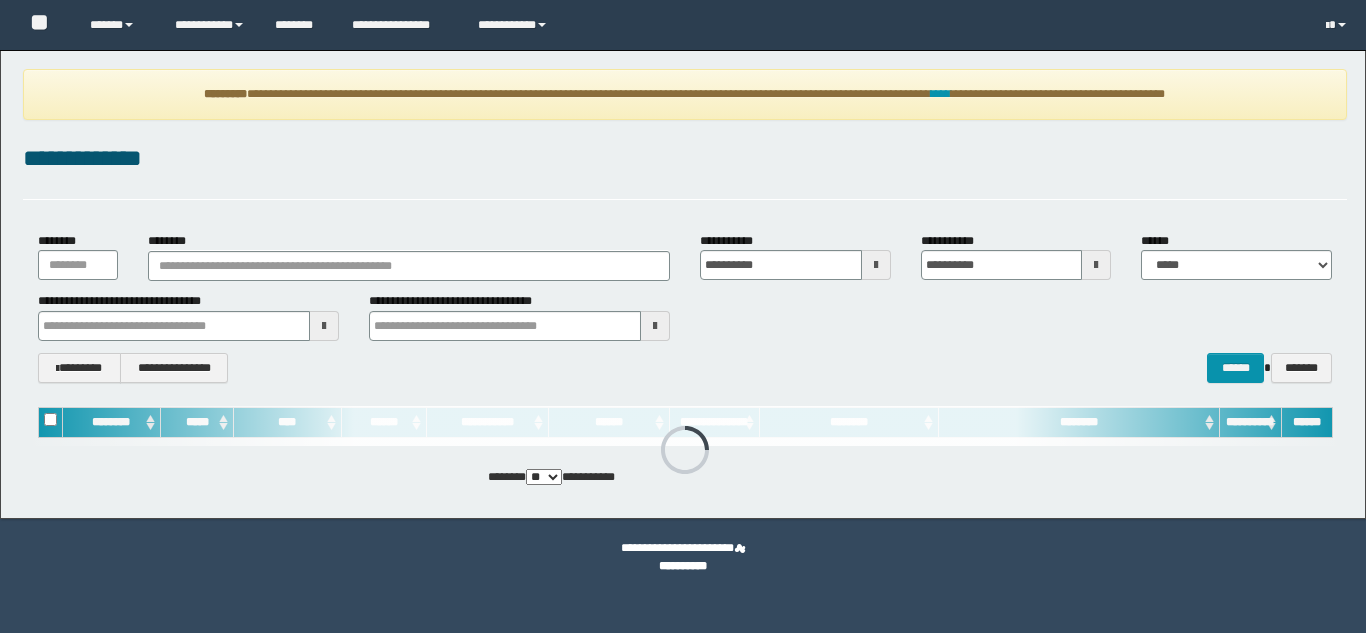scroll, scrollTop: 0, scrollLeft: 0, axis: both 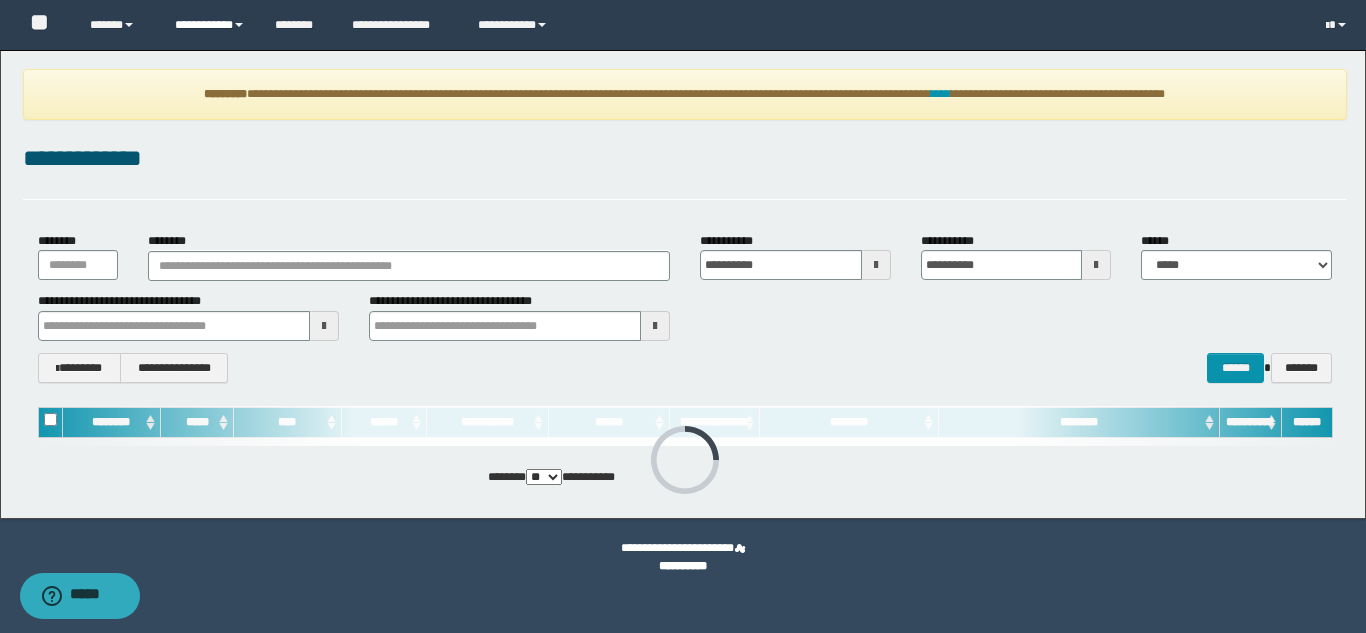 click on "**********" at bounding box center (210, 25) 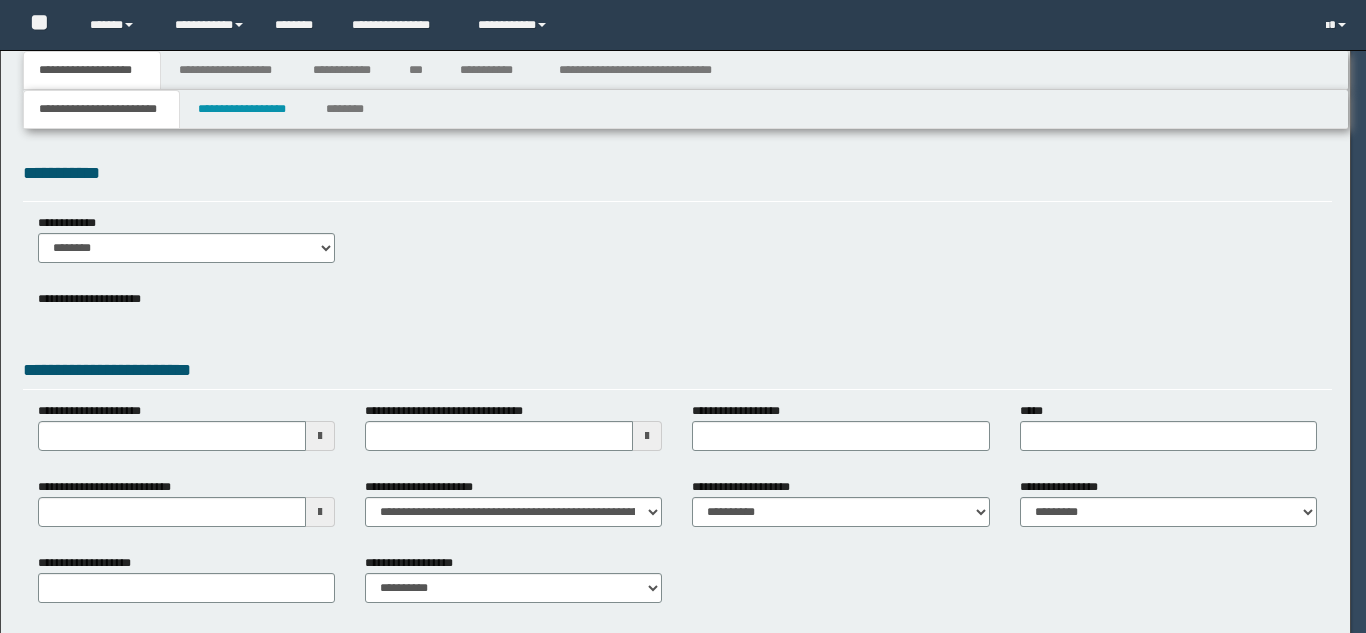 scroll, scrollTop: 0, scrollLeft: 0, axis: both 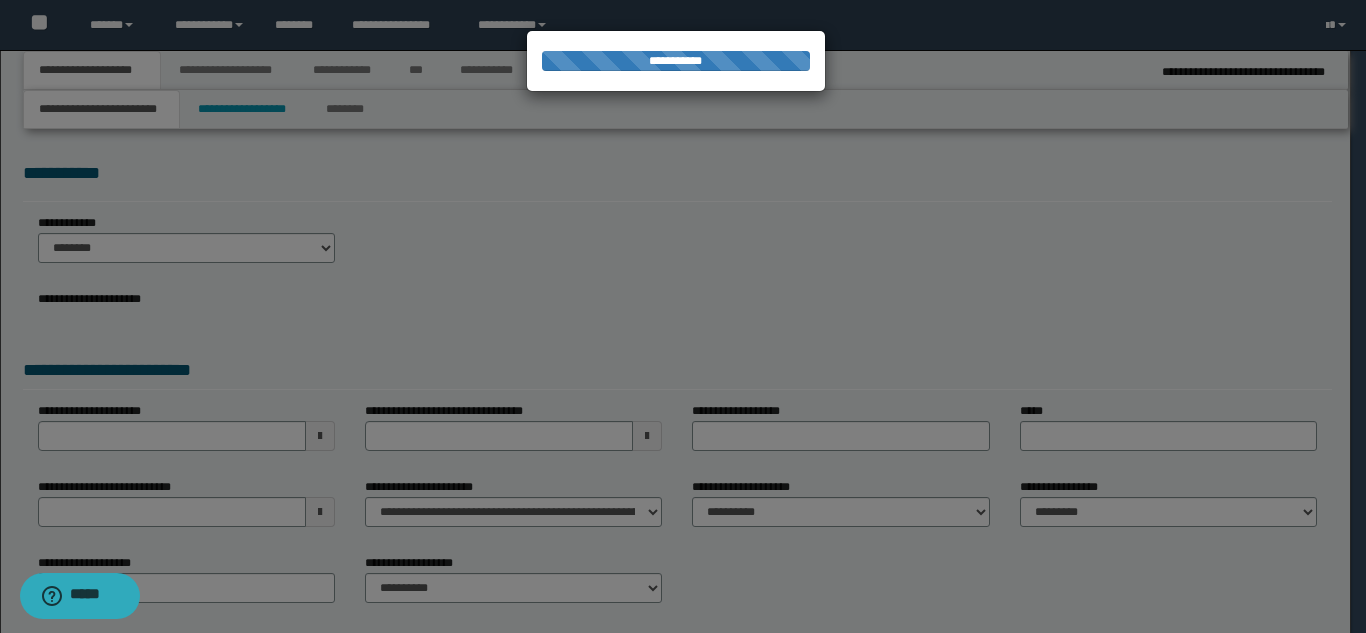 select on "**" 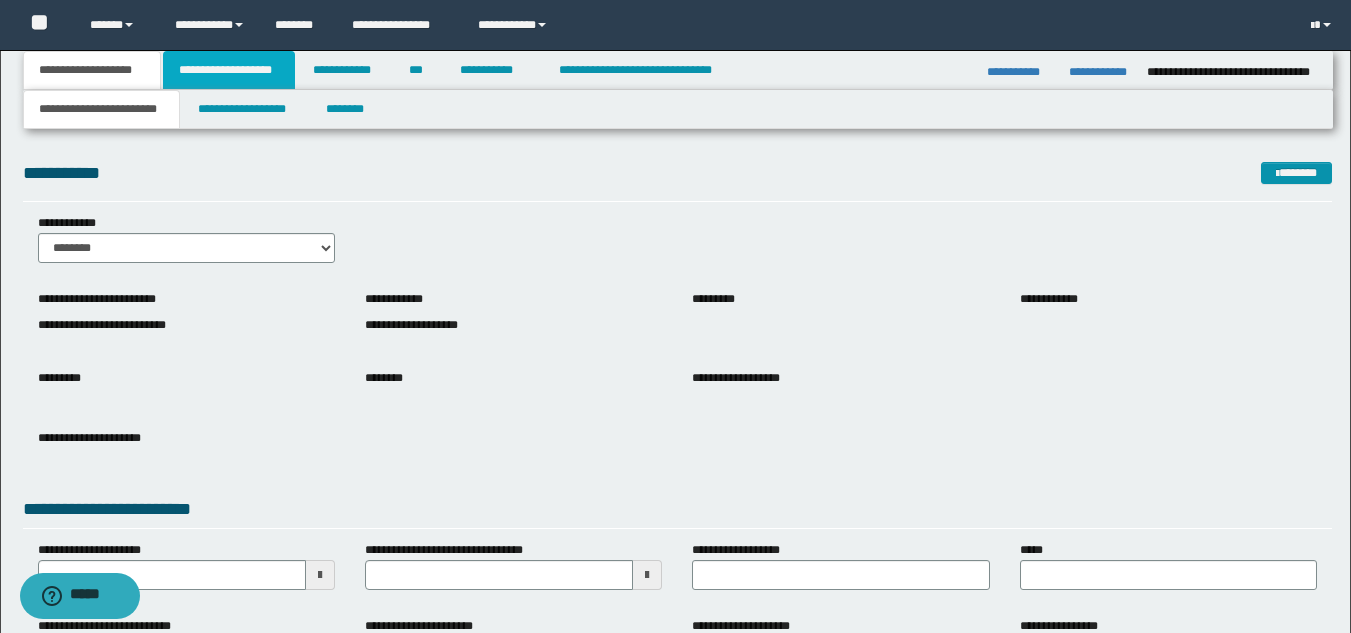 click on "**********" at bounding box center [229, 70] 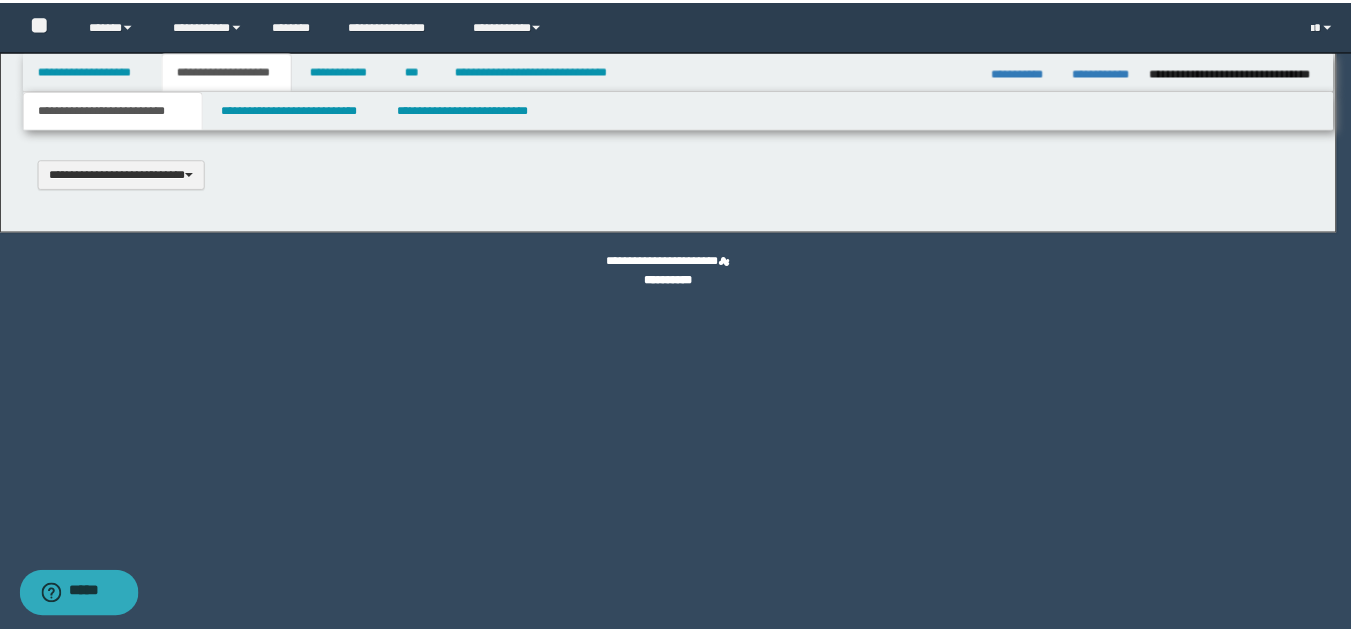 scroll, scrollTop: 0, scrollLeft: 0, axis: both 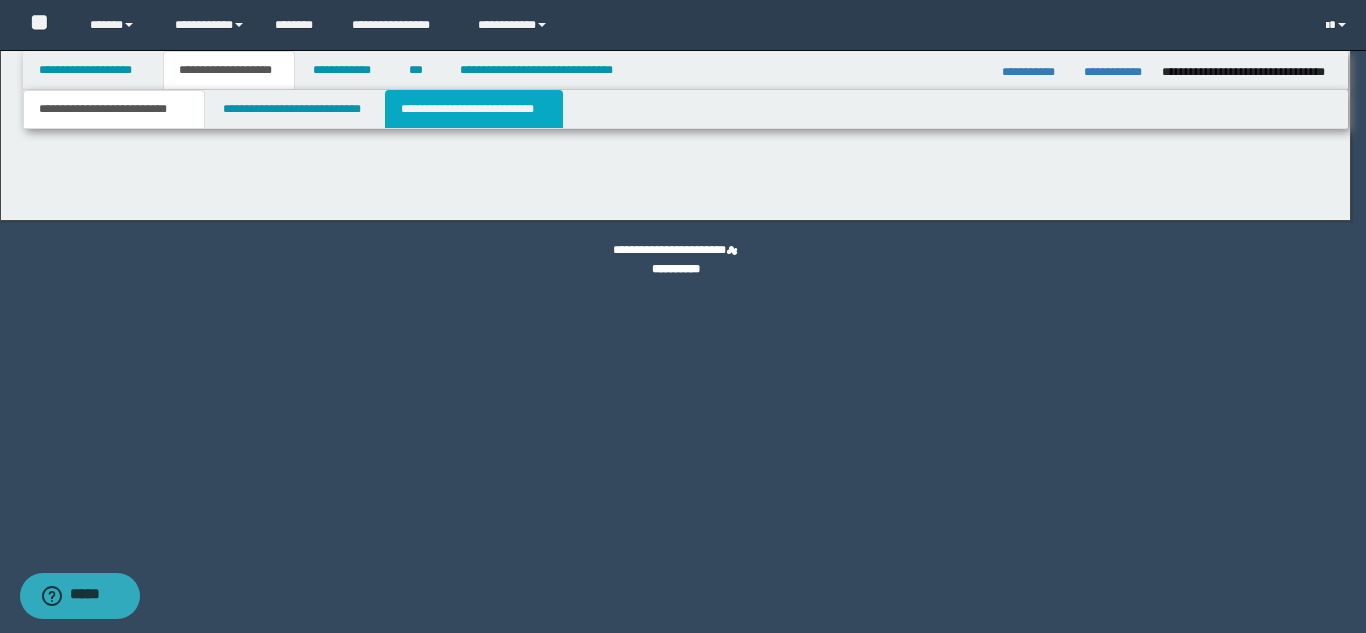 click on "**********" at bounding box center [474, 109] 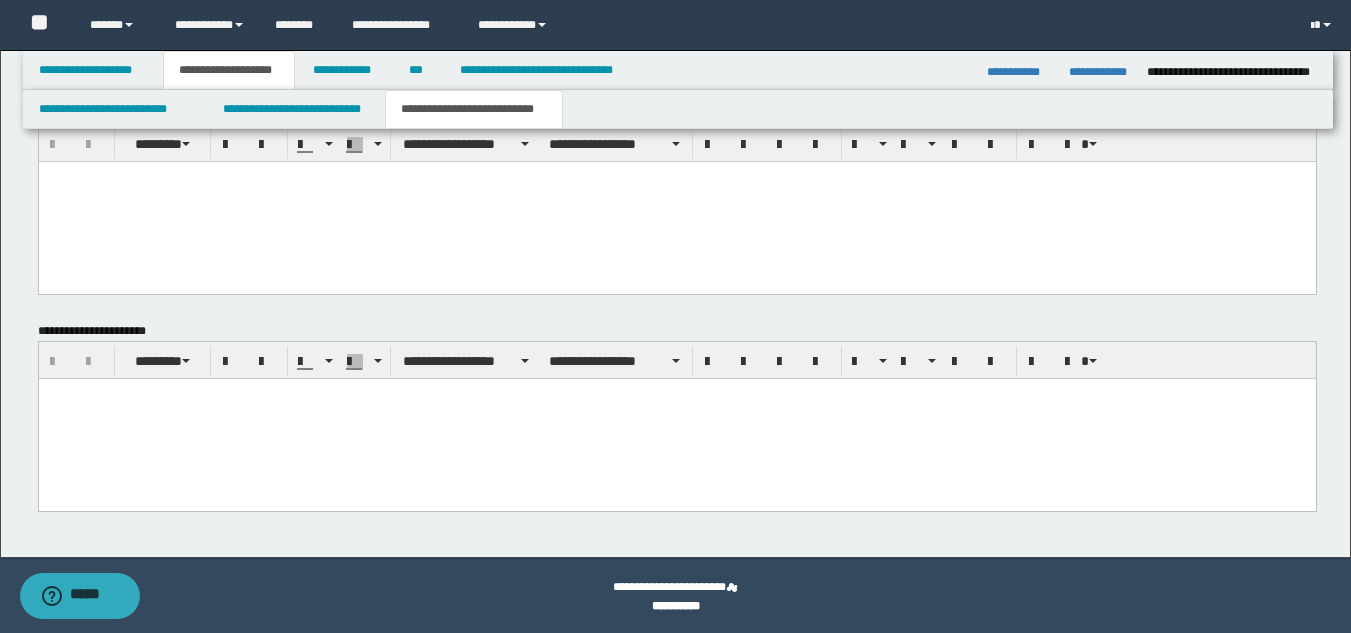 scroll, scrollTop: 901, scrollLeft: 0, axis: vertical 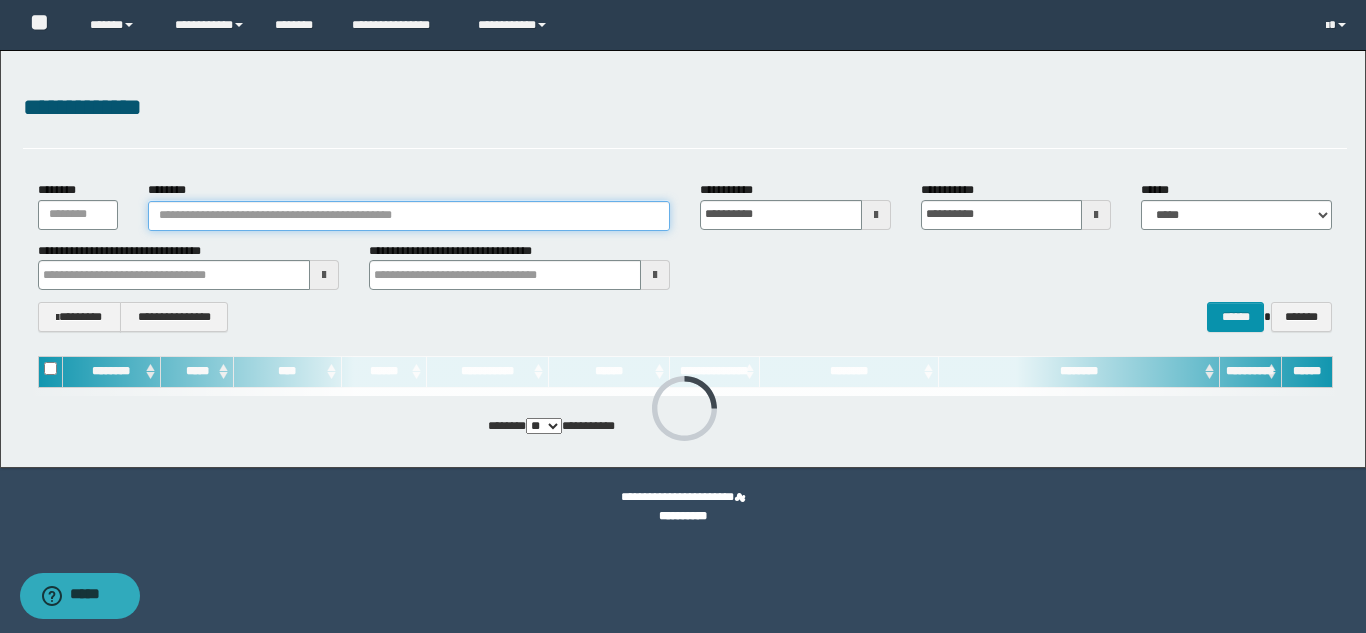click on "********" at bounding box center [409, 216] 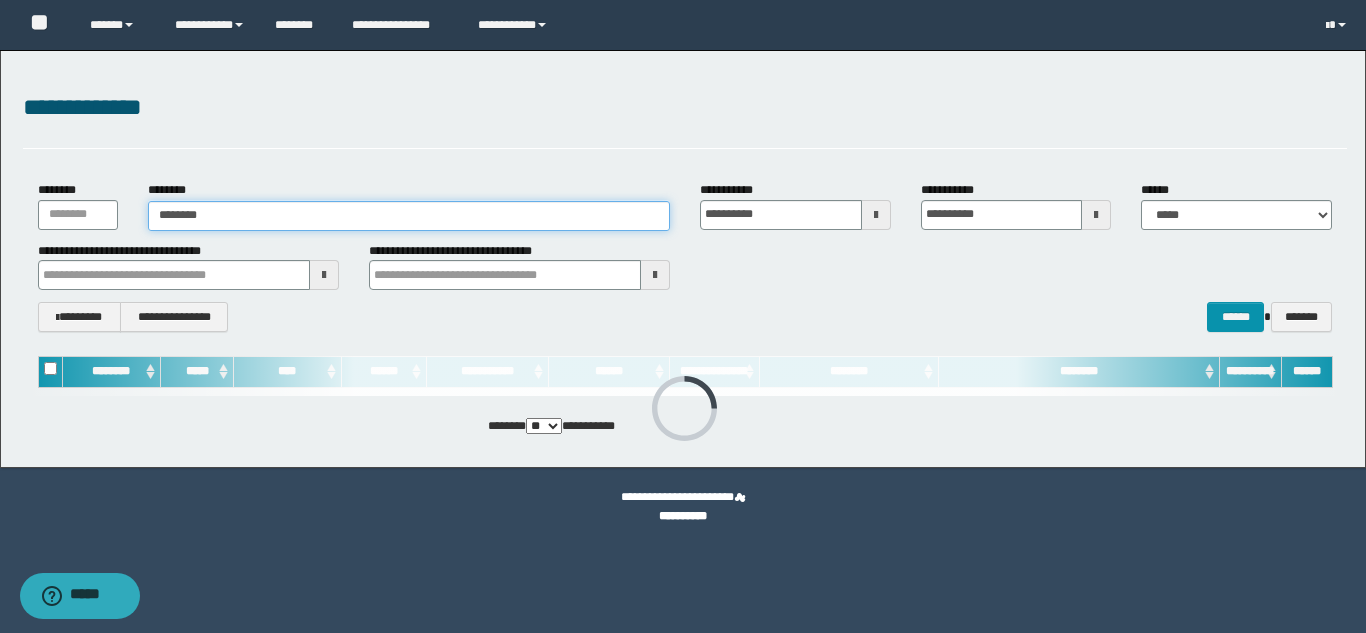type on "********" 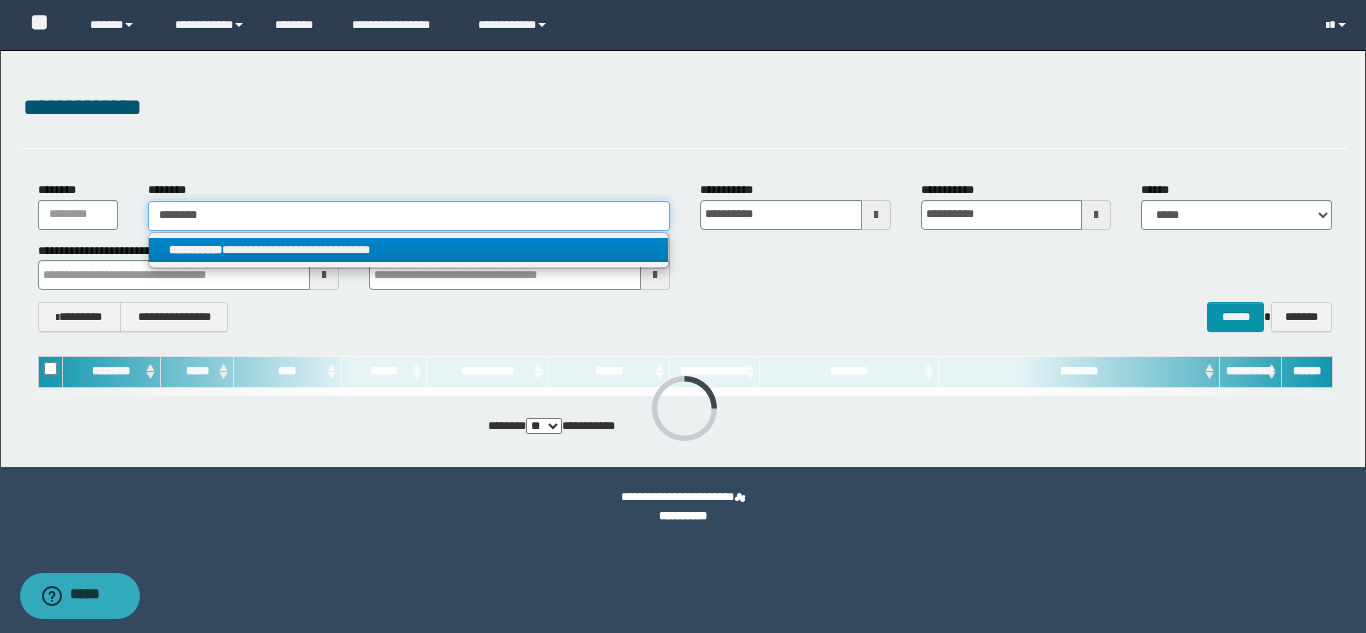 type on "********" 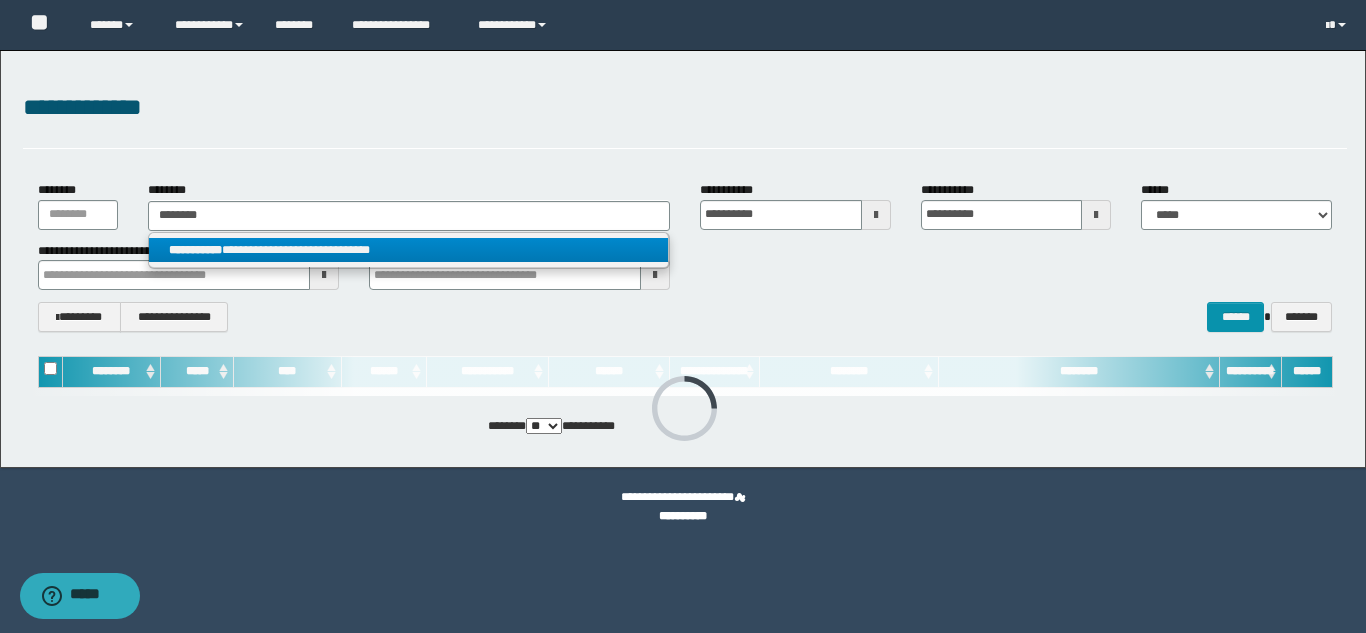 click on "**********" at bounding box center [408, 250] 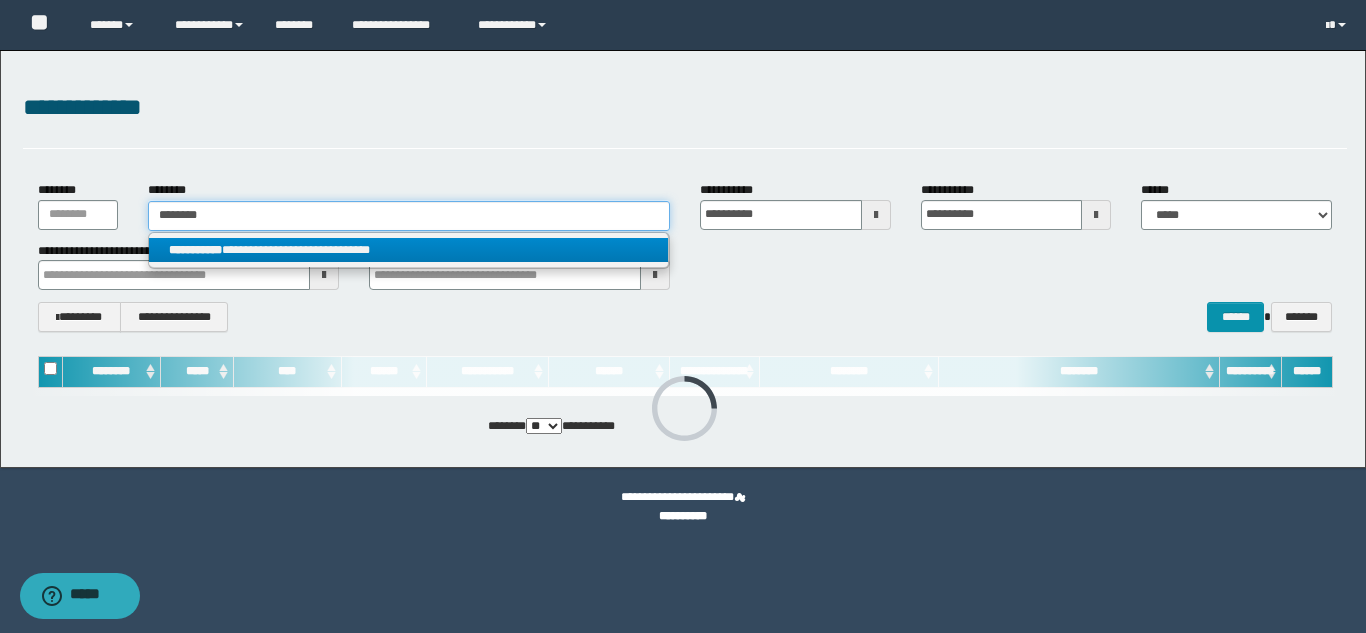 type 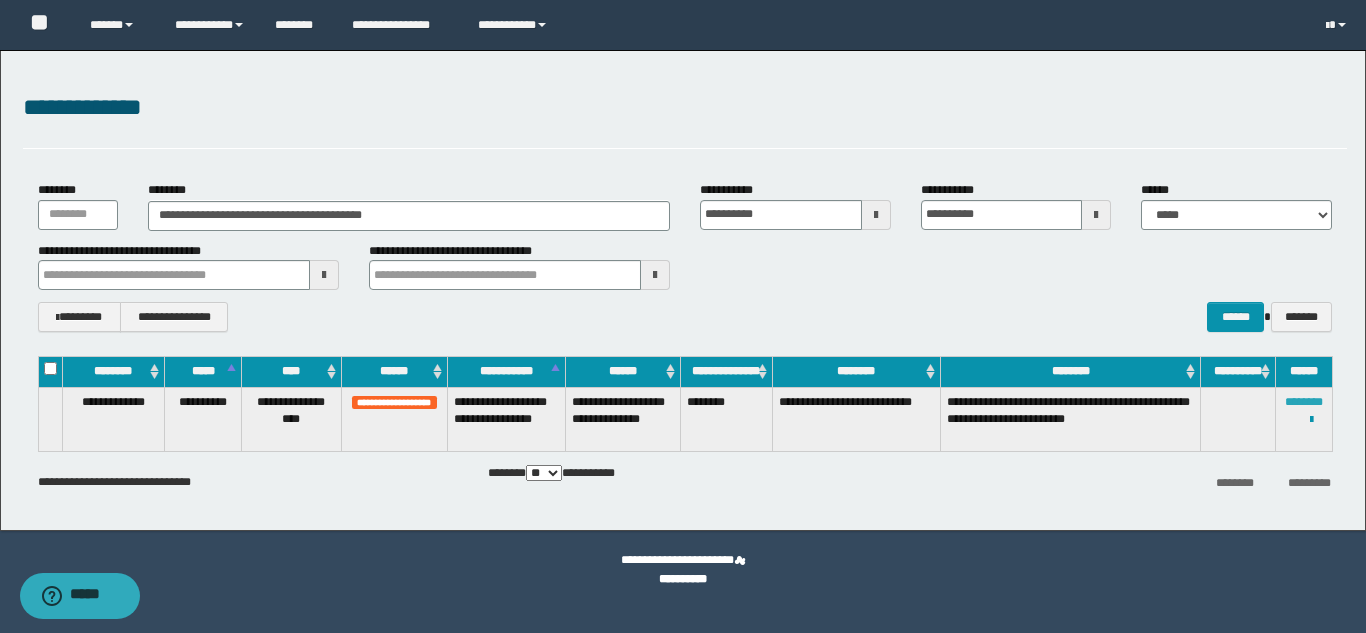 click on "********" at bounding box center [1304, 402] 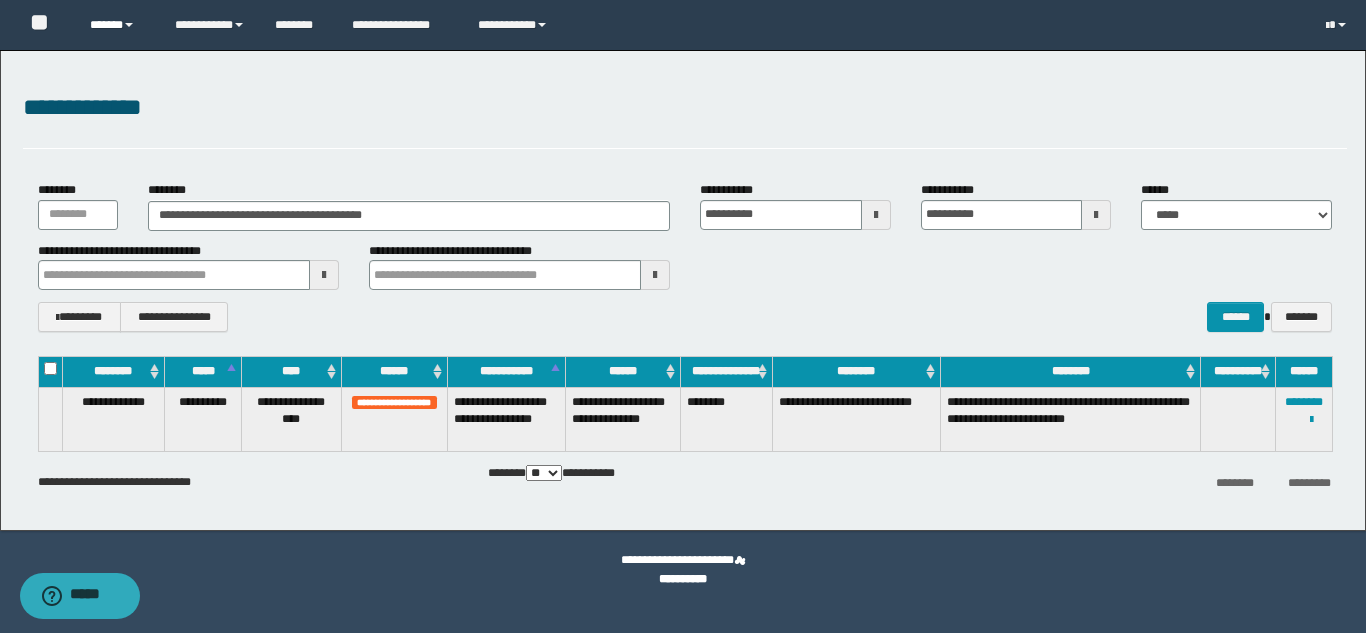 click on "******" at bounding box center (117, 25) 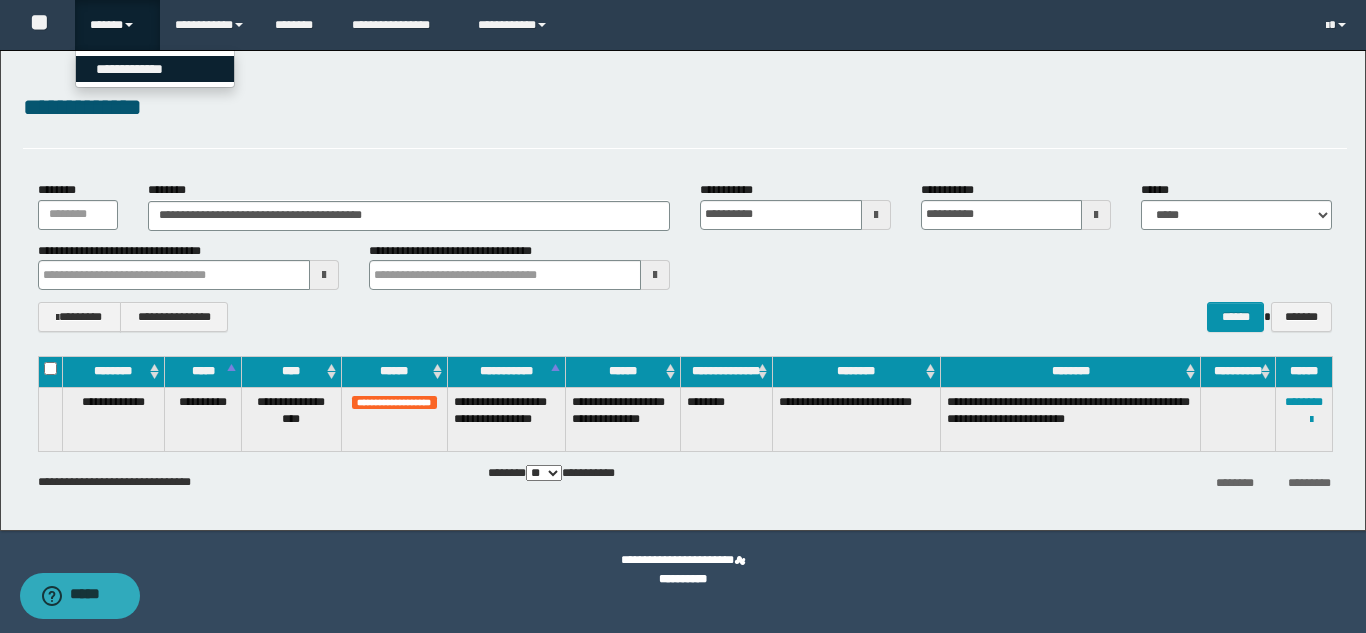 click on "**********" at bounding box center (155, 69) 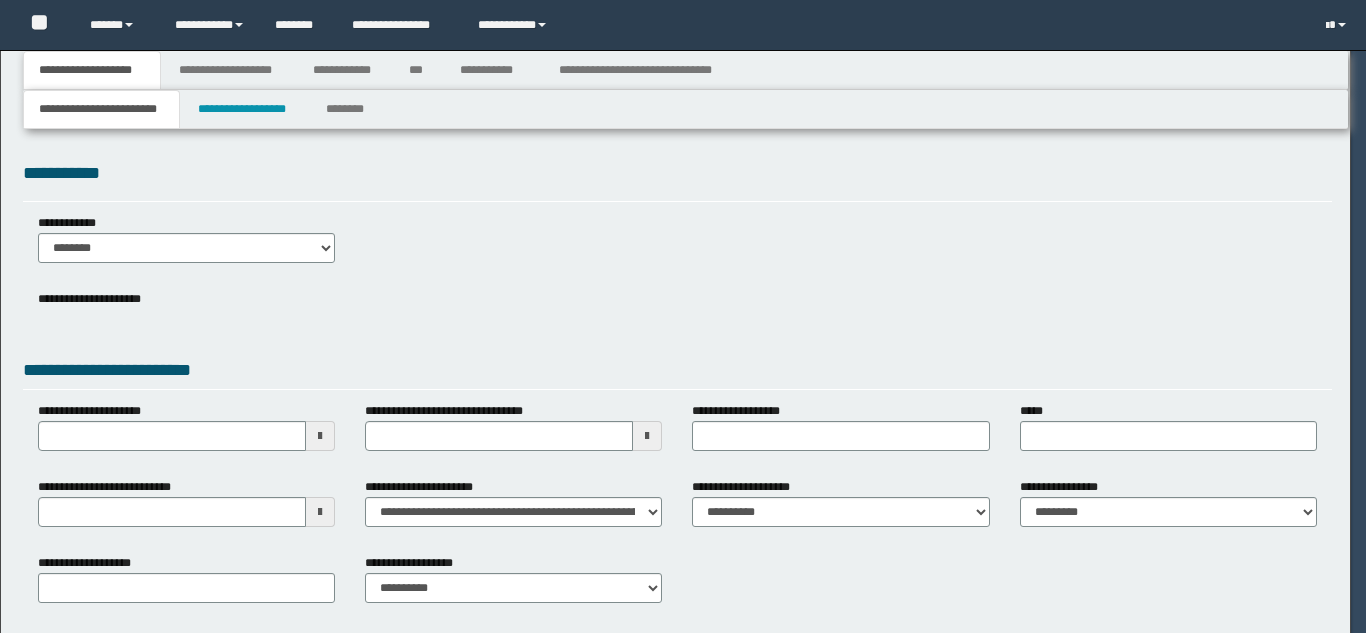 scroll, scrollTop: 0, scrollLeft: 0, axis: both 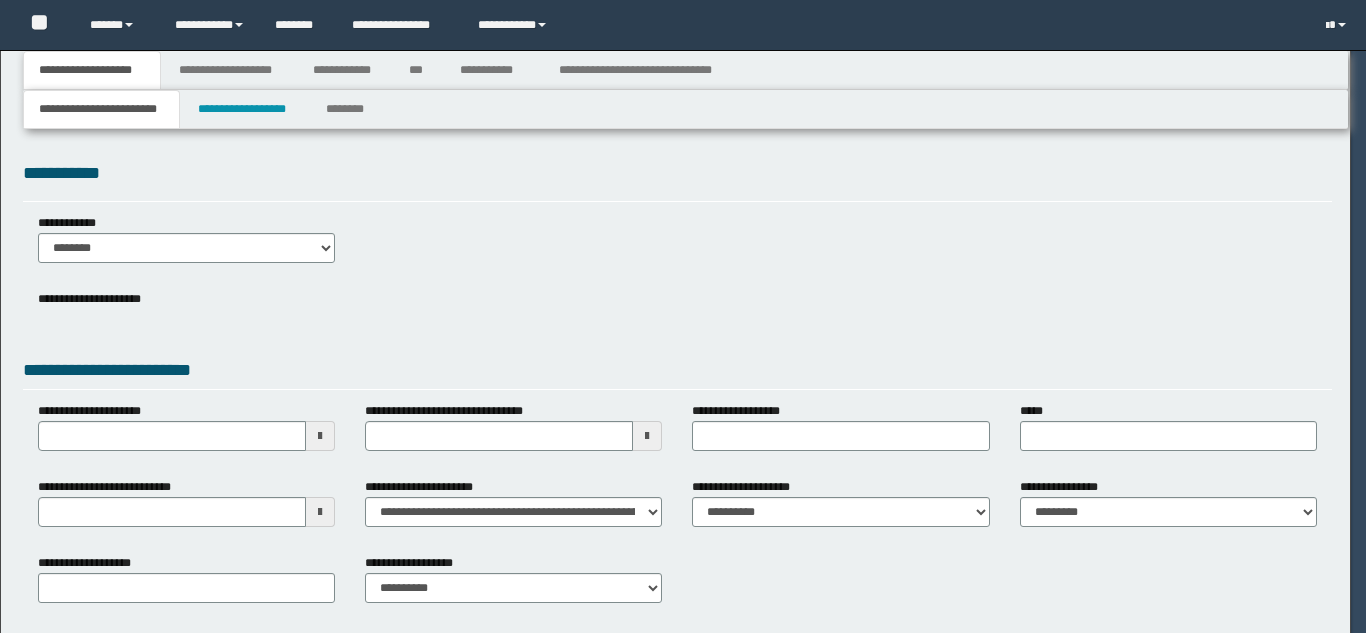 select on "**" 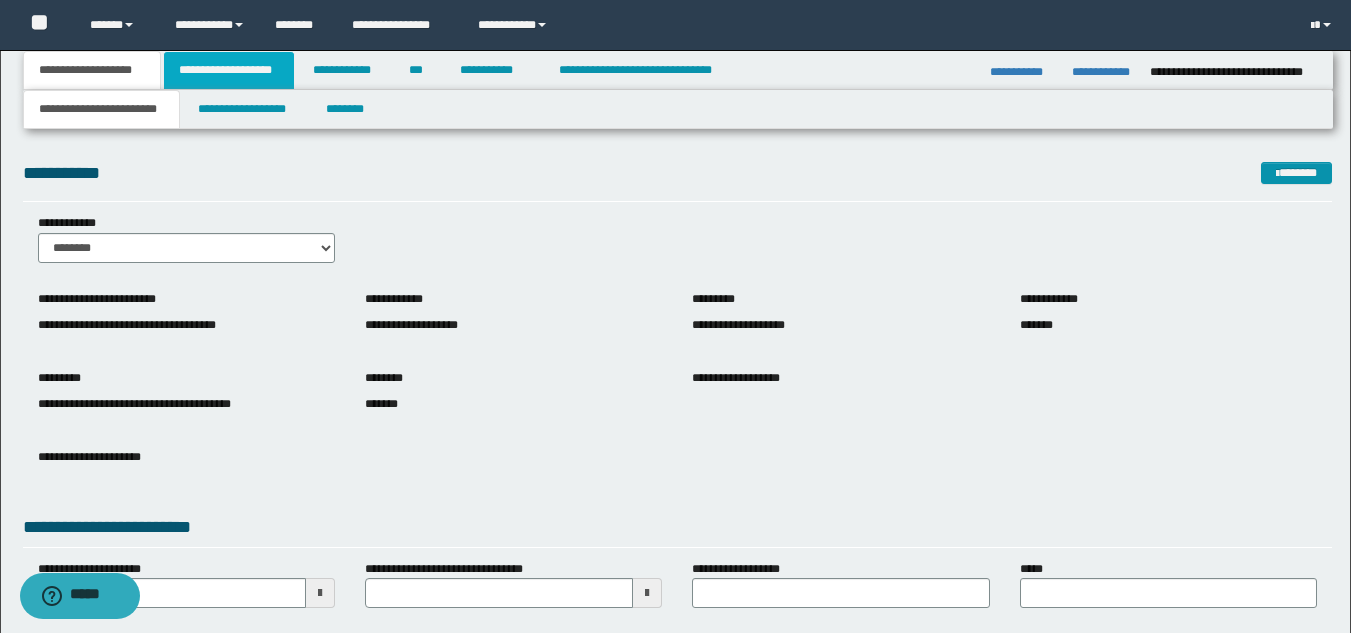 click on "**********" at bounding box center [229, 70] 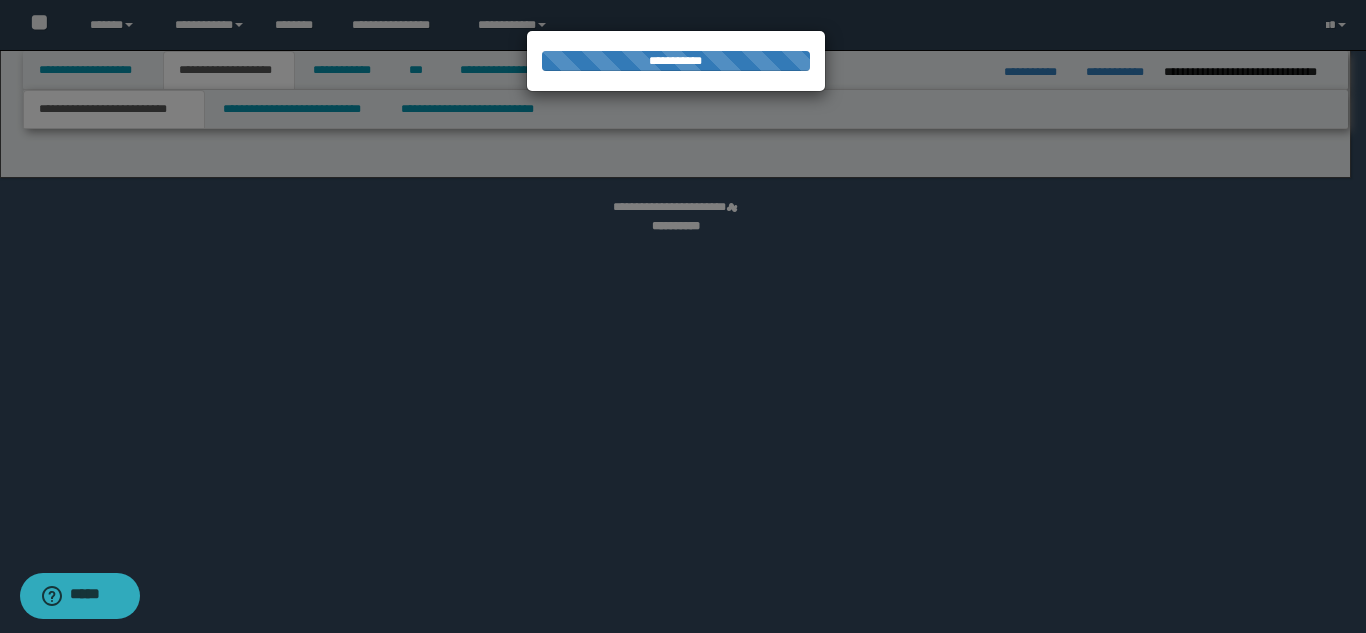 click at bounding box center [683, 316] 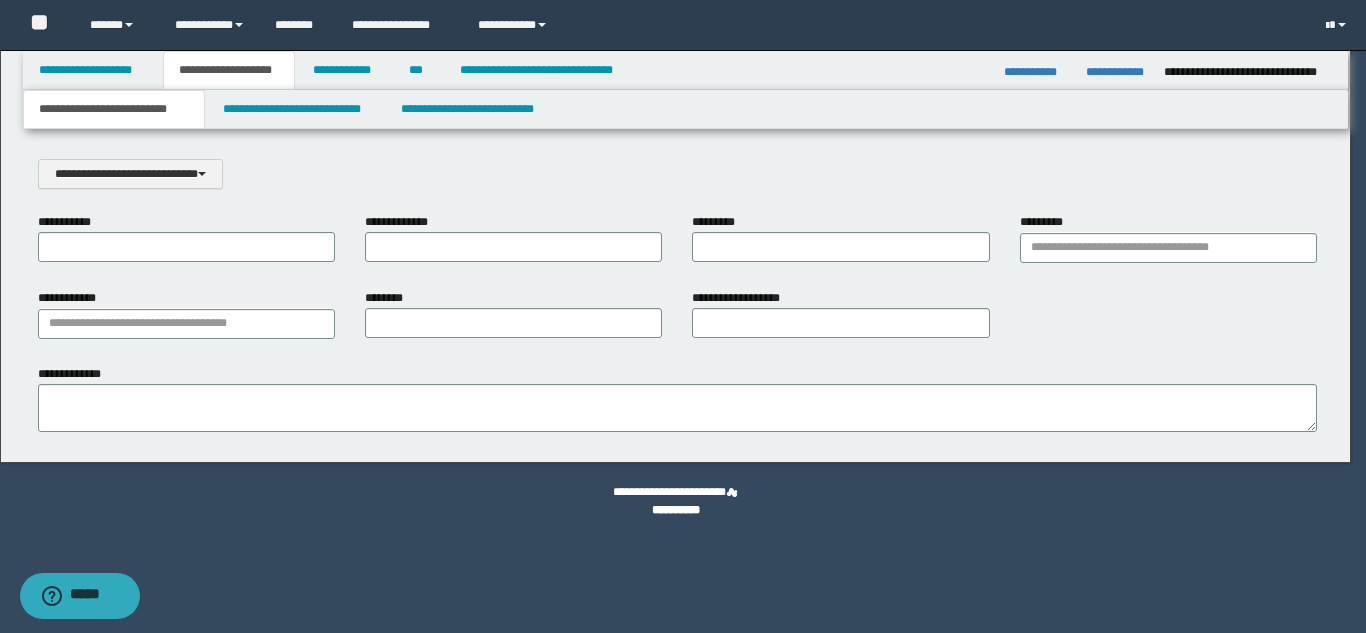 scroll, scrollTop: 0, scrollLeft: 0, axis: both 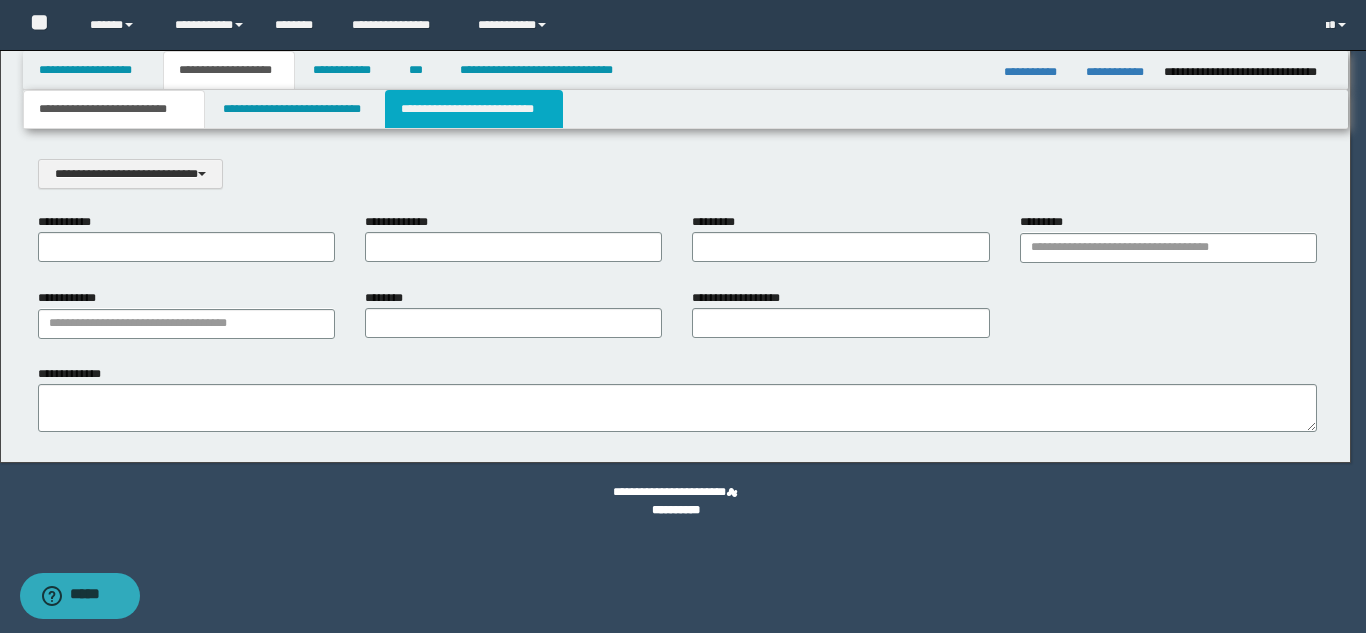 click on "**********" at bounding box center [474, 109] 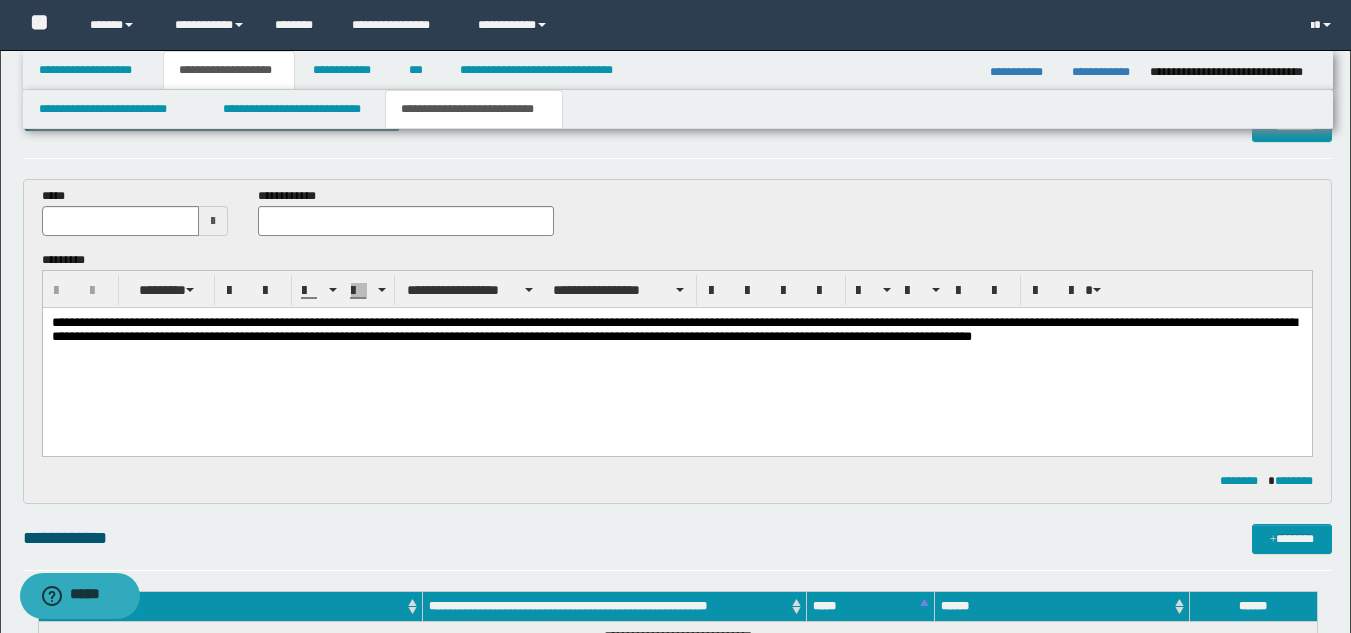 scroll, scrollTop: 0, scrollLeft: 0, axis: both 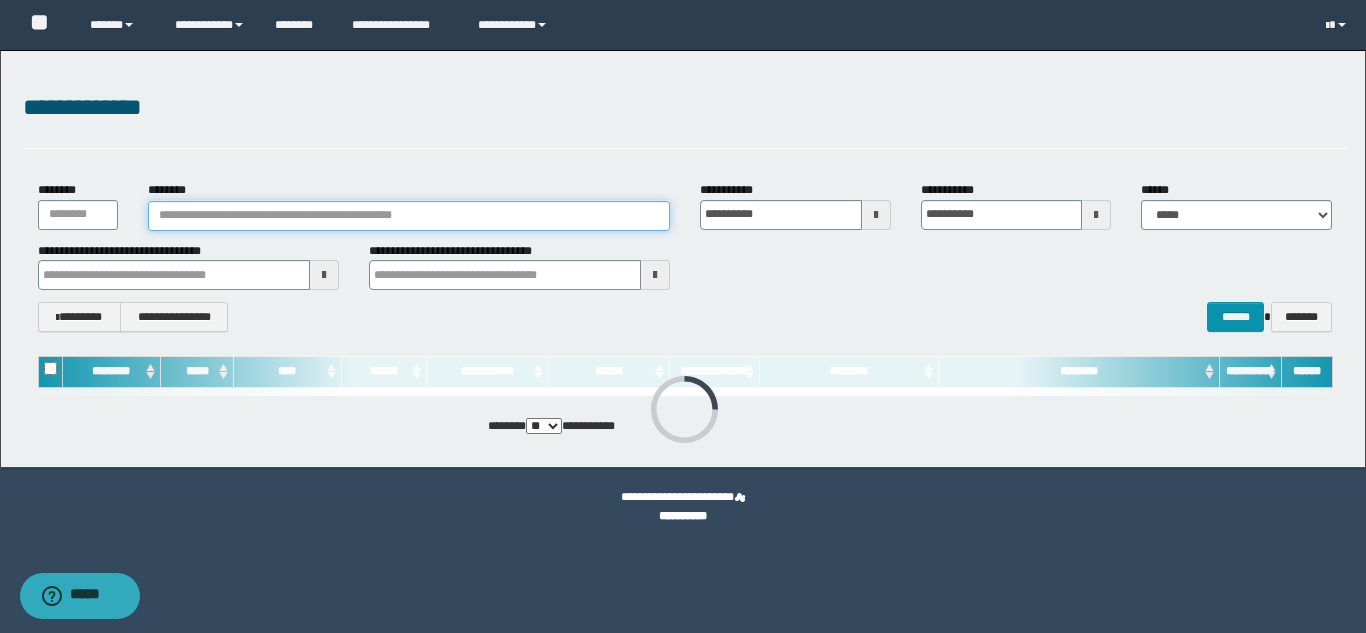 click on "********" at bounding box center (409, 216) 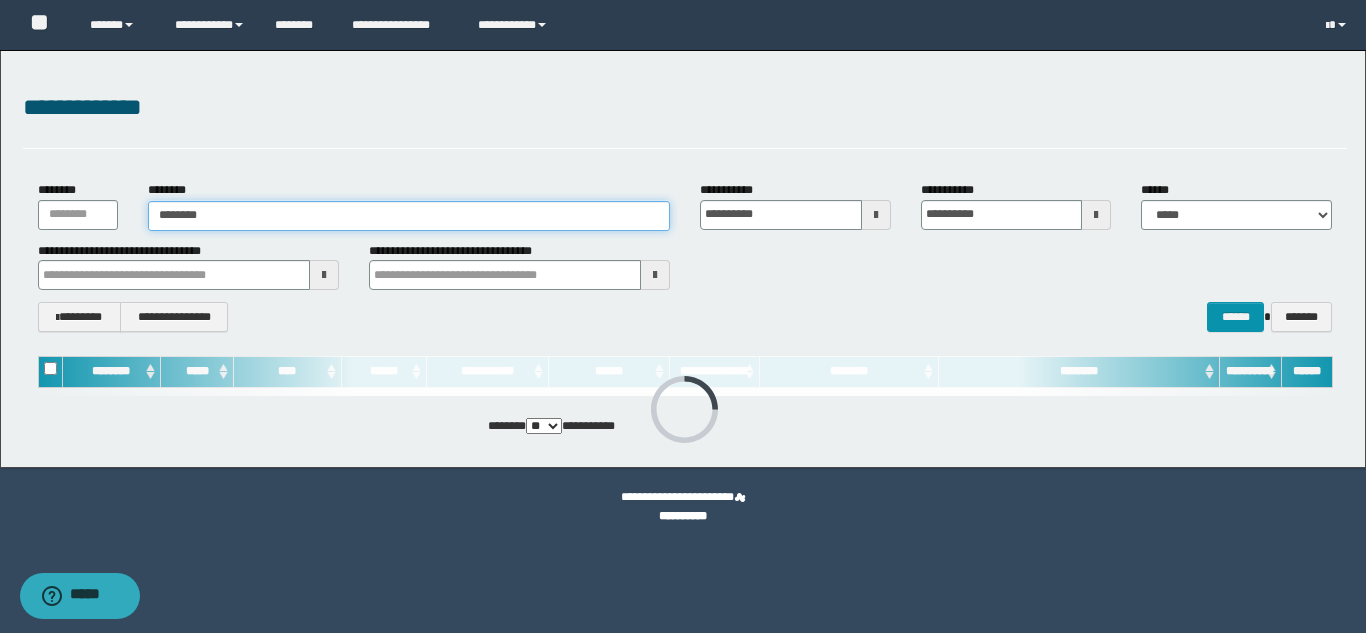 type on "********" 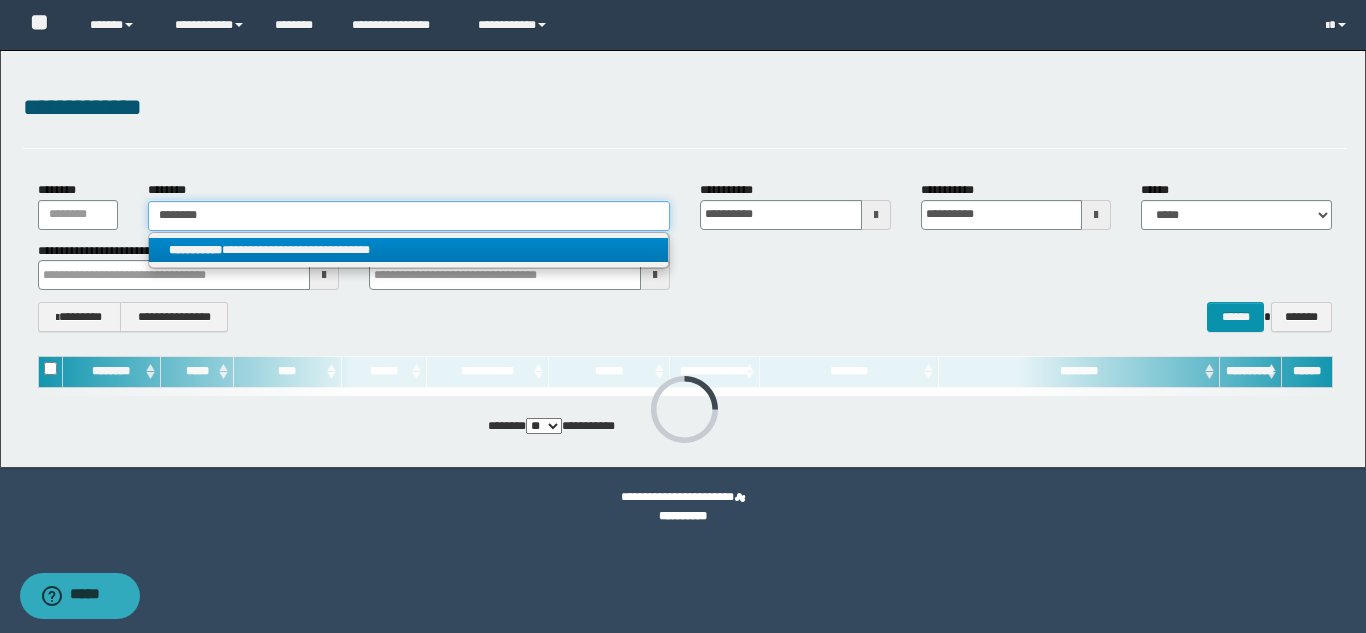 type on "********" 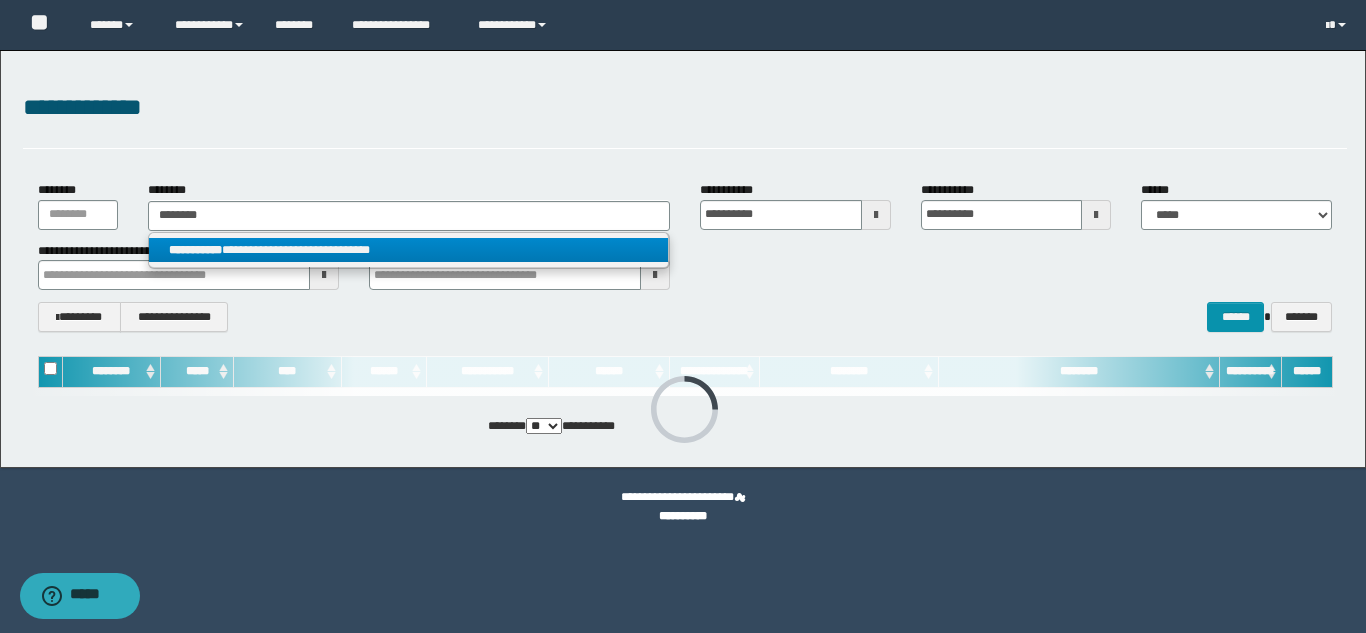 click on "**********" at bounding box center (408, 250) 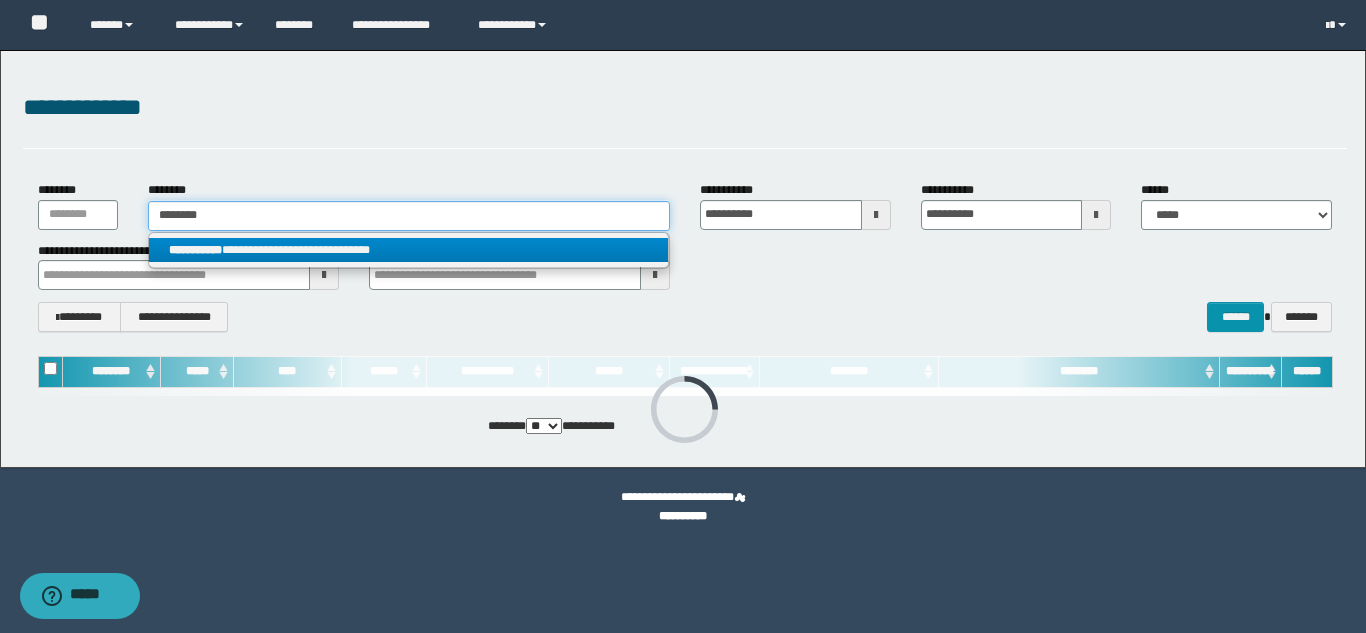 type 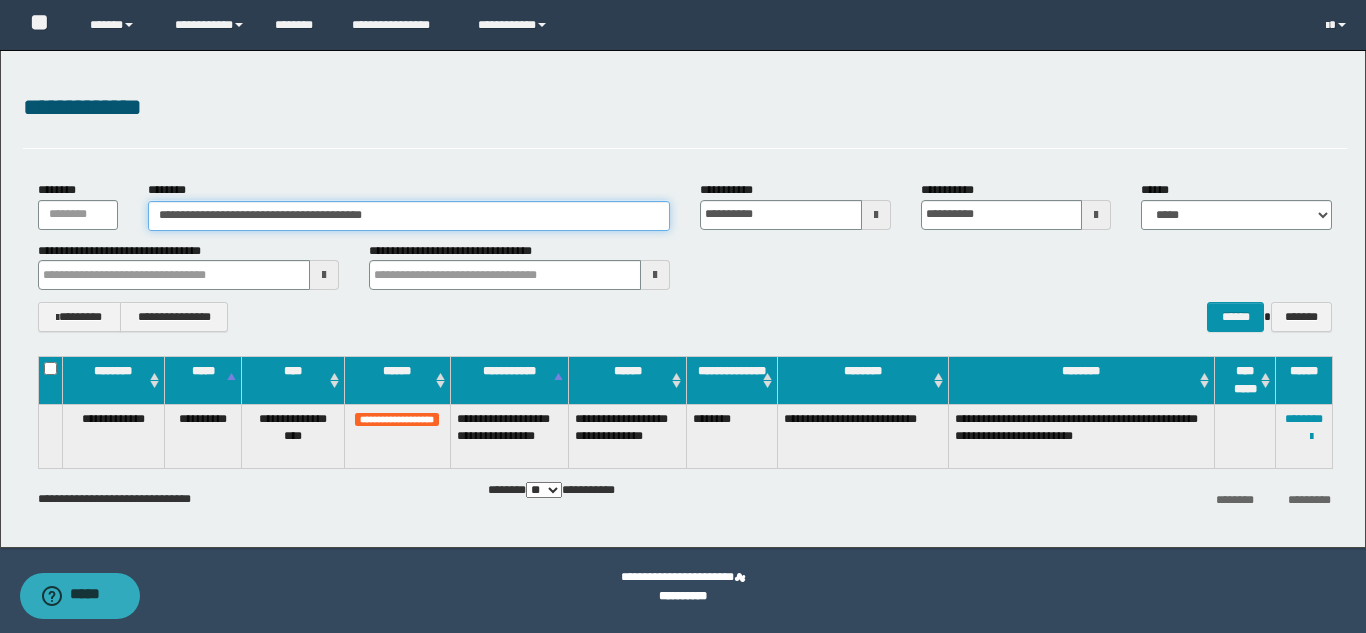 drag, startPoint x: 418, startPoint y: 210, endPoint x: 95, endPoint y: 178, distance: 324.58127 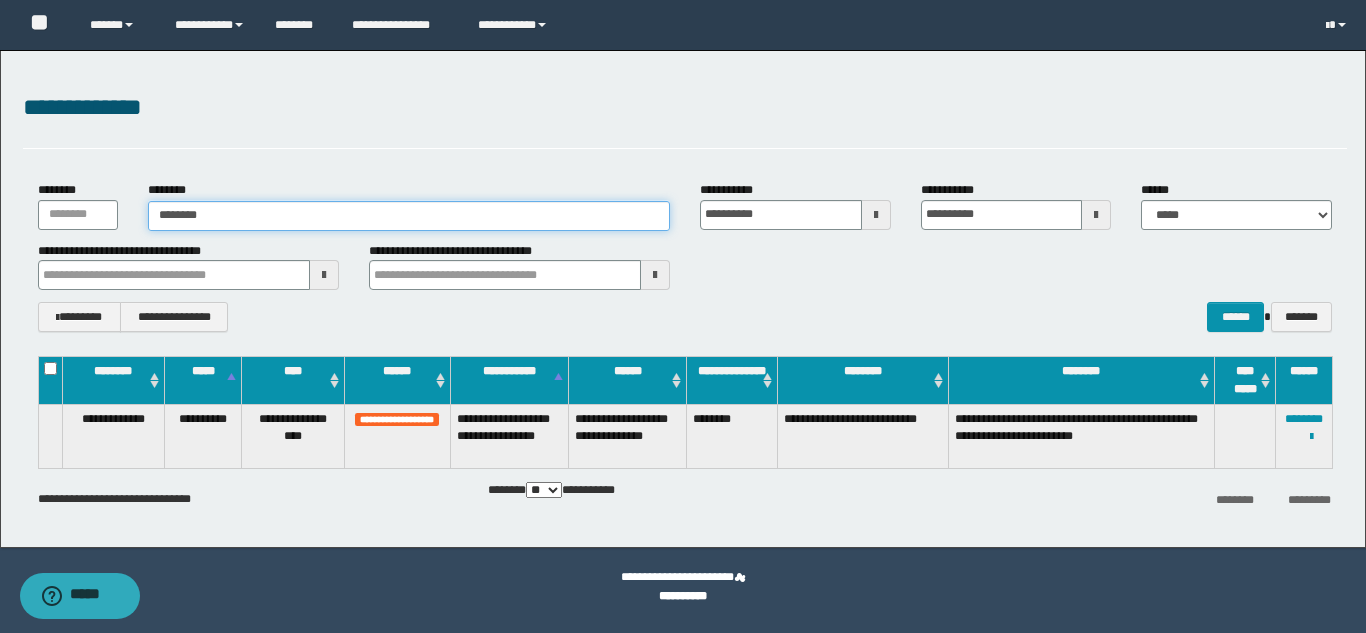 type on "********" 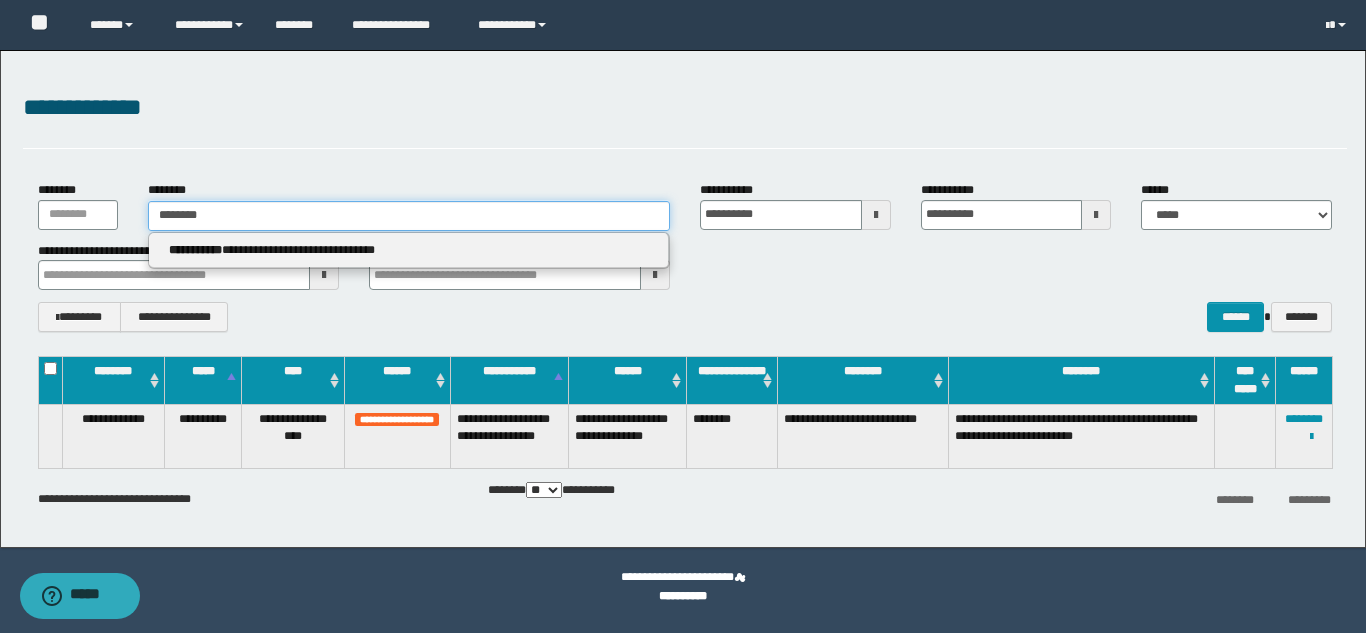 type on "********" 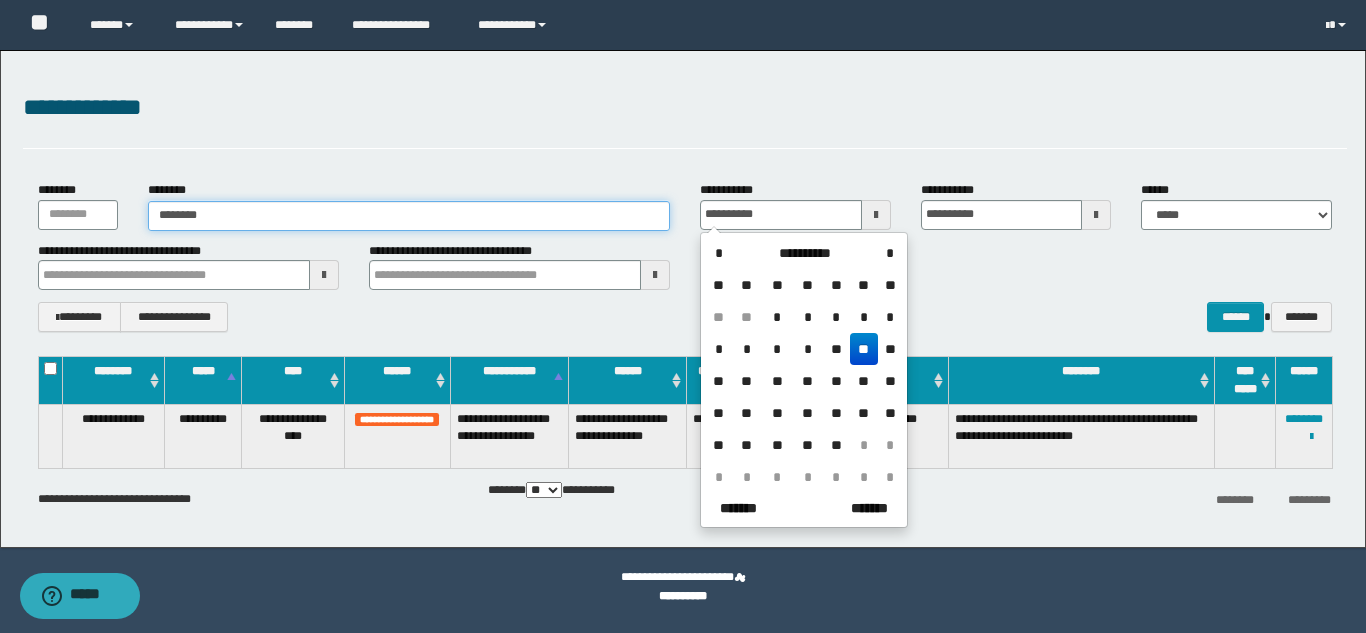 type on "********" 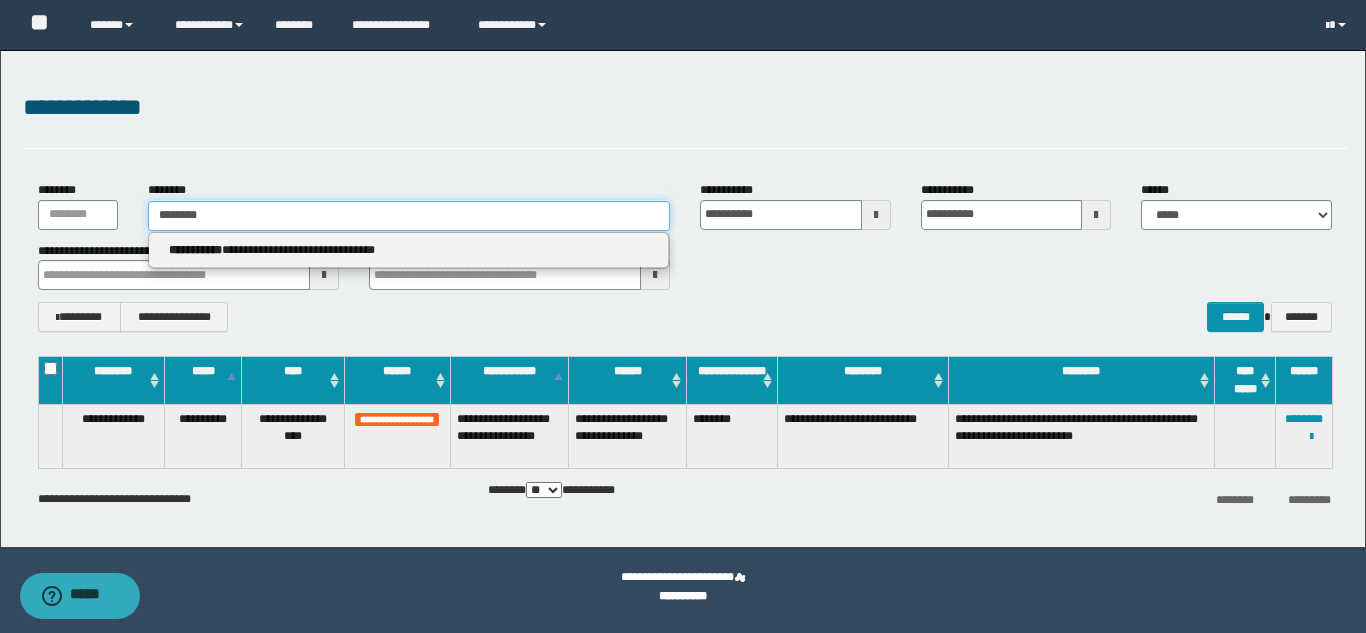 click on "********" at bounding box center [409, 216] 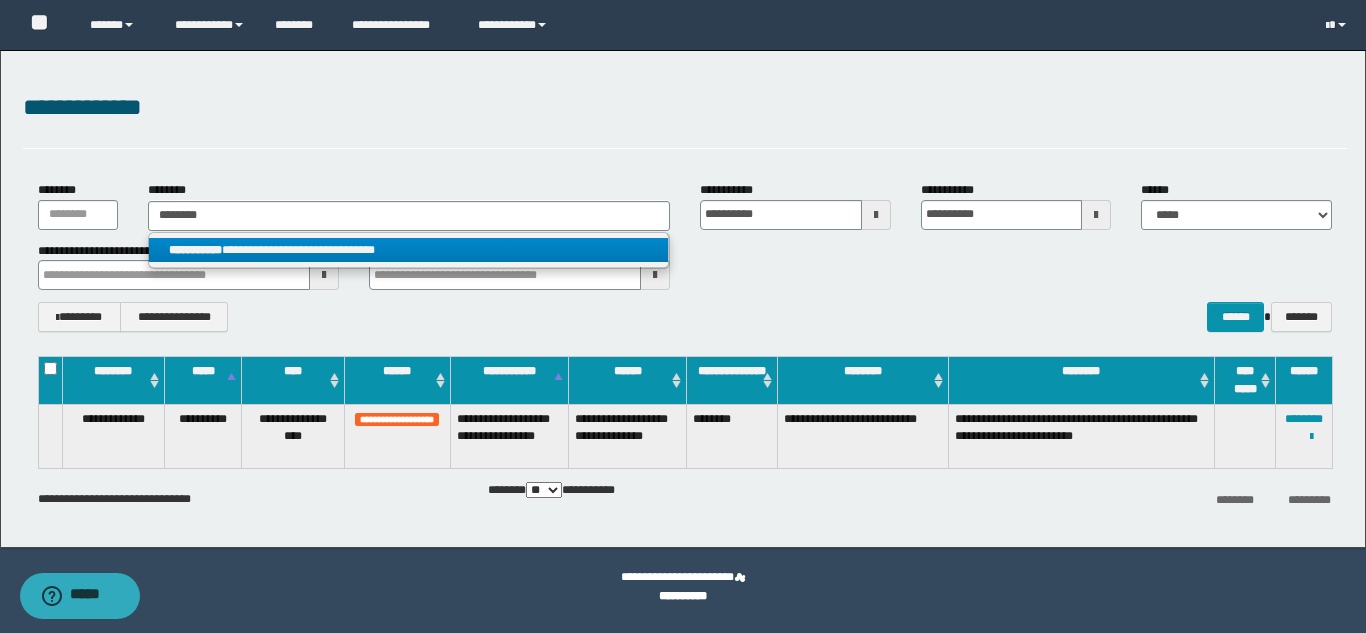 click on "**********" at bounding box center [408, 250] 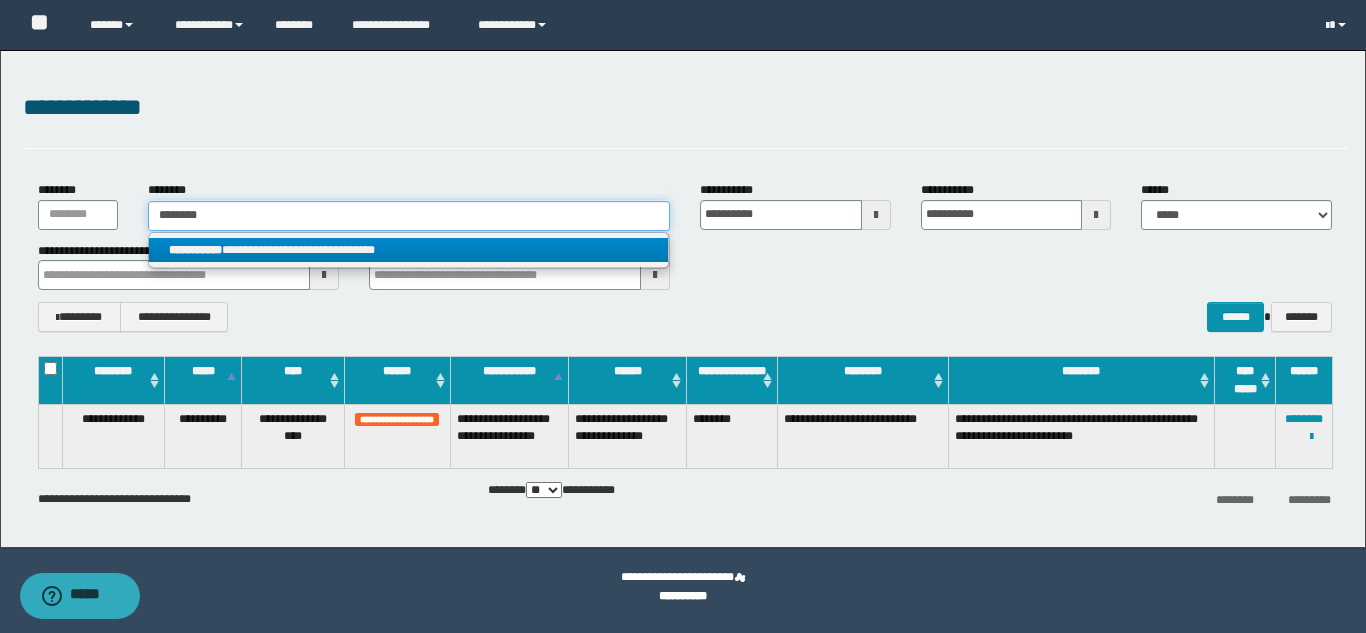 type 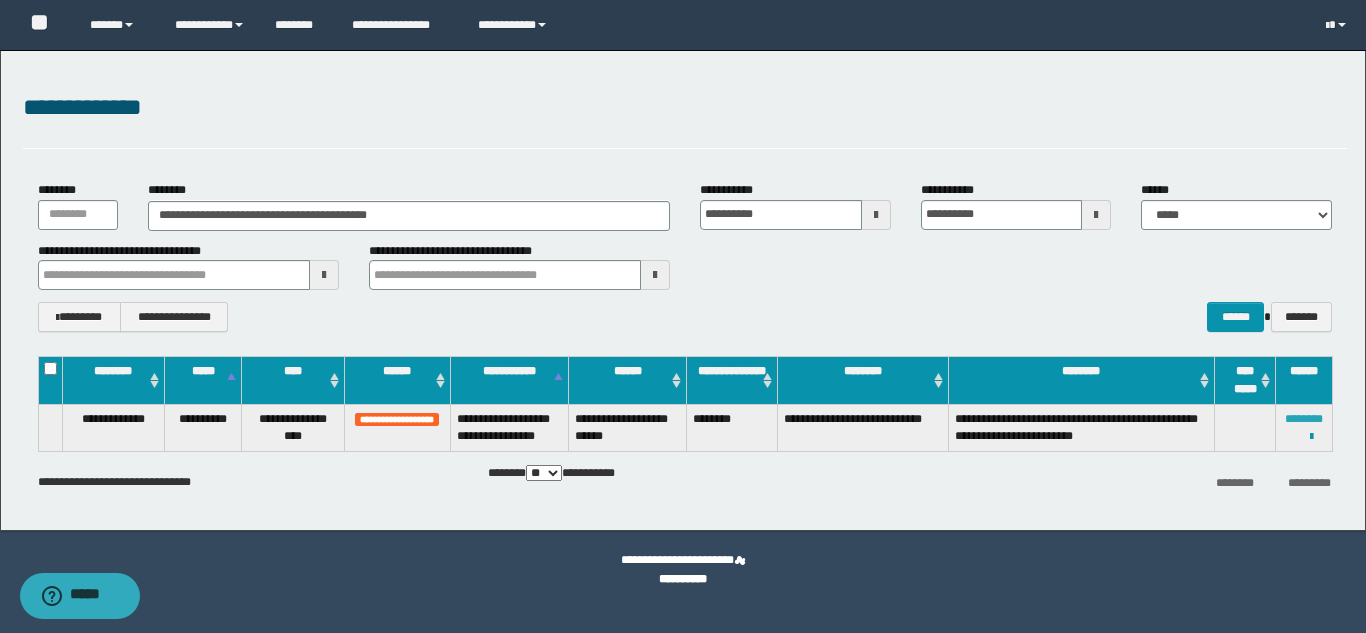 click on "********" at bounding box center (1304, 419) 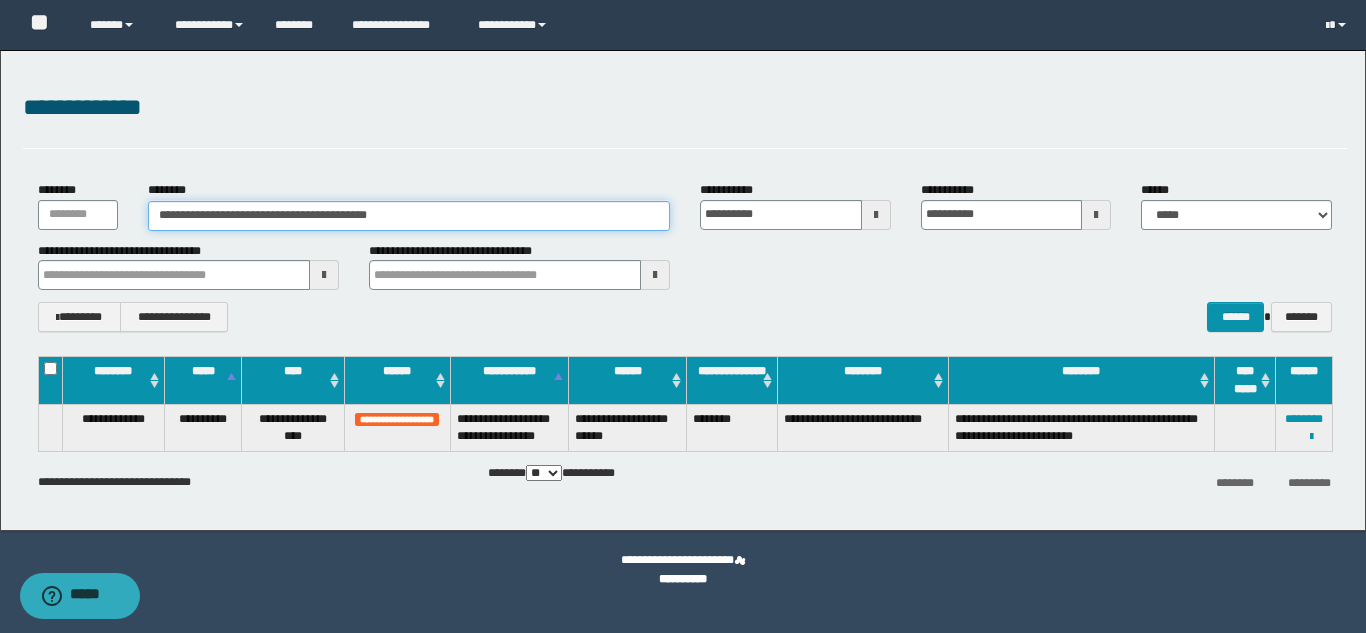 drag, startPoint x: 406, startPoint y: 218, endPoint x: 166, endPoint y: 165, distance: 245.78242 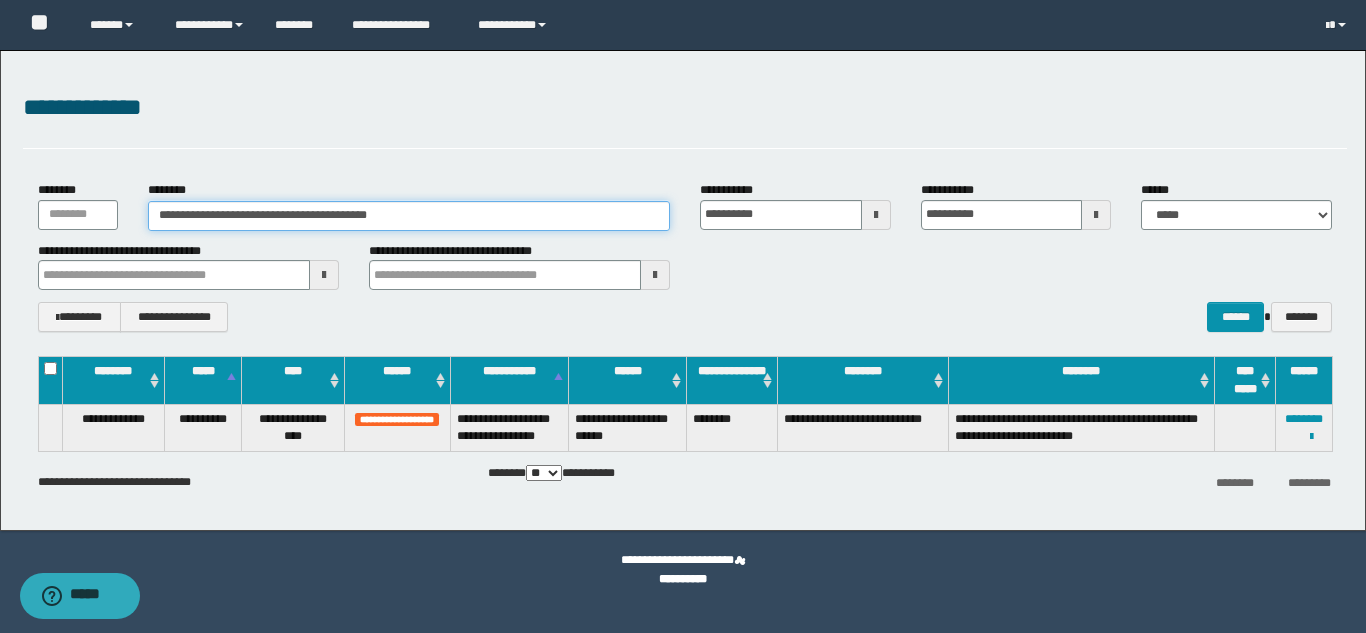 click on "**********" at bounding box center [409, 216] 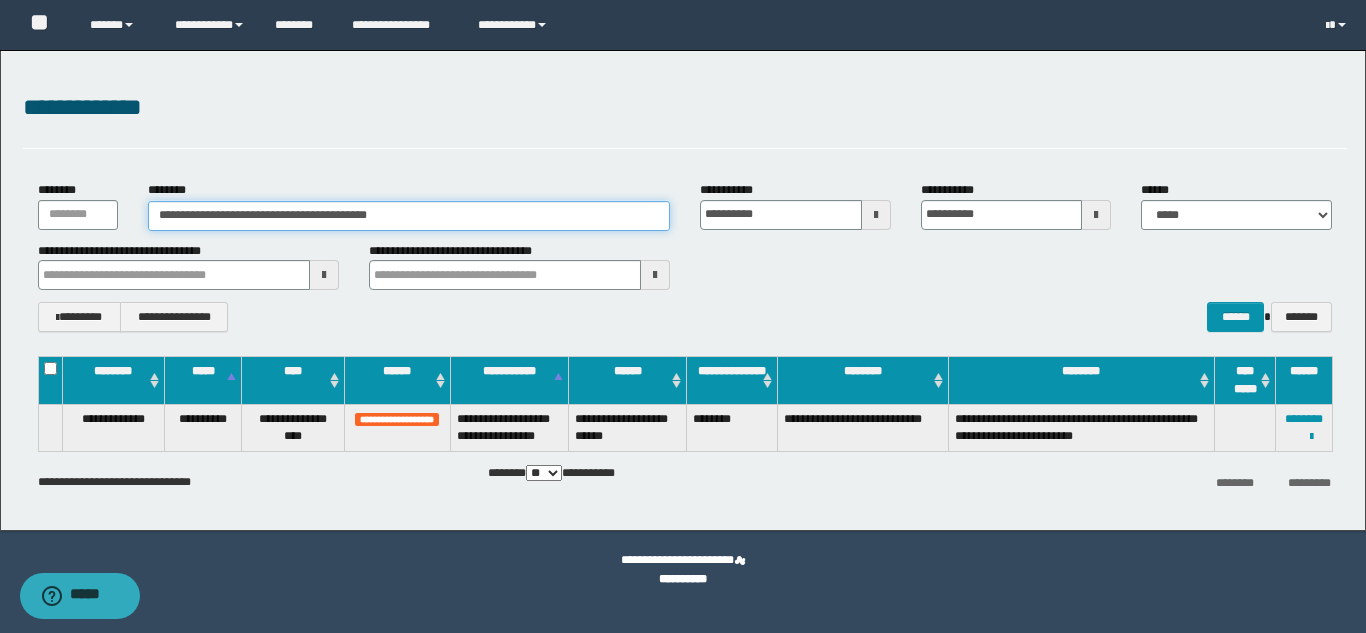 drag, startPoint x: 397, startPoint y: 215, endPoint x: 20, endPoint y: 151, distance: 382.39377 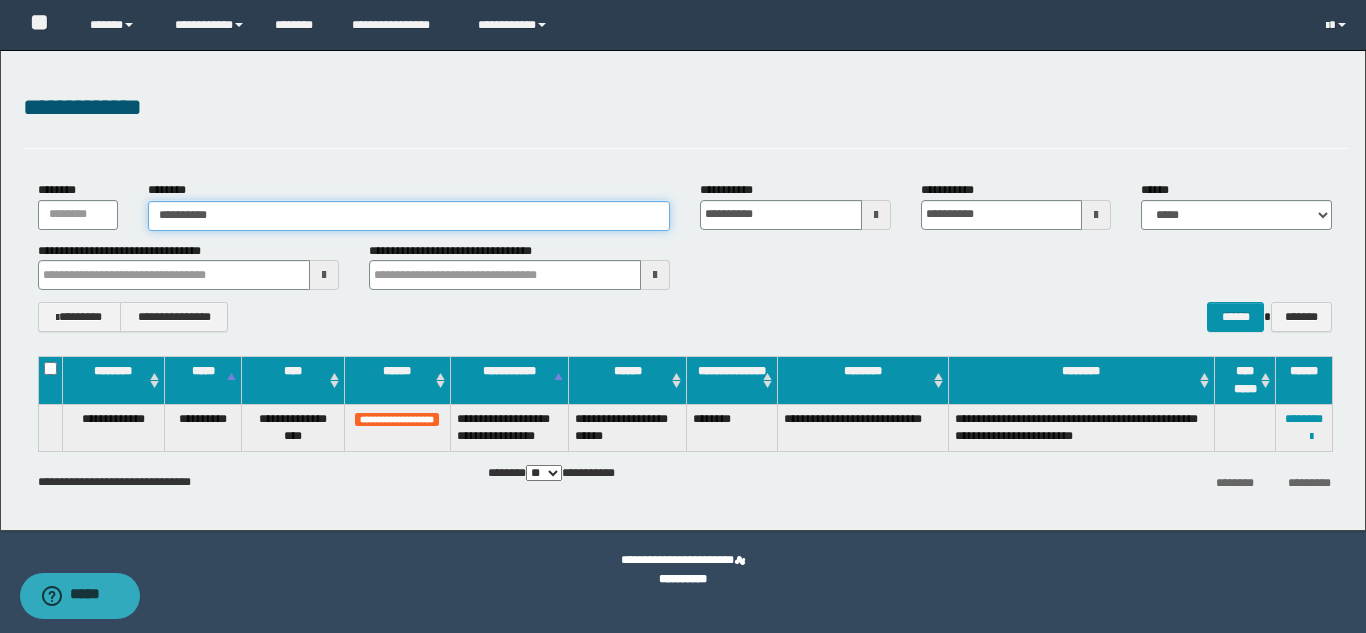type on "**********" 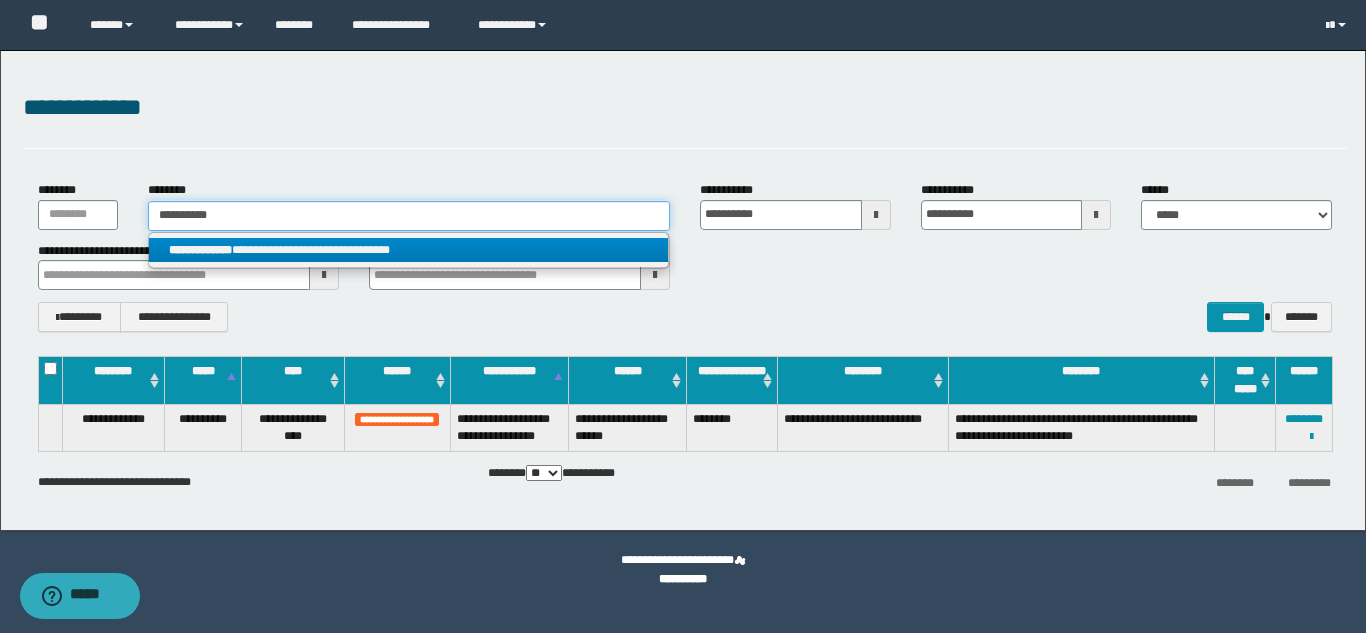 type on "**********" 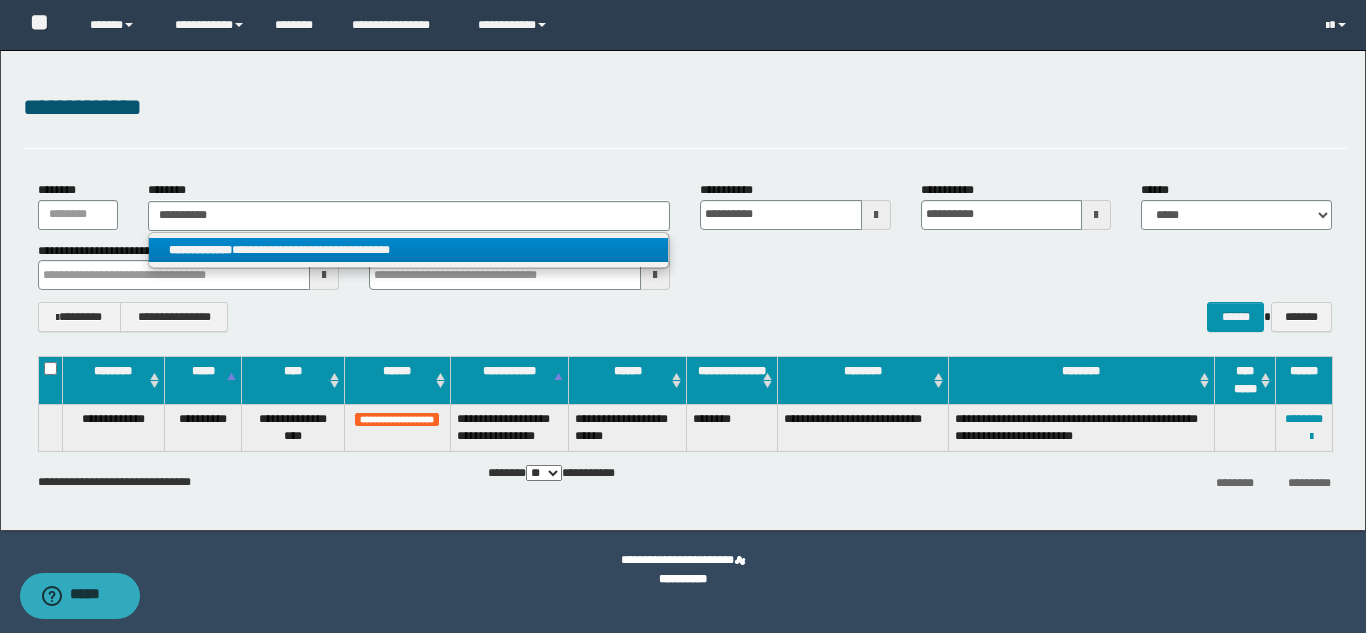 click on "**********" at bounding box center [408, 250] 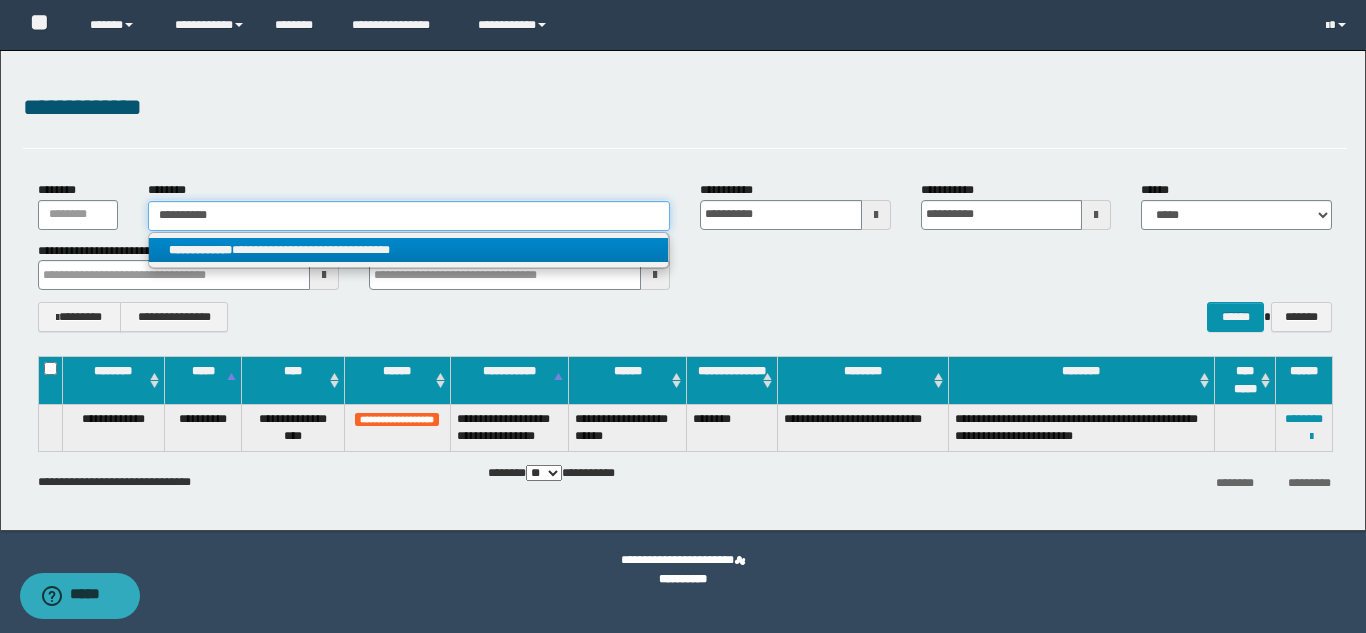 type 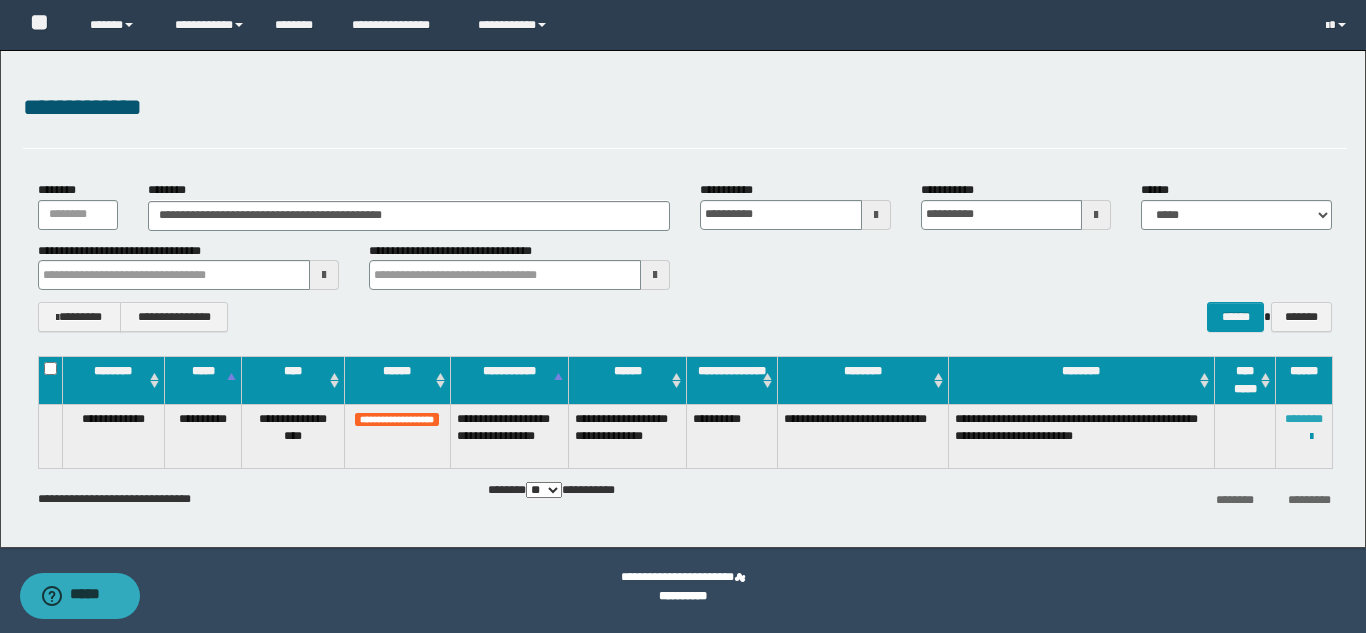 click on "********" at bounding box center [1304, 419] 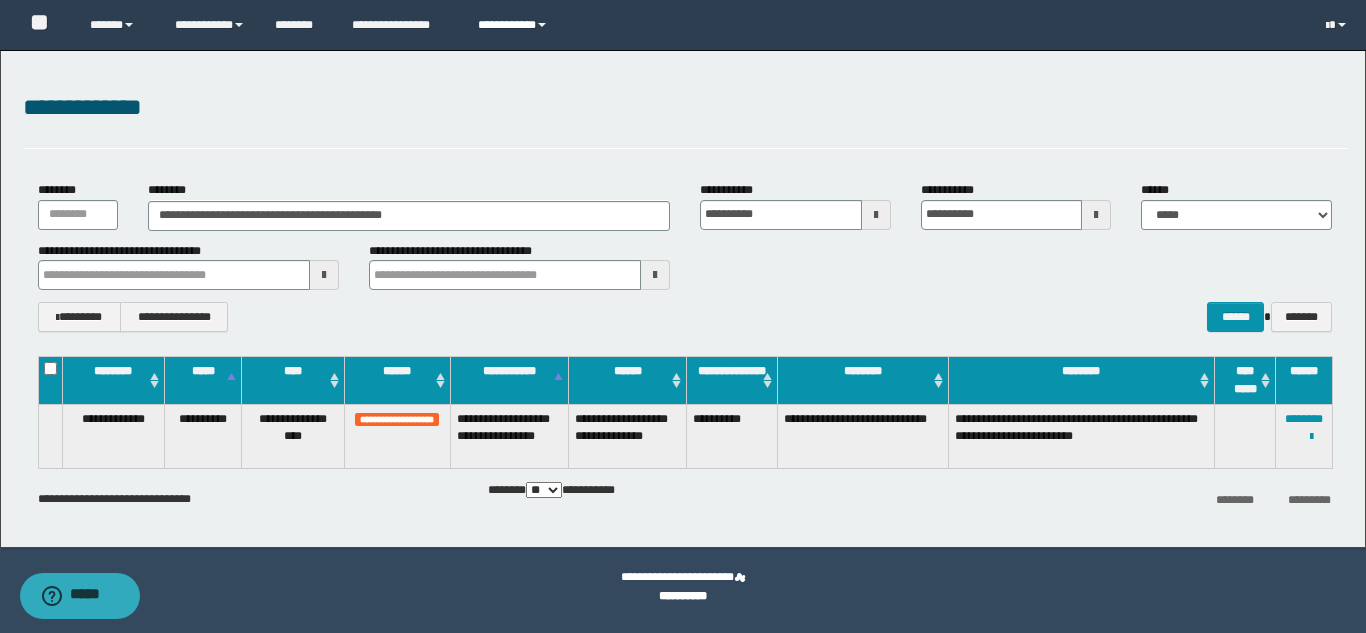 click on "**********" at bounding box center (515, 25) 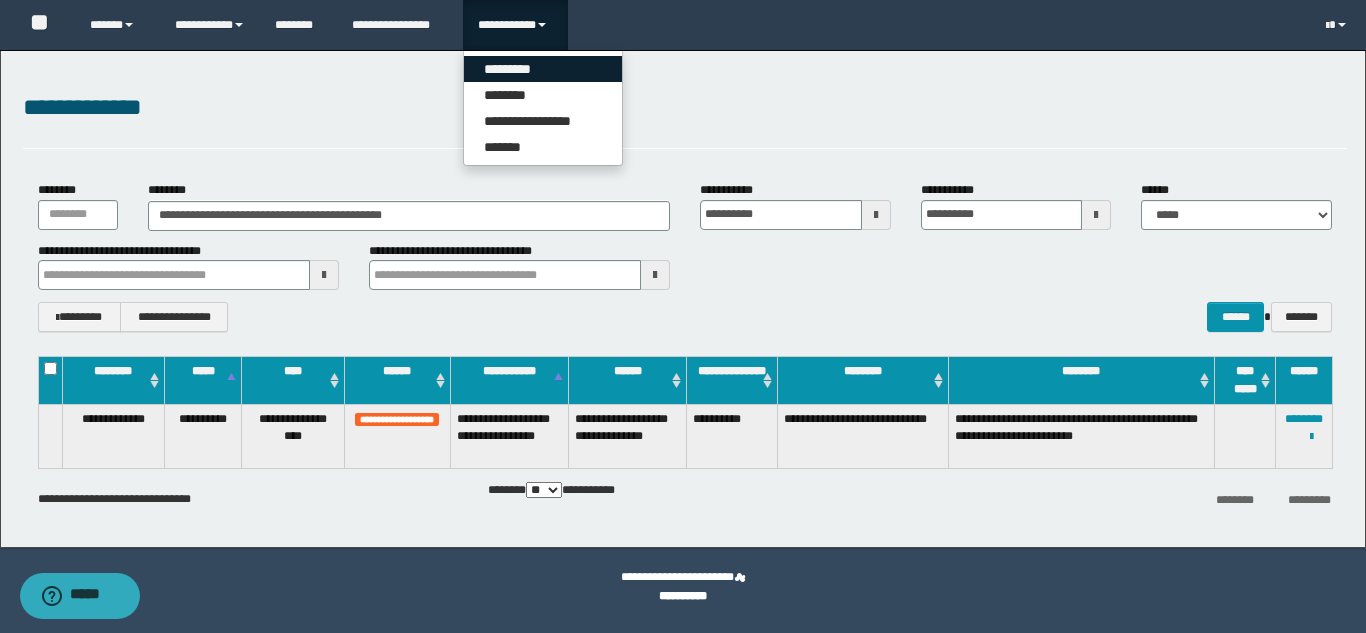 click on "*********" at bounding box center [543, 69] 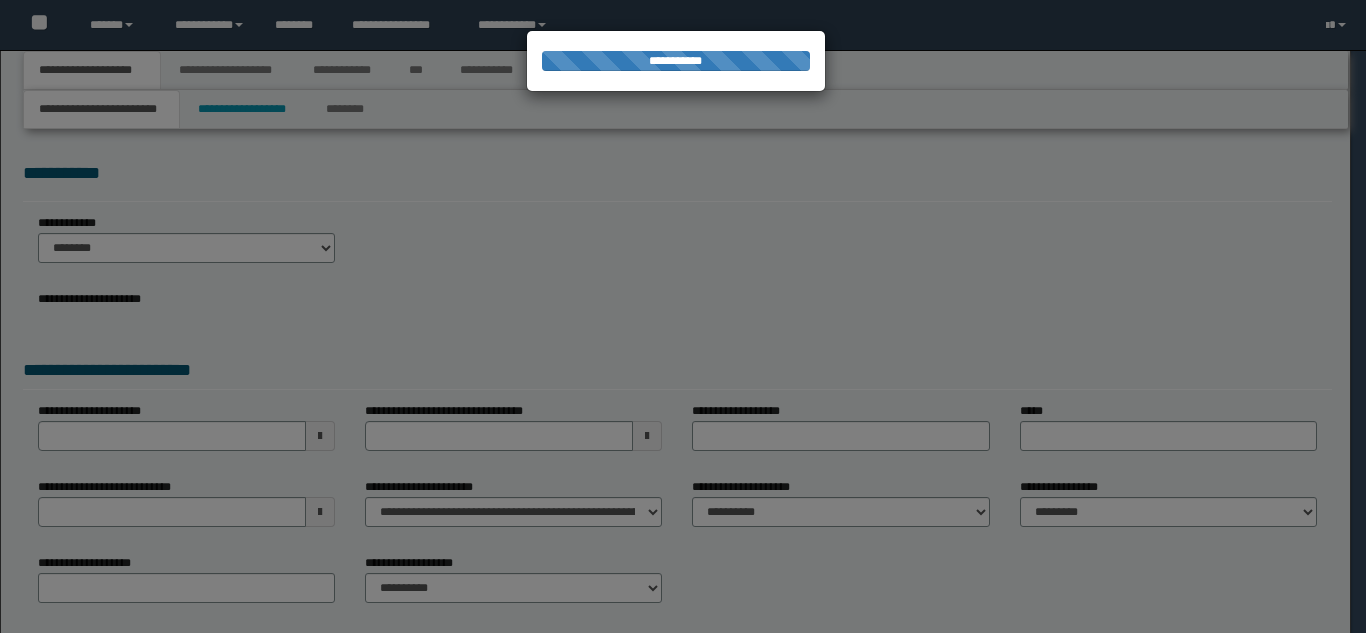 scroll, scrollTop: 0, scrollLeft: 0, axis: both 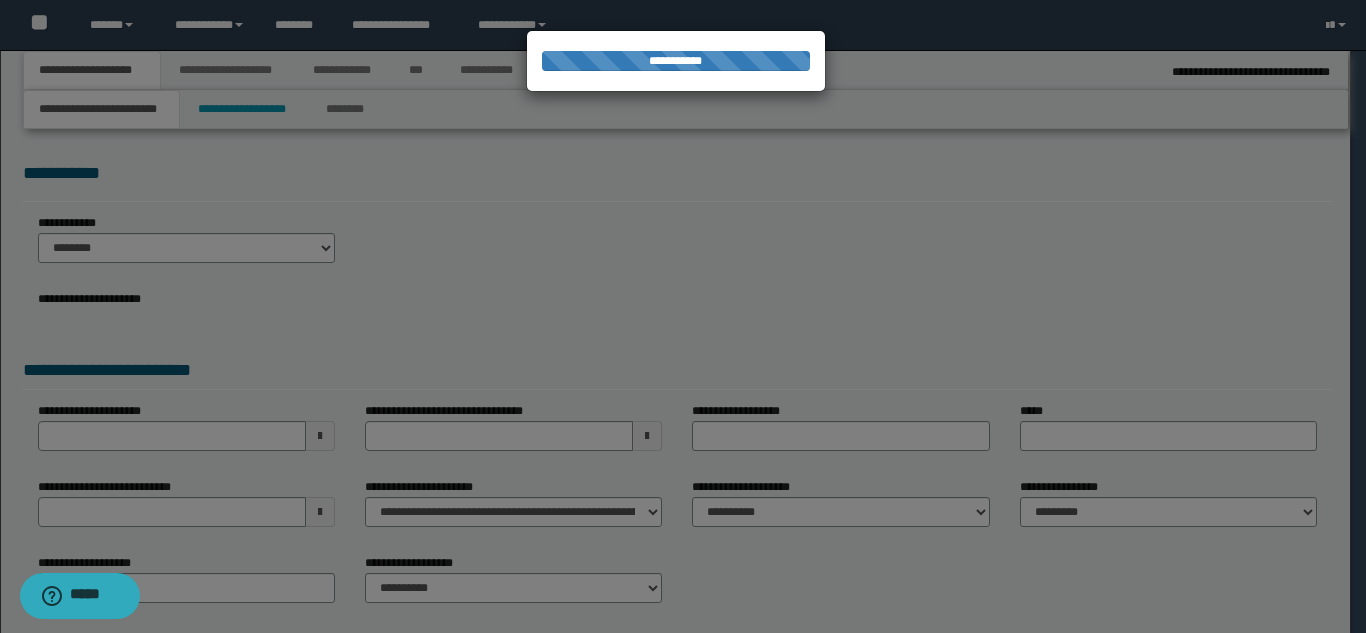 select on "**" 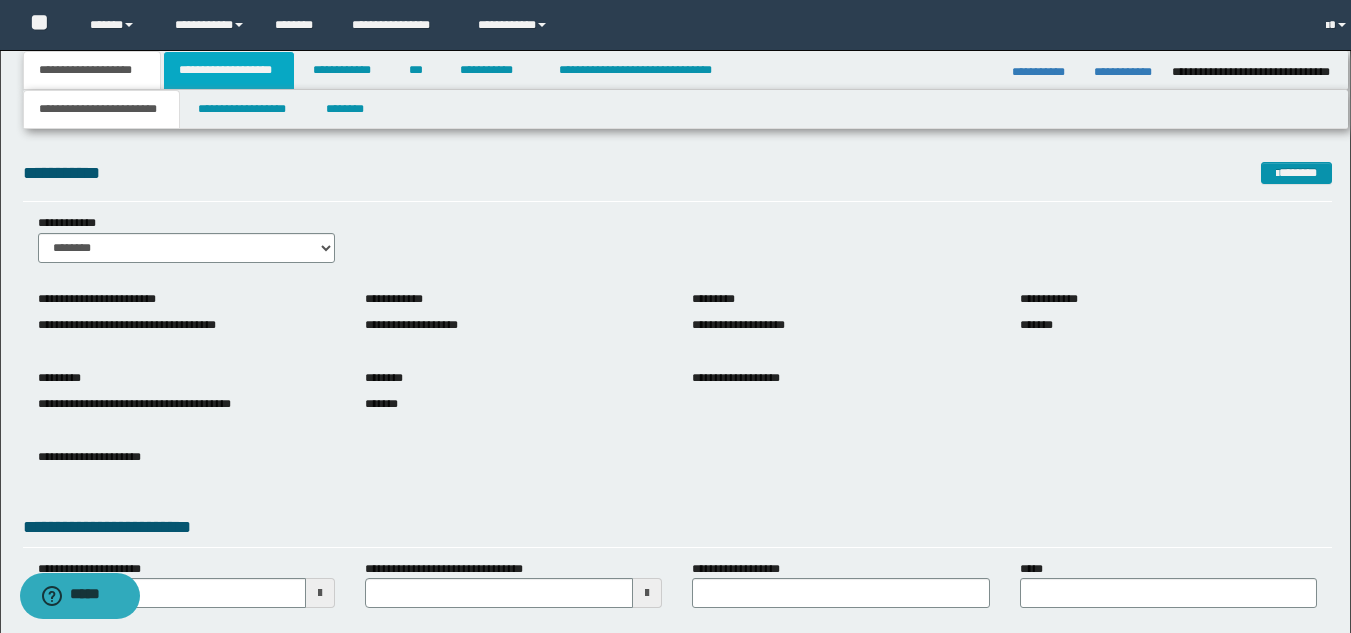 click on "**********" at bounding box center [229, 70] 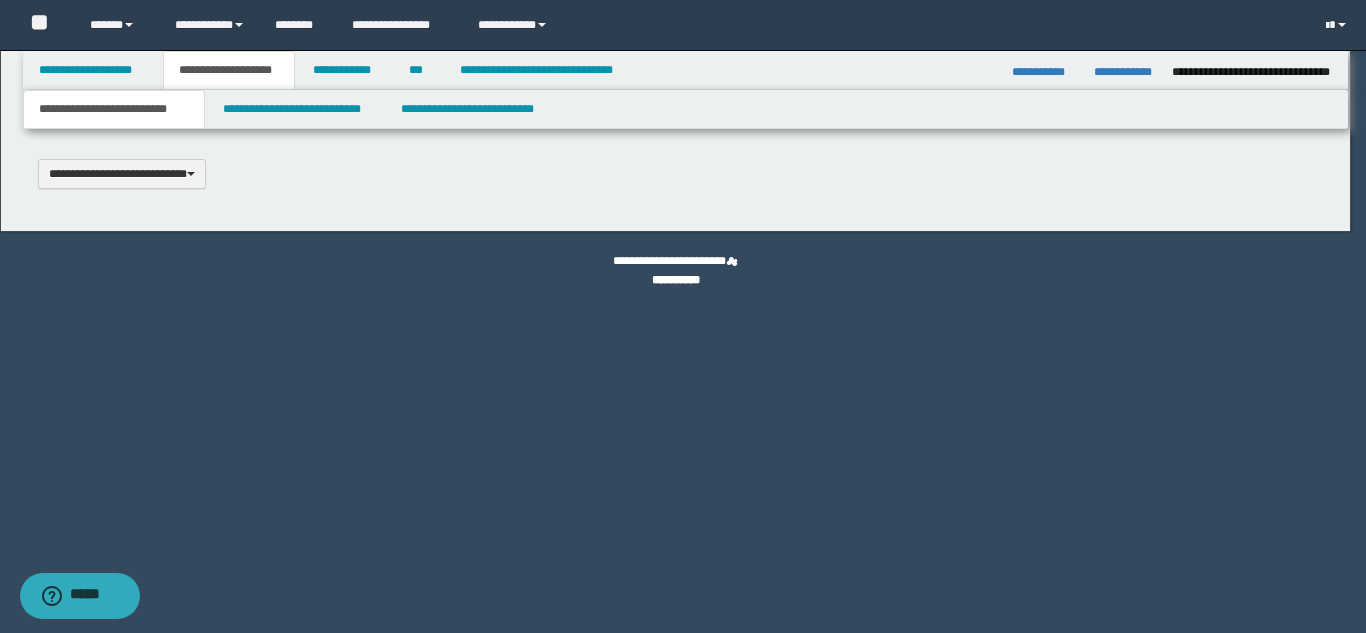 type 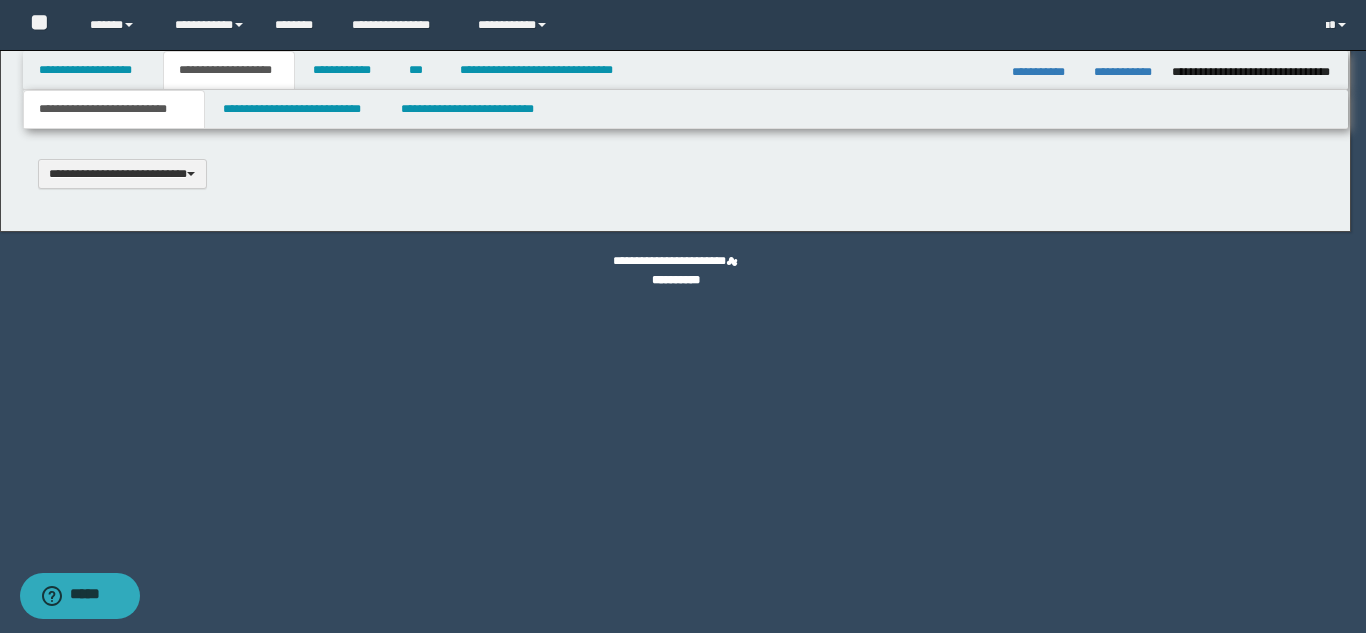 scroll, scrollTop: 0, scrollLeft: 0, axis: both 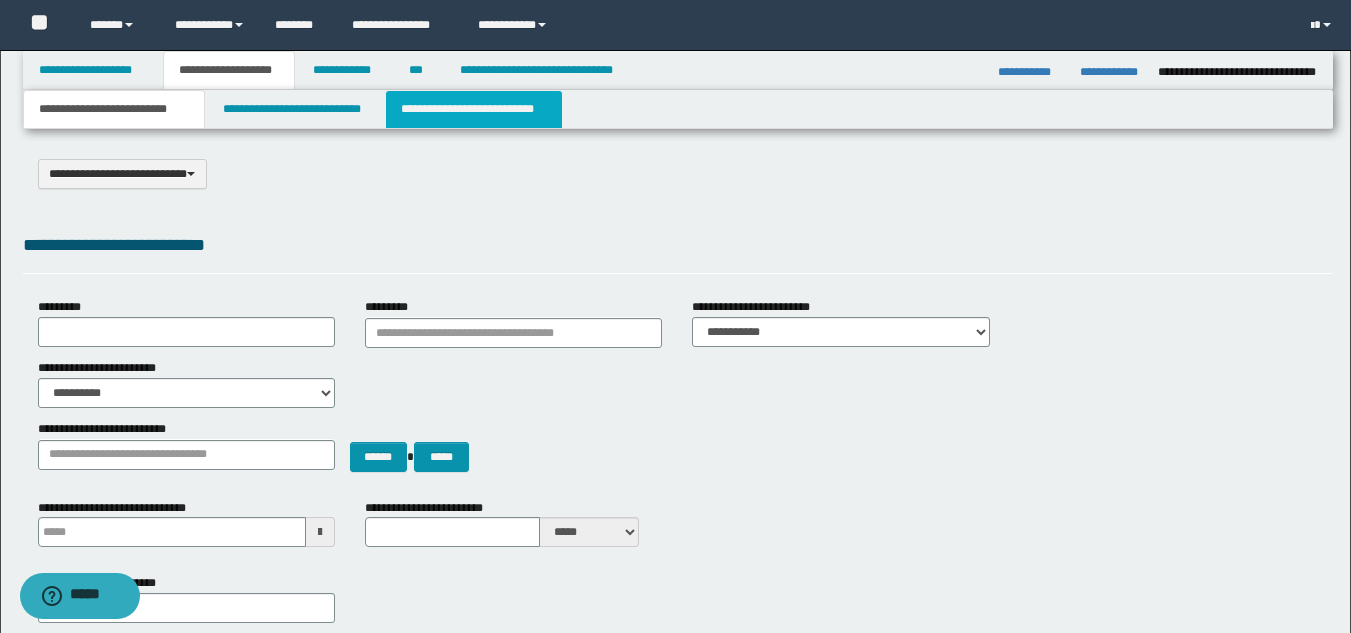 click on "**********" at bounding box center [474, 109] 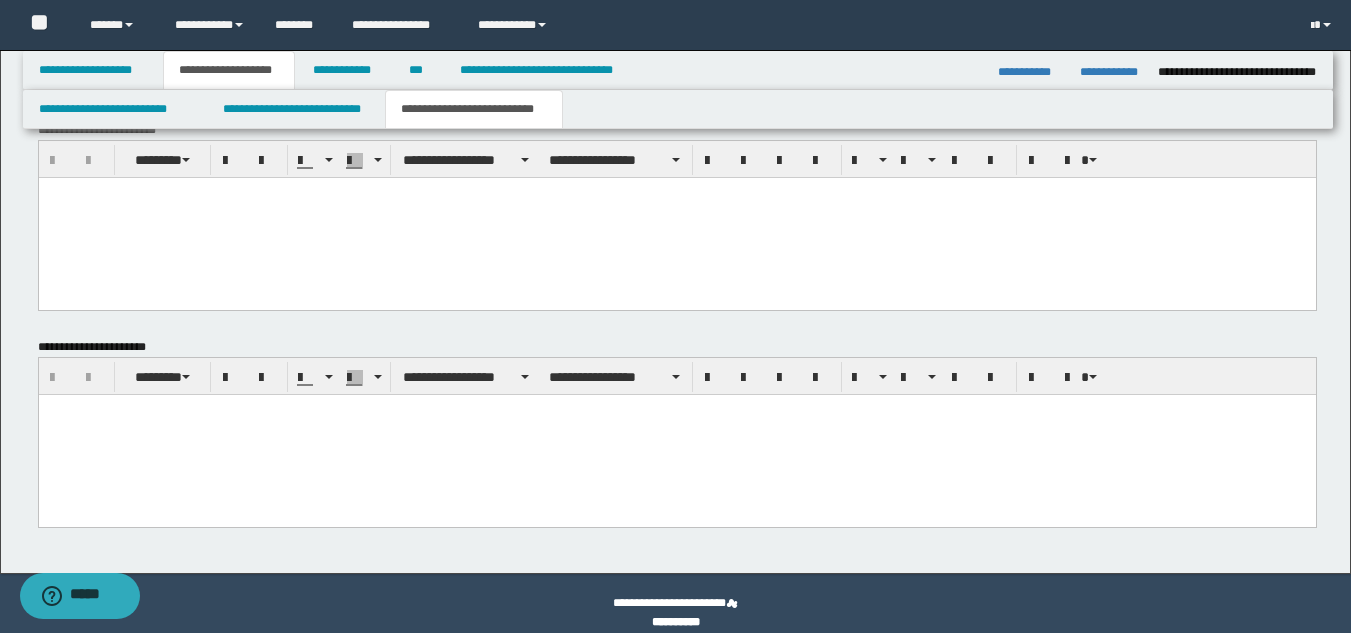 scroll, scrollTop: 901, scrollLeft: 0, axis: vertical 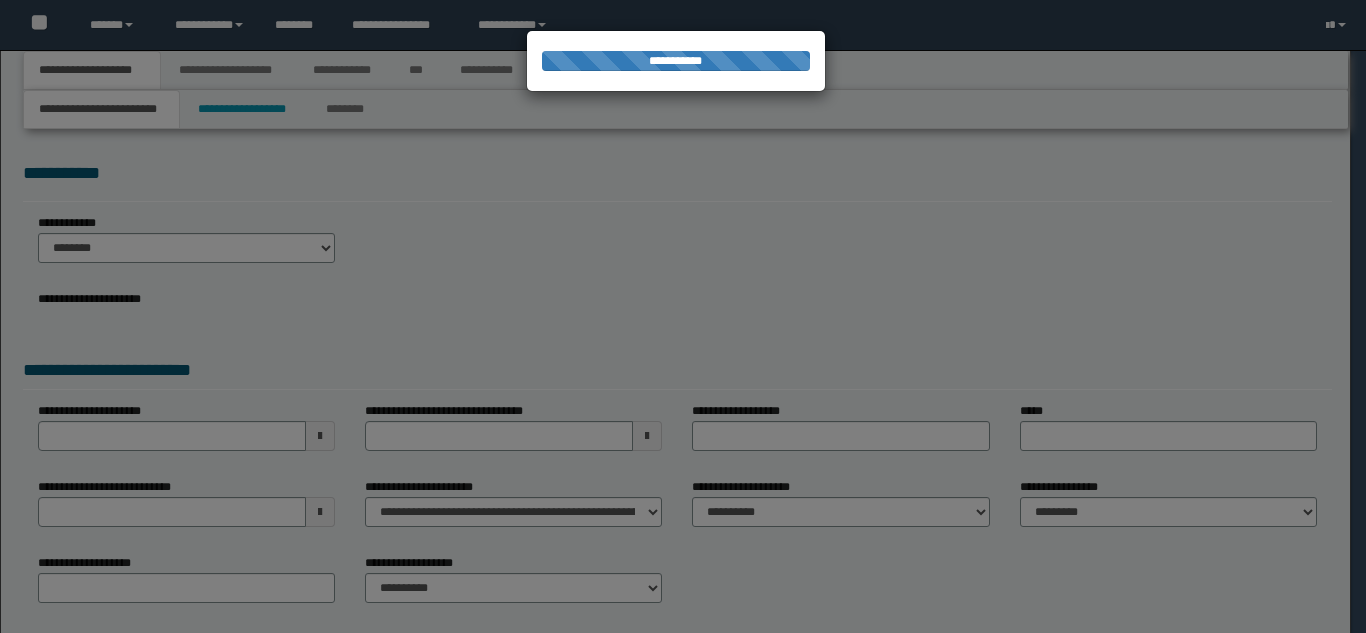 select on "**" 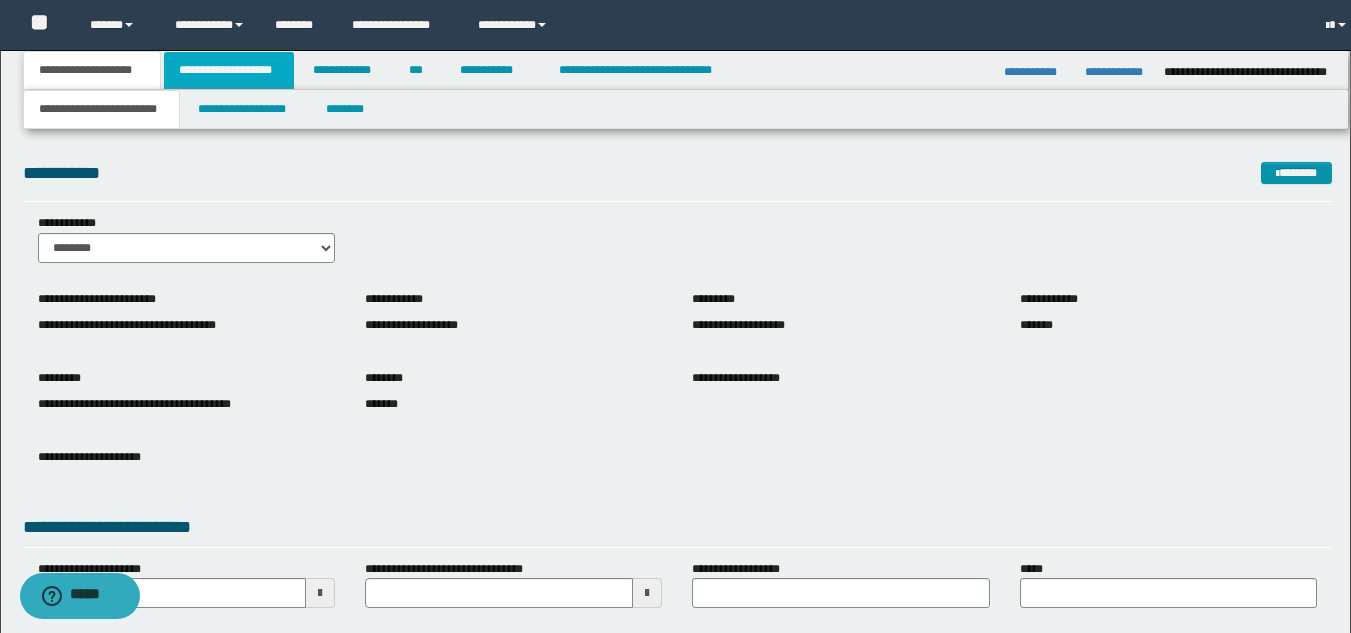click on "**********" at bounding box center (229, 70) 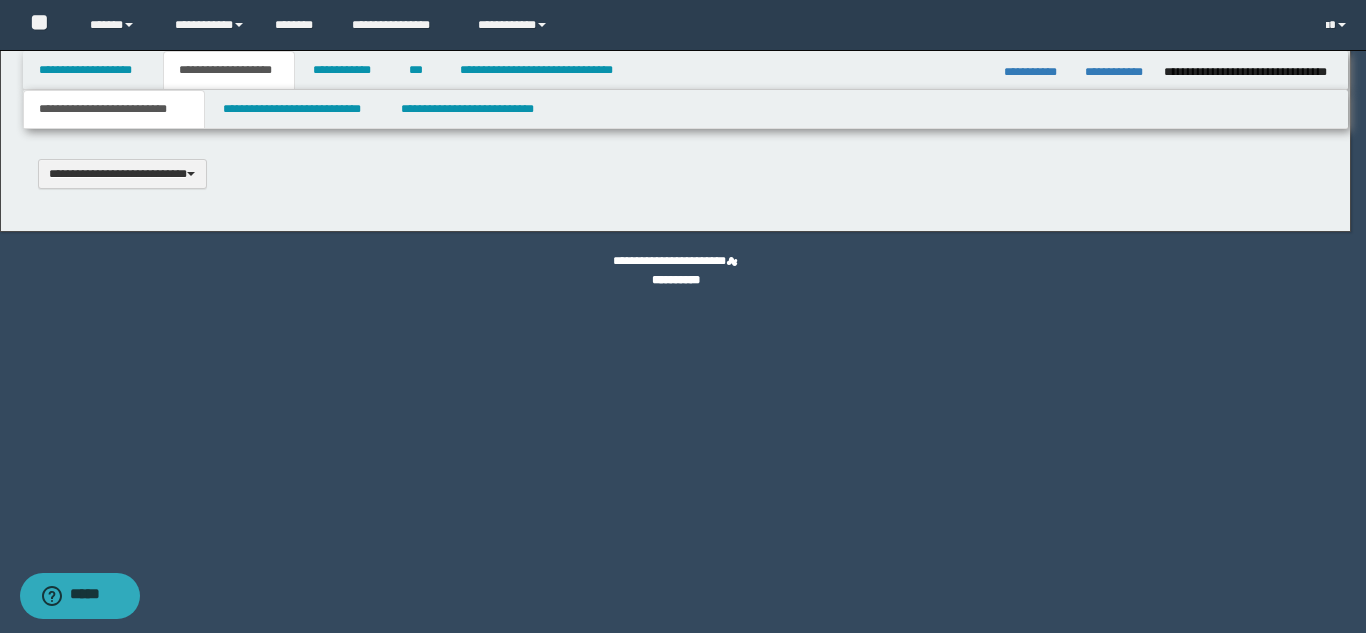 type 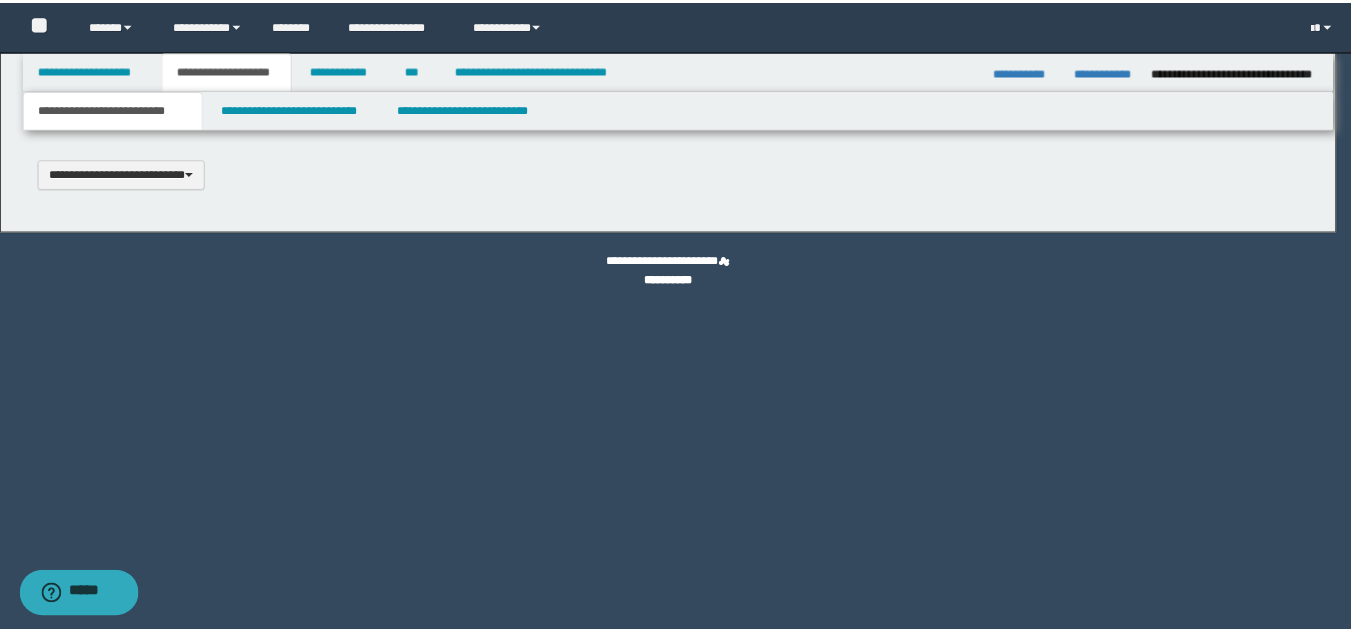 scroll, scrollTop: 0, scrollLeft: 0, axis: both 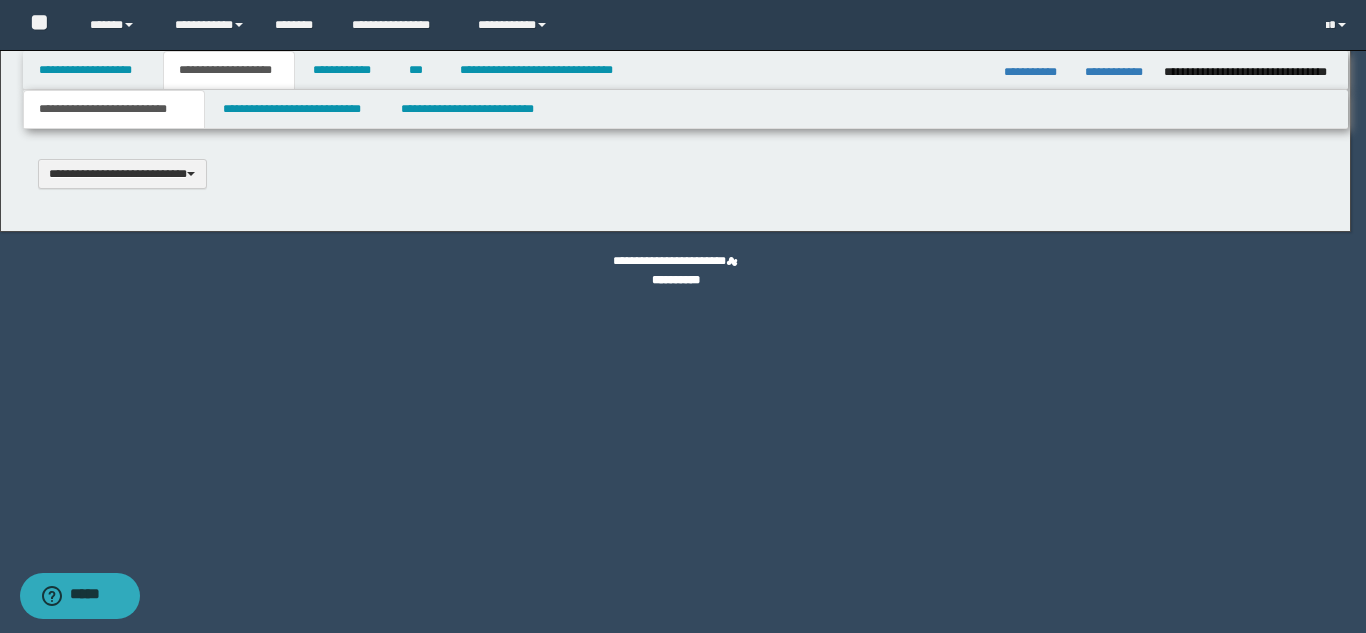 select on "*" 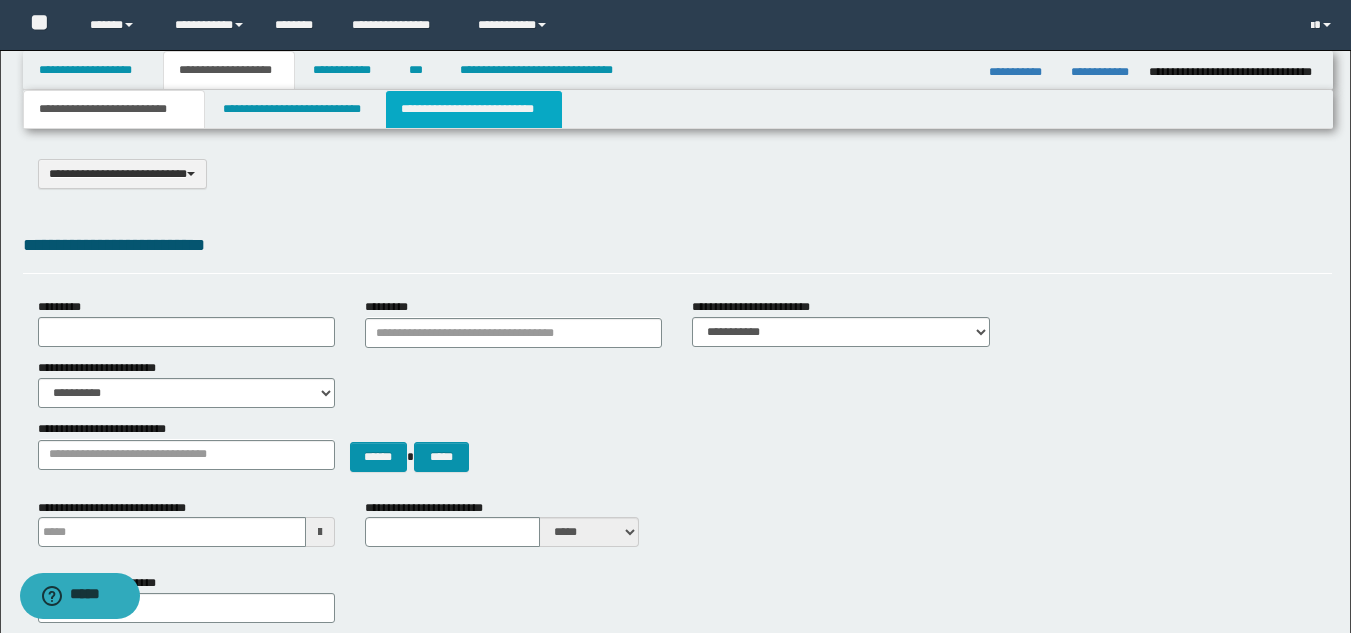 click on "**********" at bounding box center (474, 109) 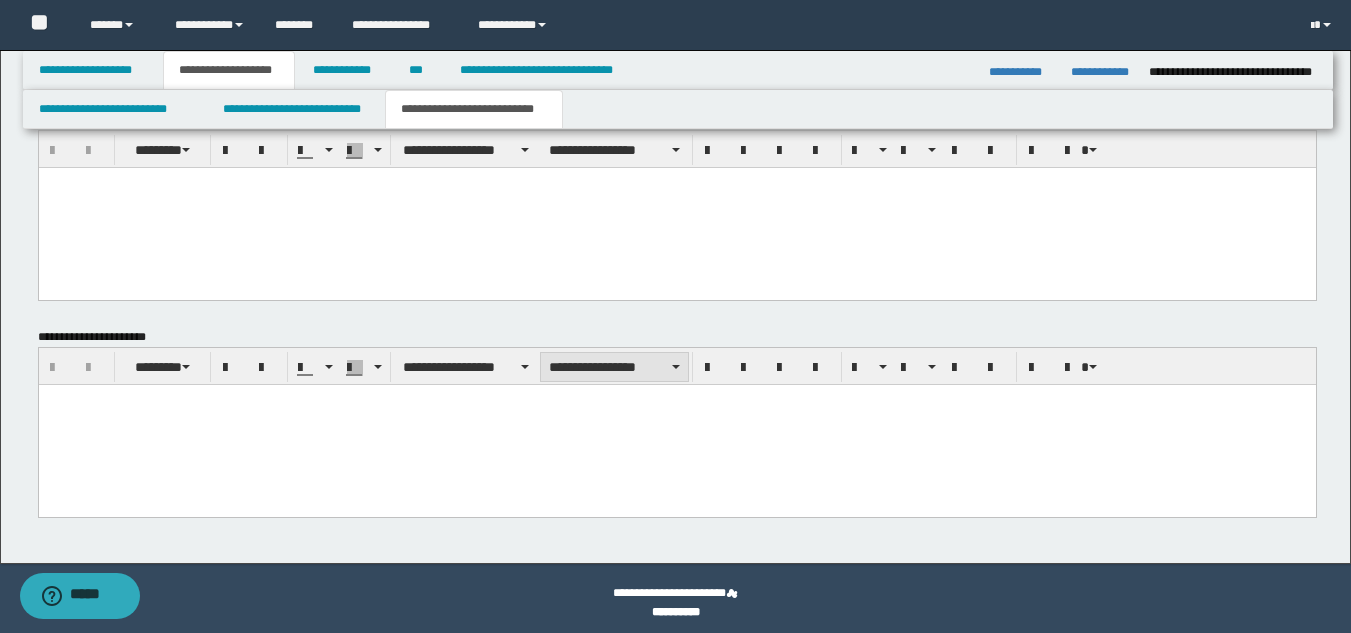 scroll, scrollTop: 901, scrollLeft: 0, axis: vertical 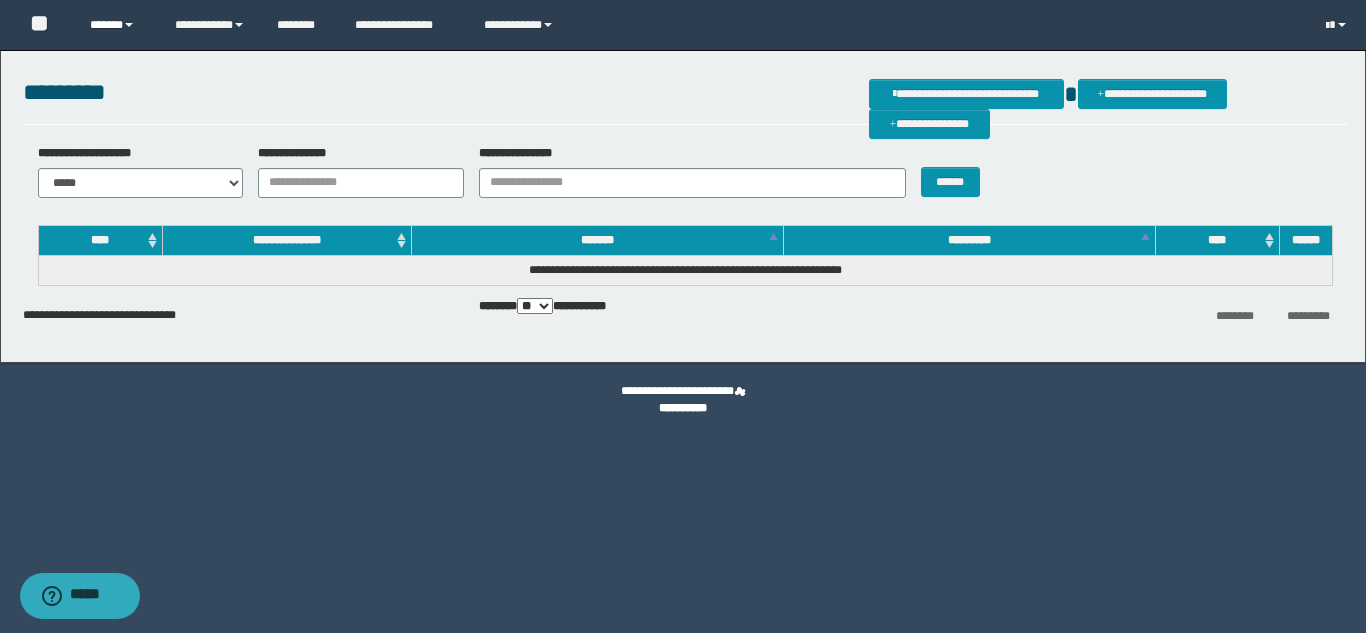 click on "******" at bounding box center [117, 25] 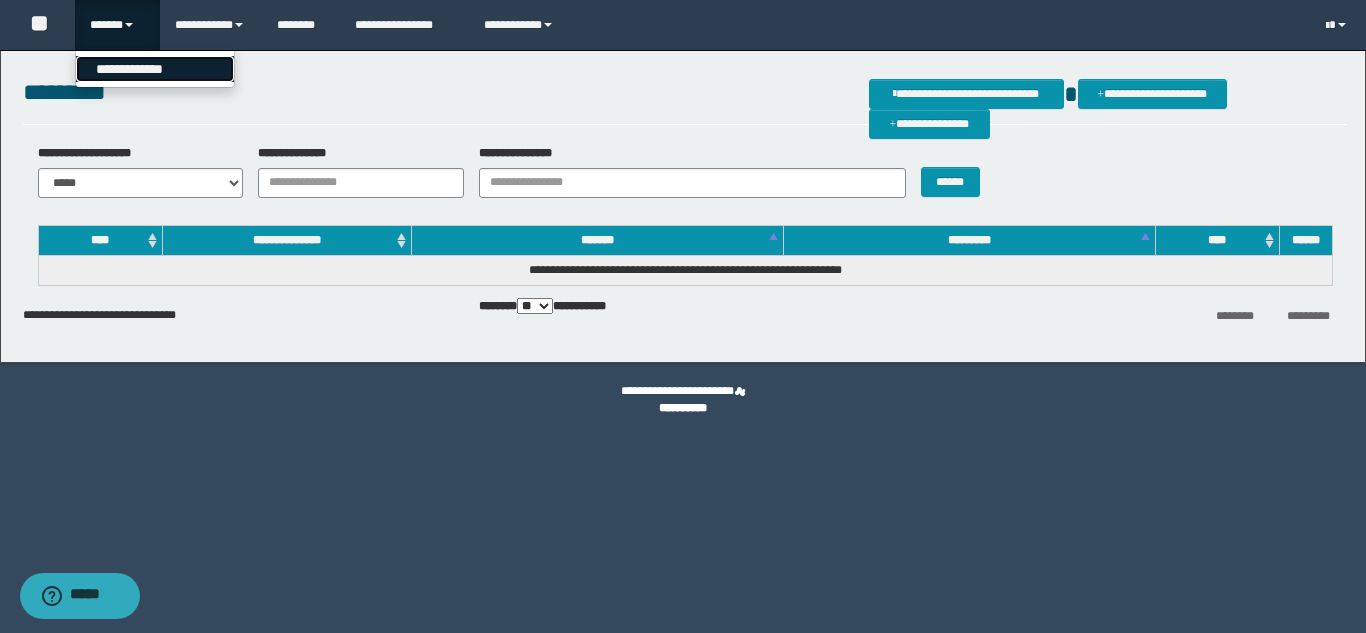 click on "**********" at bounding box center [155, 69] 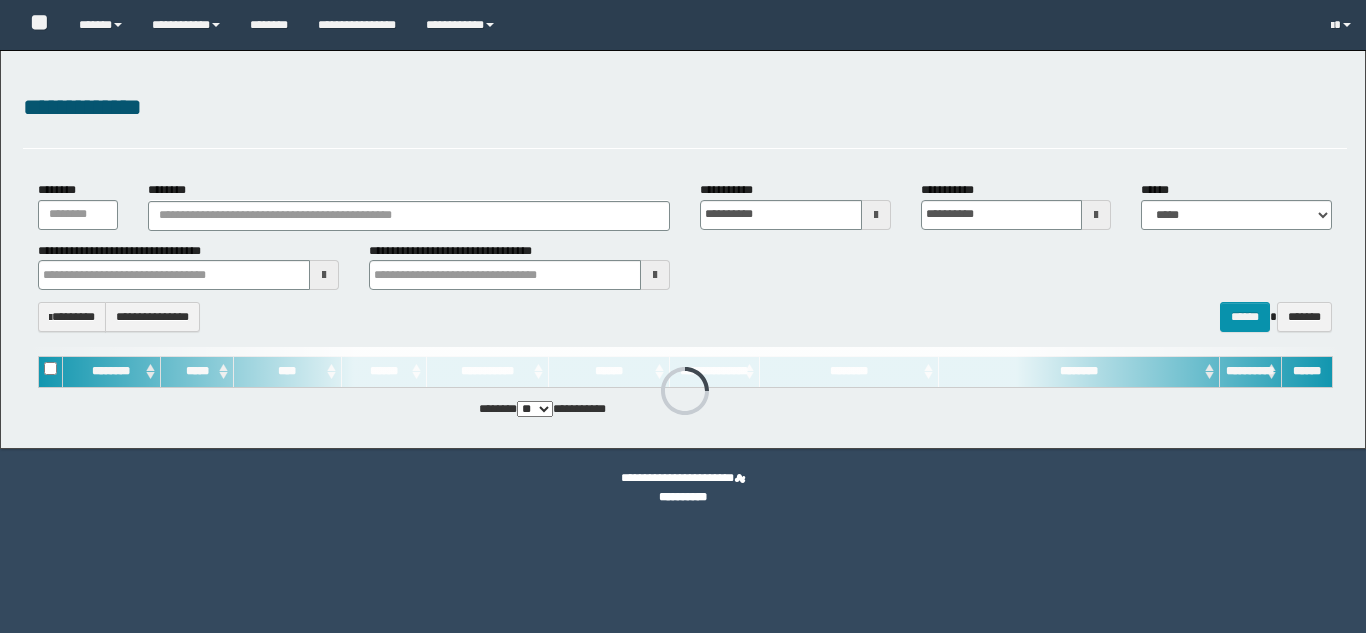 scroll, scrollTop: 0, scrollLeft: 0, axis: both 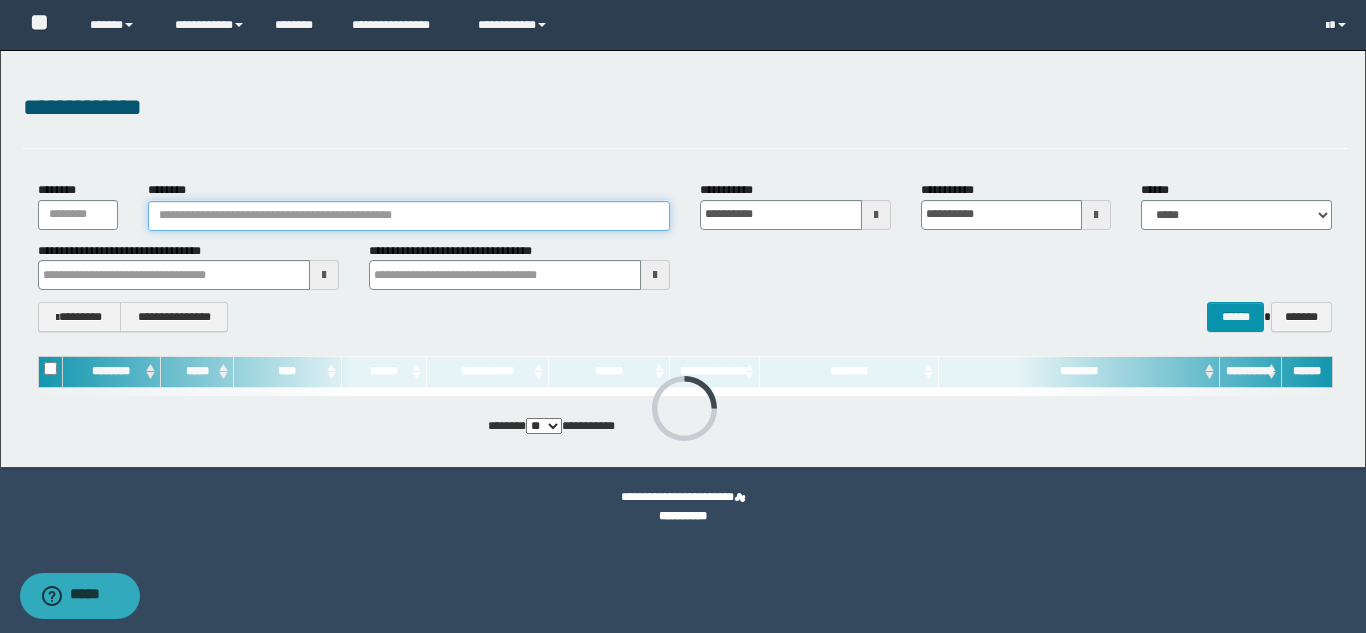 click on "********" at bounding box center [409, 216] 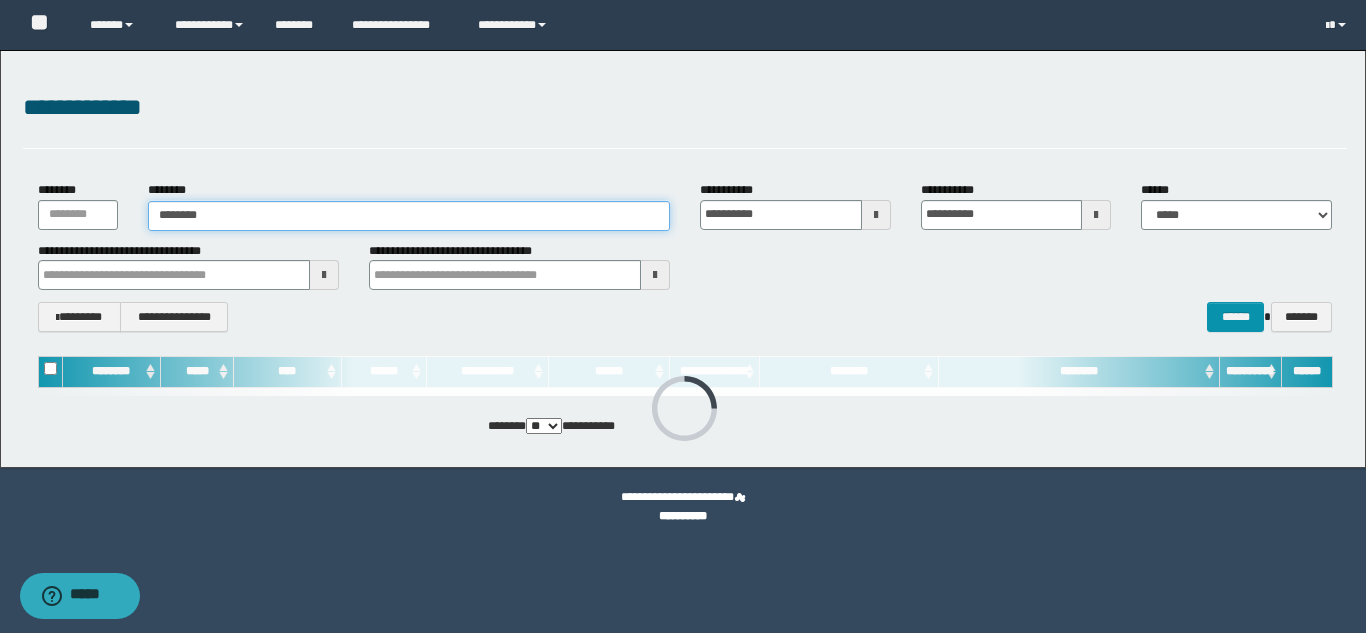 click on "********" at bounding box center (409, 216) 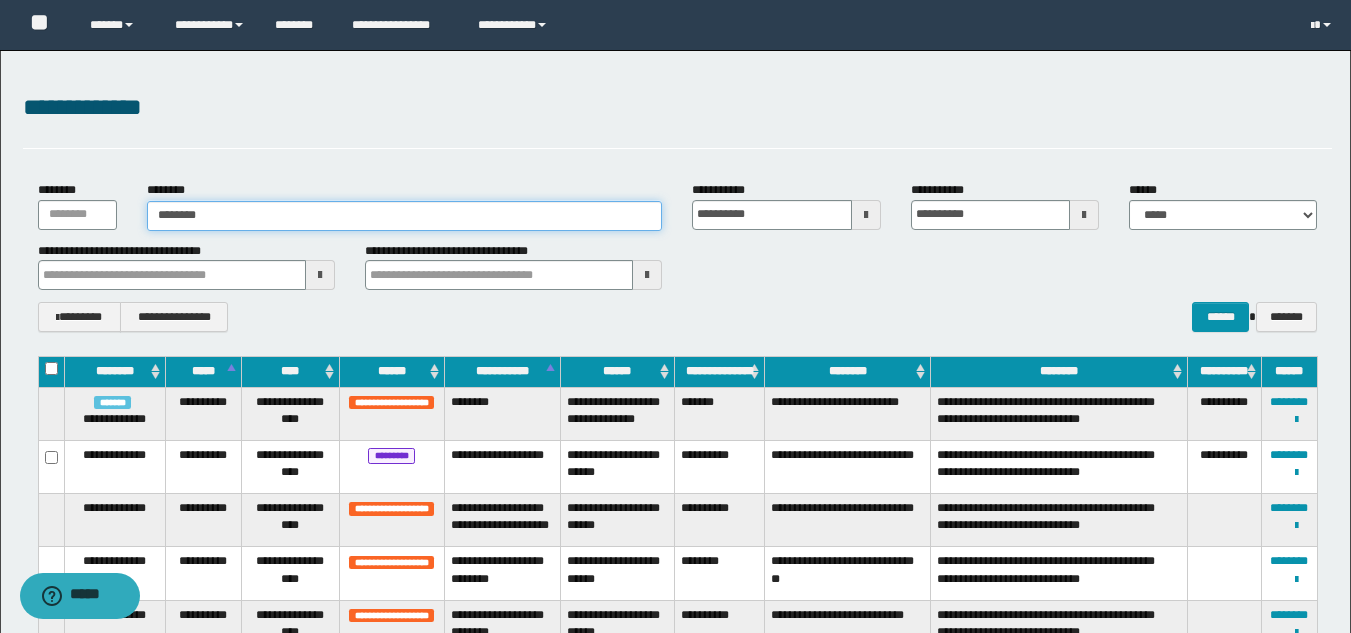 click on "********" at bounding box center (405, 216) 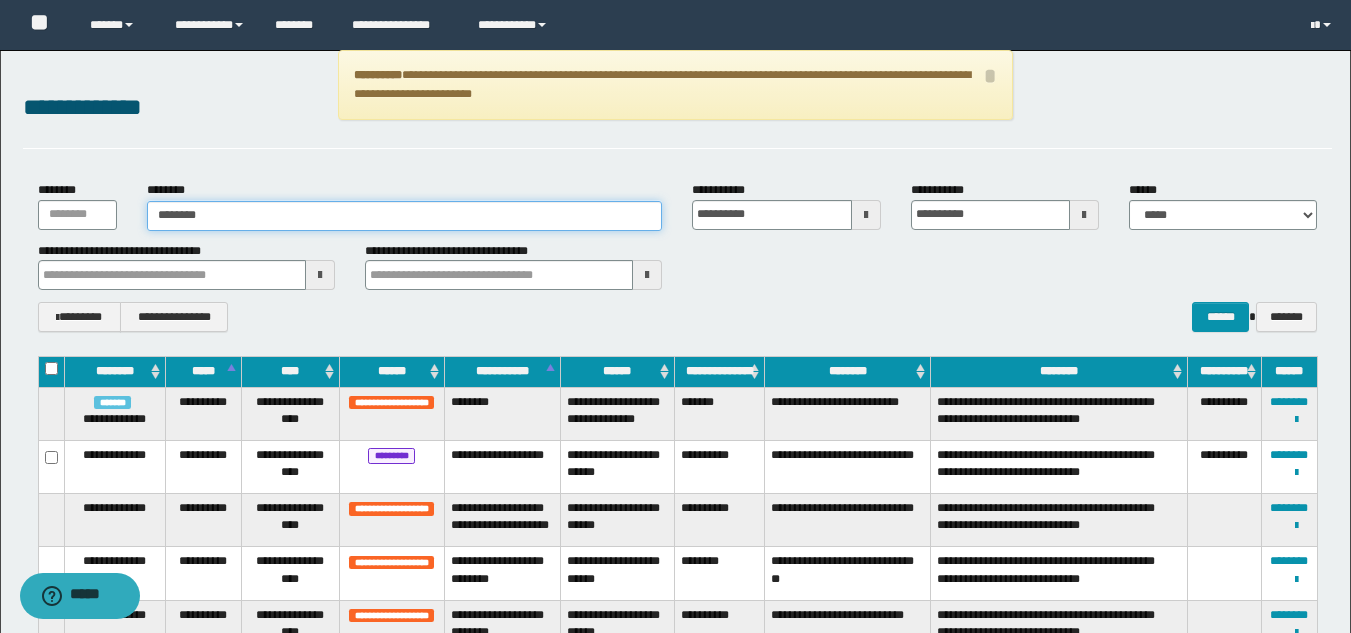 drag, startPoint x: 281, startPoint y: 206, endPoint x: 95, endPoint y: 207, distance: 186.00269 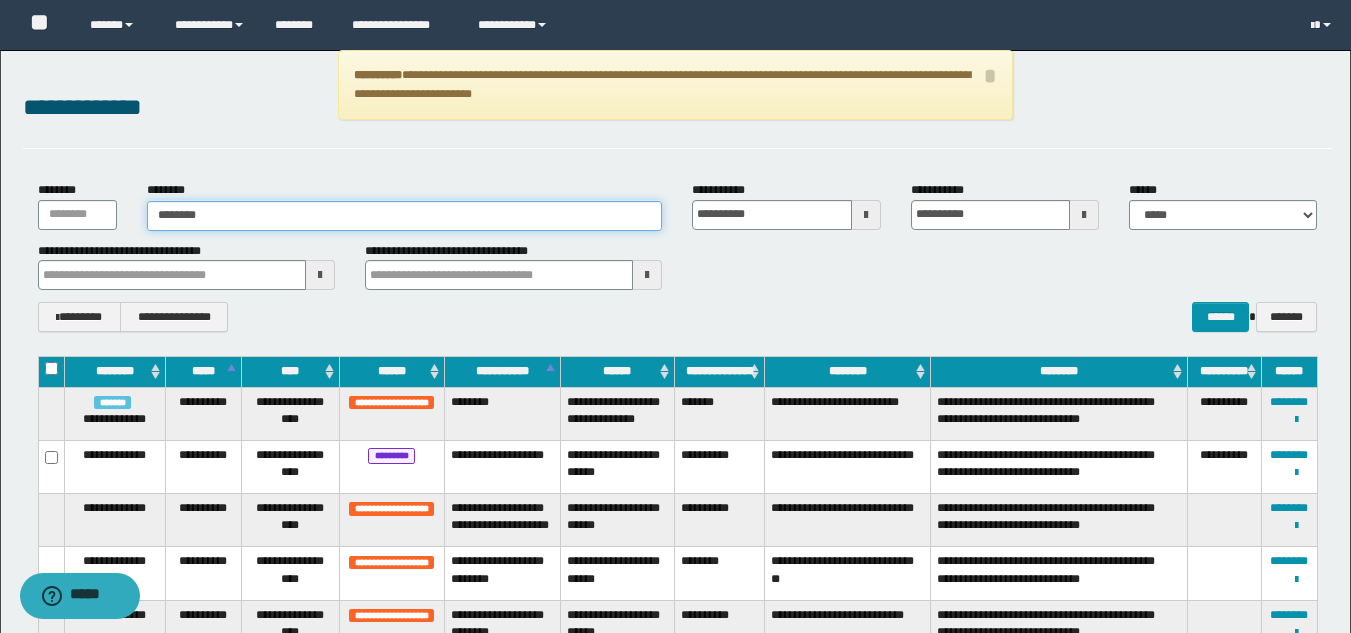 paste on "**" 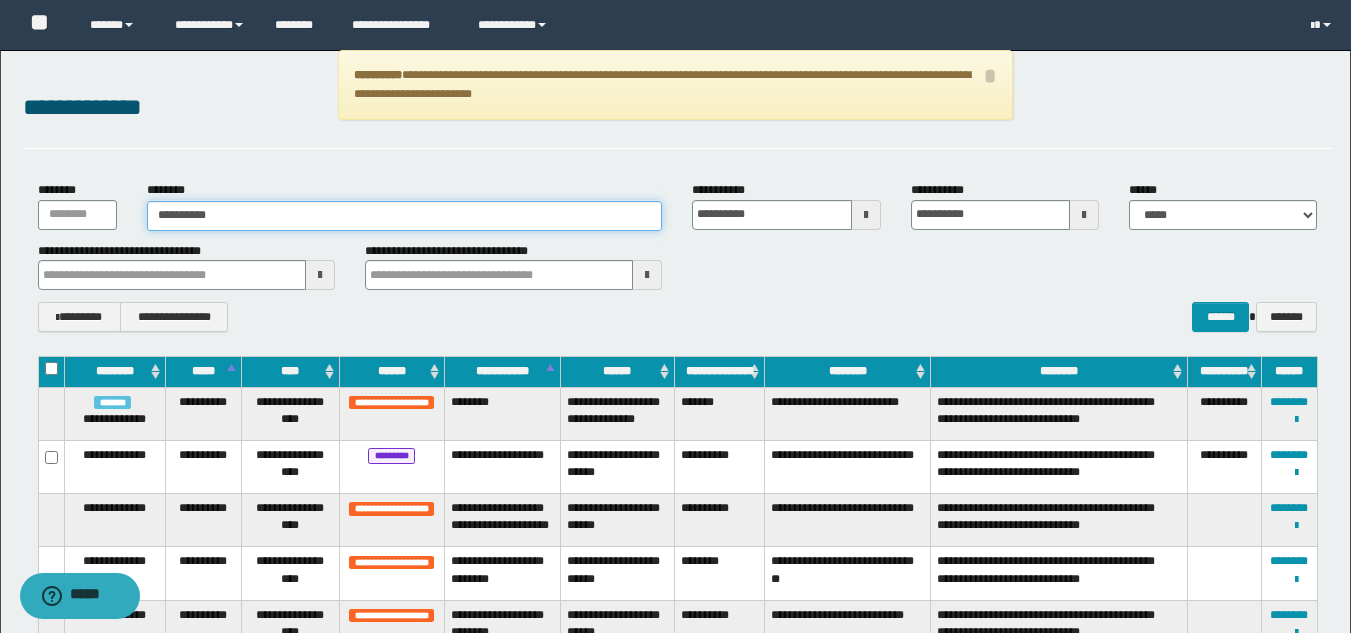 click on "**********" at bounding box center (405, 216) 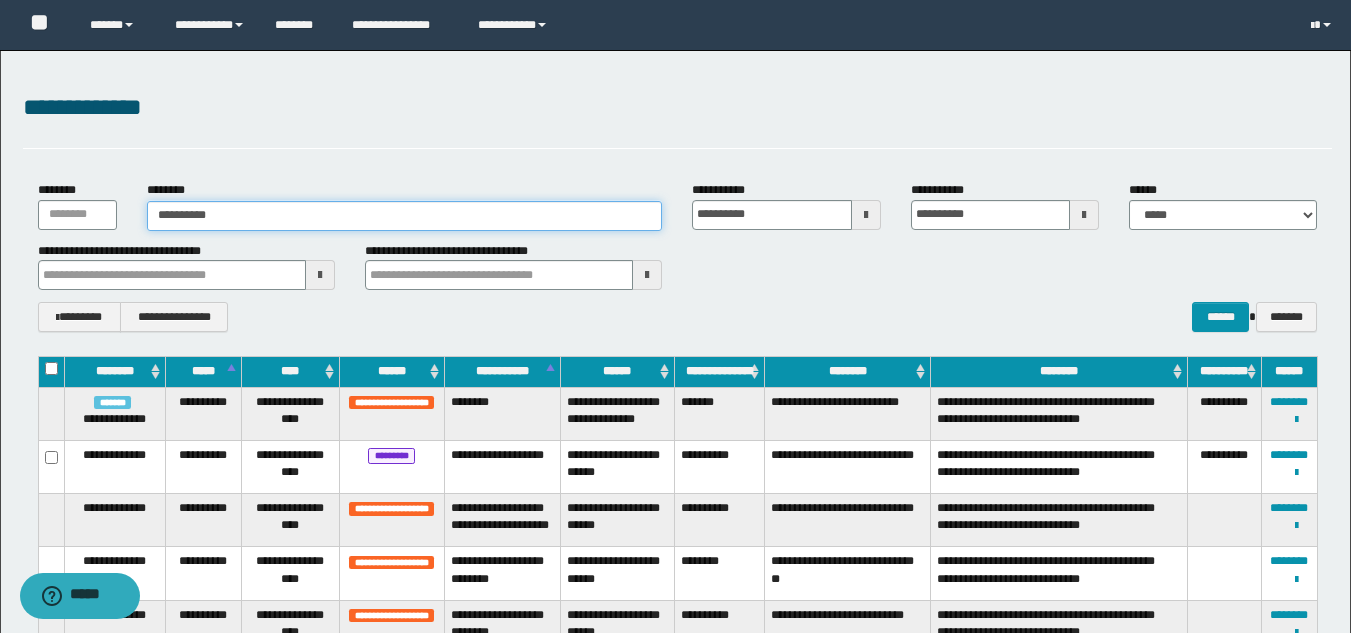 drag, startPoint x: 257, startPoint y: 220, endPoint x: 0, endPoint y: 169, distance: 262.01144 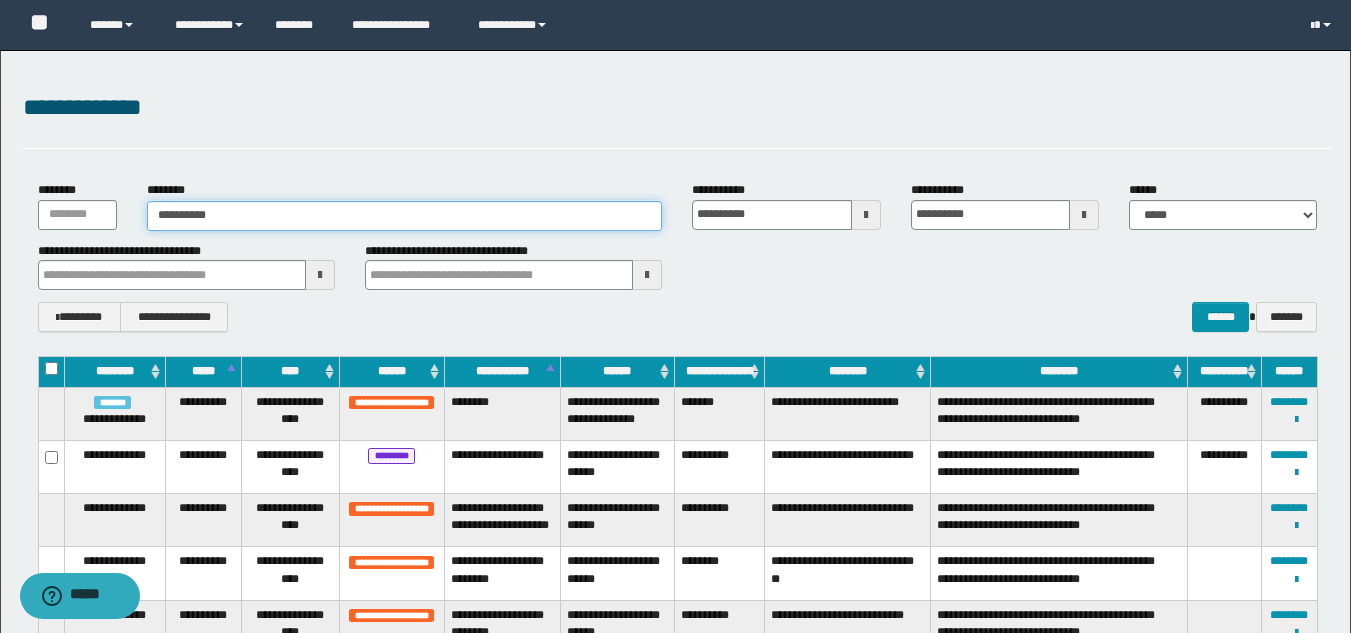 click on "**********" at bounding box center (675, 1620) 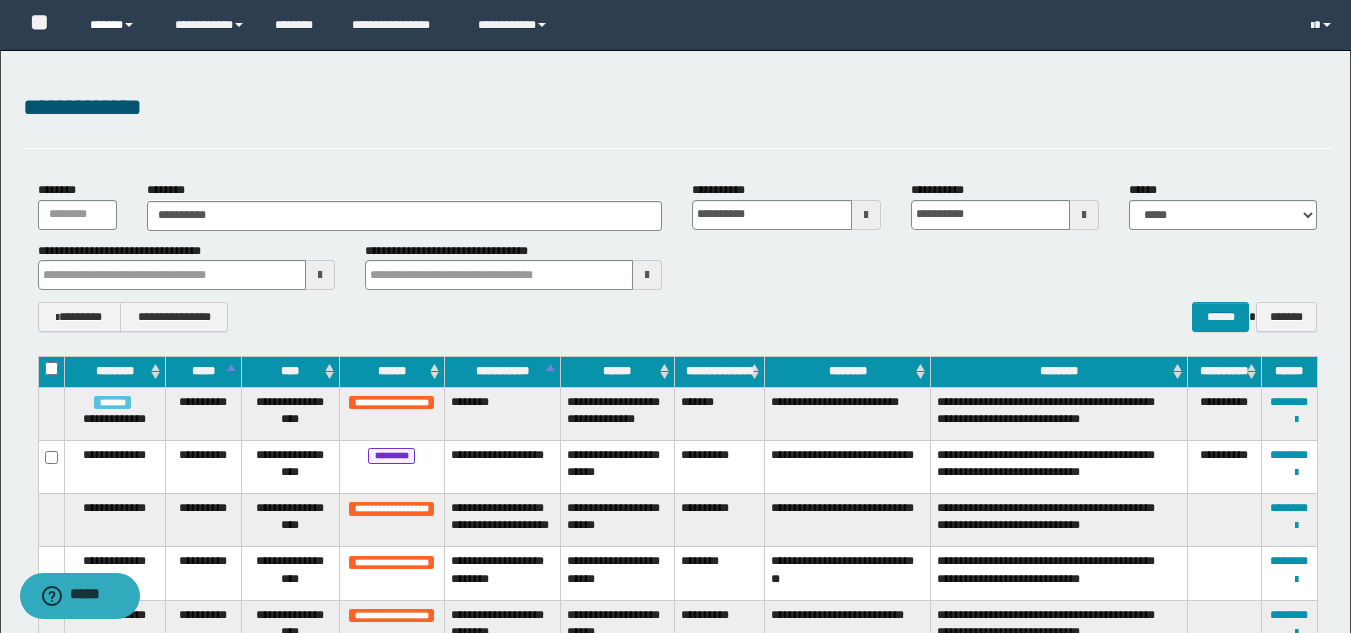click on "******" at bounding box center [117, 25] 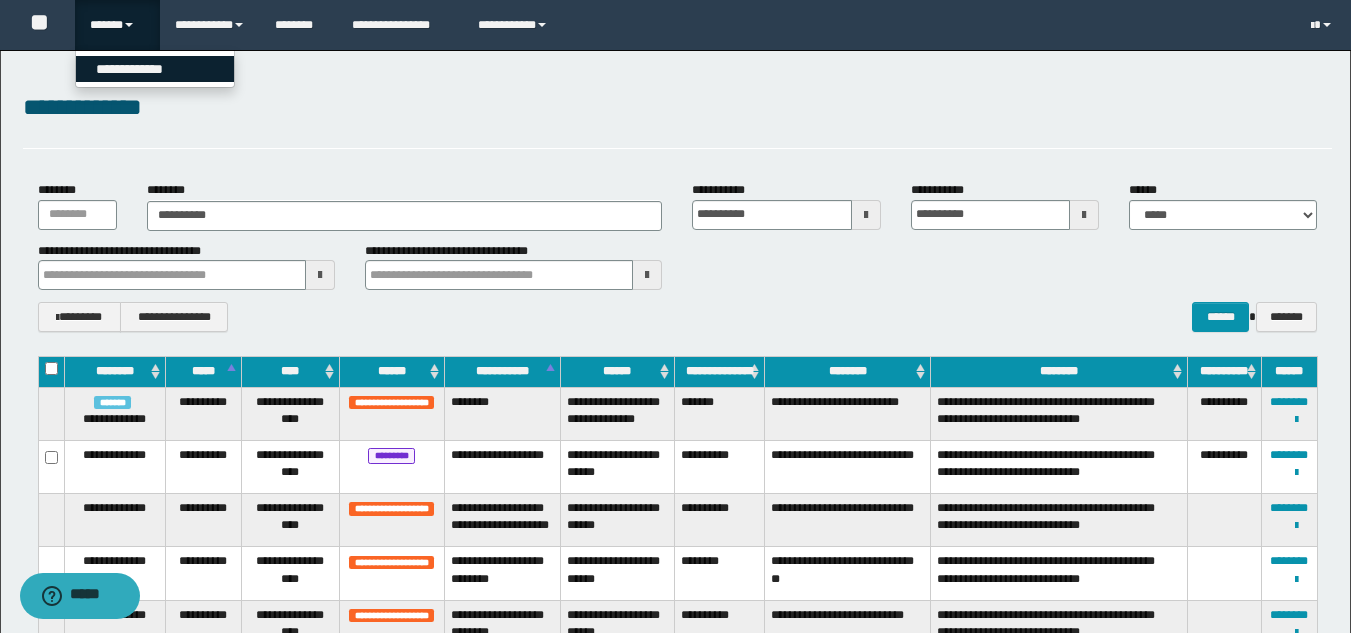 click on "**********" at bounding box center (155, 69) 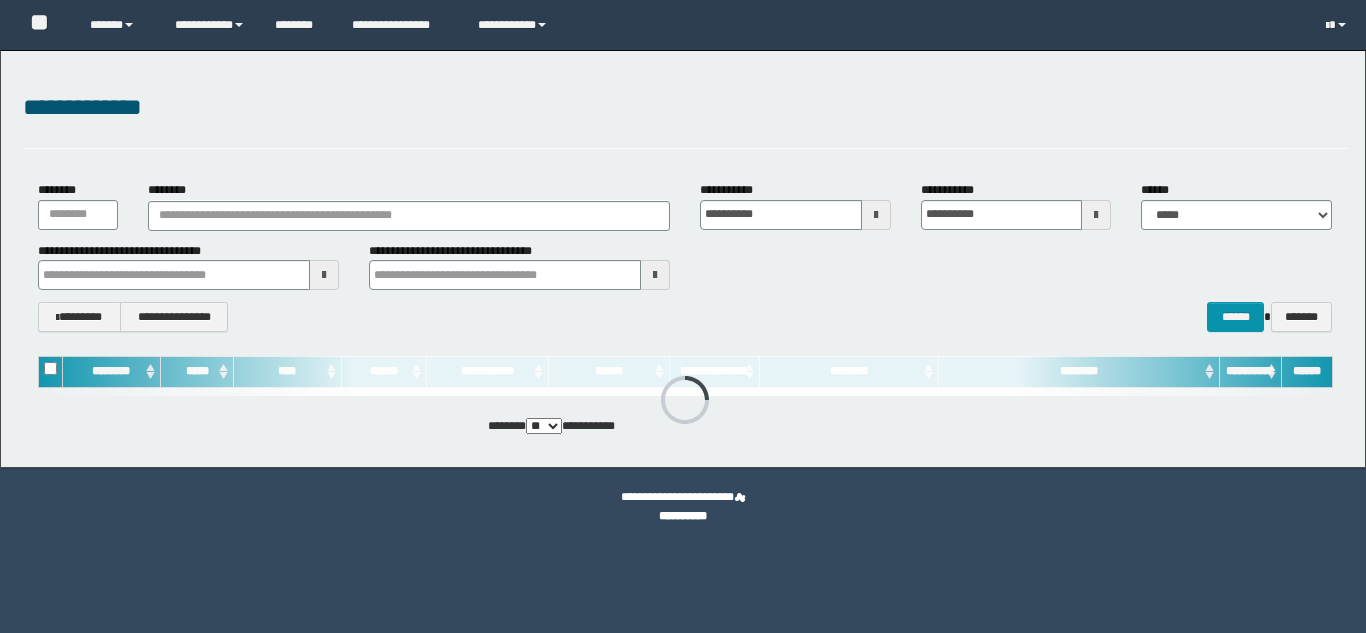 scroll, scrollTop: 0, scrollLeft: 0, axis: both 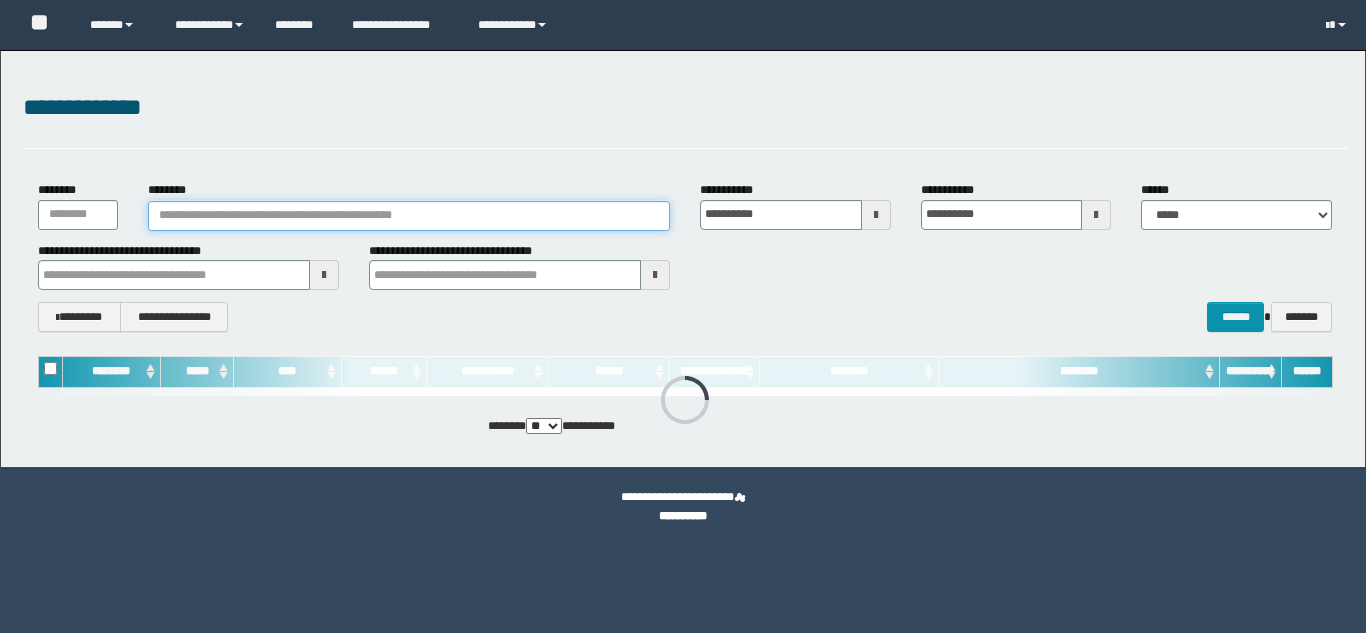click on "********" at bounding box center [409, 216] 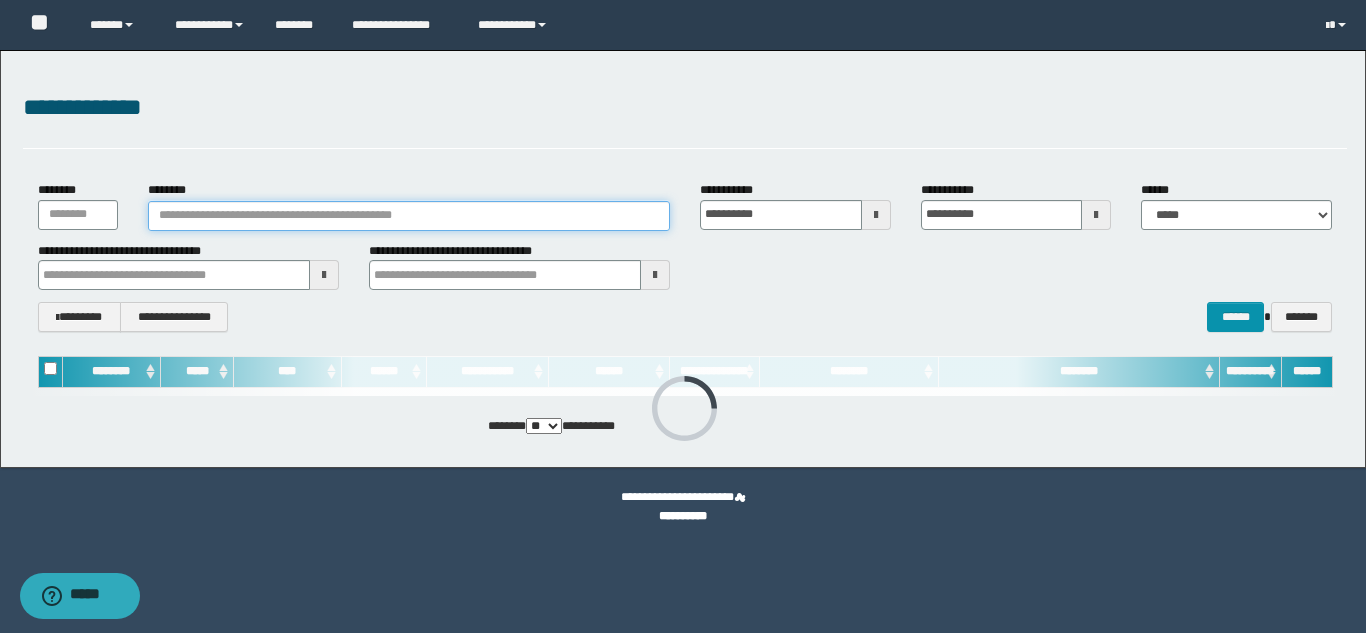 paste on "**********" 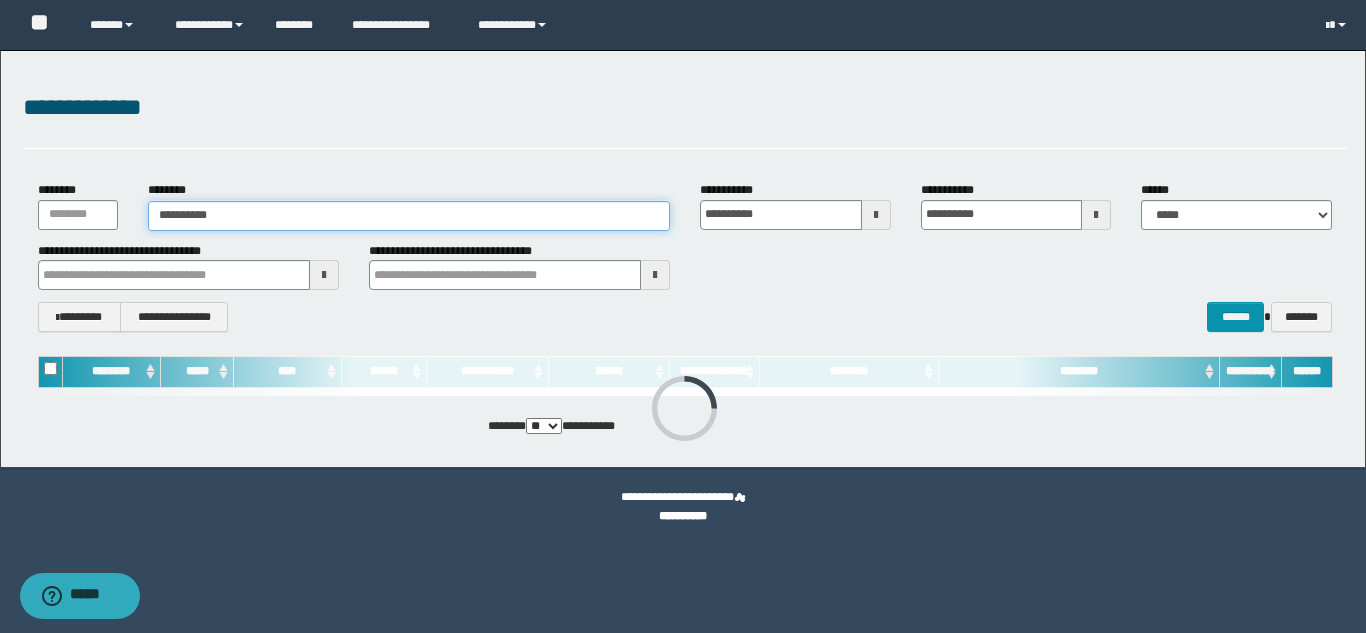 click on "**********" at bounding box center [409, 216] 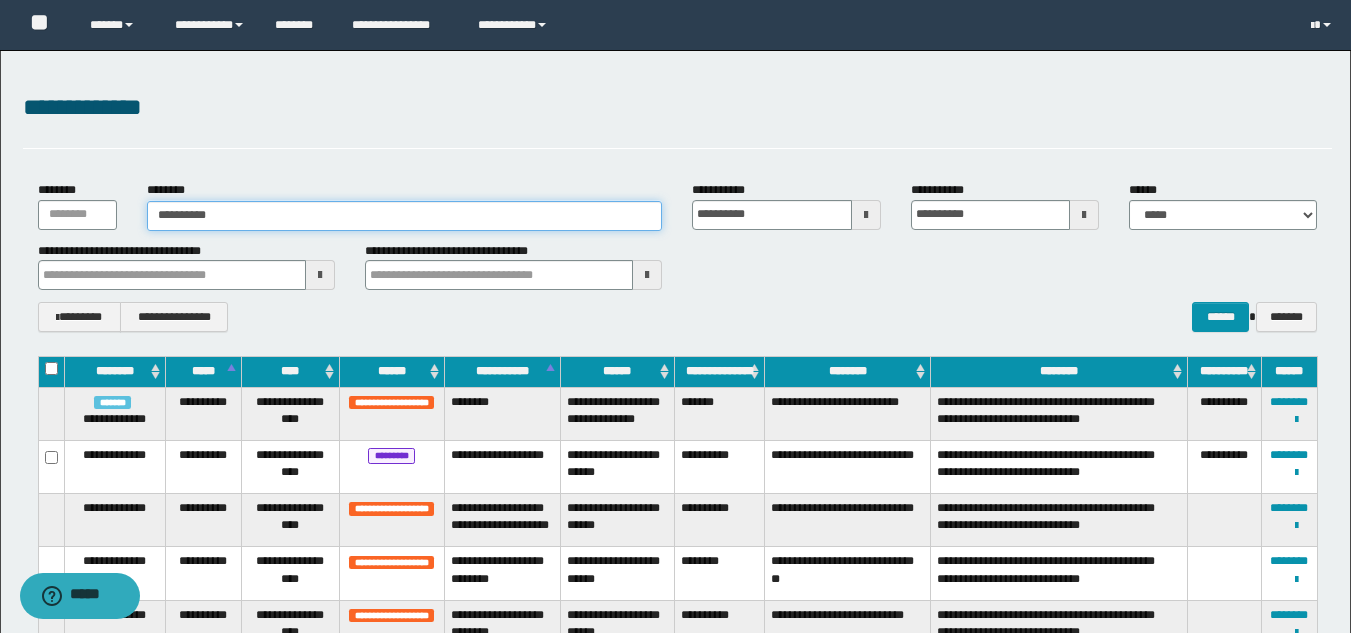 click on "**********" at bounding box center (405, 216) 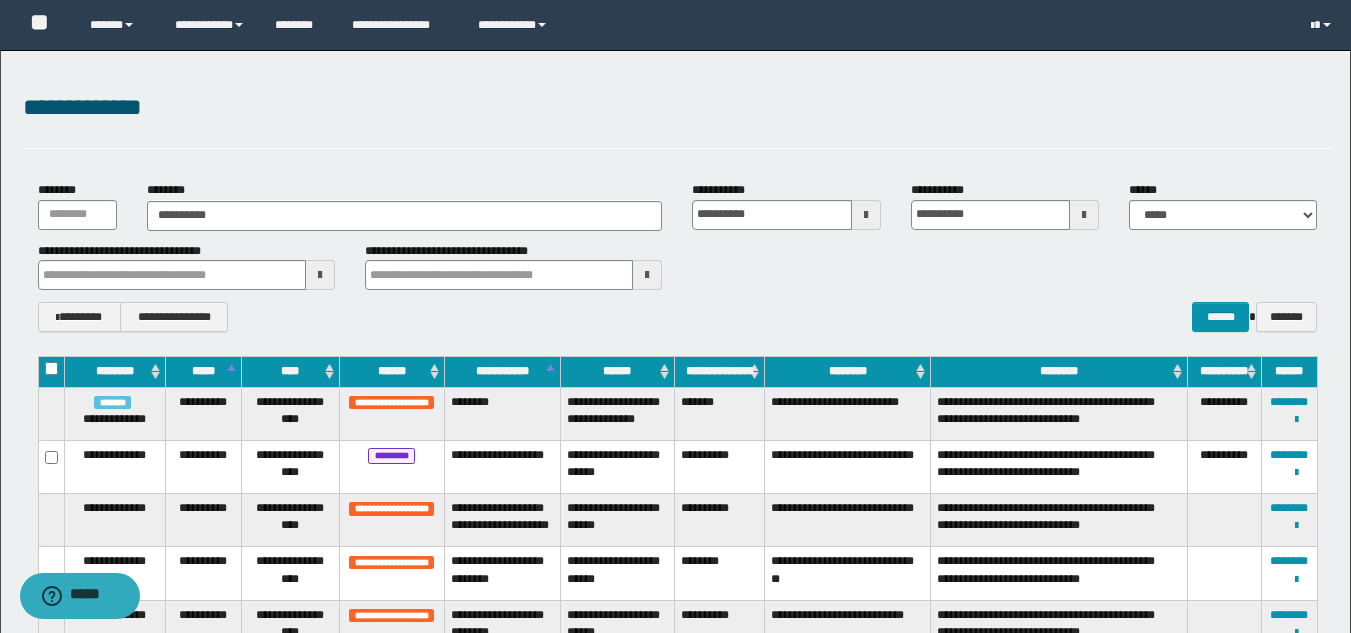click on "**********" at bounding box center [186, 266] 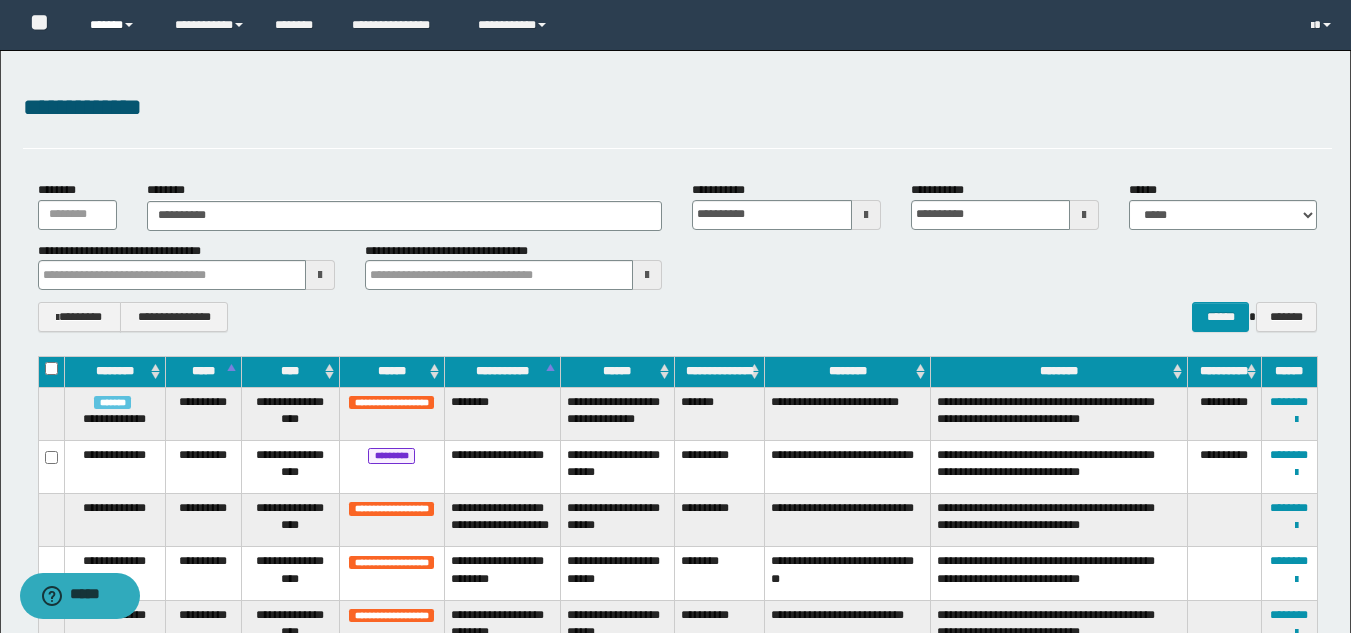 click on "******" at bounding box center [117, 25] 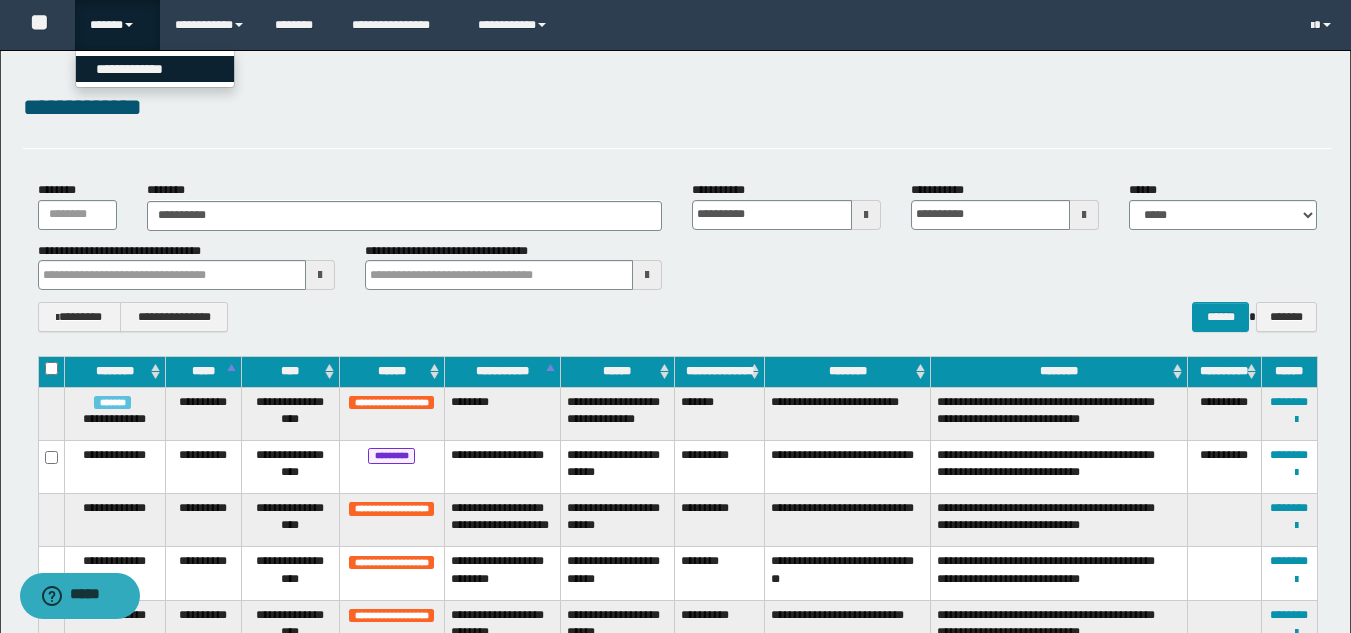 click on "**********" at bounding box center (155, 69) 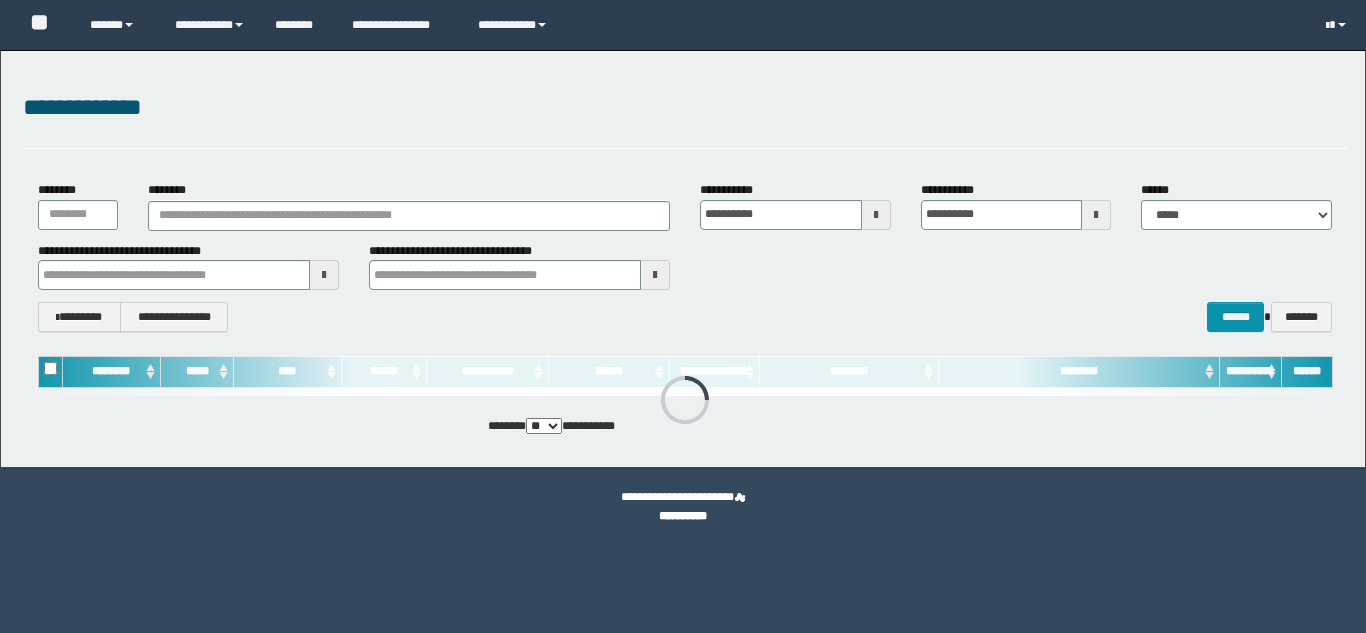 scroll, scrollTop: 0, scrollLeft: 0, axis: both 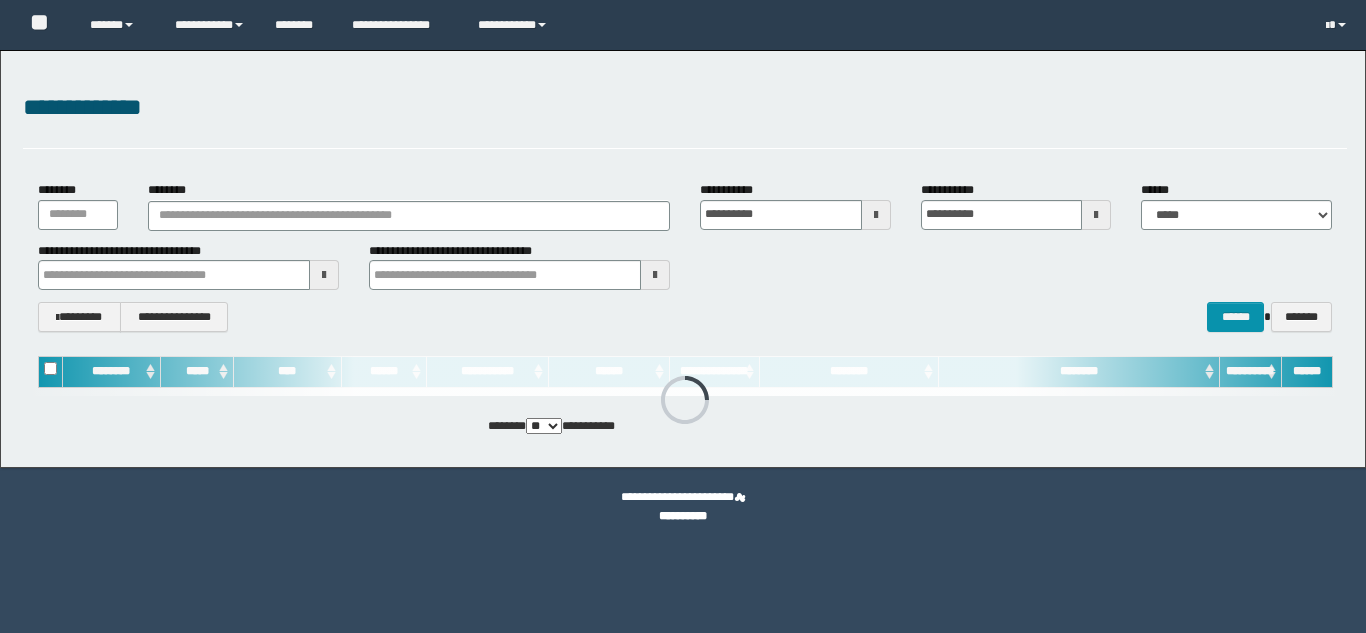 click on "********" at bounding box center [409, 216] 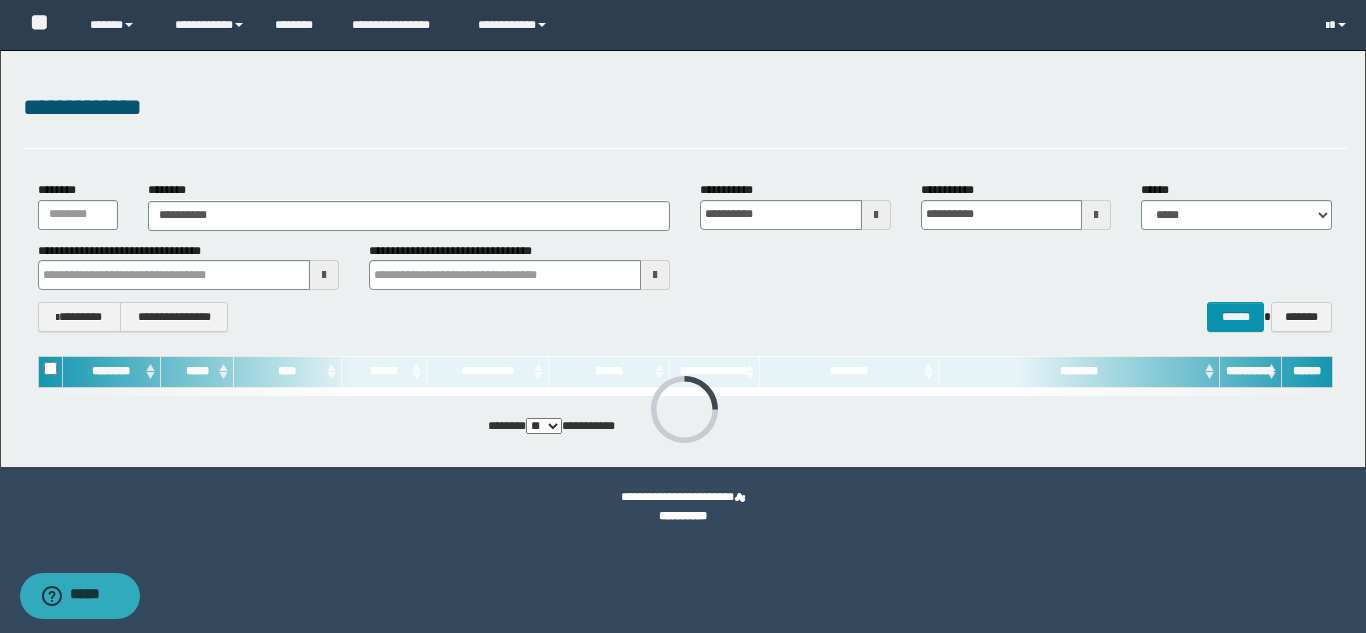 type on "**********" 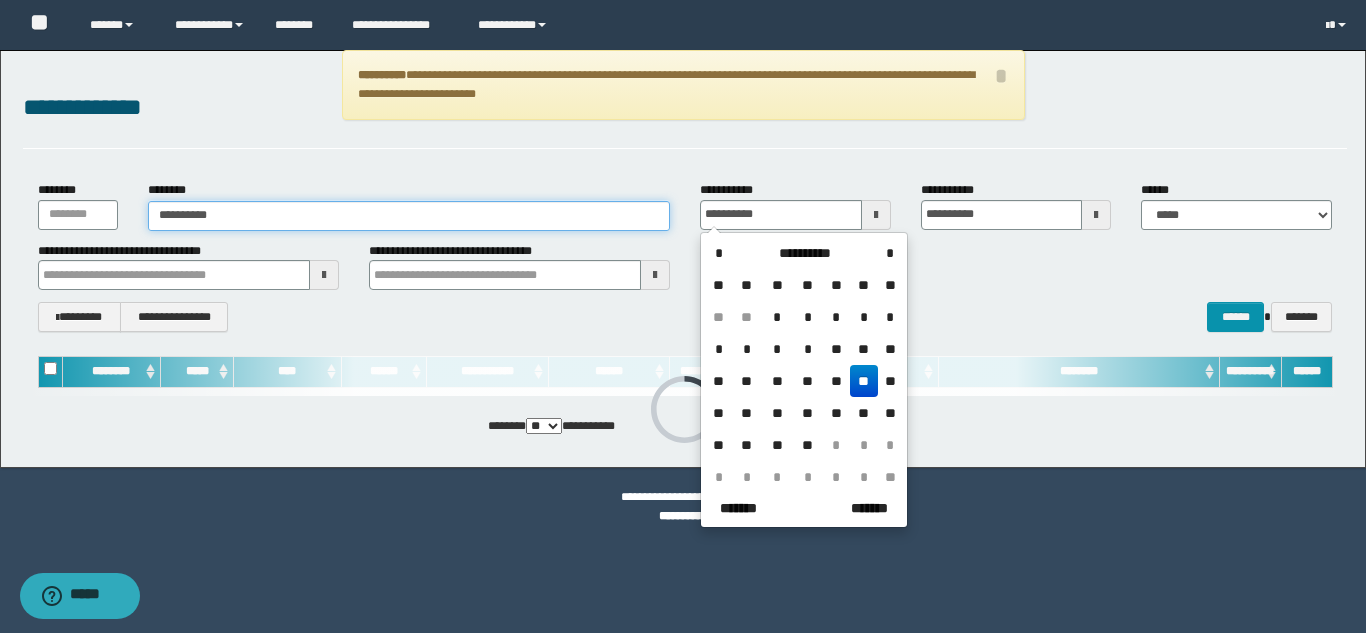 click on "**********" at bounding box center [409, 216] 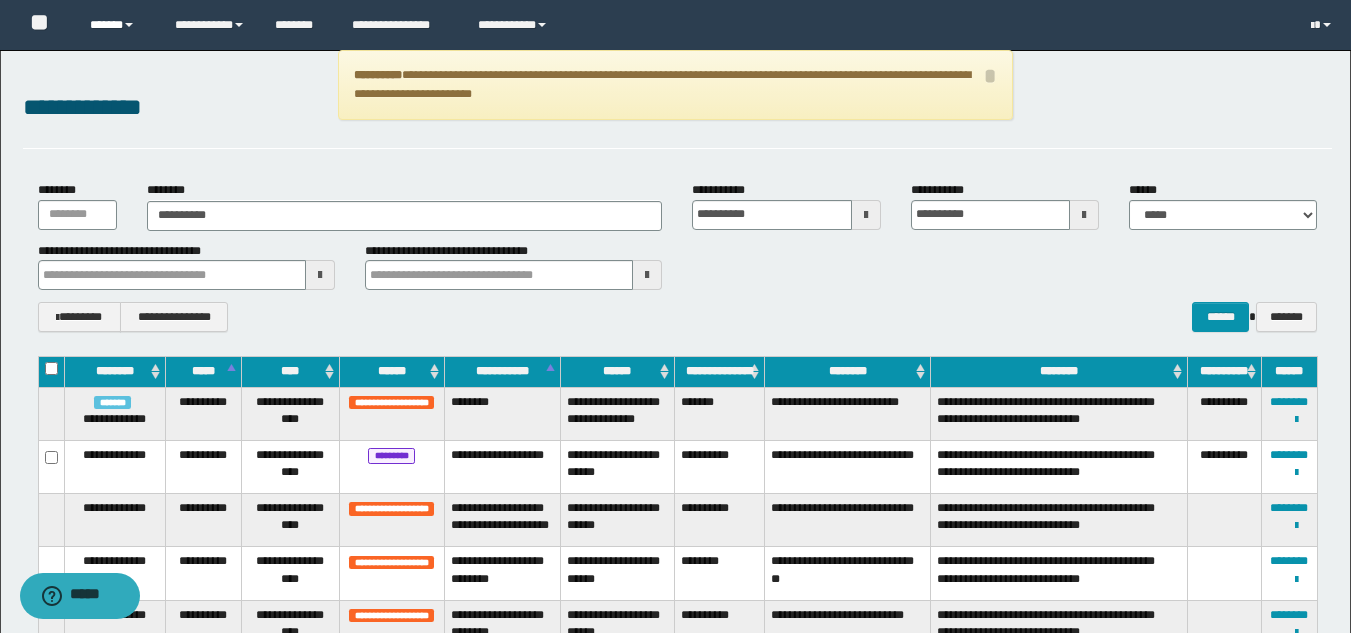 click on "******" at bounding box center [117, 25] 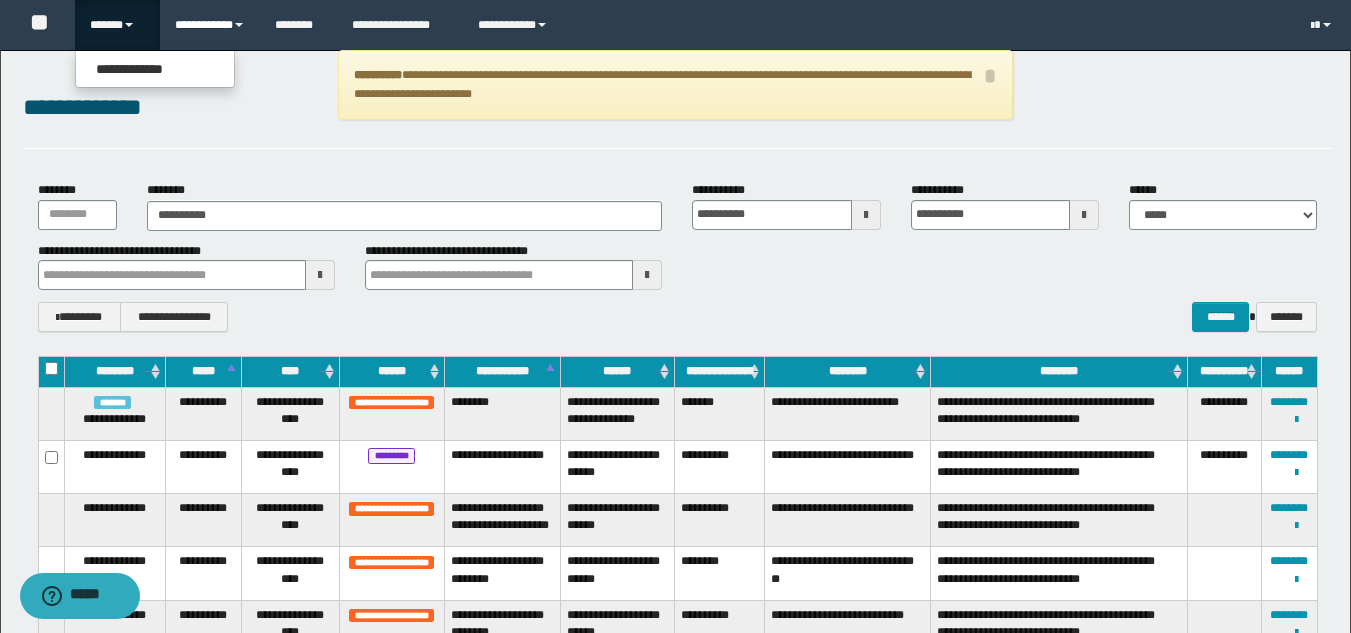 click on "**********" at bounding box center (210, 25) 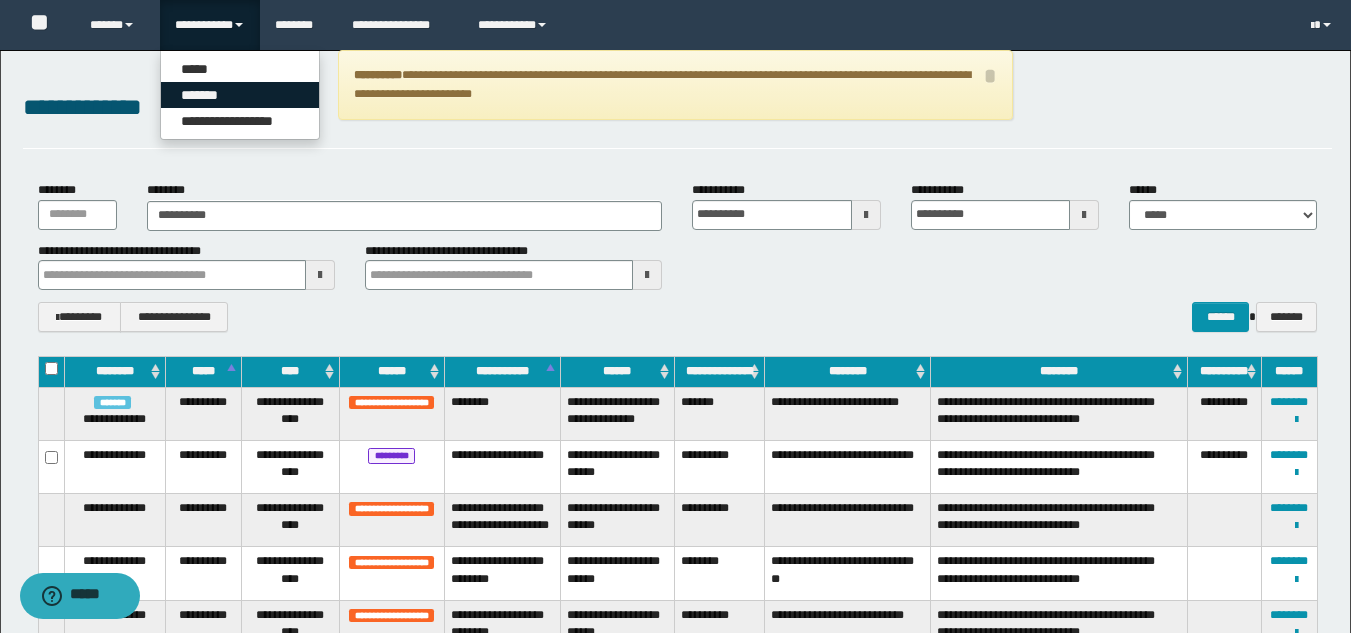 click on "*******" at bounding box center (240, 95) 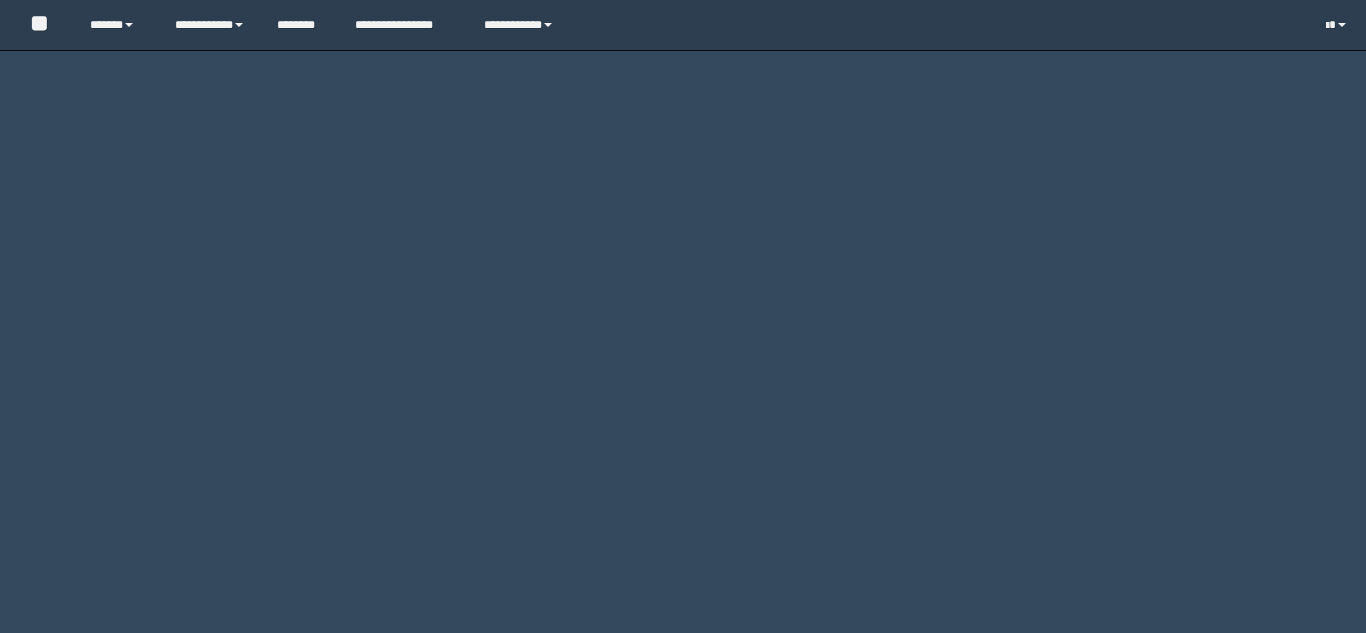 scroll, scrollTop: 0, scrollLeft: 0, axis: both 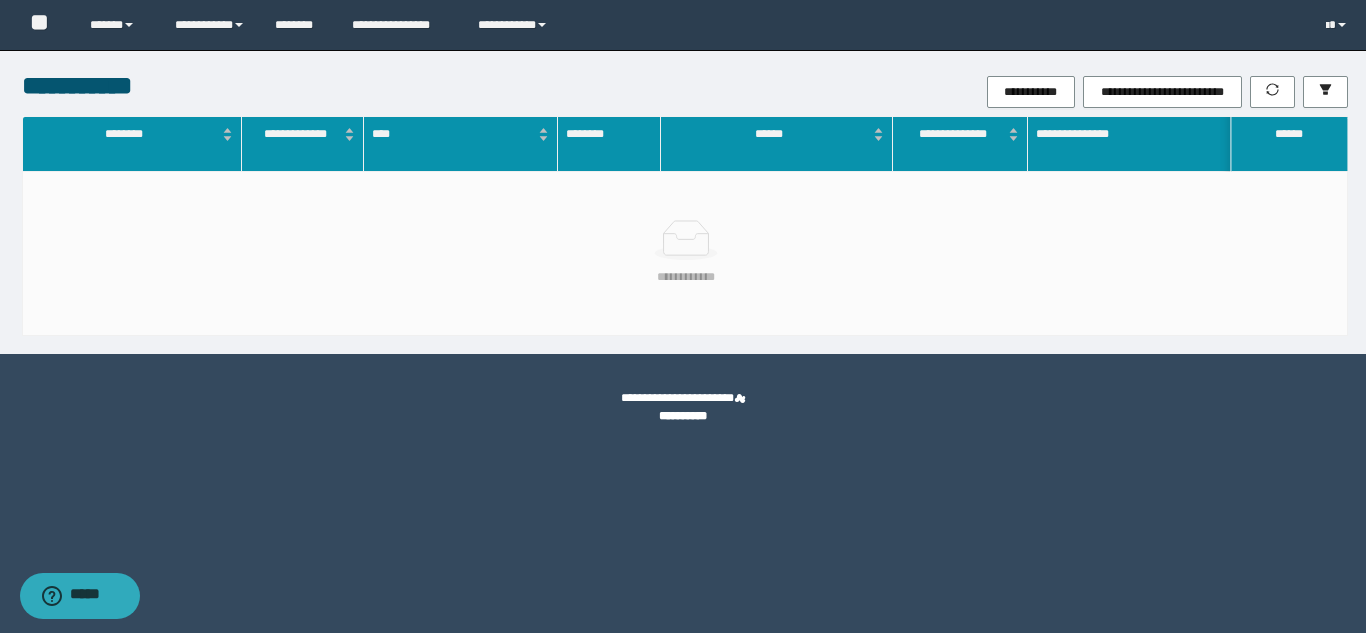 click on "**********" at bounding box center [683, 202] 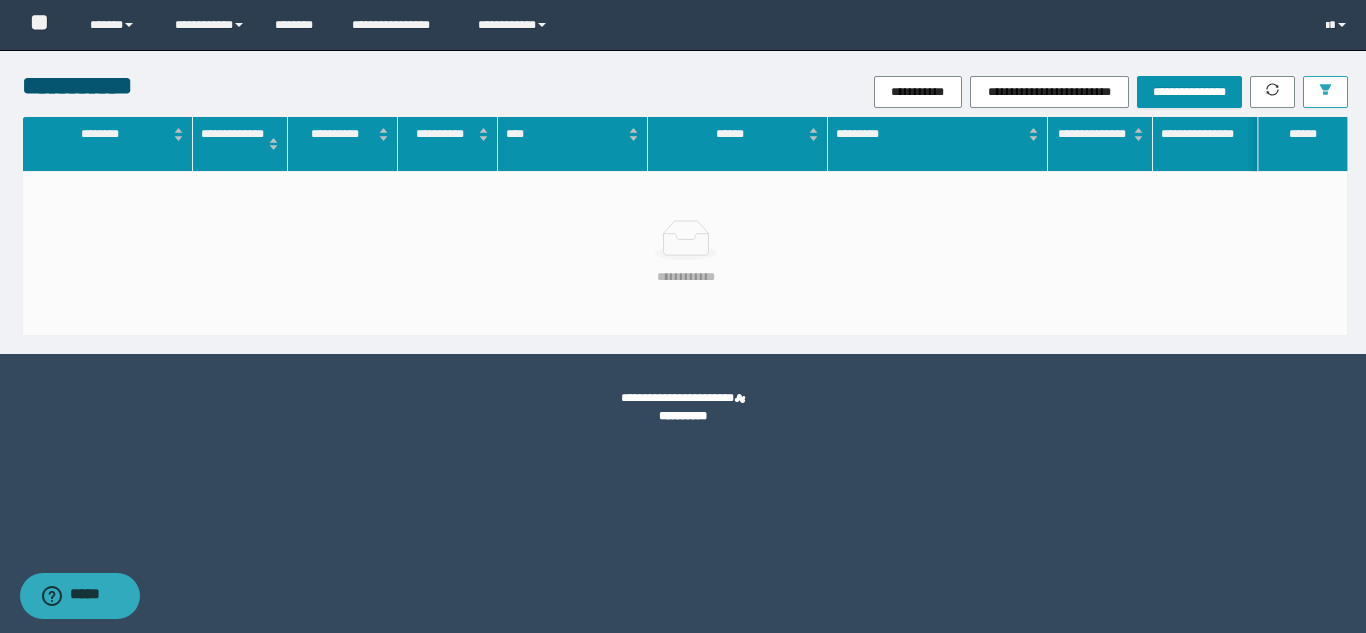 click at bounding box center [1325, 92] 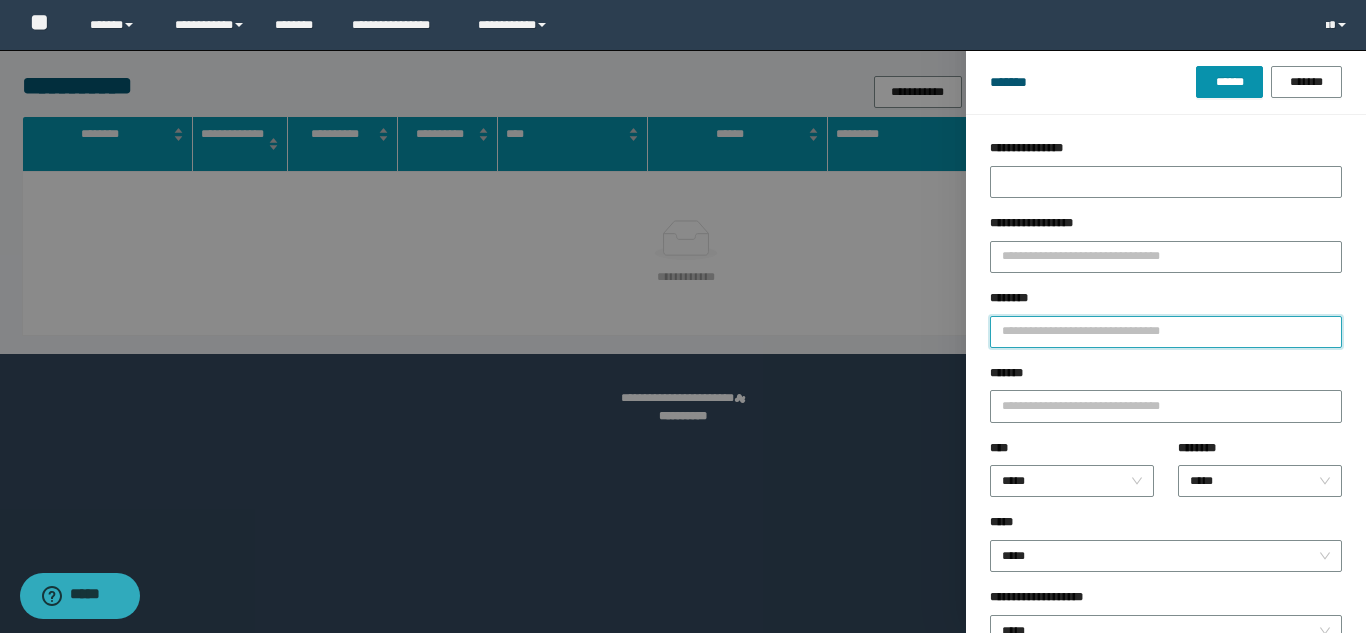 click on "********" at bounding box center (1166, 332) 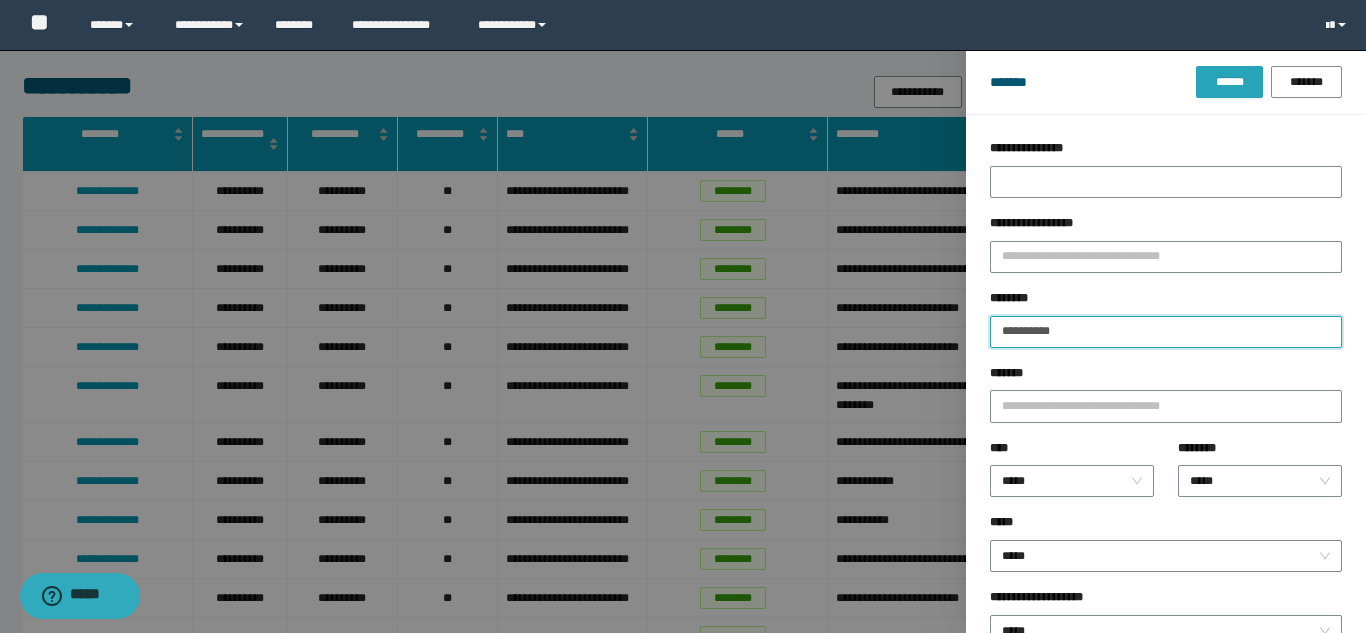 type on "**********" 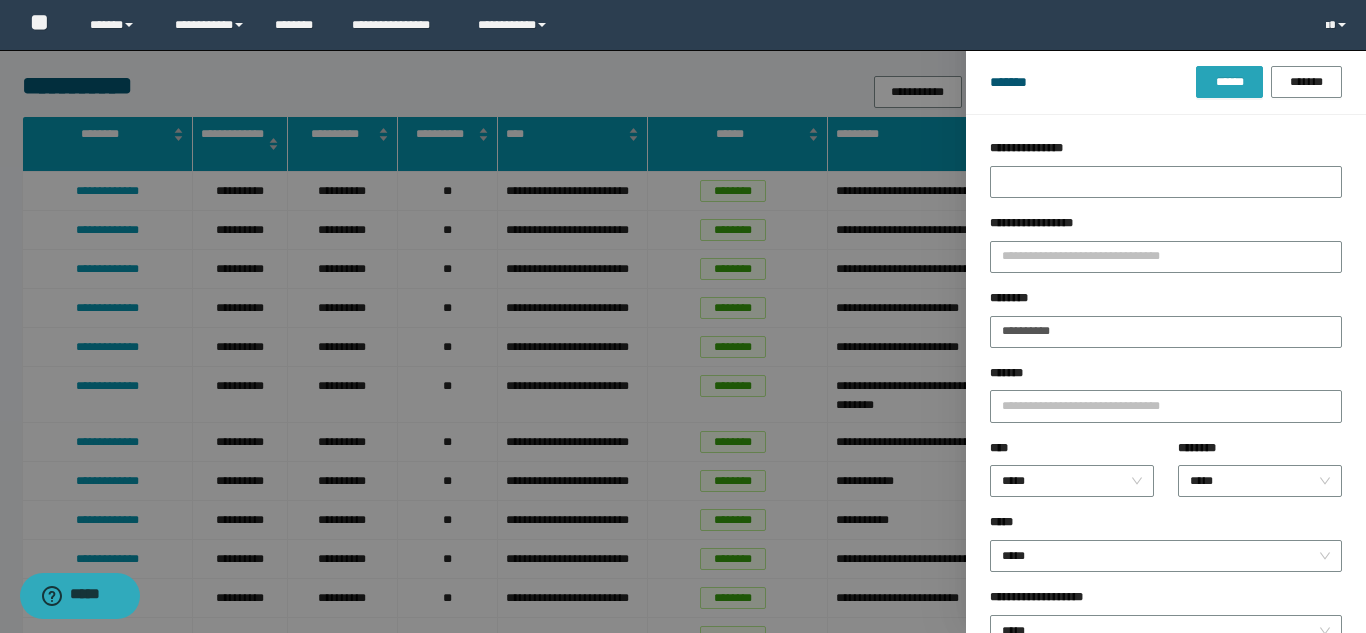 click on "******" at bounding box center [1229, 82] 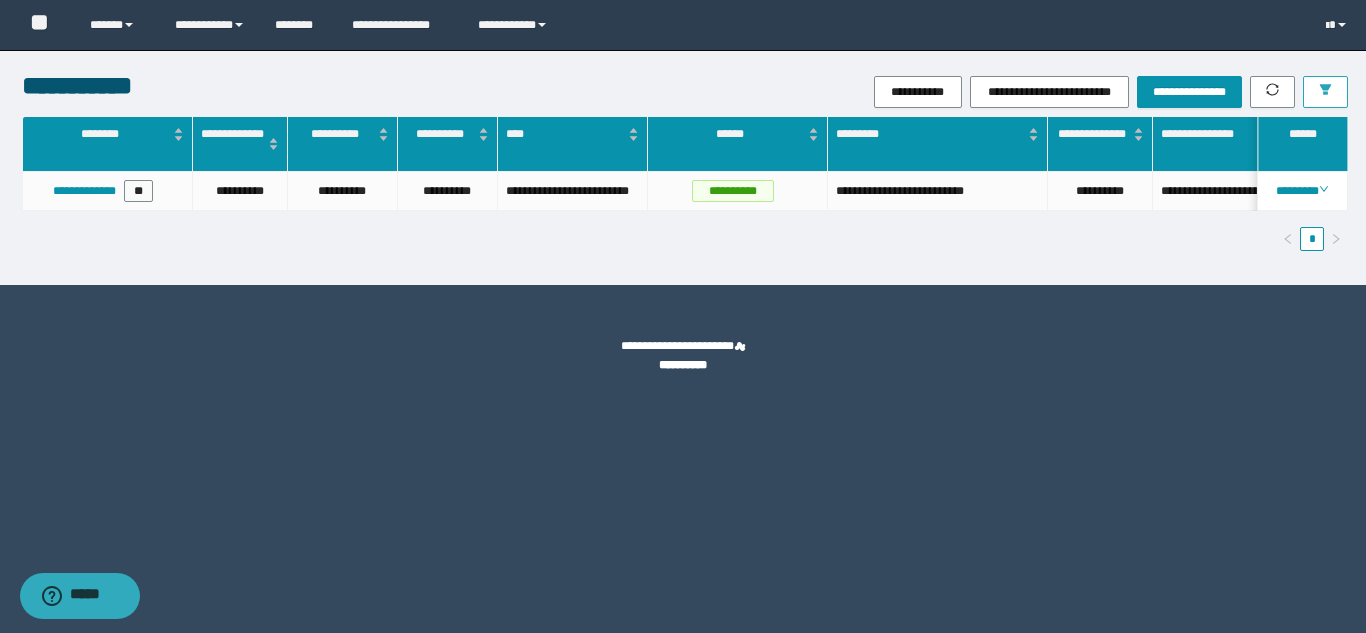 scroll, scrollTop: 0, scrollLeft: 54, axis: horizontal 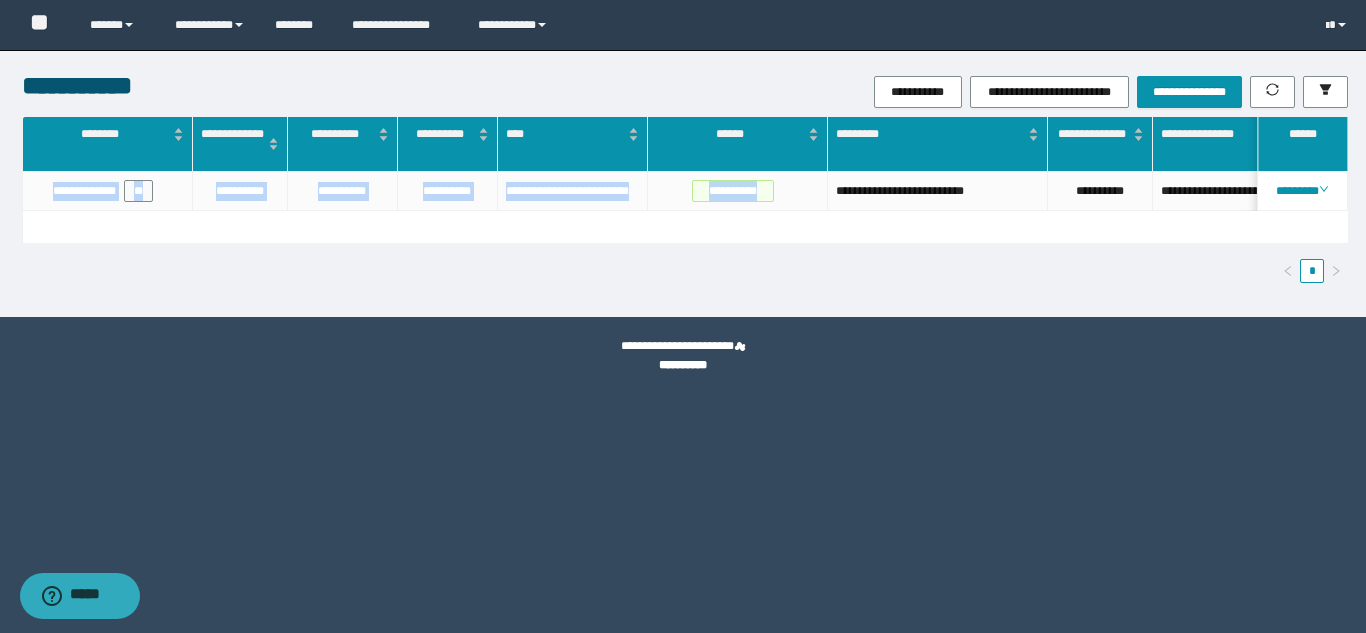 drag, startPoint x: 798, startPoint y: 227, endPoint x: 833, endPoint y: 229, distance: 35.057095 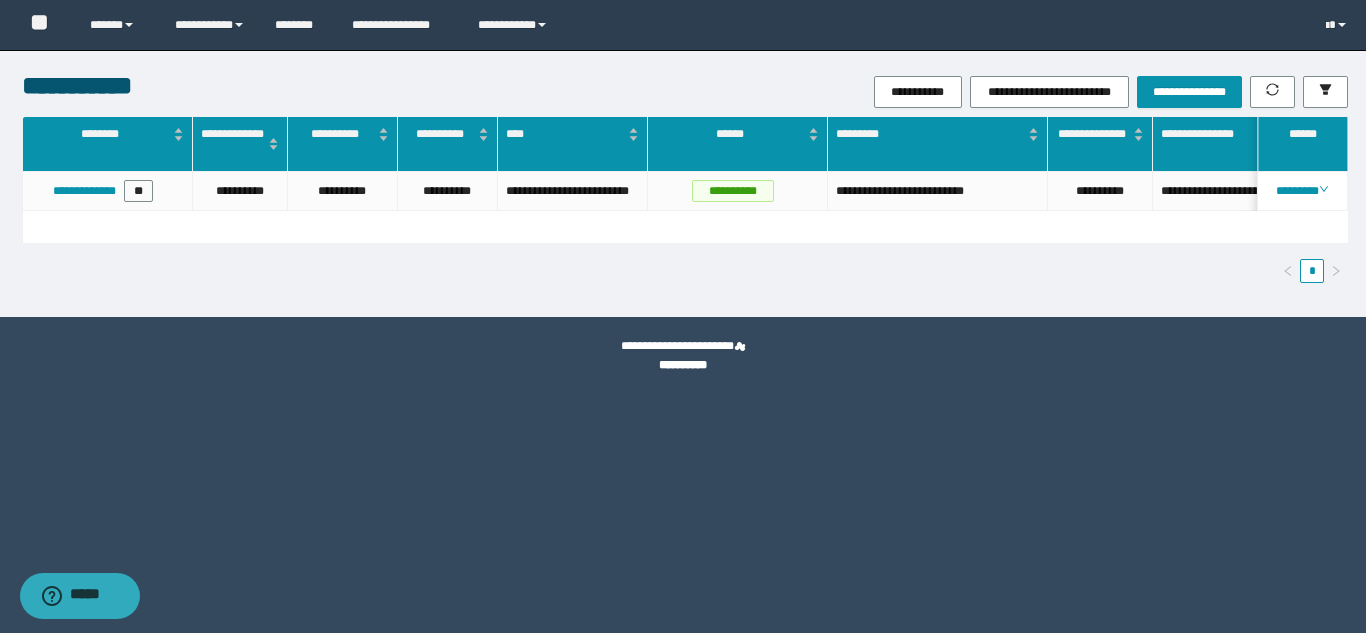 click on "*" at bounding box center (685, 271) 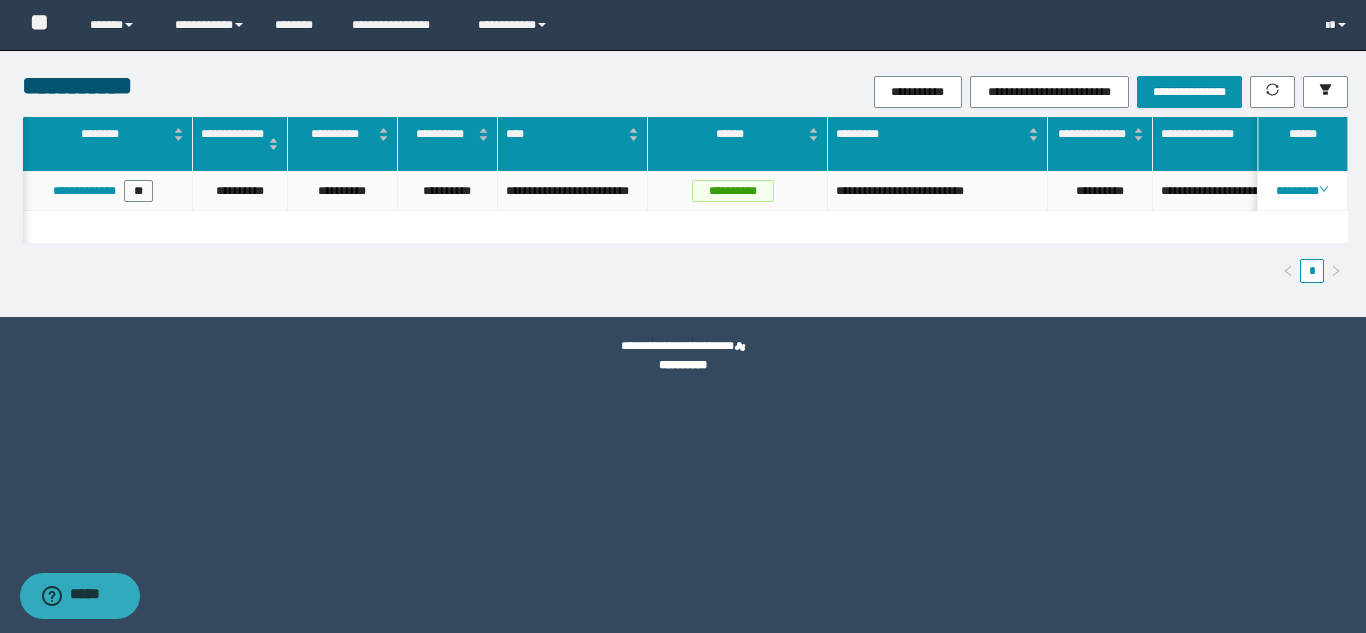 scroll, scrollTop: 0, scrollLeft: 141, axis: horizontal 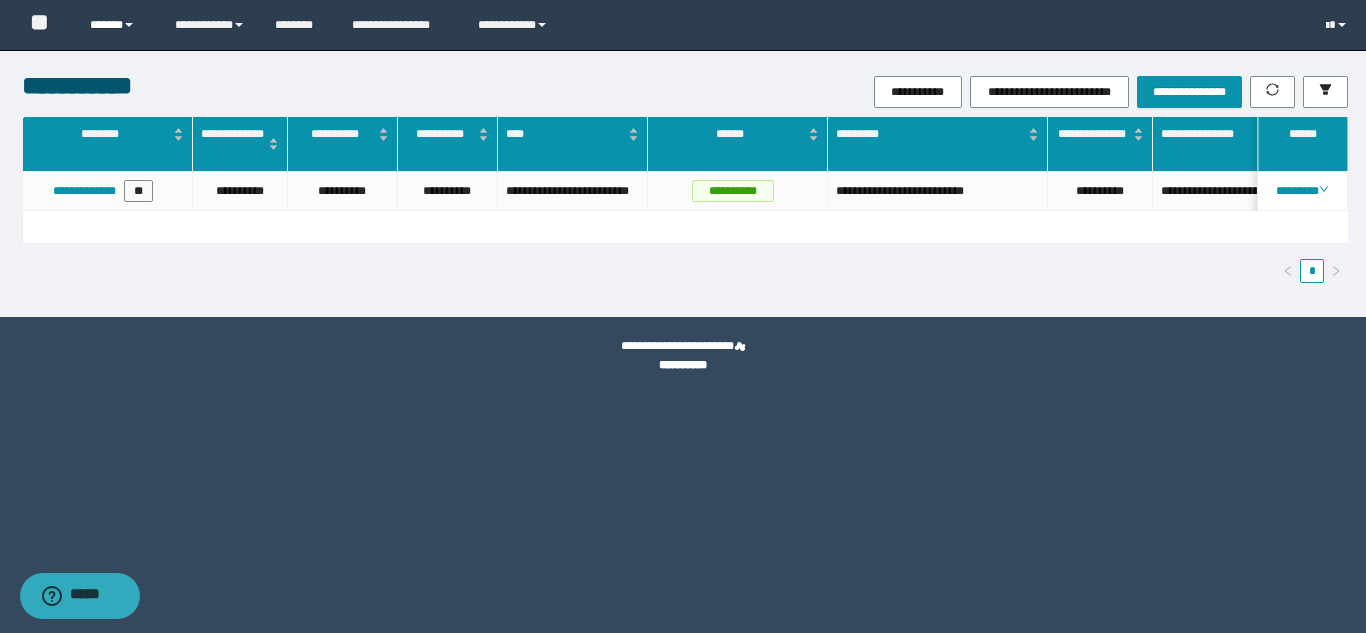 click on "******" at bounding box center [117, 25] 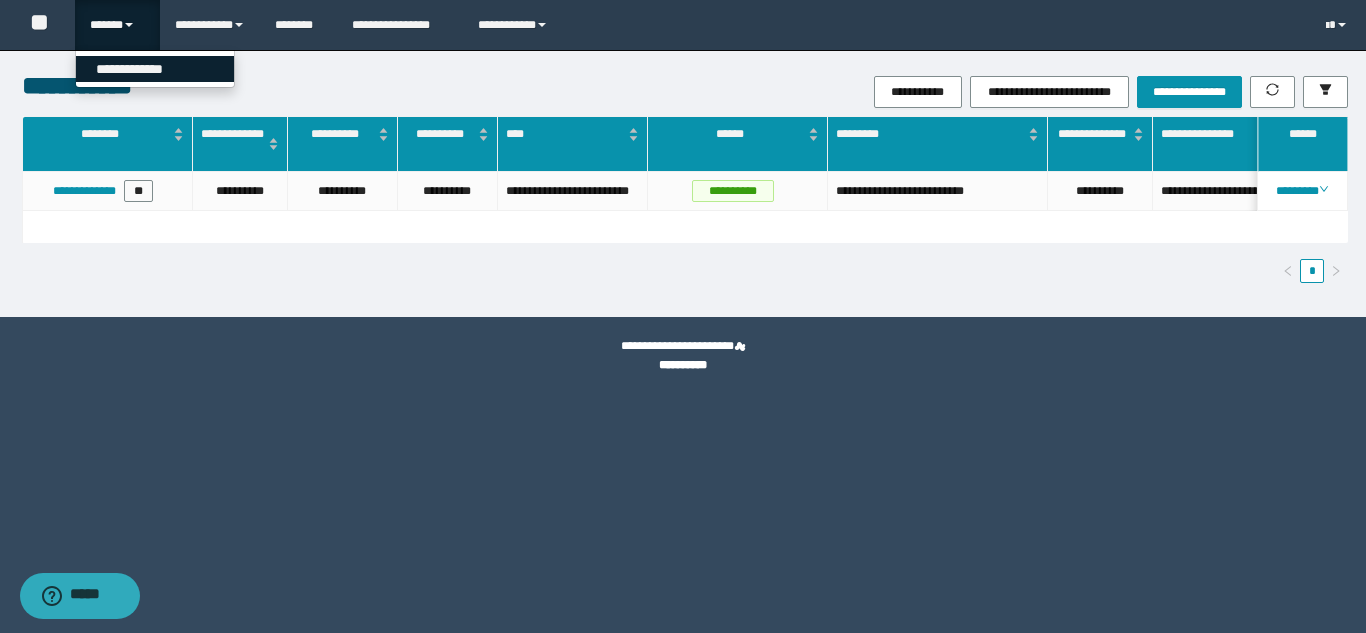 click on "**********" at bounding box center [155, 69] 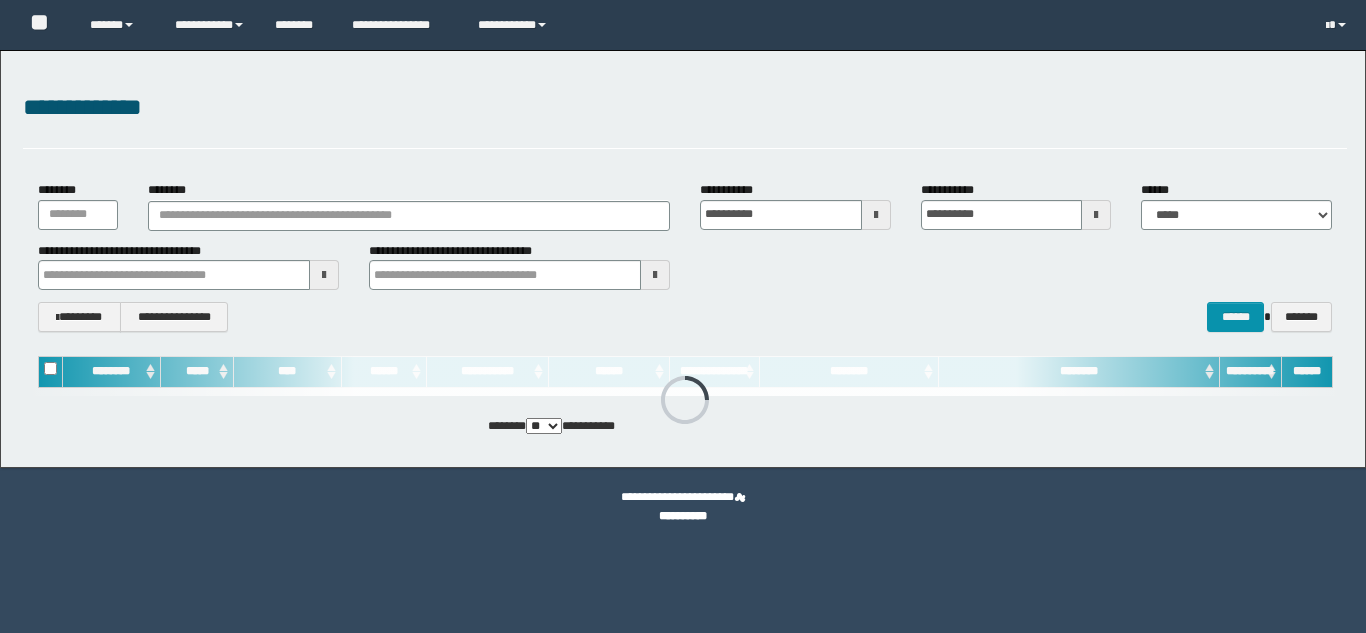 scroll, scrollTop: 0, scrollLeft: 0, axis: both 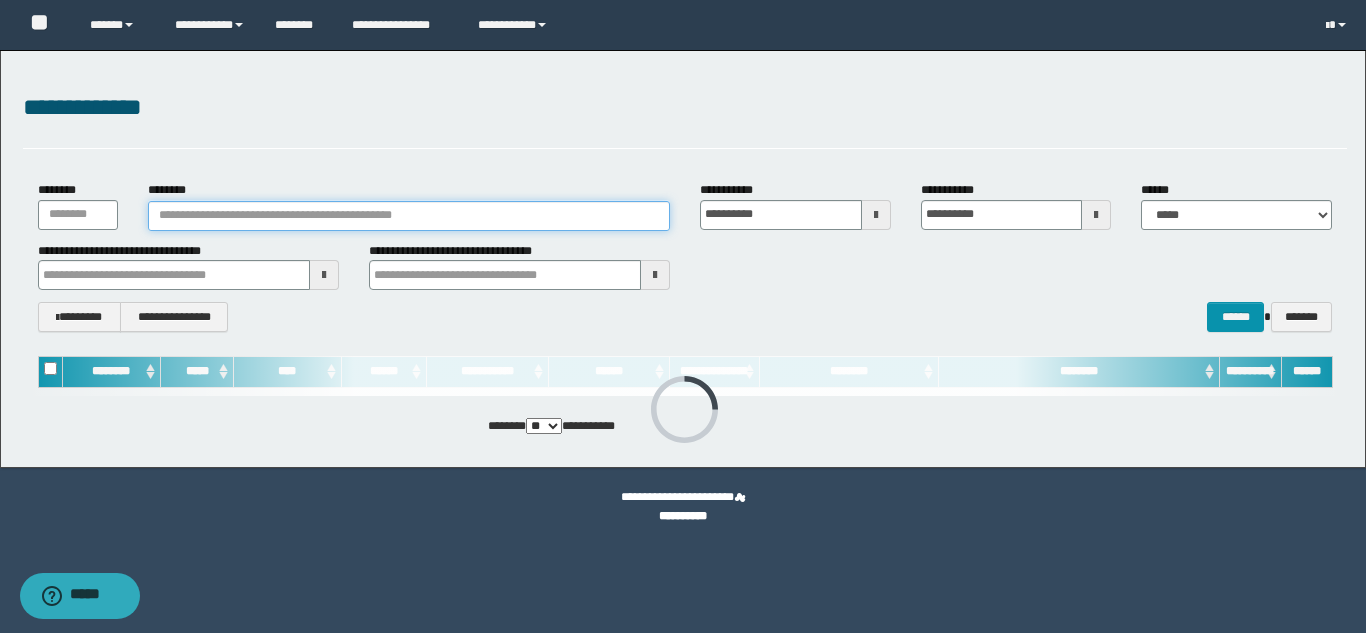 click on "********" at bounding box center [409, 216] 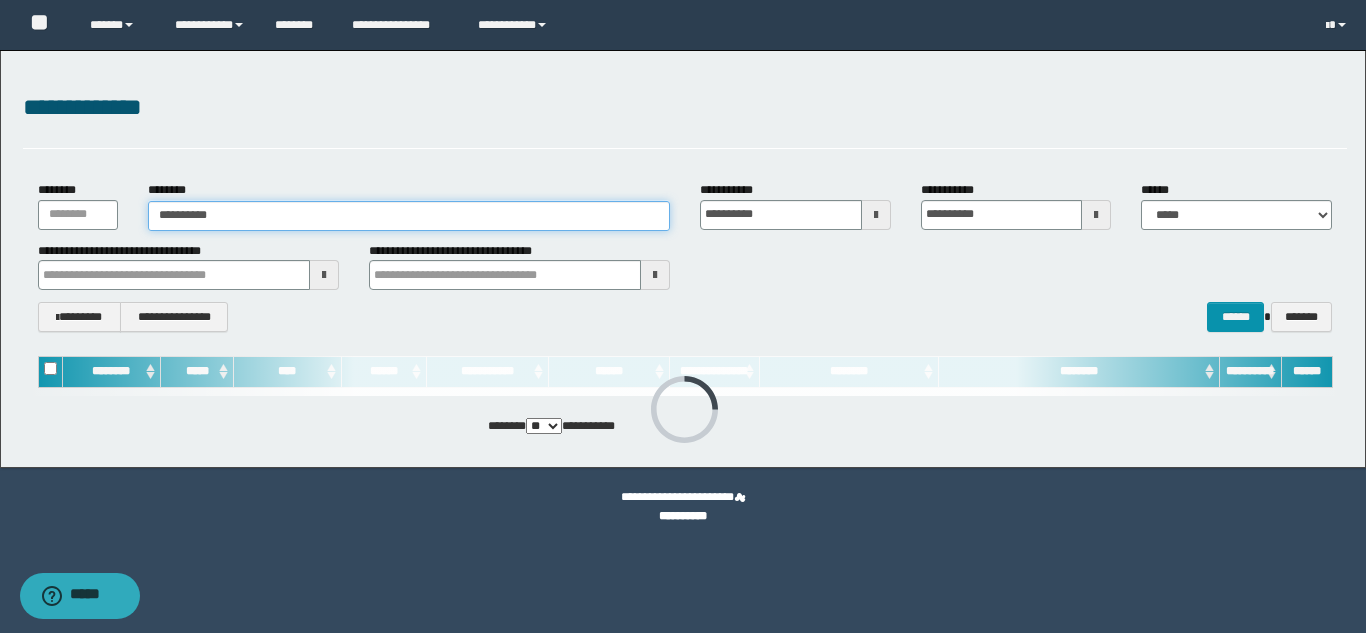 click on "**********" at bounding box center [409, 216] 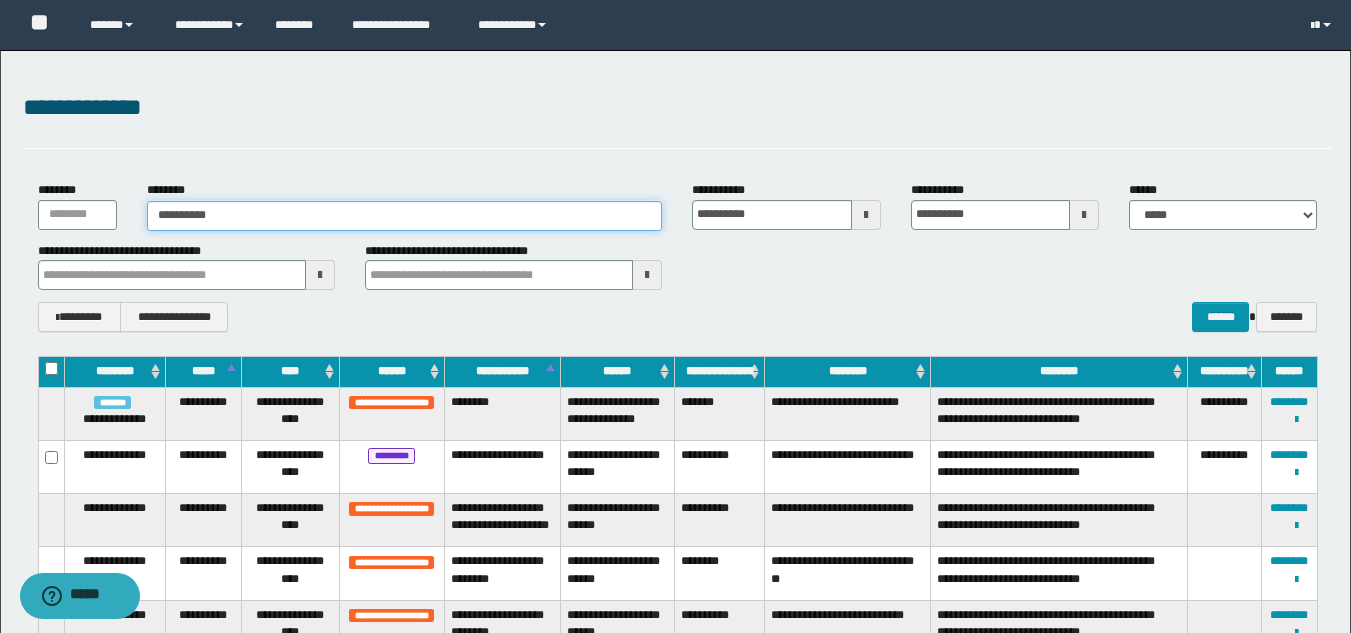 click on "**********" at bounding box center (405, 216) 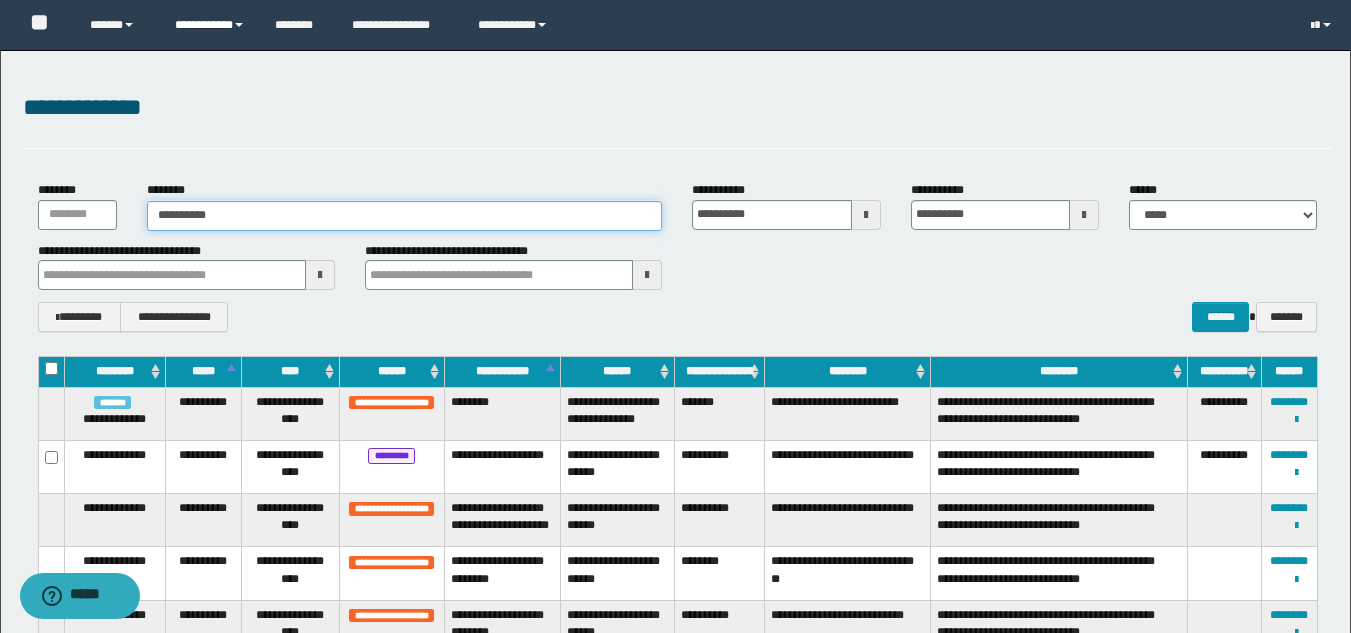 type on "**********" 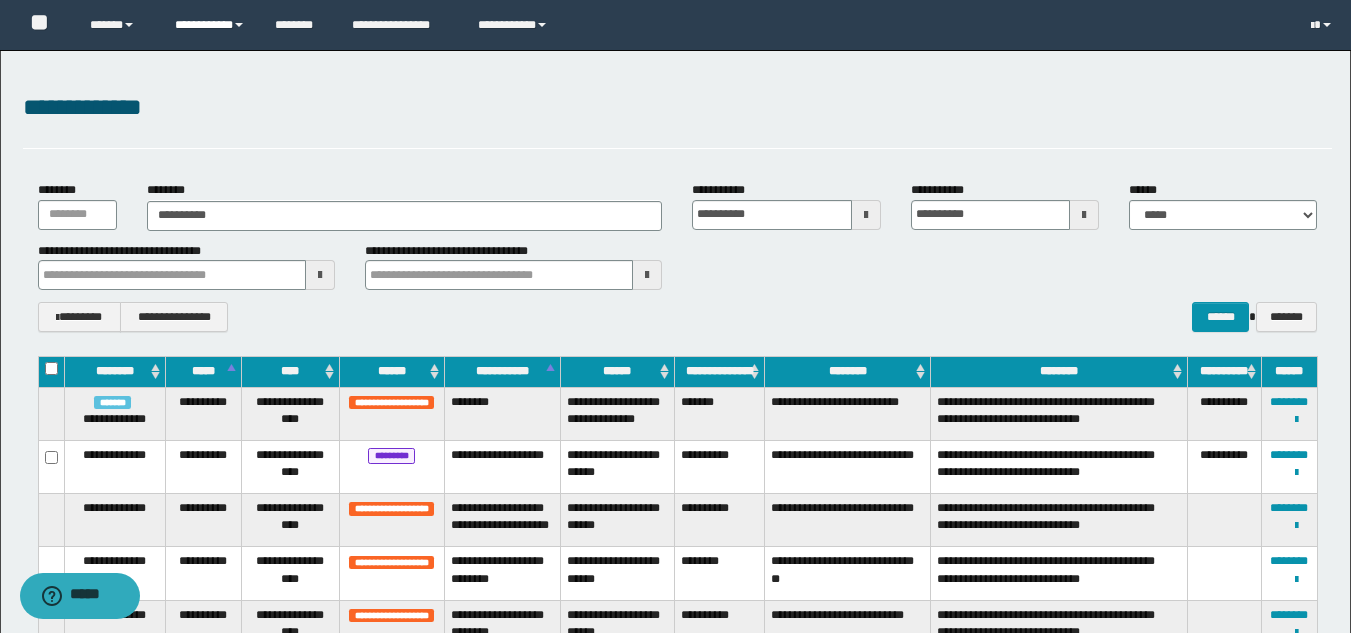 click on "**********" at bounding box center [210, 25] 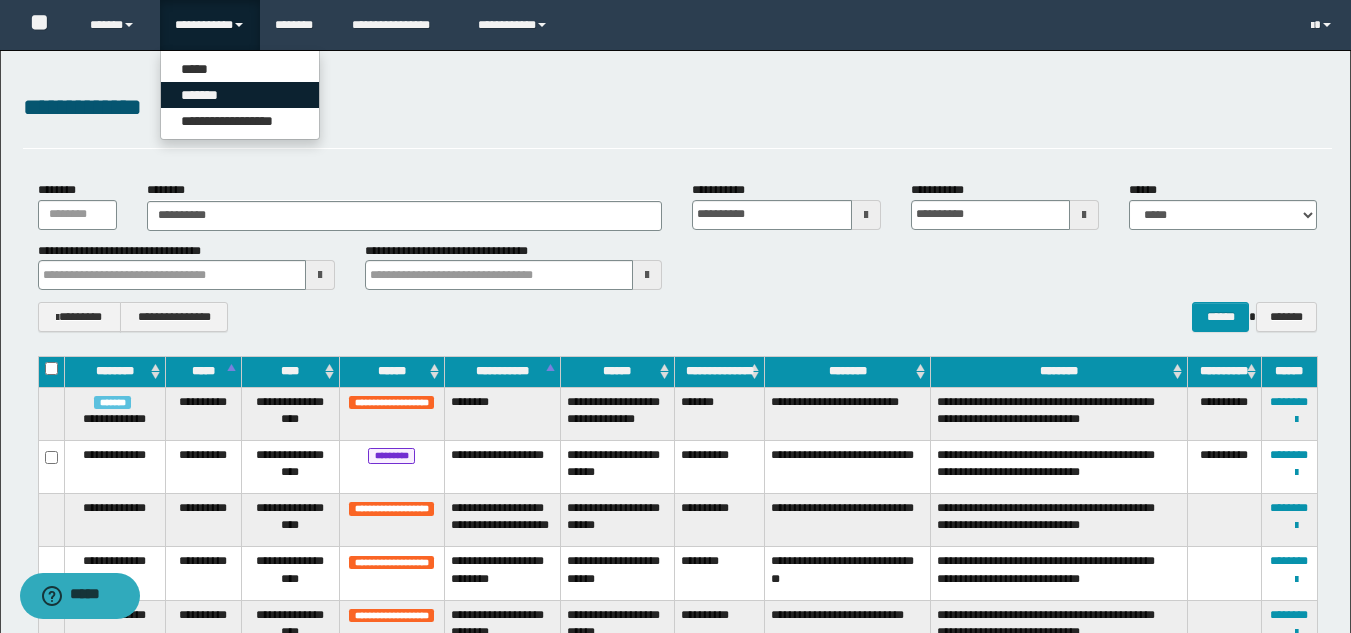 click on "*******" at bounding box center (240, 95) 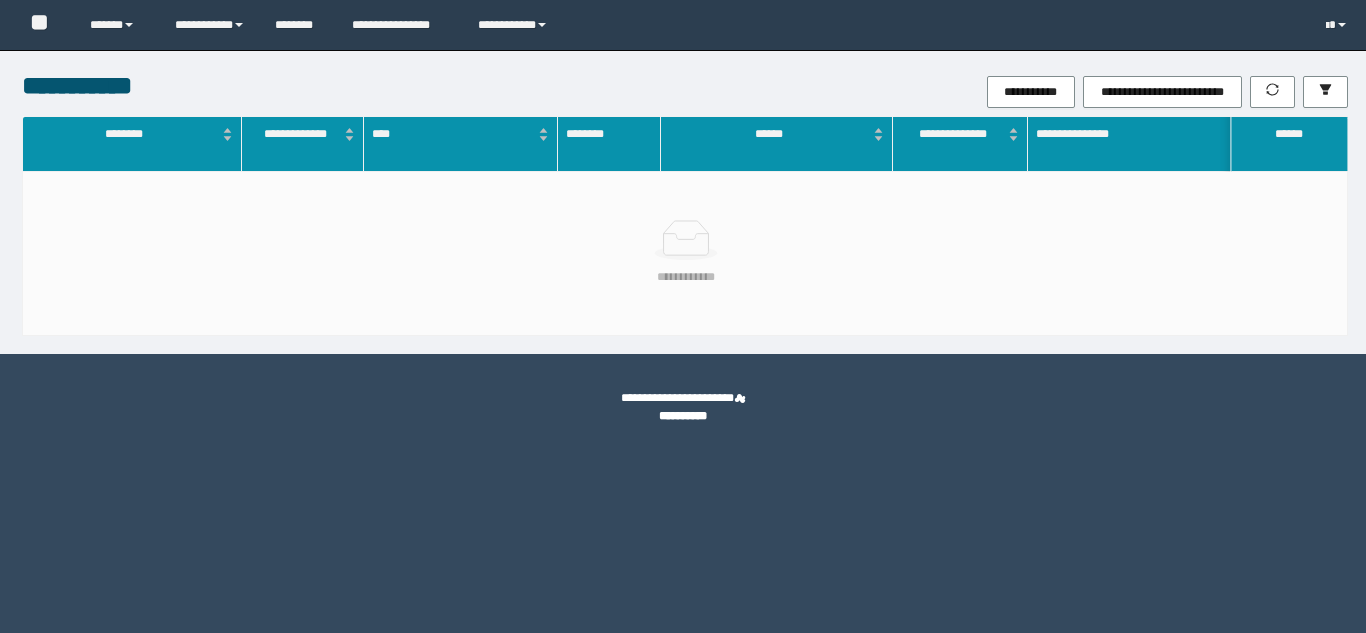 scroll, scrollTop: 0, scrollLeft: 0, axis: both 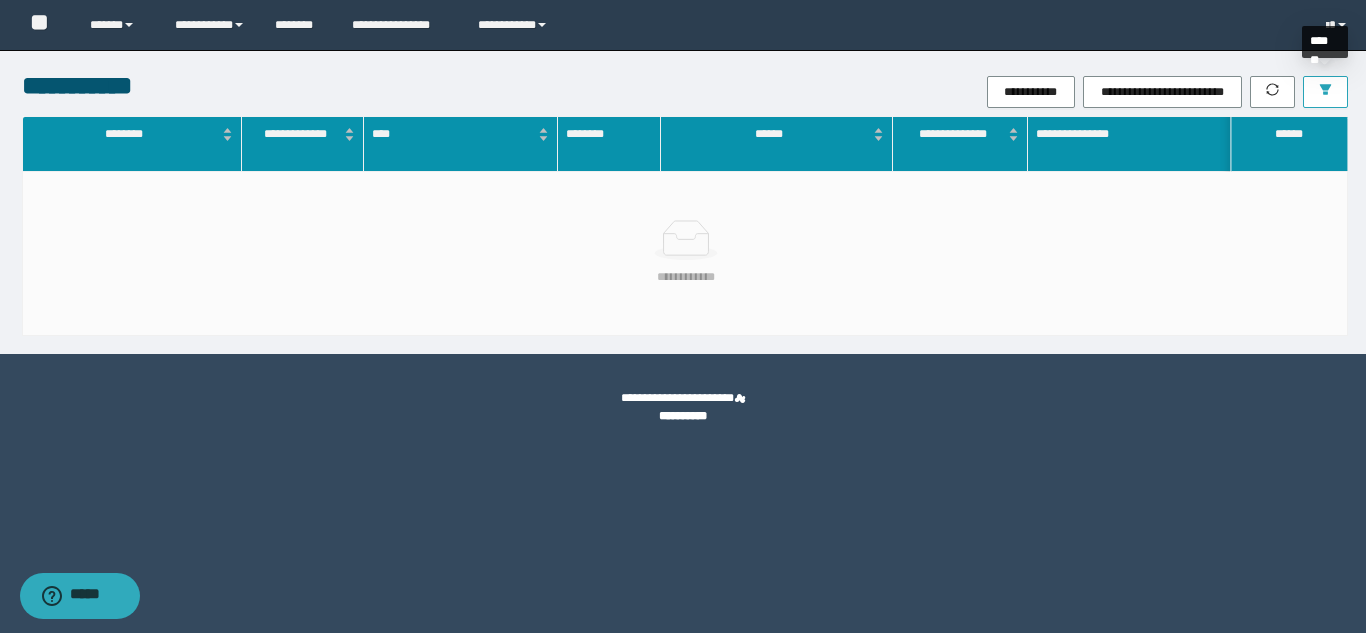click 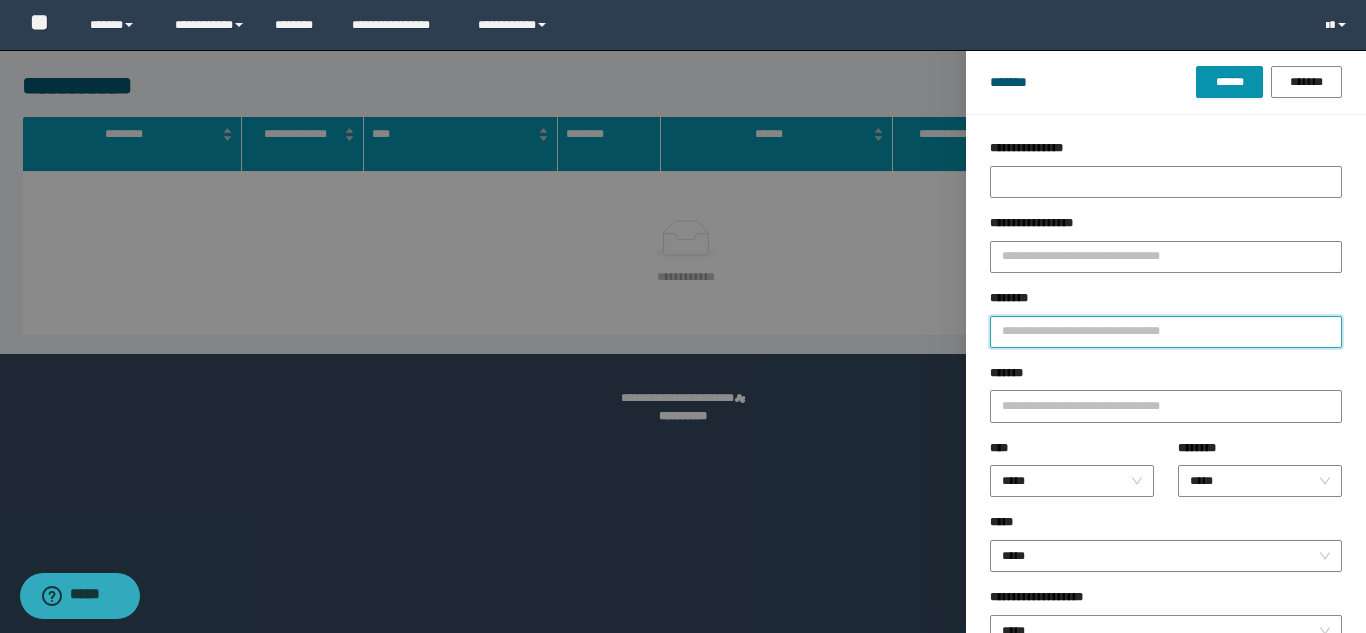 click on "********" at bounding box center [1166, 332] 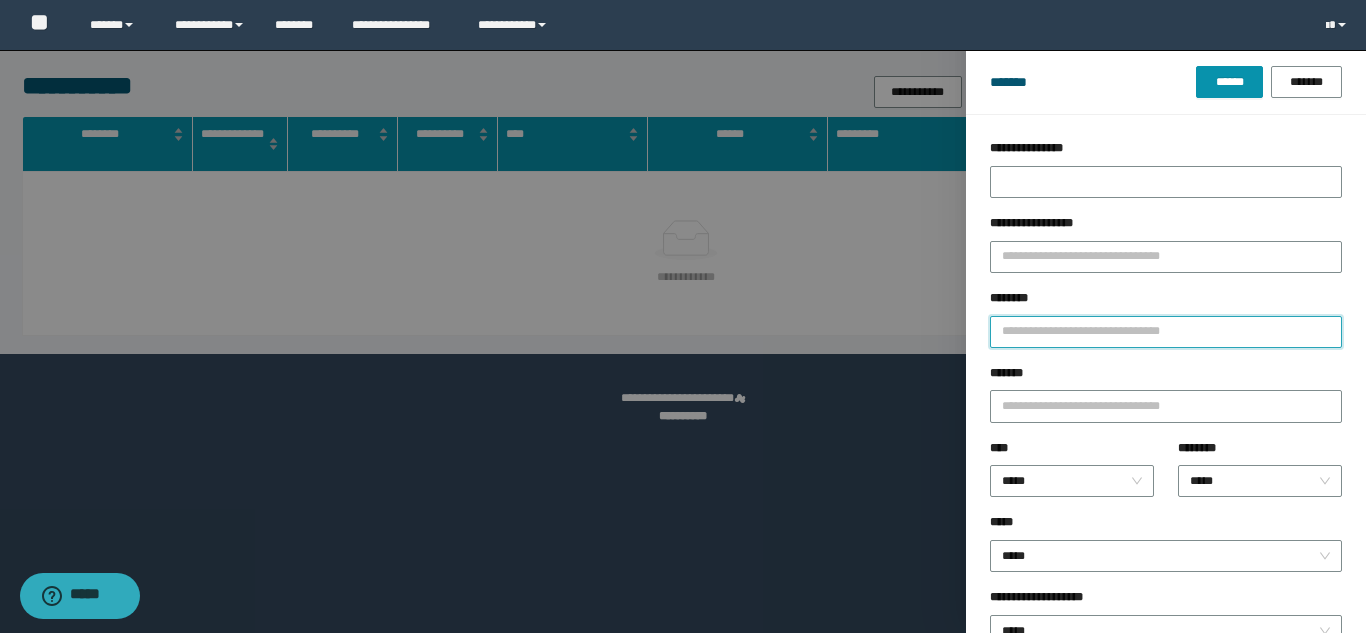 paste on "**********" 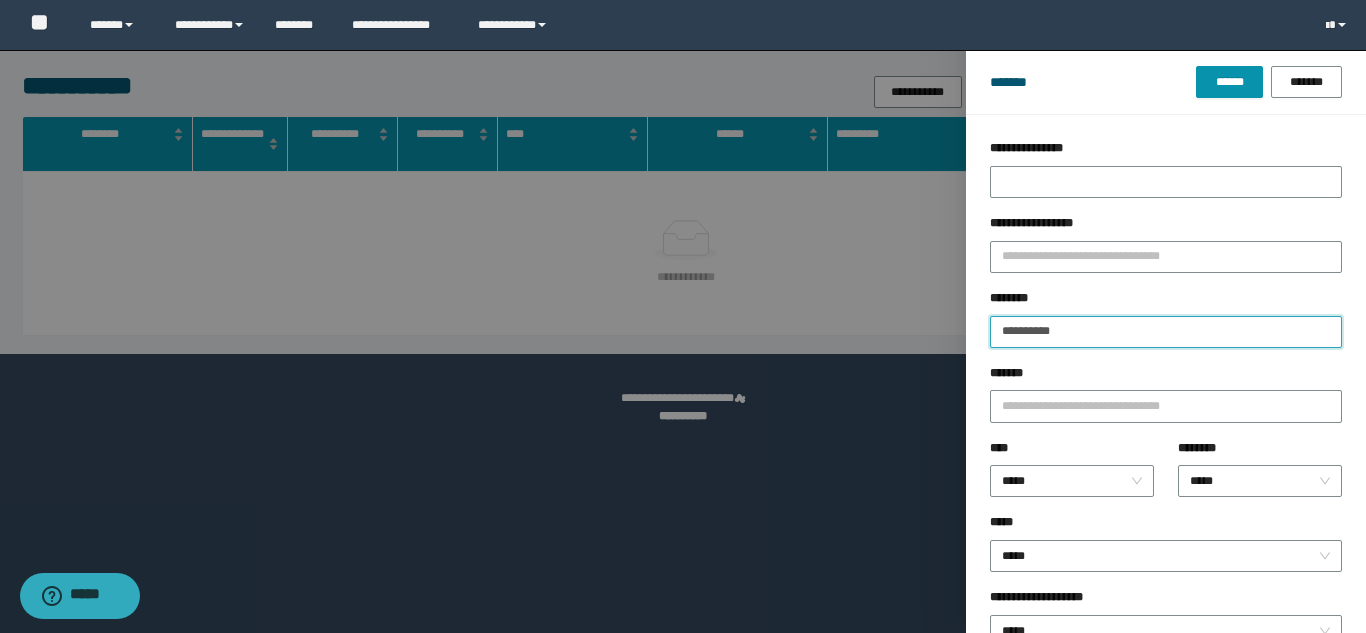 type on "**********" 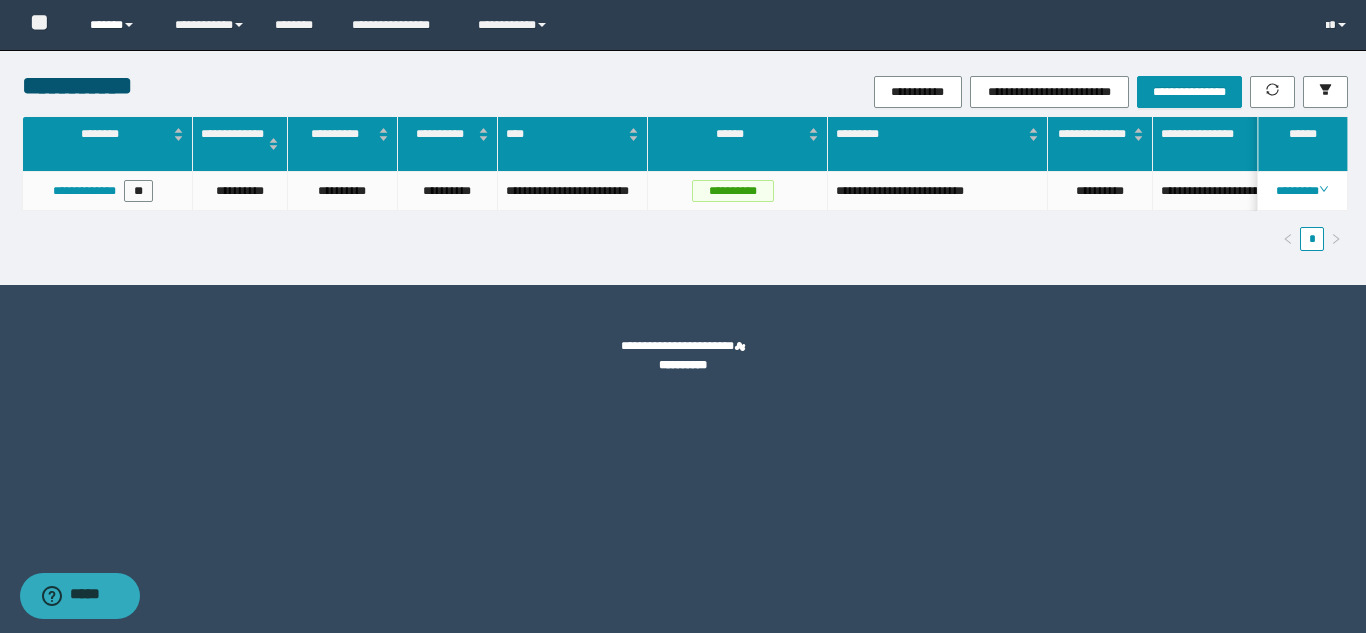click on "******" at bounding box center (117, 25) 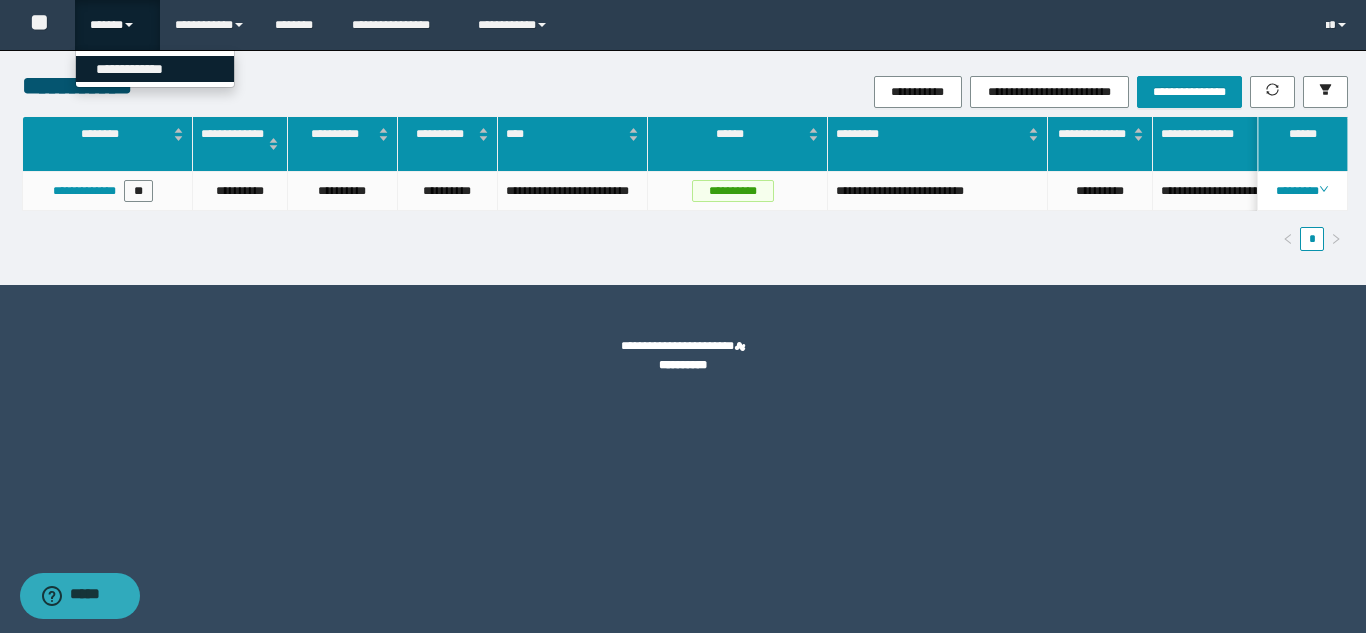 click on "**********" at bounding box center [155, 69] 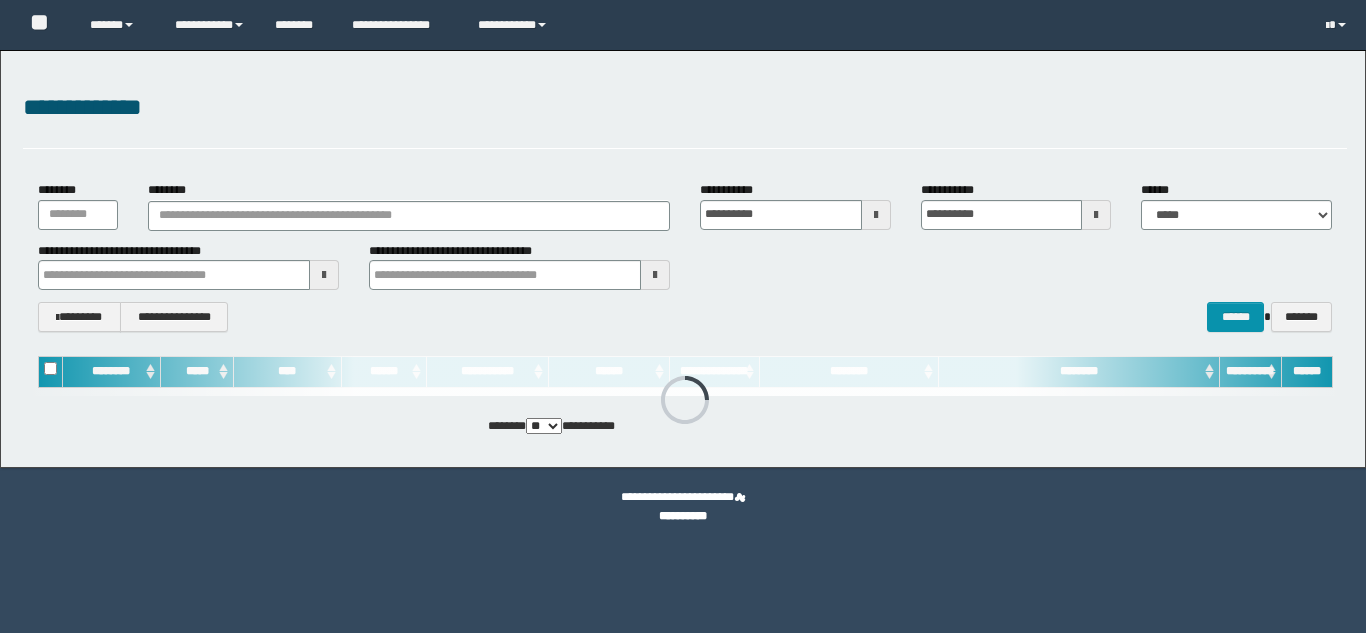 scroll, scrollTop: 0, scrollLeft: 0, axis: both 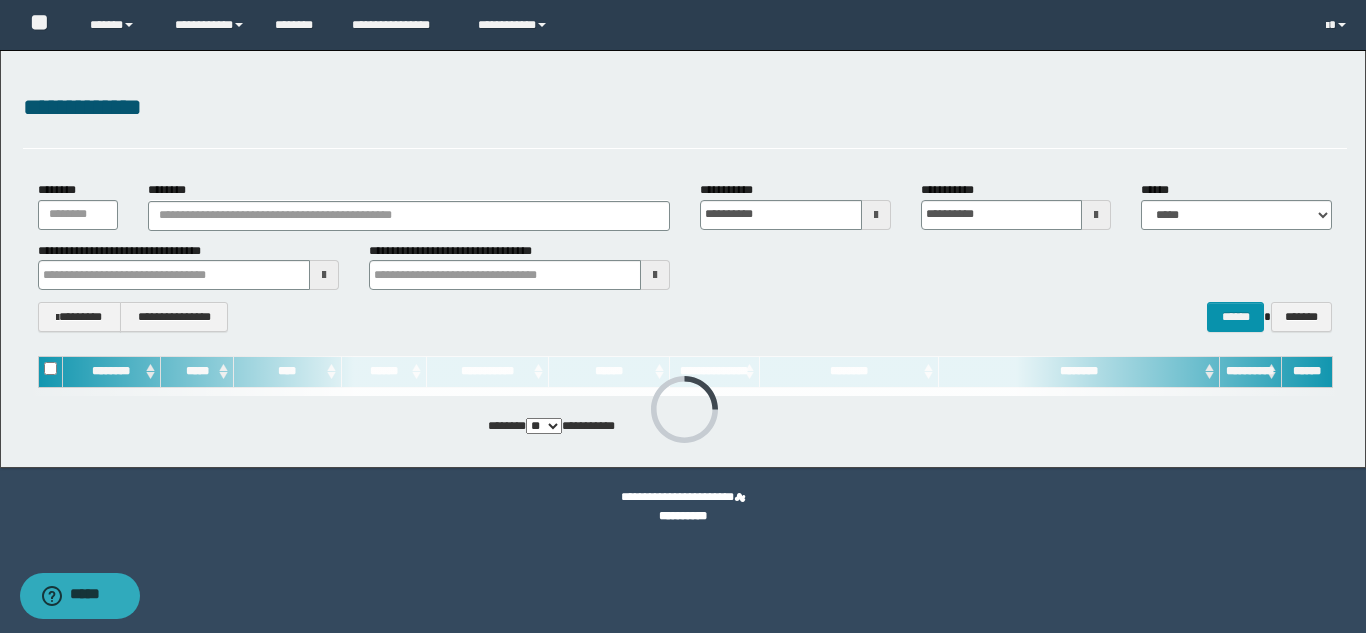 click on "********" at bounding box center [409, 205] 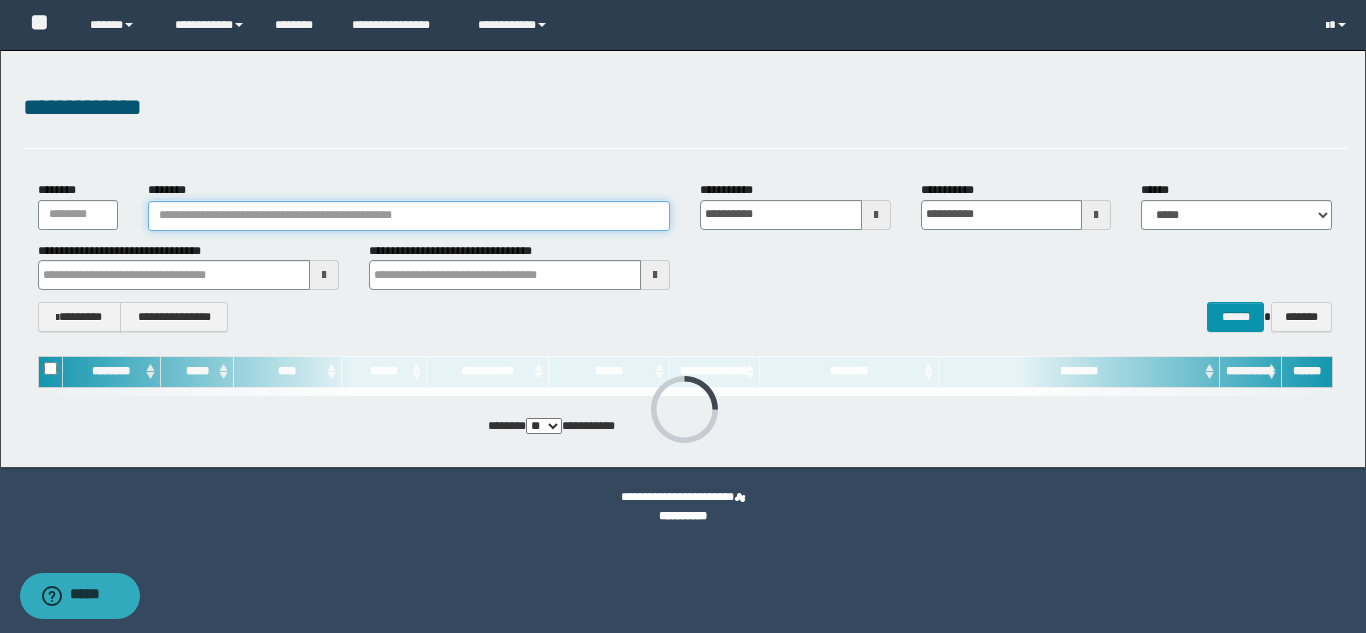 click on "********" at bounding box center [409, 216] 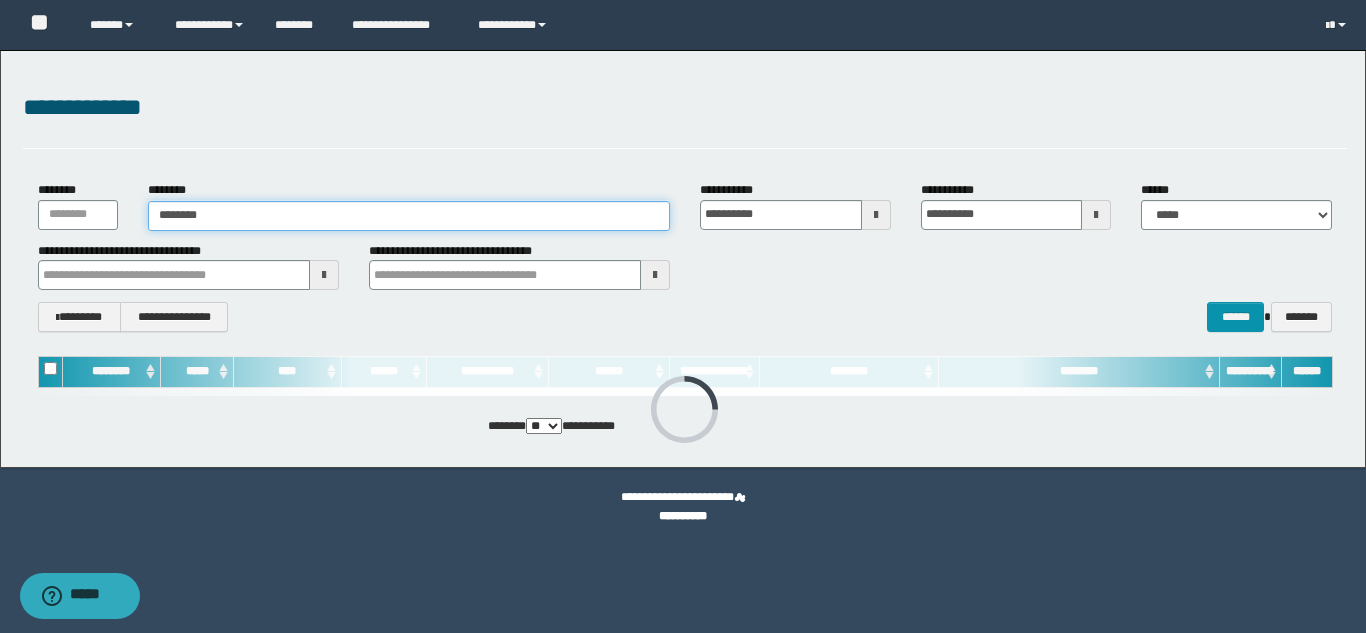 type on "********" 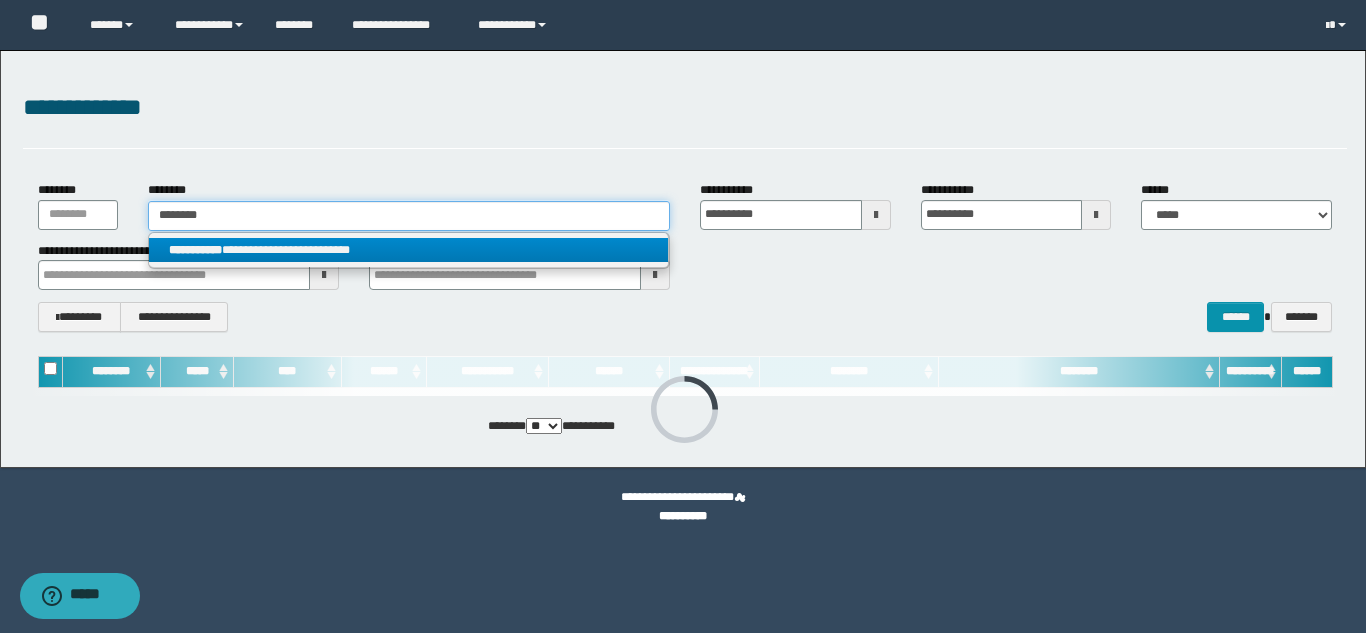 type on "********" 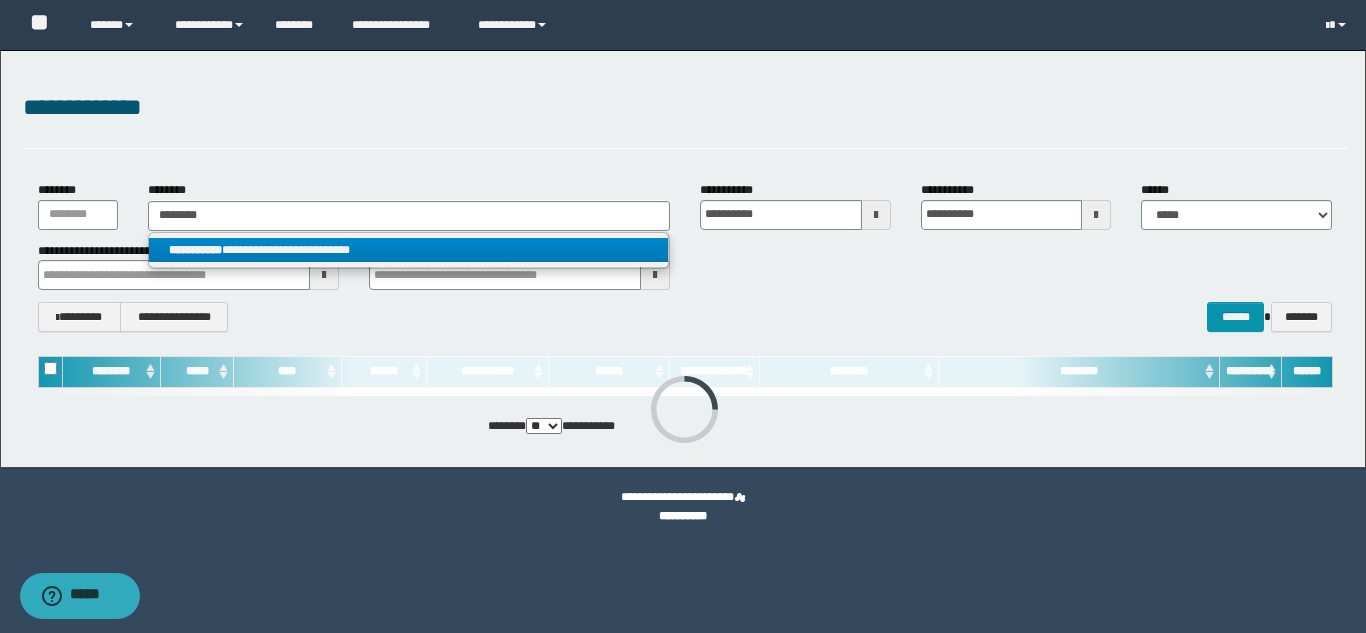 click on "**********" at bounding box center [408, 250] 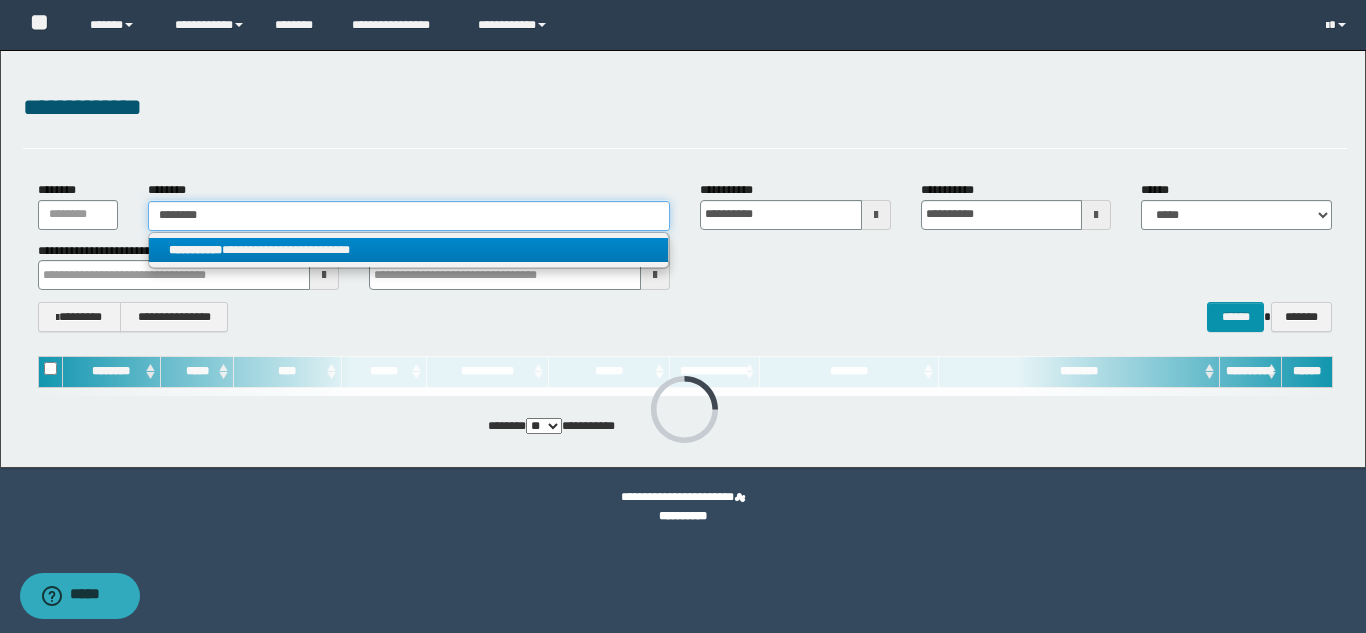 type 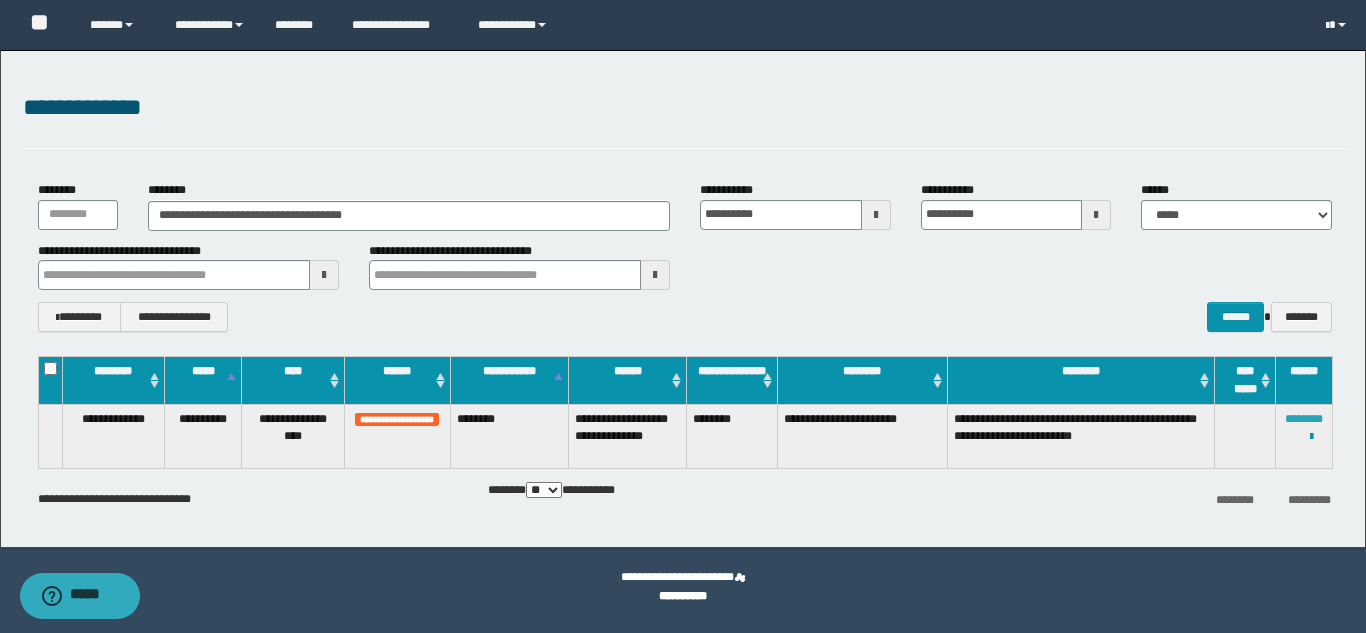 click on "********" at bounding box center [1304, 419] 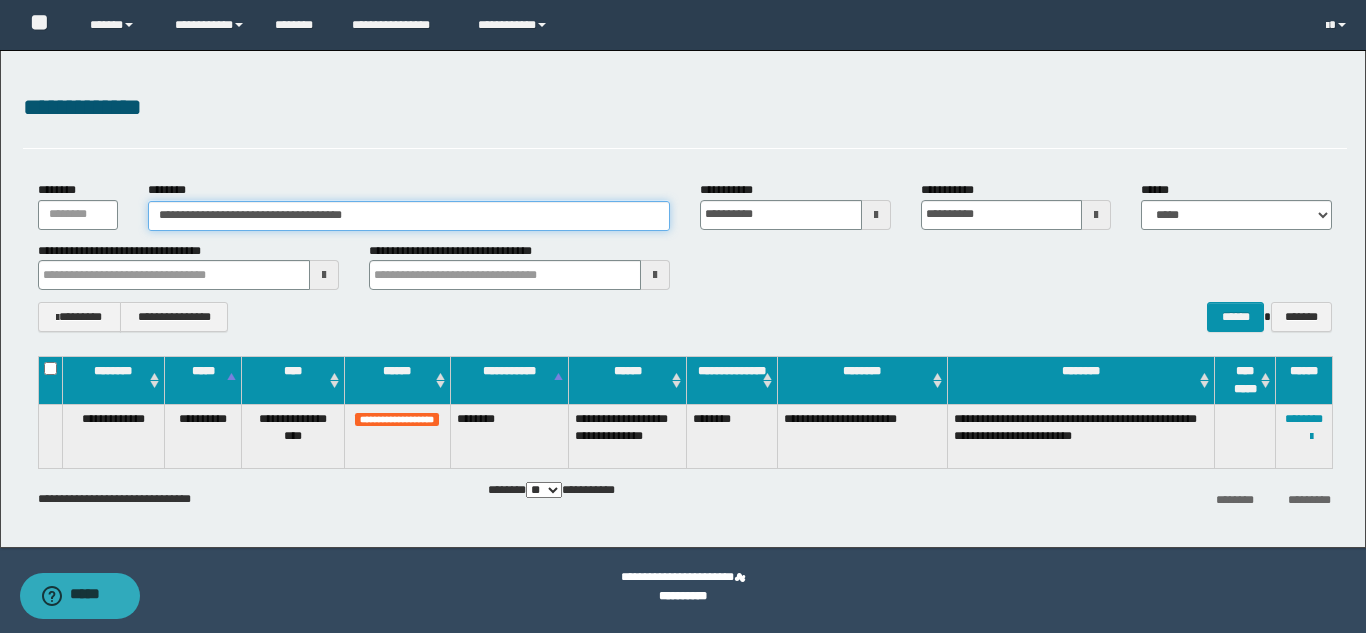 drag, startPoint x: 420, startPoint y: 217, endPoint x: 83, endPoint y: 178, distance: 339.24918 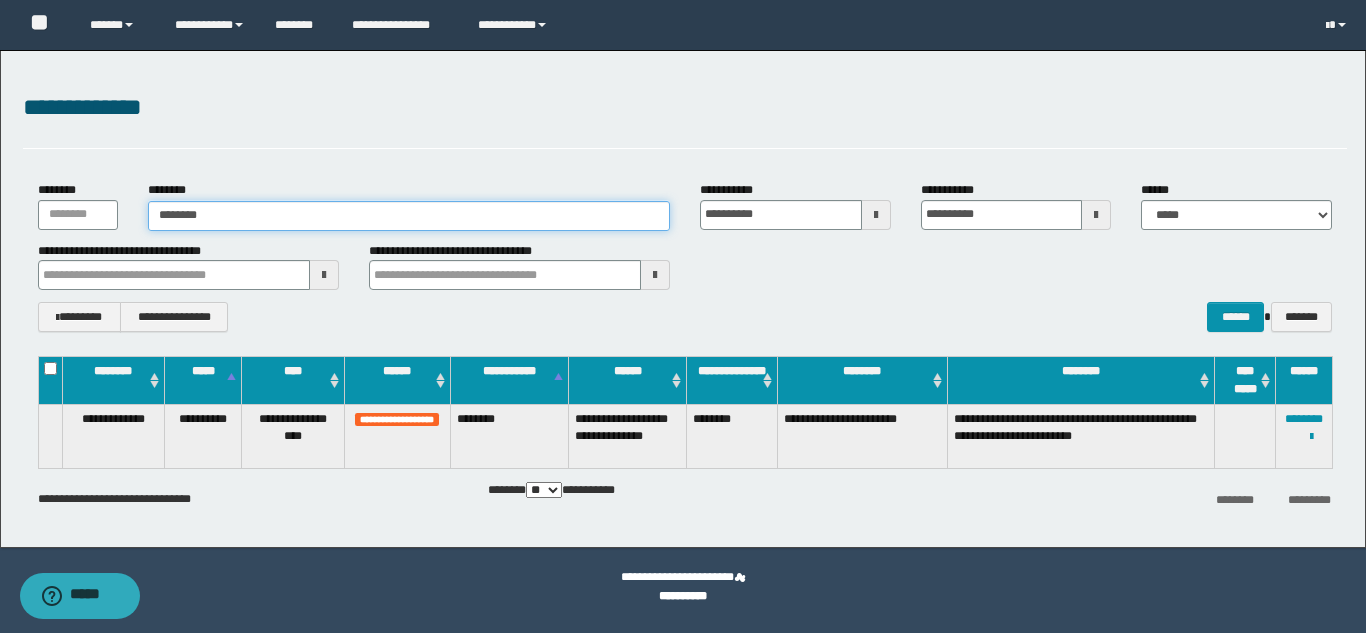 type on "********" 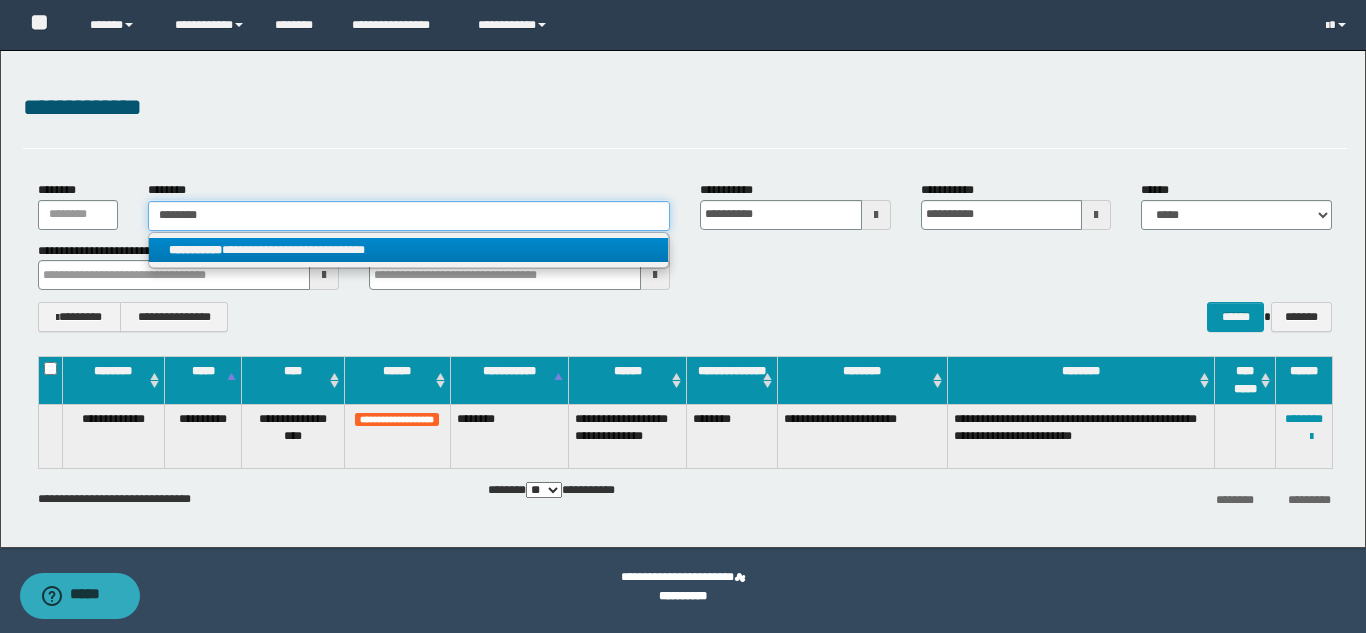 type on "********" 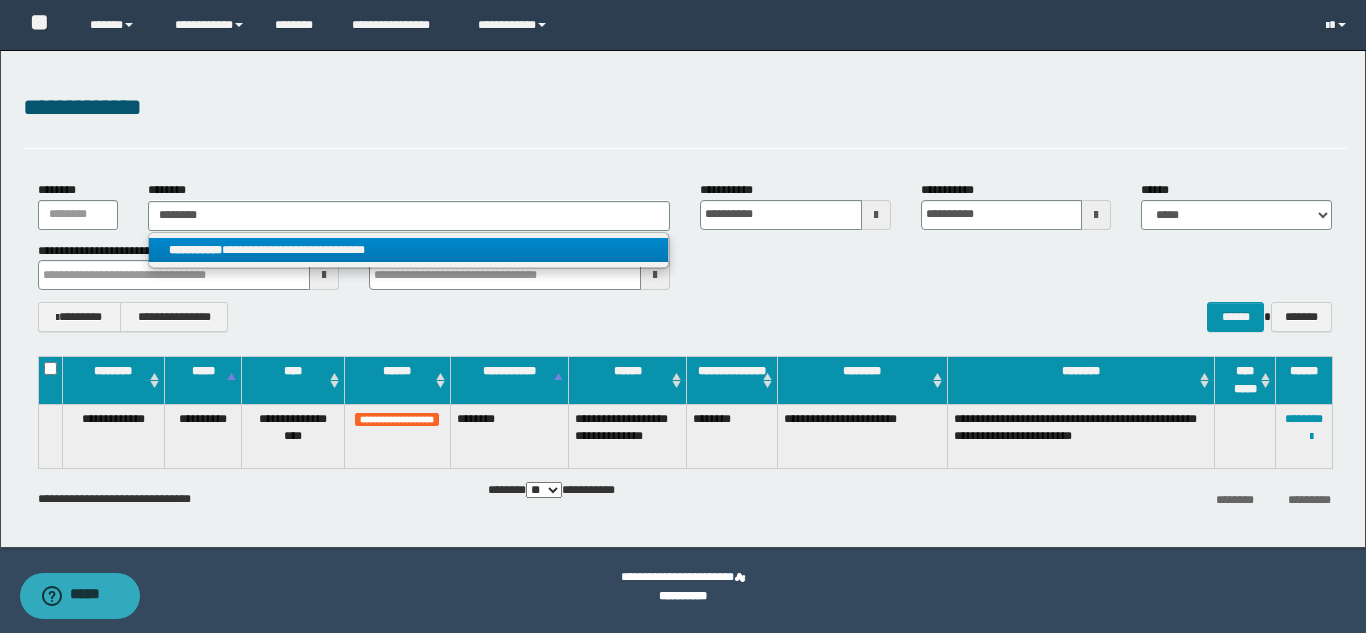 click on "**********" at bounding box center (408, 250) 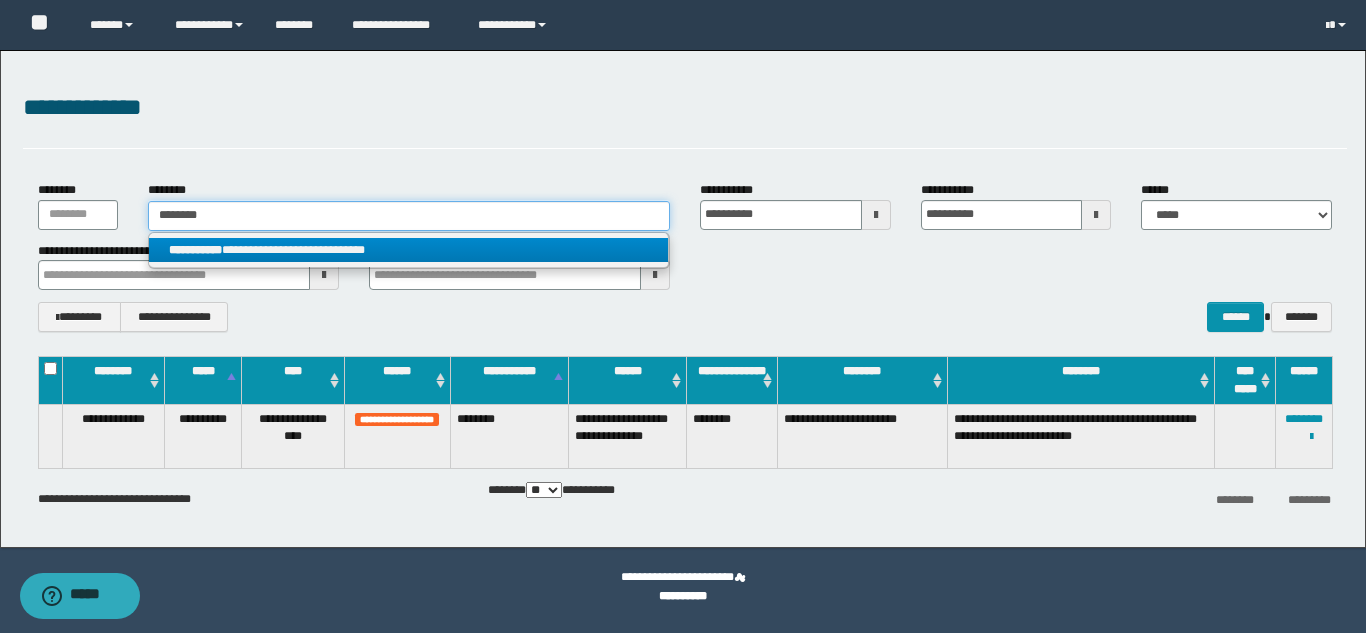 type 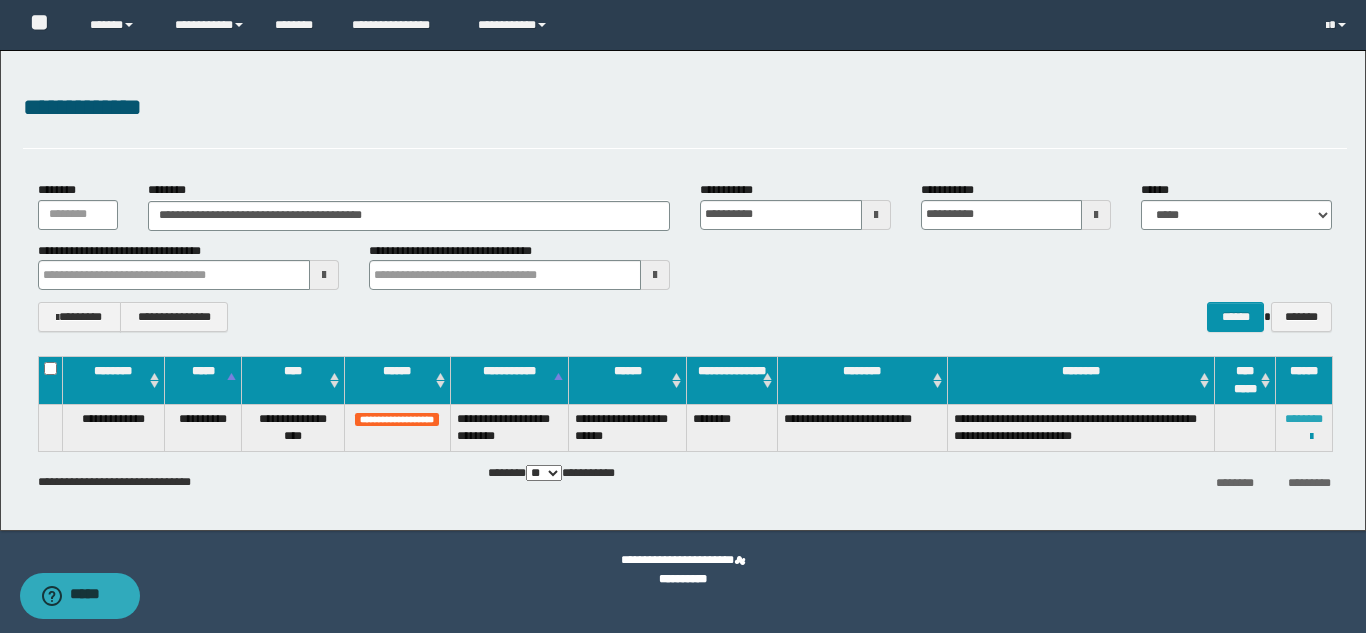 click on "********" at bounding box center (1304, 419) 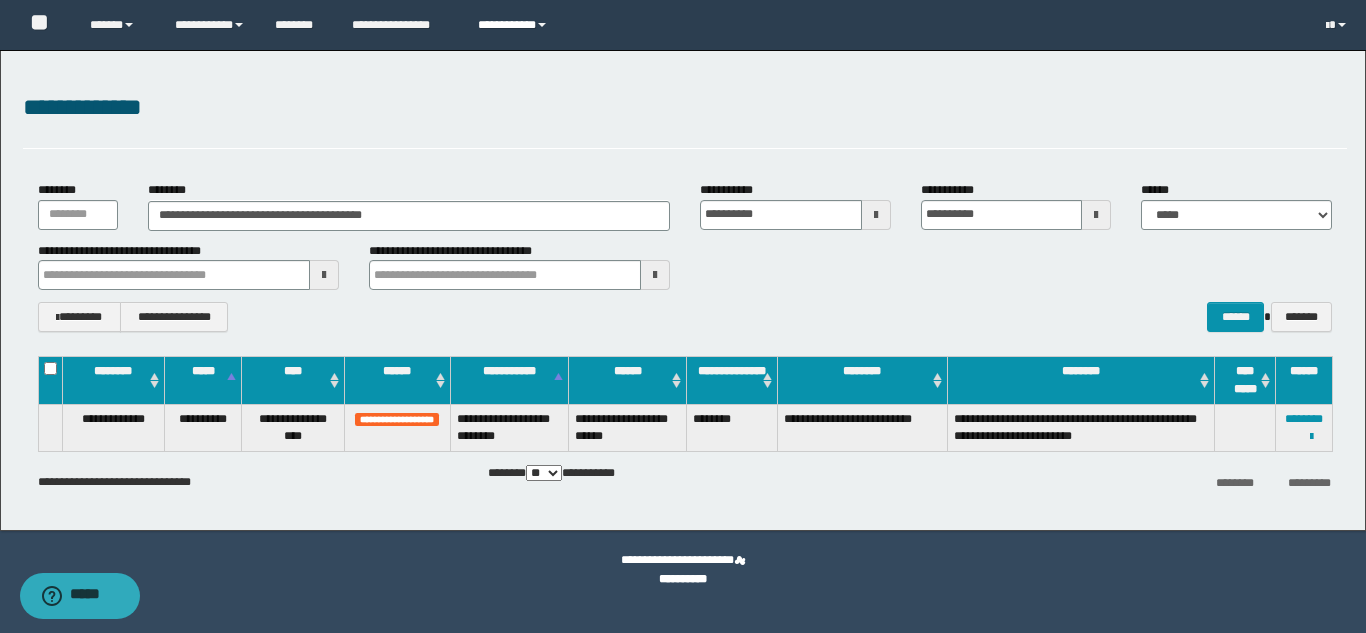 click on "**********" at bounding box center [515, 25] 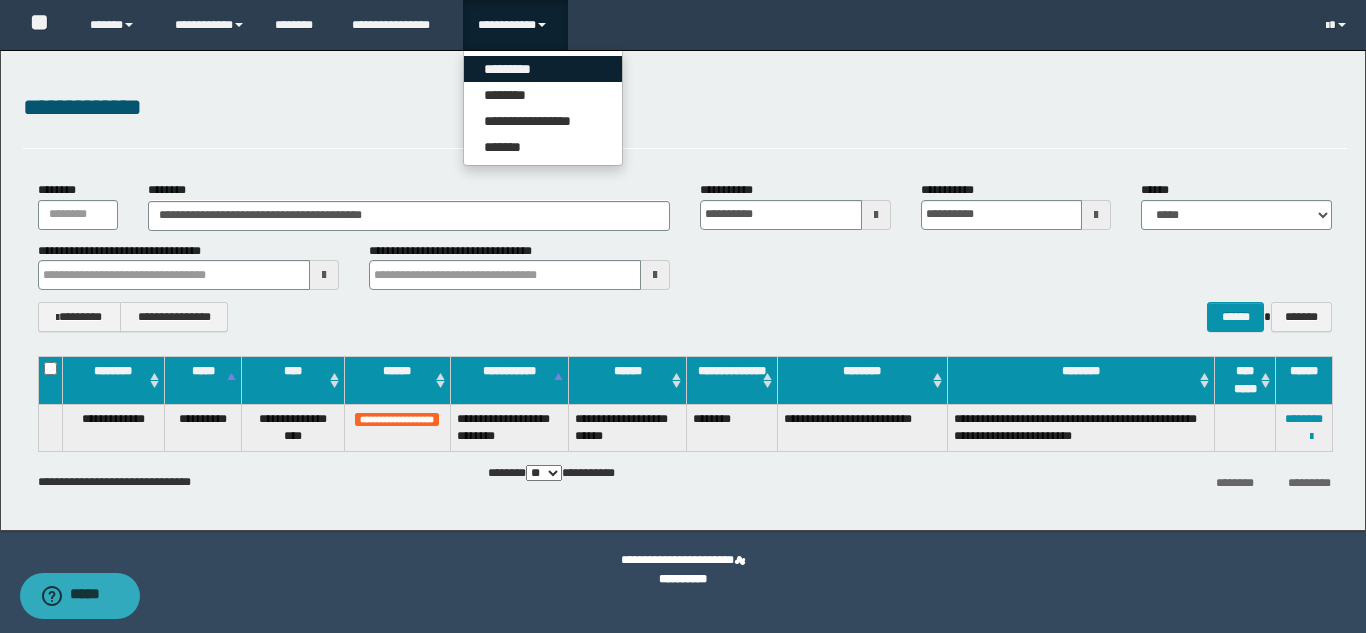 click on "*********" at bounding box center (543, 69) 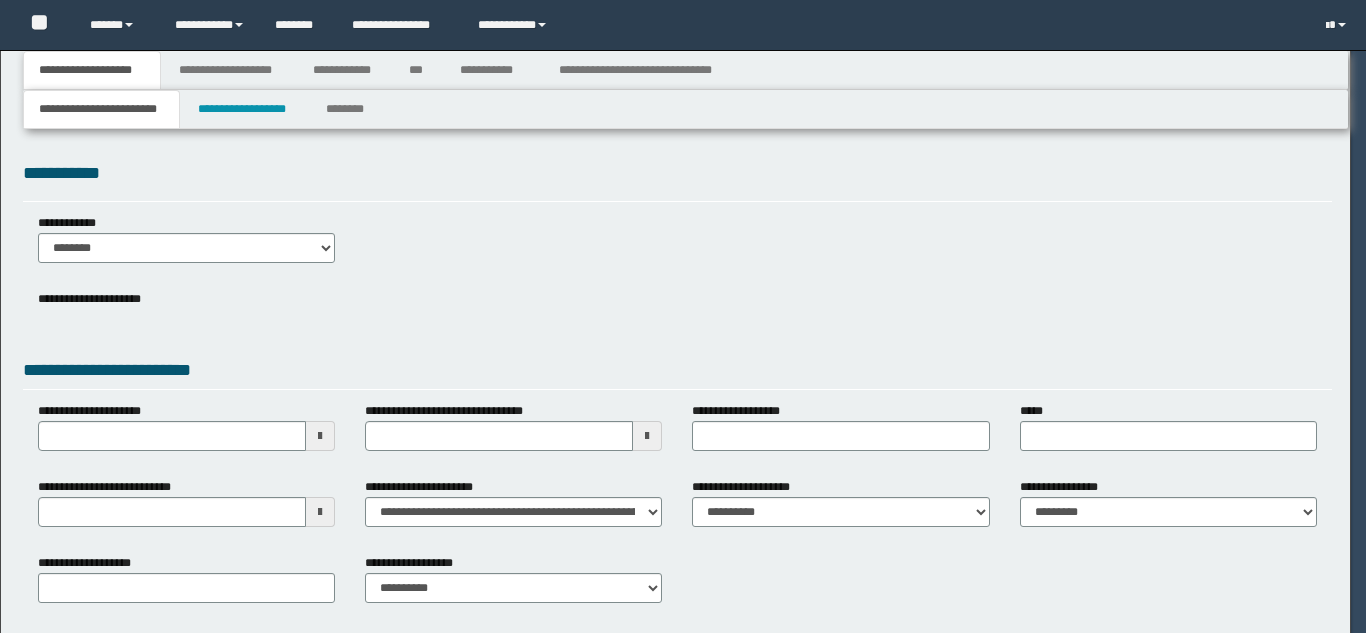 scroll, scrollTop: 16, scrollLeft: 0, axis: vertical 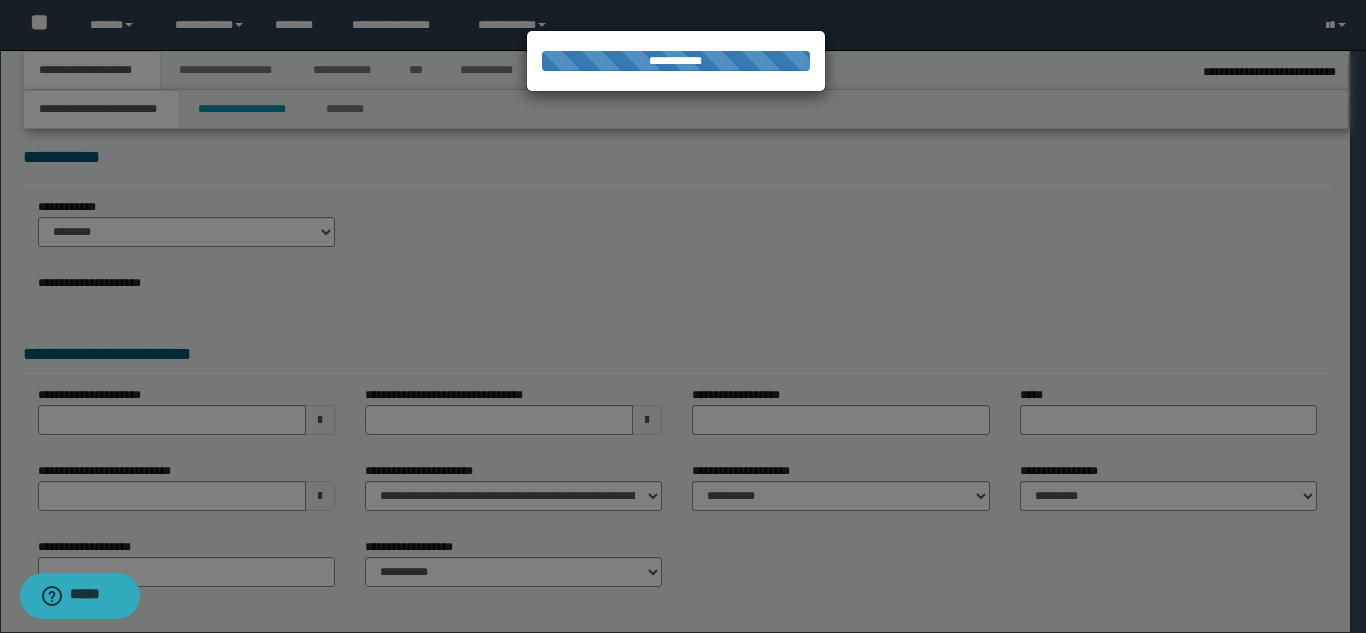 select on "*" 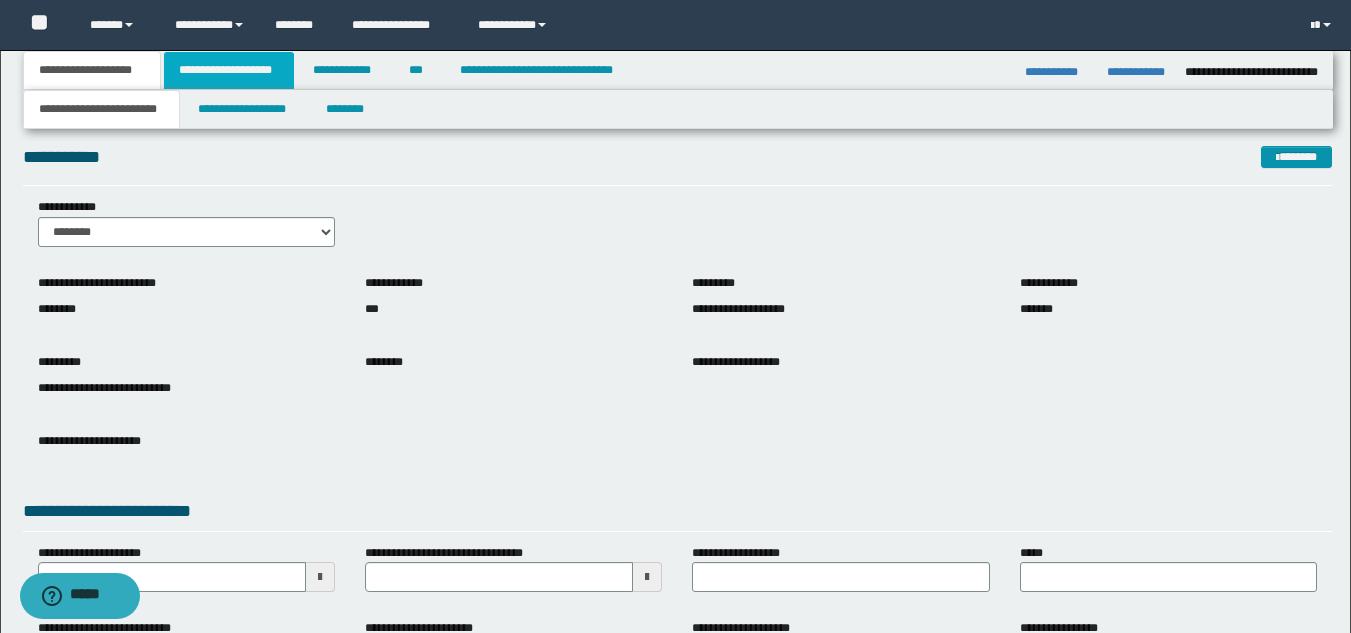 click on "**********" at bounding box center [229, 70] 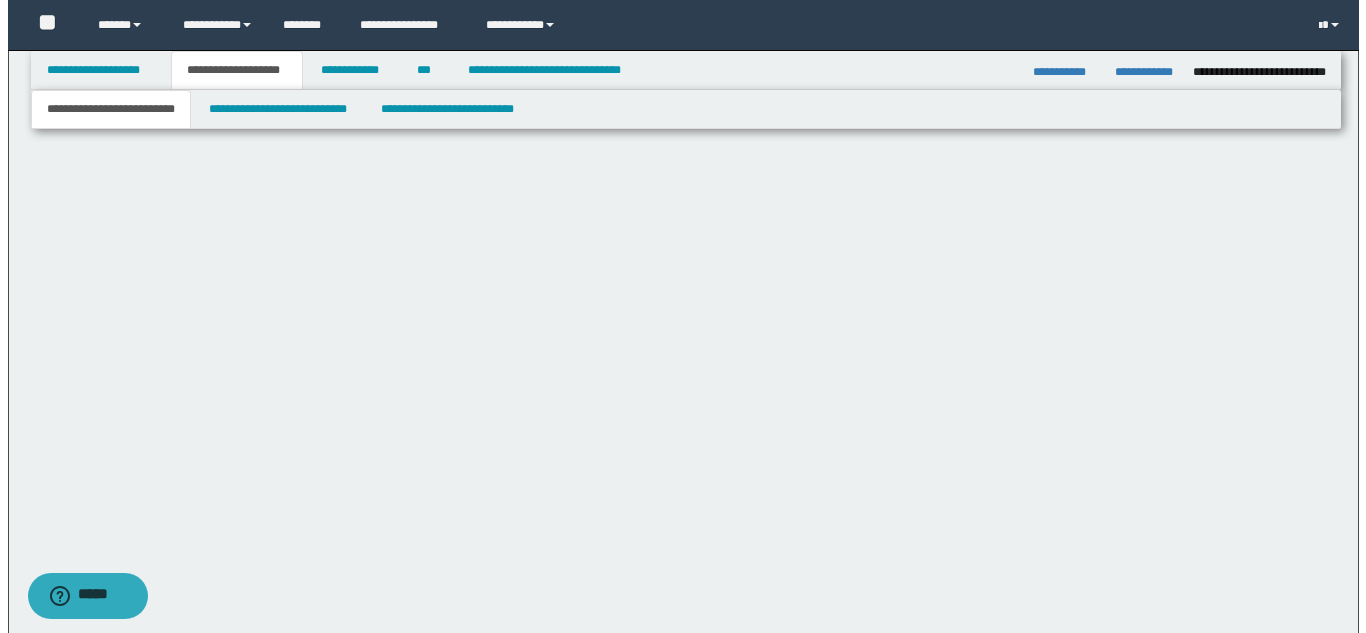 scroll, scrollTop: 0, scrollLeft: 0, axis: both 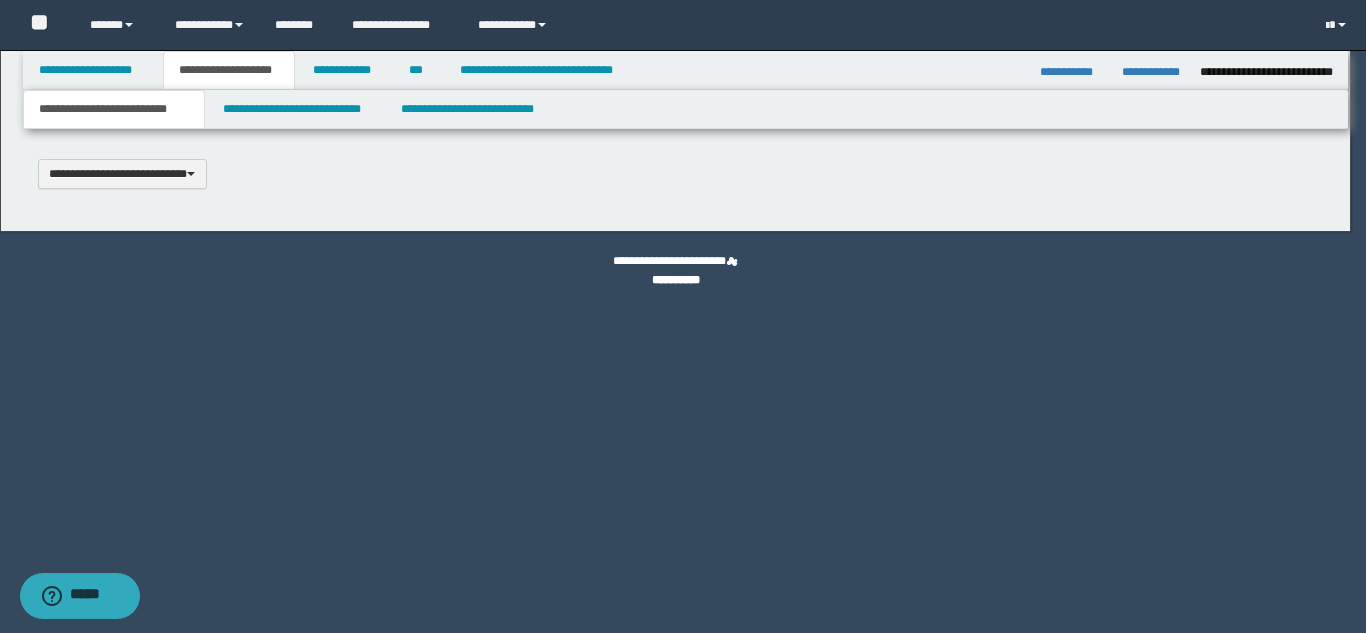 type 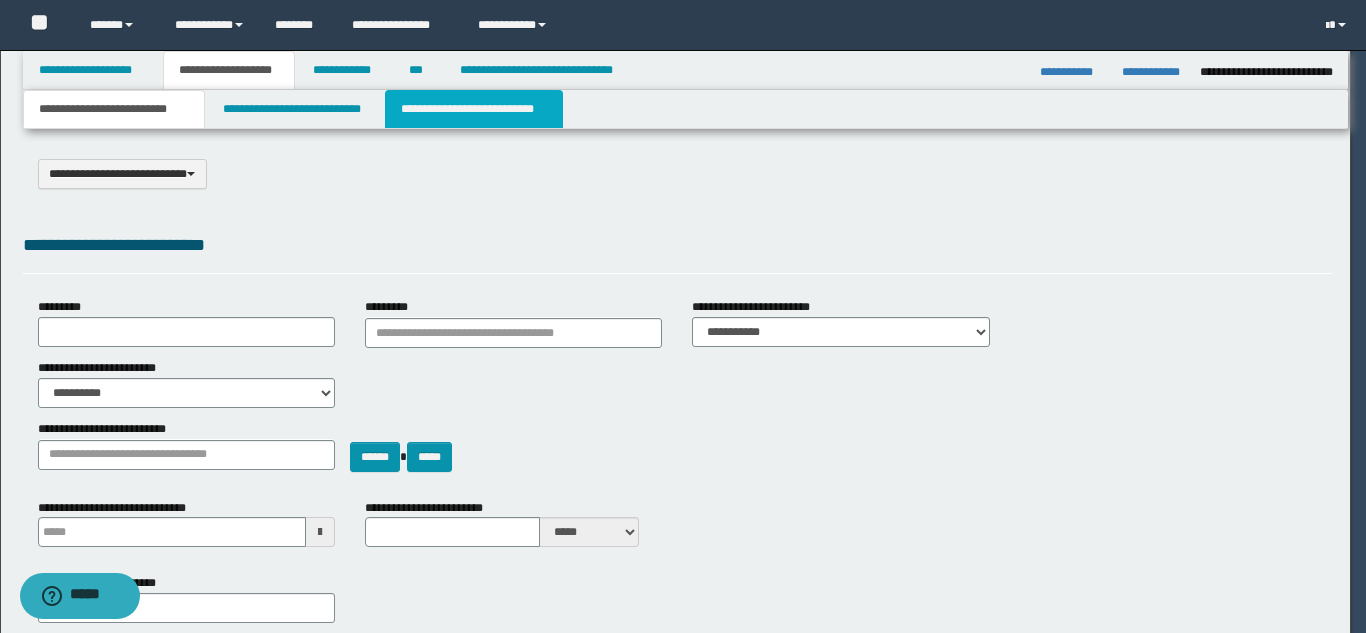click on "**********" at bounding box center (474, 109) 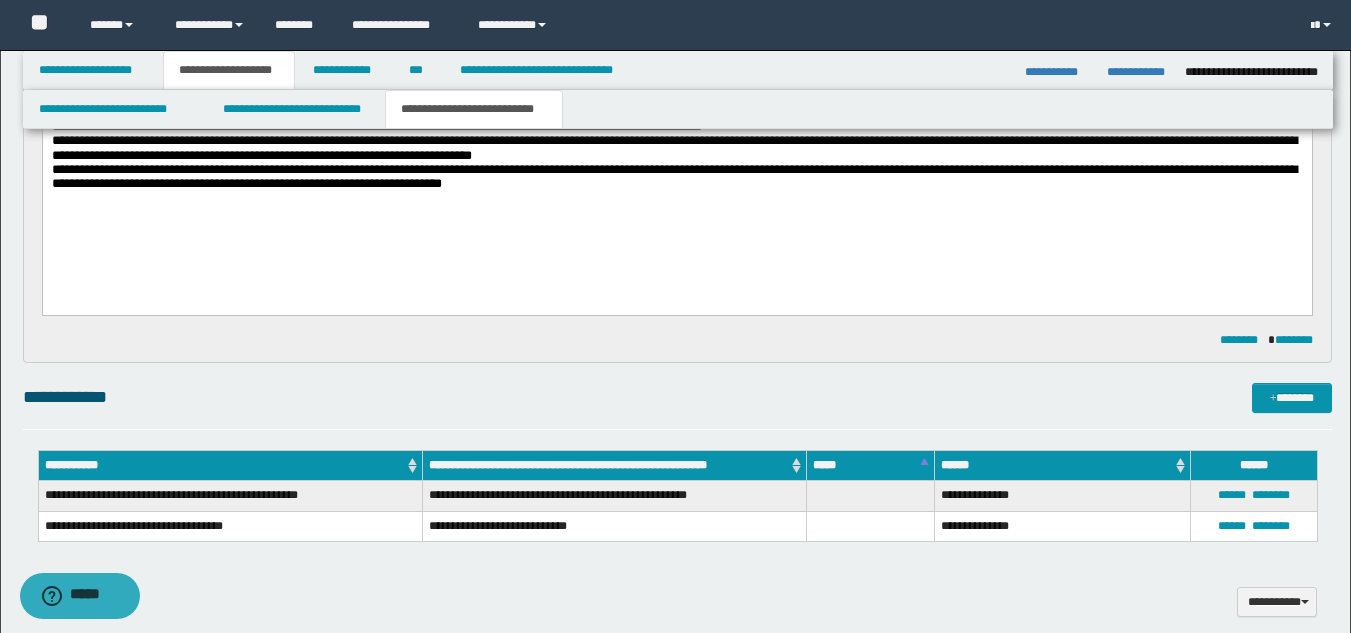 scroll, scrollTop: 0, scrollLeft: 0, axis: both 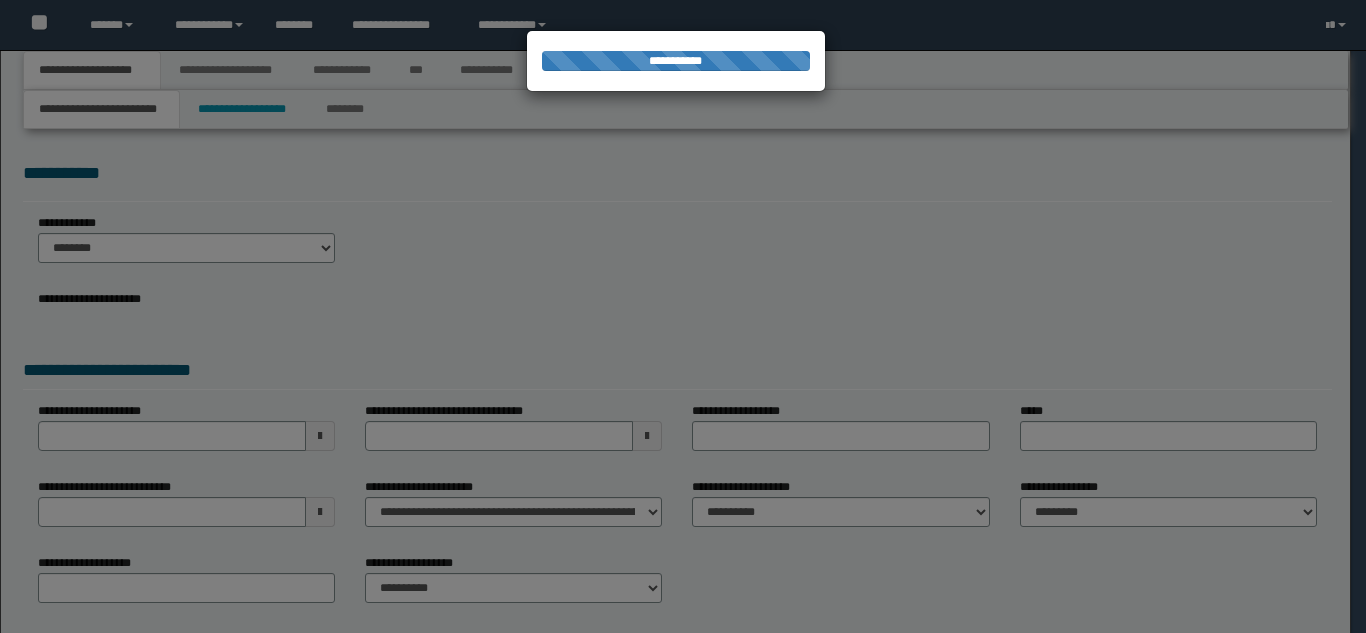 select on "**" 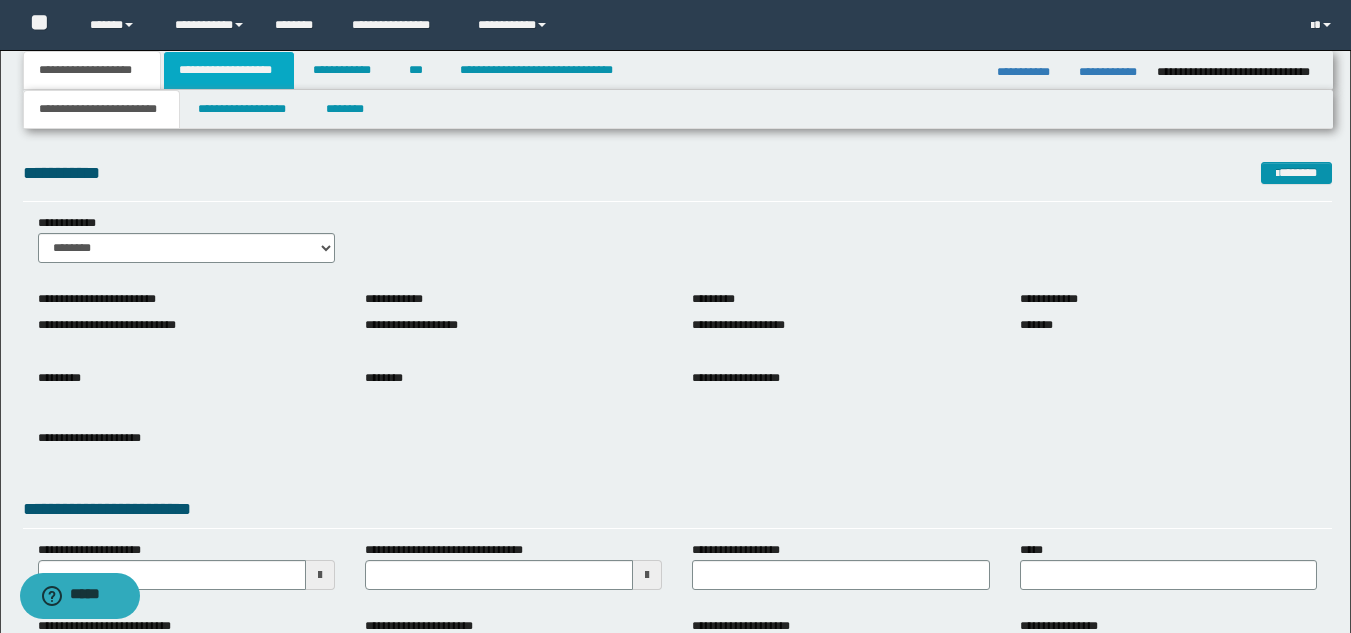 drag, startPoint x: 193, startPoint y: 71, endPoint x: 221, endPoint y: 75, distance: 28.284271 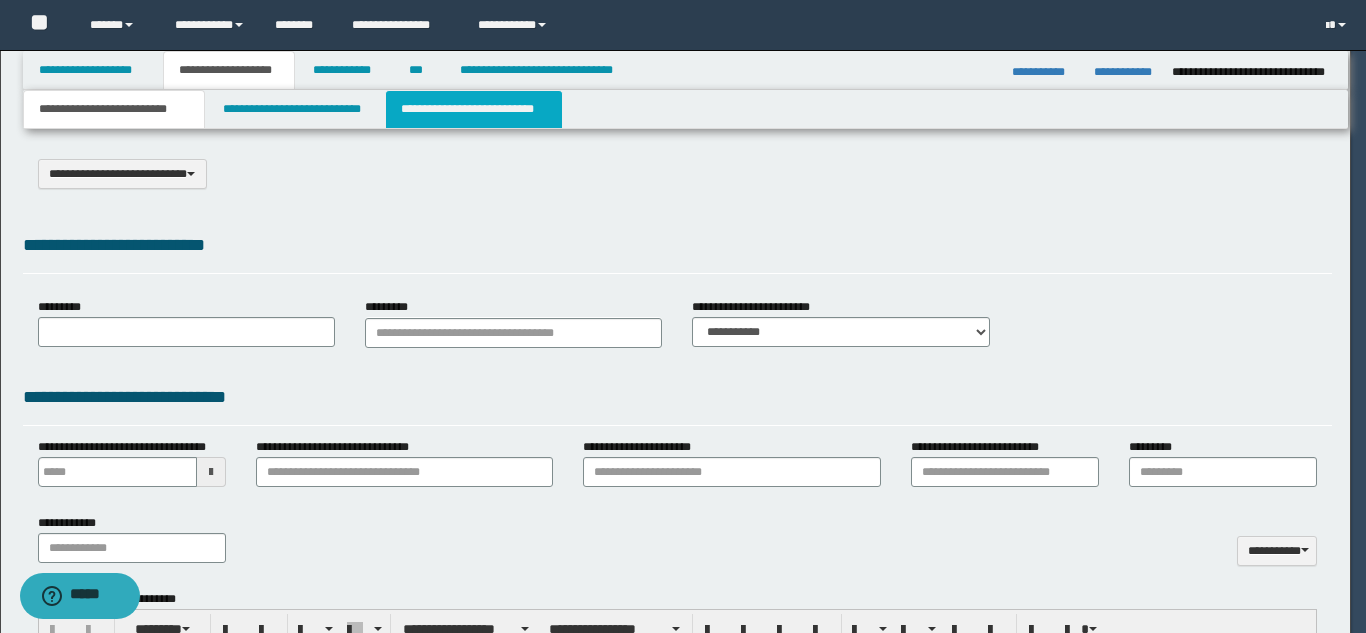 select on "*" 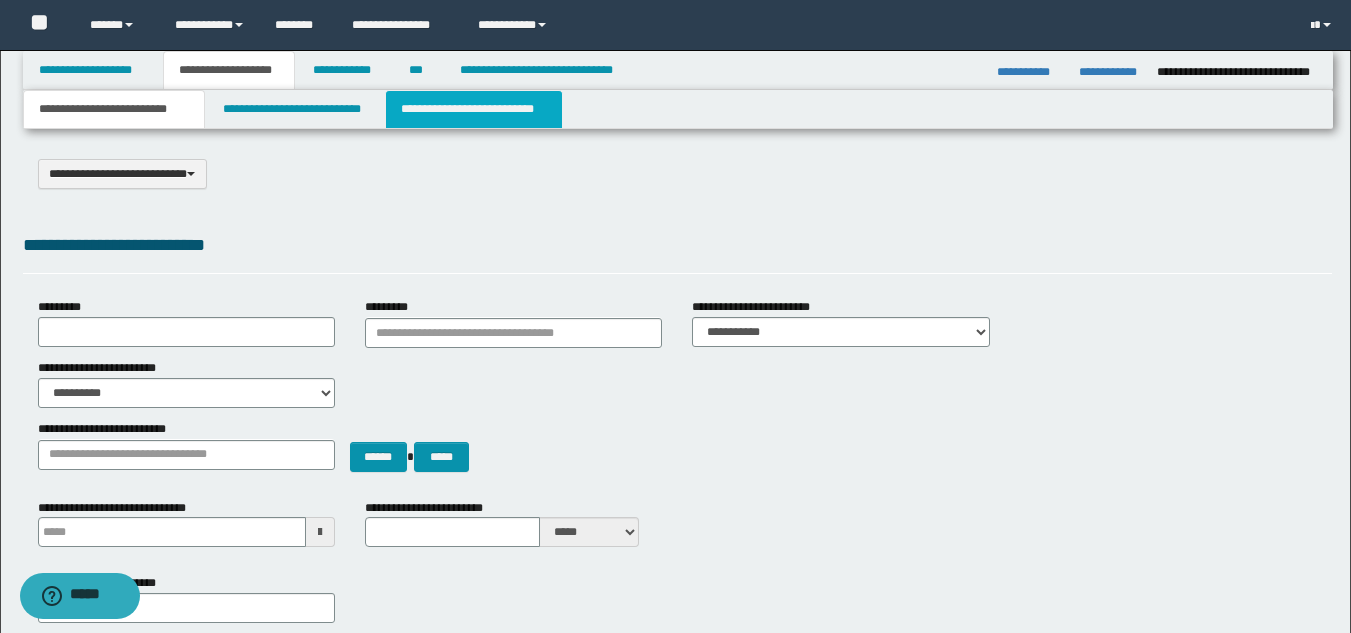 click on "**********" at bounding box center [474, 109] 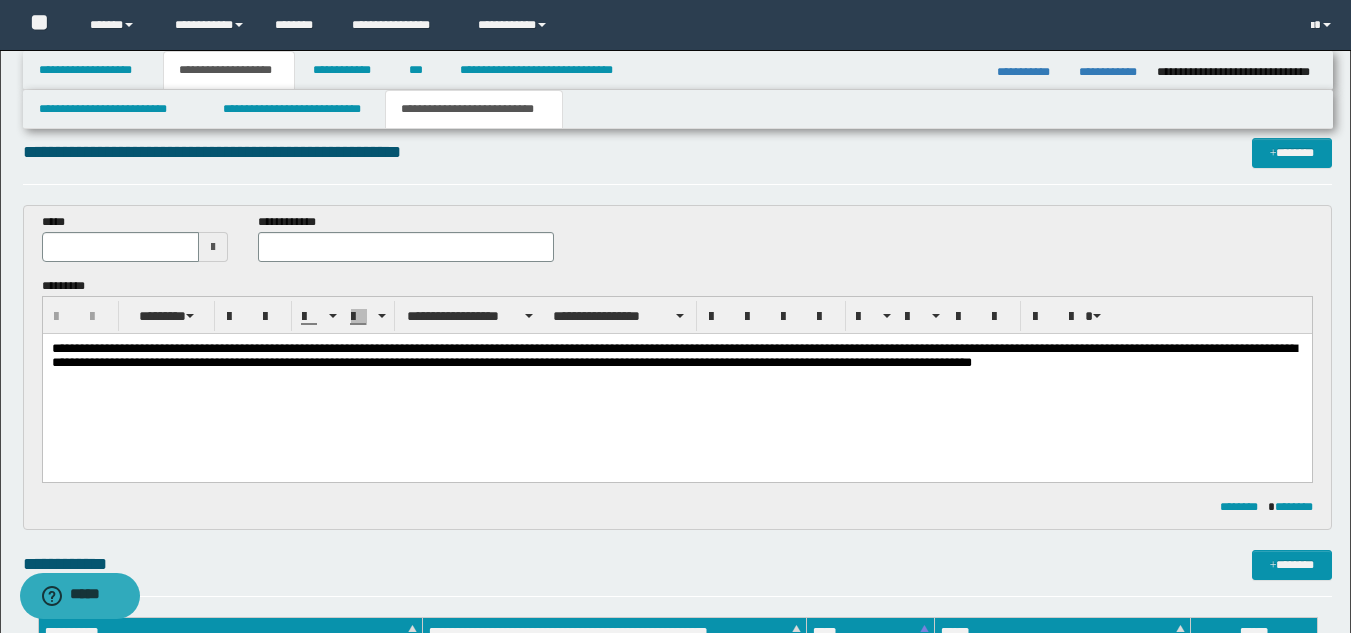 scroll, scrollTop: 0, scrollLeft: 0, axis: both 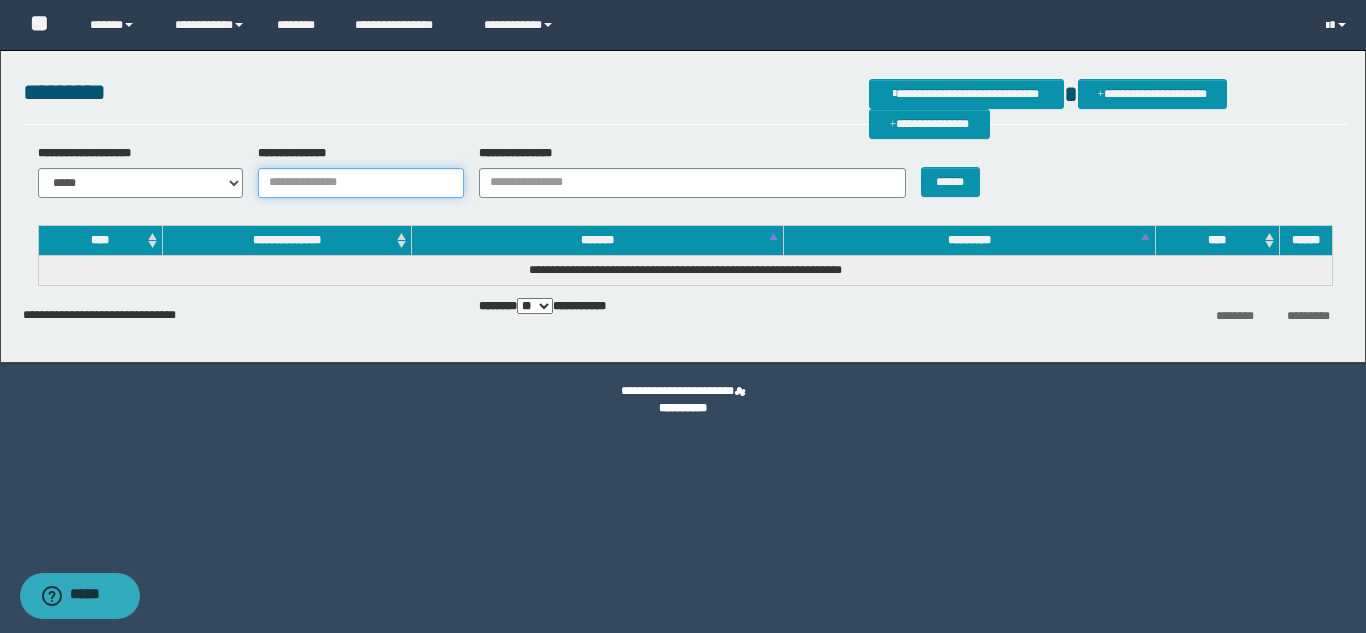 click on "**********" at bounding box center (361, 183) 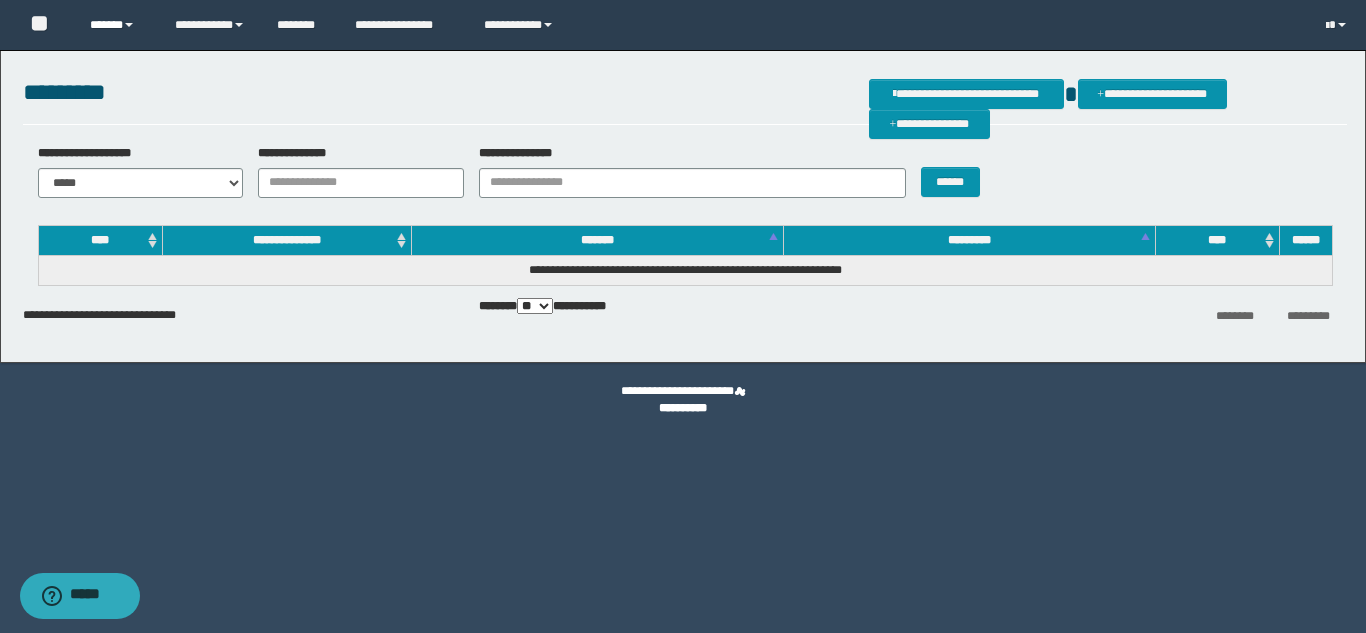 click on "******" at bounding box center [117, 25] 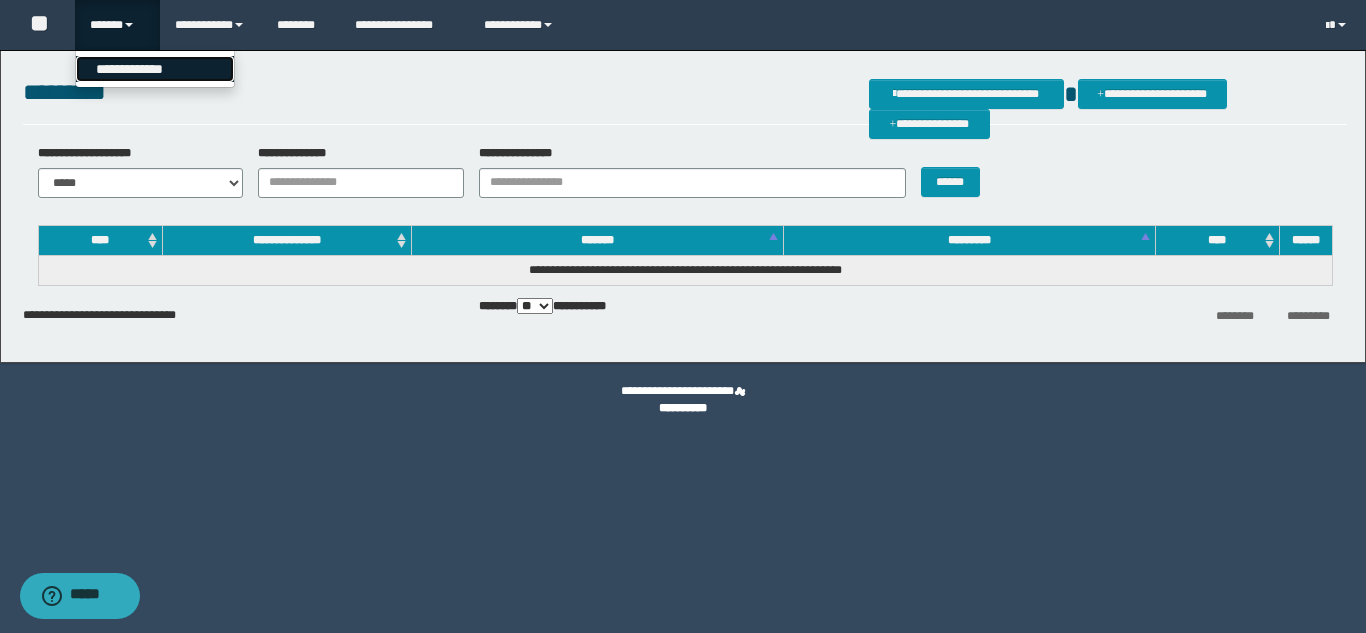 click on "**********" at bounding box center [155, 69] 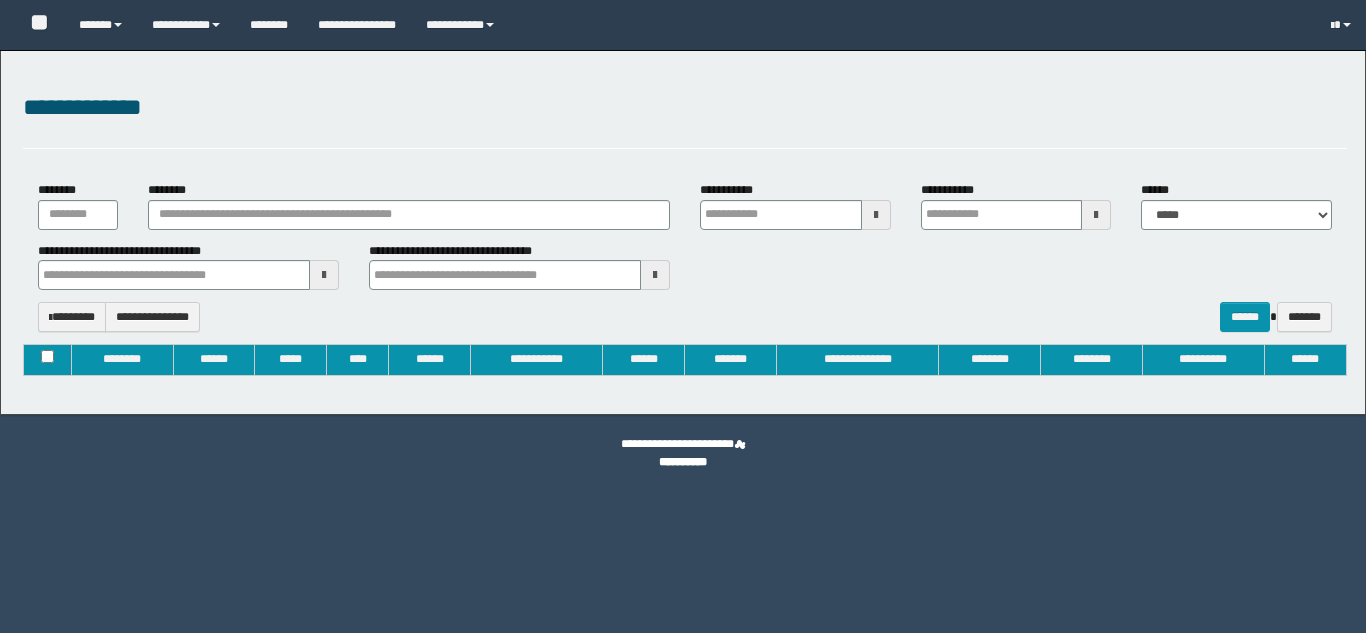 type on "**********" 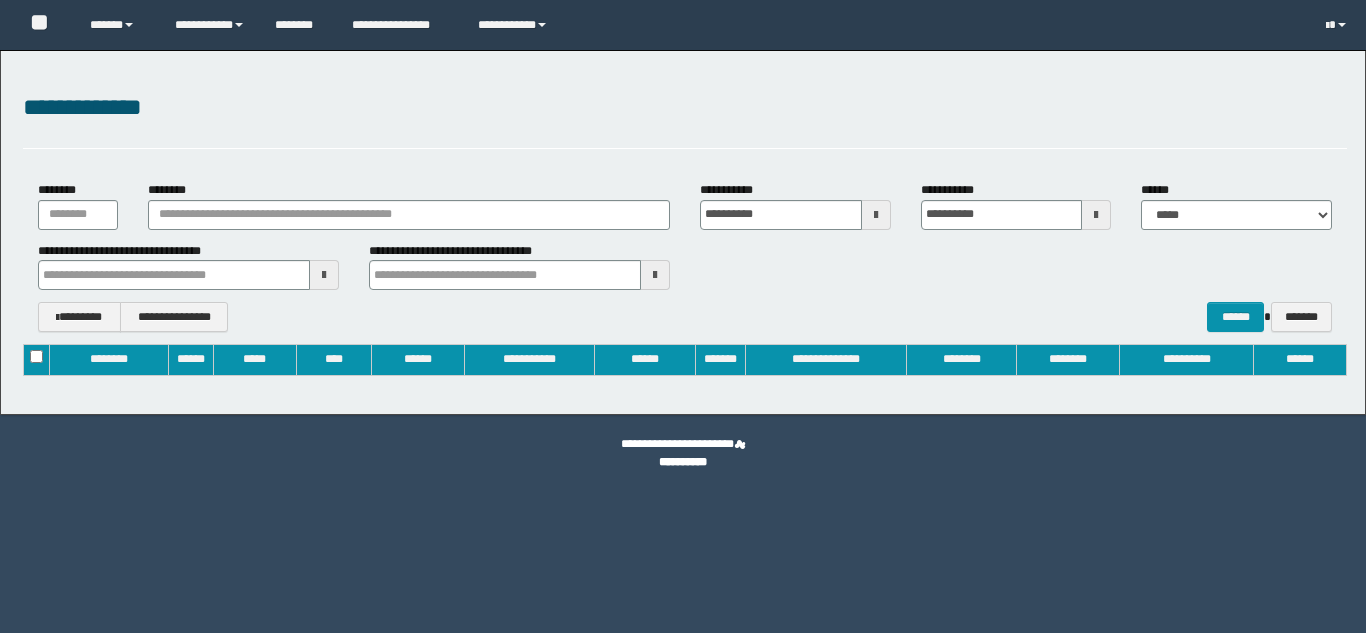 scroll, scrollTop: 0, scrollLeft: 0, axis: both 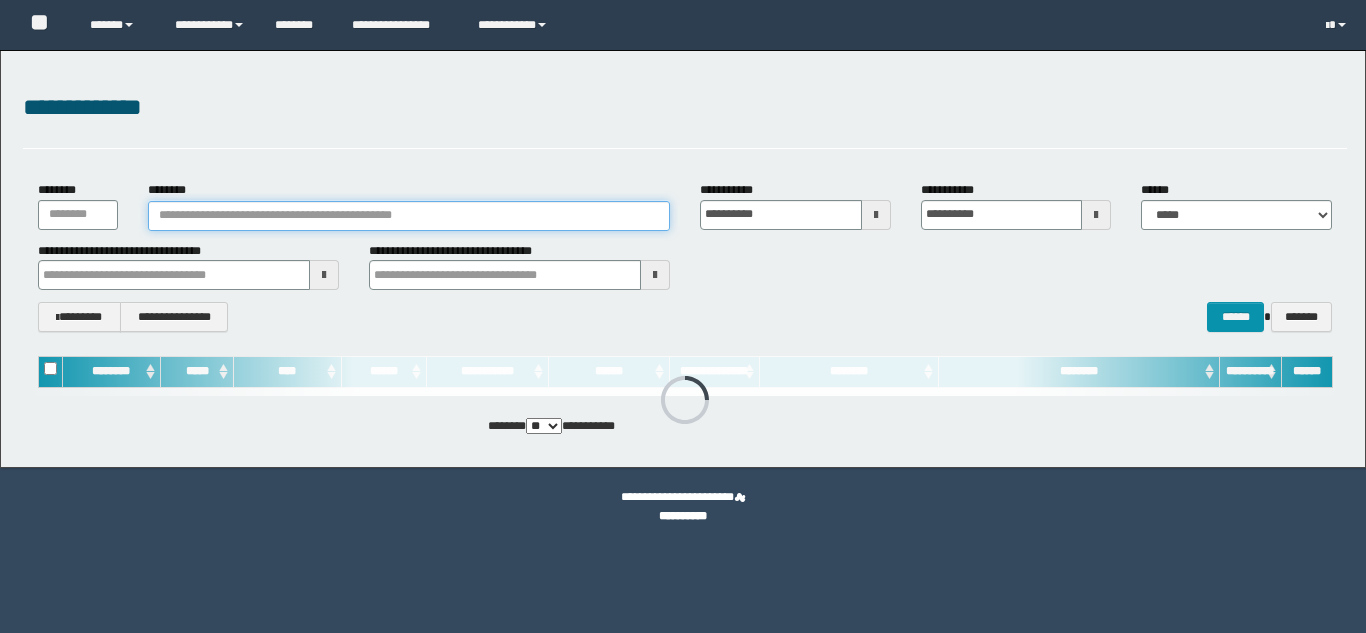 click on "********" at bounding box center [409, 216] 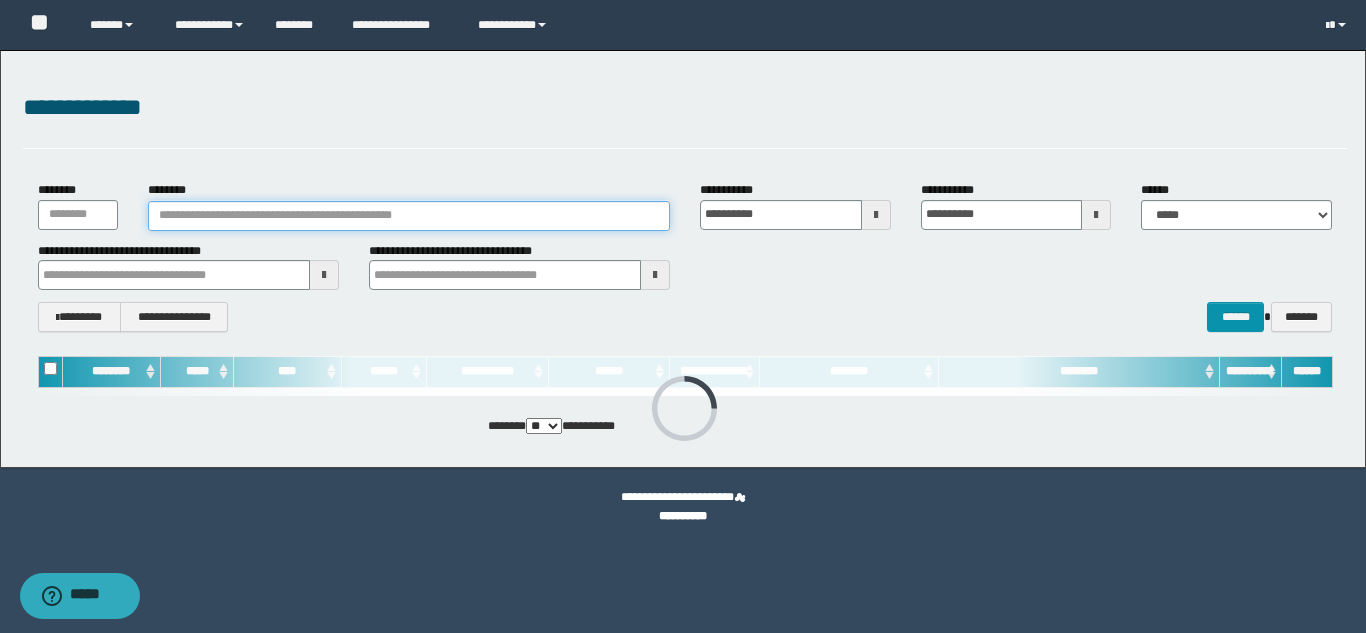 paste on "********" 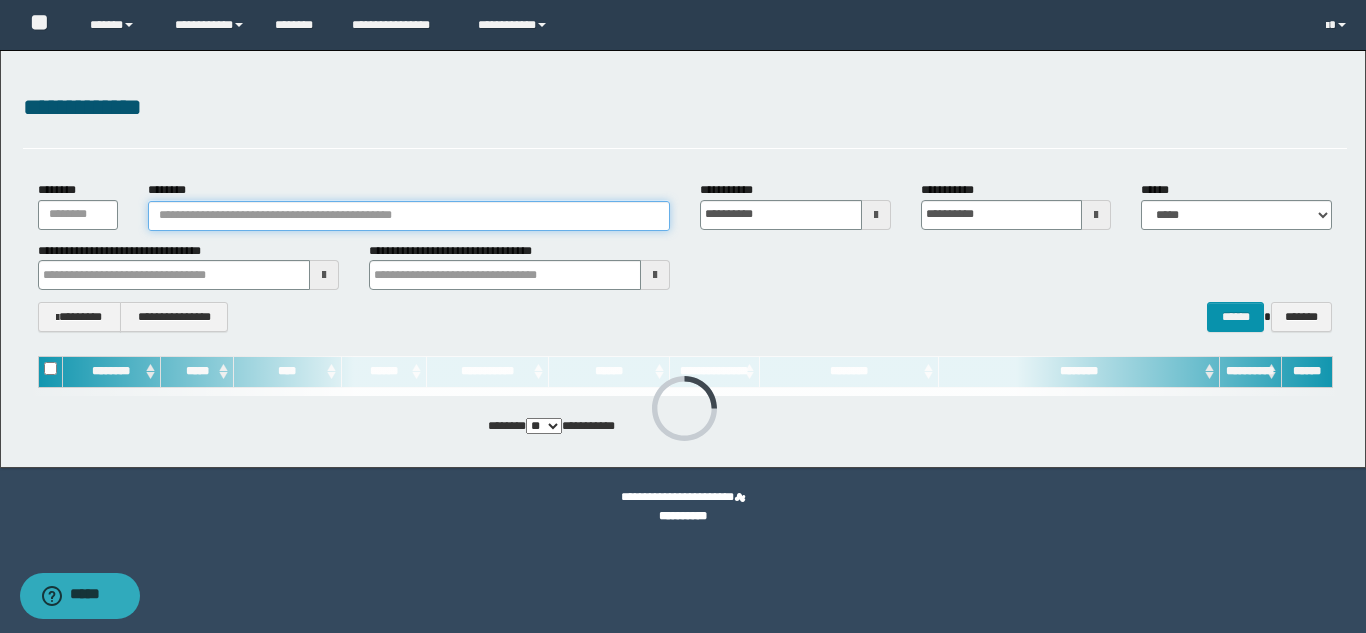 type on "********" 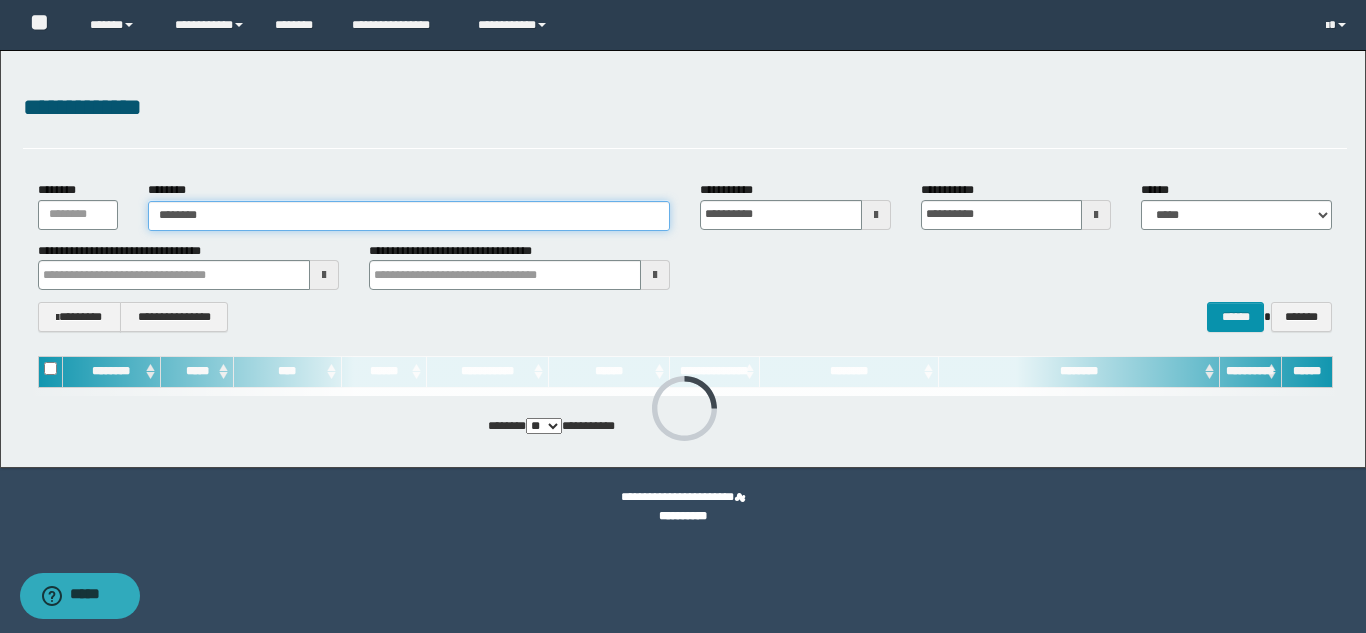 type on "********" 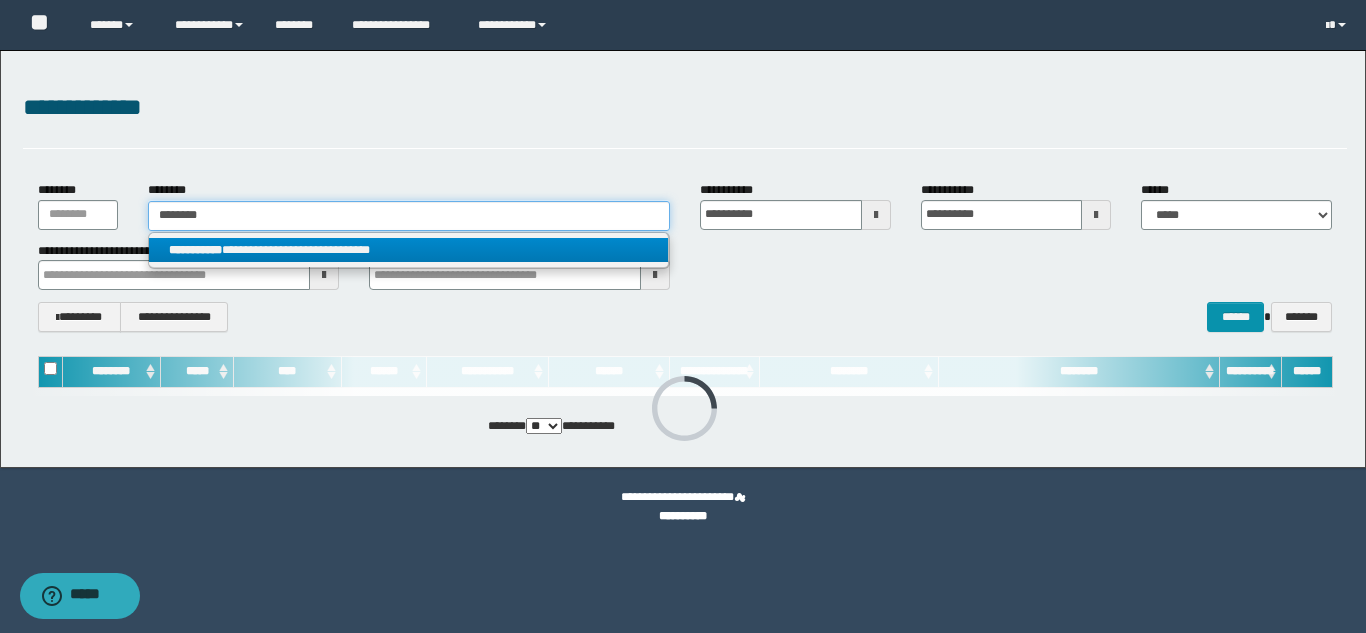 type on "********" 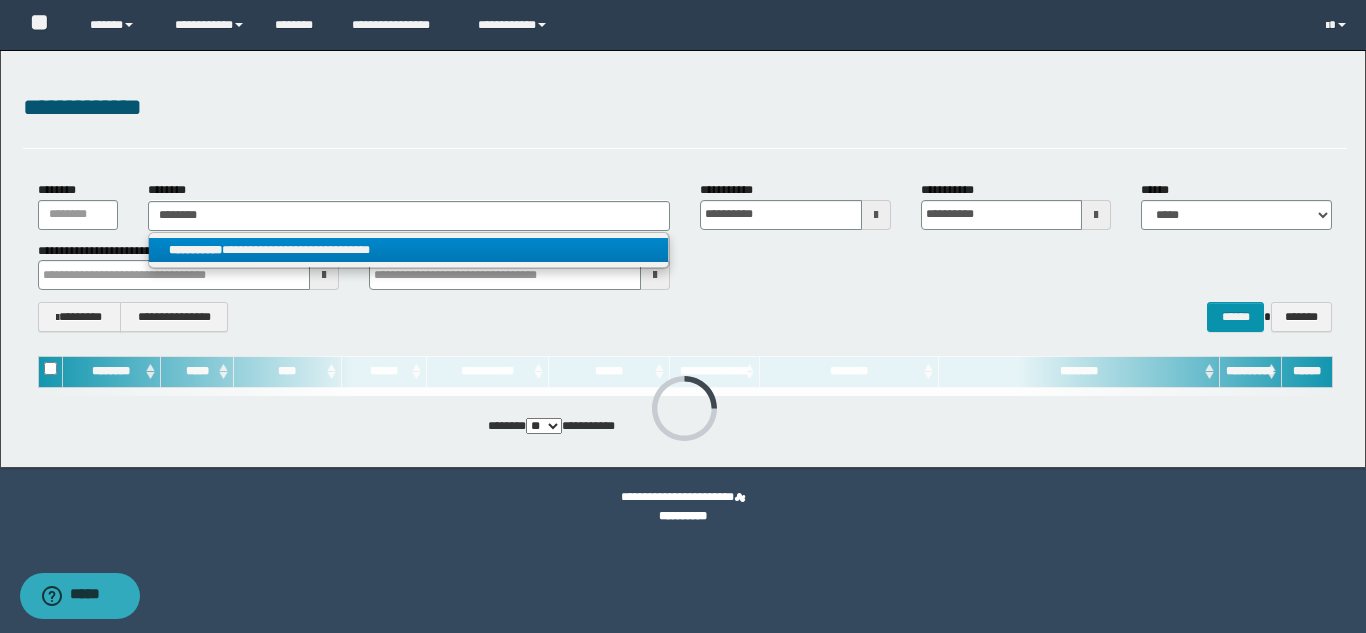 click on "**********" at bounding box center (408, 250) 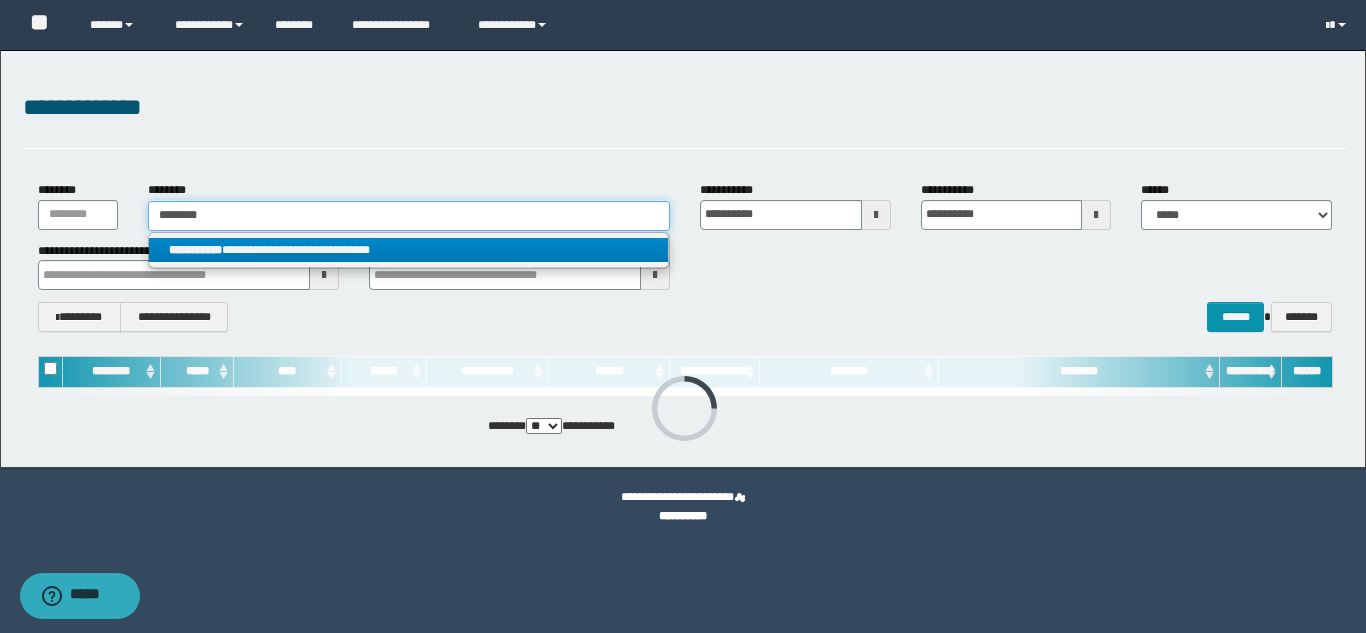 type 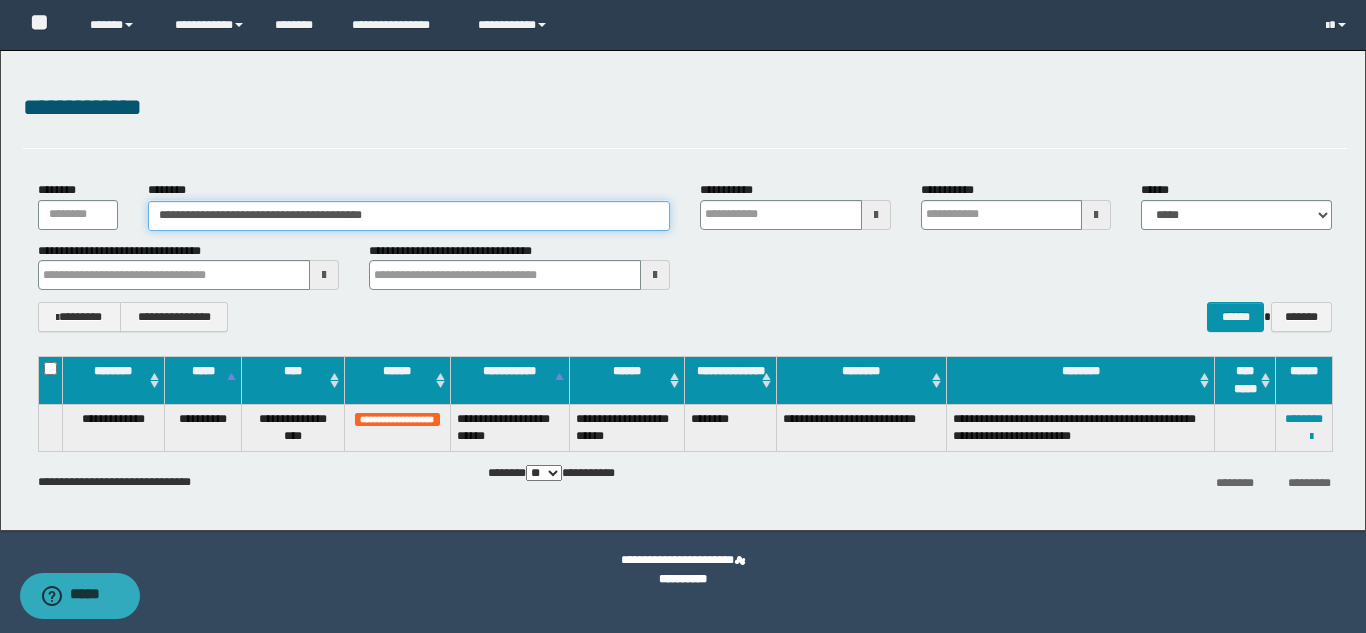 type 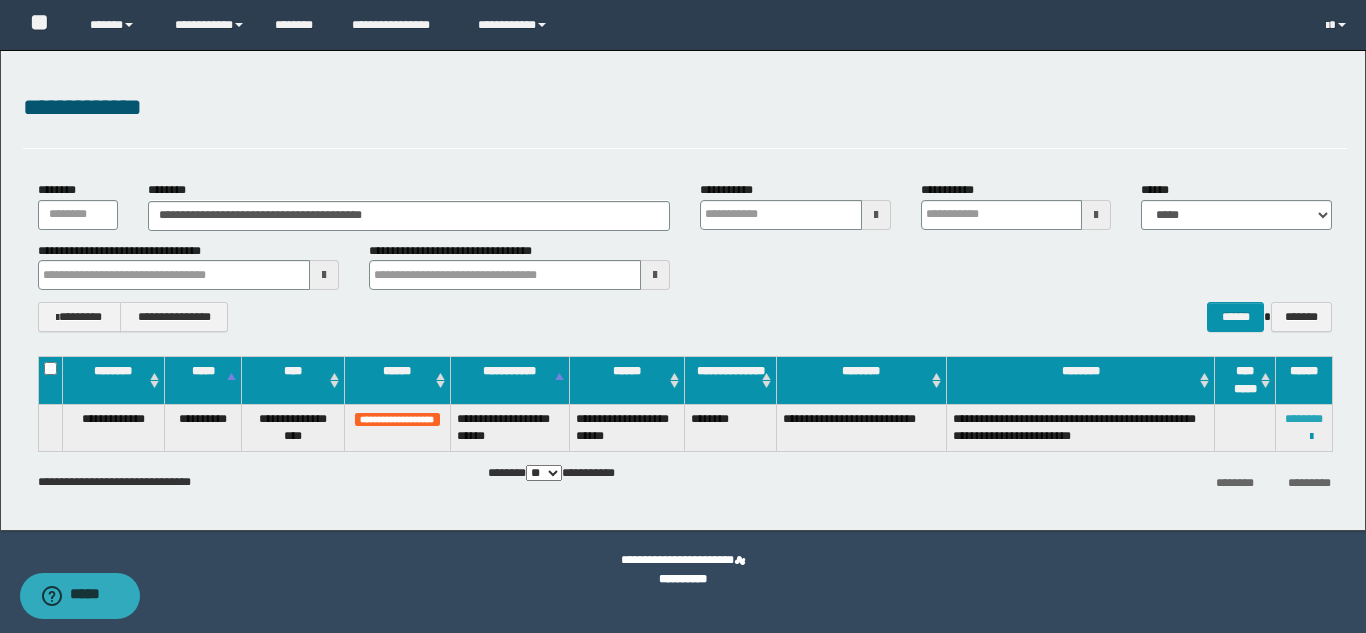 click on "********" at bounding box center (1304, 419) 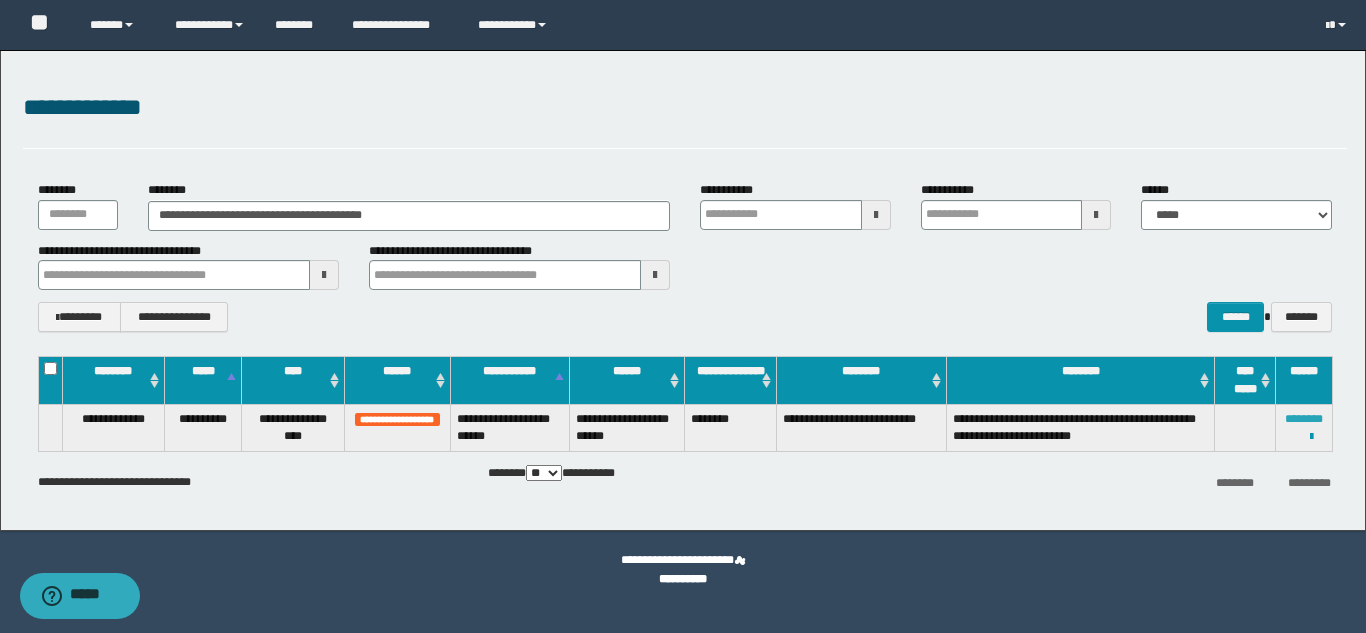 type 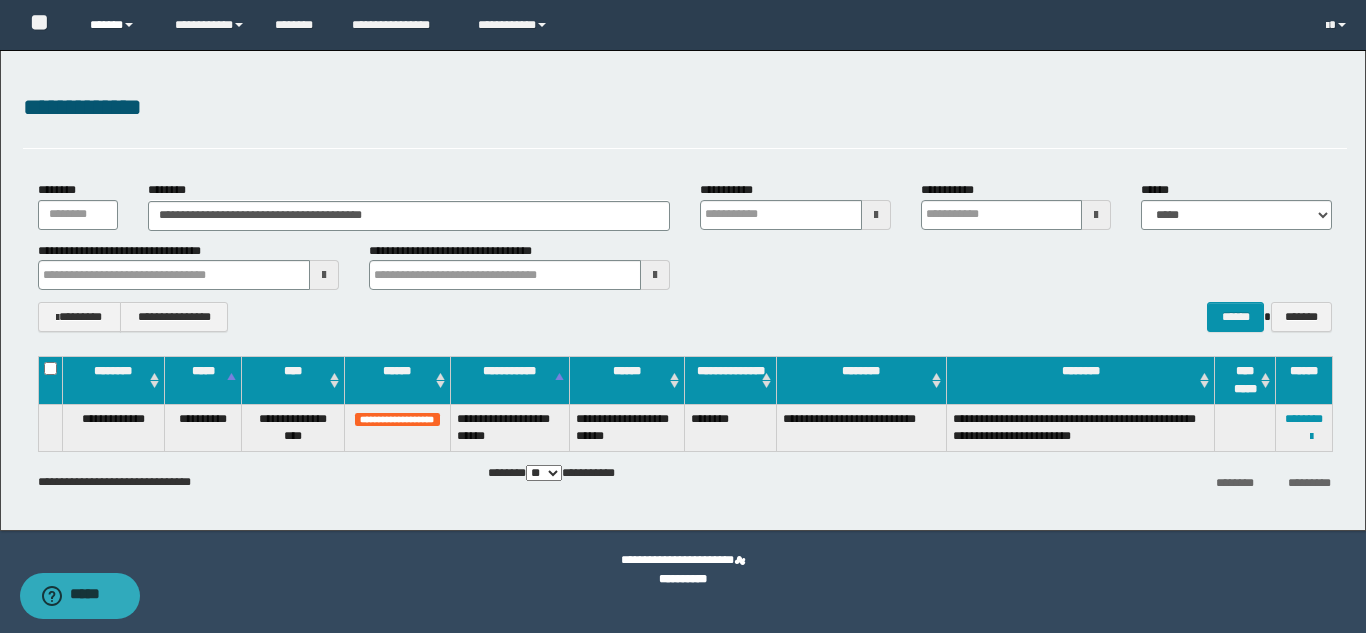 click on "******" at bounding box center (117, 25) 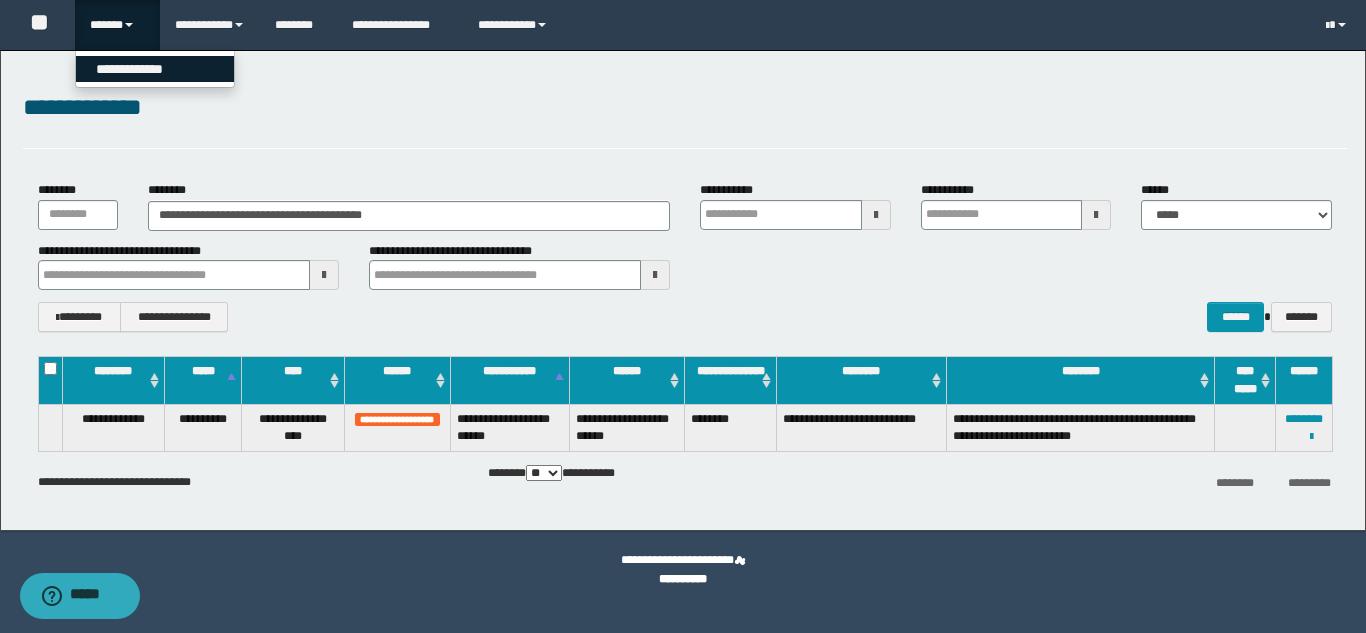 click on "**********" at bounding box center (155, 69) 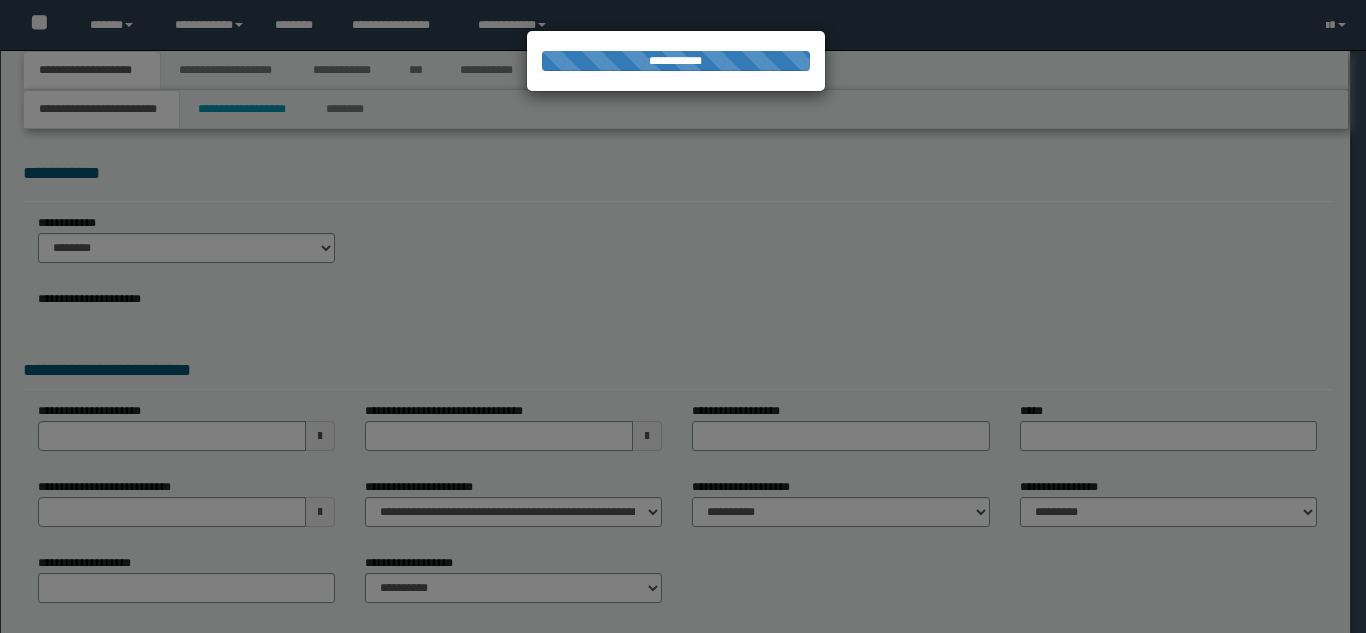 scroll, scrollTop: 0, scrollLeft: 0, axis: both 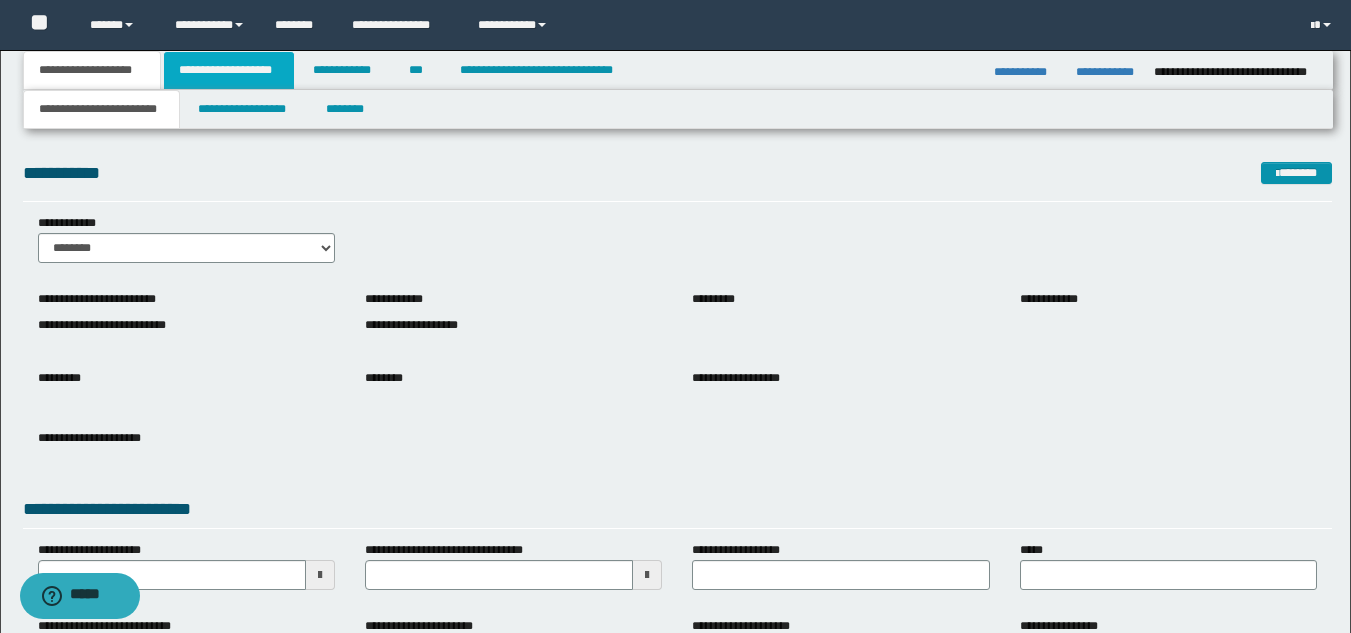 click on "**********" at bounding box center [229, 70] 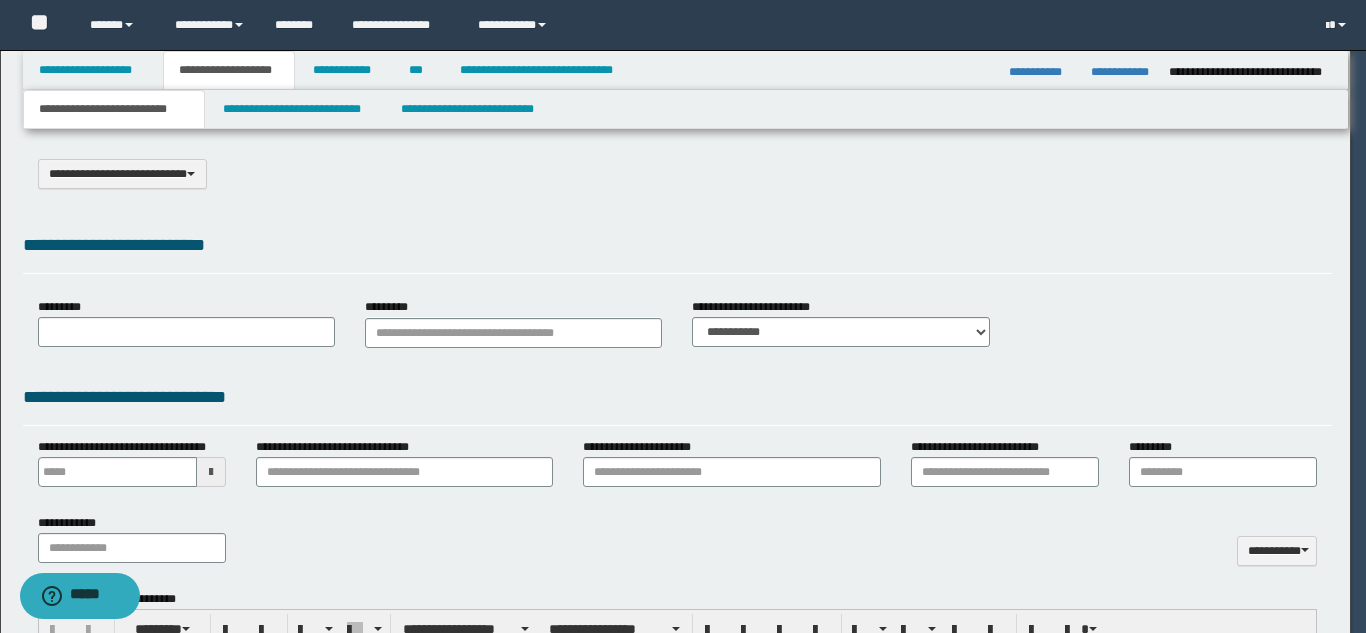 select on "*" 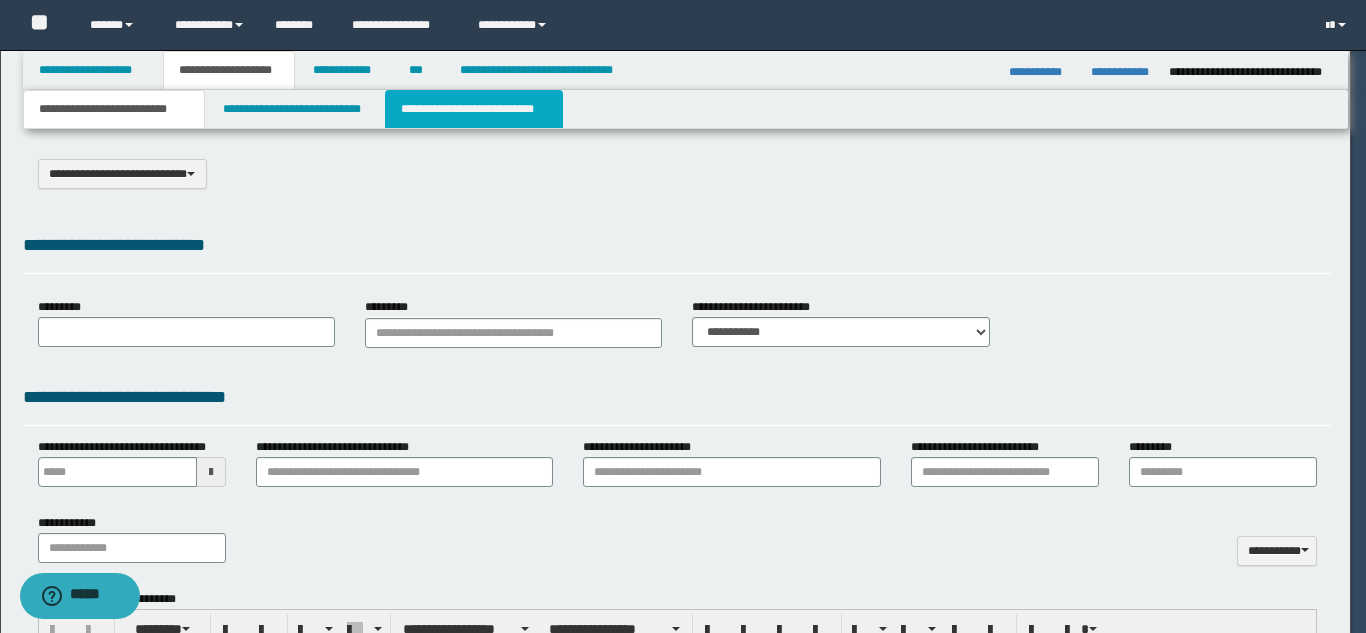 click on "**********" at bounding box center (474, 109) 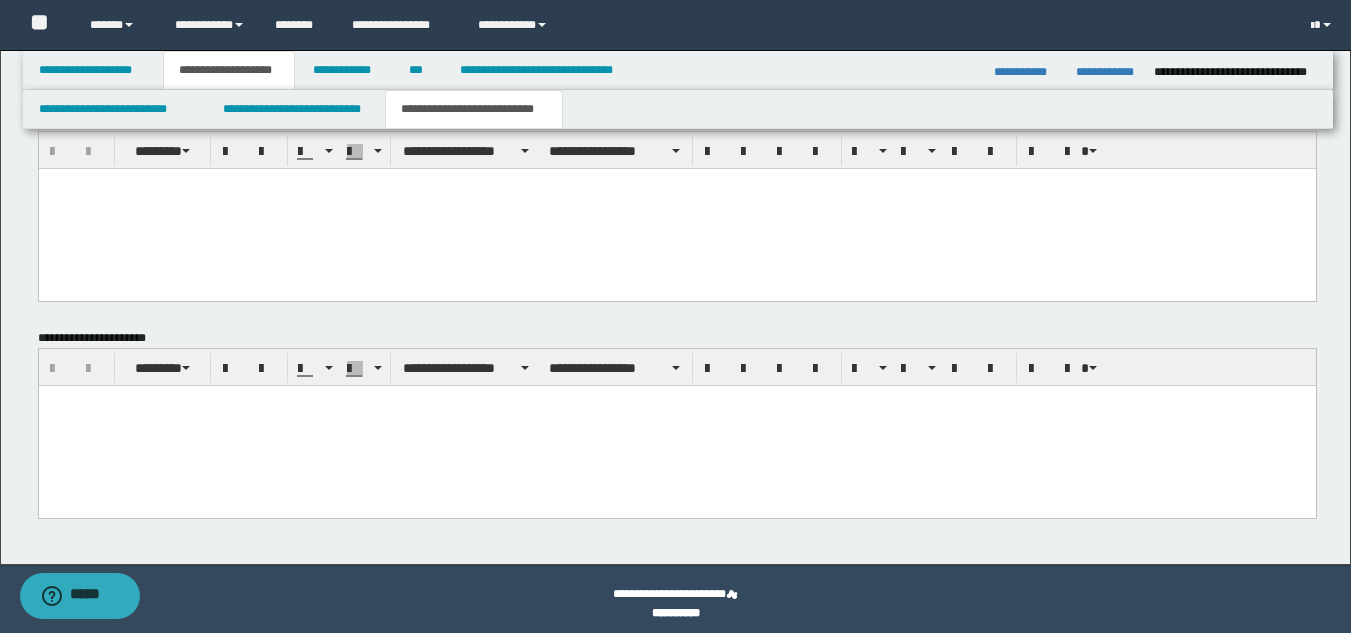 scroll, scrollTop: 901, scrollLeft: 0, axis: vertical 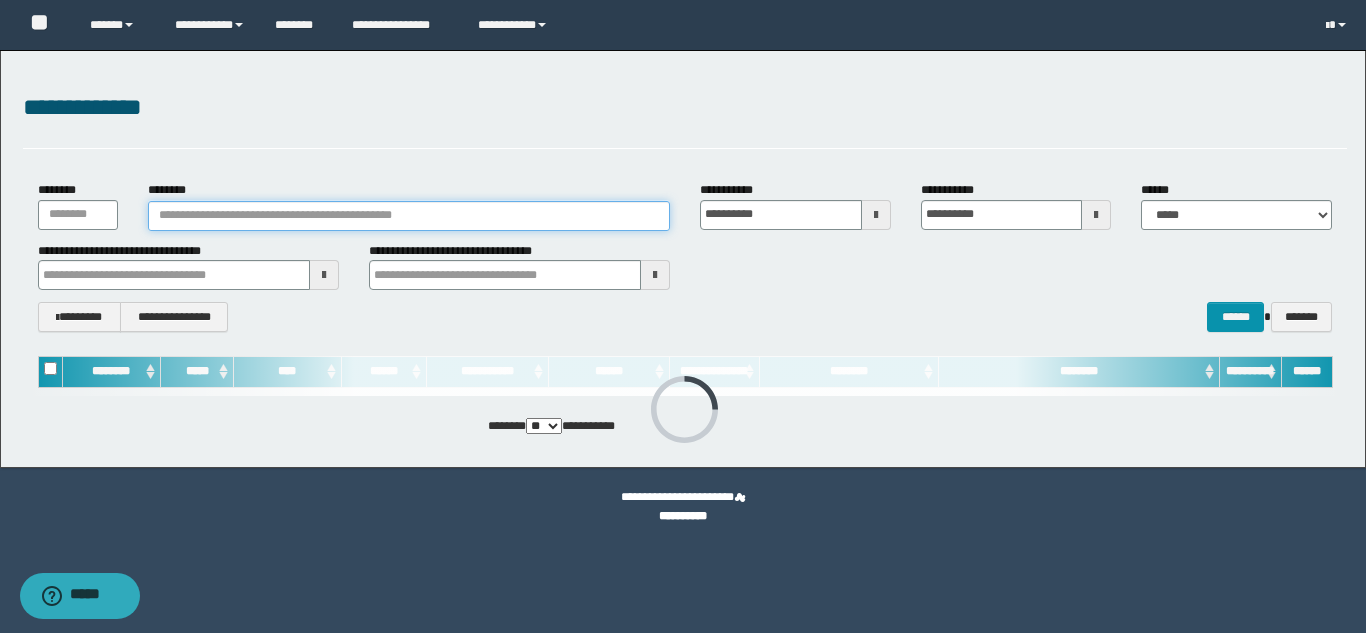 click on "********" at bounding box center [409, 216] 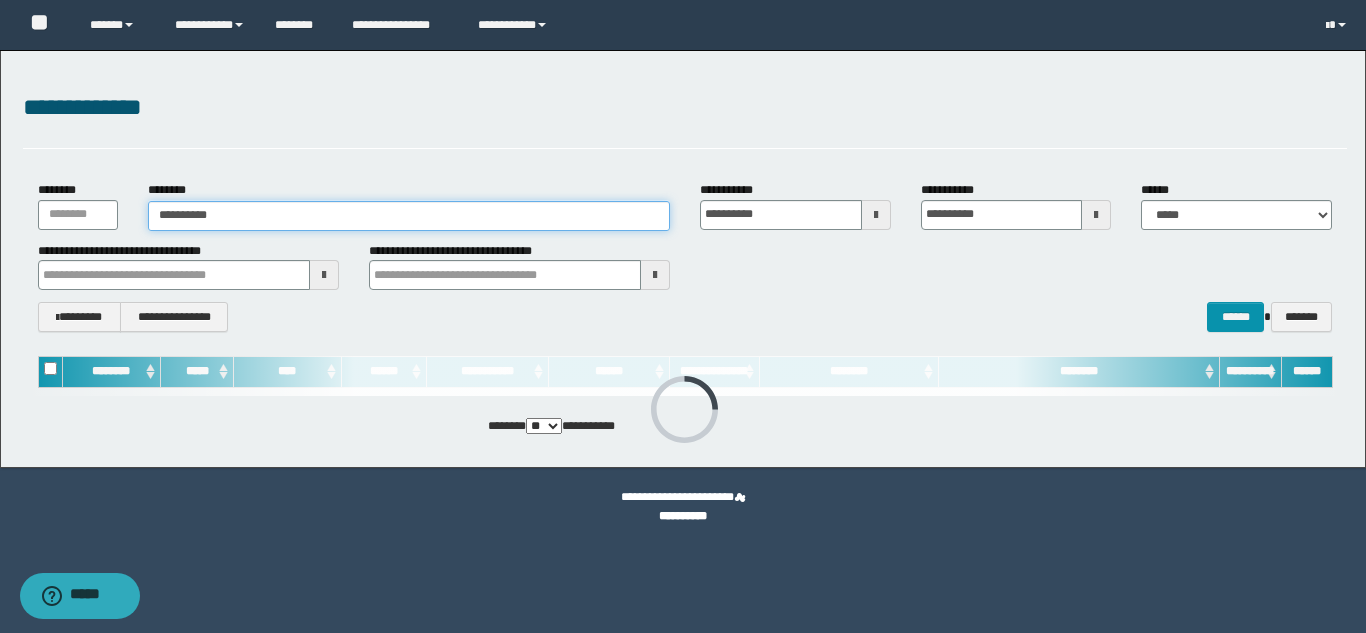 type on "**********" 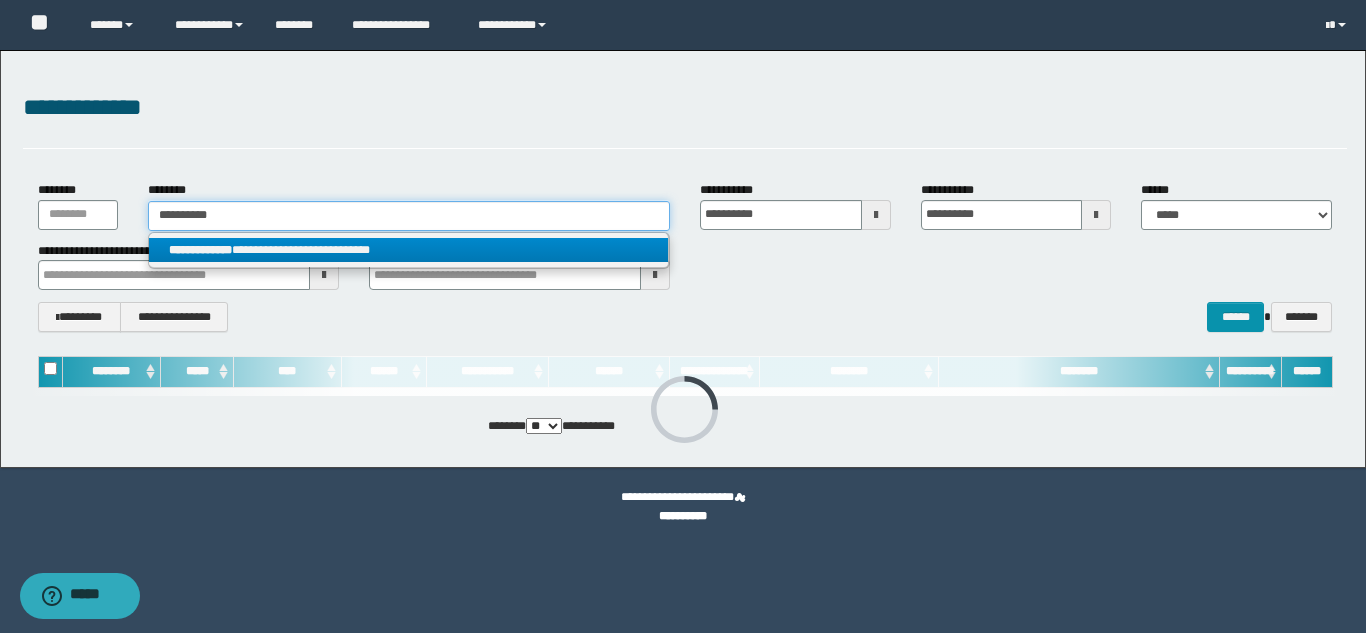 type on "**********" 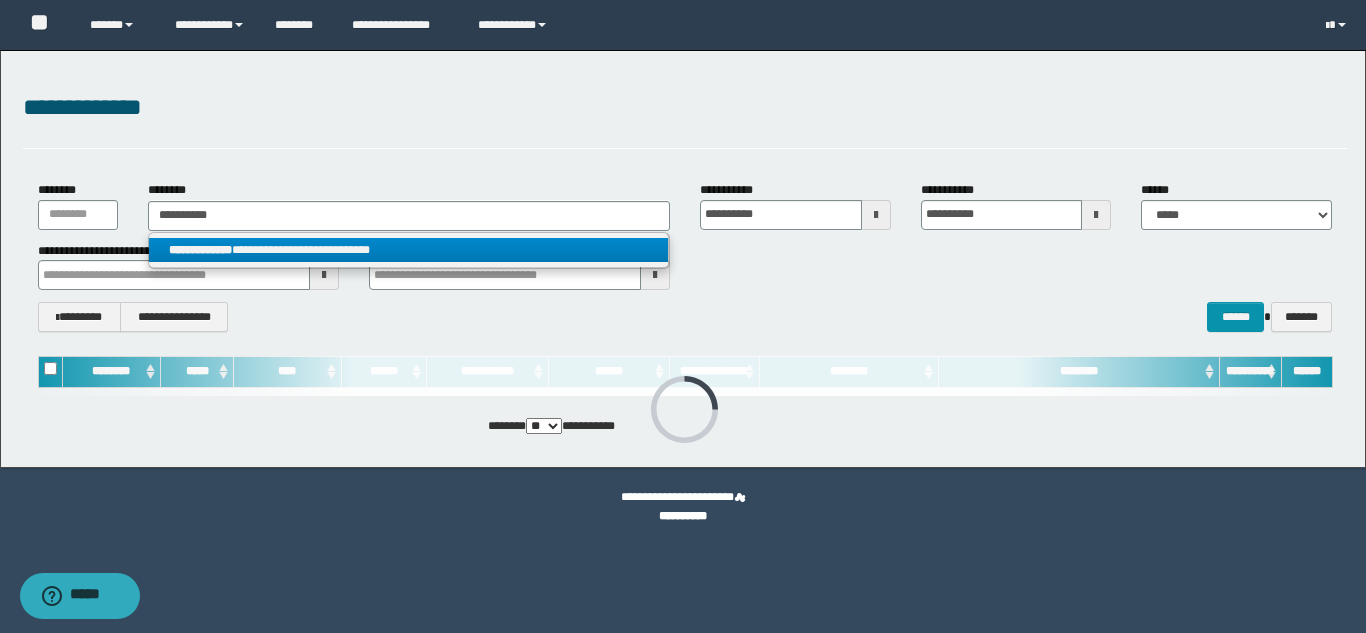 click on "**********" at bounding box center (408, 250) 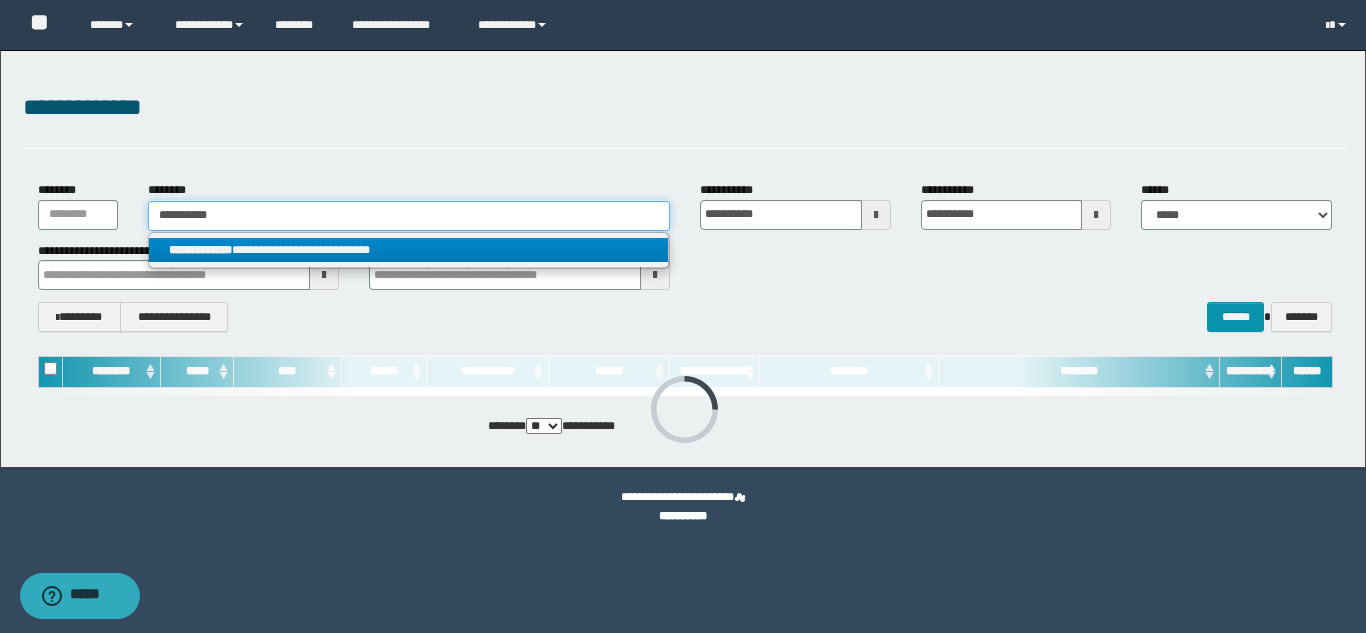 type 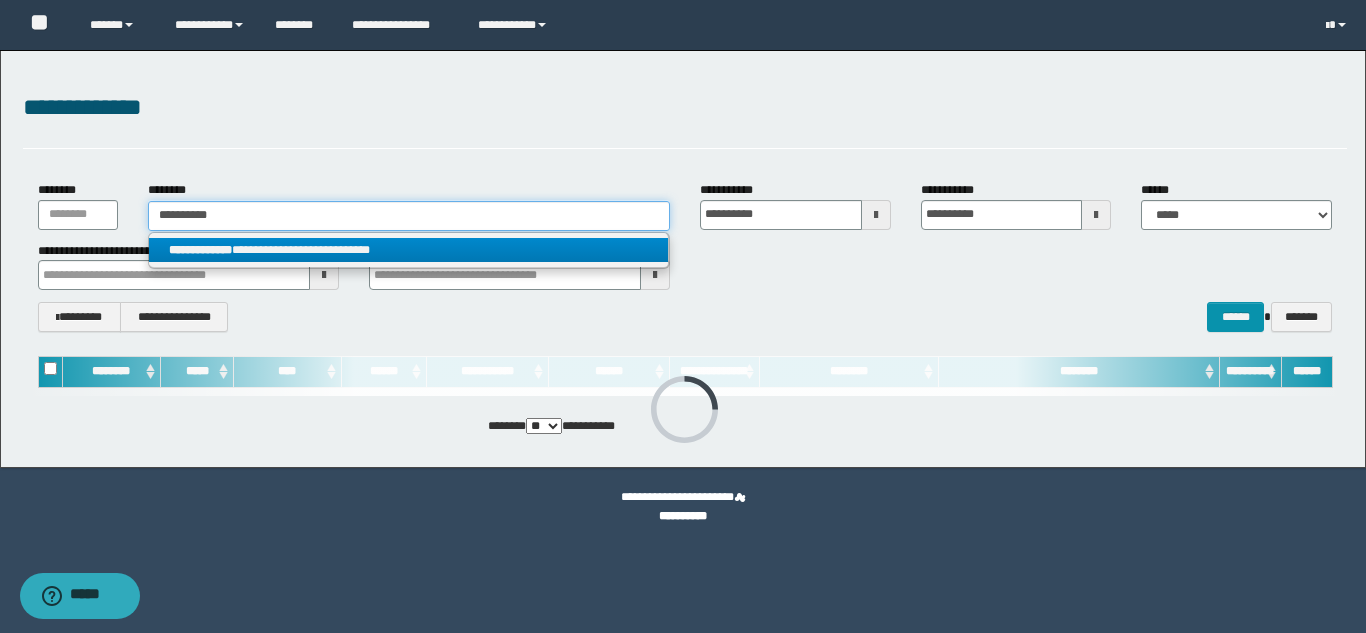 type on "**********" 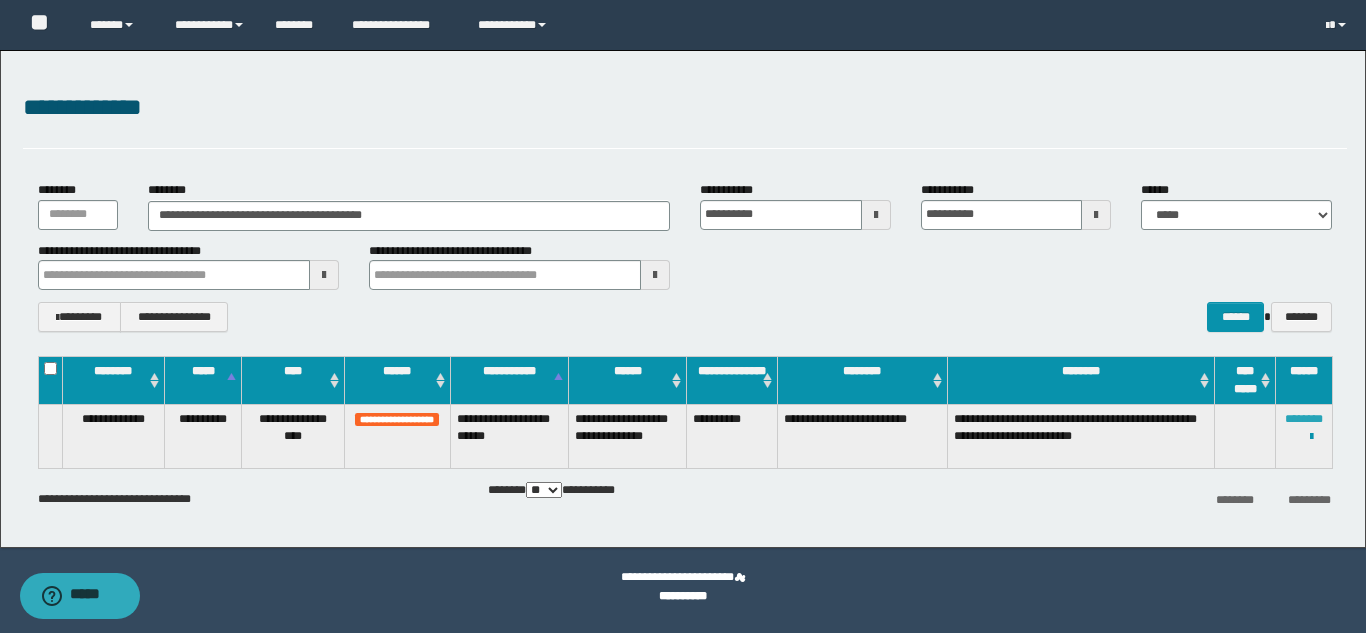 click on "********" at bounding box center [1304, 419] 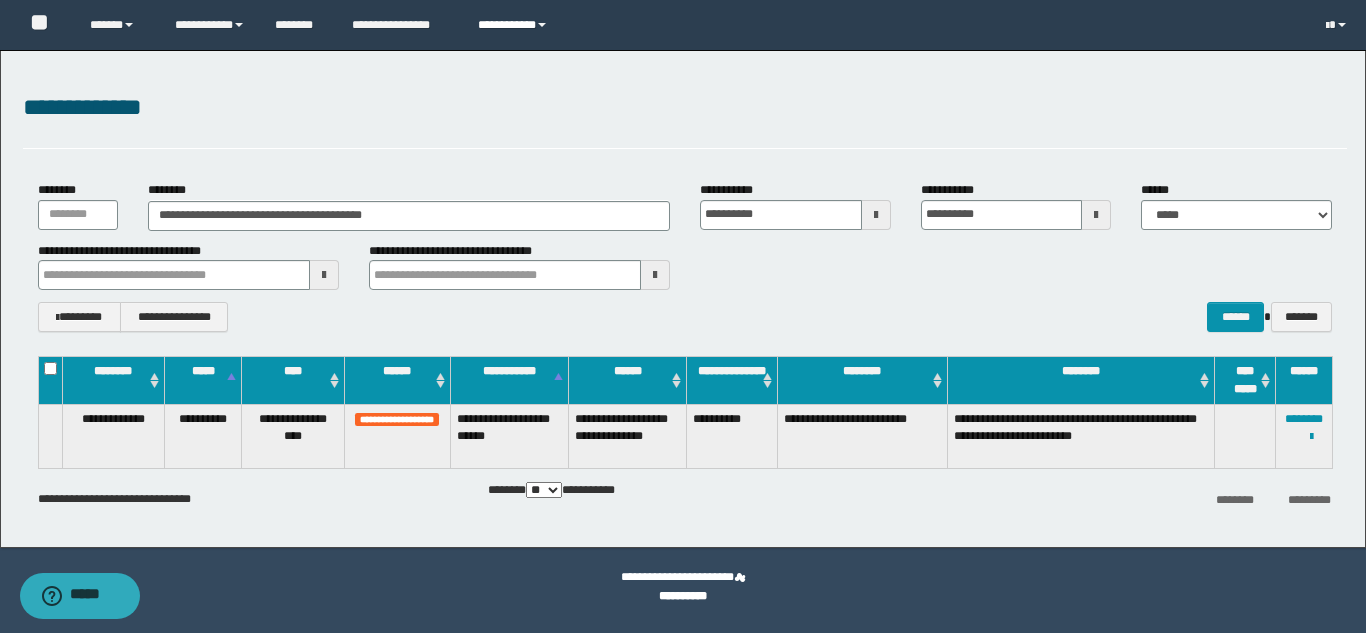 click on "**********" at bounding box center [515, 25] 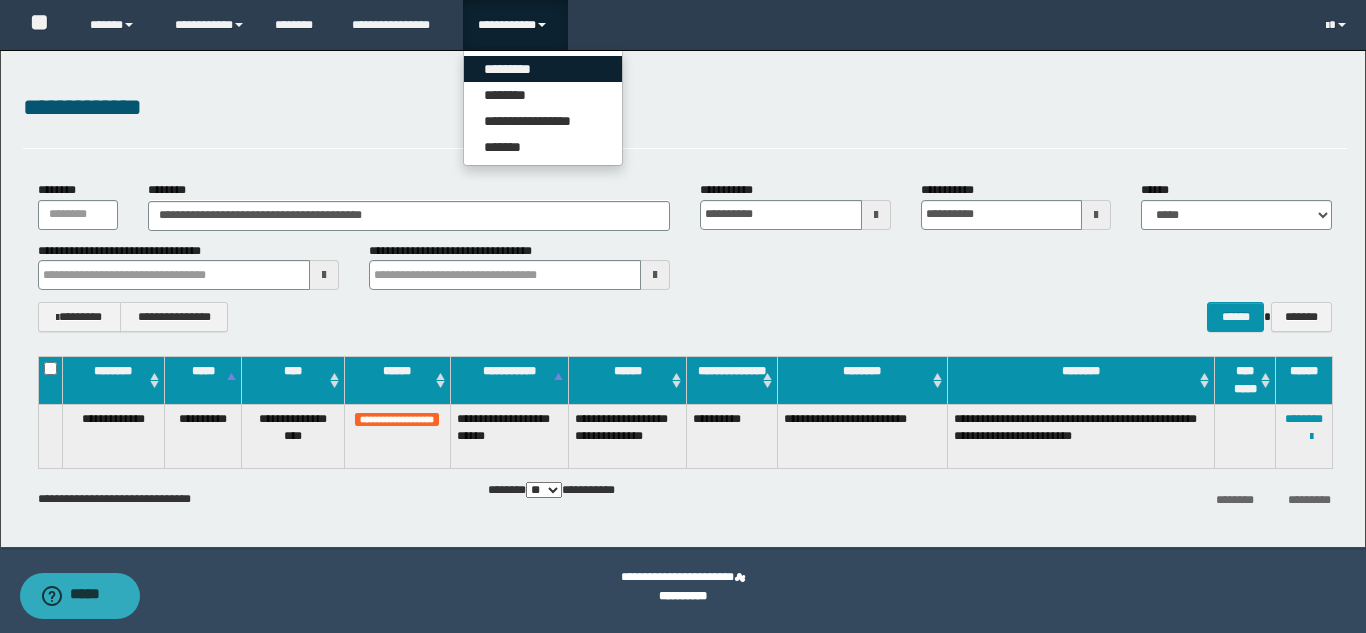 click on "*********" at bounding box center (543, 69) 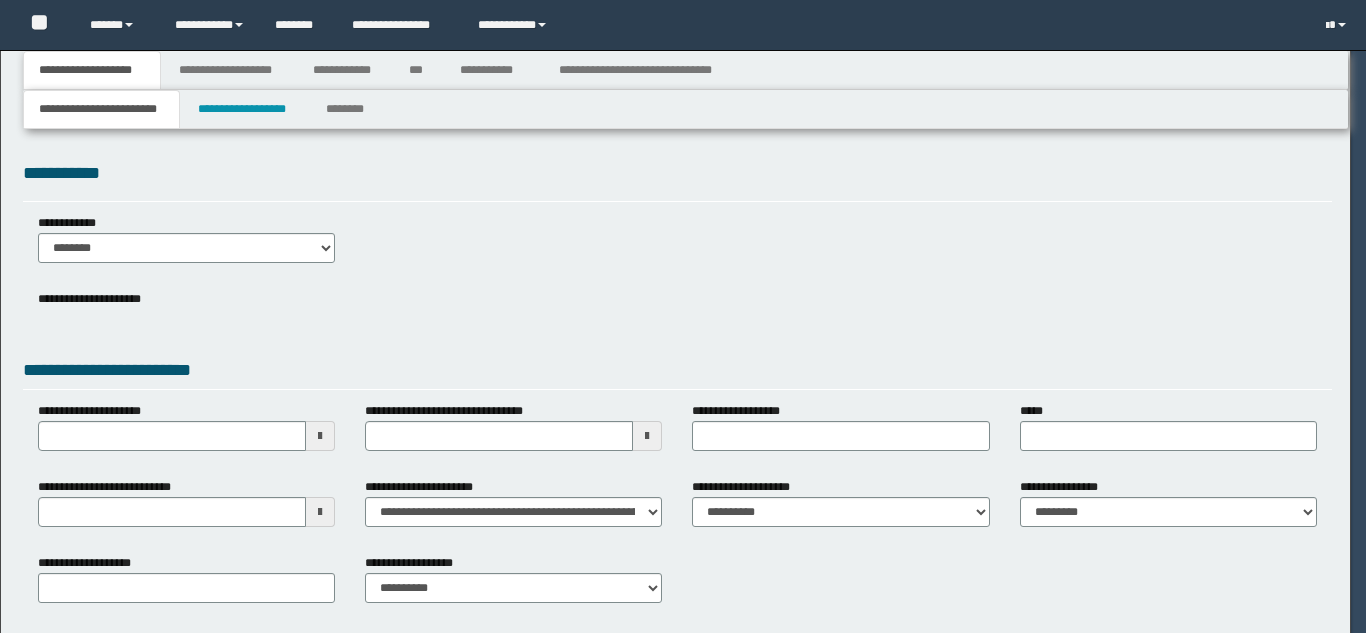 scroll, scrollTop: 0, scrollLeft: 0, axis: both 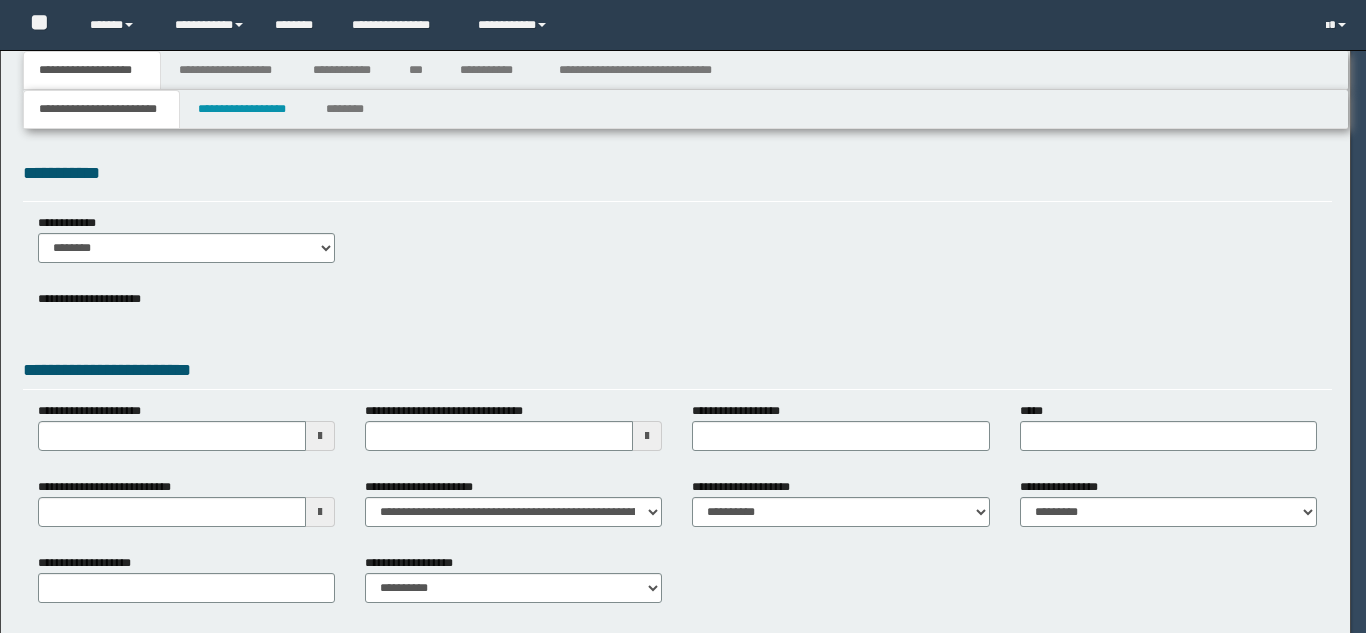 select on "**" 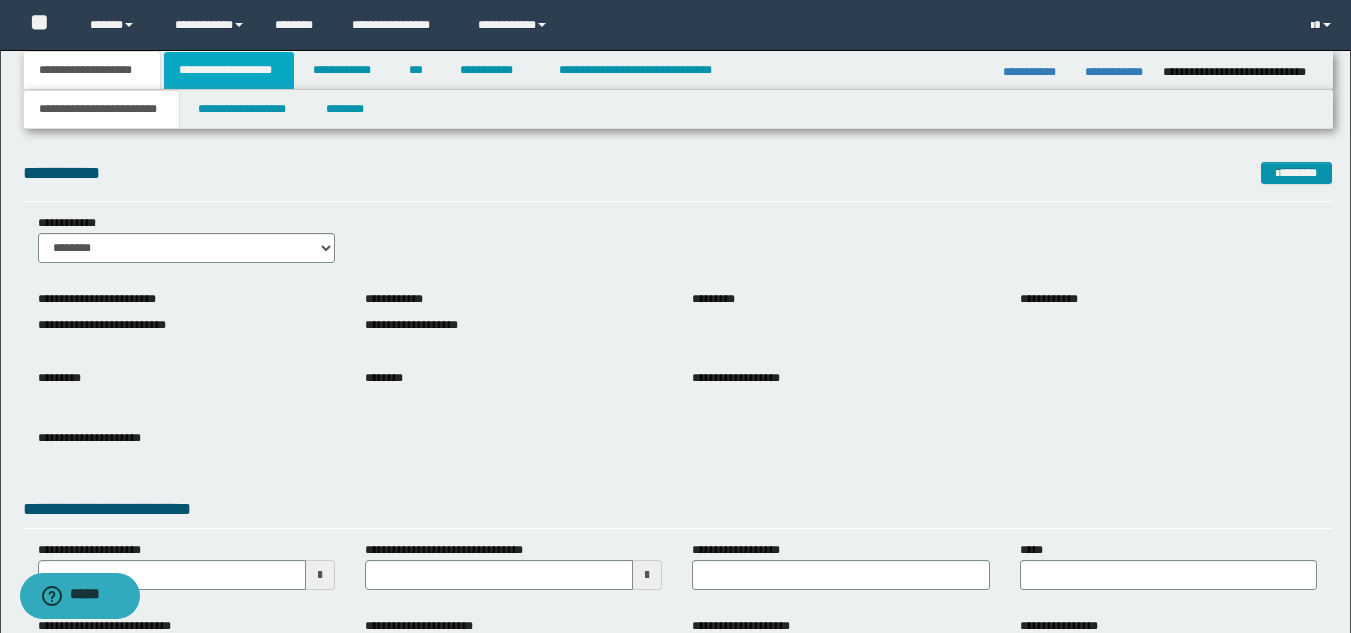 click on "**********" at bounding box center (229, 70) 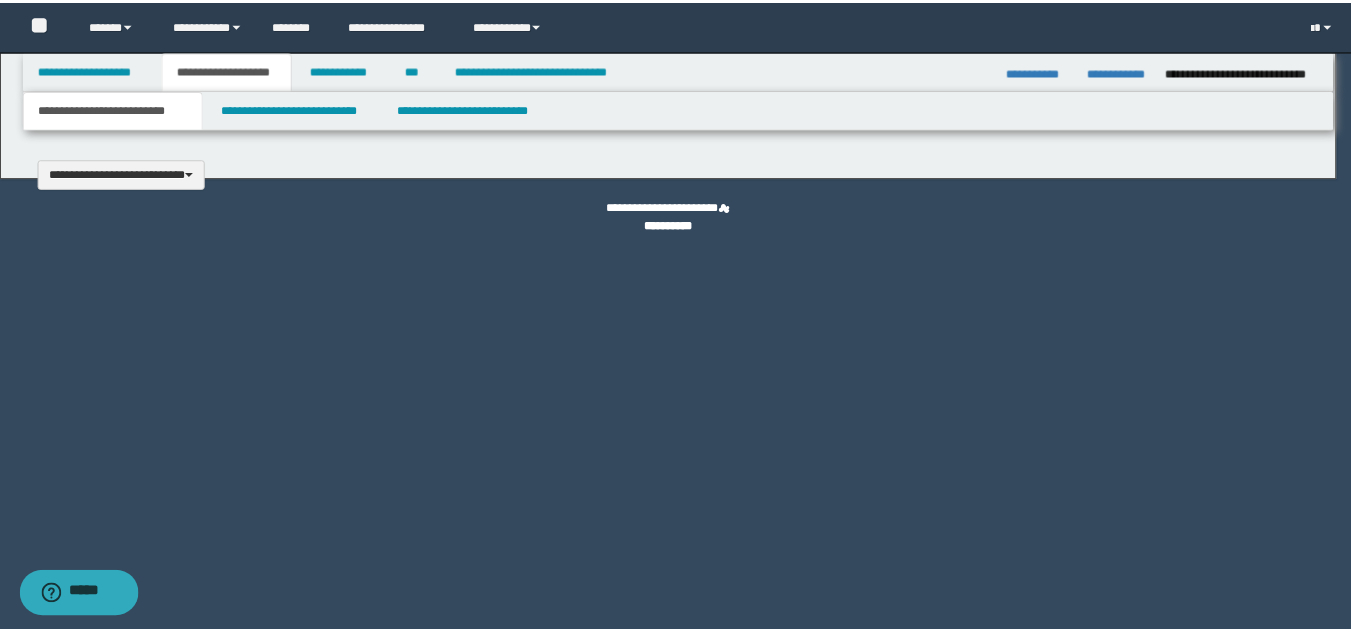 scroll, scrollTop: 0, scrollLeft: 0, axis: both 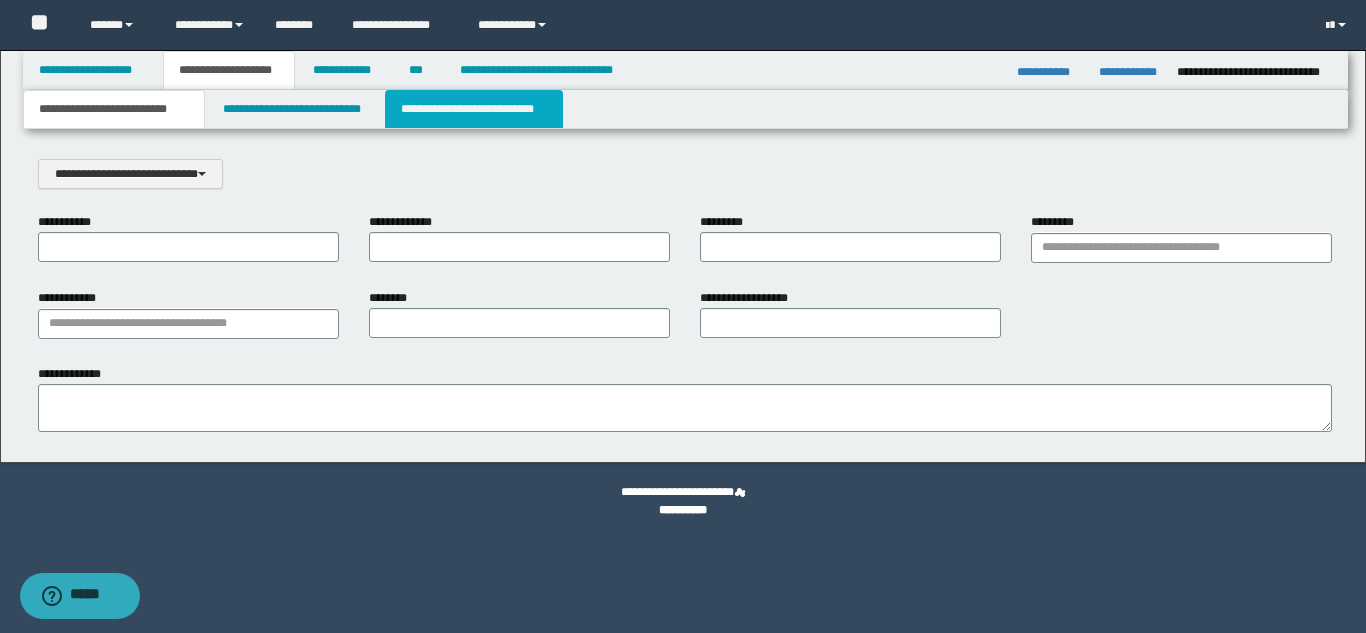 click on "**********" at bounding box center [474, 109] 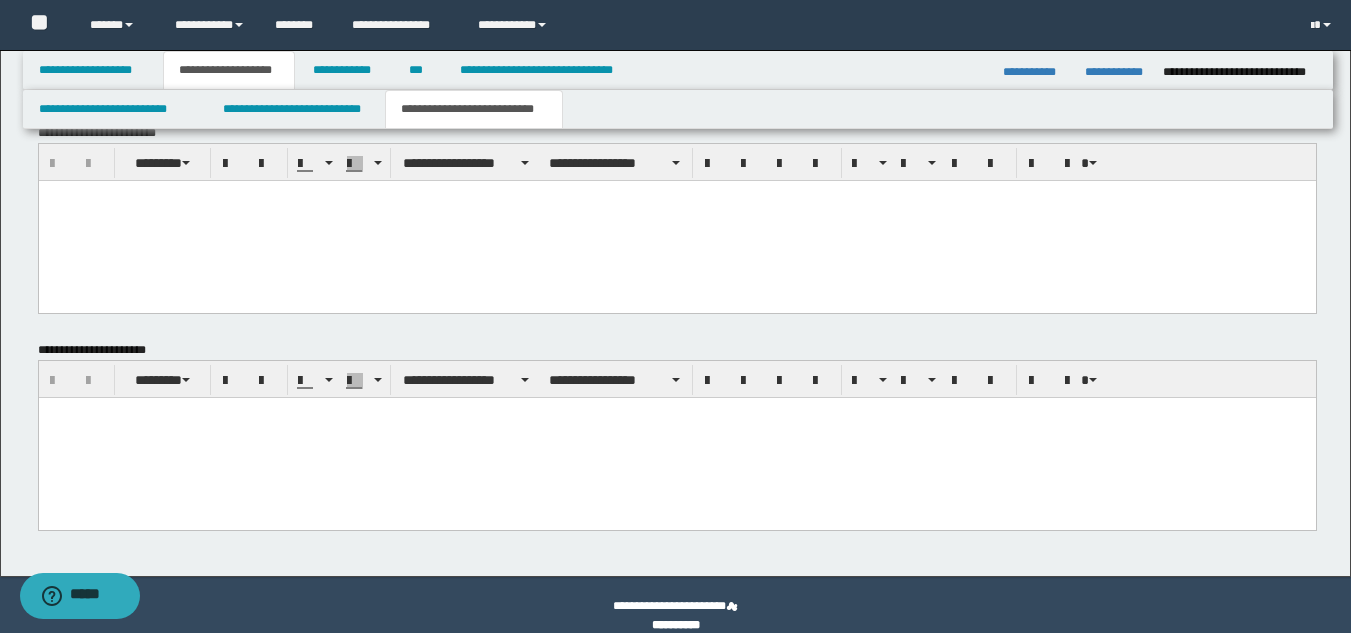 scroll, scrollTop: 901, scrollLeft: 0, axis: vertical 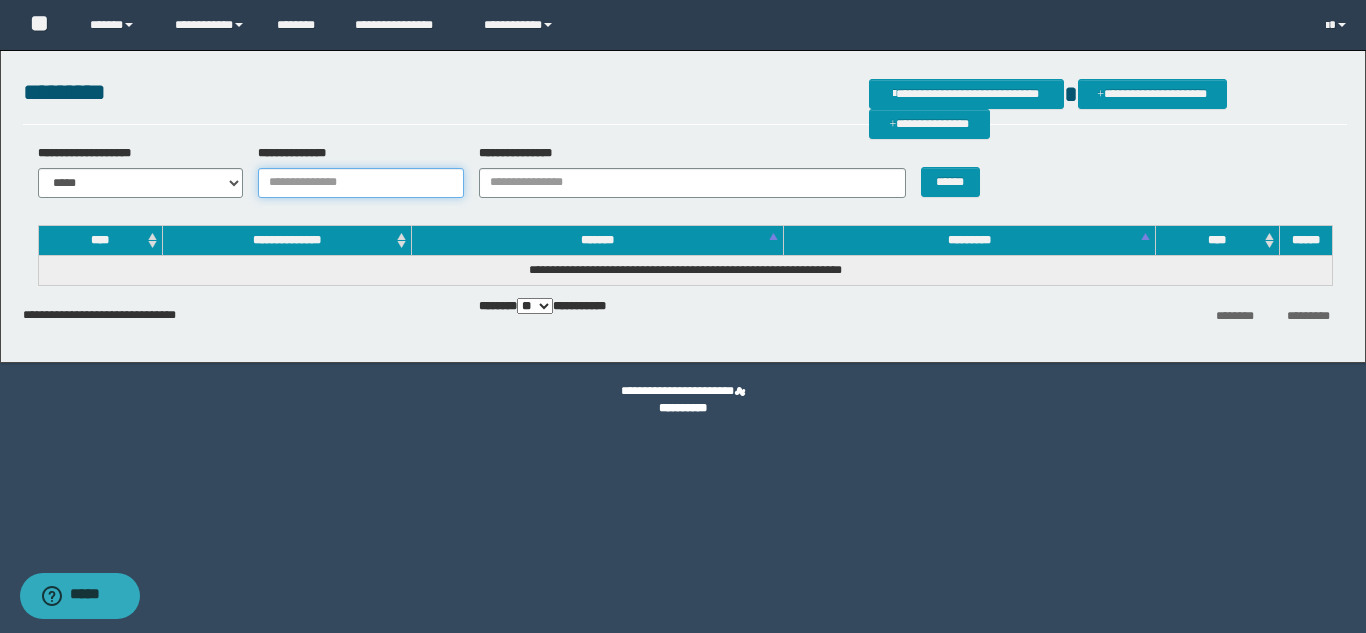 click on "**********" at bounding box center [361, 183] 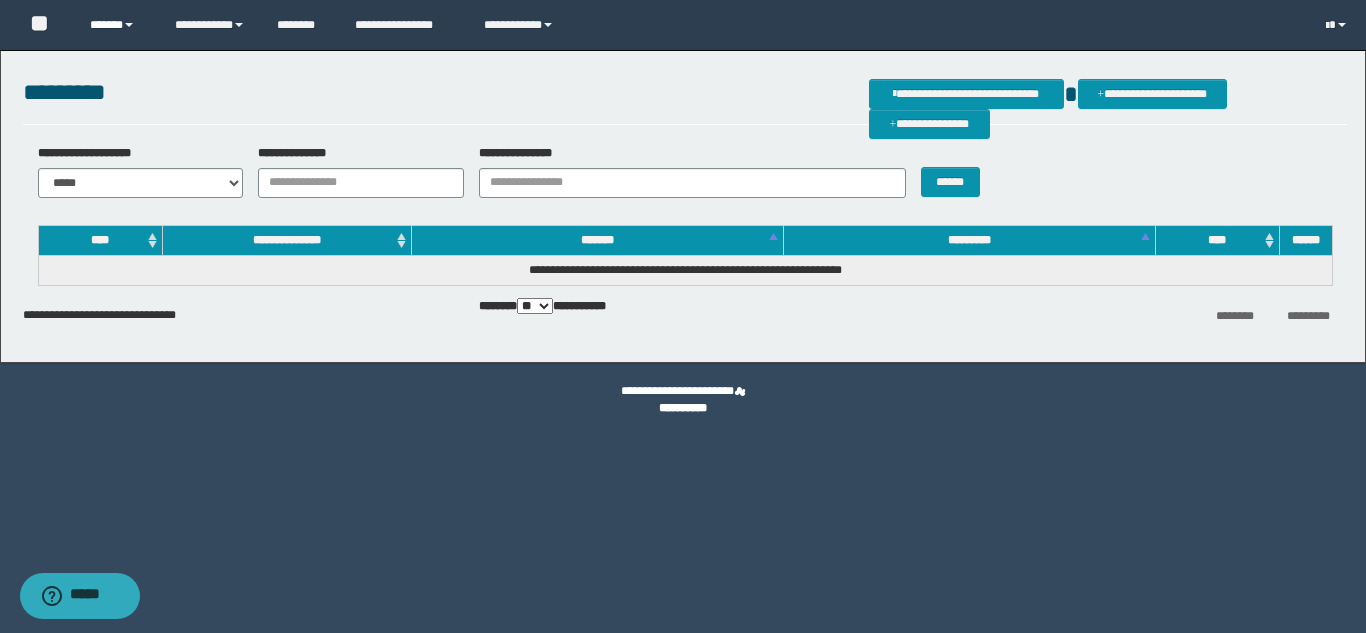 click on "******" at bounding box center (117, 25) 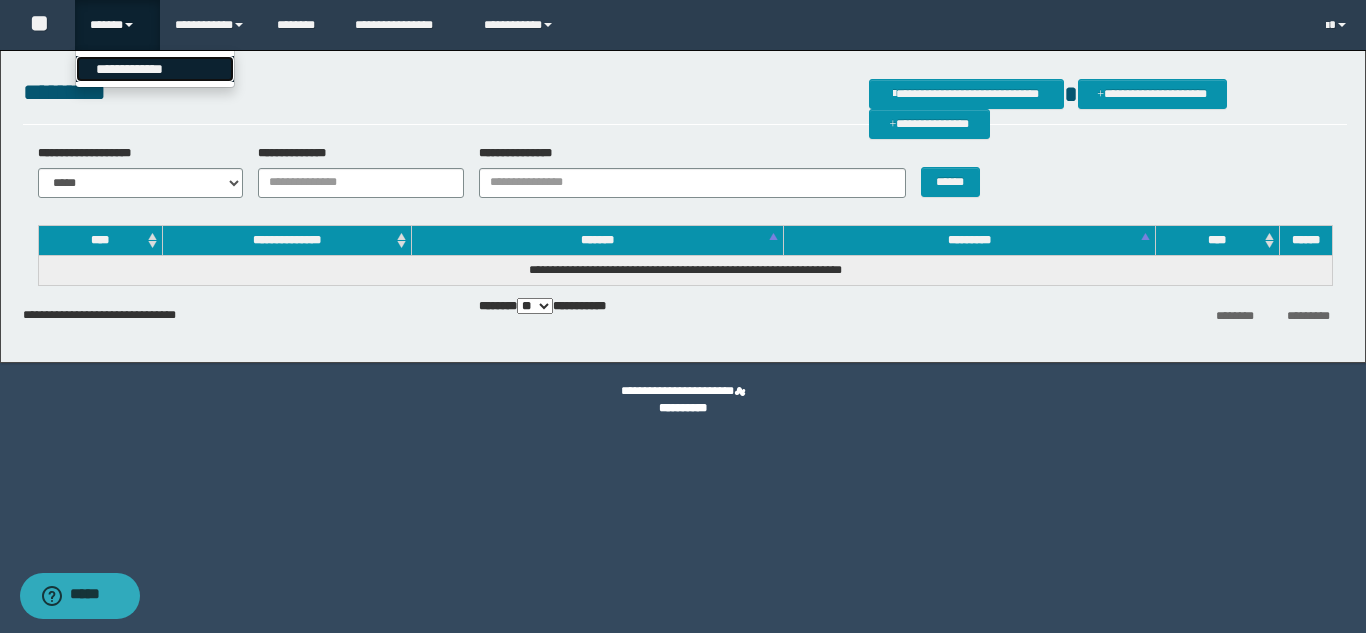 click on "**********" at bounding box center (155, 69) 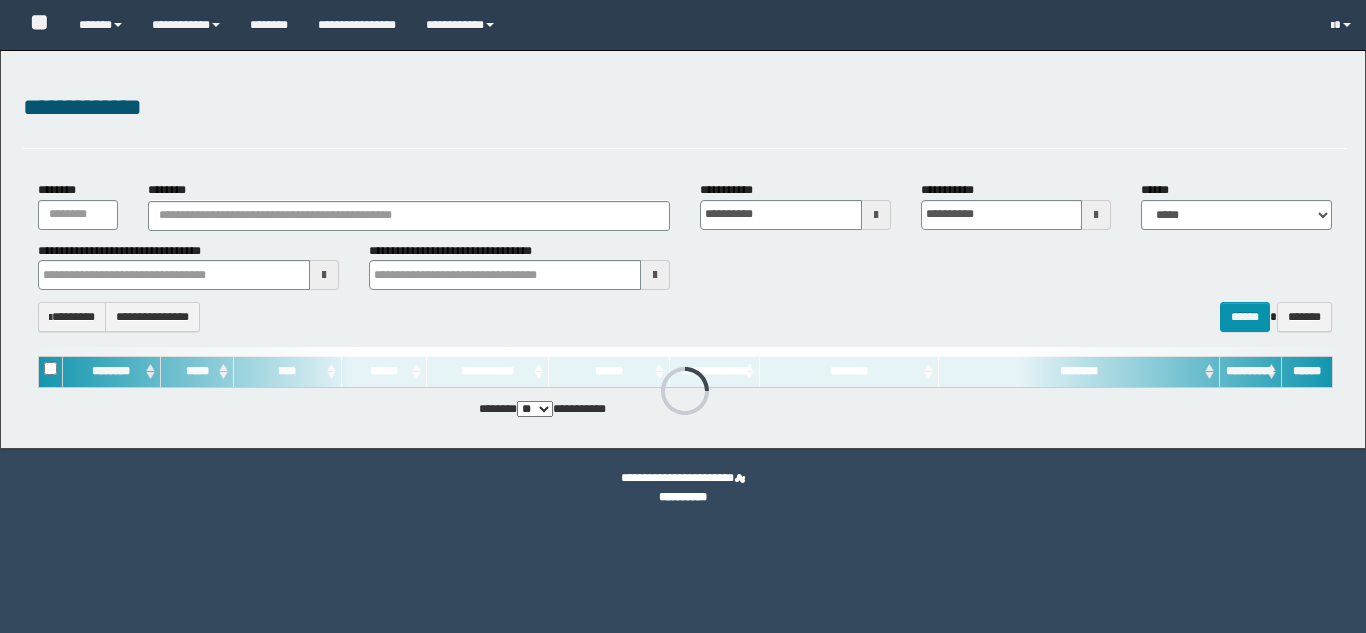 scroll, scrollTop: 0, scrollLeft: 0, axis: both 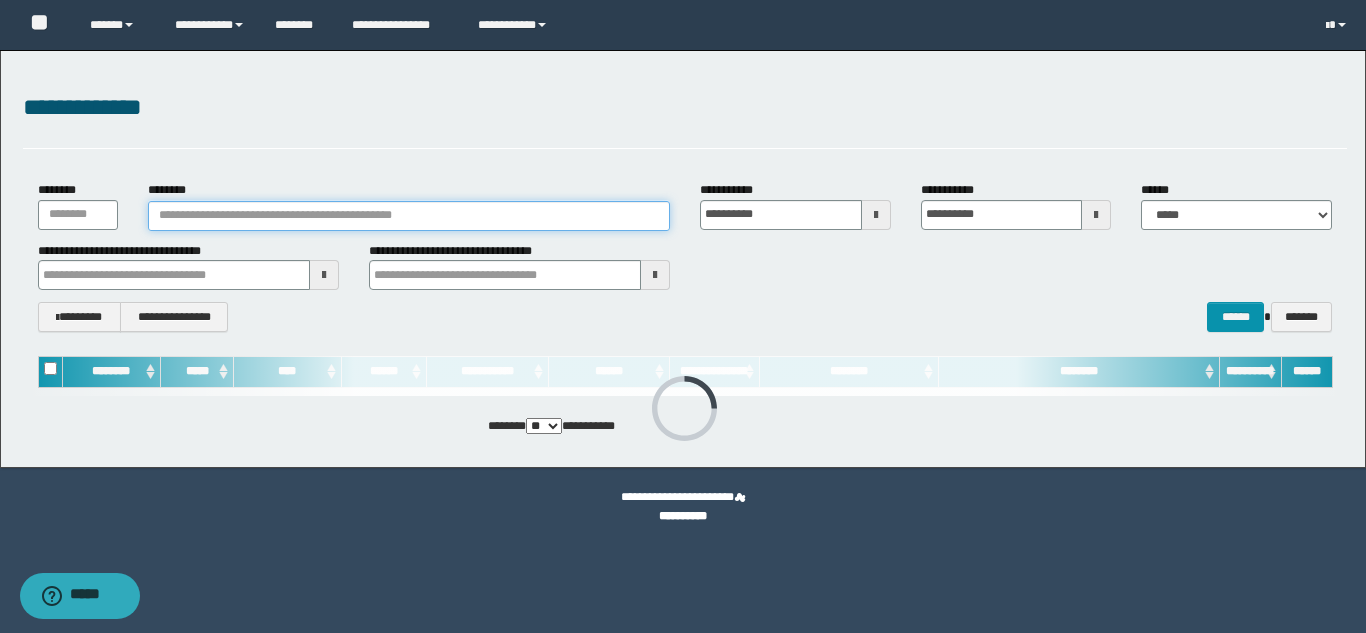 click on "********" at bounding box center [409, 216] 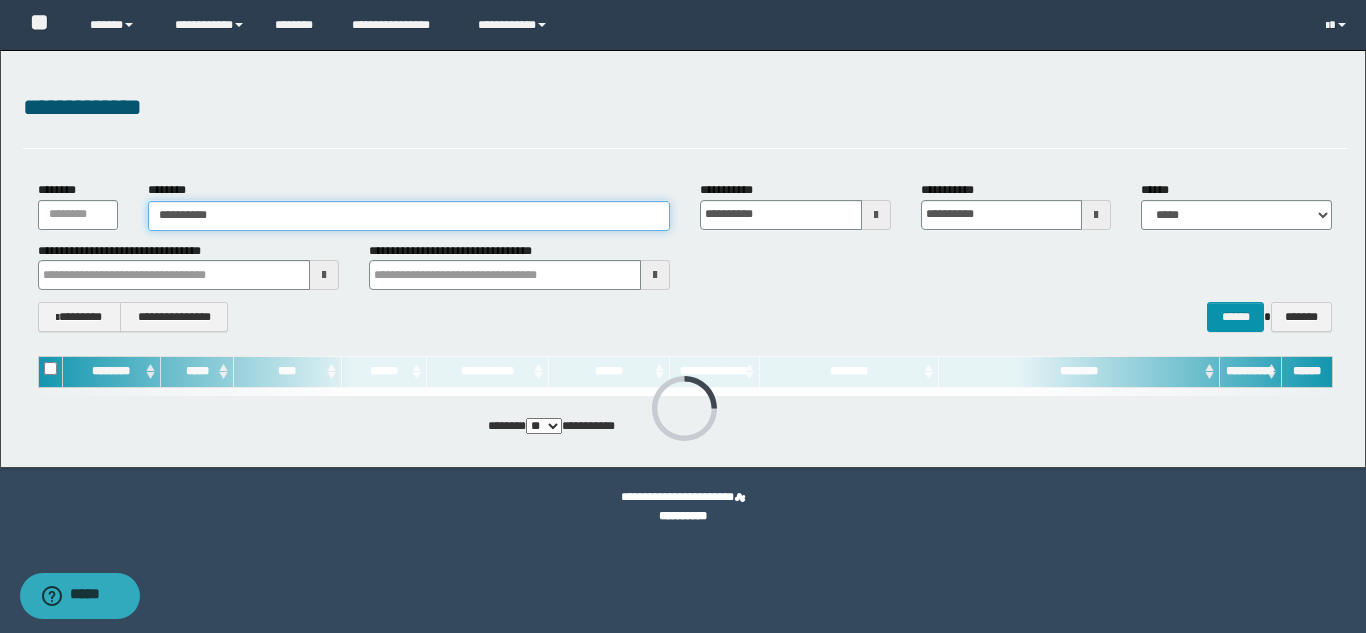 type on "**********" 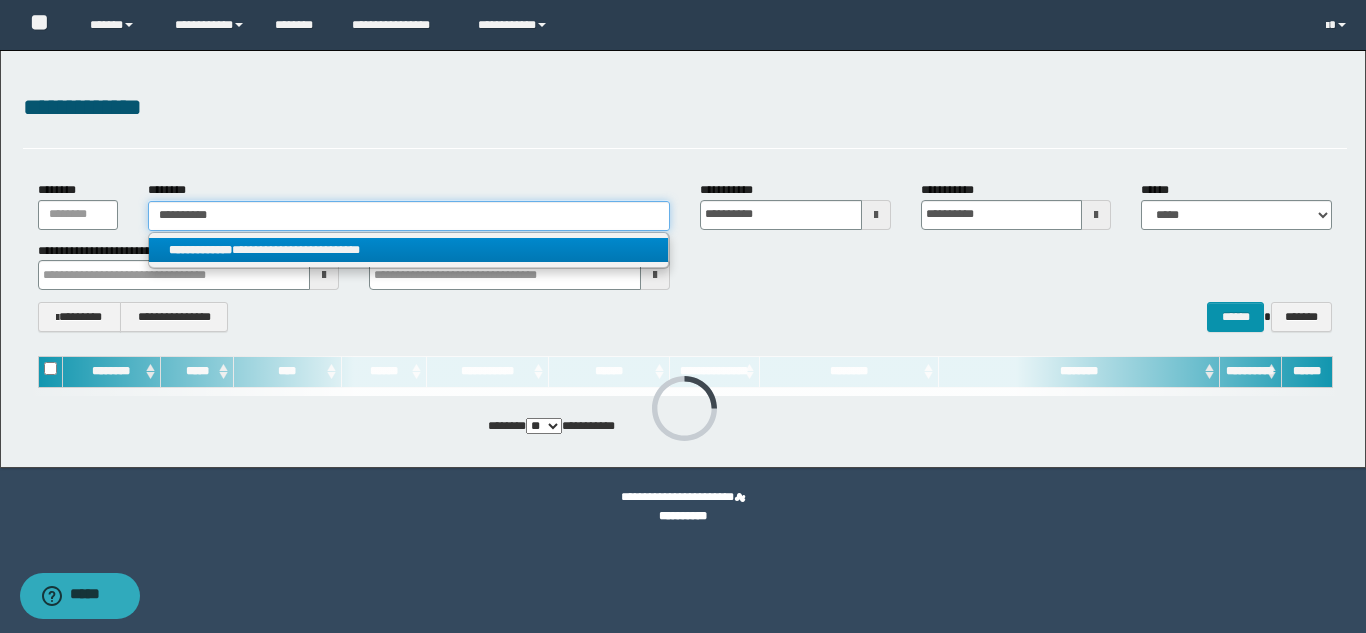 type on "**********" 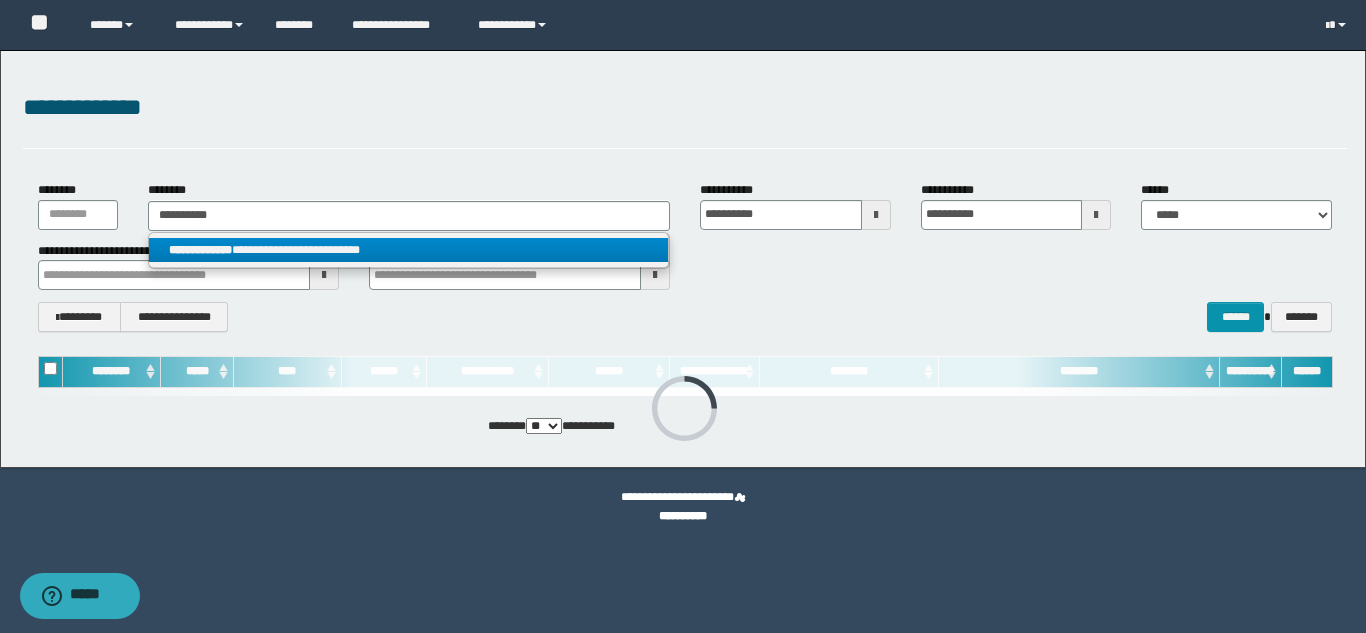 click on "**********" at bounding box center (408, 250) 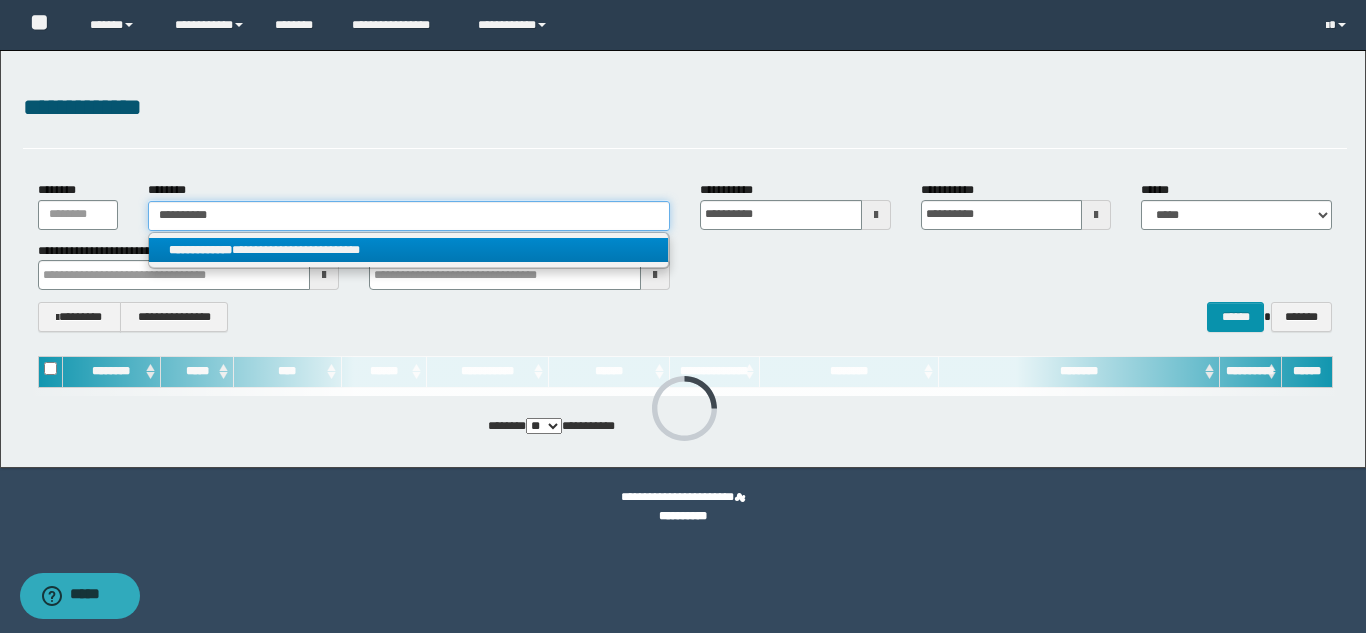 type 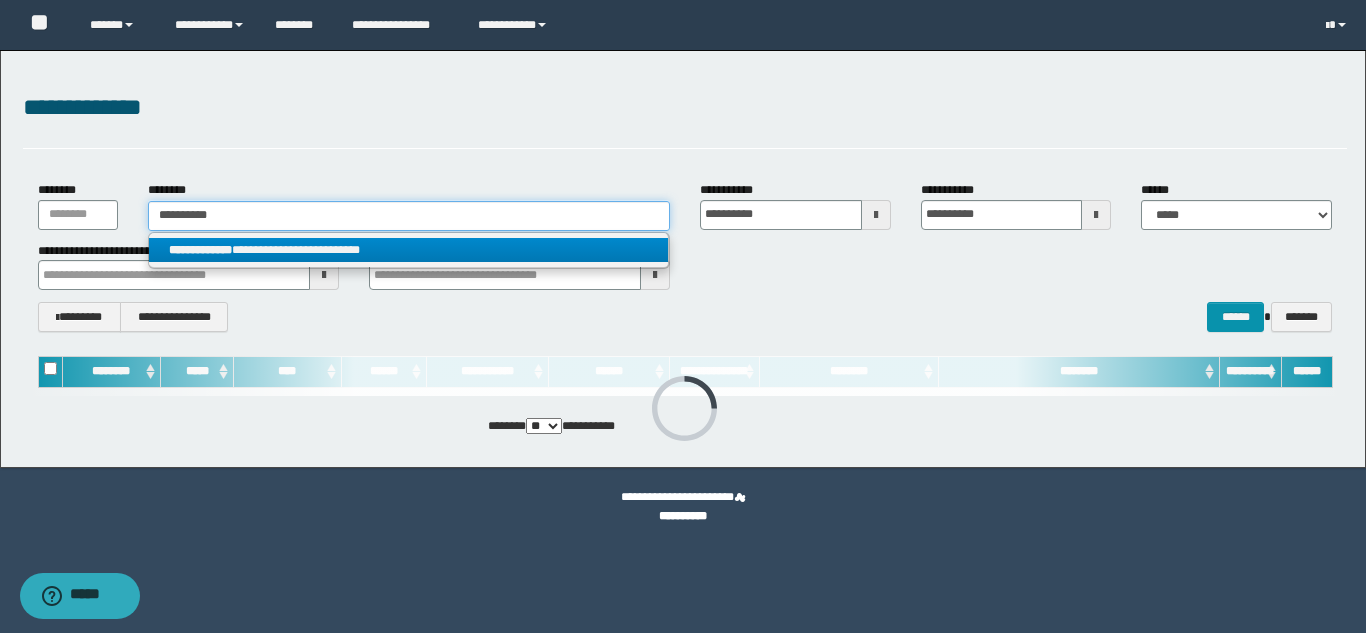 type on "**********" 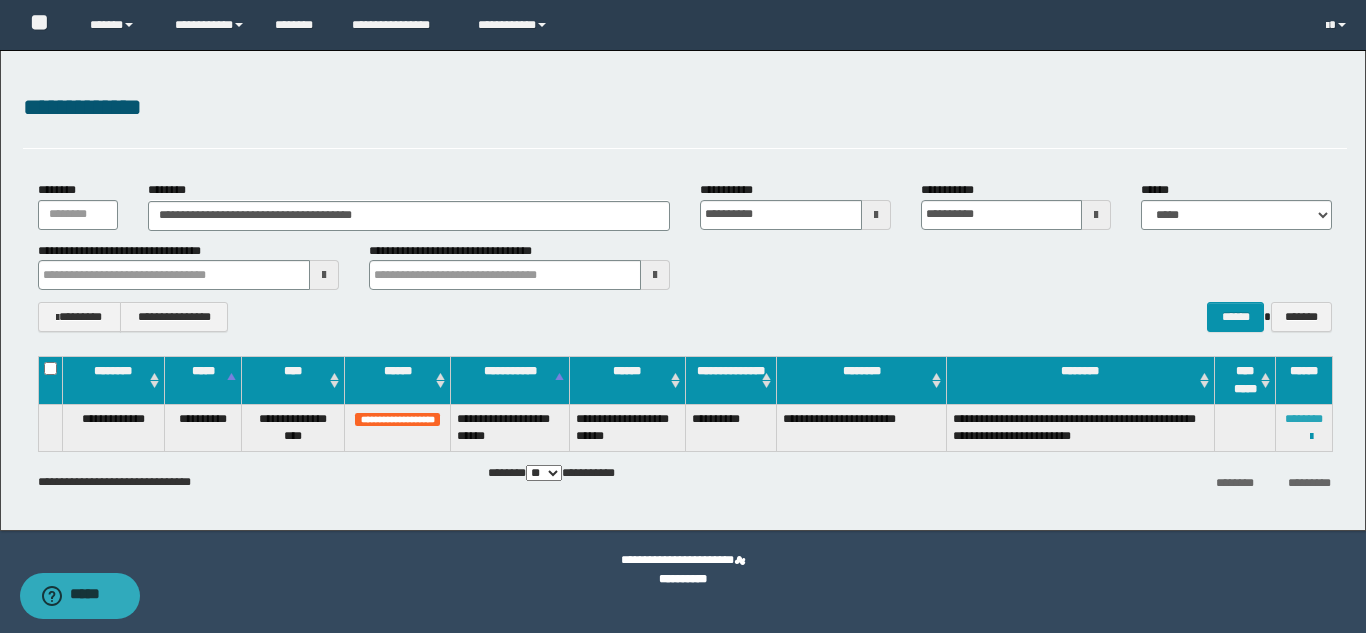 click on "********" at bounding box center (1304, 419) 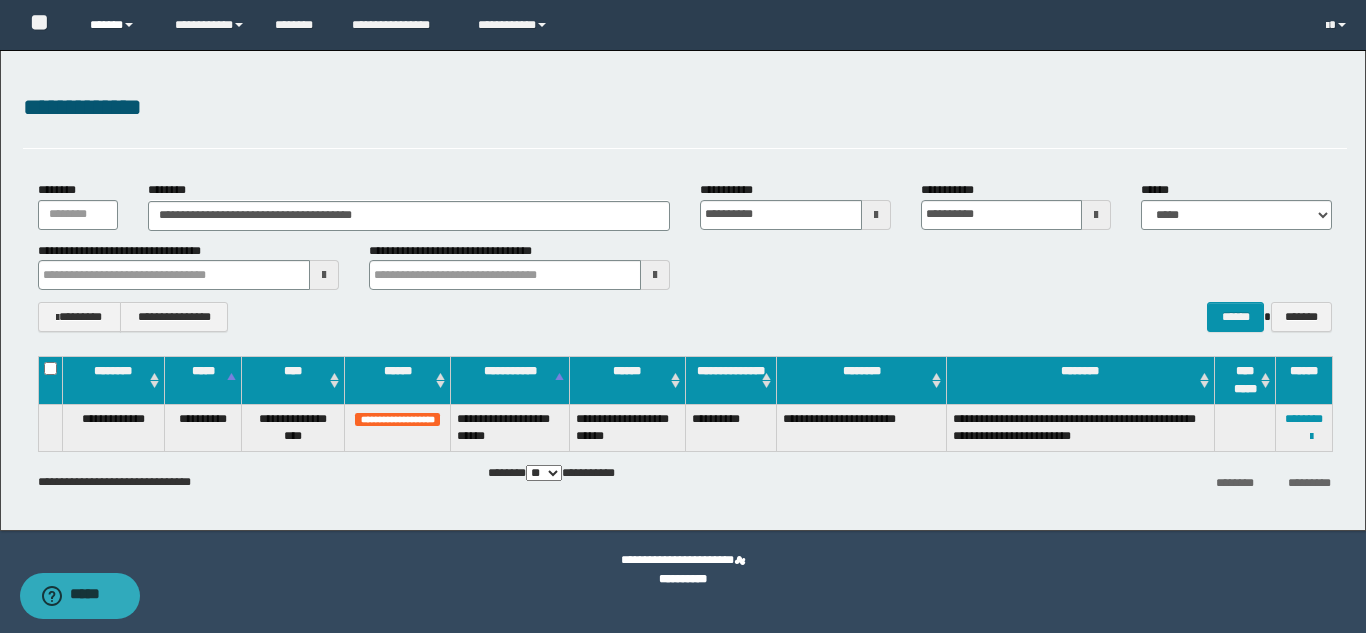 click on "******" at bounding box center (117, 25) 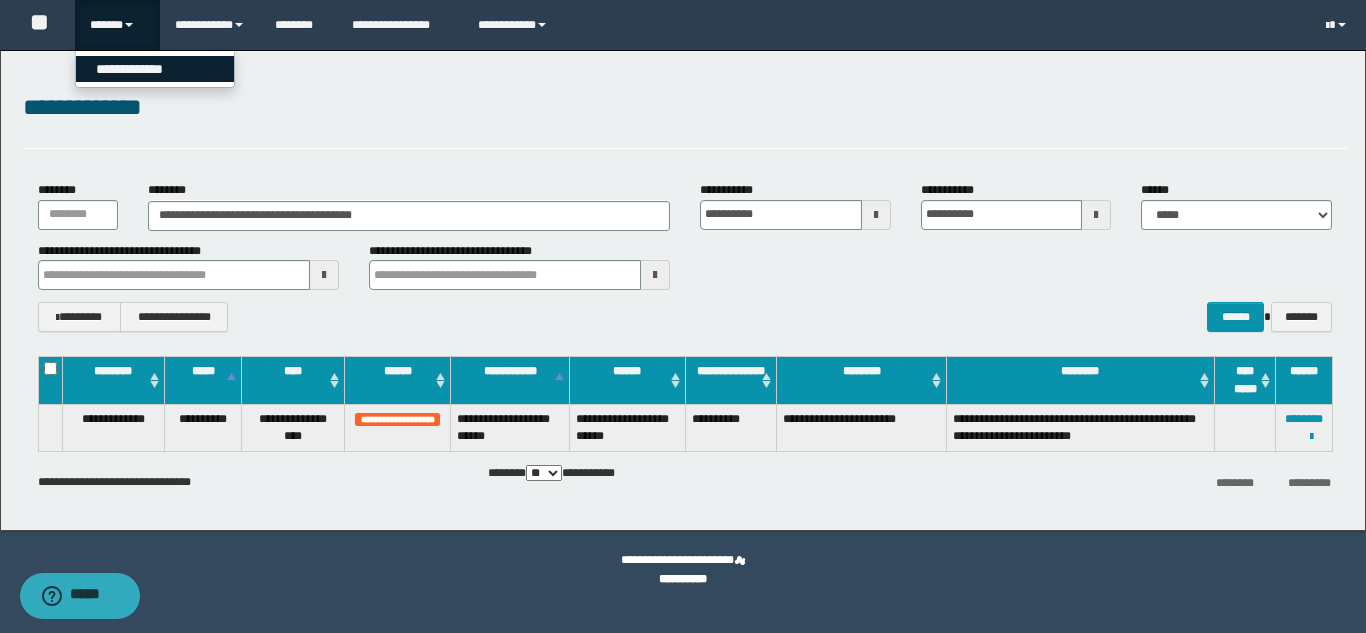 click on "**********" at bounding box center [155, 69] 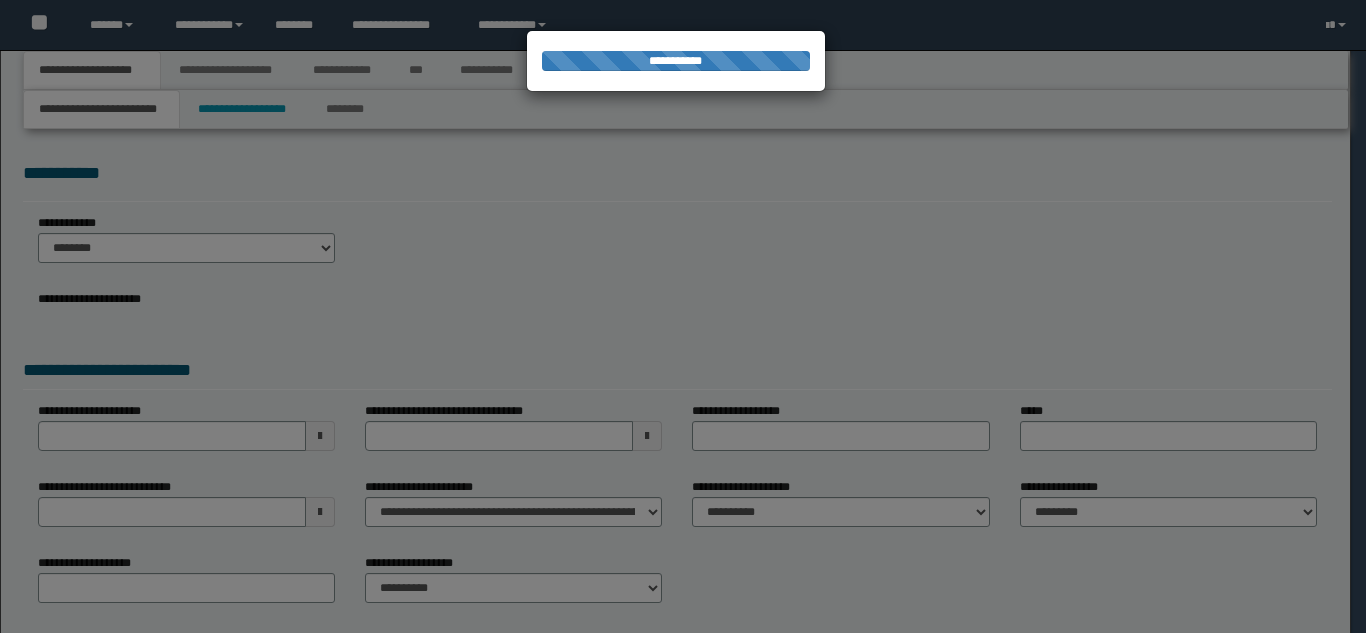 scroll, scrollTop: 0, scrollLeft: 0, axis: both 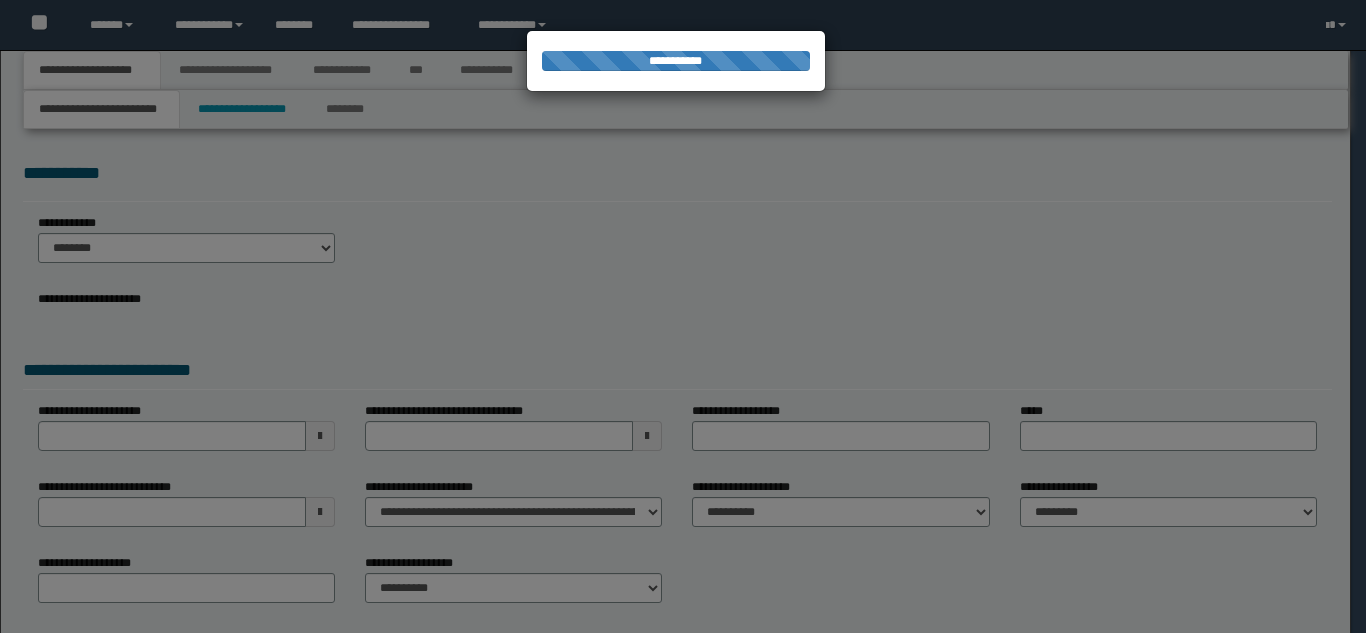 select on "**" 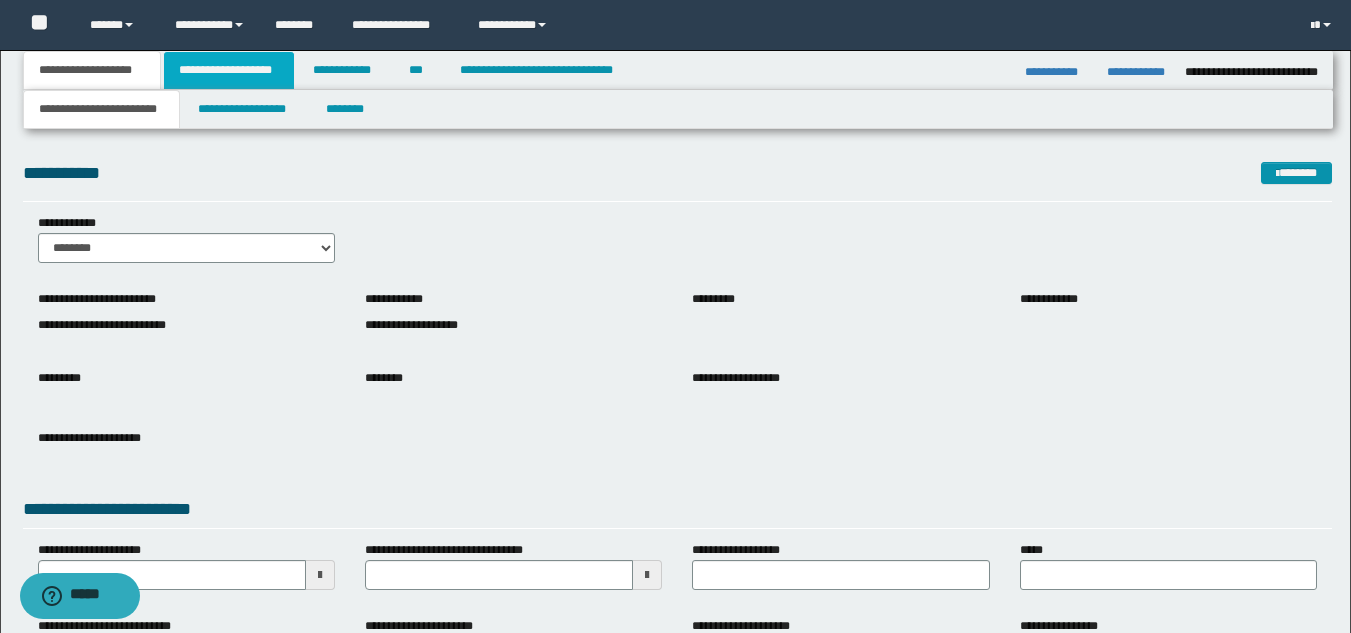 click on "**********" at bounding box center (229, 70) 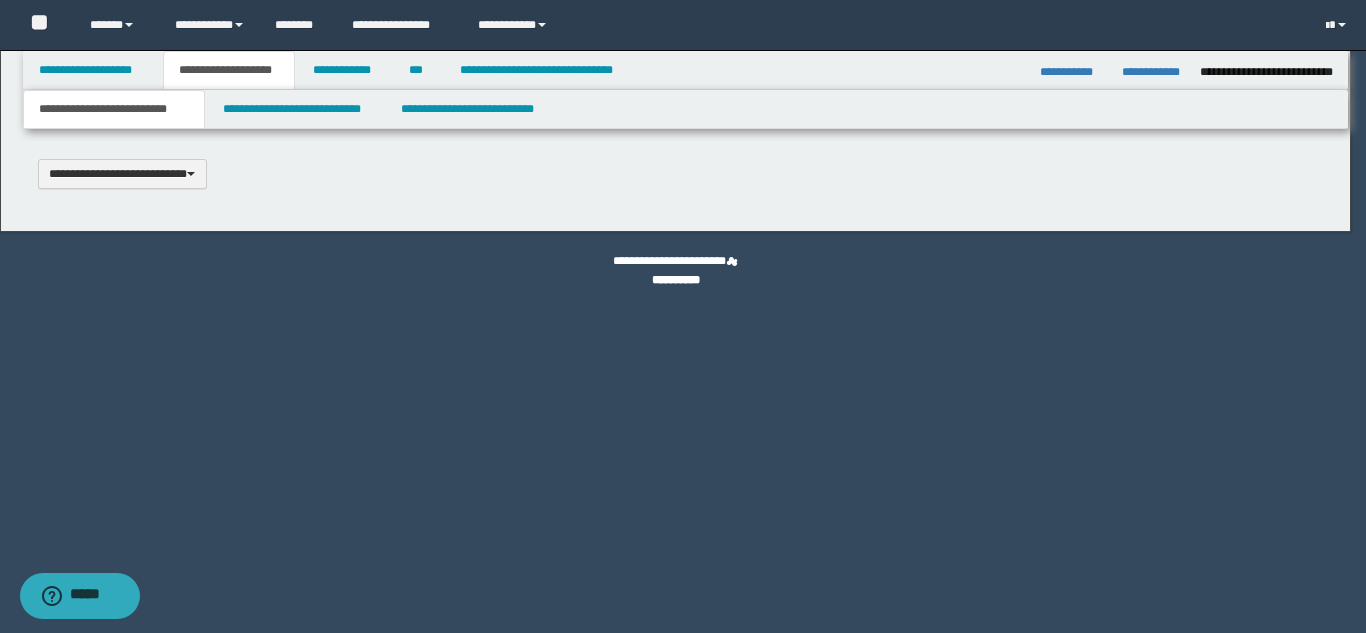 type 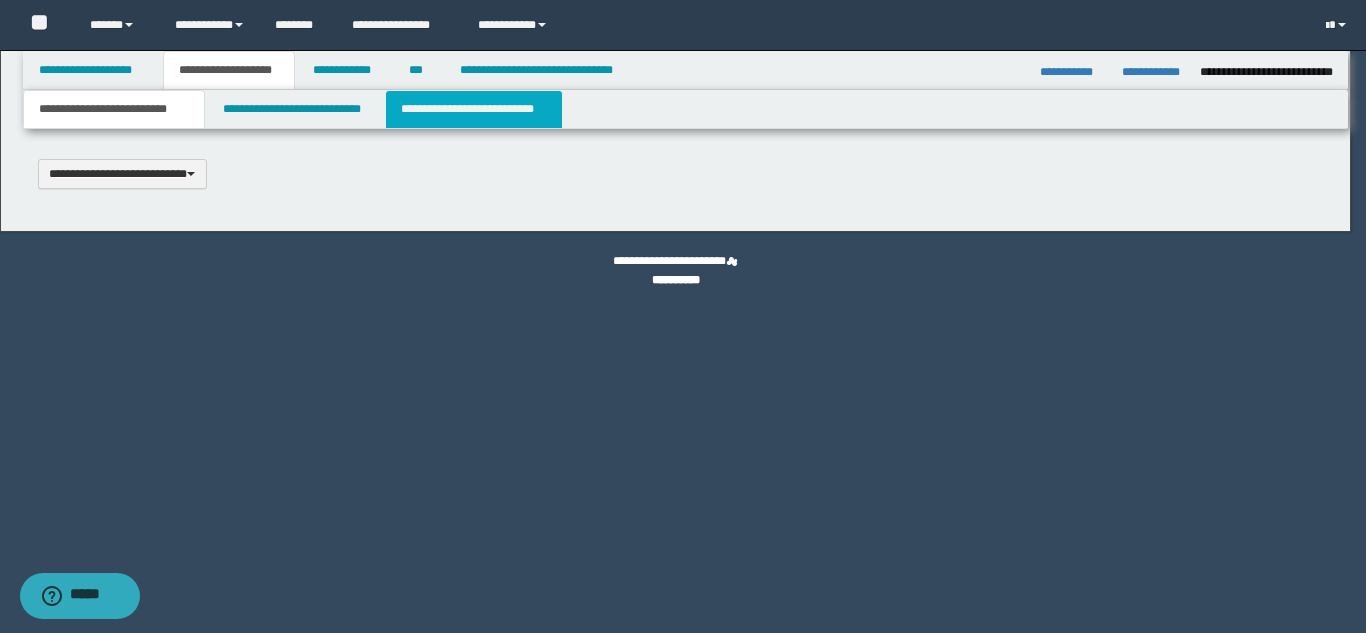 scroll, scrollTop: 0, scrollLeft: 0, axis: both 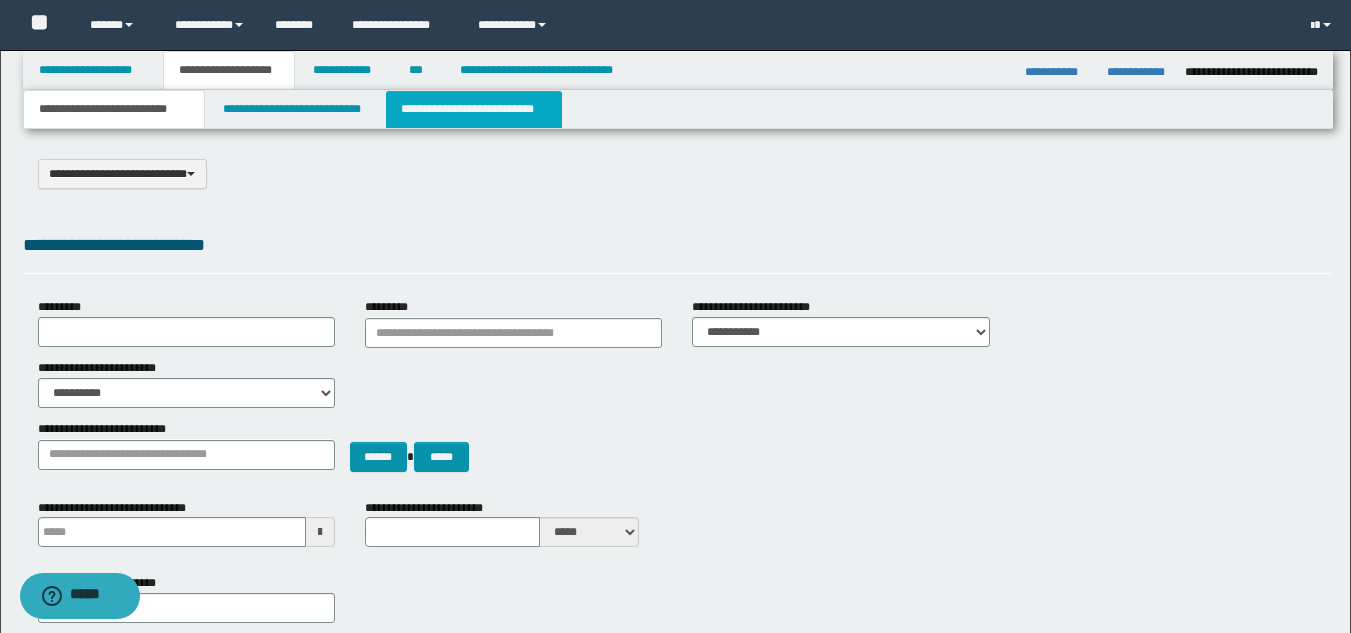 click on "**********" at bounding box center (474, 109) 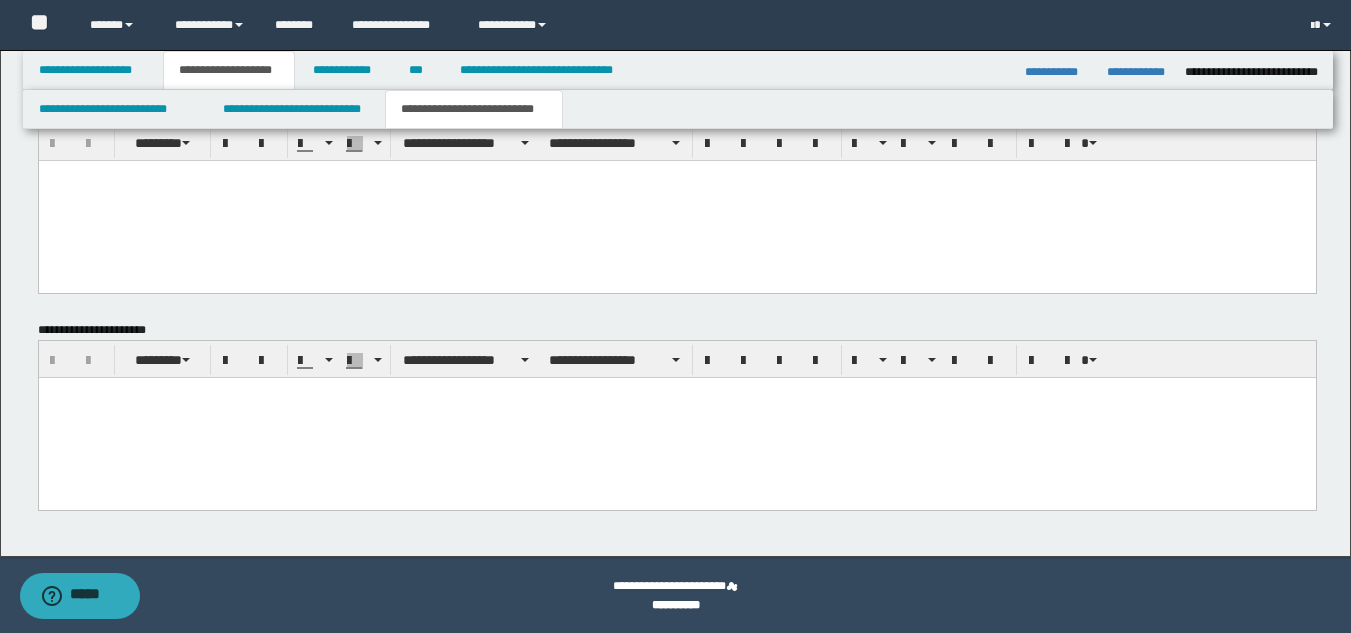 scroll, scrollTop: 901, scrollLeft: 0, axis: vertical 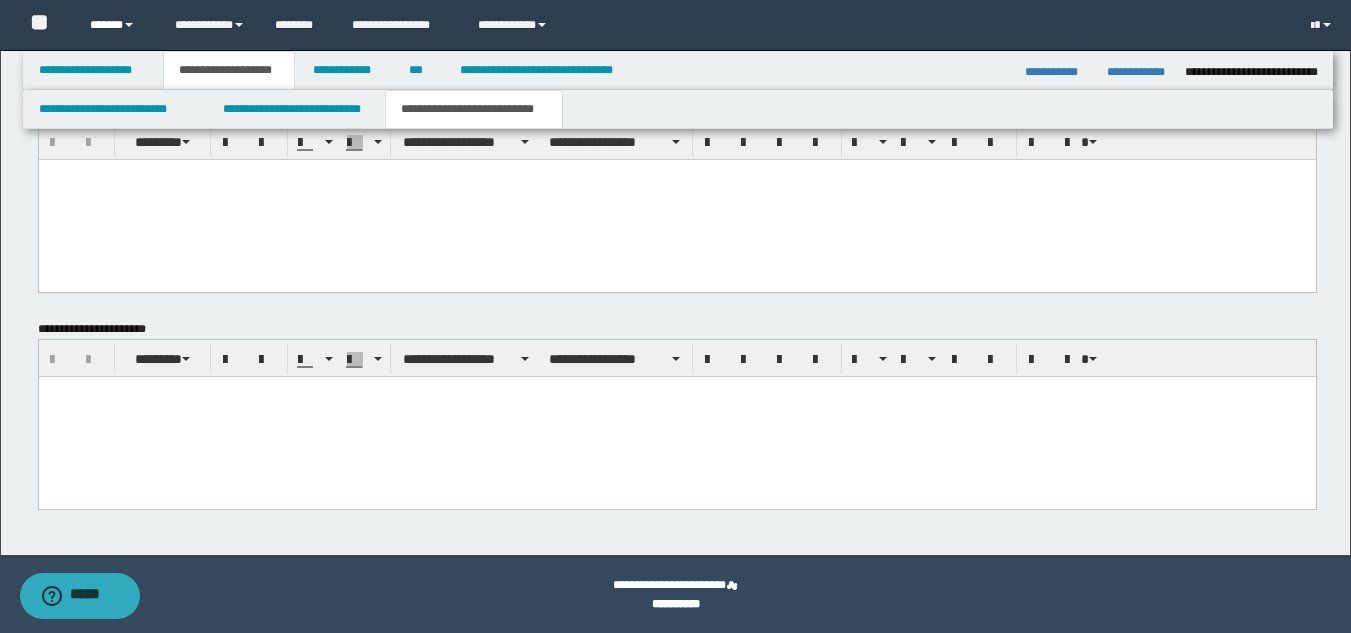 click on "******" at bounding box center [117, 25] 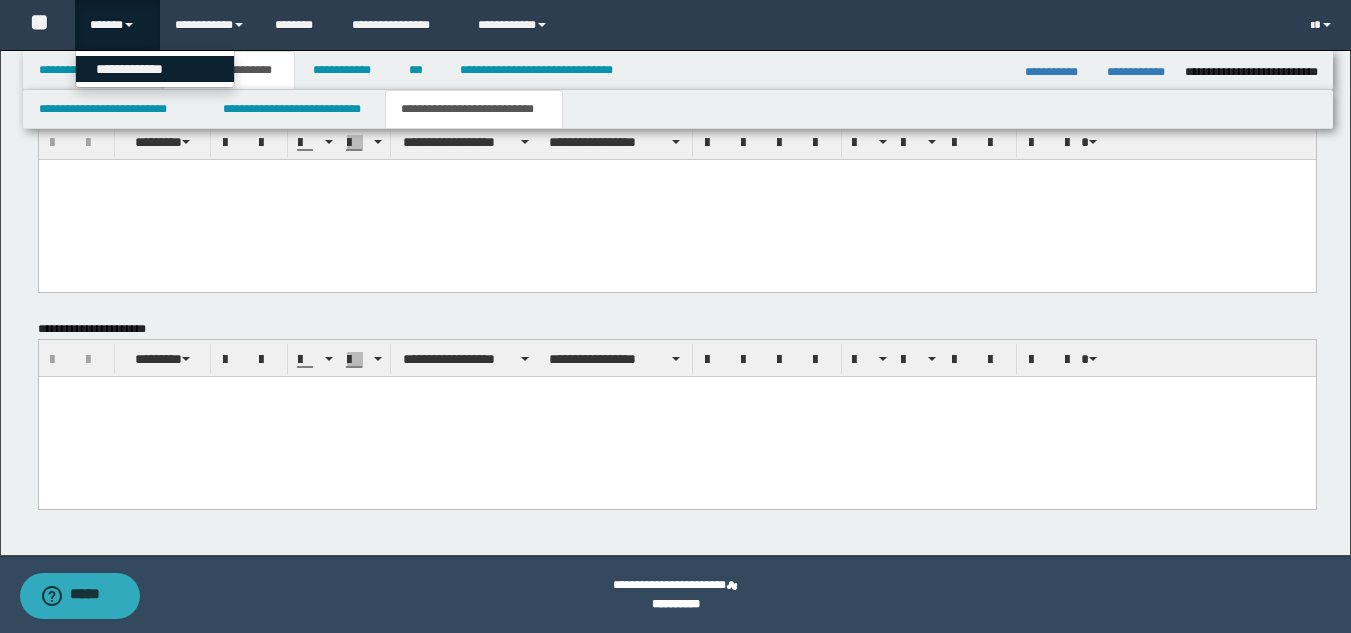 click on "**********" at bounding box center [155, 69] 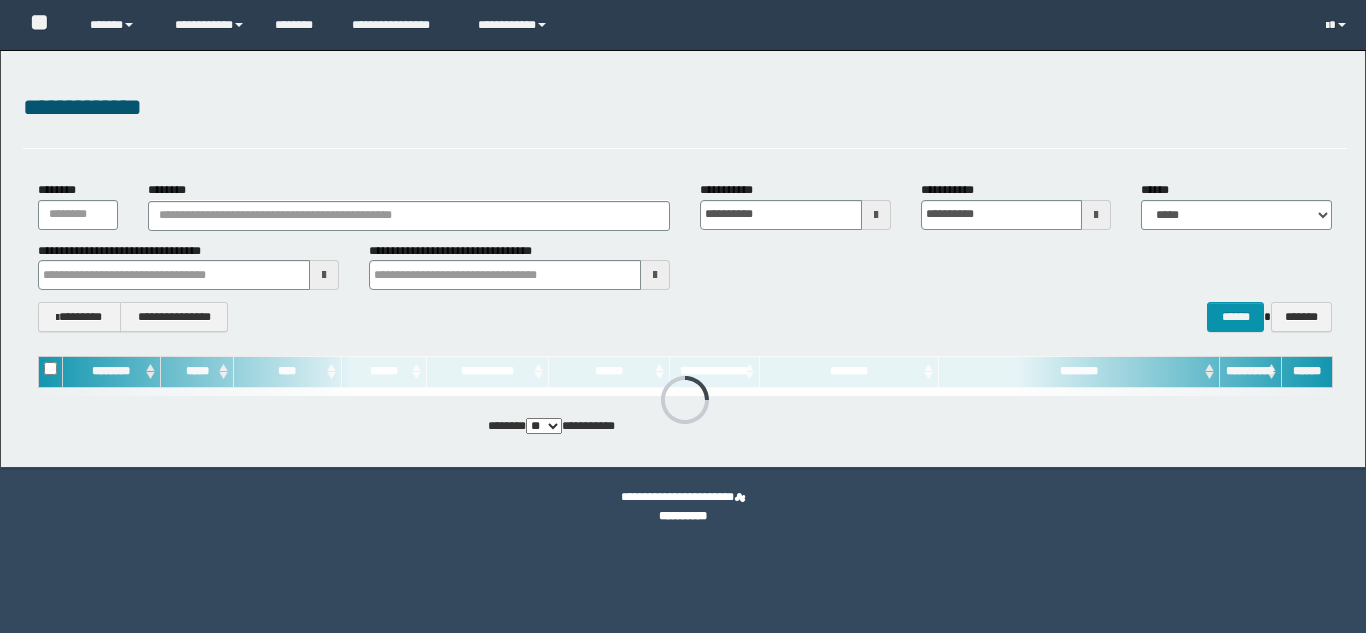 scroll, scrollTop: 0, scrollLeft: 0, axis: both 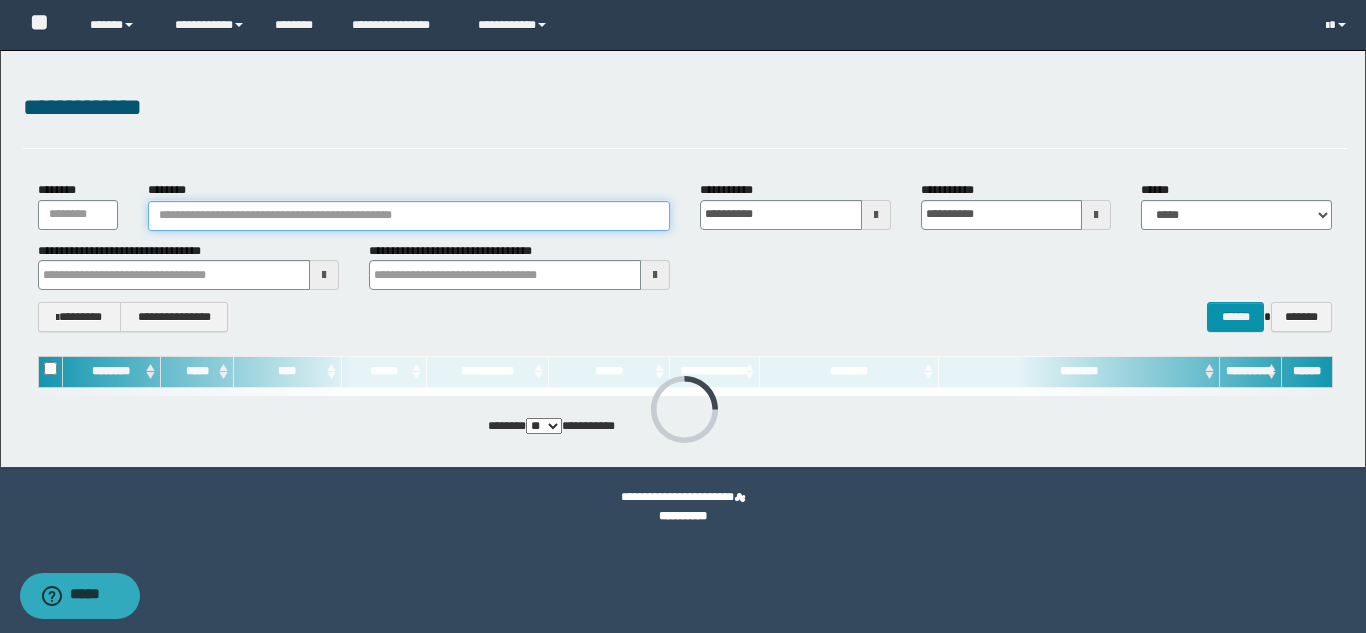 drag, startPoint x: 282, startPoint y: 221, endPoint x: 272, endPoint y: 222, distance: 10.049875 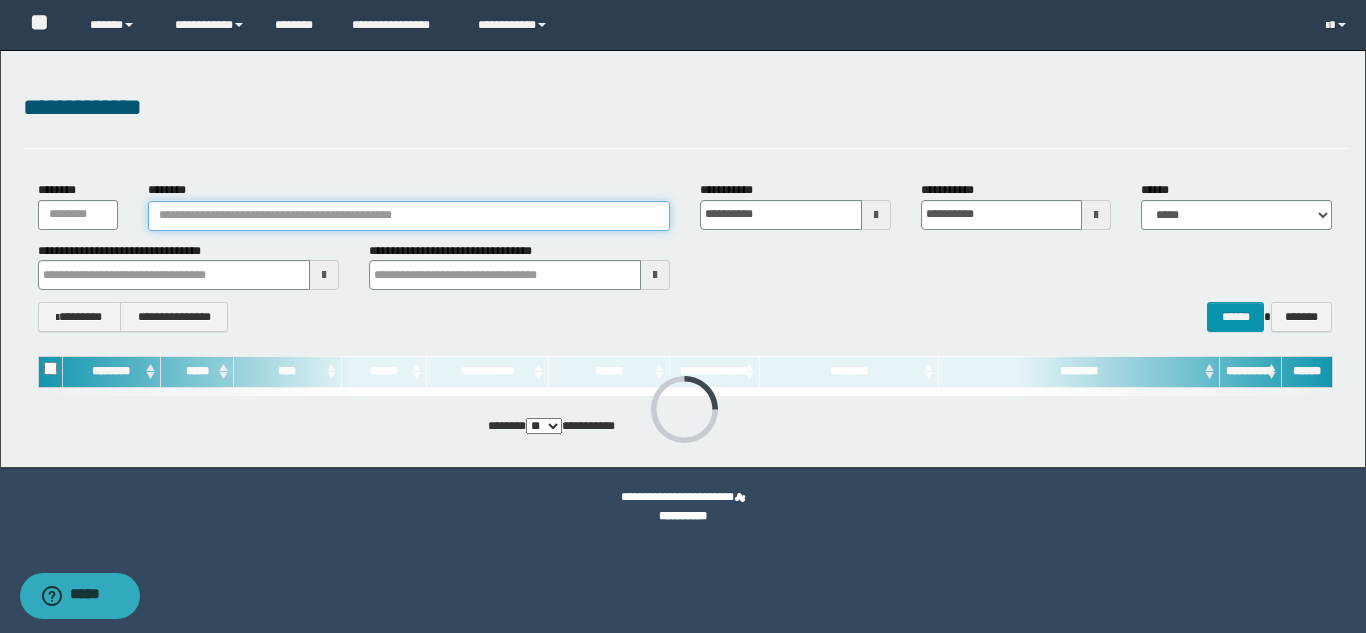 click on "********" at bounding box center [409, 216] 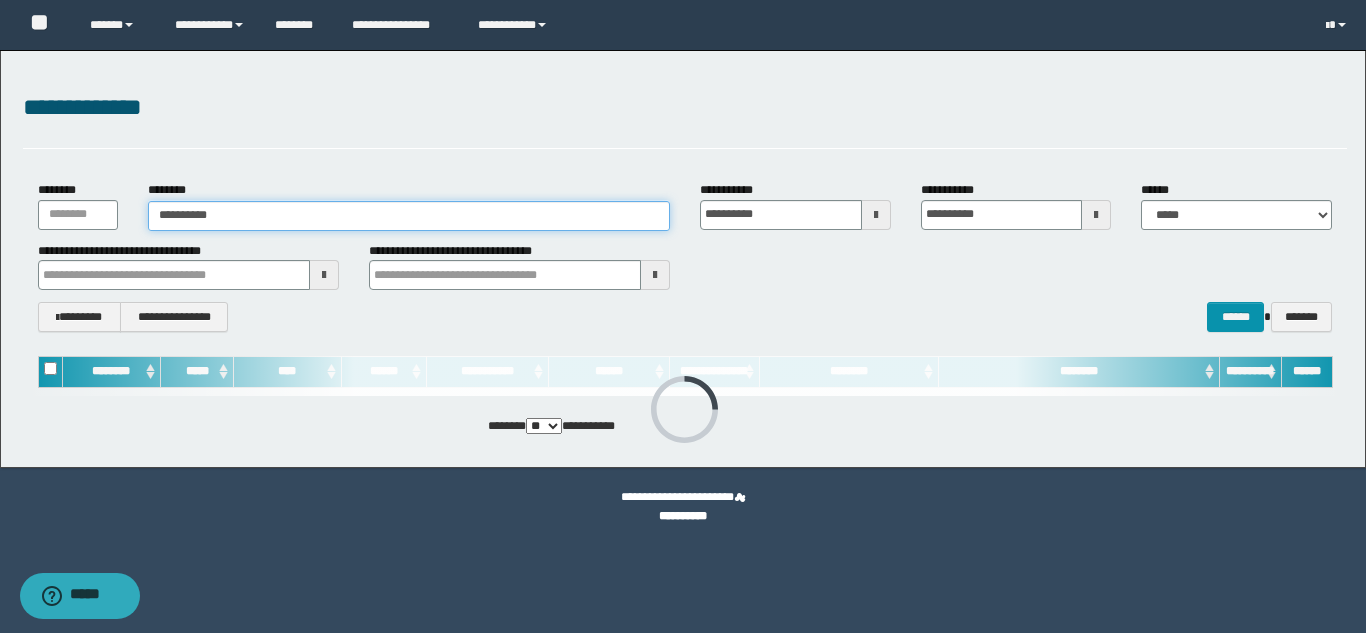 type on "**********" 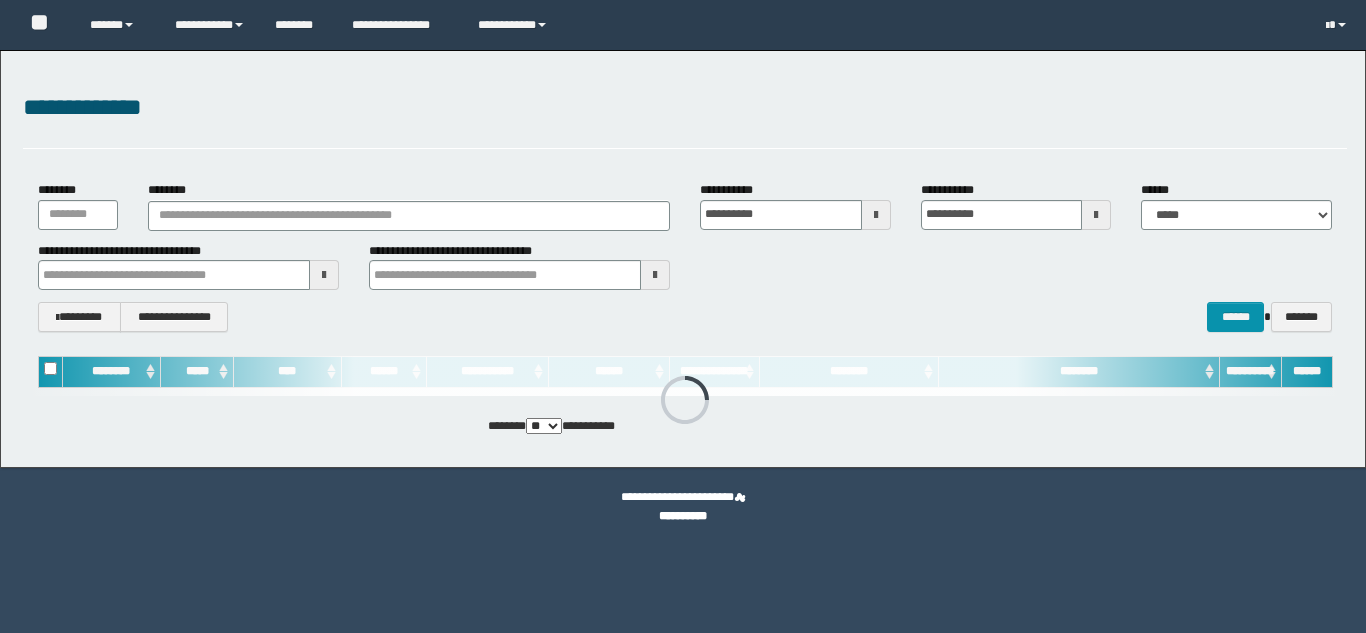 scroll, scrollTop: 0, scrollLeft: 0, axis: both 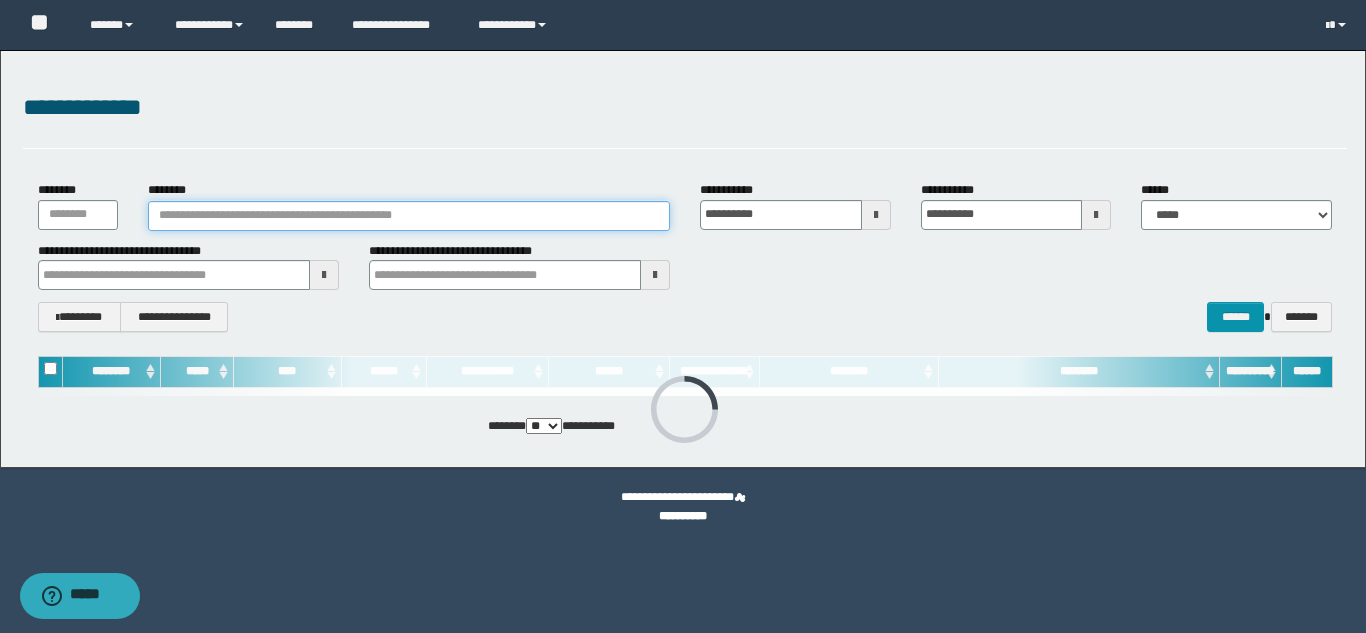 click on "********" at bounding box center [409, 216] 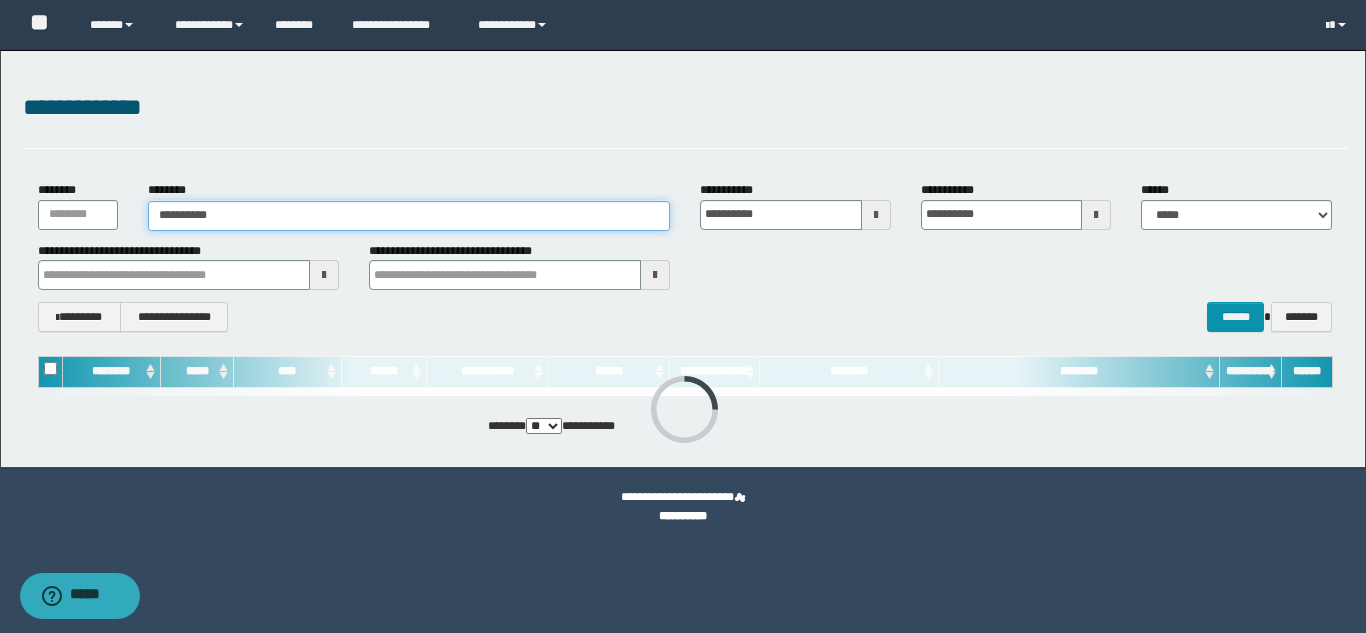 type on "**********" 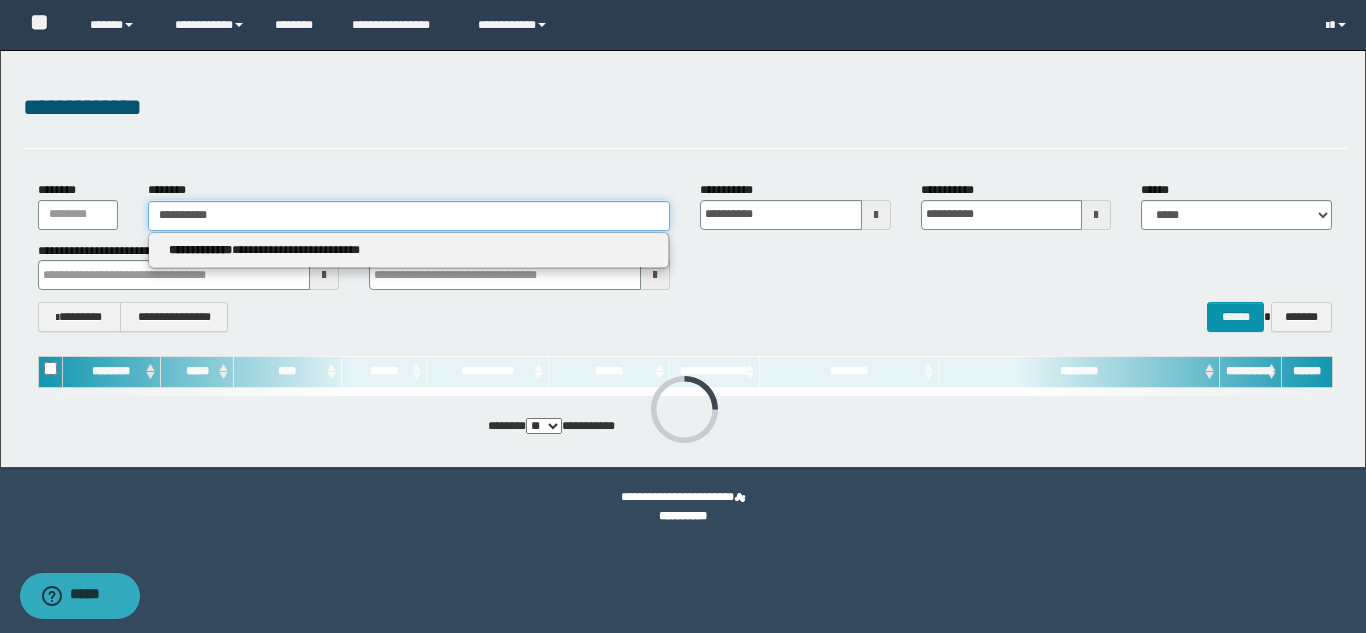 type on "**********" 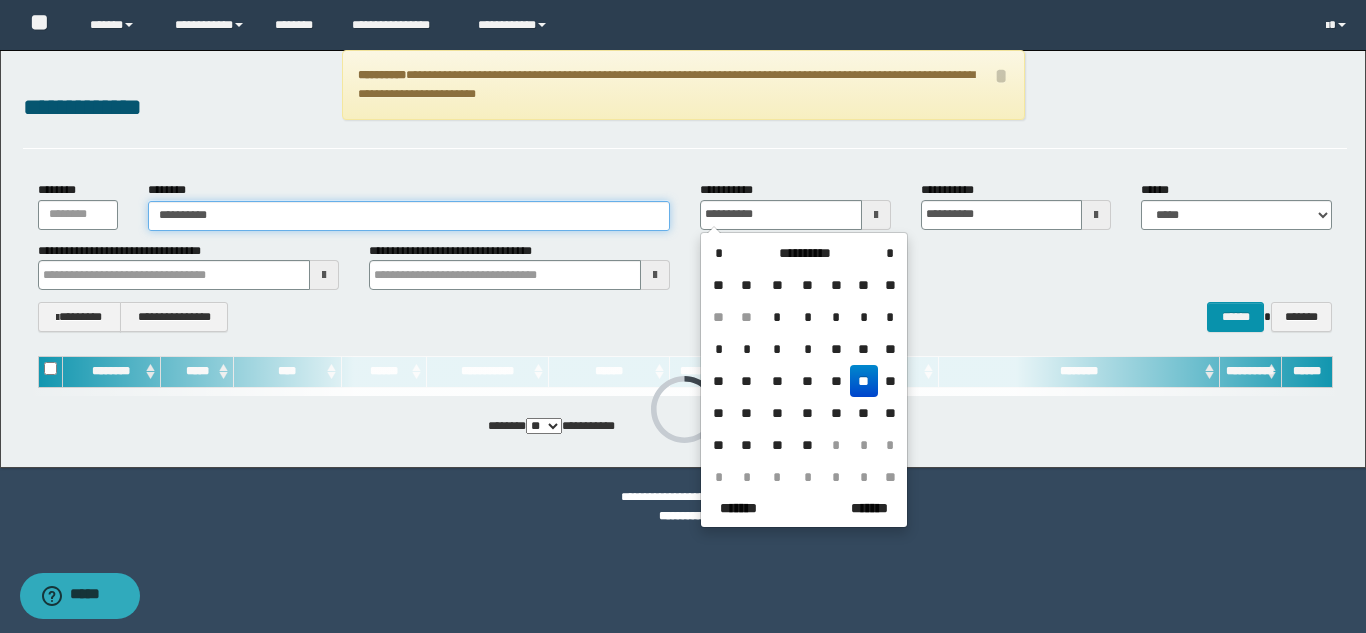 type on "**********" 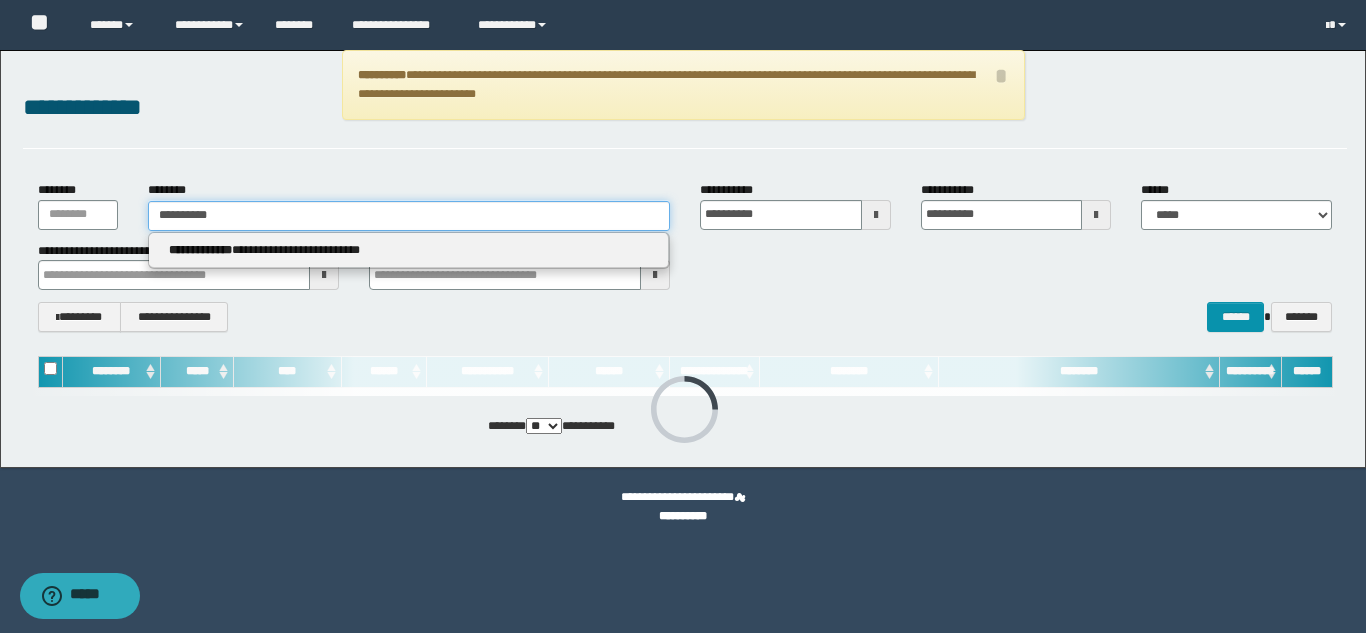 click on "**********" at bounding box center (409, 216) 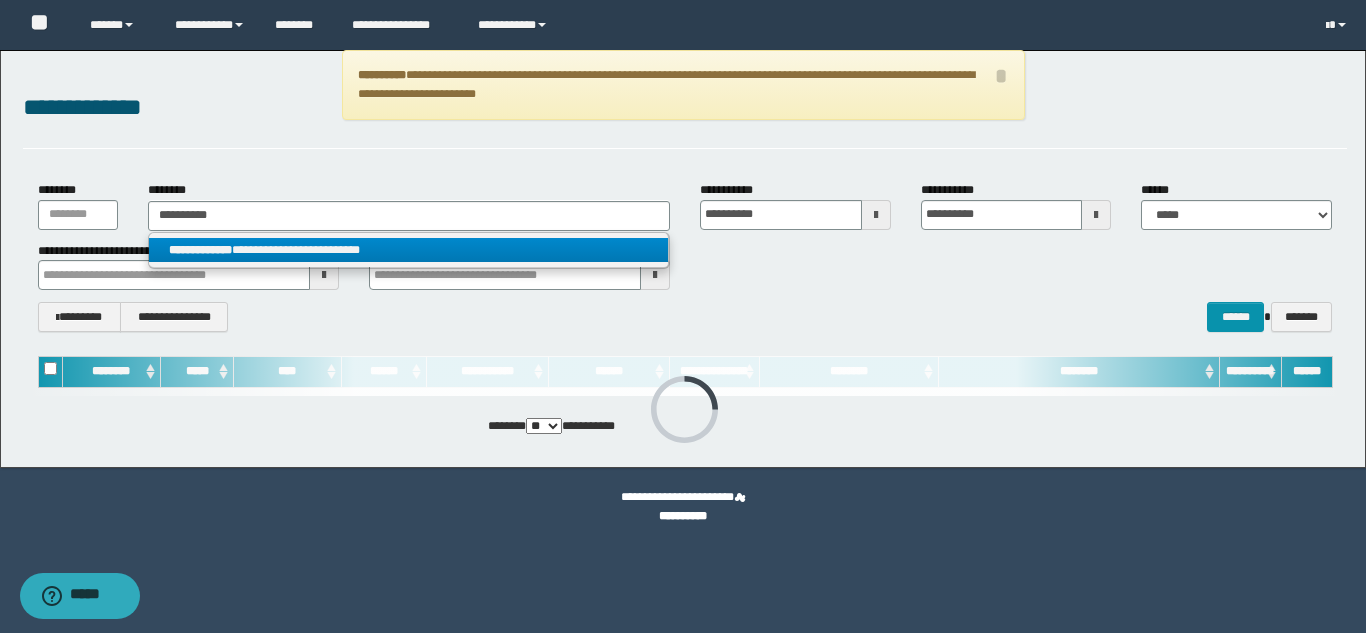 click on "**********" at bounding box center (408, 250) 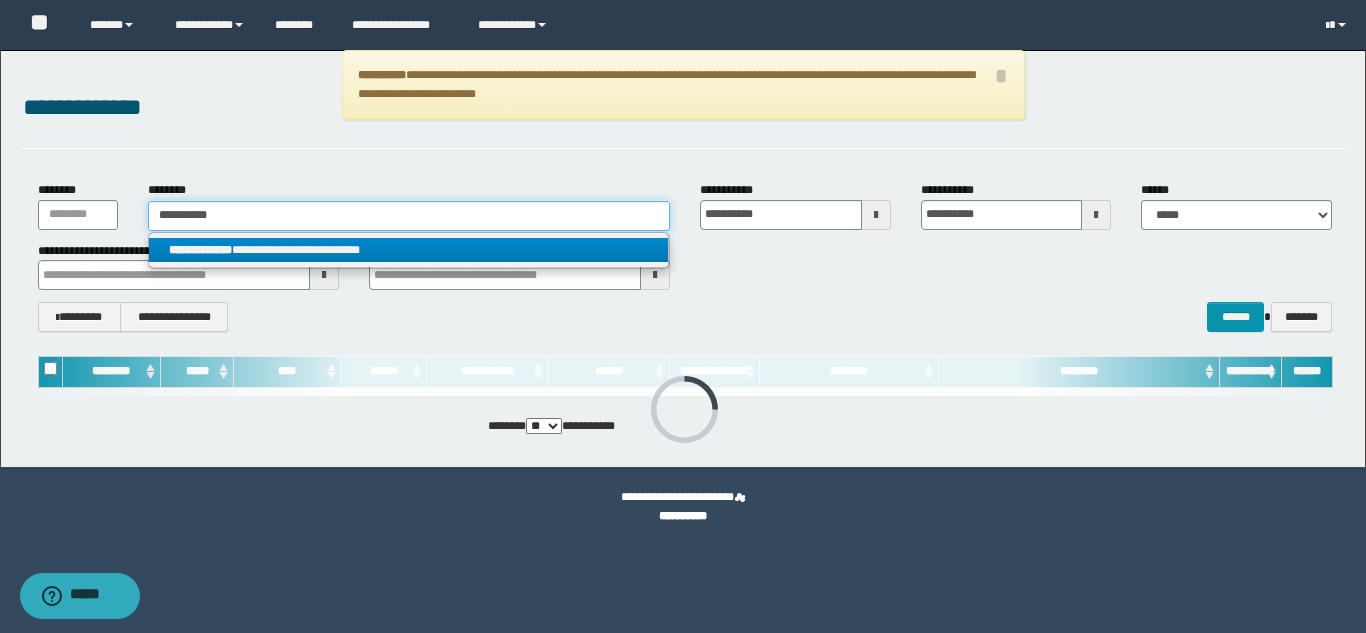 type 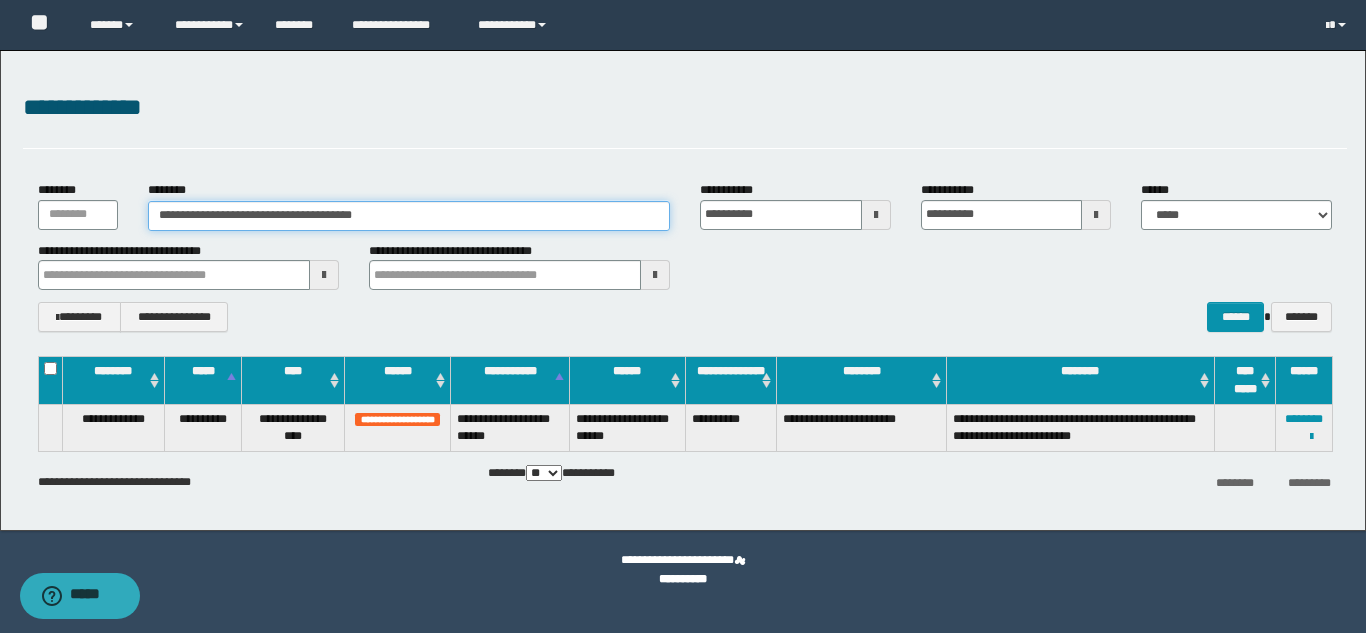 drag, startPoint x: 405, startPoint y: 213, endPoint x: 0, endPoint y: 160, distance: 408.4532 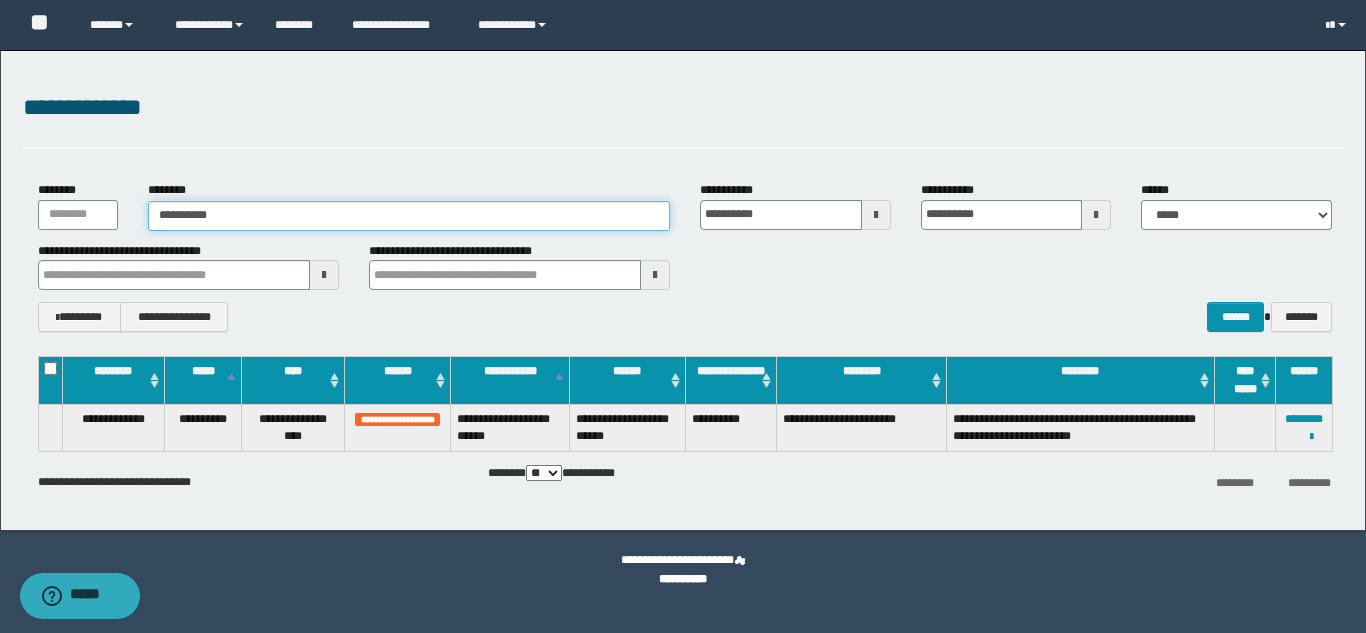 type on "**********" 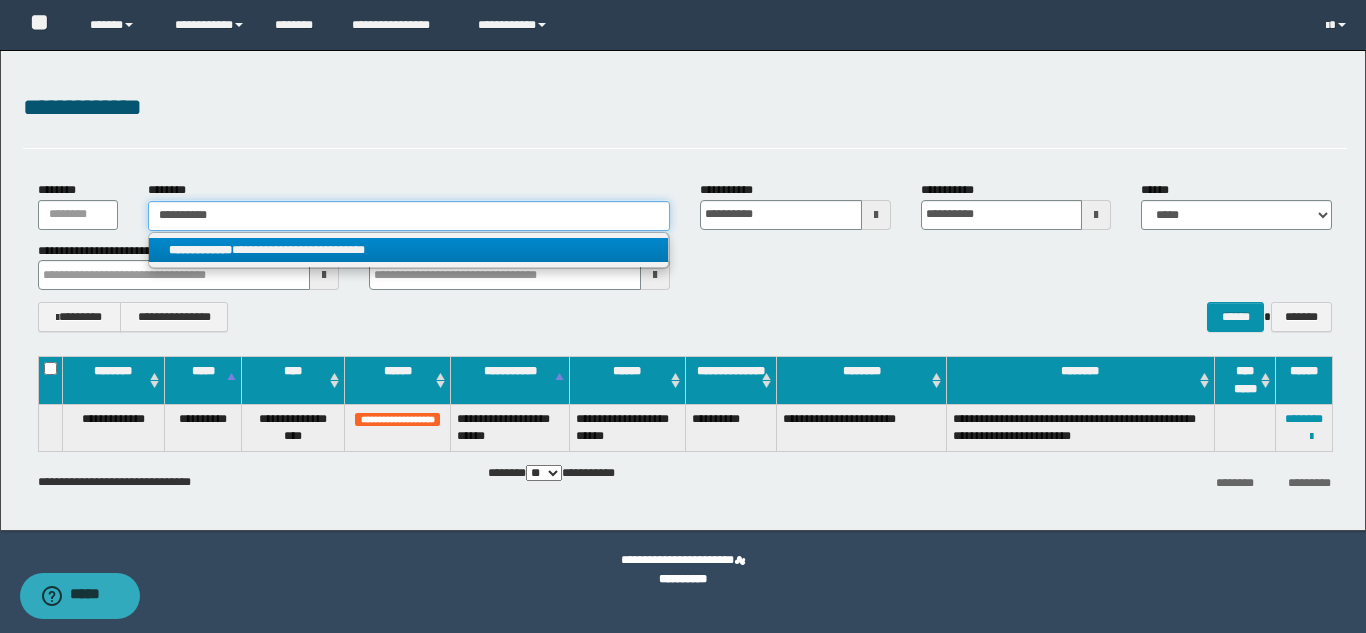 type on "**********" 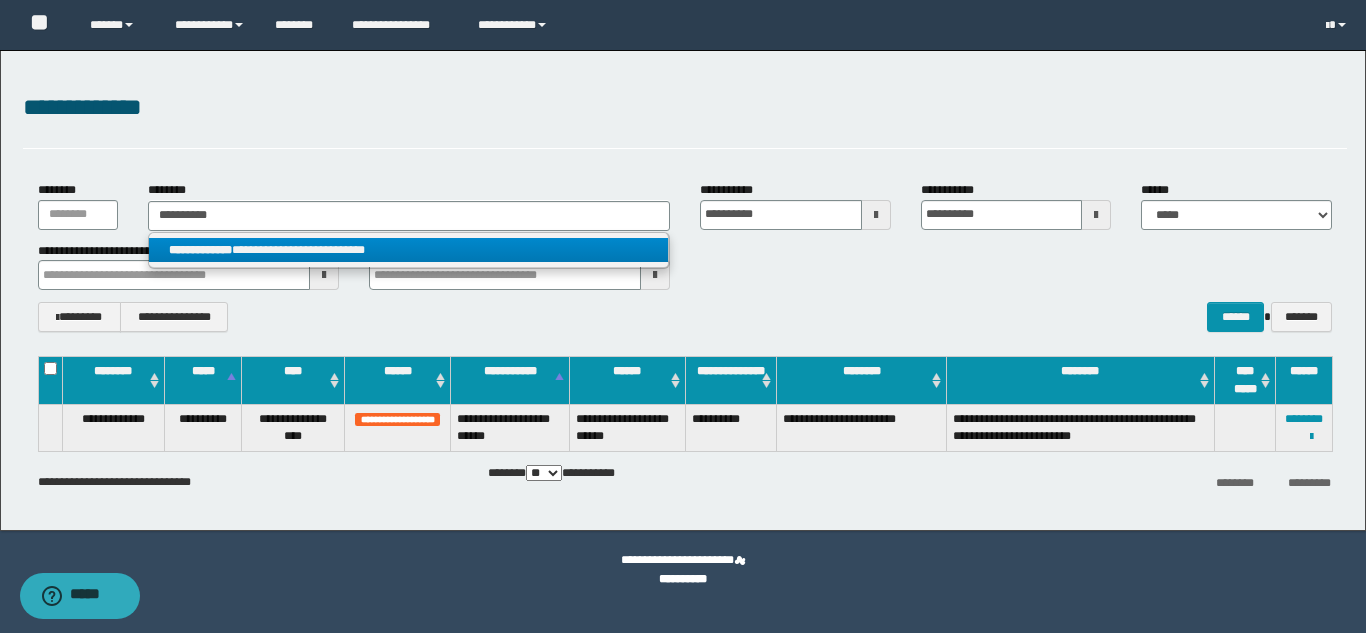 click on "**********" at bounding box center (408, 250) 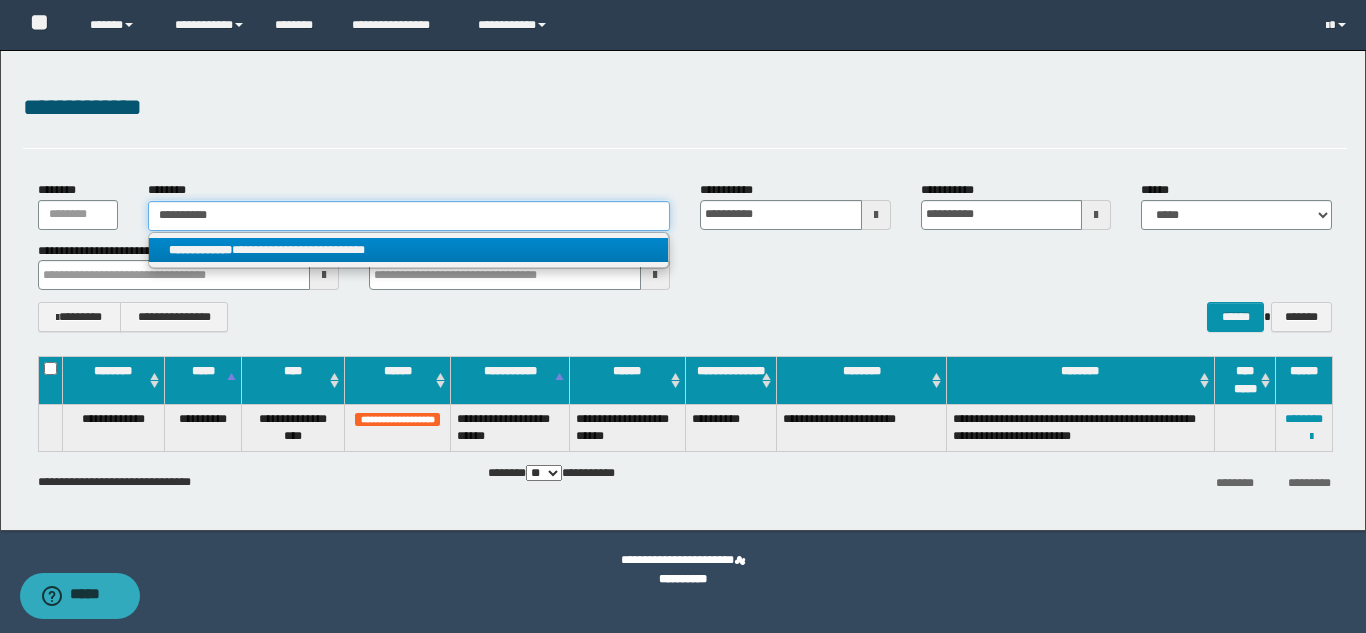 type 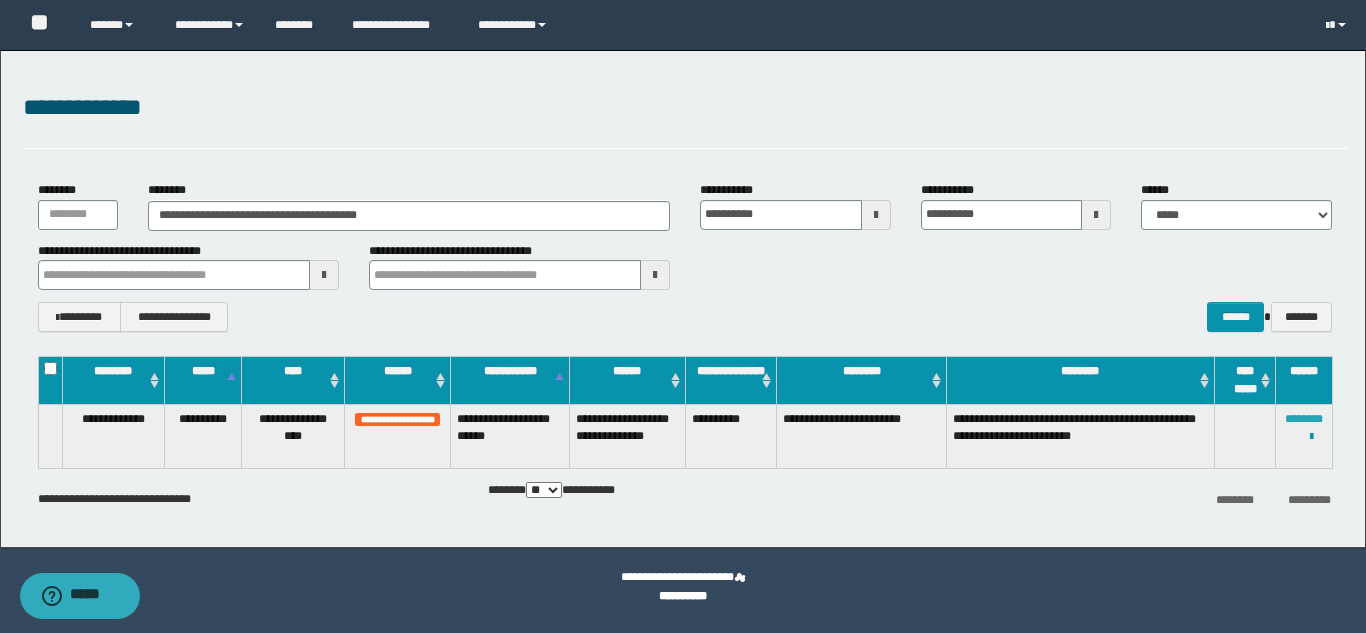 click on "********" at bounding box center (1304, 419) 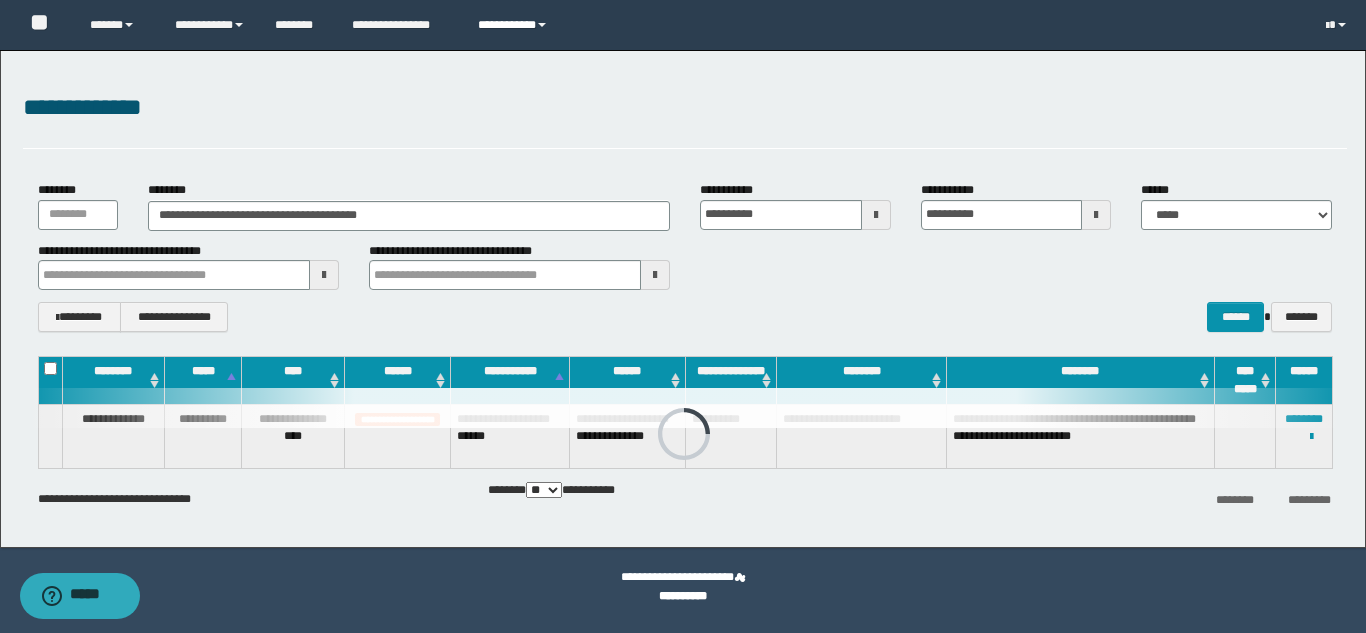 click on "**********" at bounding box center [515, 25] 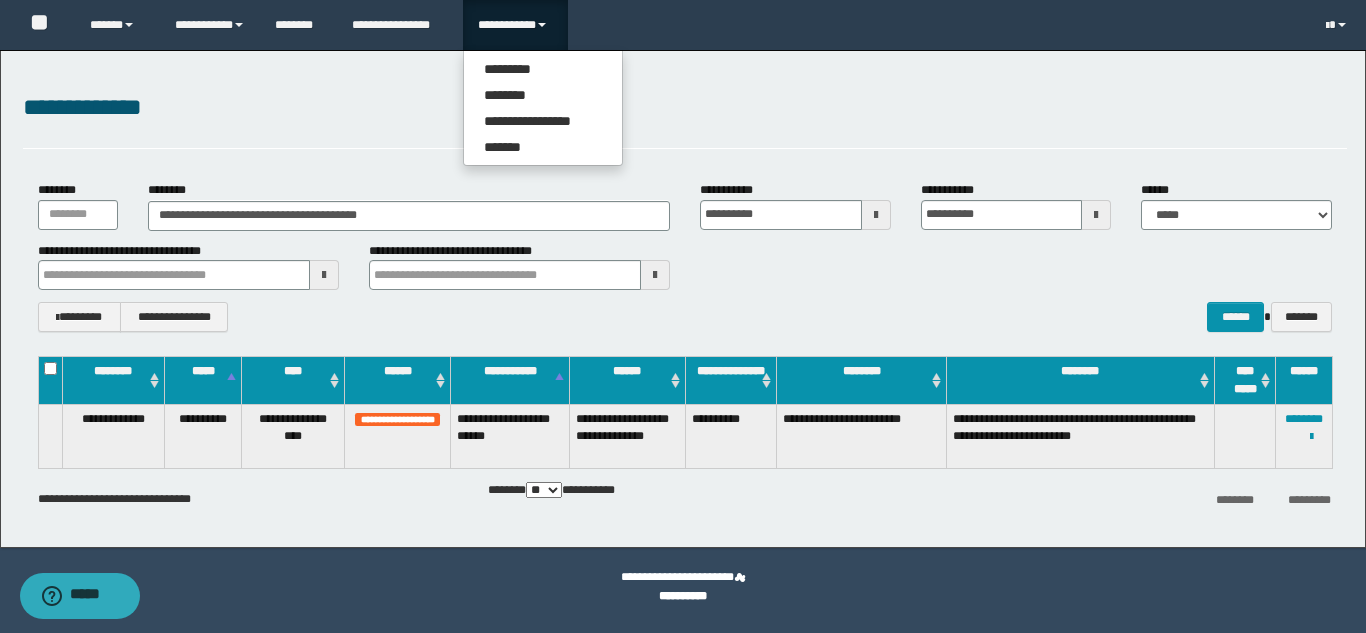 click on "**********" at bounding box center (515, 25) 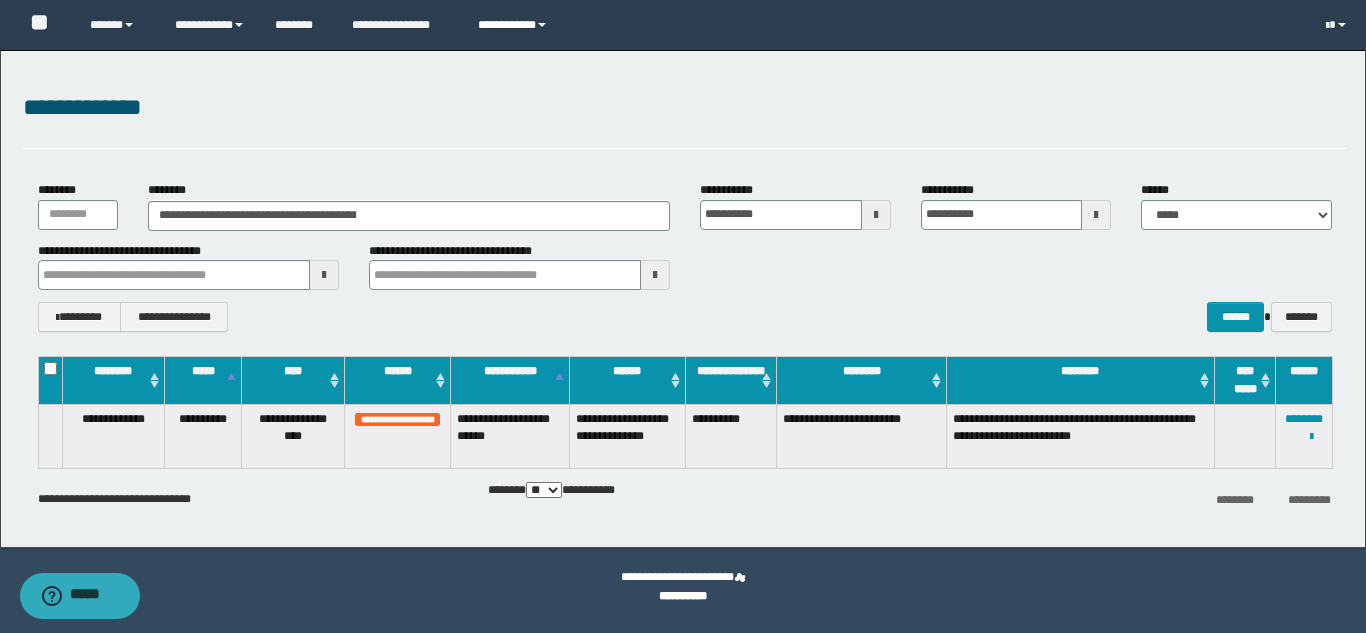click on "**********" at bounding box center (515, 25) 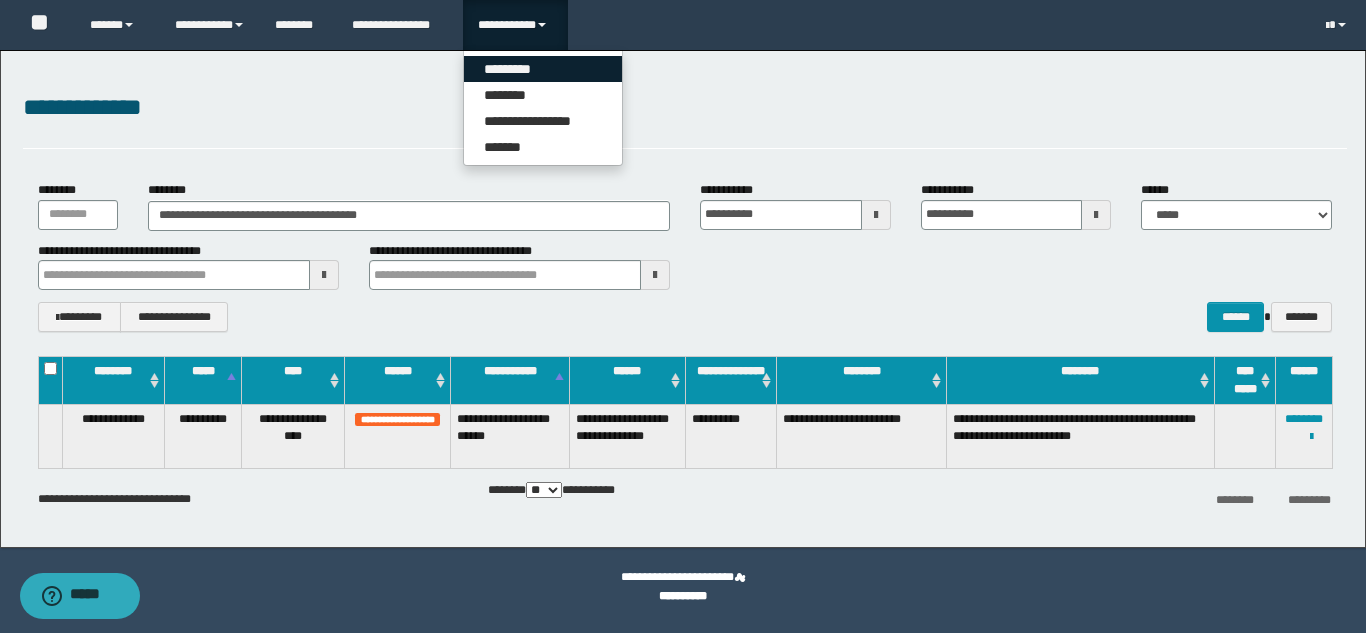 click on "*********" at bounding box center (543, 69) 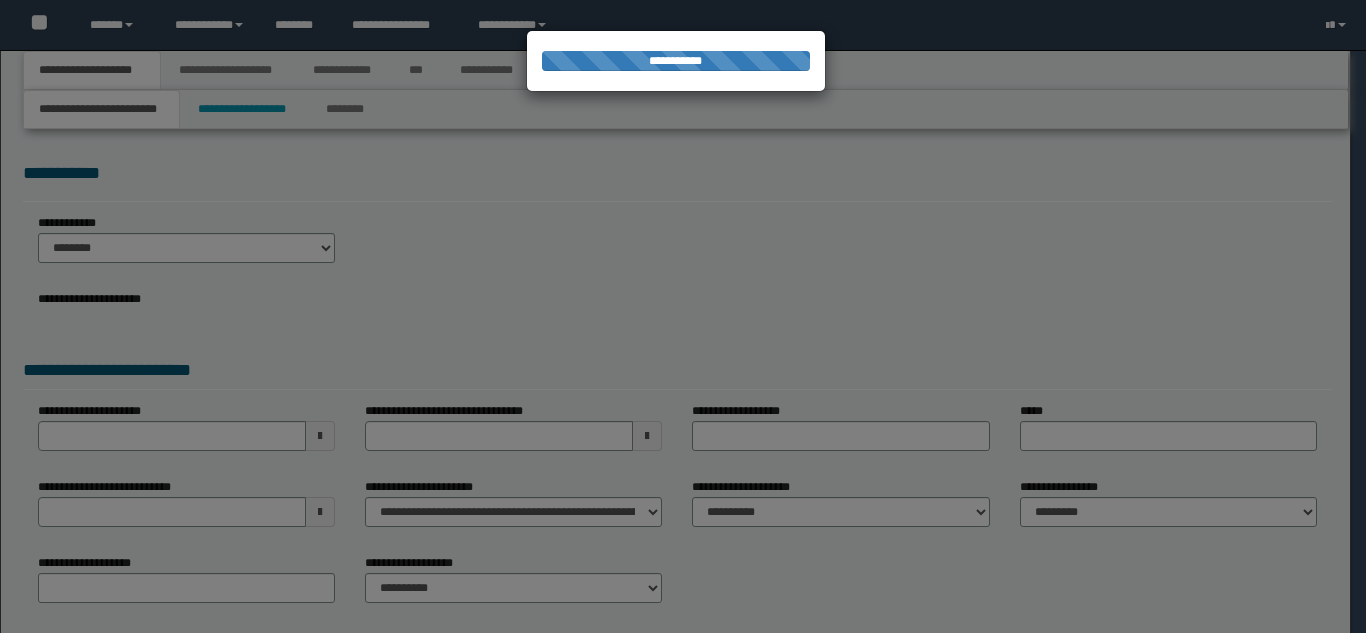 scroll, scrollTop: 0, scrollLeft: 0, axis: both 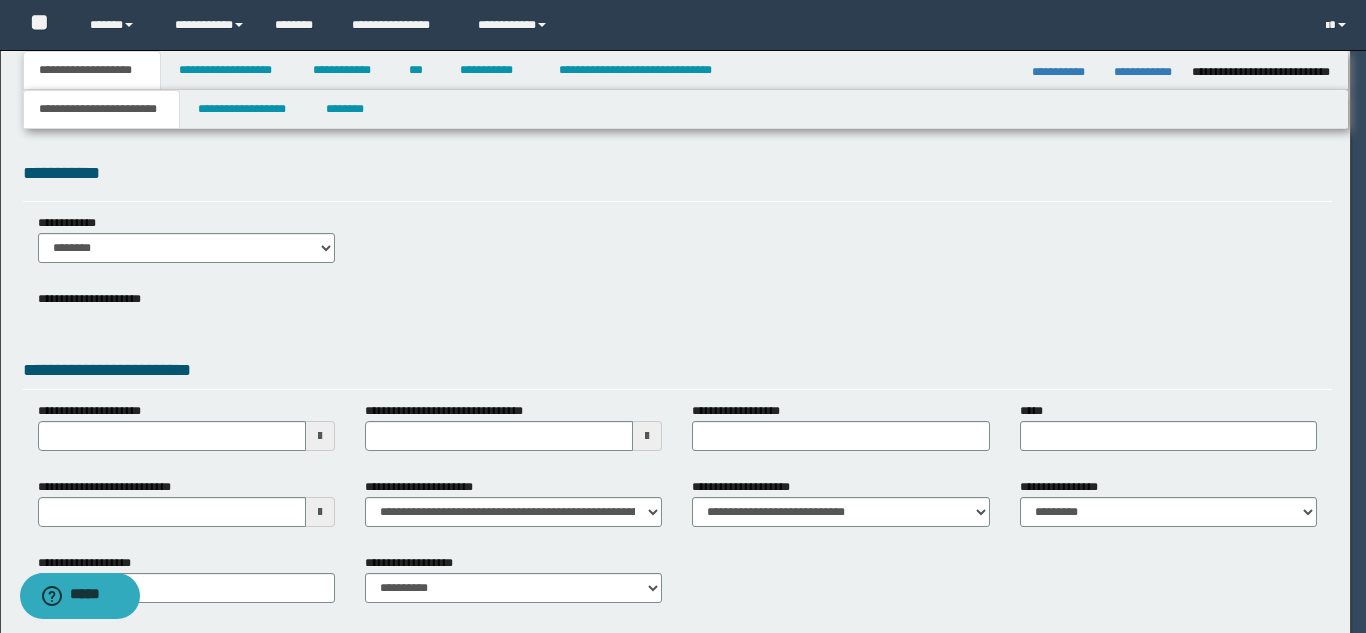 click at bounding box center (683, 316) 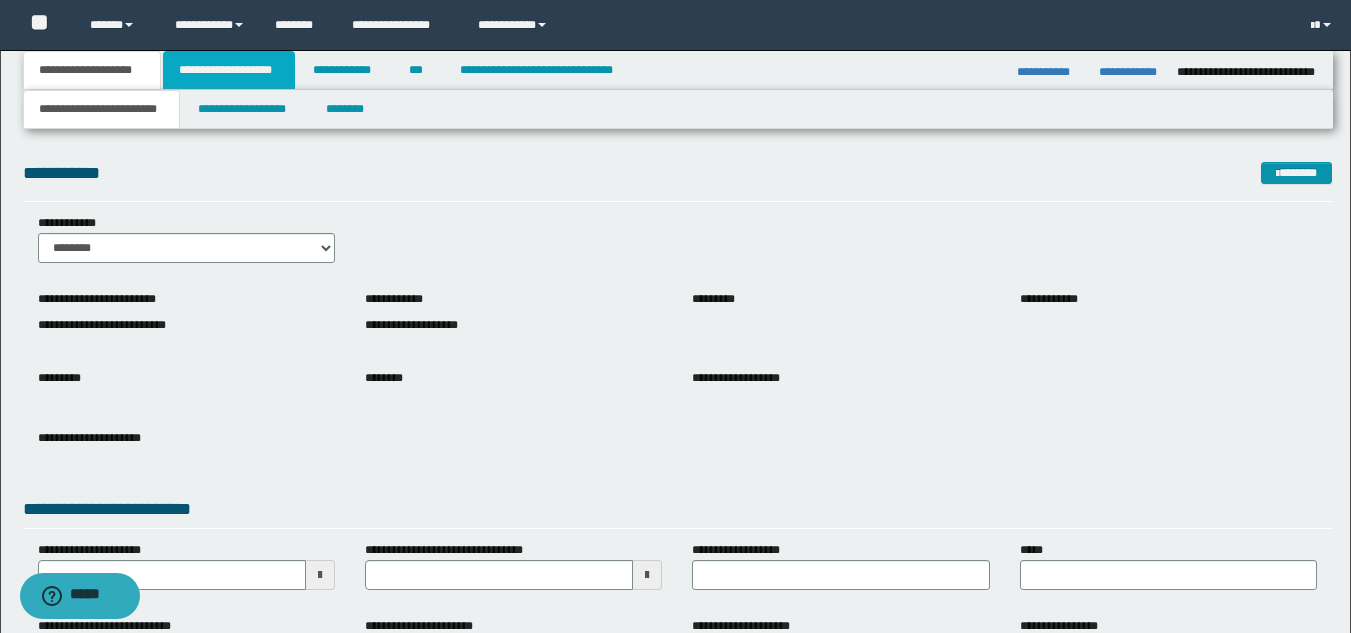 click on "**********" at bounding box center (229, 70) 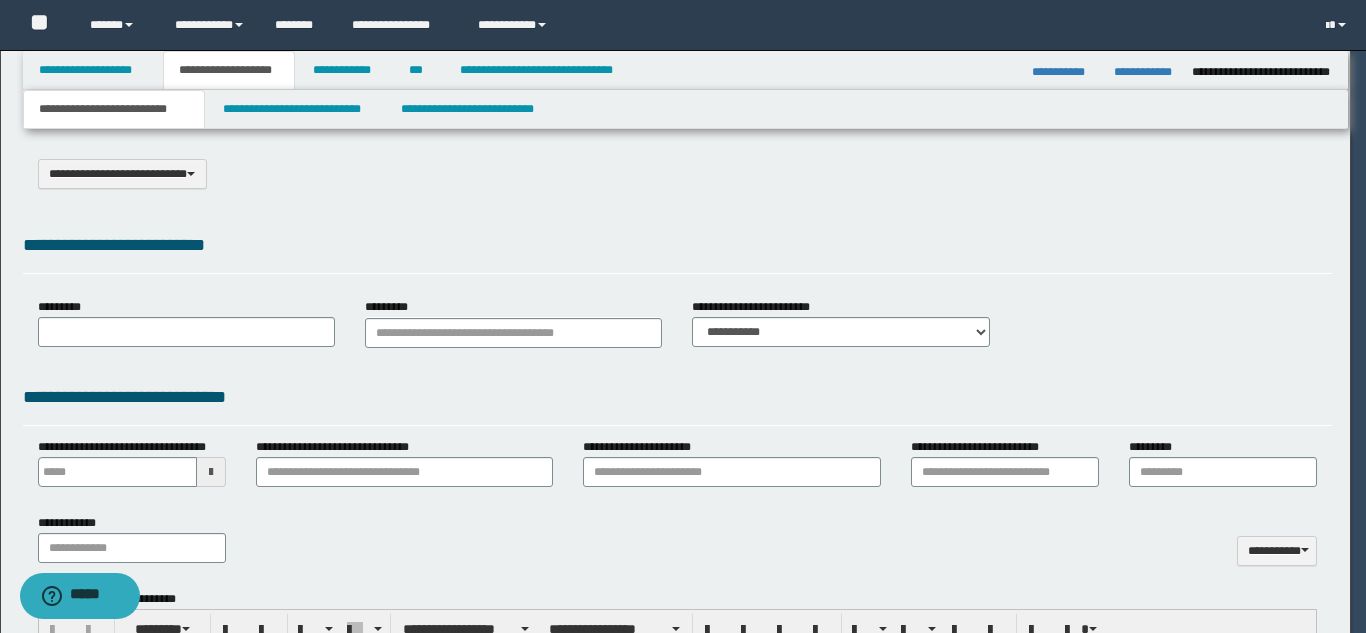select on "*" 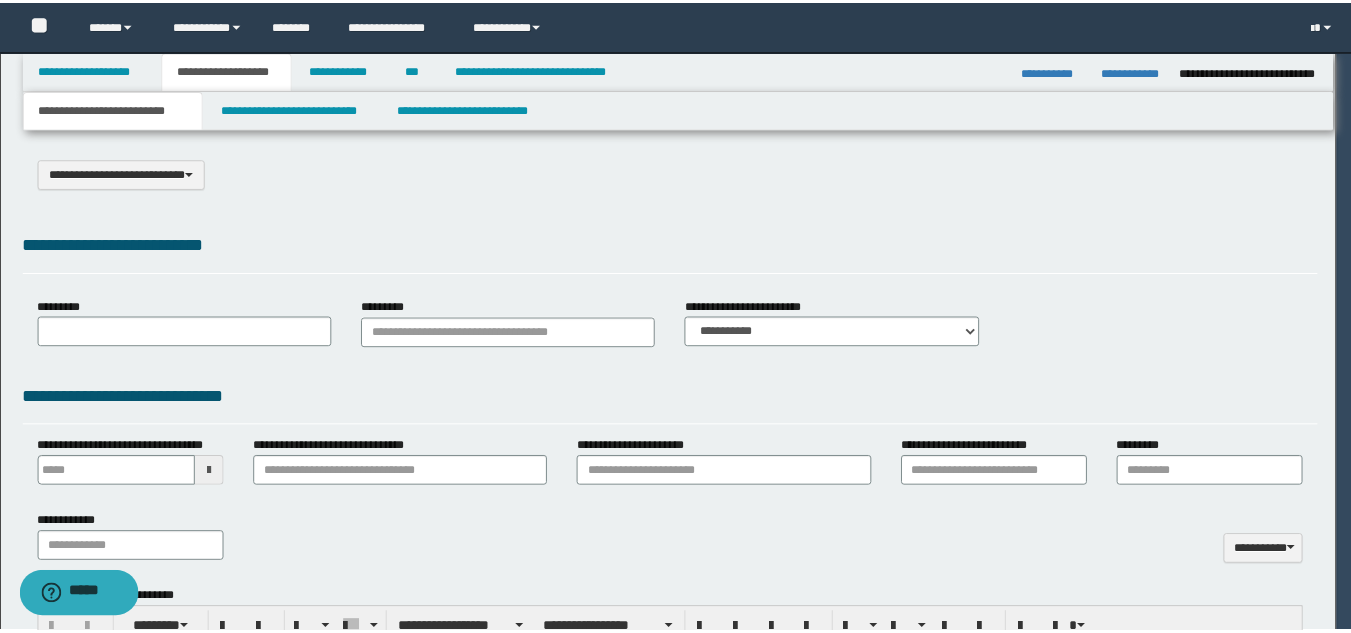 scroll, scrollTop: 0, scrollLeft: 0, axis: both 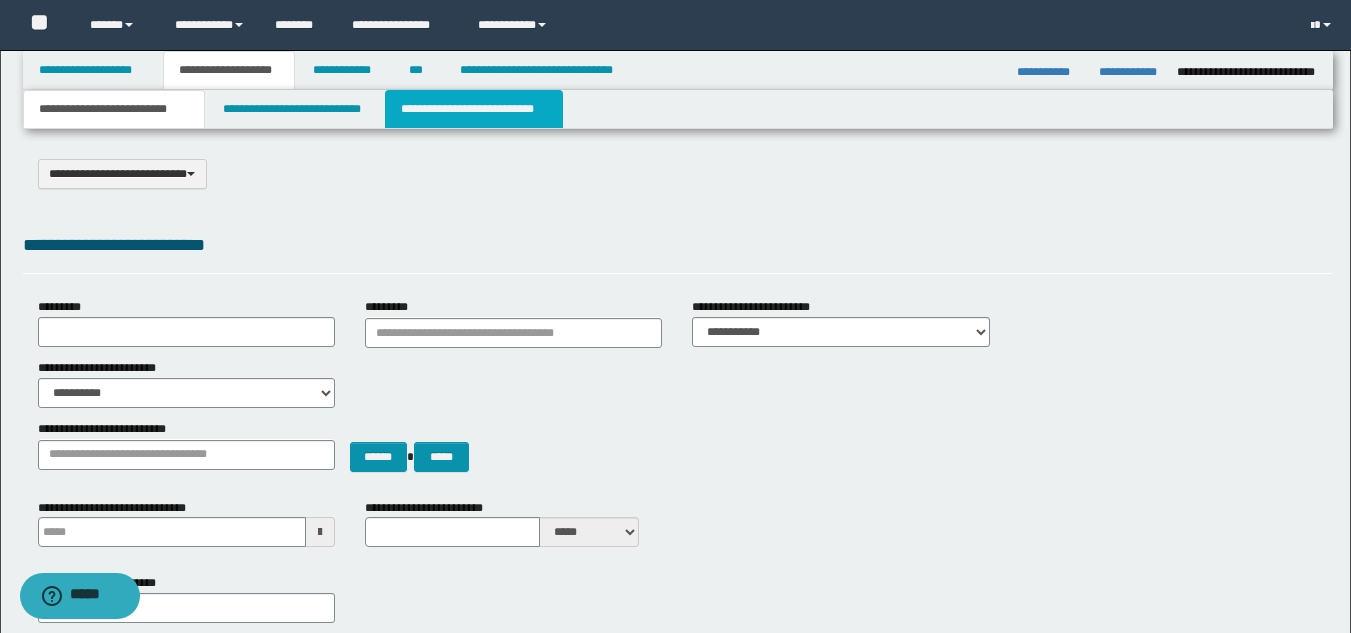 click on "**********" at bounding box center (474, 109) 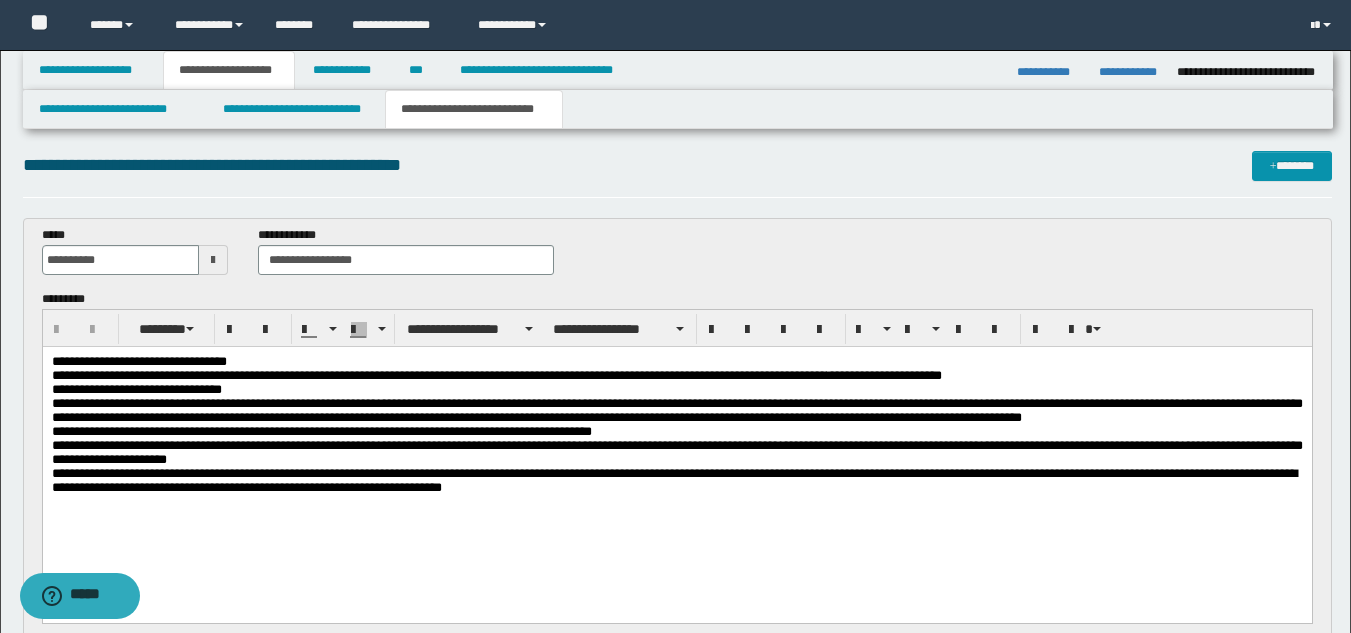 scroll, scrollTop: 0, scrollLeft: 0, axis: both 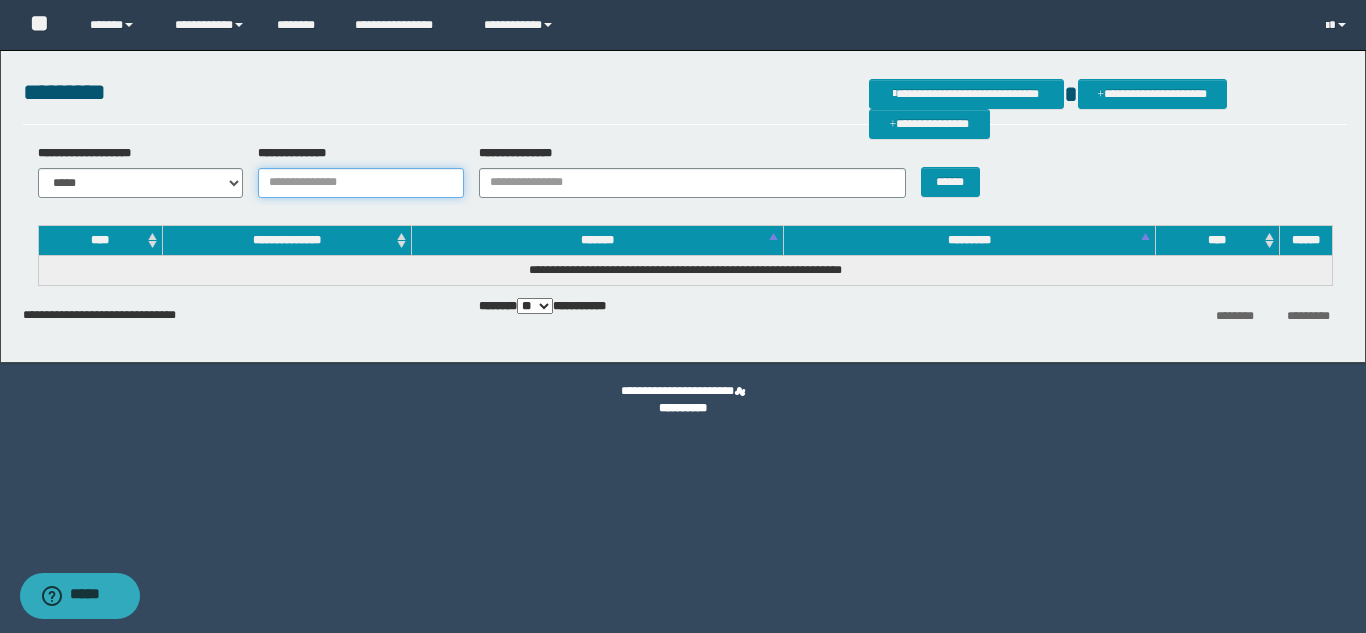 click on "**********" at bounding box center (361, 183) 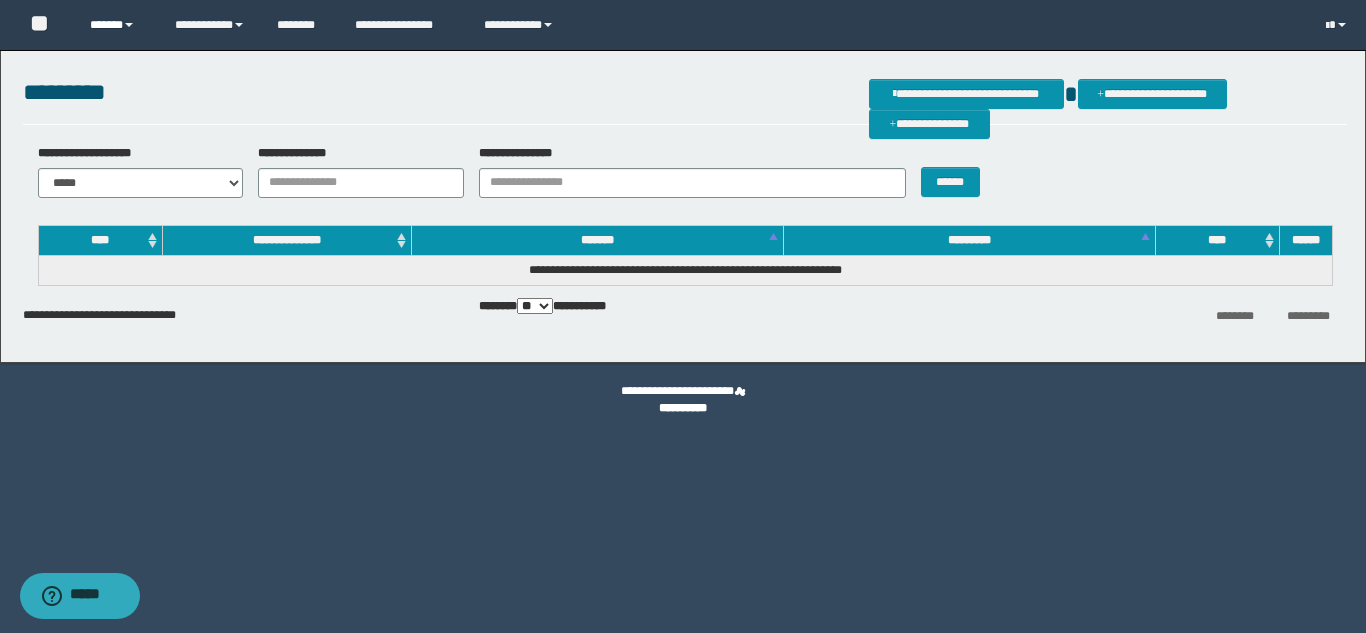 click on "******" at bounding box center (117, 25) 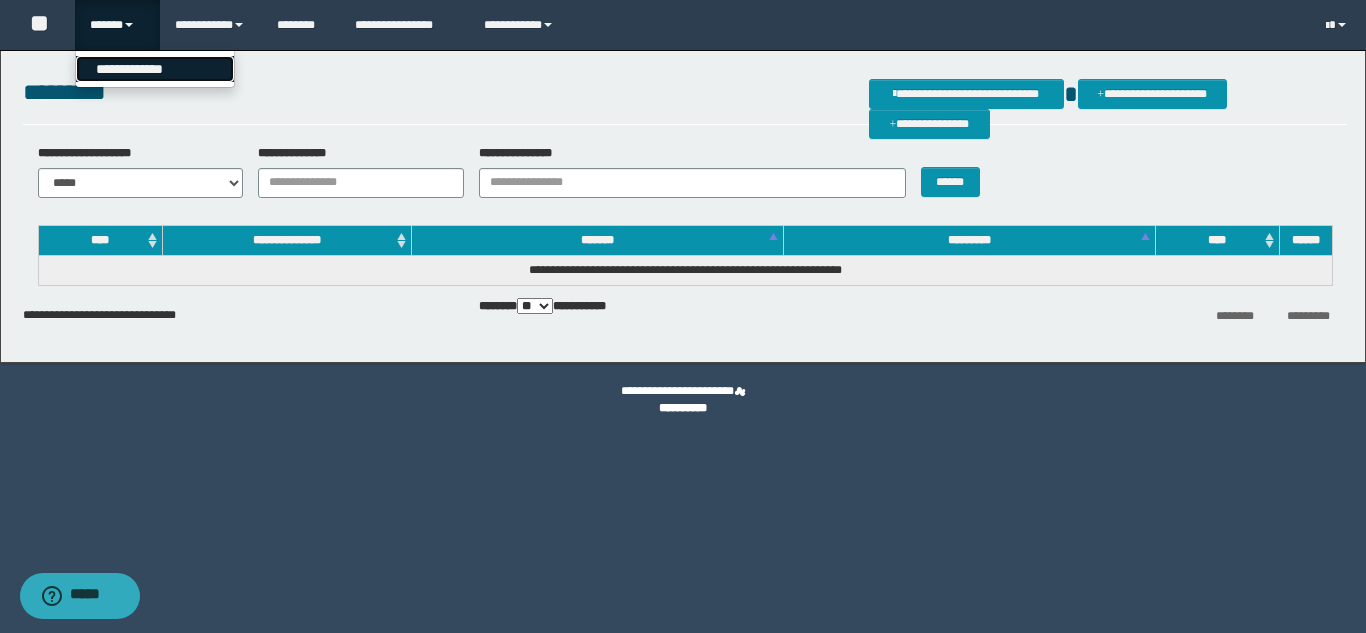 click on "**********" at bounding box center (155, 69) 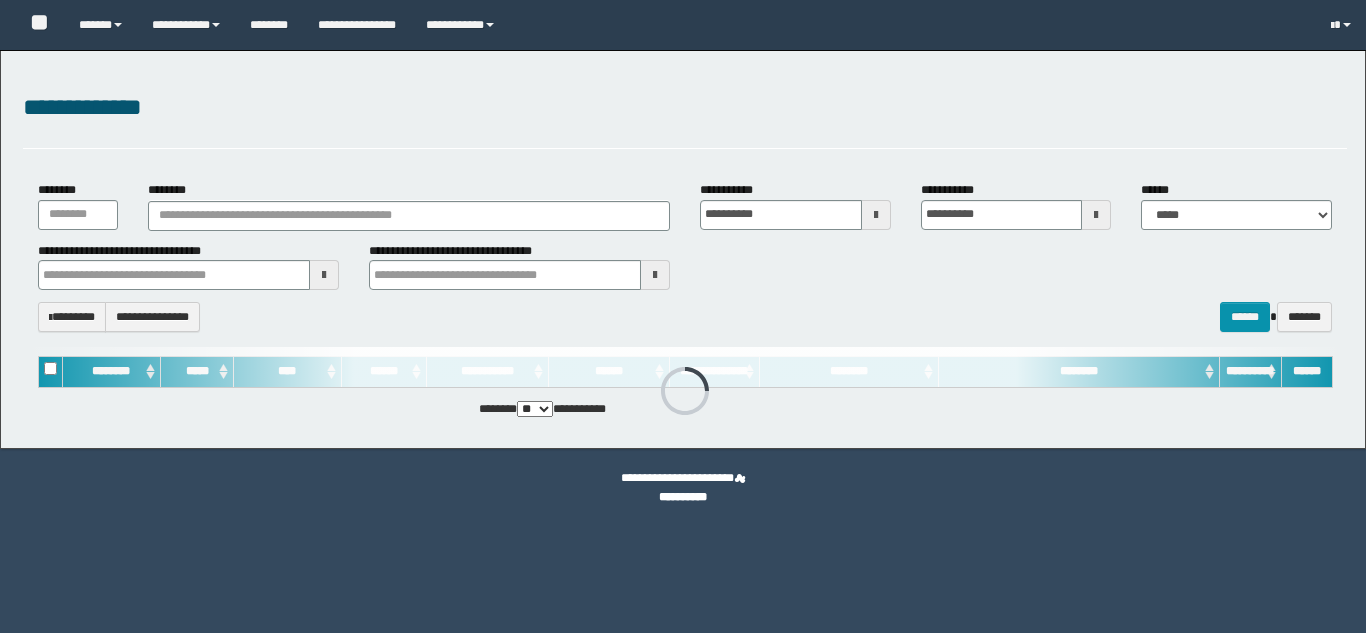scroll, scrollTop: 0, scrollLeft: 0, axis: both 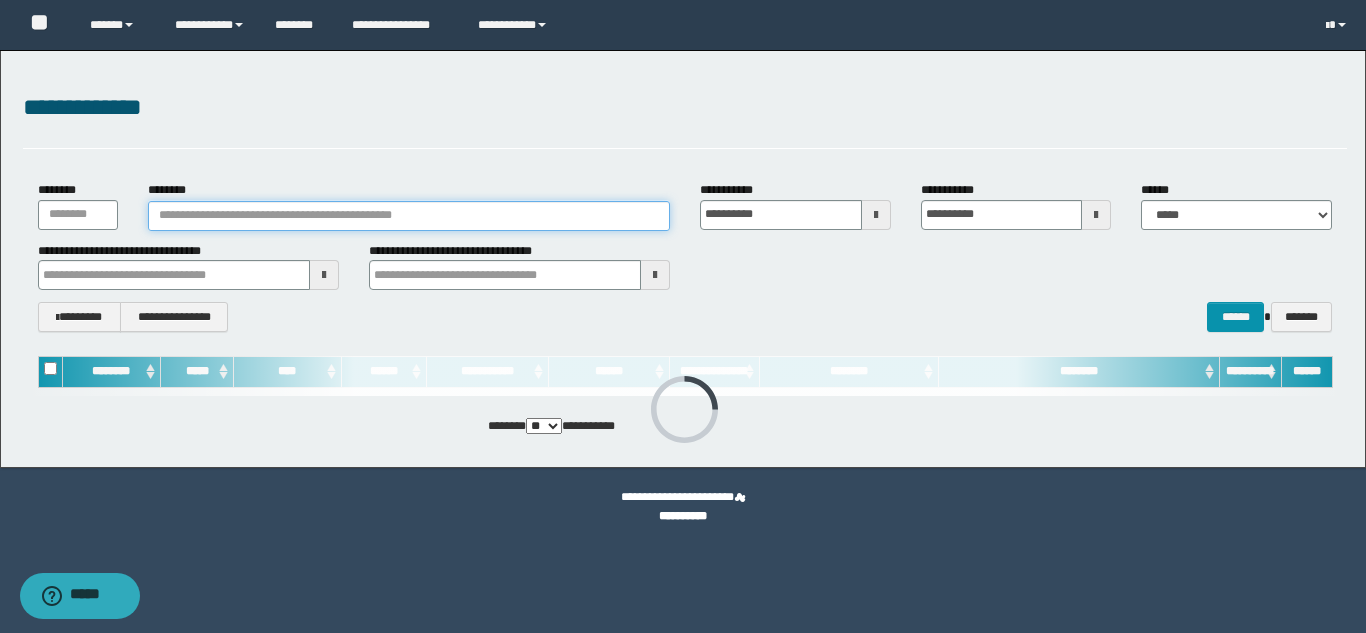 click on "********" at bounding box center [409, 216] 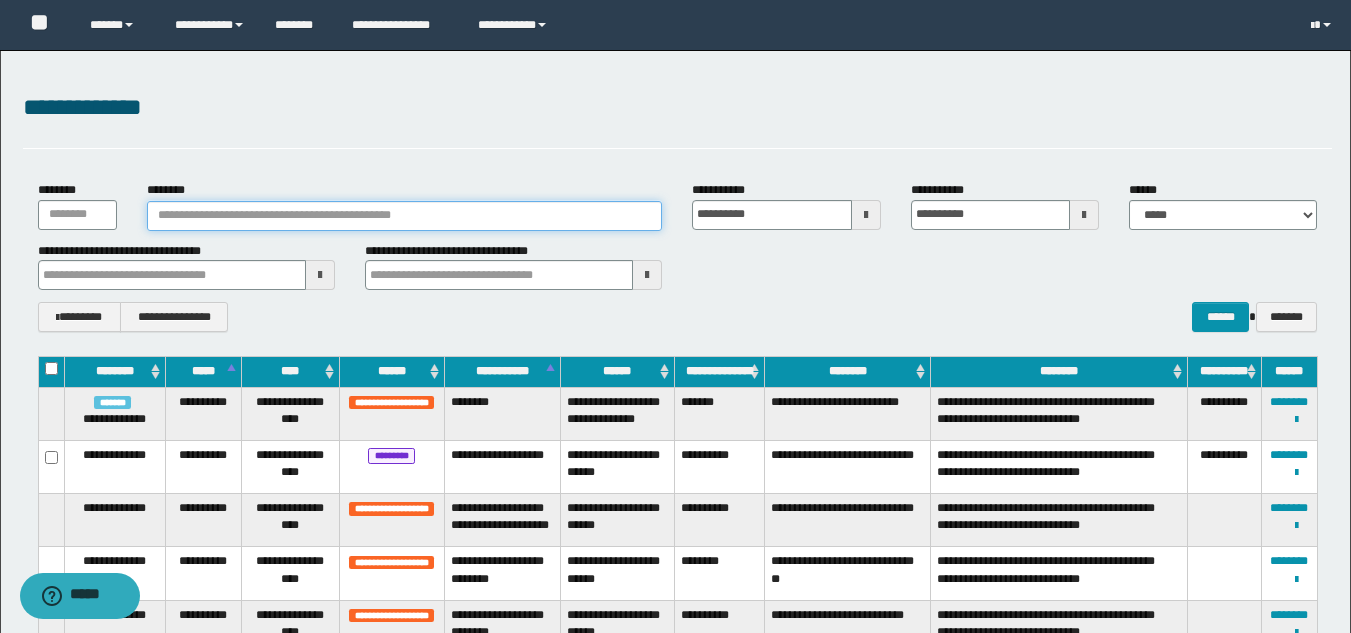 click on "********" at bounding box center [405, 216] 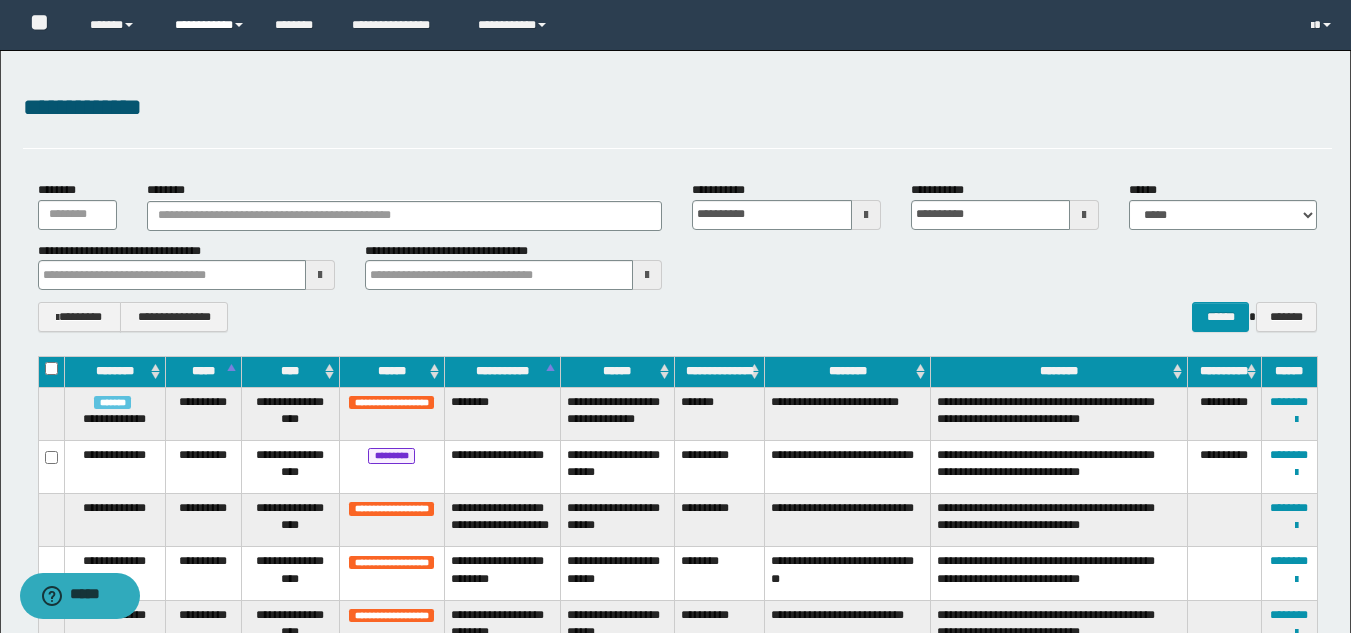 click on "**********" at bounding box center (210, 25) 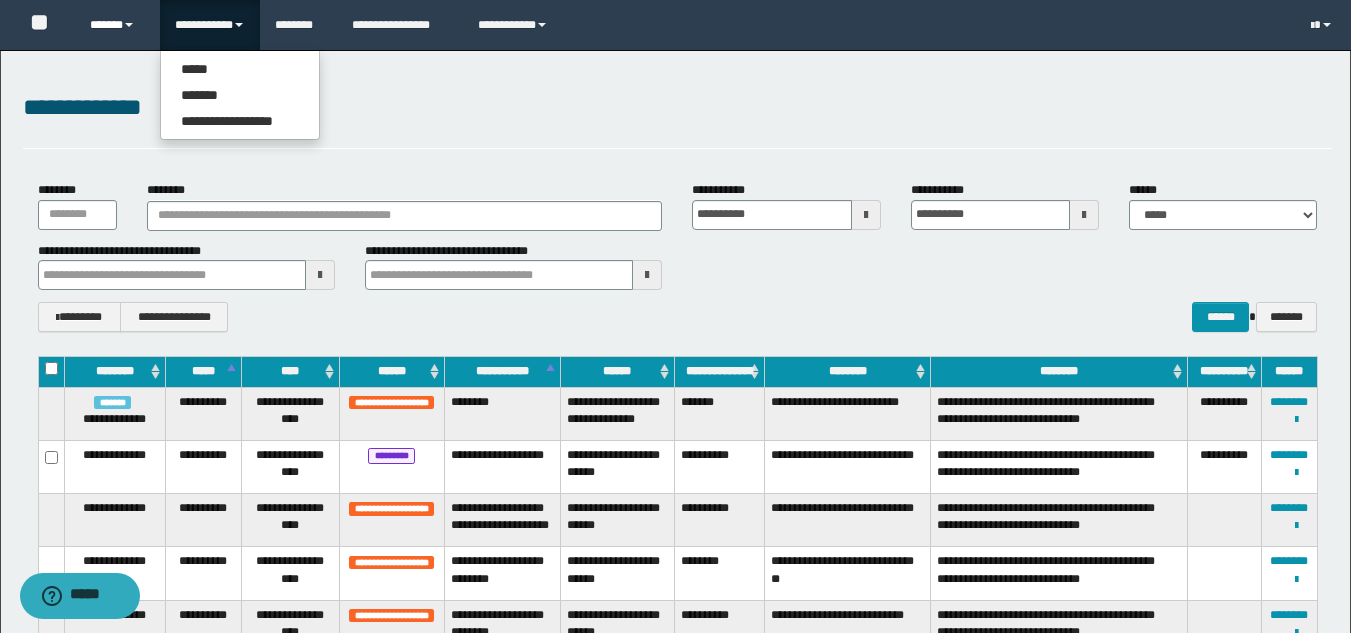 click on "******" at bounding box center [117, 25] 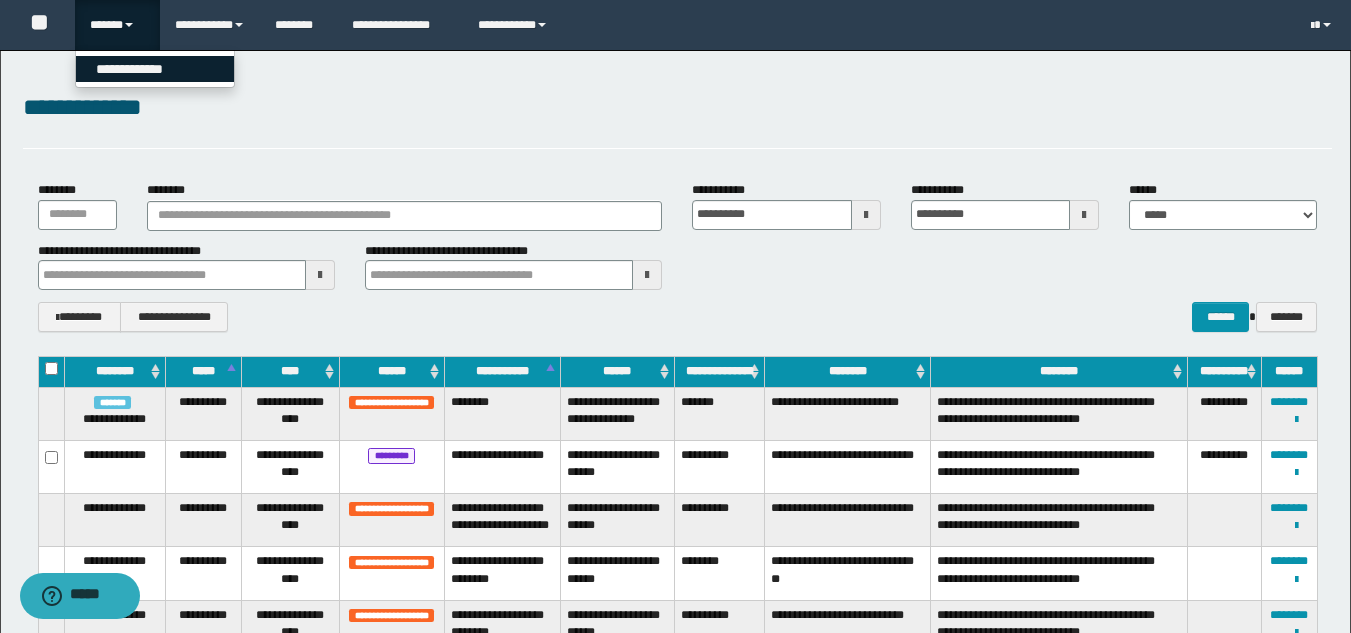 click on "**********" at bounding box center [155, 69] 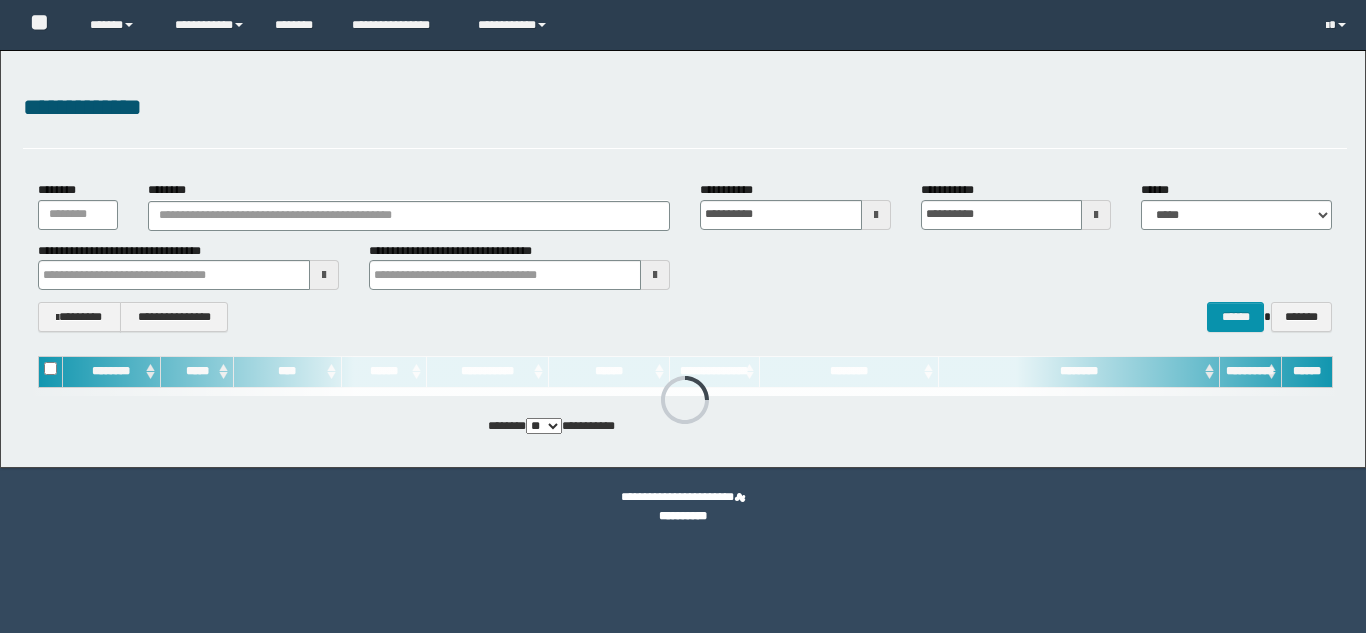 scroll, scrollTop: 0, scrollLeft: 0, axis: both 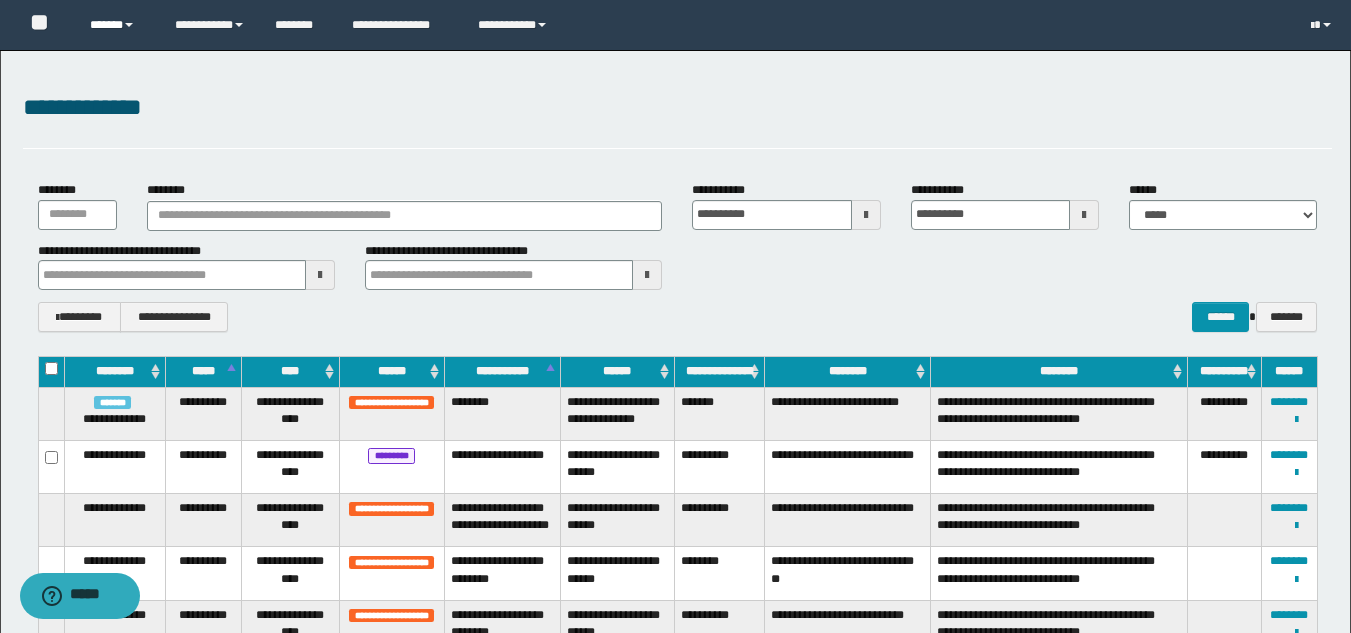 click on "******" at bounding box center [117, 25] 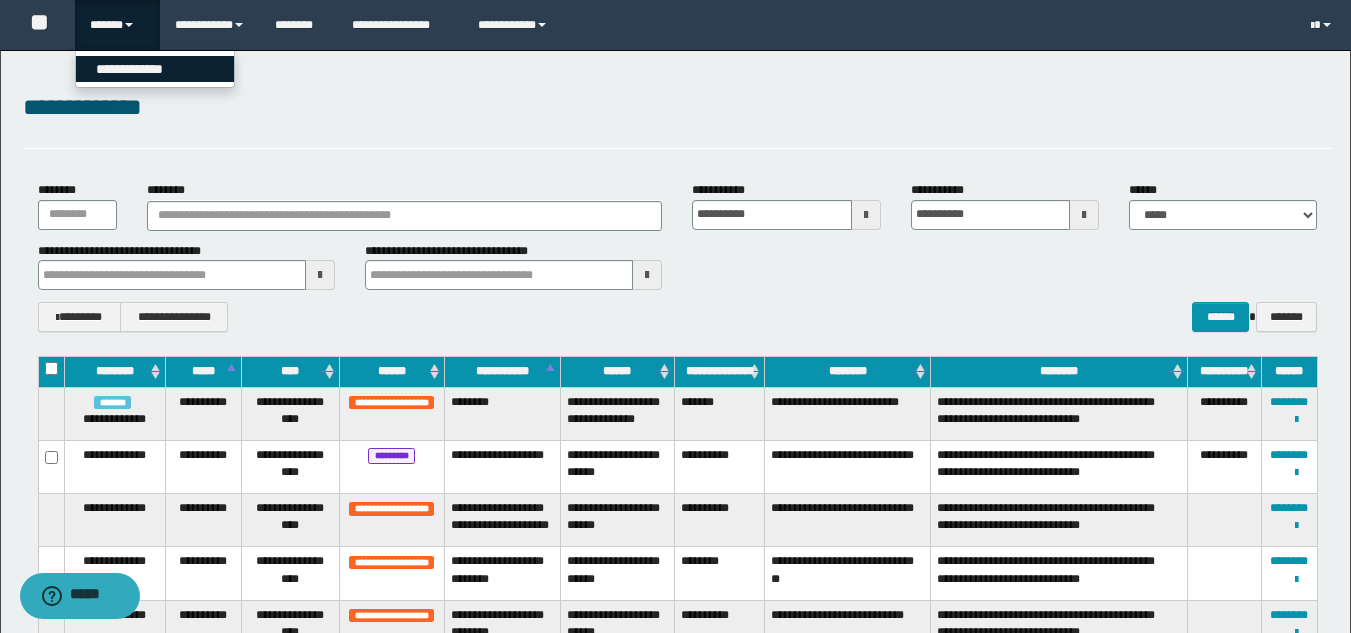 click on "**********" at bounding box center [155, 69] 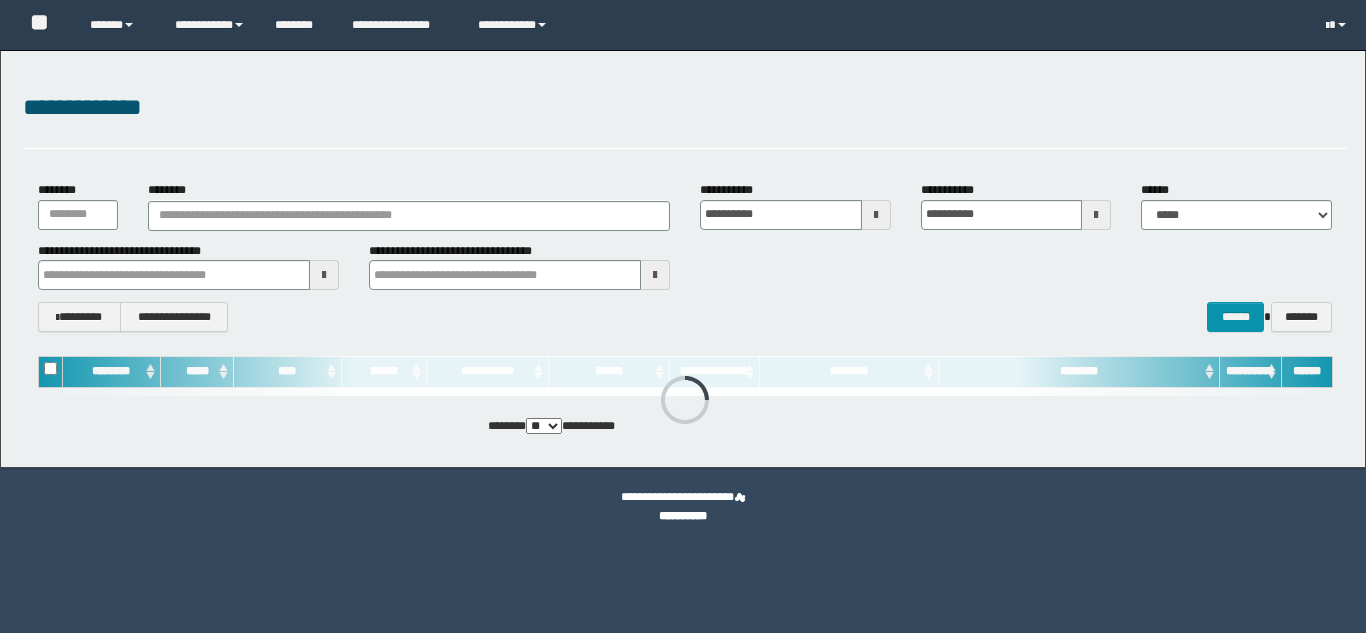 scroll, scrollTop: 0, scrollLeft: 0, axis: both 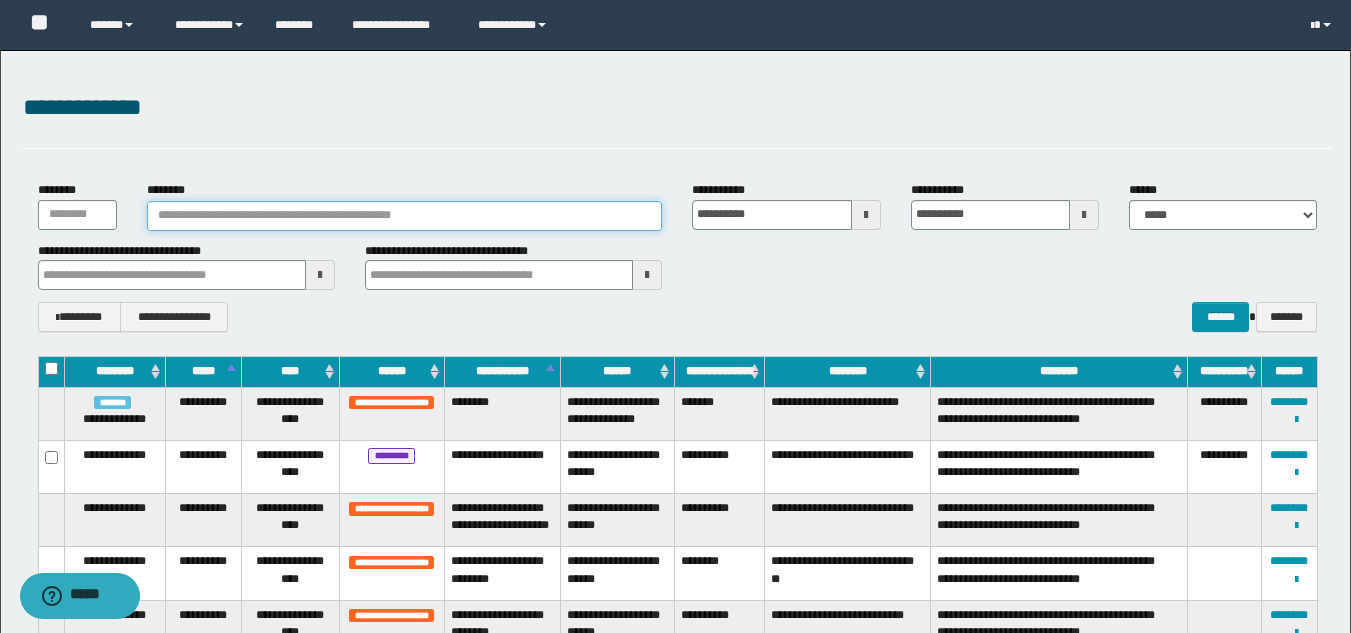 click on "********" at bounding box center [405, 216] 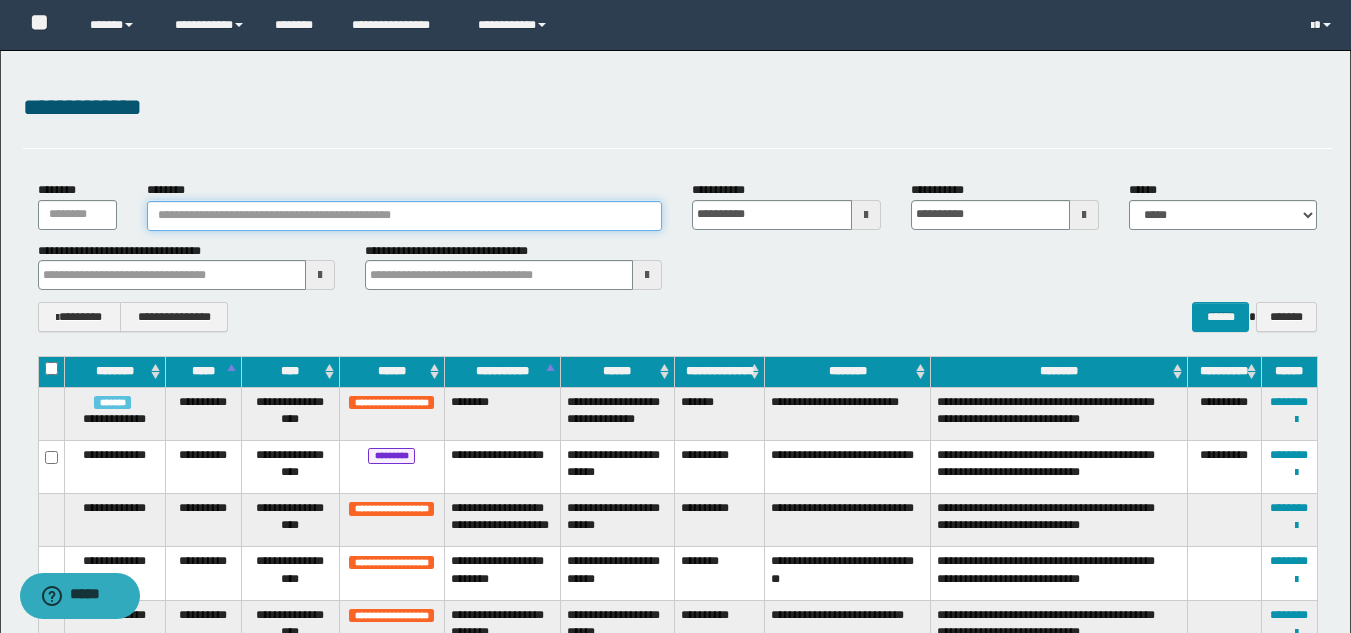 click on "********" at bounding box center (405, 216) 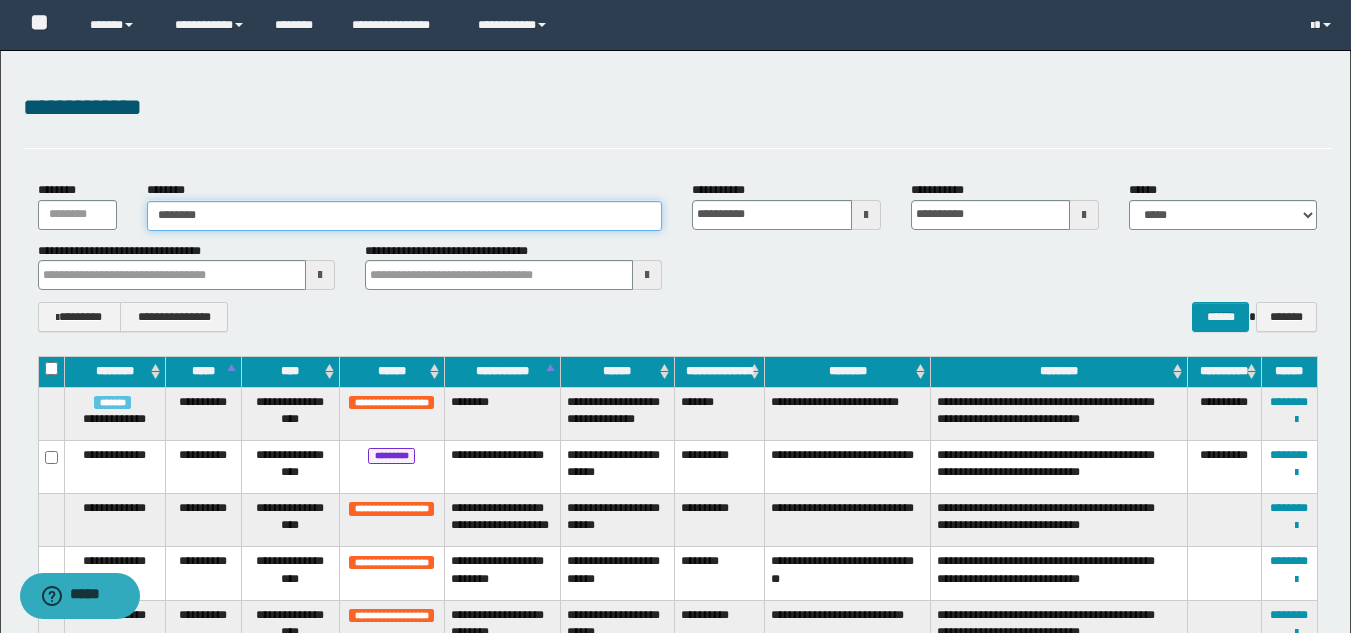 type on "********" 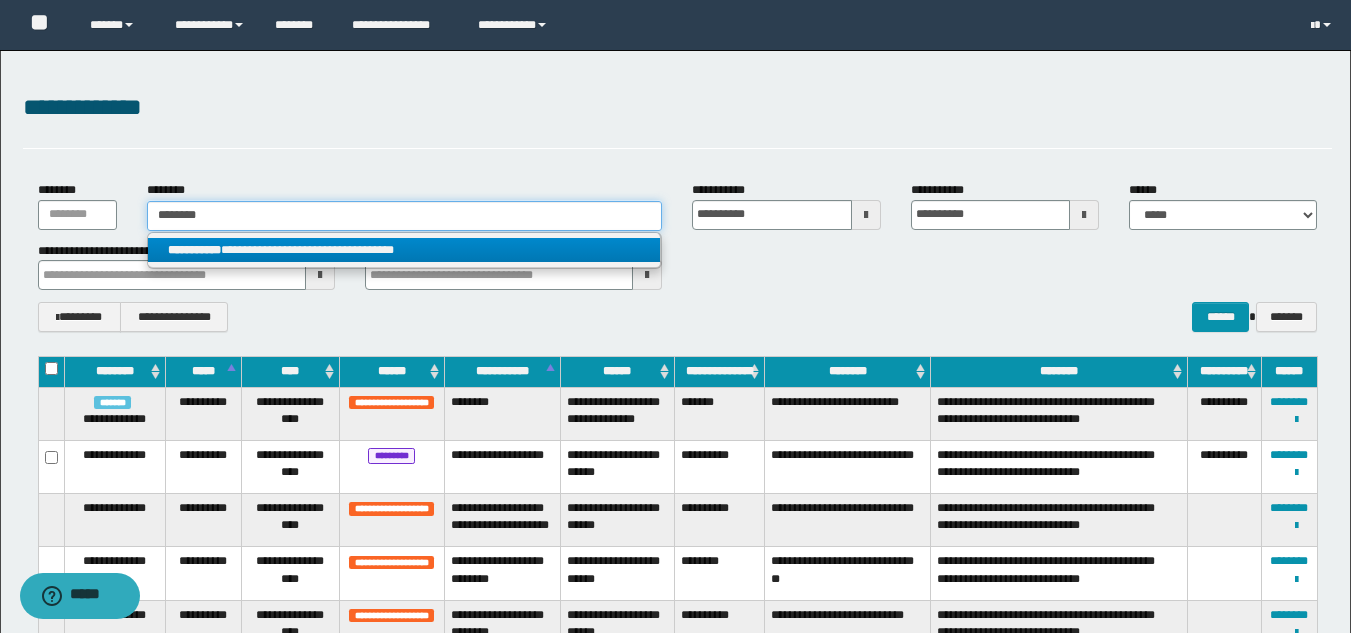 type on "********" 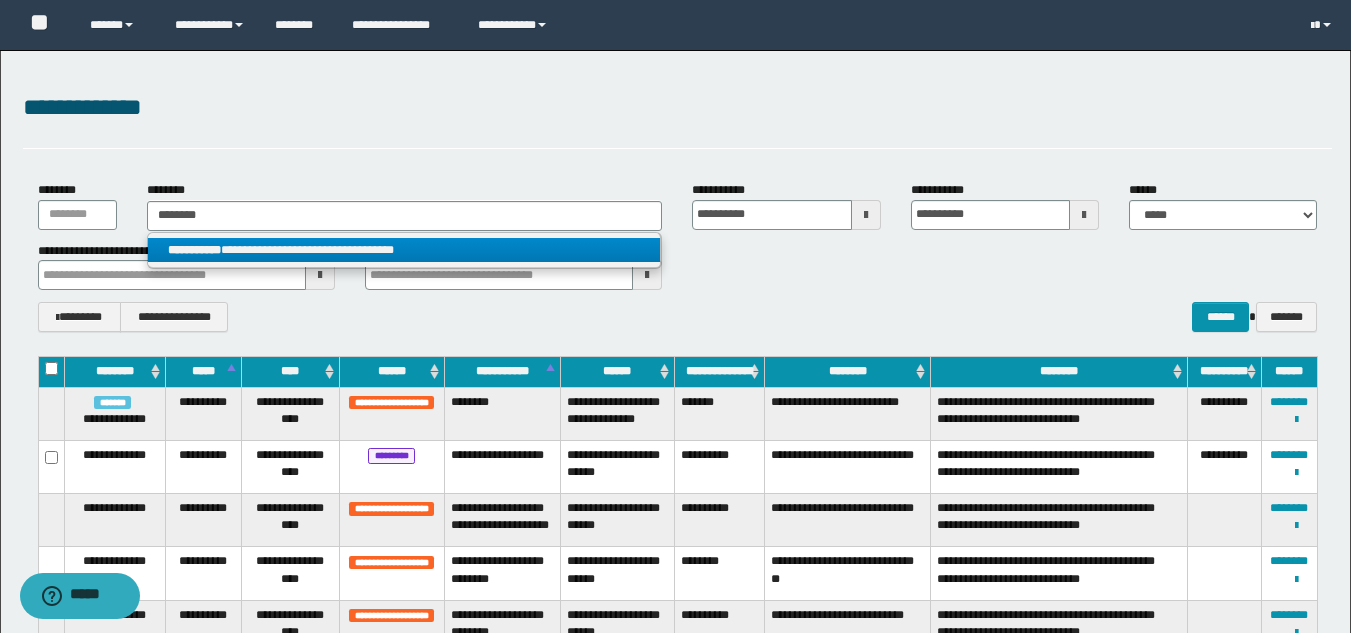click on "**********" at bounding box center (404, 250) 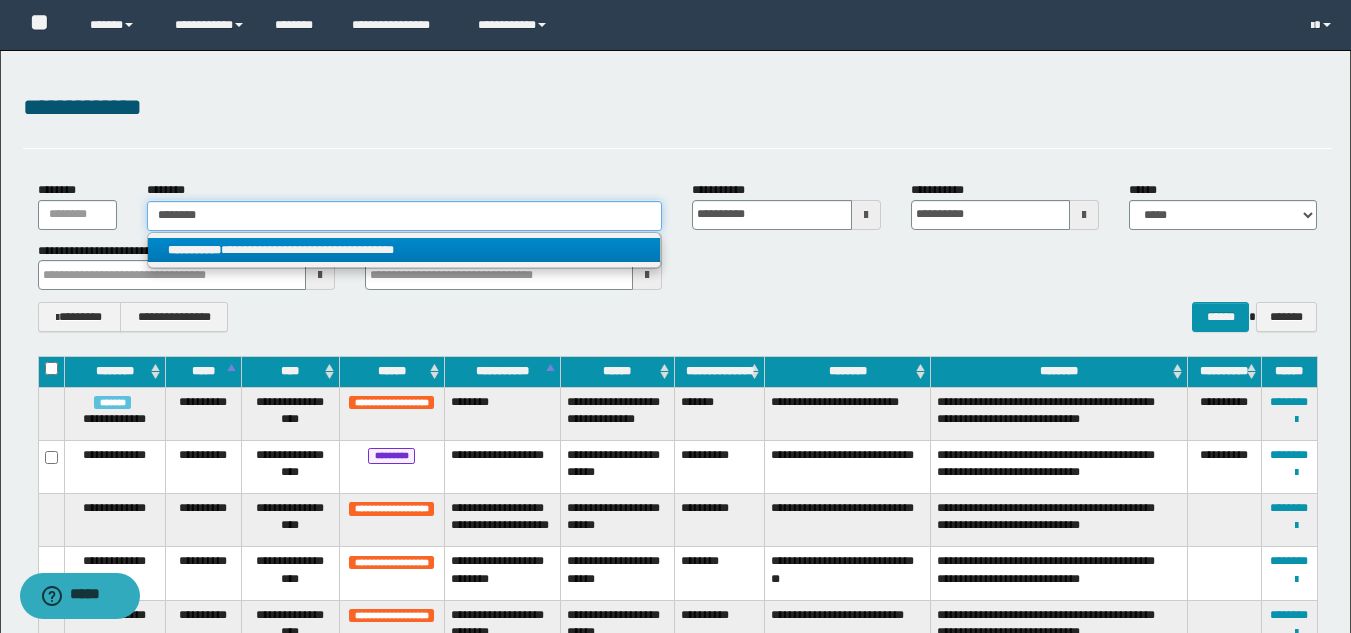 type 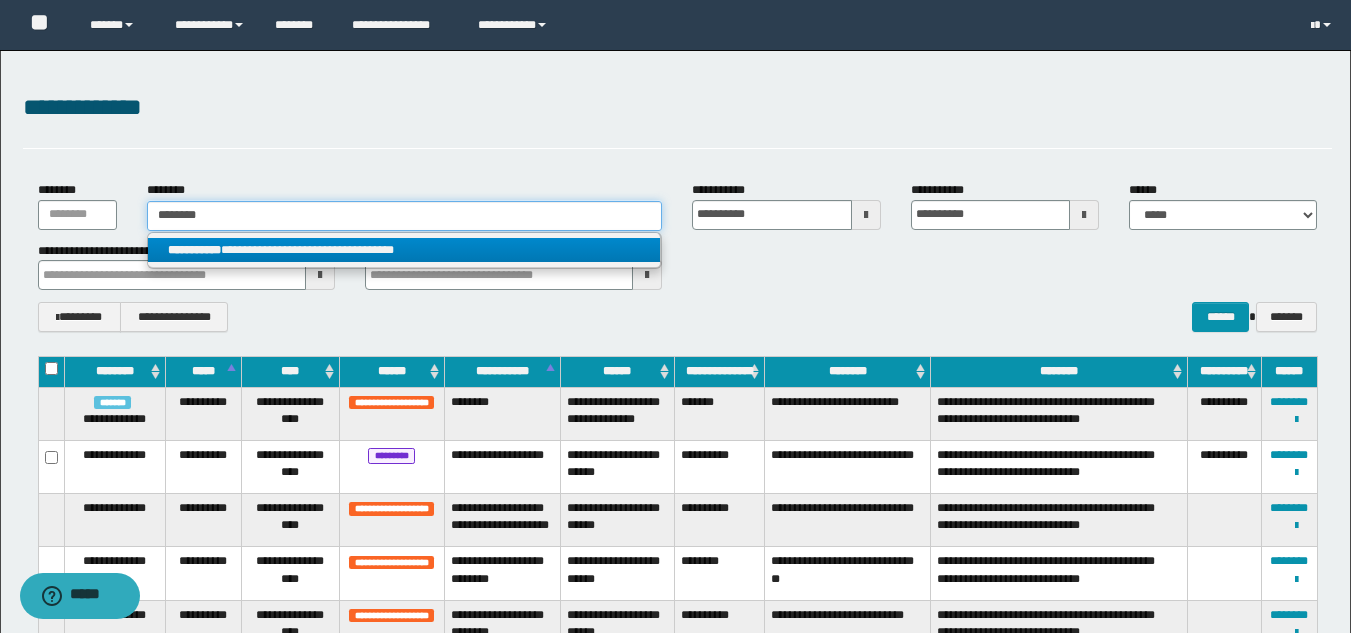 type on "**********" 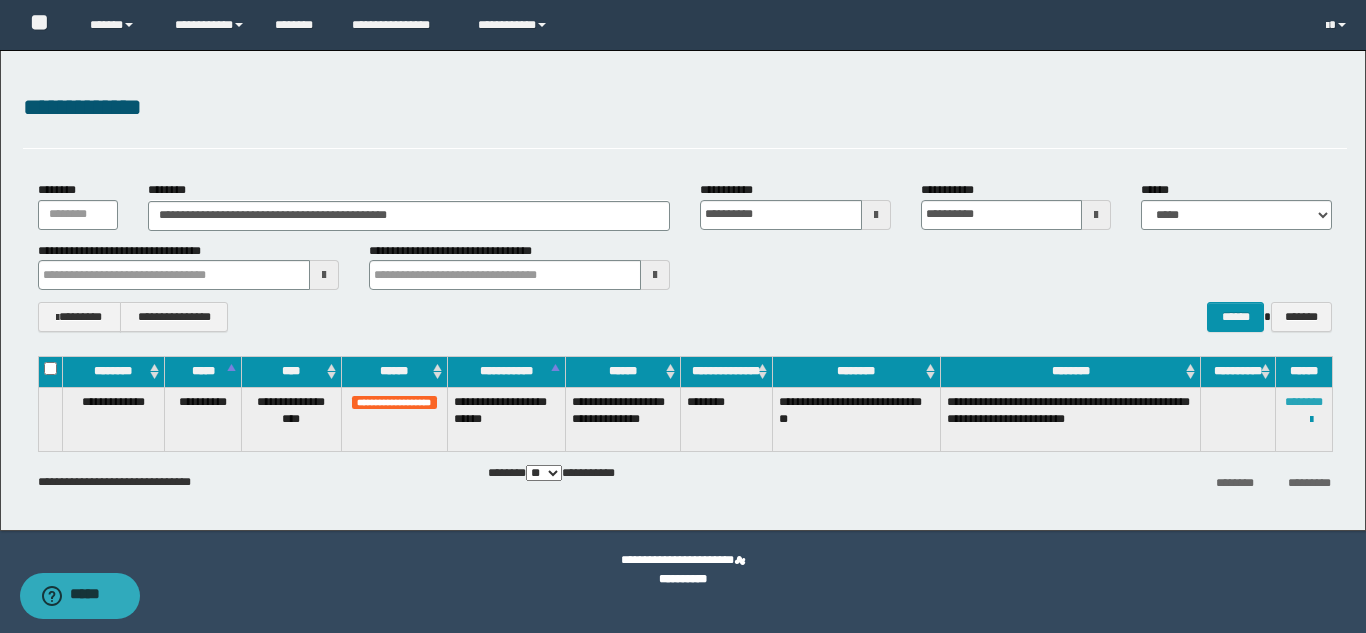 click on "********" at bounding box center [1304, 402] 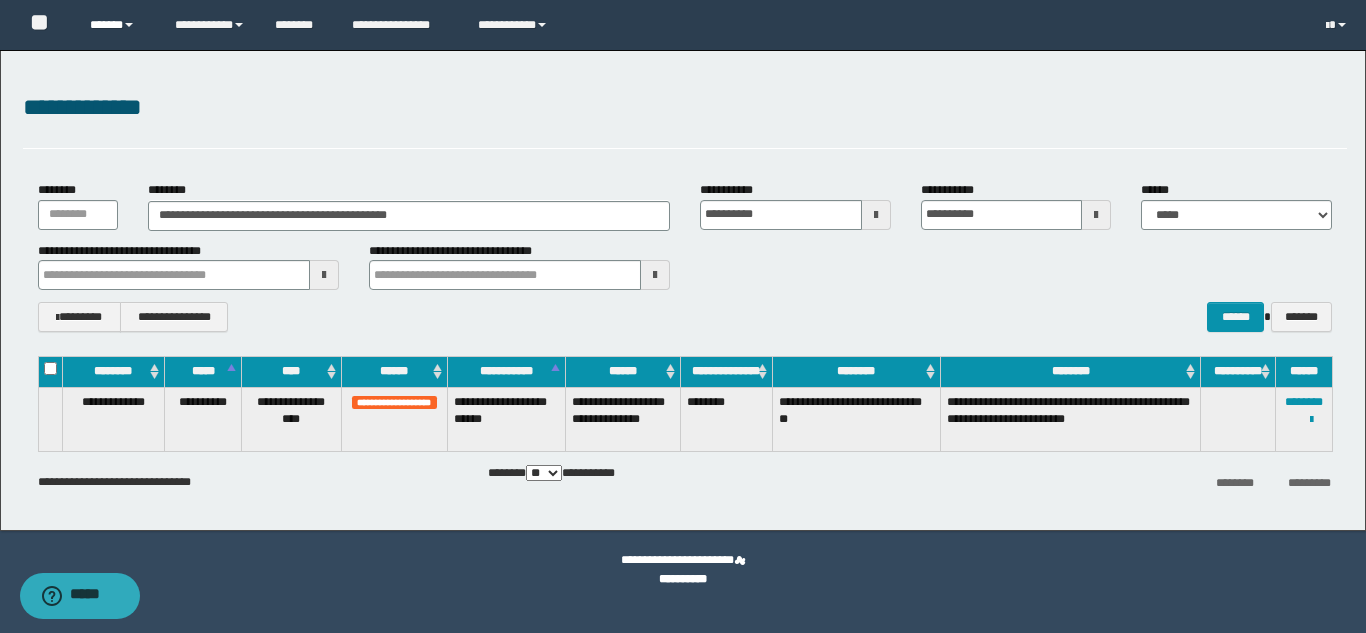 click on "******" at bounding box center (117, 25) 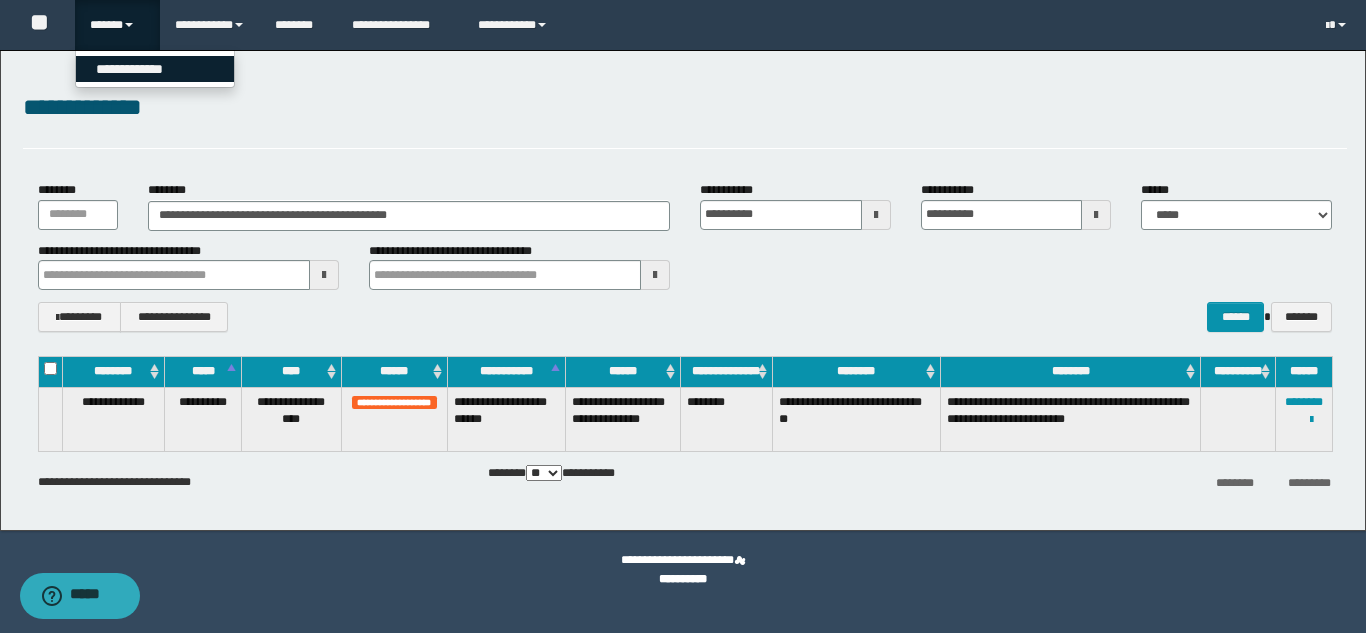 click on "**********" at bounding box center (155, 69) 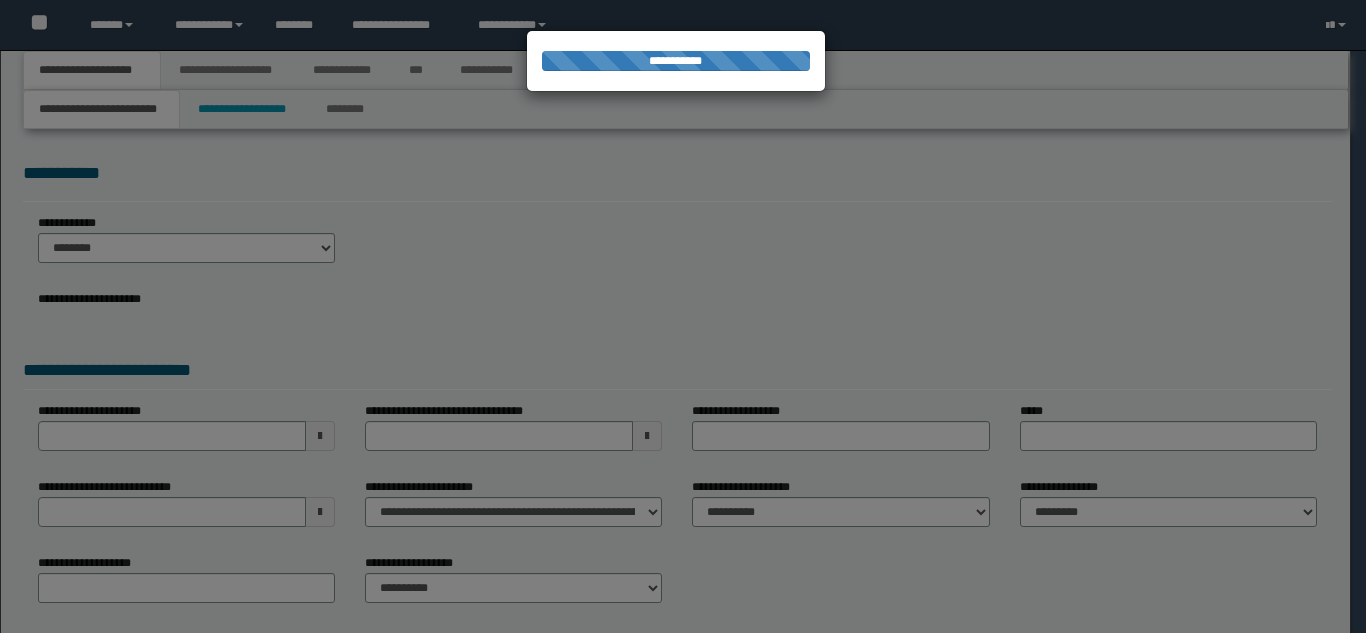 scroll, scrollTop: 0, scrollLeft: 0, axis: both 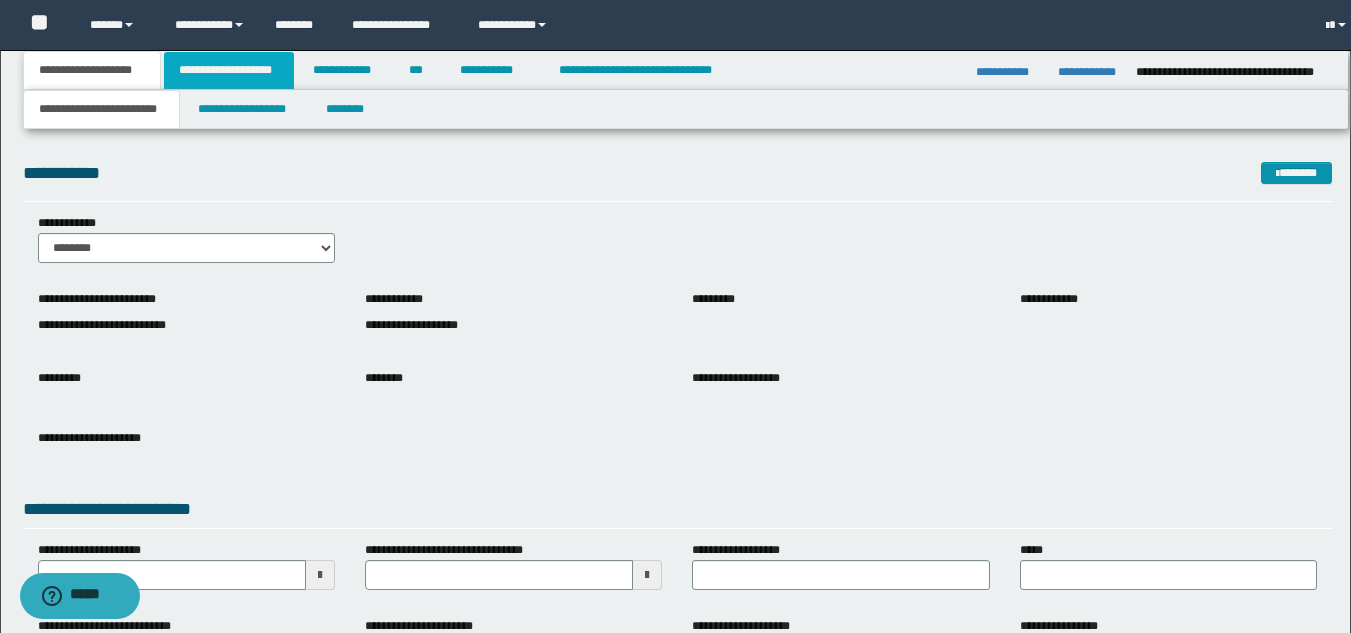 click on "**********" at bounding box center (229, 70) 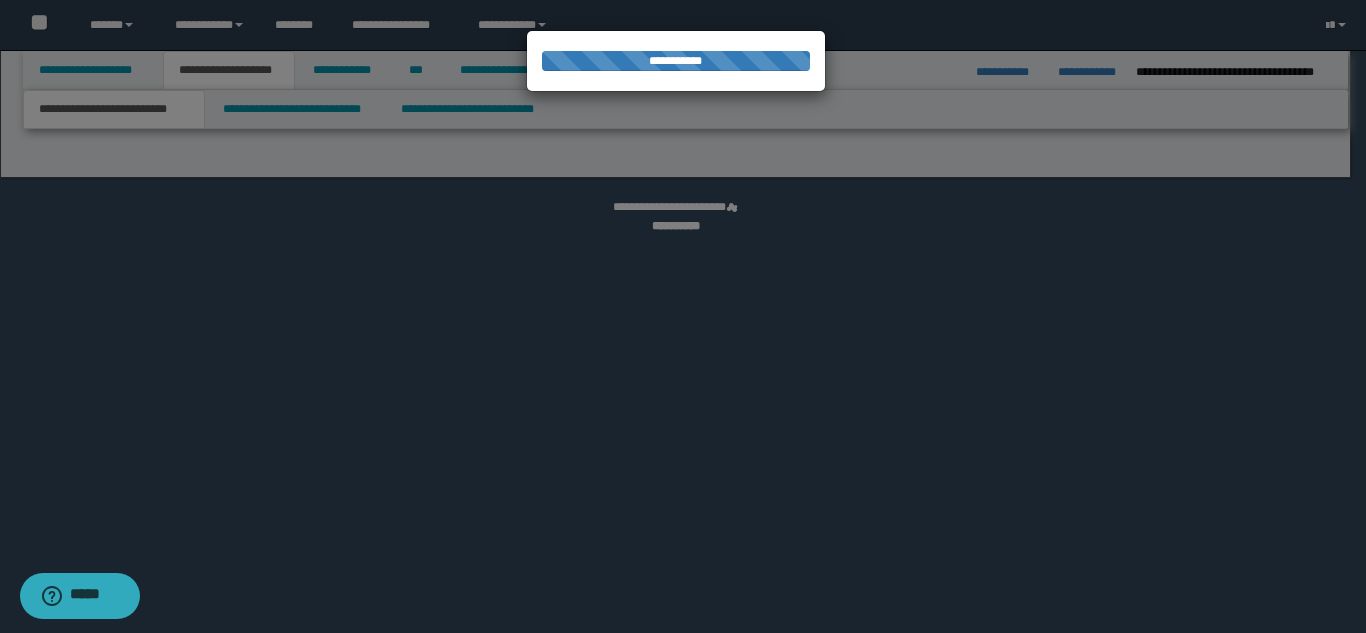click at bounding box center [683, 316] 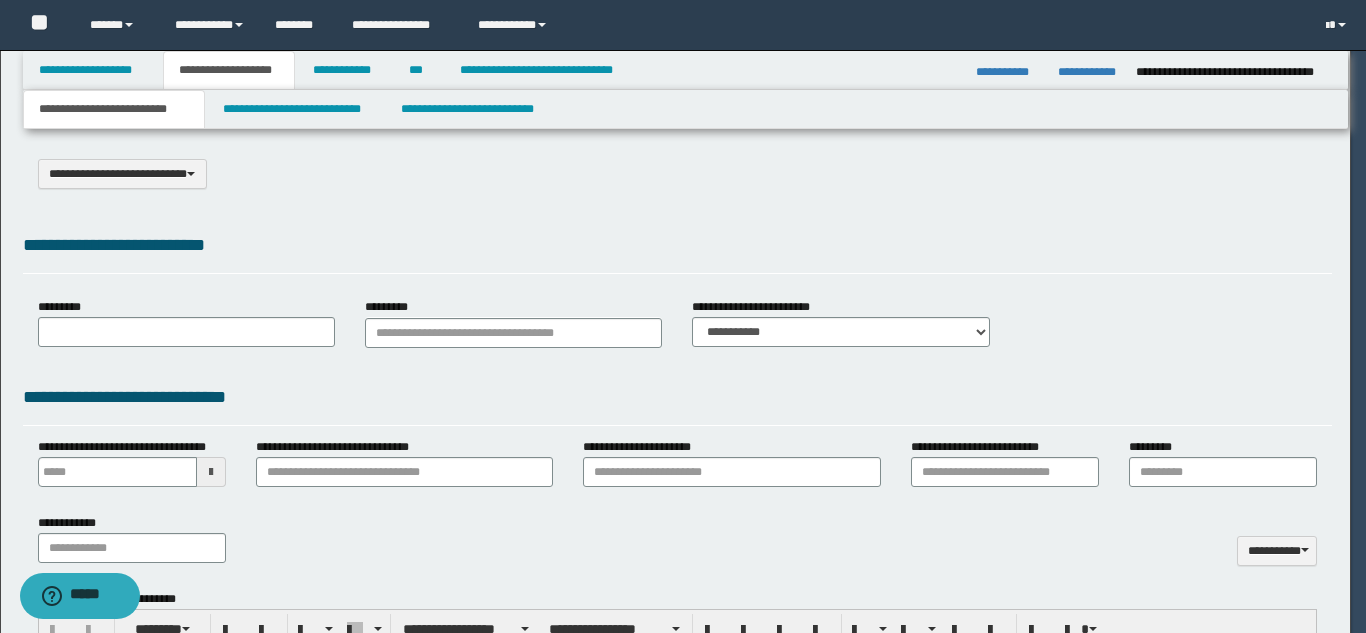 select on "*" 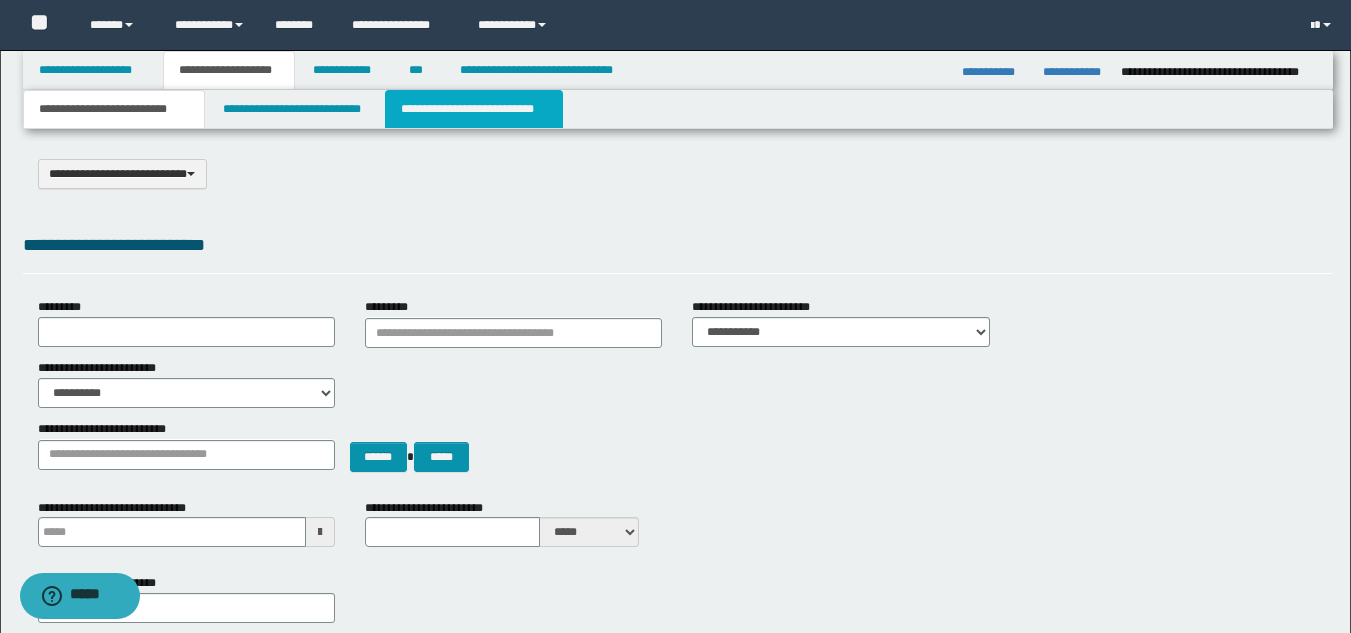 click on "**********" at bounding box center (474, 109) 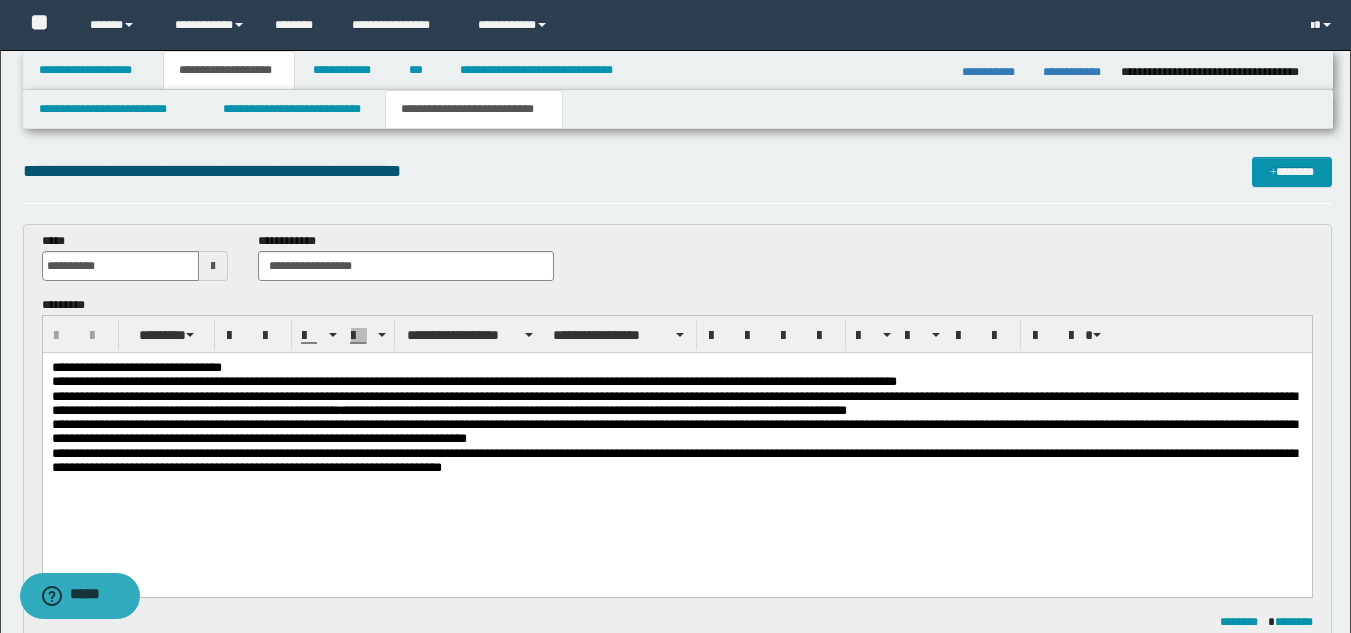scroll, scrollTop: 0, scrollLeft: 0, axis: both 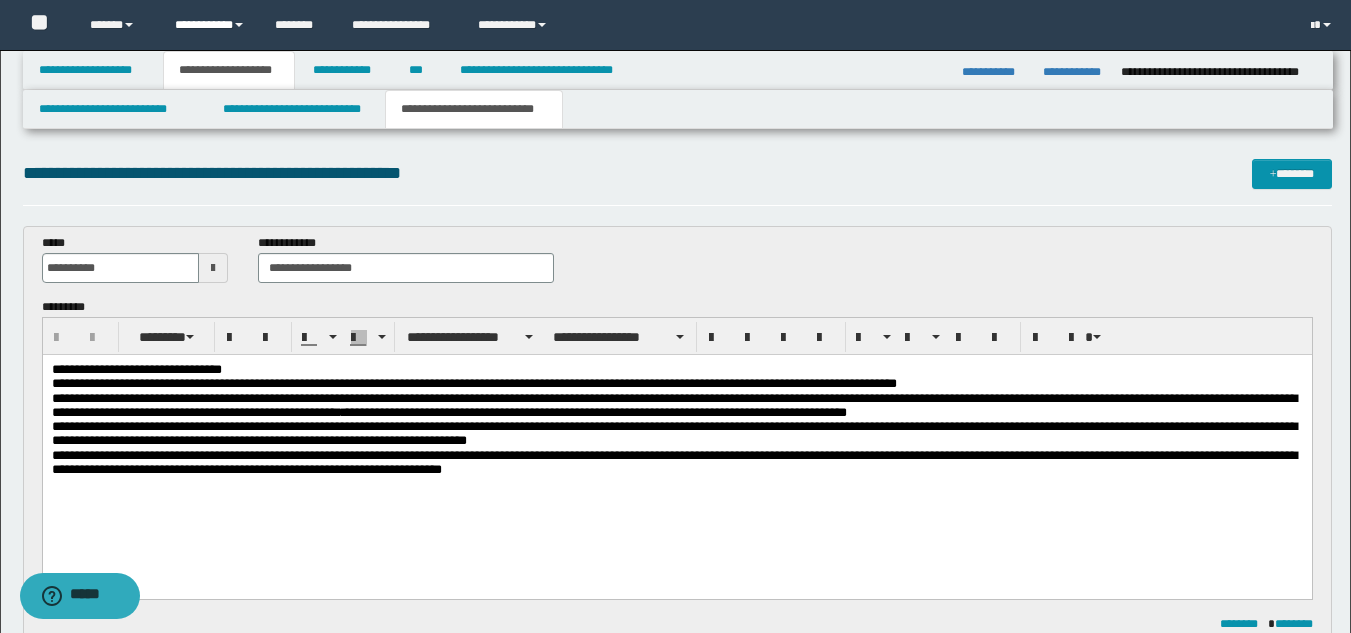 click on "**********" at bounding box center (210, 25) 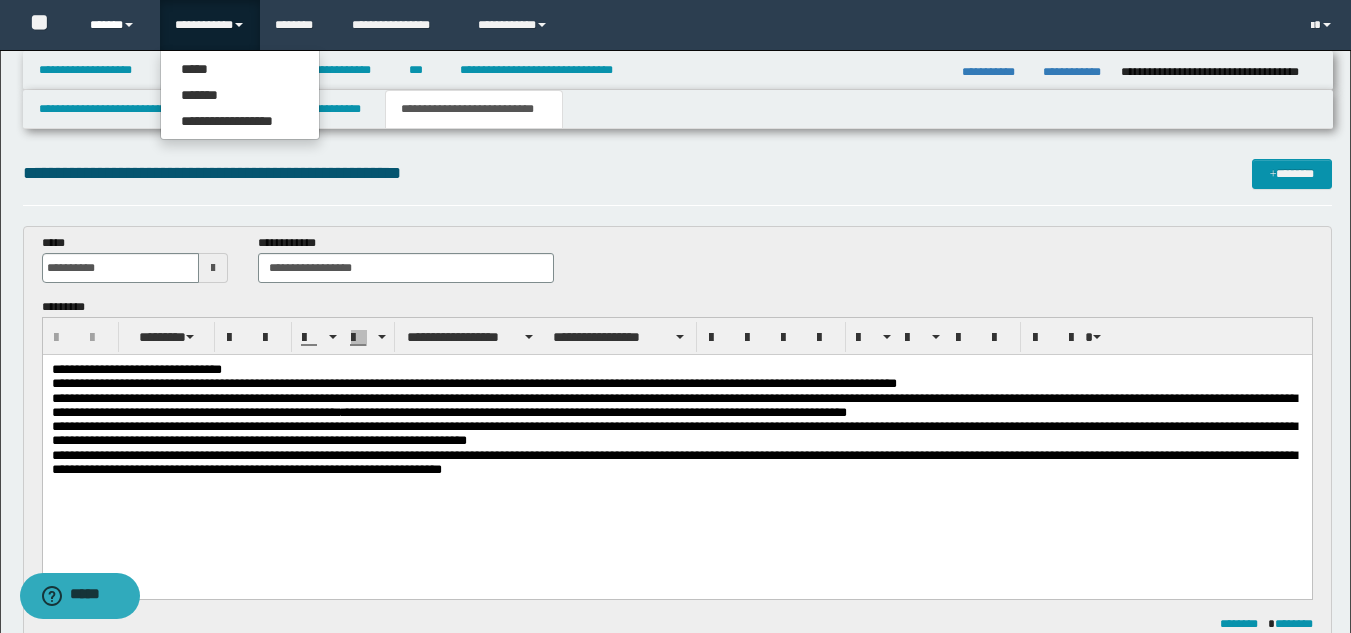 click on "******" at bounding box center [117, 25] 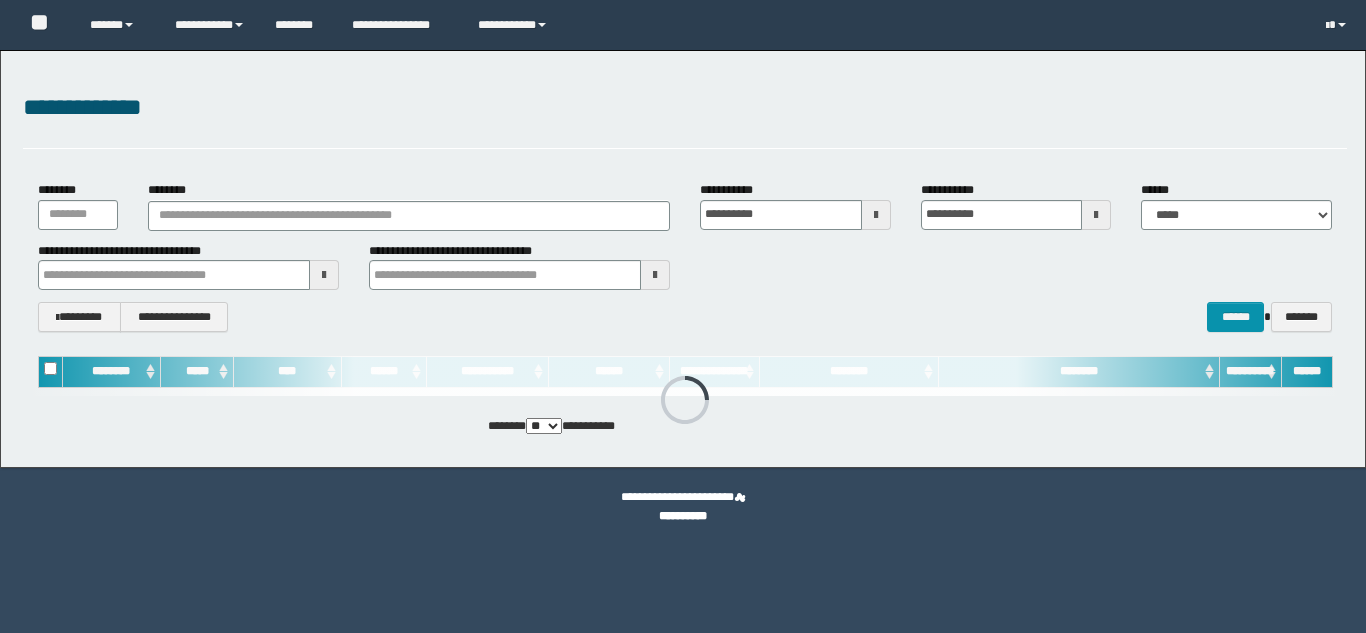 scroll, scrollTop: 0, scrollLeft: 0, axis: both 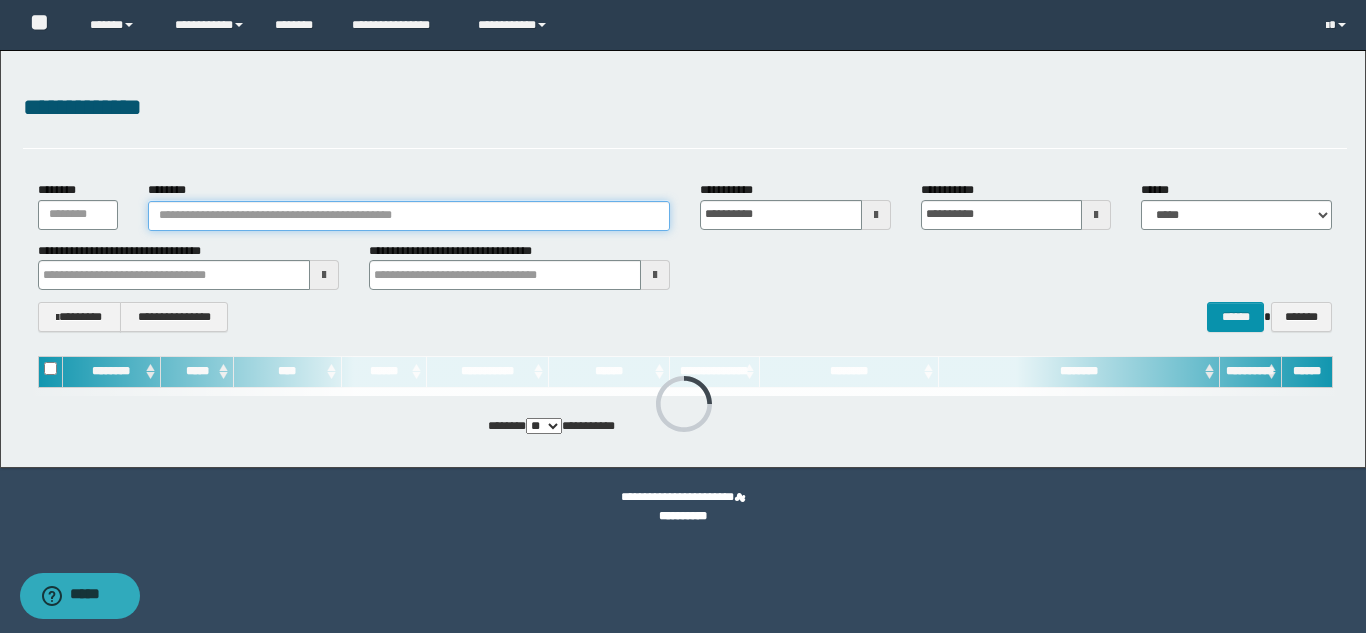 click on "********" at bounding box center (409, 216) 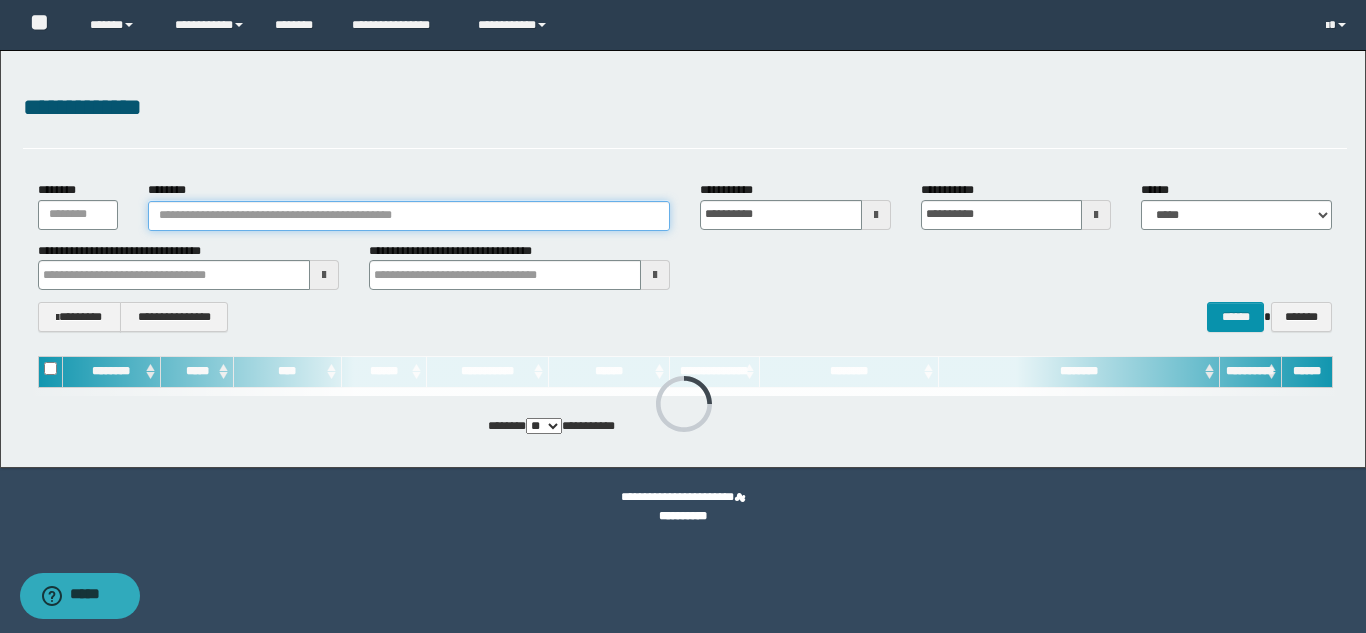 type on "**********" 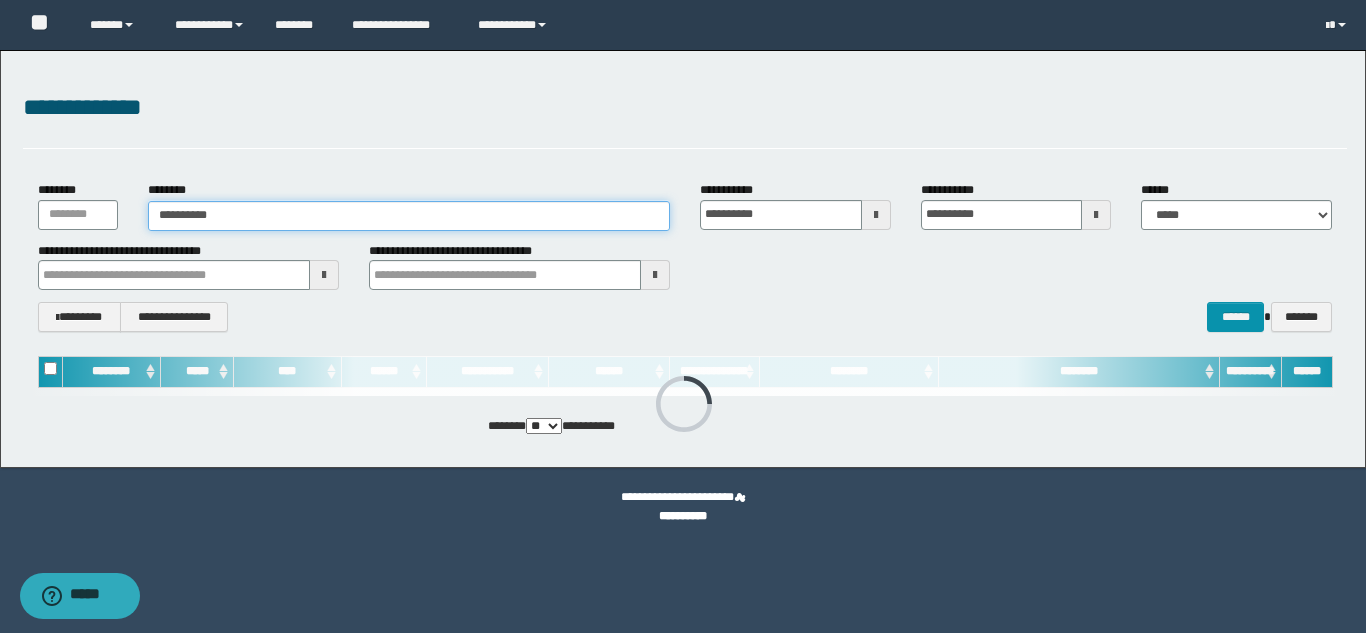 type on "**********" 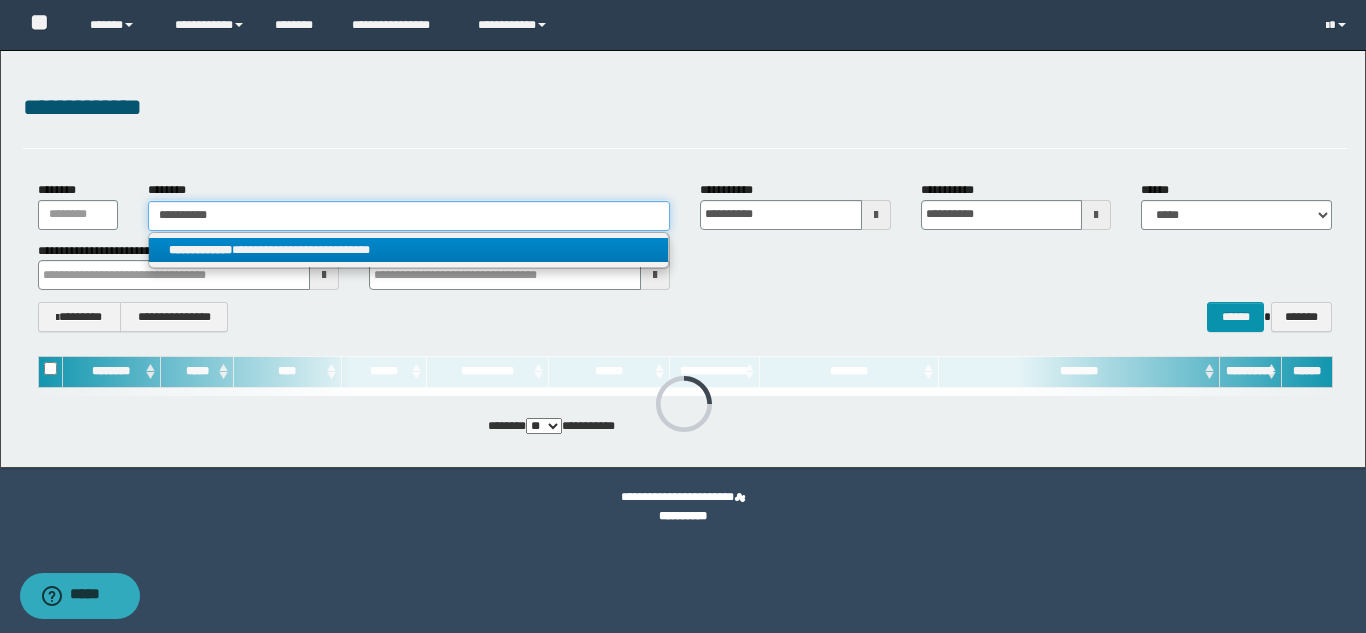 type on "**********" 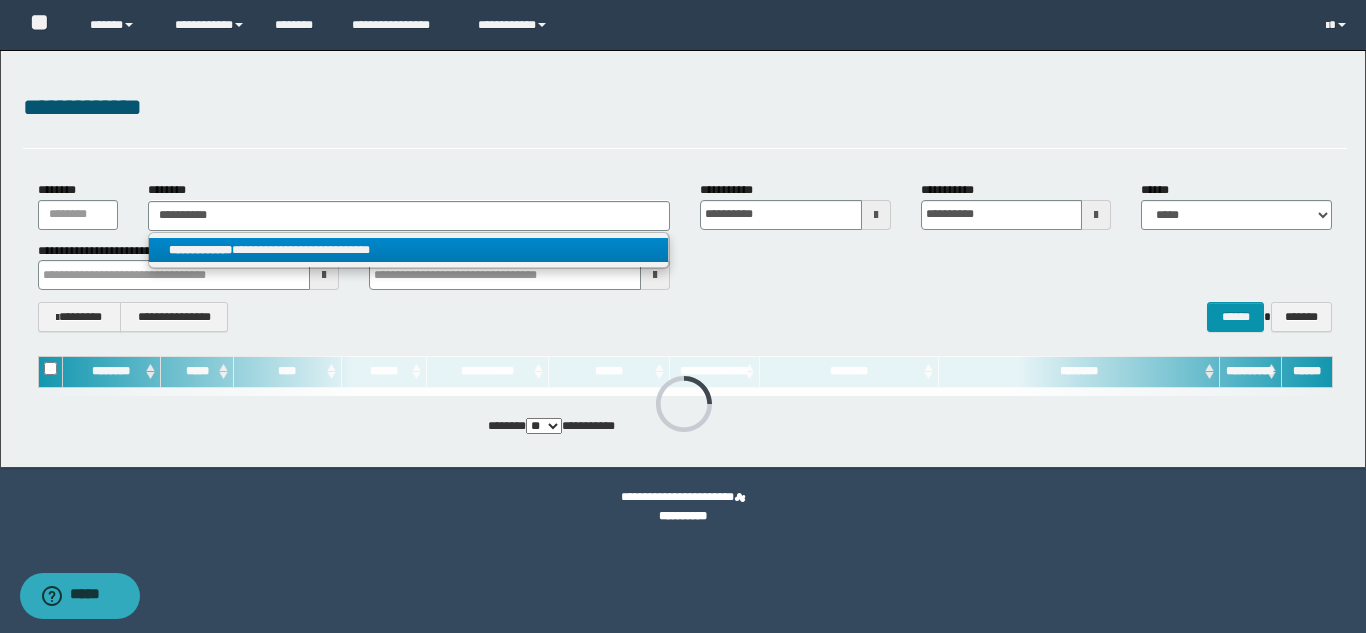 click on "**********" at bounding box center [408, 250] 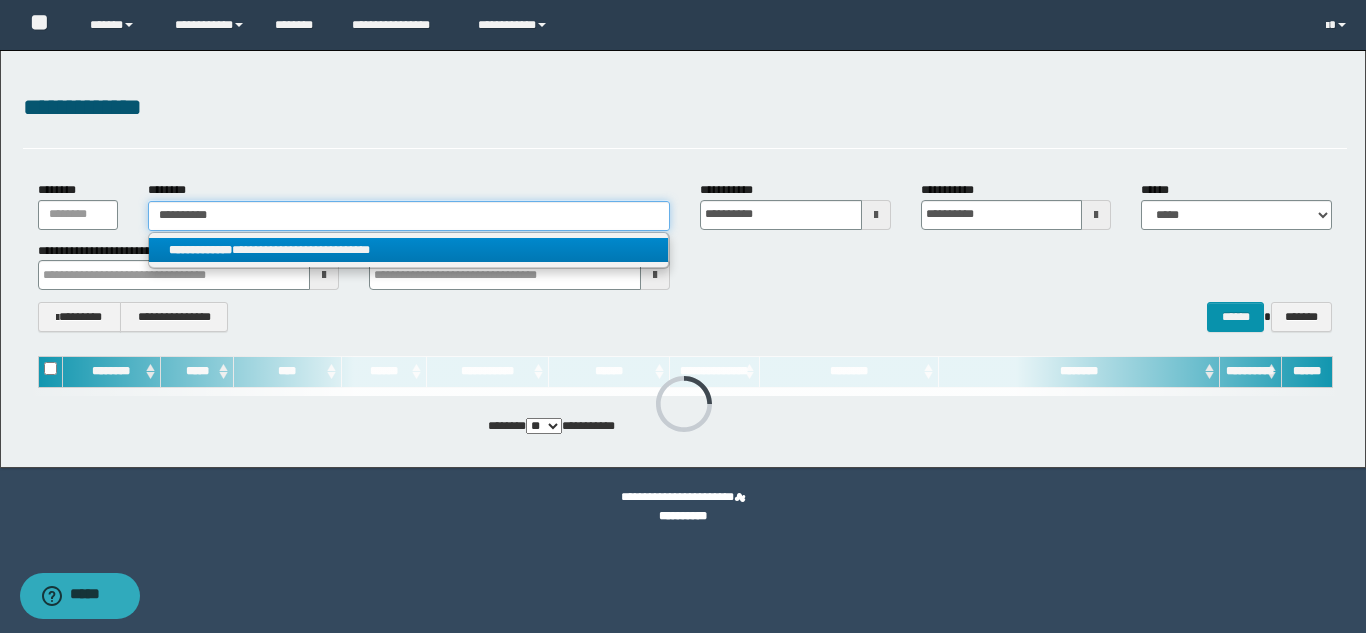 type 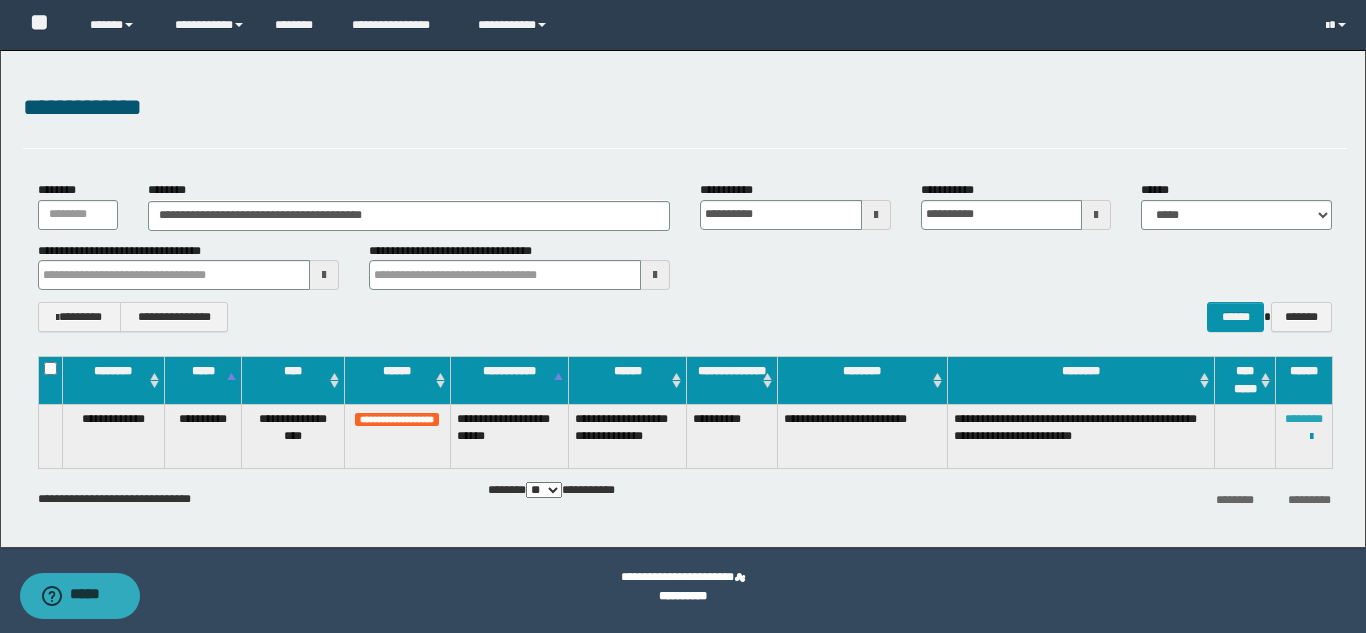 click on "********" at bounding box center [1304, 419] 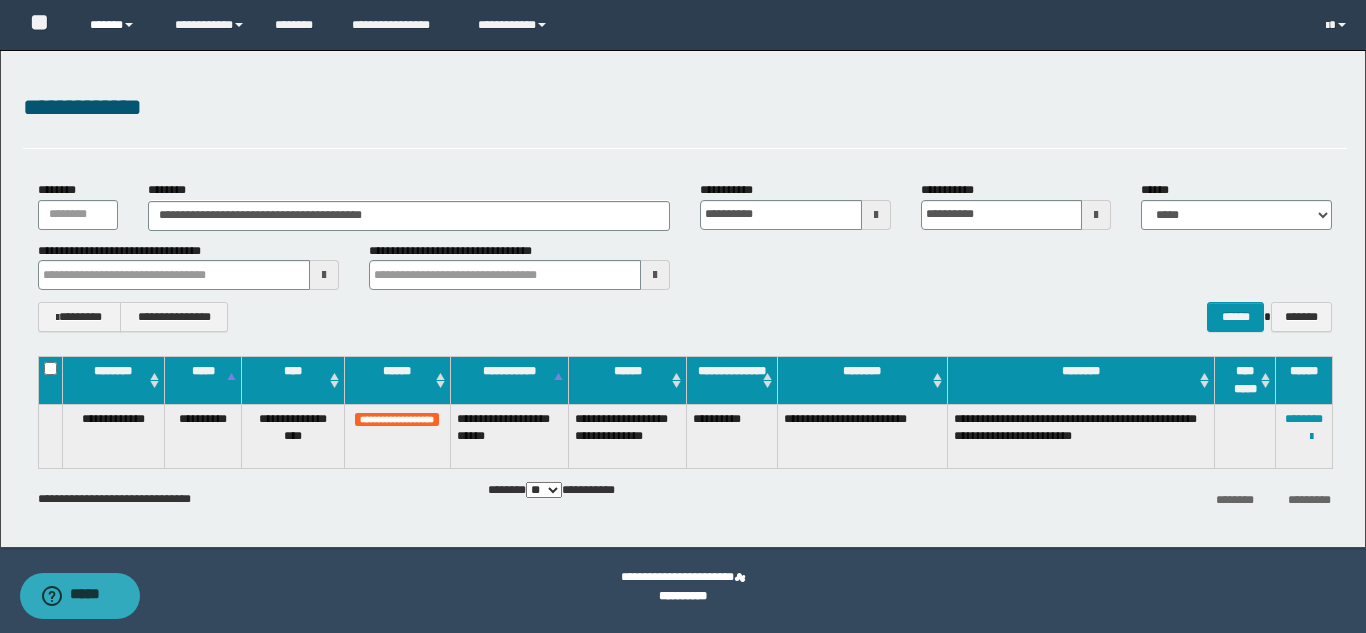 click on "******" at bounding box center [117, 25] 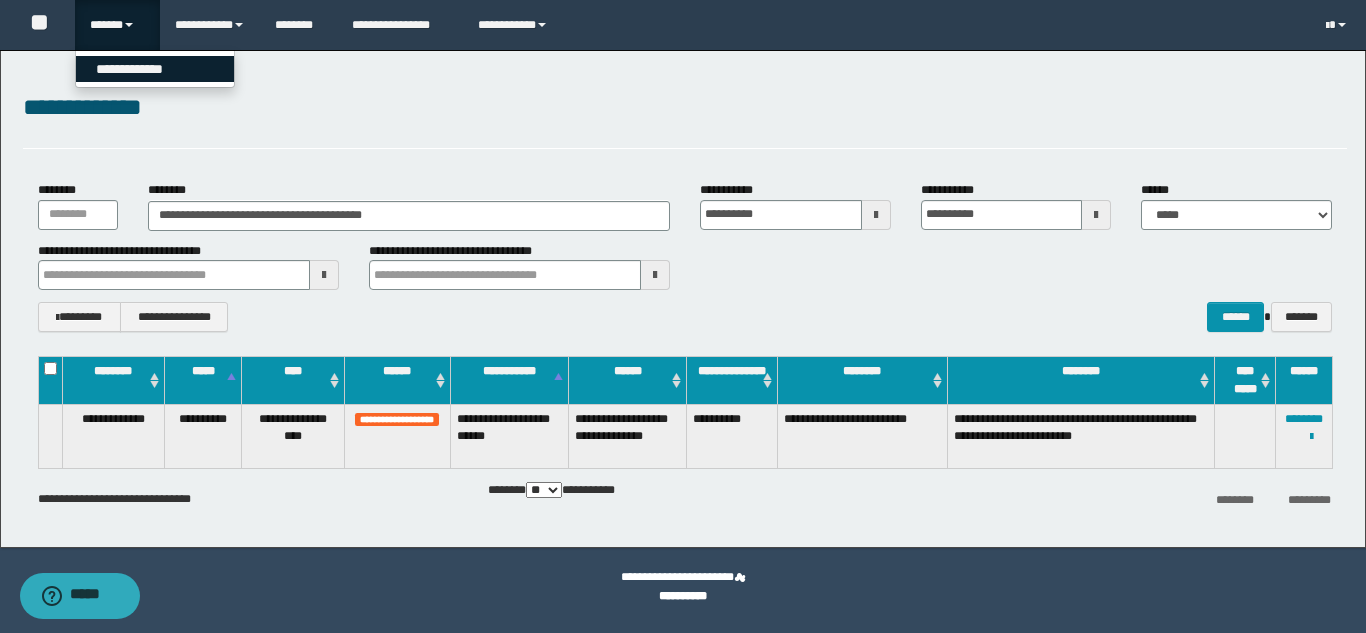click on "**********" at bounding box center [155, 69] 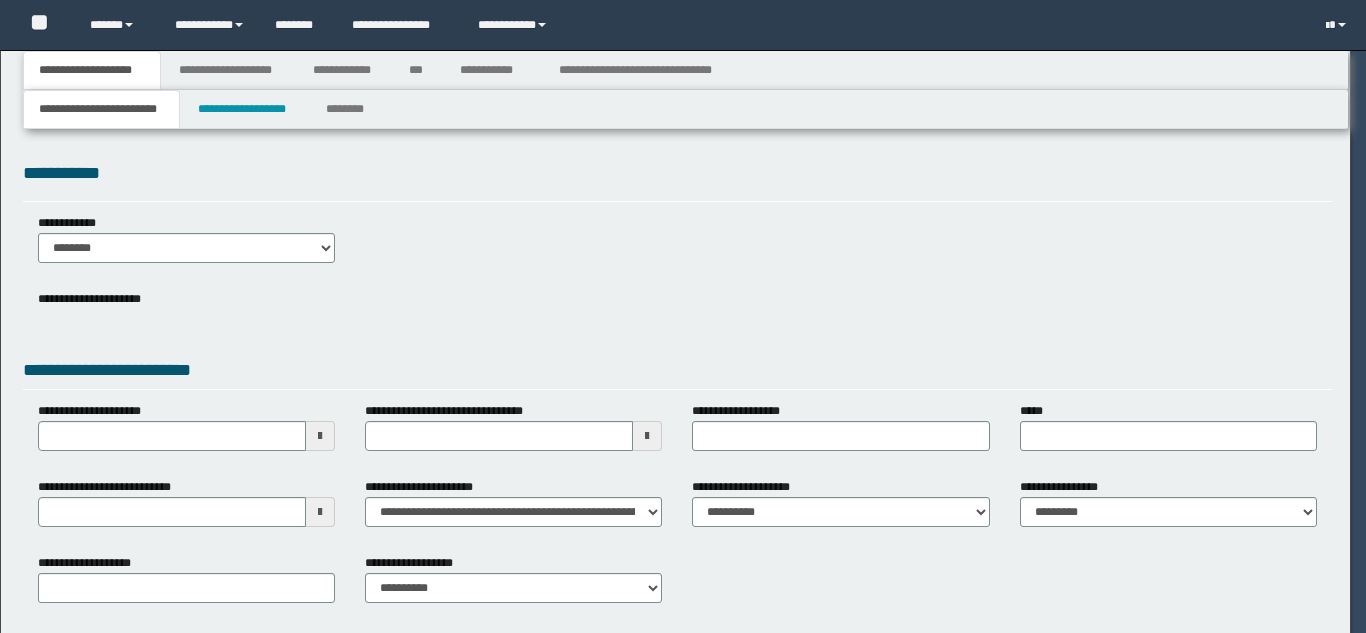 scroll, scrollTop: 0, scrollLeft: 0, axis: both 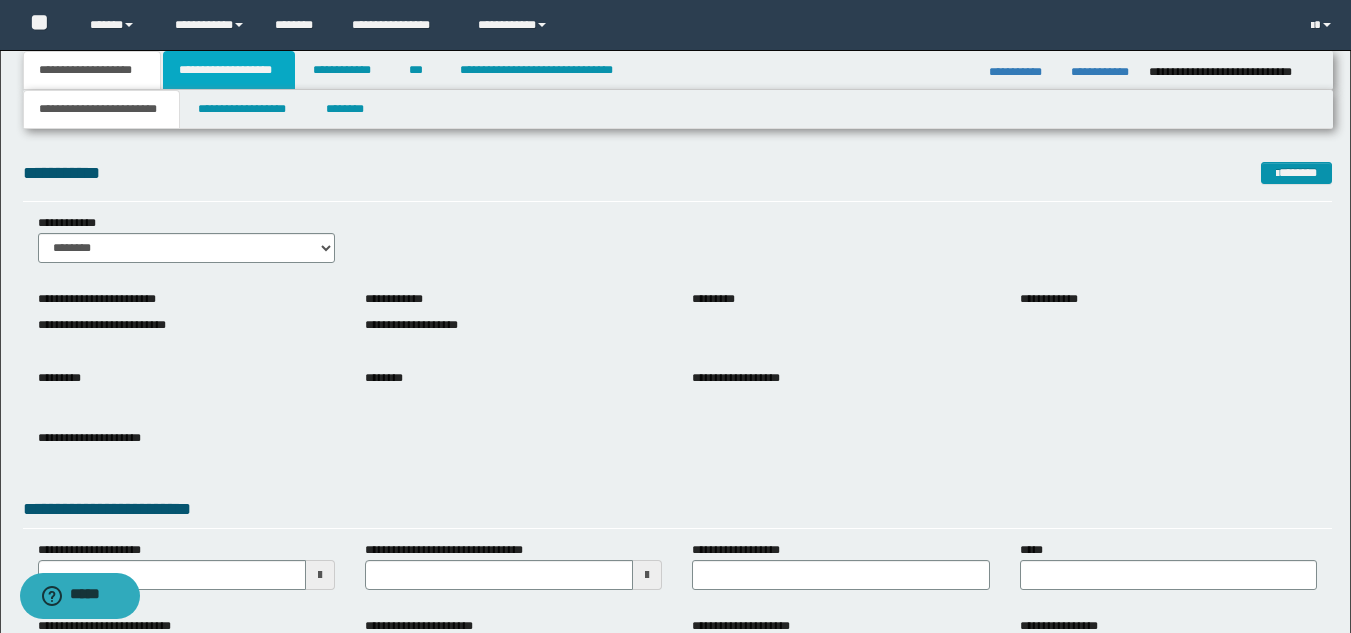 drag, startPoint x: 260, startPoint y: 68, endPoint x: 386, endPoint y: 130, distance: 140.42792 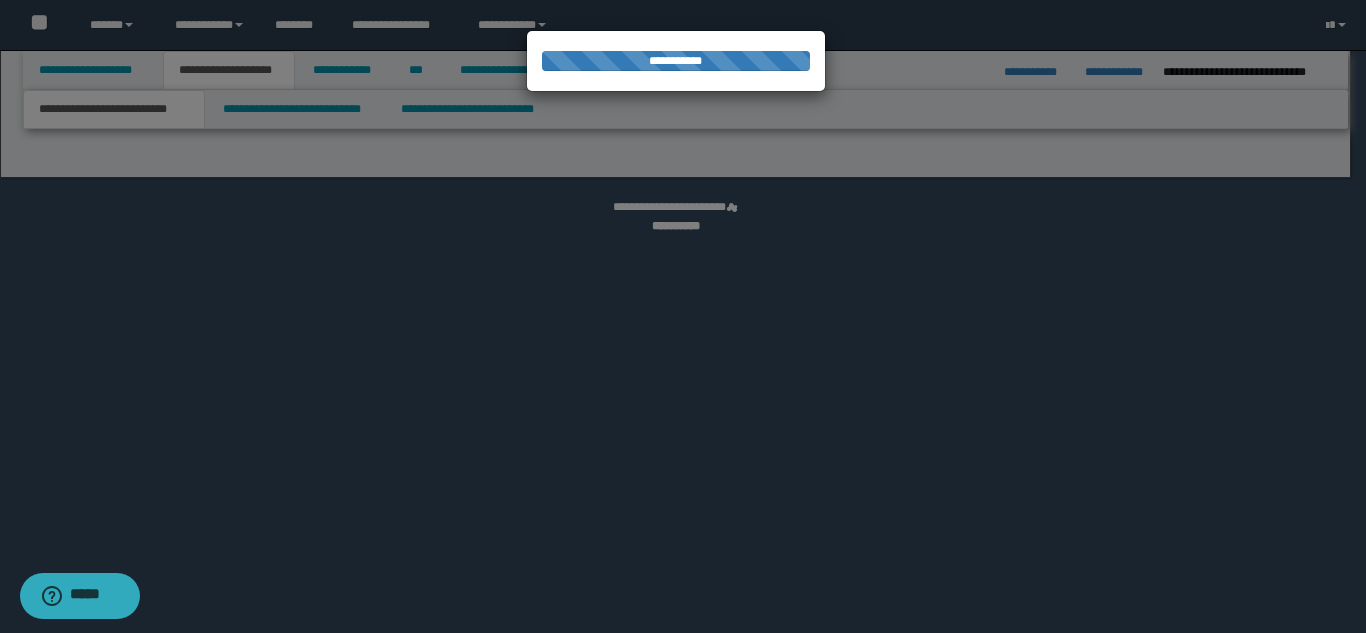 click at bounding box center (683, 316) 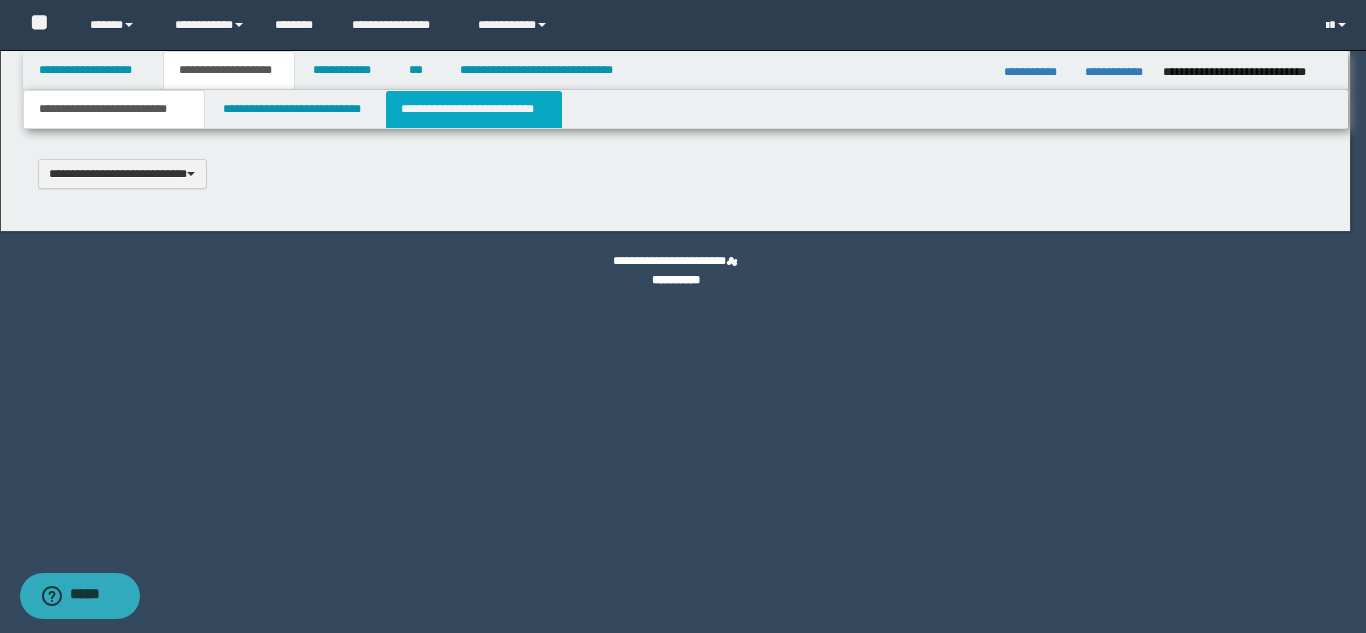 type 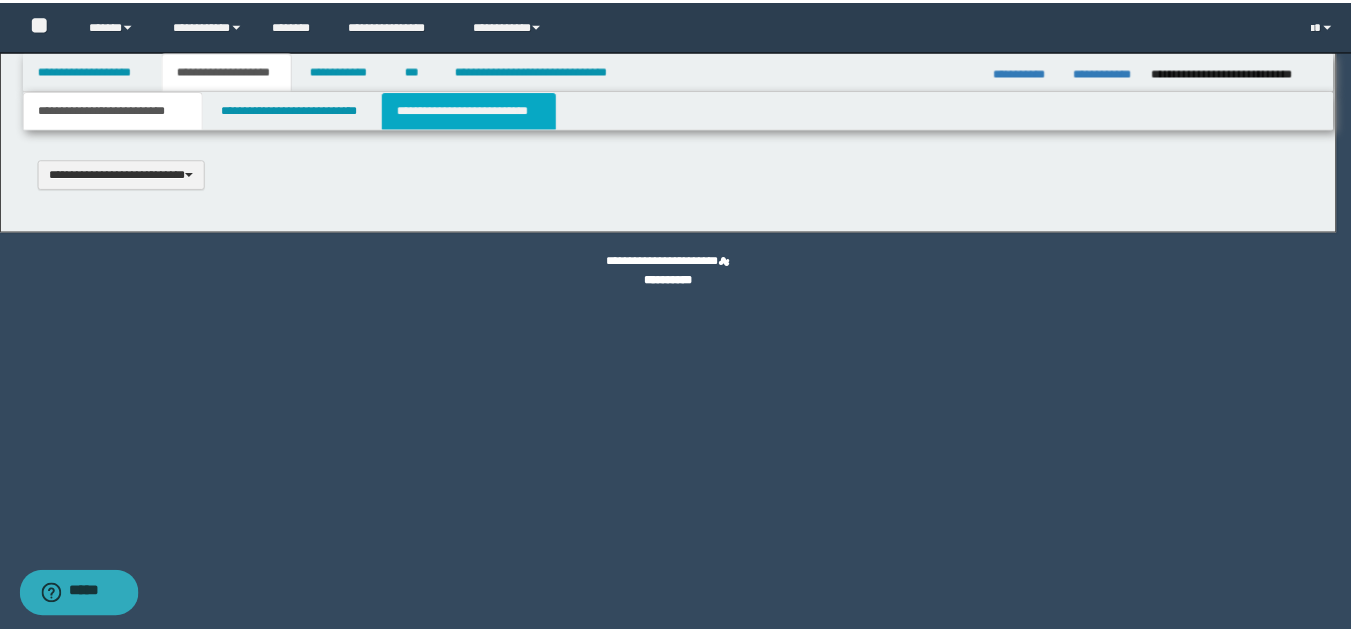 scroll, scrollTop: 0, scrollLeft: 0, axis: both 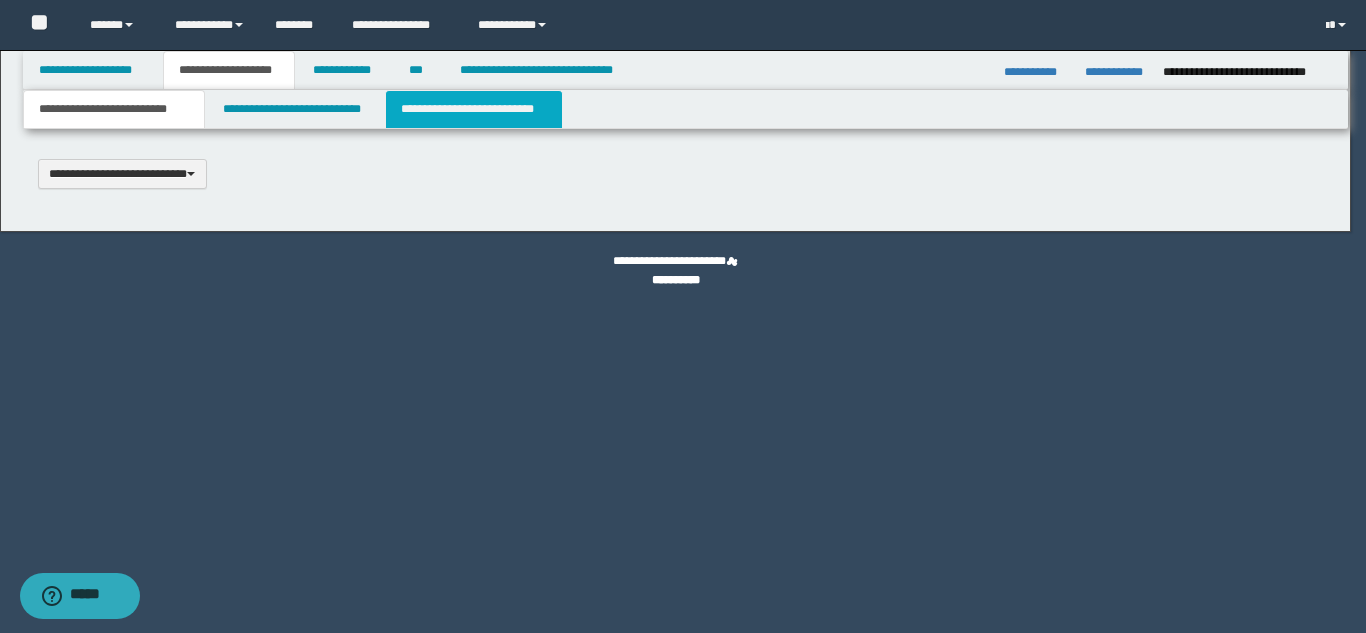 select on "*" 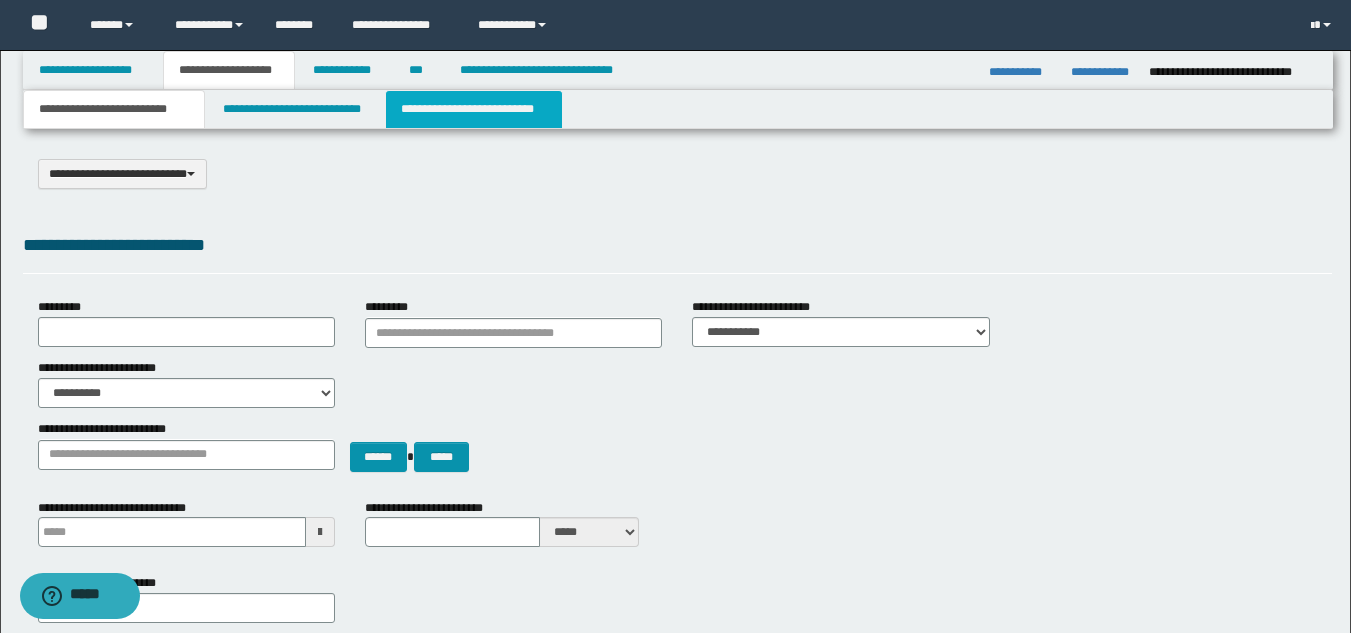click on "**********" at bounding box center [474, 109] 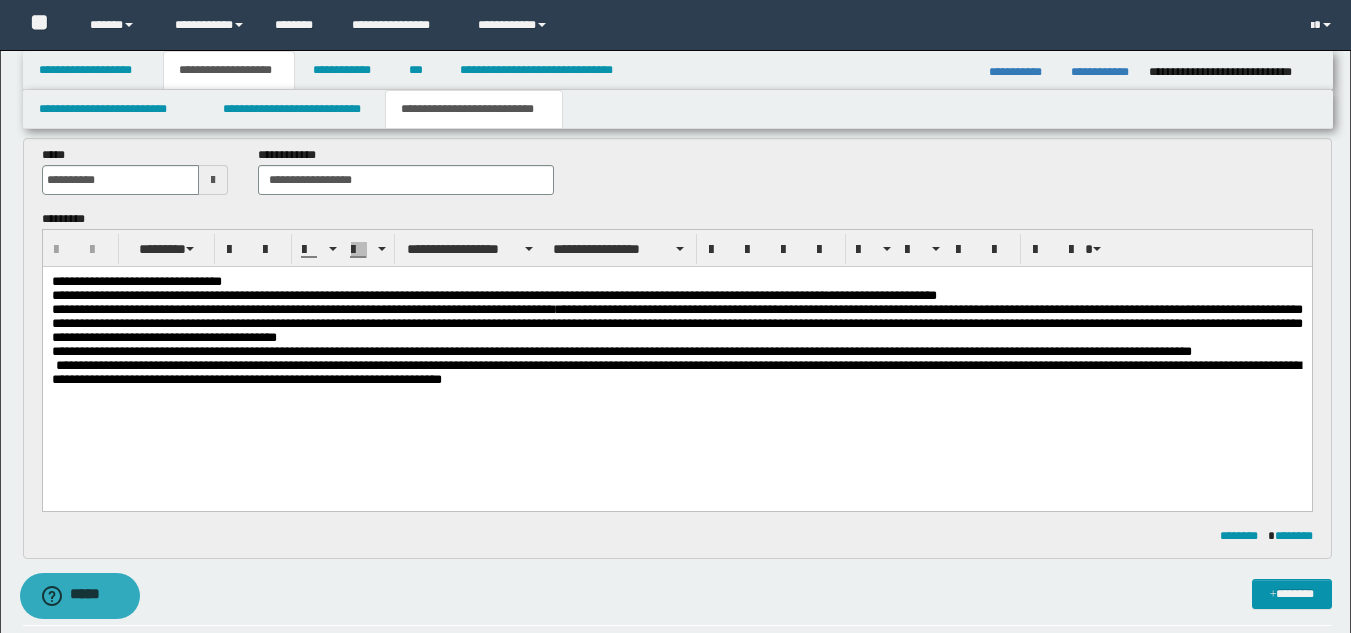 scroll, scrollTop: 0, scrollLeft: 0, axis: both 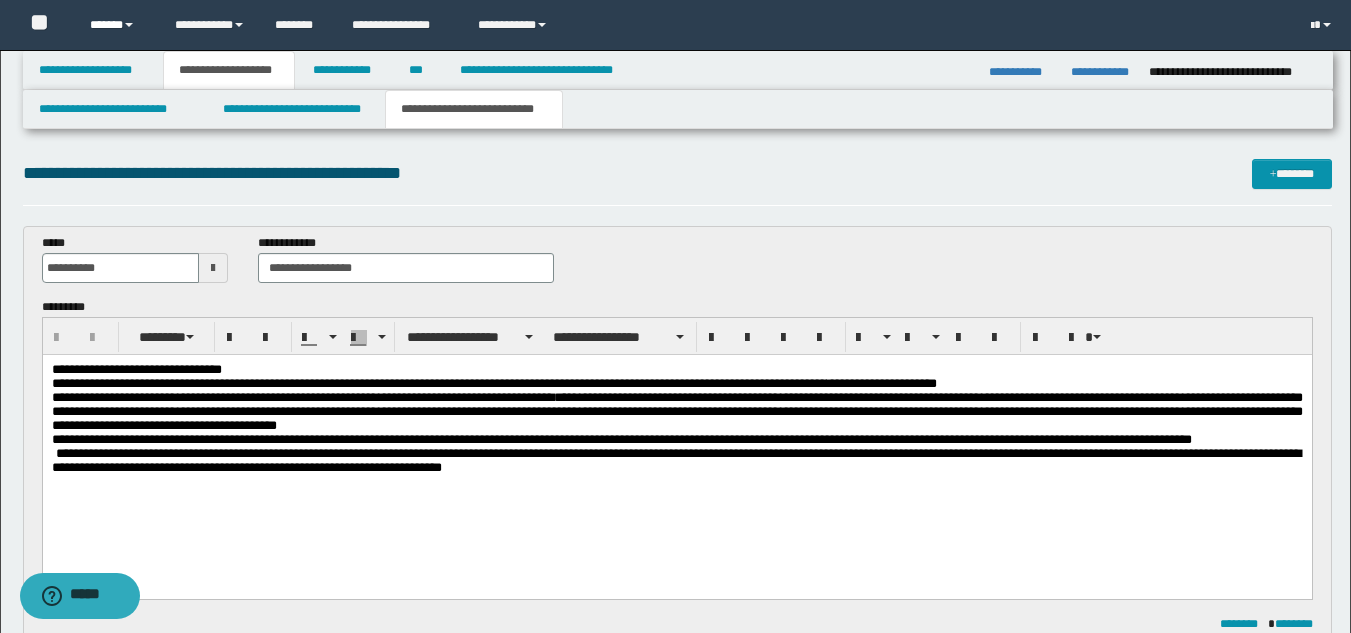 click on "******" at bounding box center (117, 25) 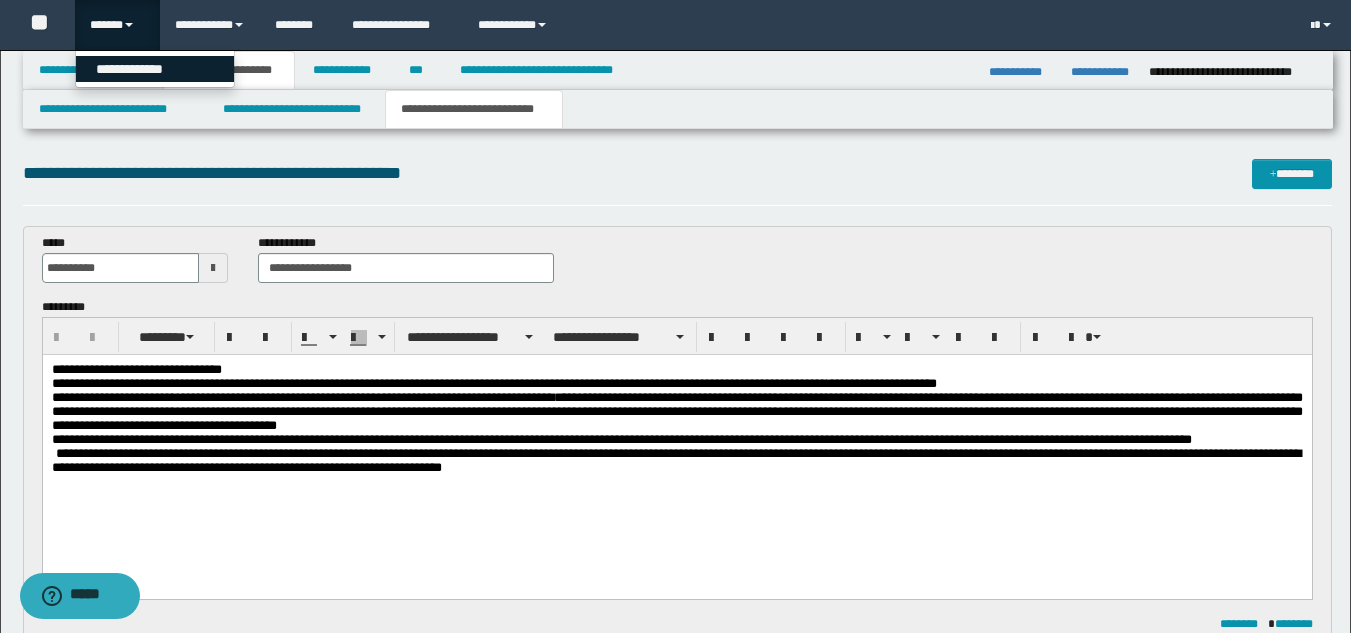 click on "**********" at bounding box center (155, 69) 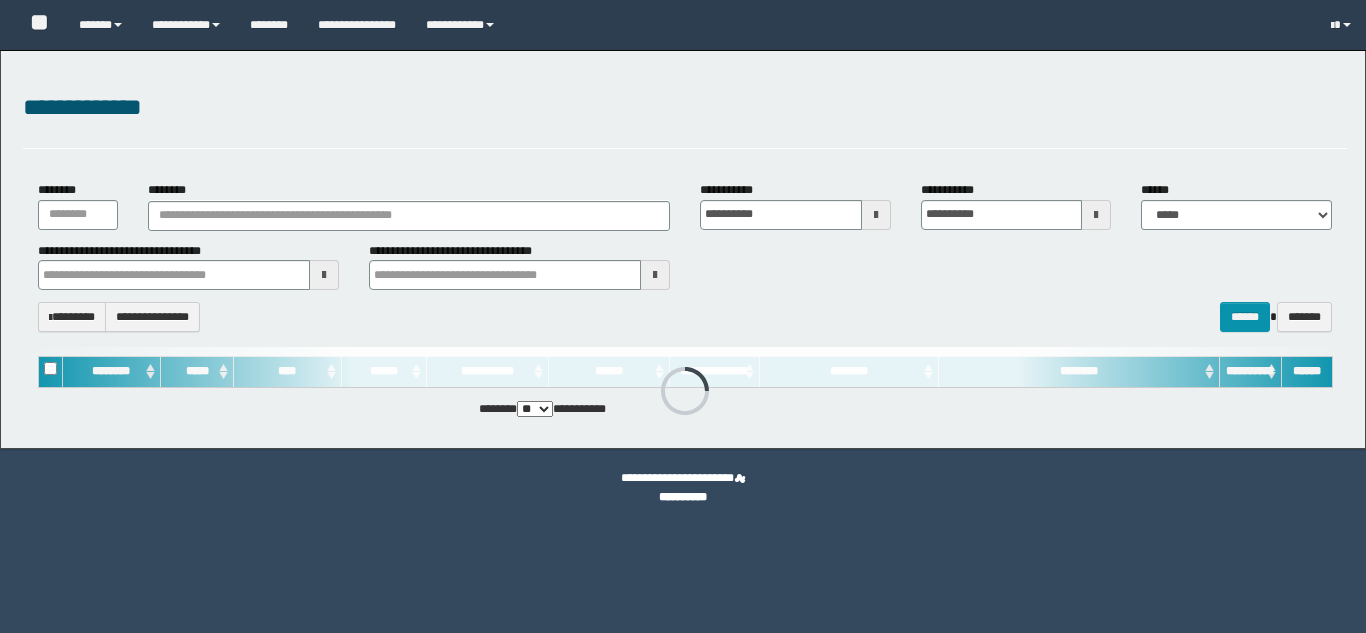 scroll, scrollTop: 0, scrollLeft: 0, axis: both 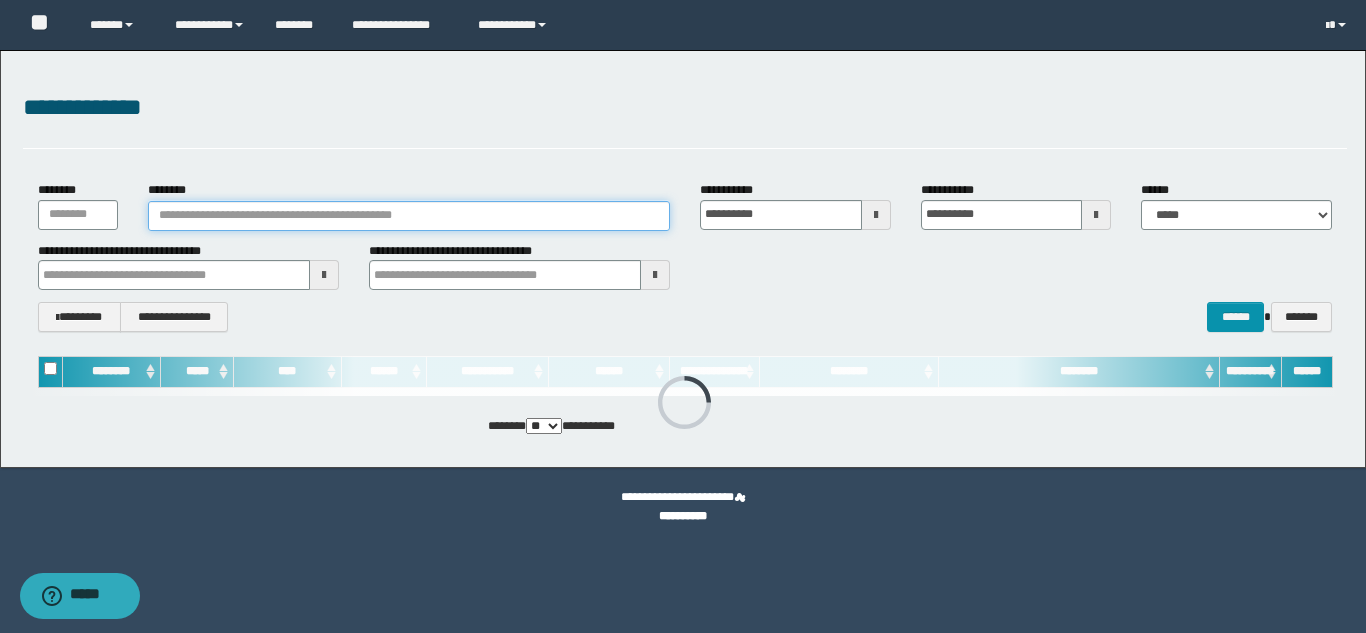 drag, startPoint x: 413, startPoint y: 221, endPoint x: 399, endPoint y: 216, distance: 14.866069 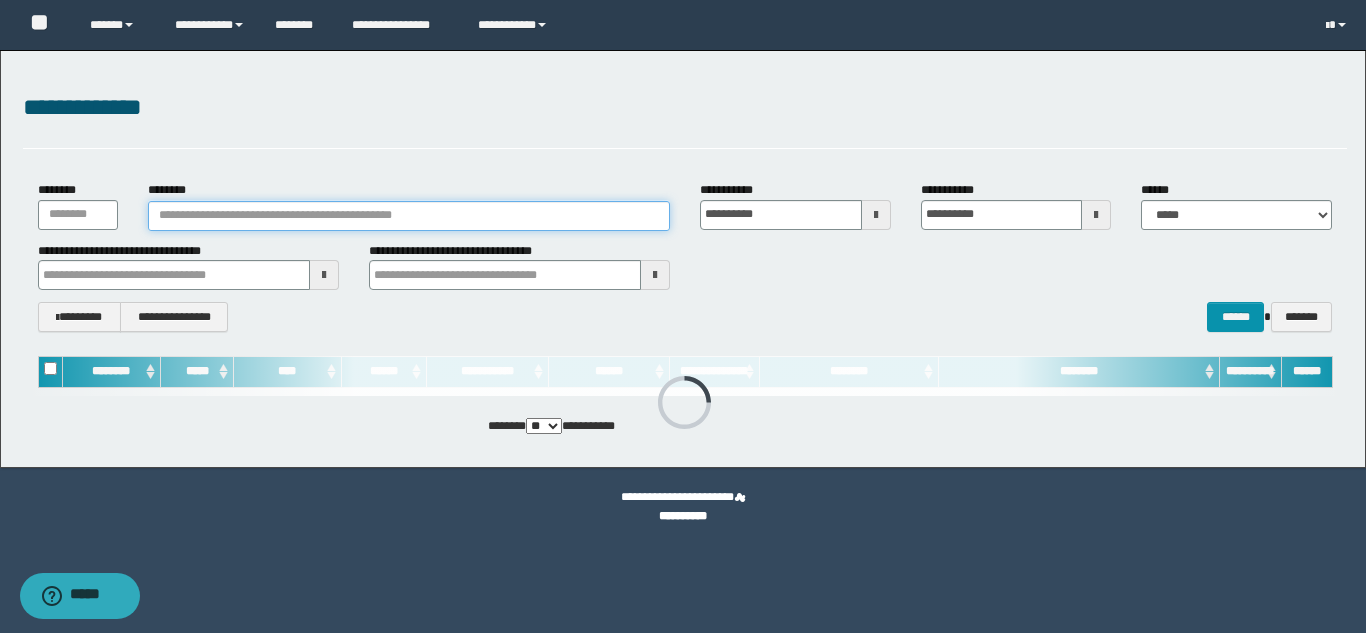 click on "********" at bounding box center [409, 216] 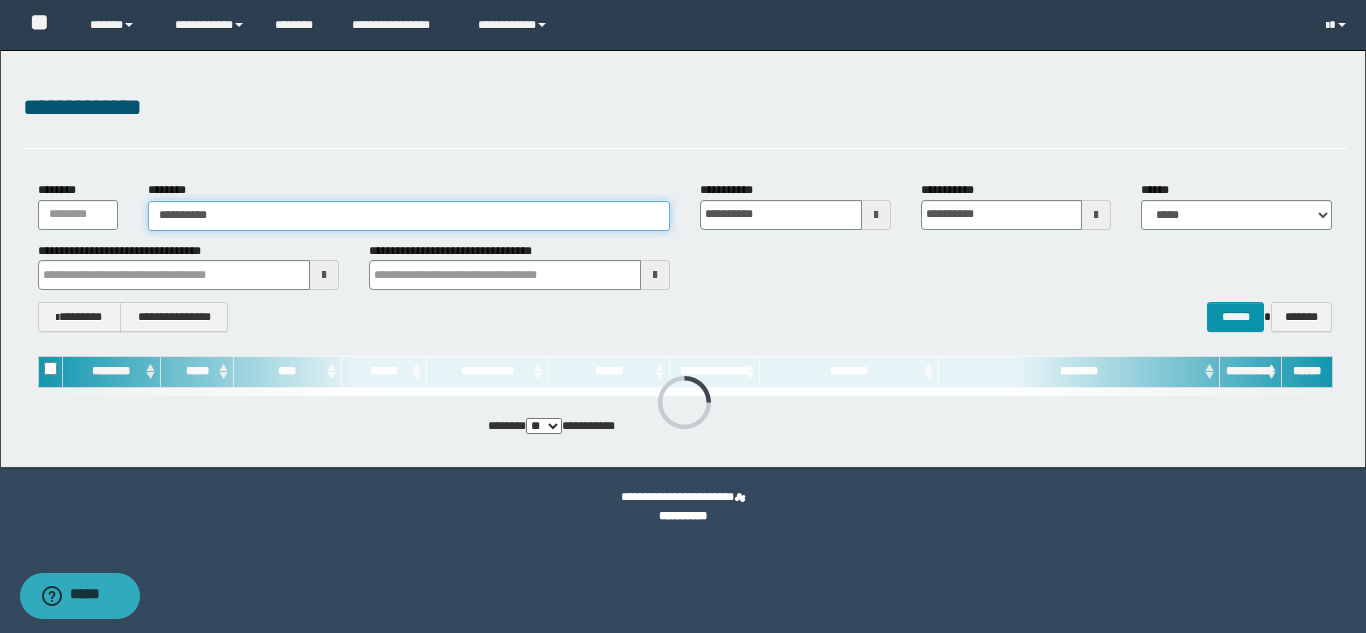 type on "**********" 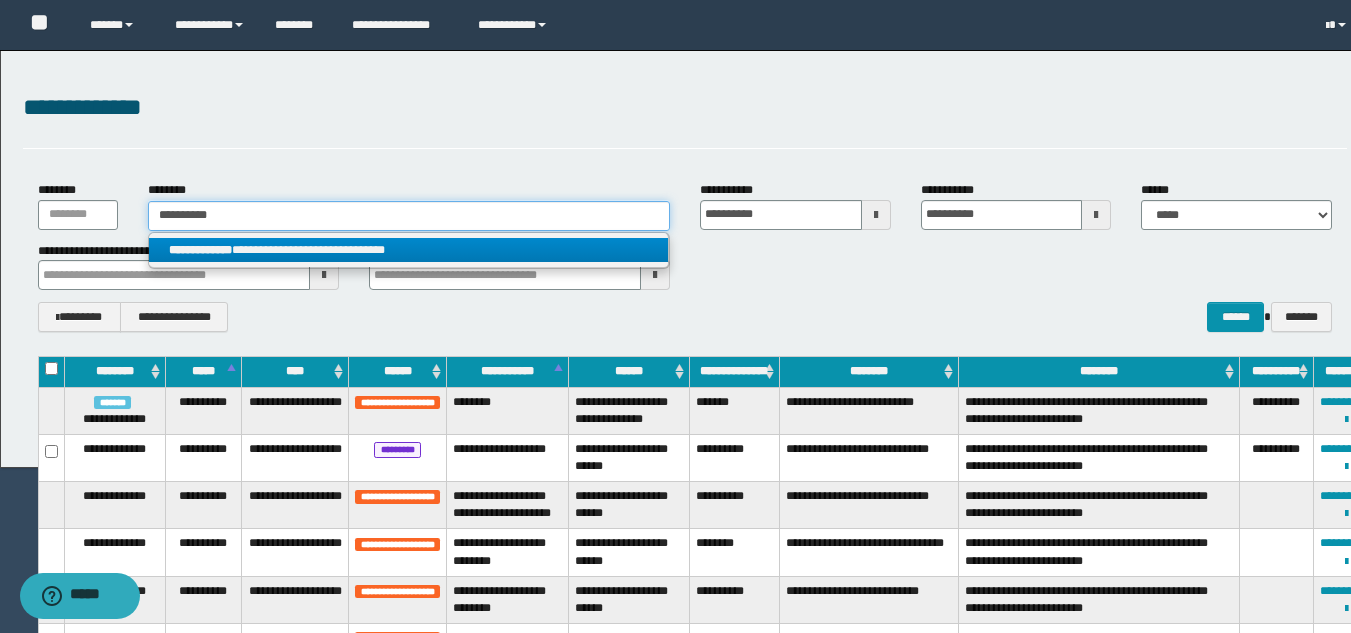 type on "**********" 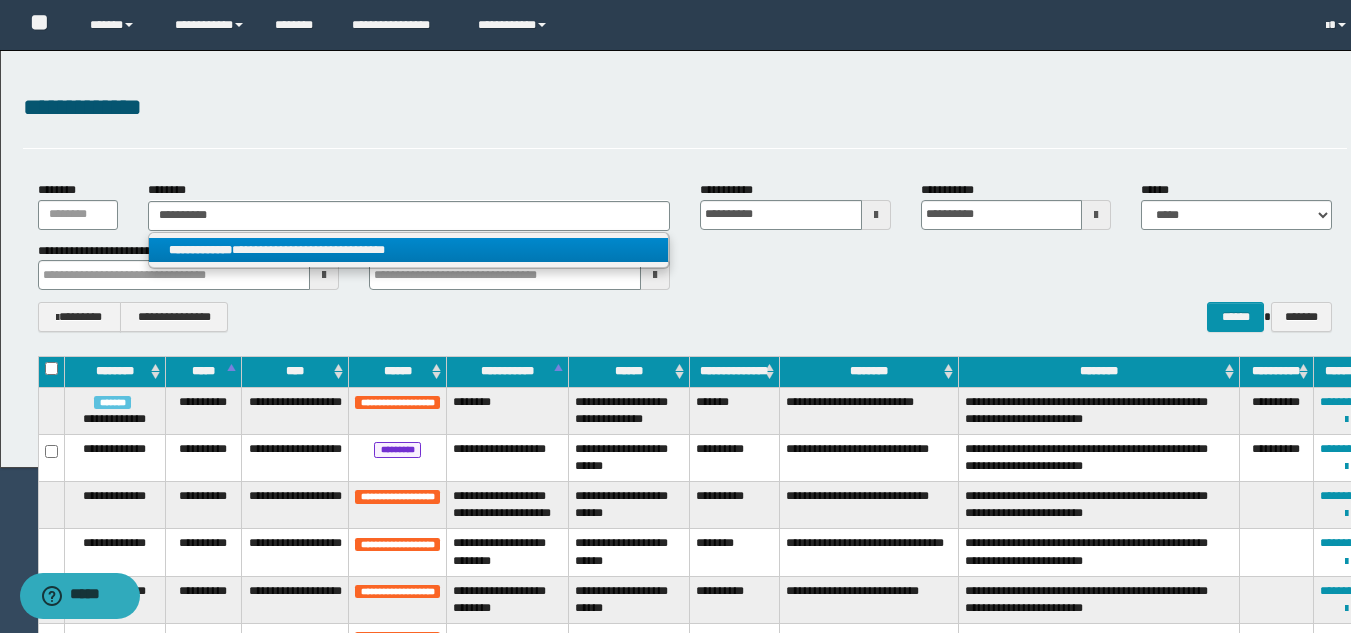 click on "**********" at bounding box center (408, 250) 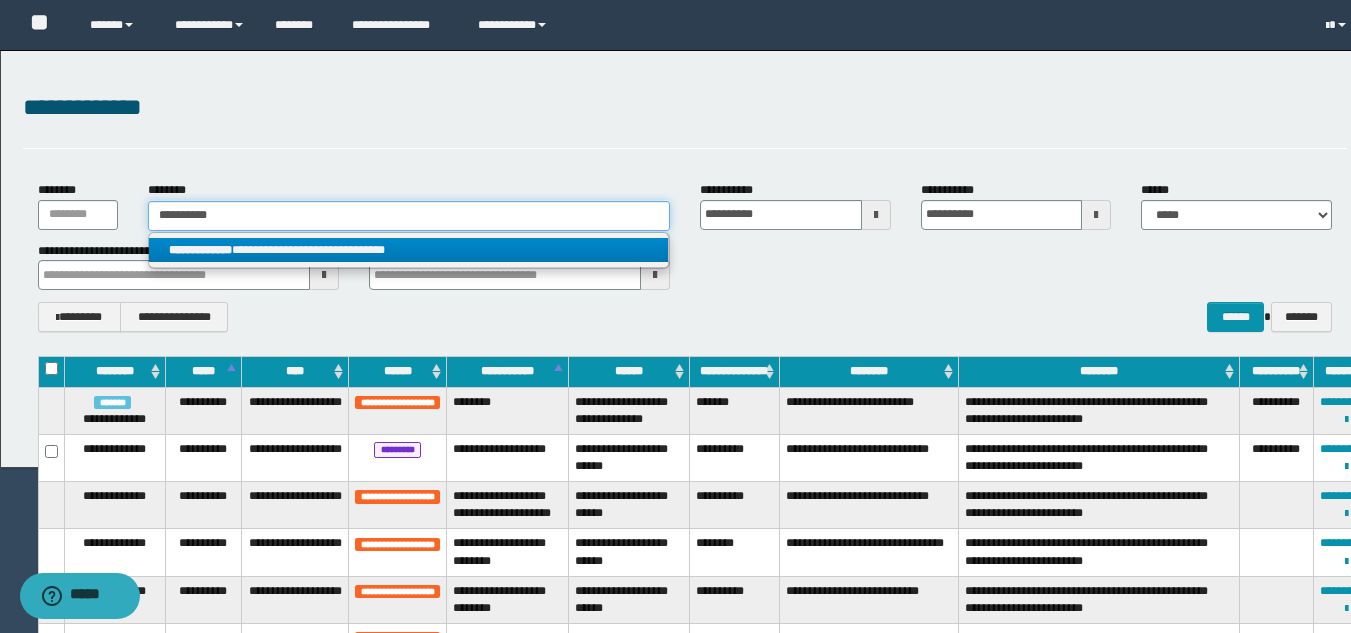 type 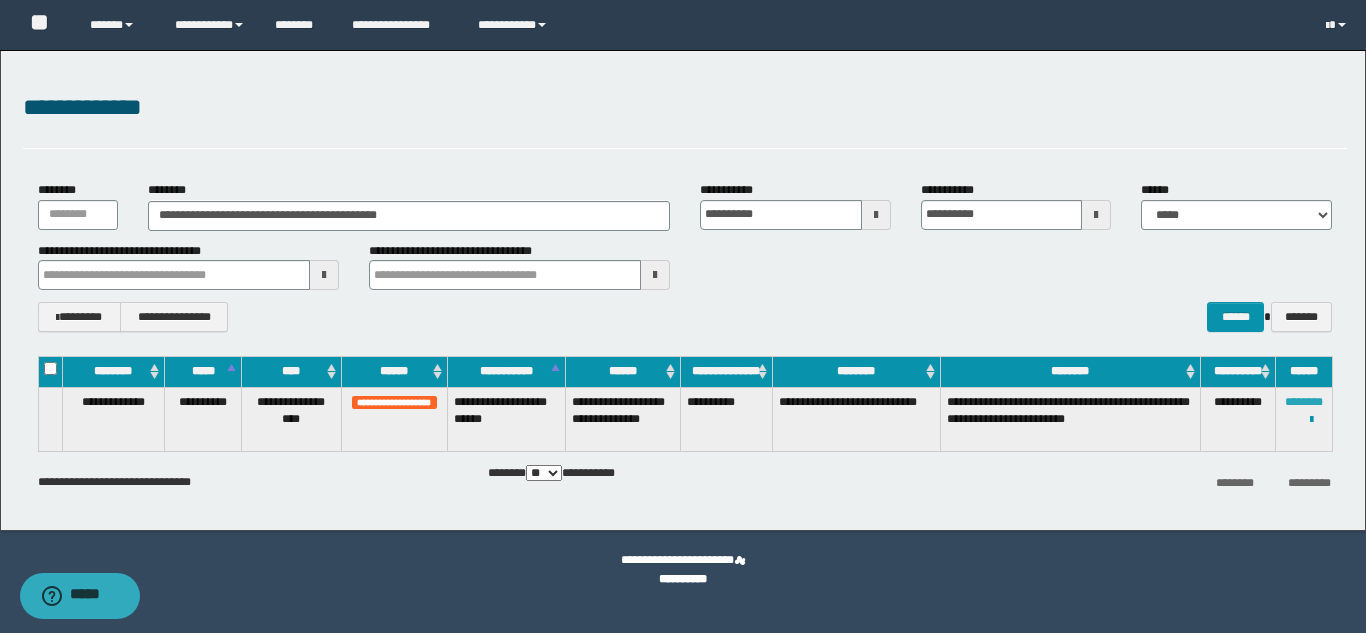 click on "********" at bounding box center (1304, 402) 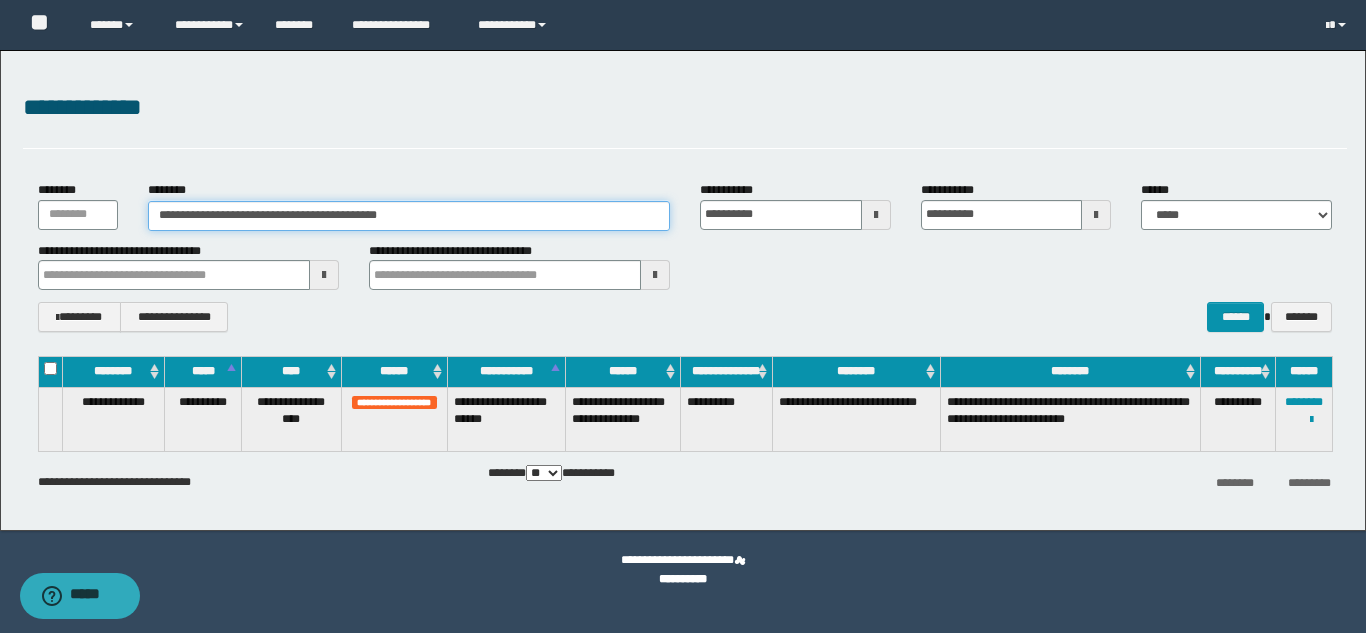 drag, startPoint x: 210, startPoint y: 176, endPoint x: 2, endPoint y: 131, distance: 212.81212 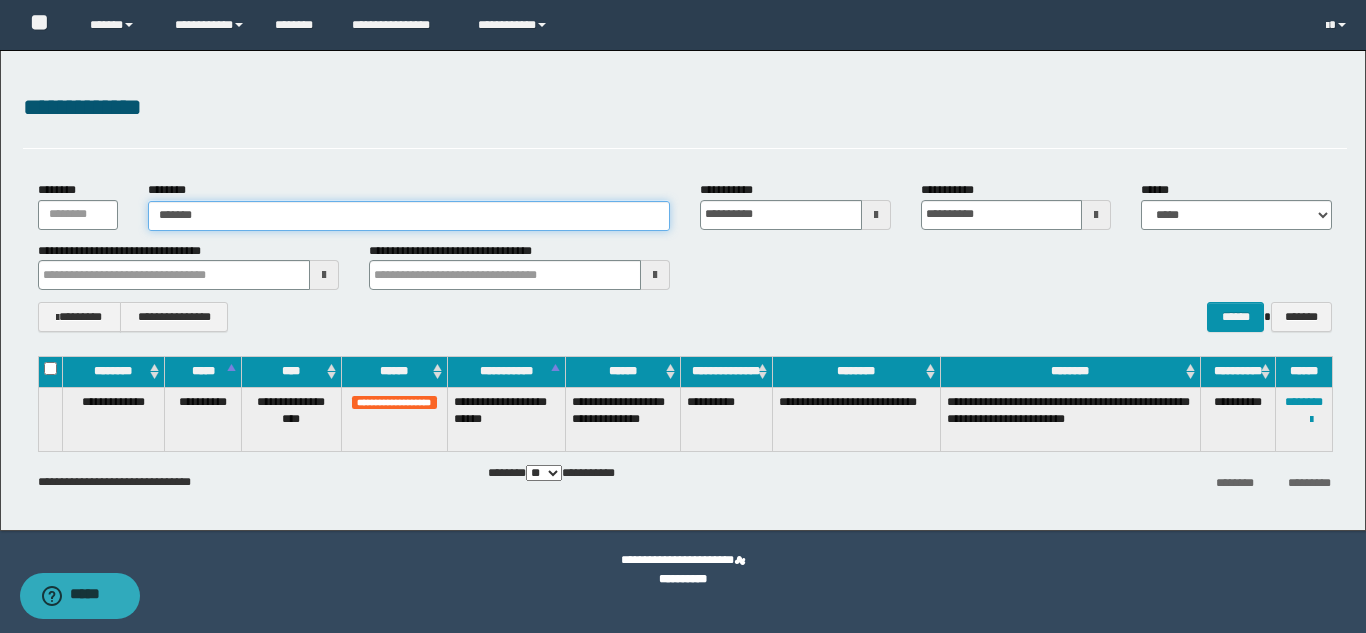 type on "*******" 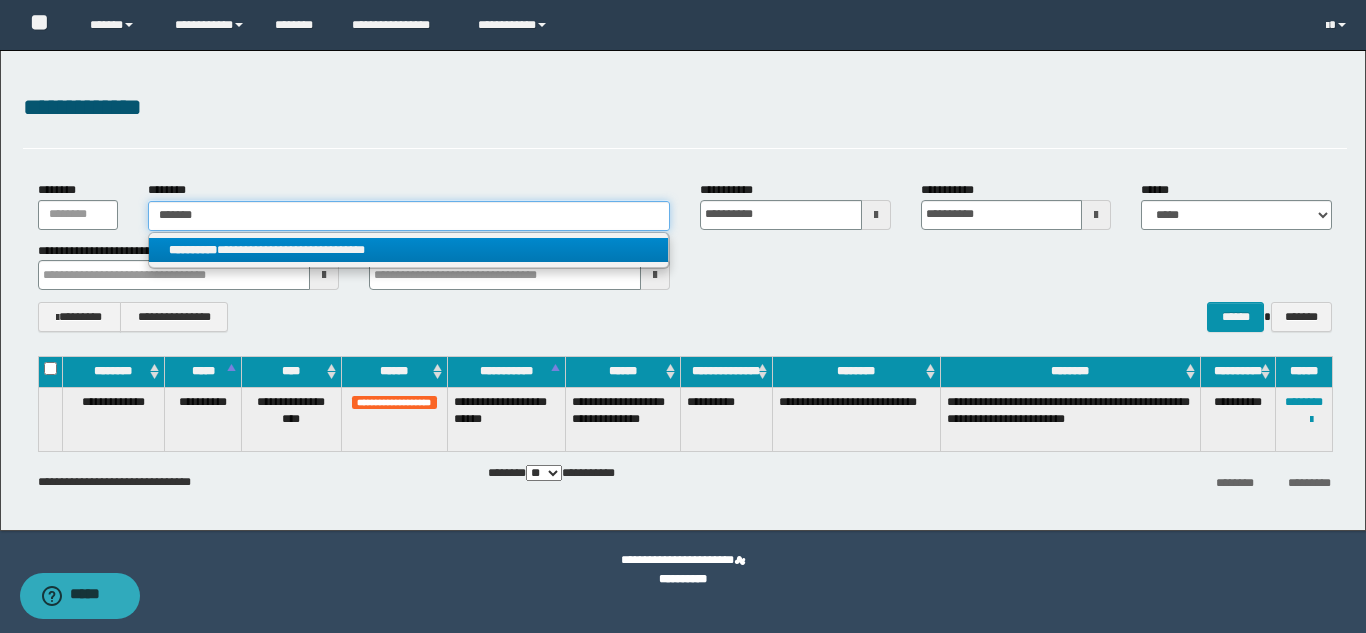 type on "*******" 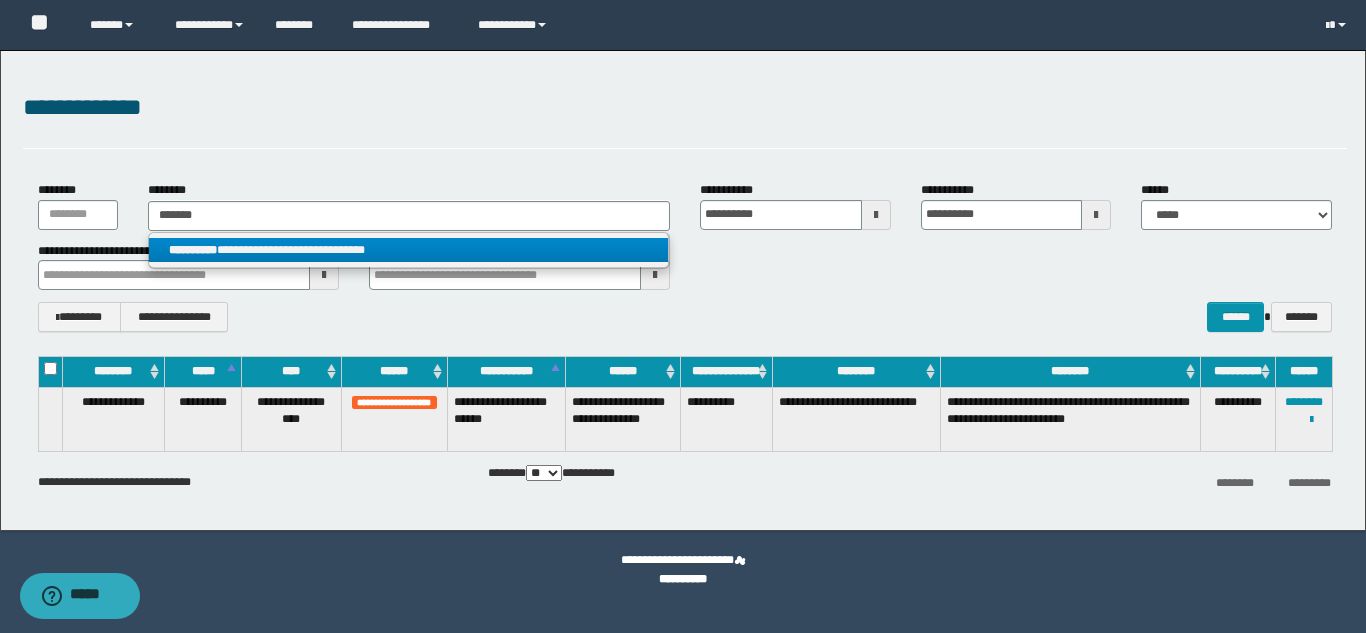 click on "**********" at bounding box center (408, 250) 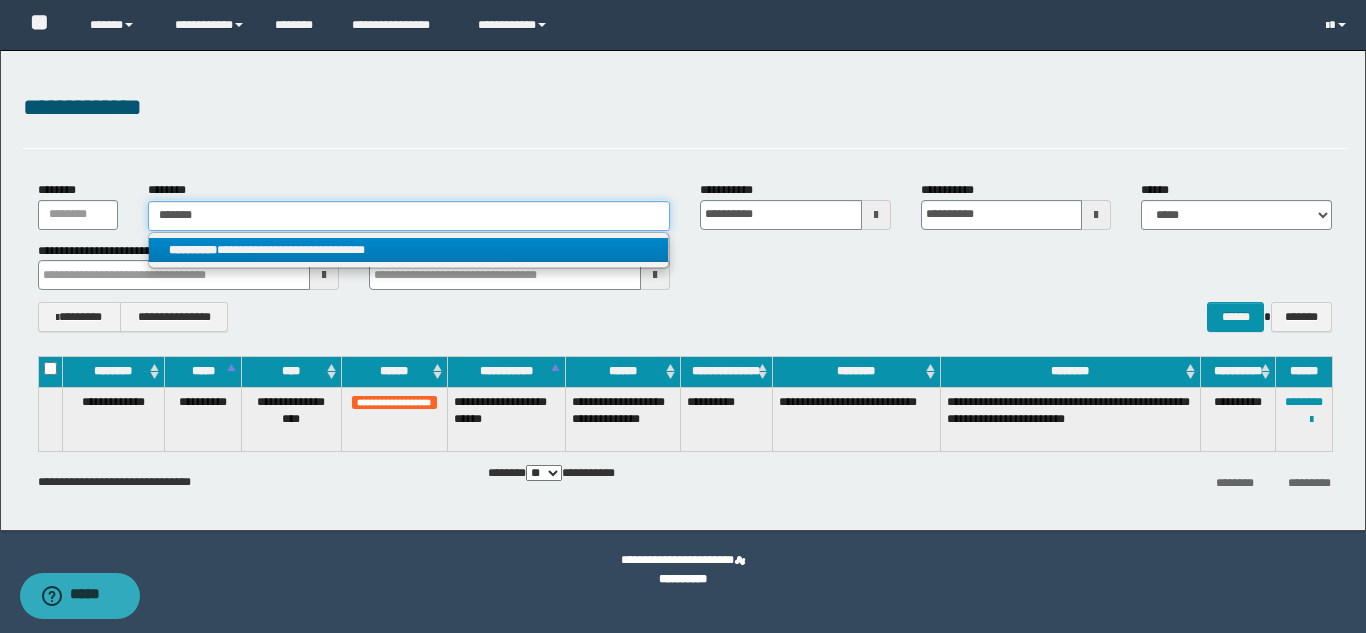 type 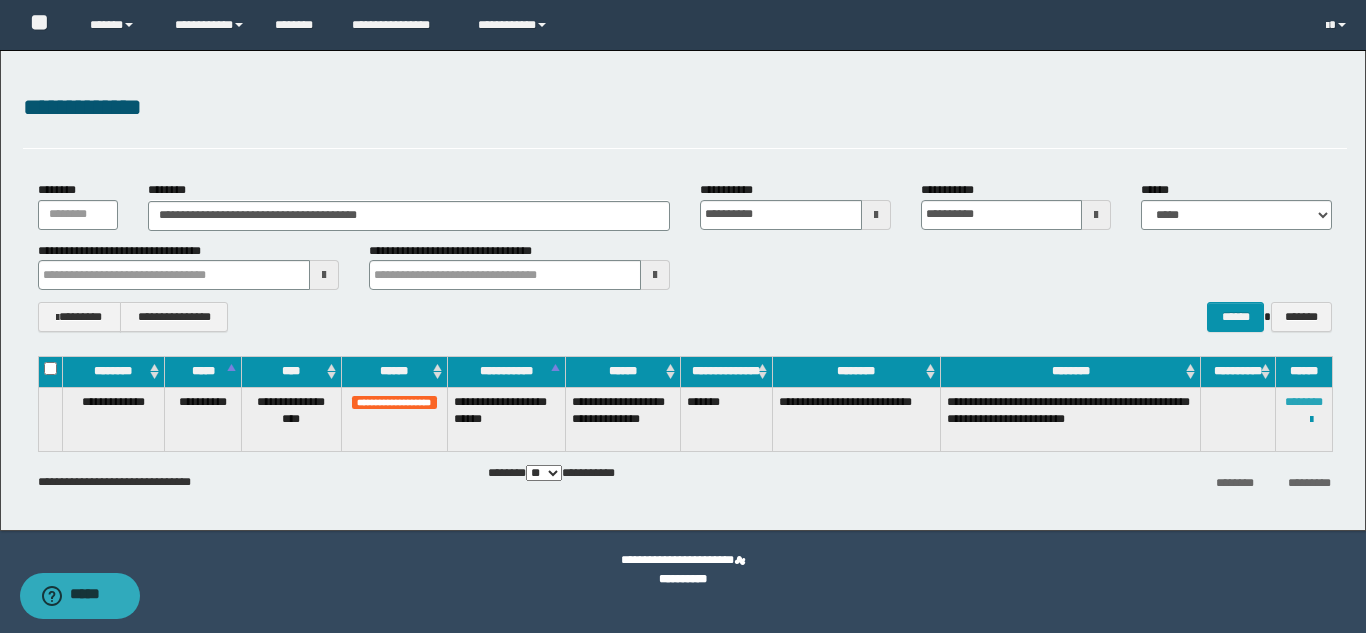 click on "********" at bounding box center (1304, 402) 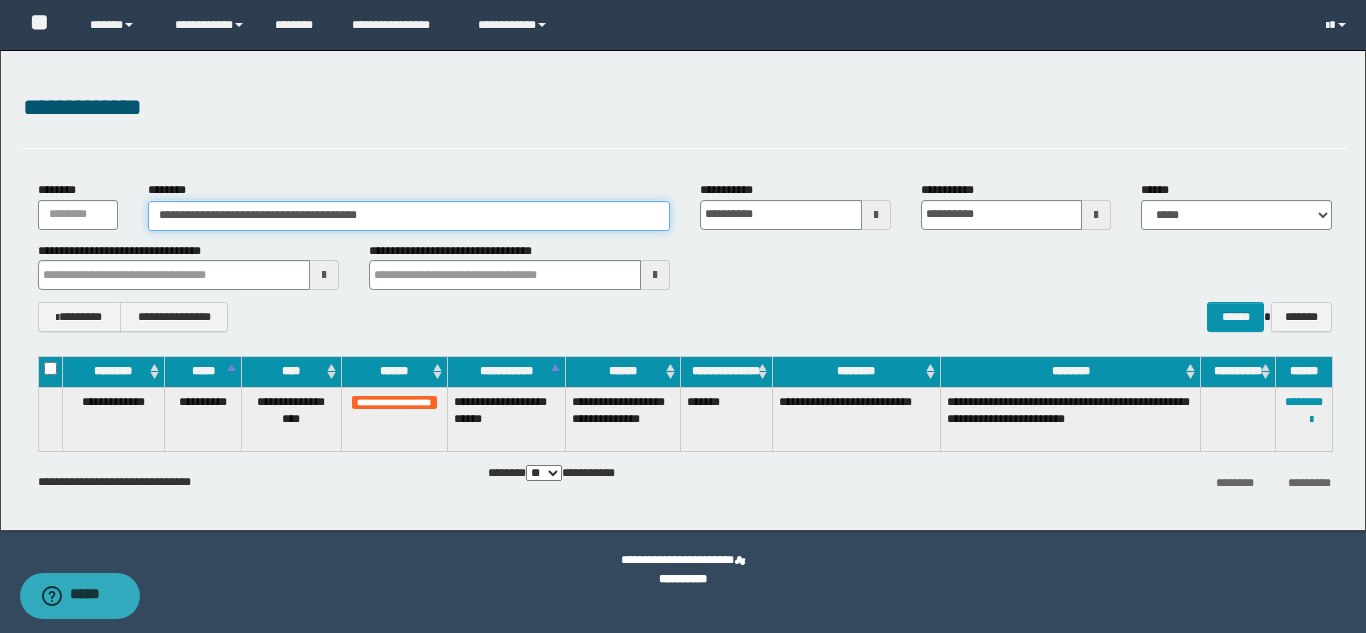 drag, startPoint x: 176, startPoint y: 187, endPoint x: 27, endPoint y: 155, distance: 152.3975 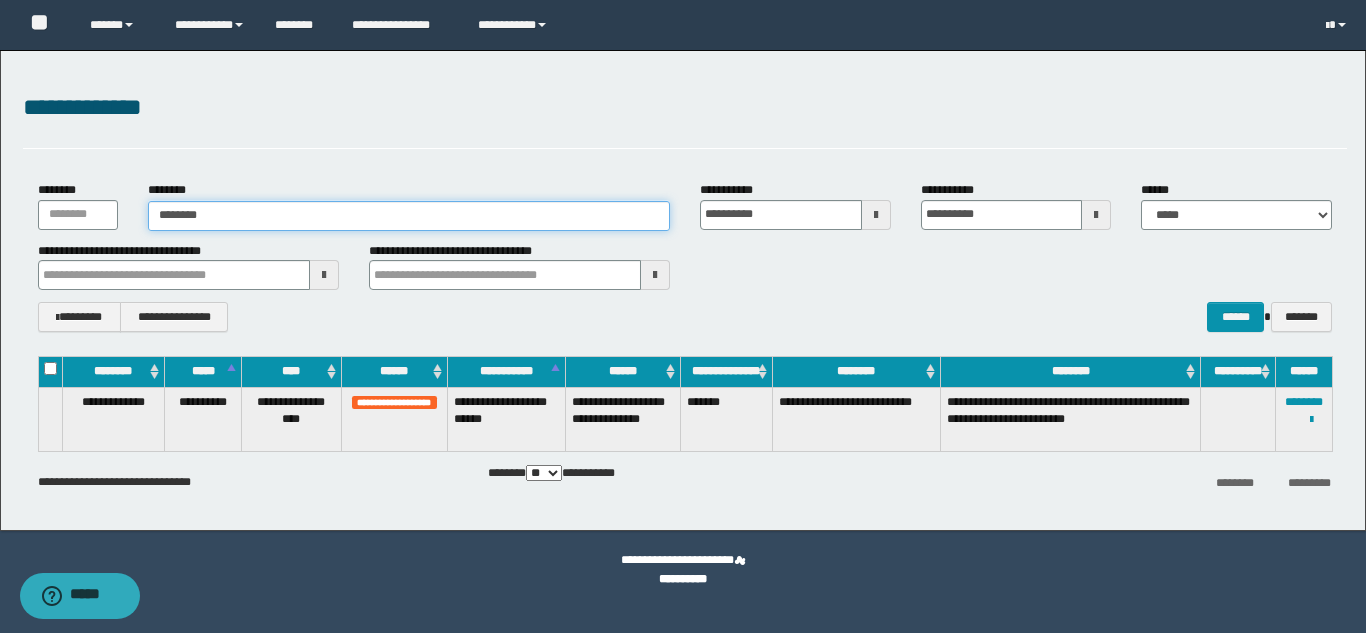 type on "********" 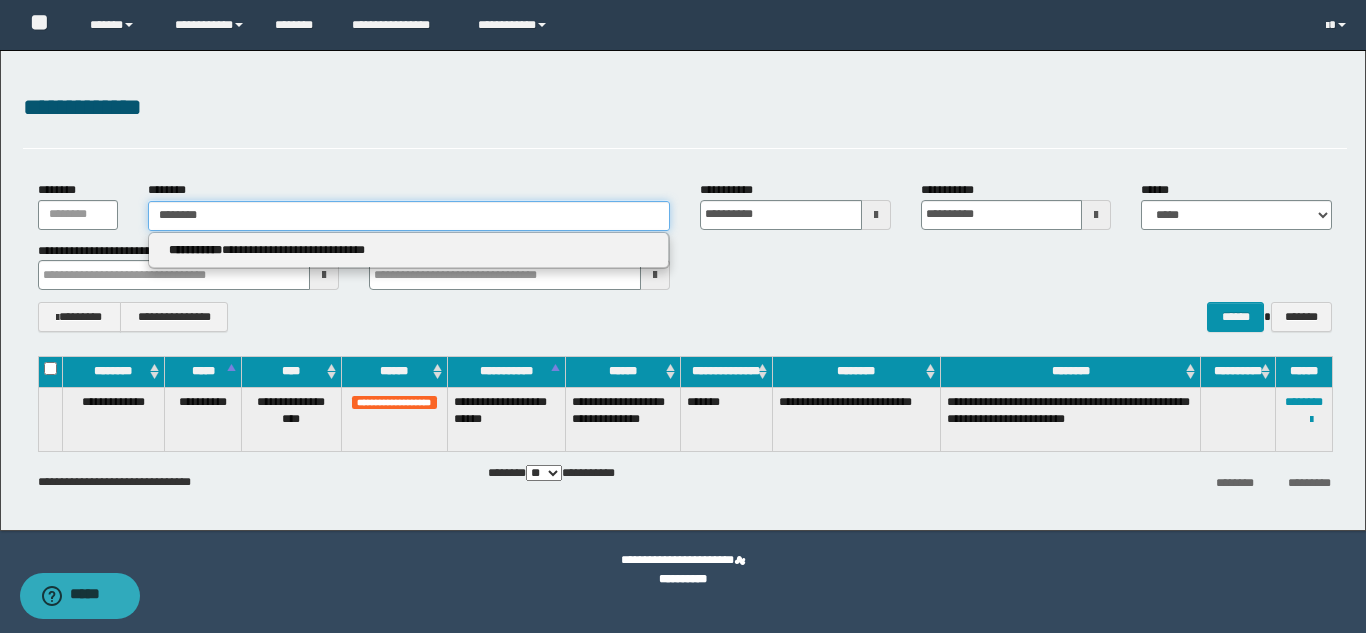 type on "********" 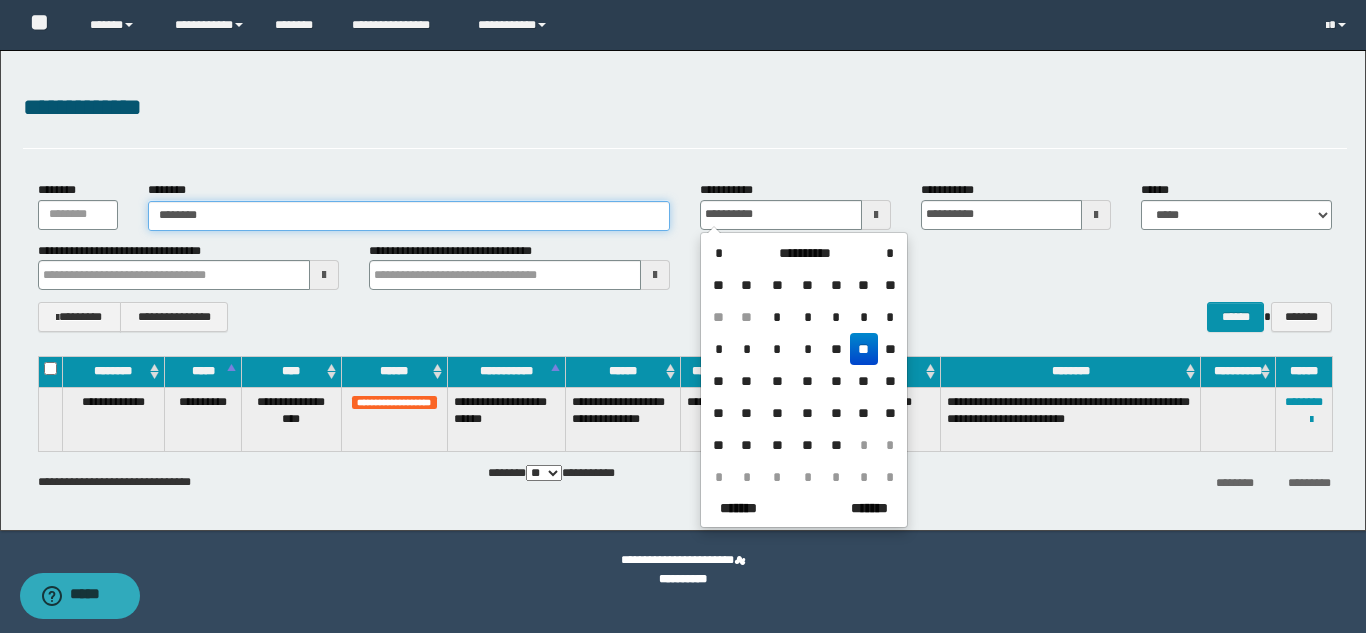 type on "********" 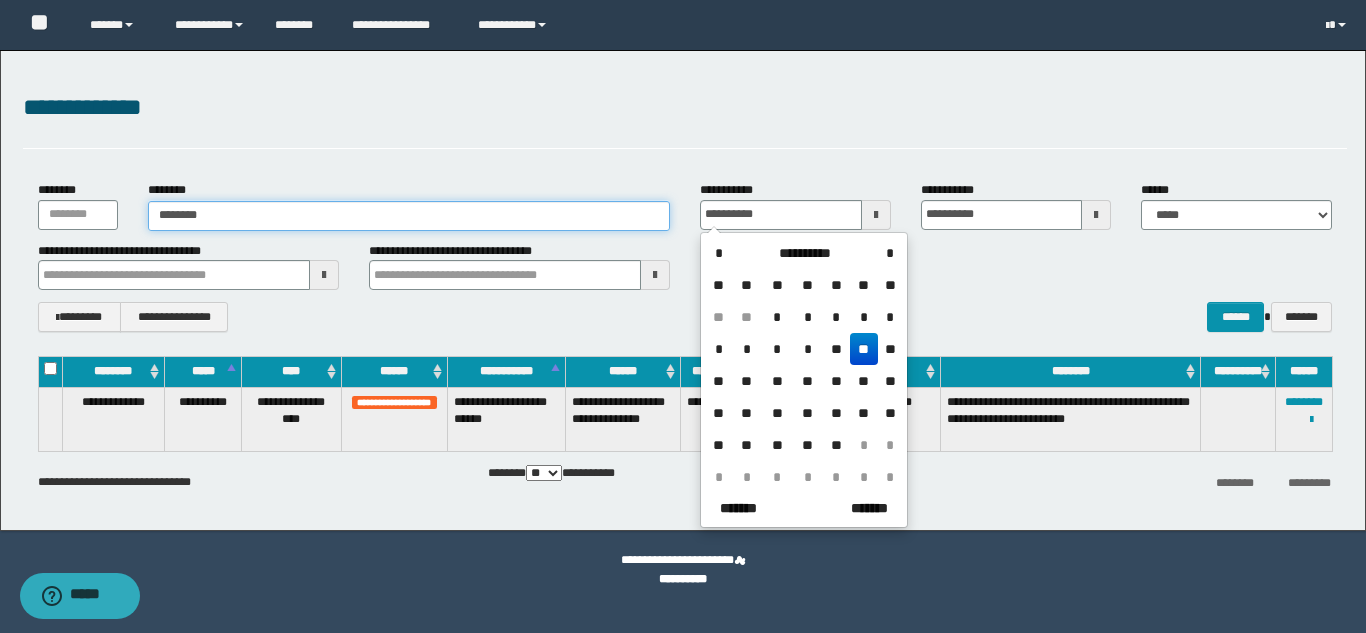 click on "********" at bounding box center [409, 216] 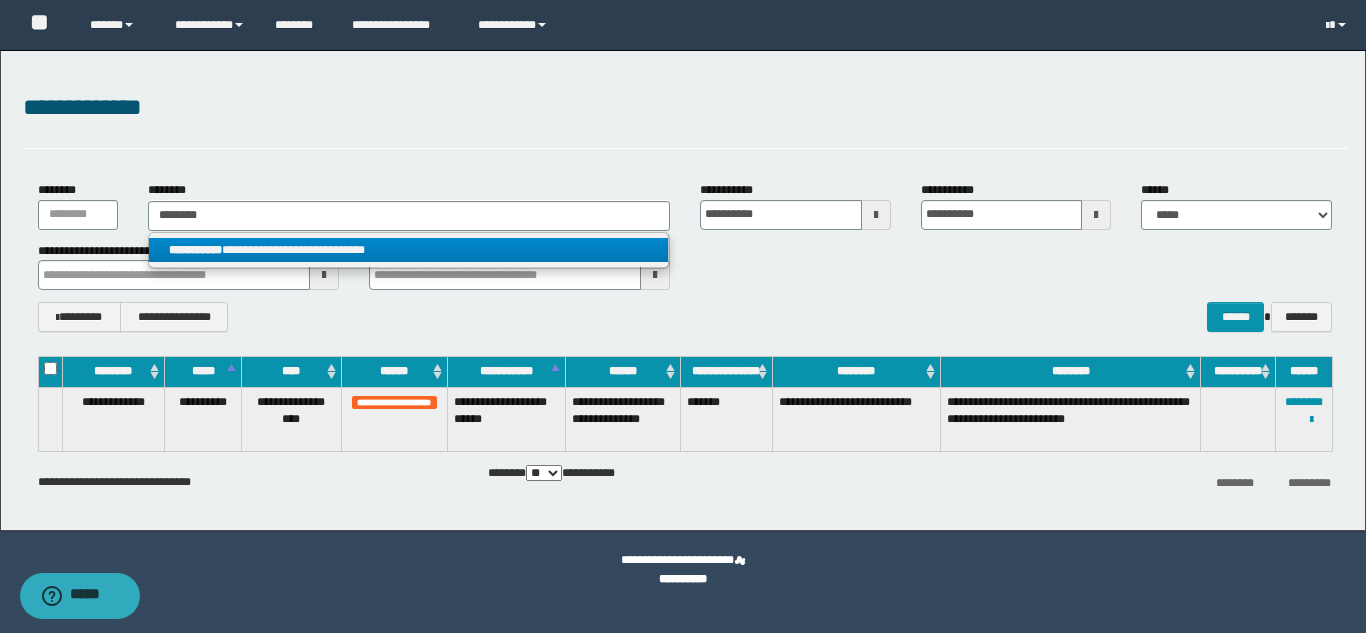 click on "**********" at bounding box center [408, 250] 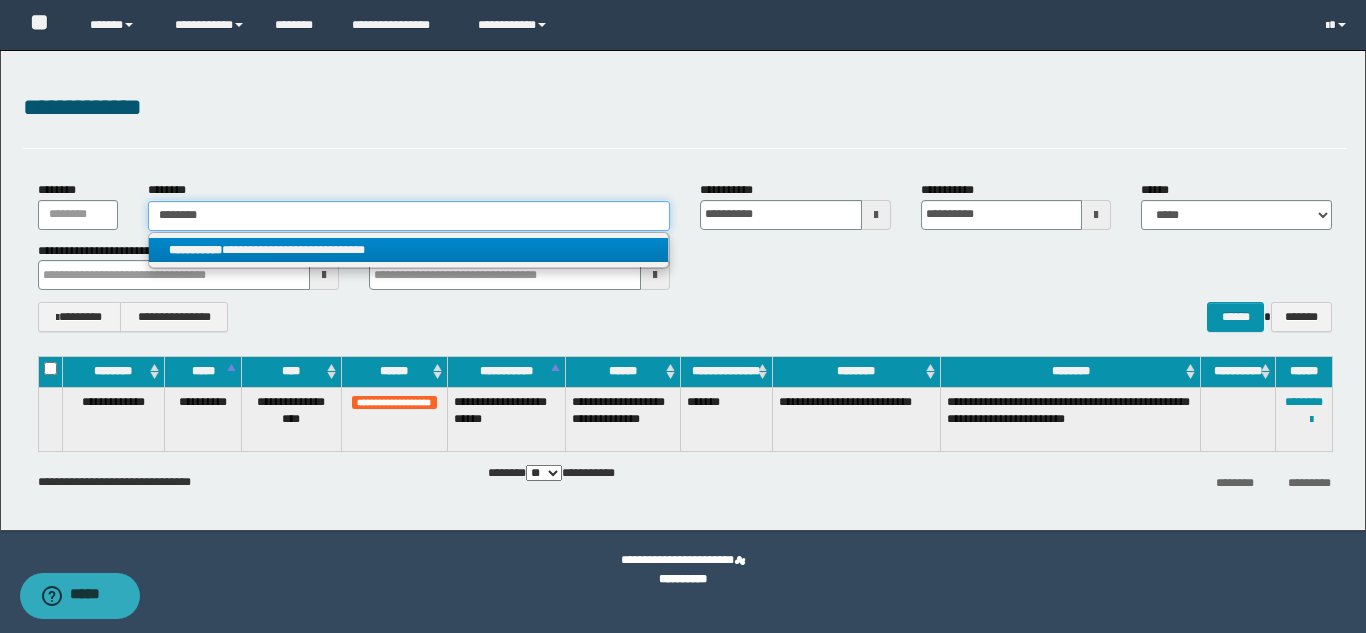 type 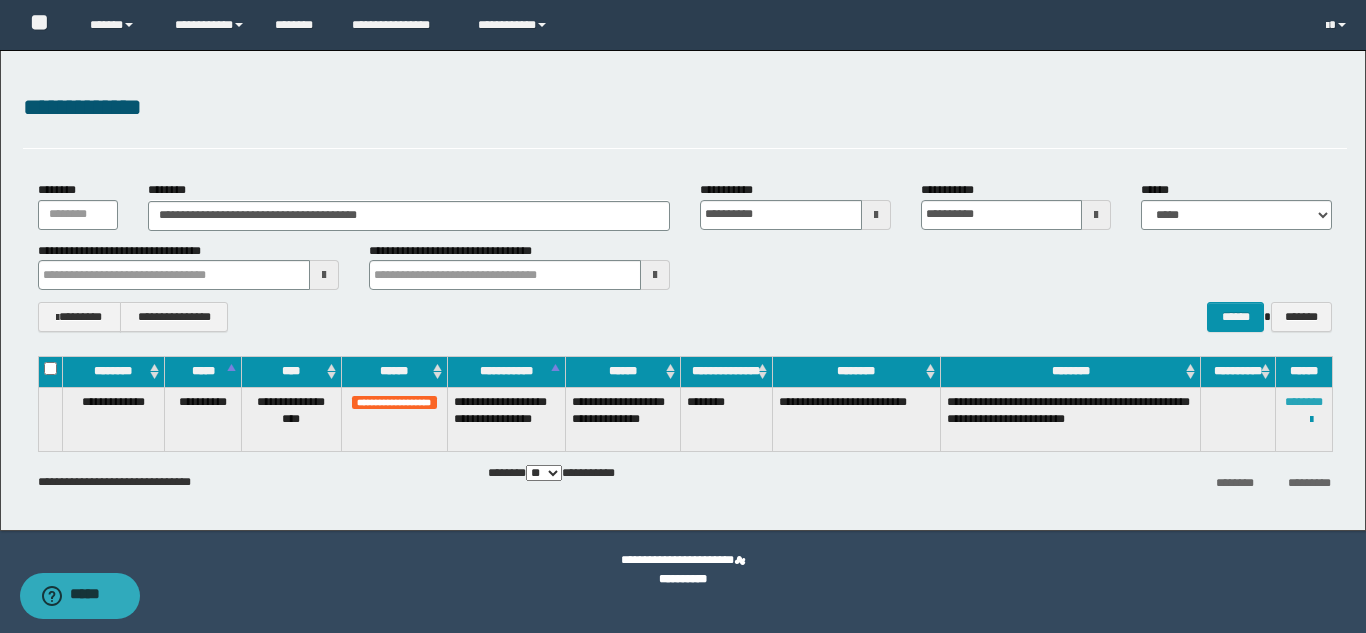 click on "********" at bounding box center [1304, 402] 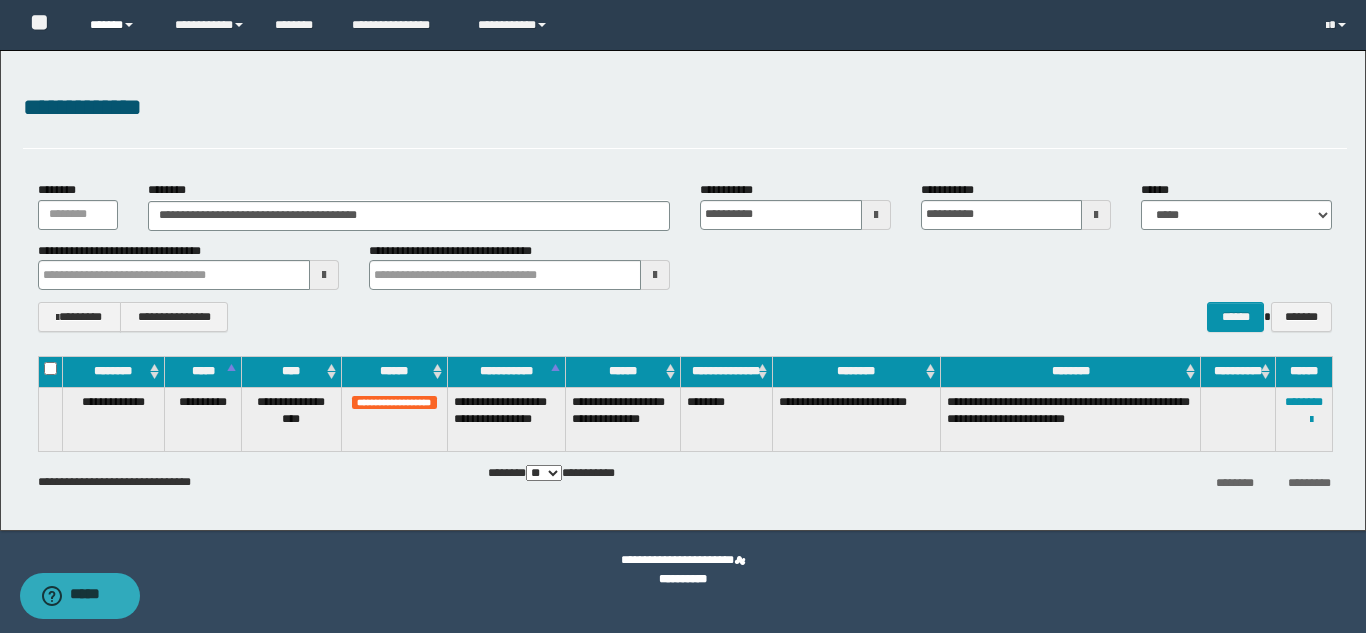 click at bounding box center (129, 25) 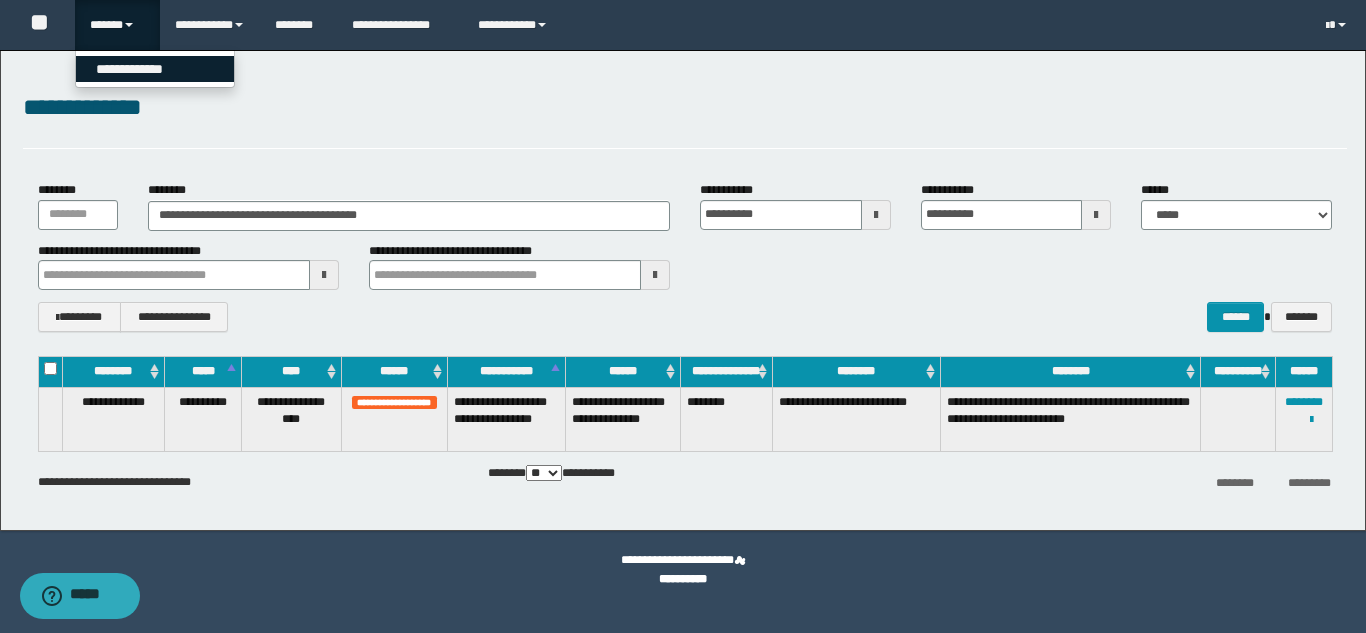drag, startPoint x: 165, startPoint y: 60, endPoint x: 177, endPoint y: 66, distance: 13.416408 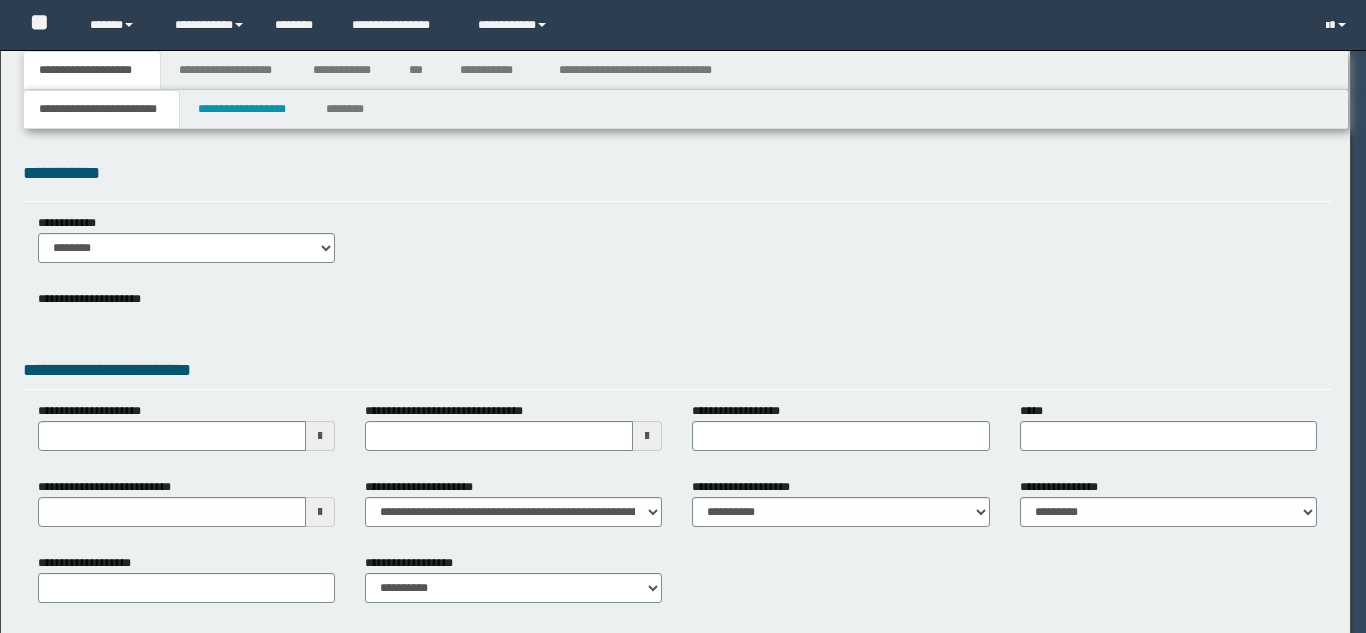 scroll, scrollTop: 0, scrollLeft: 0, axis: both 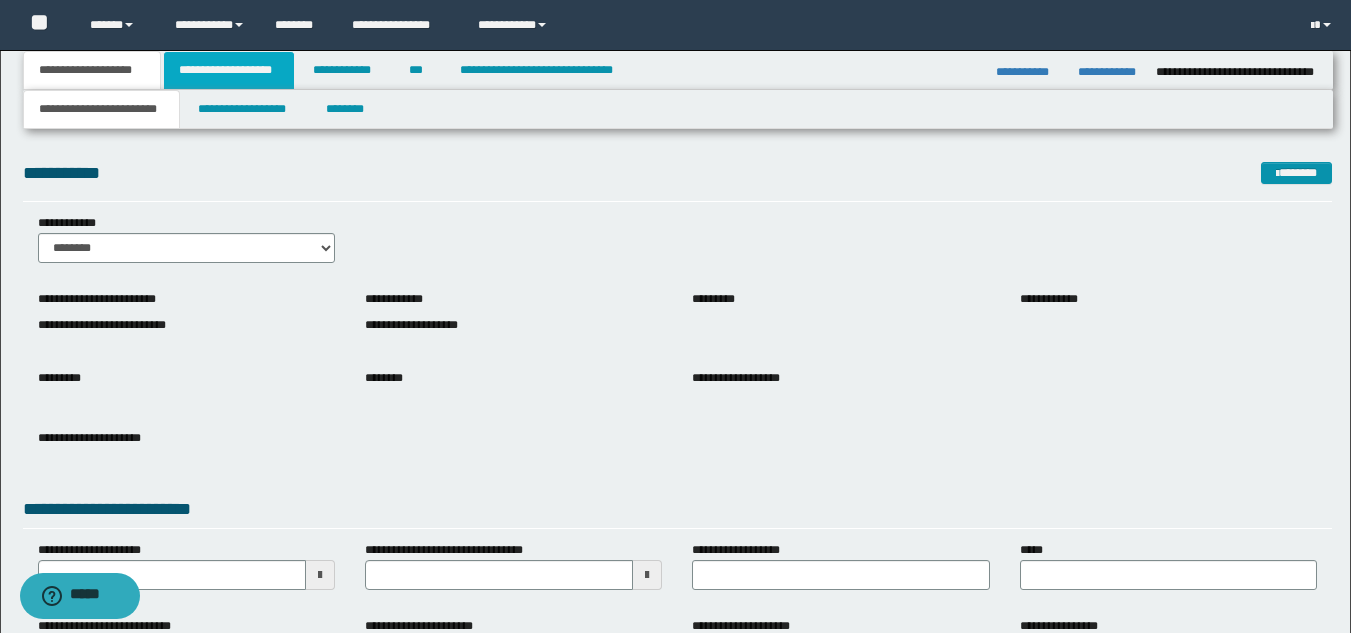 click on "**********" at bounding box center (229, 70) 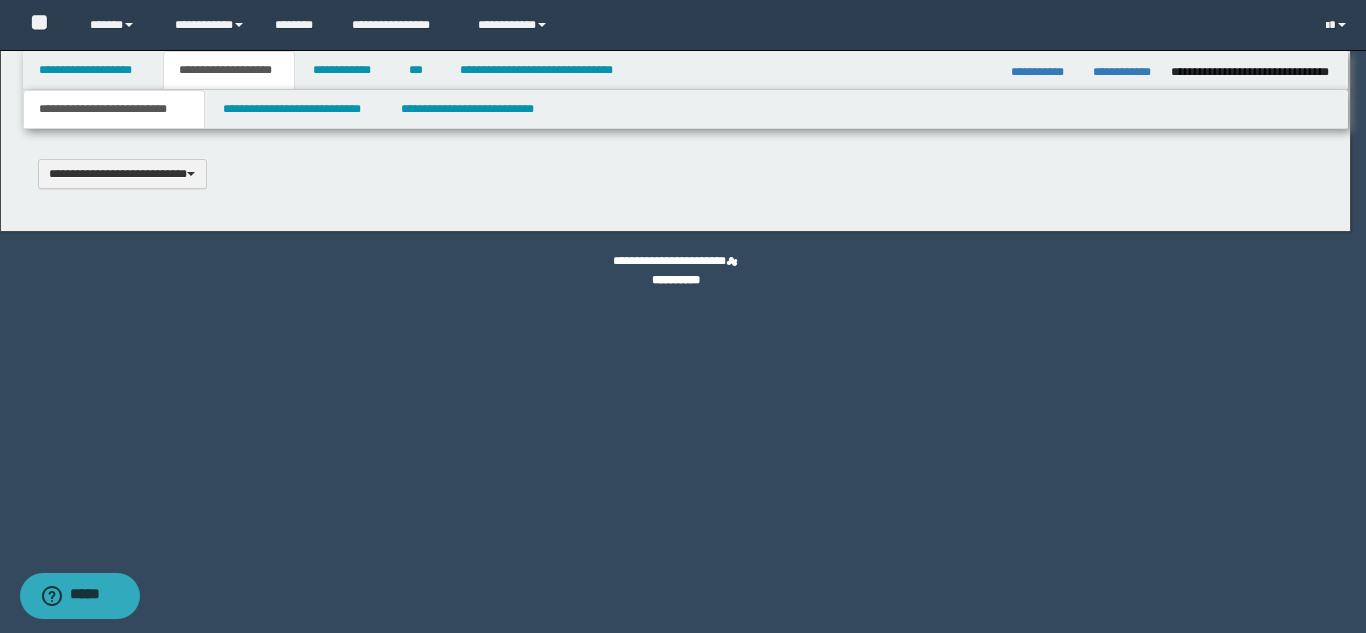 type 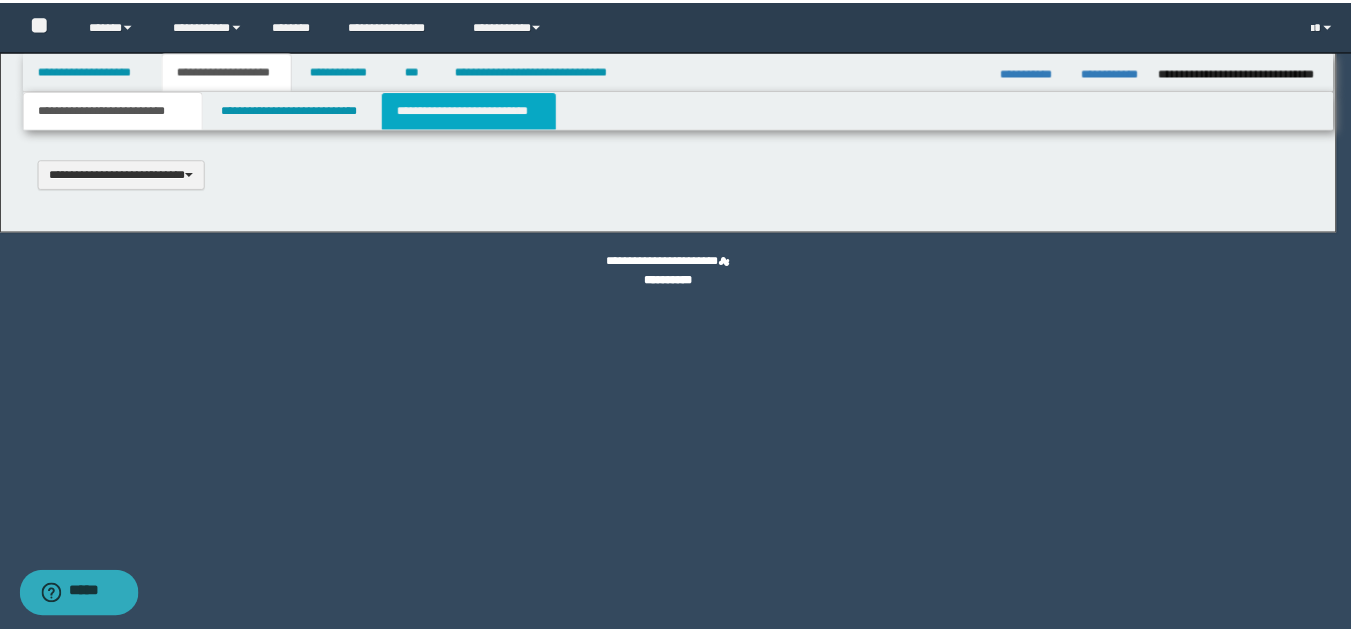 scroll, scrollTop: 0, scrollLeft: 0, axis: both 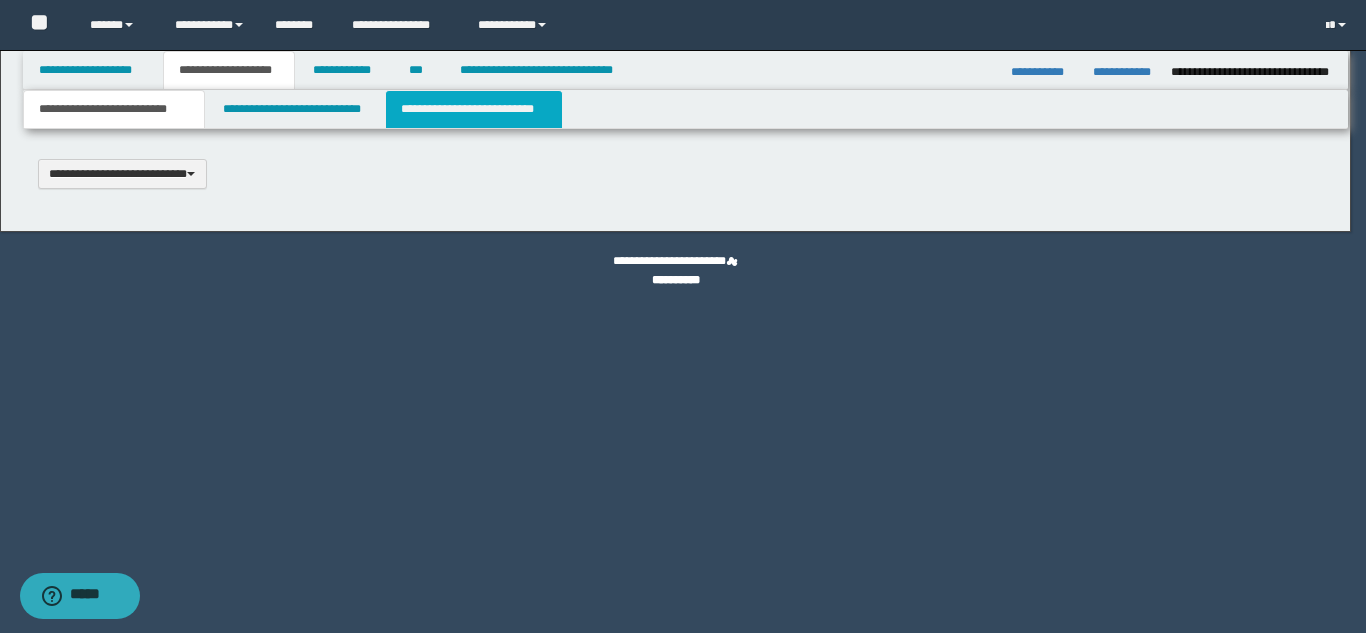 select on "*" 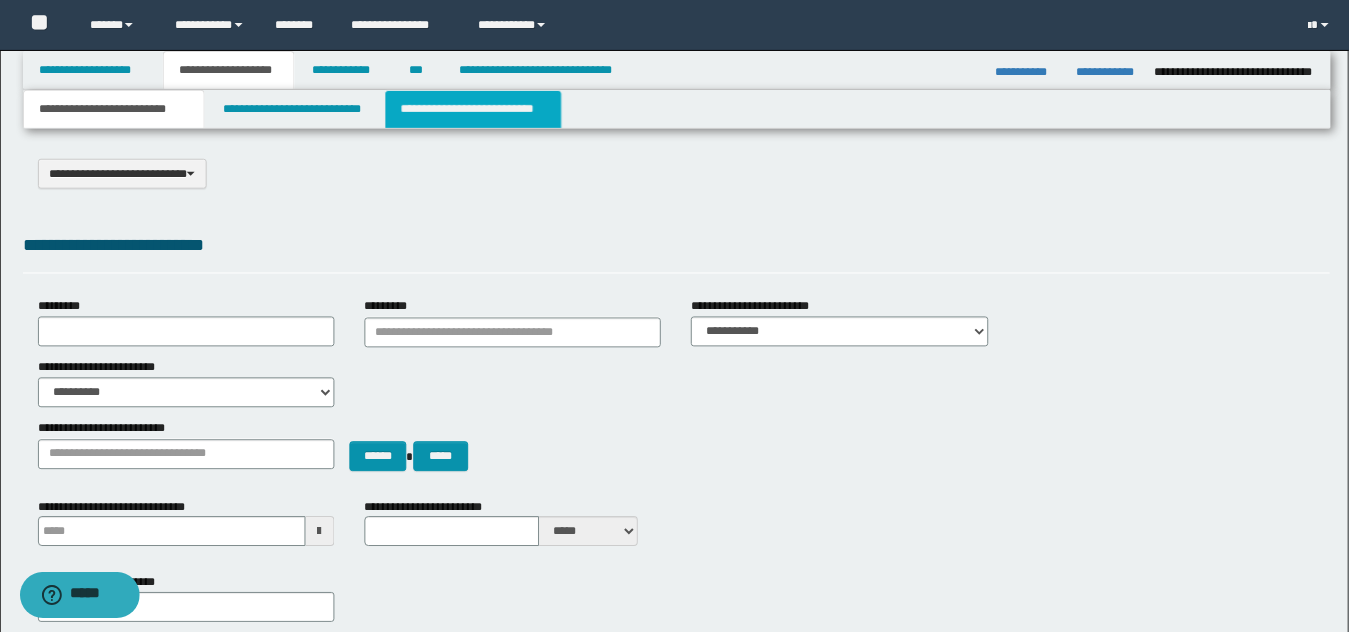 click on "**********" at bounding box center (474, 109) 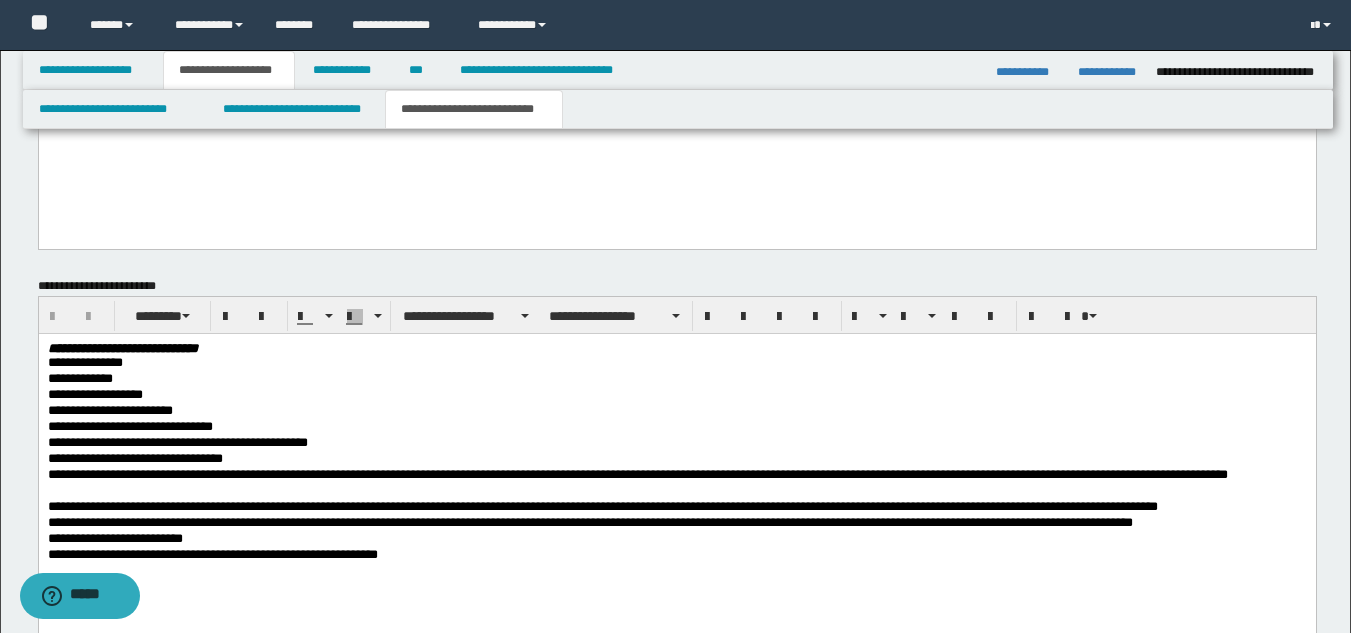 scroll, scrollTop: 1100, scrollLeft: 0, axis: vertical 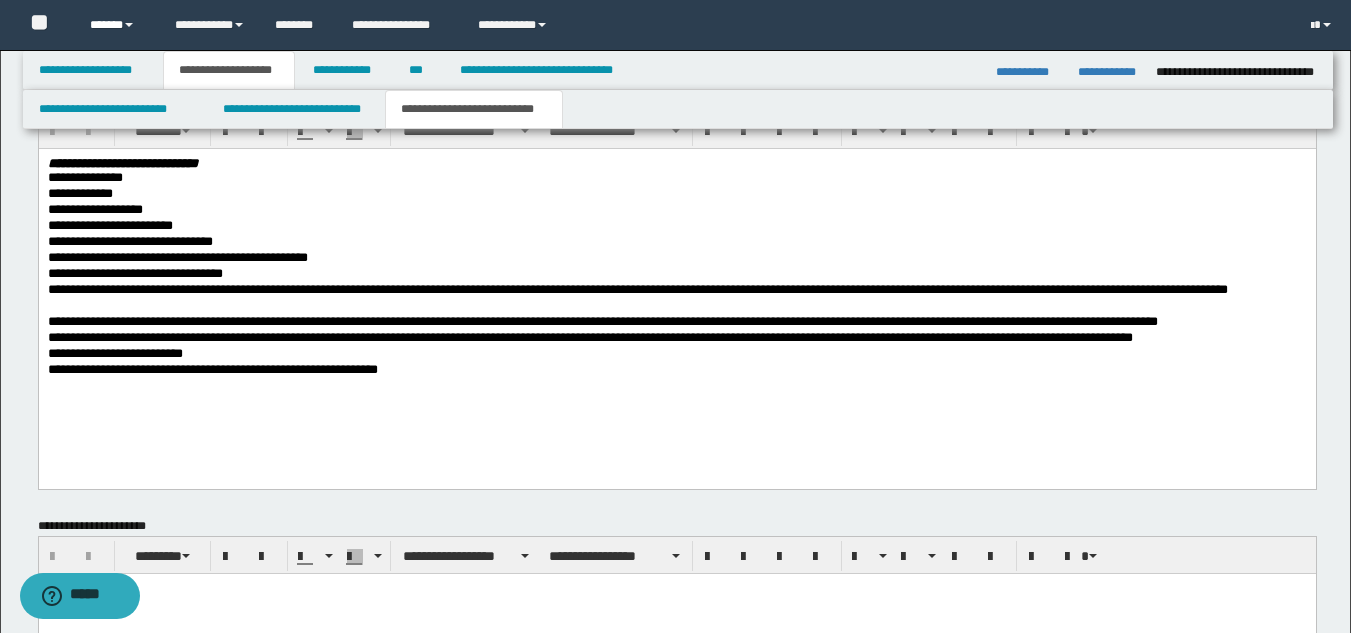 click on "******" at bounding box center (117, 25) 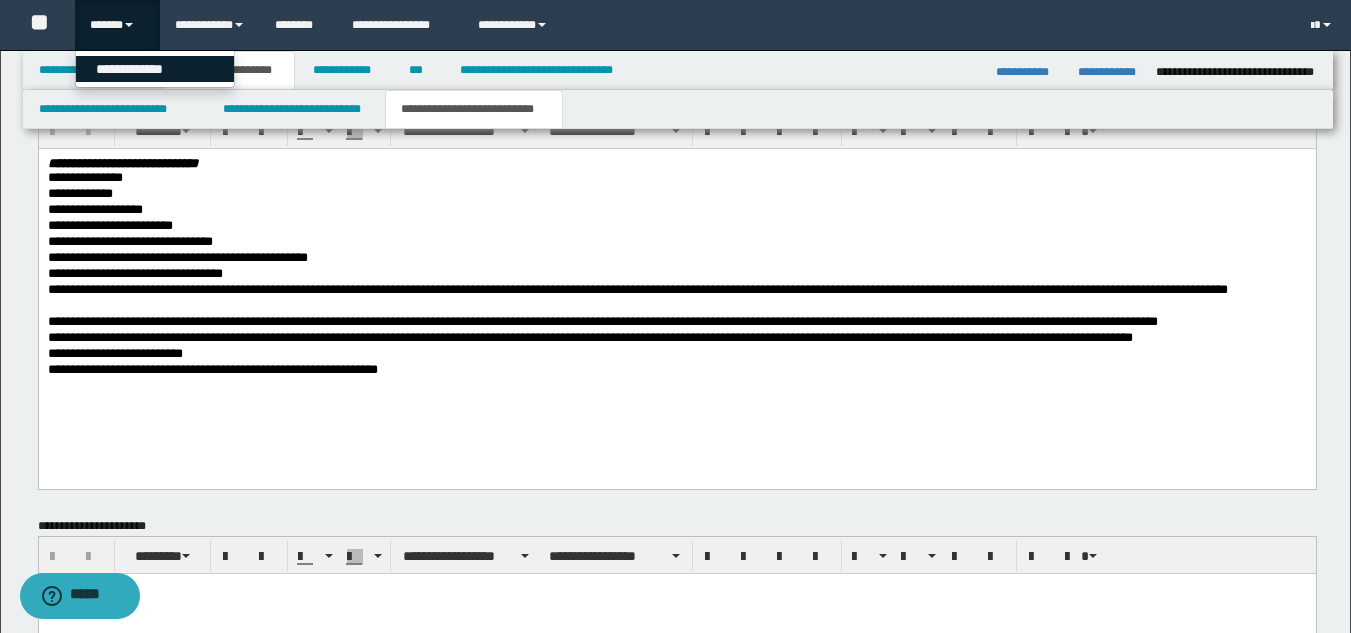click on "**********" at bounding box center [155, 69] 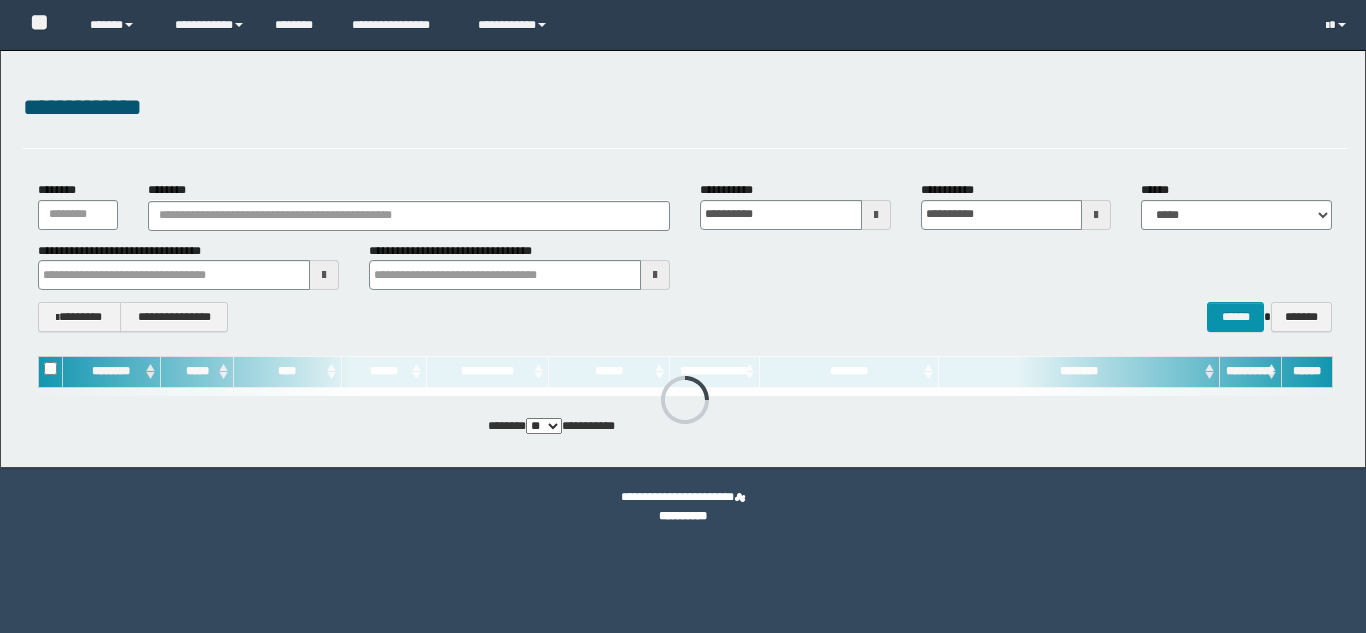 scroll, scrollTop: 0, scrollLeft: 0, axis: both 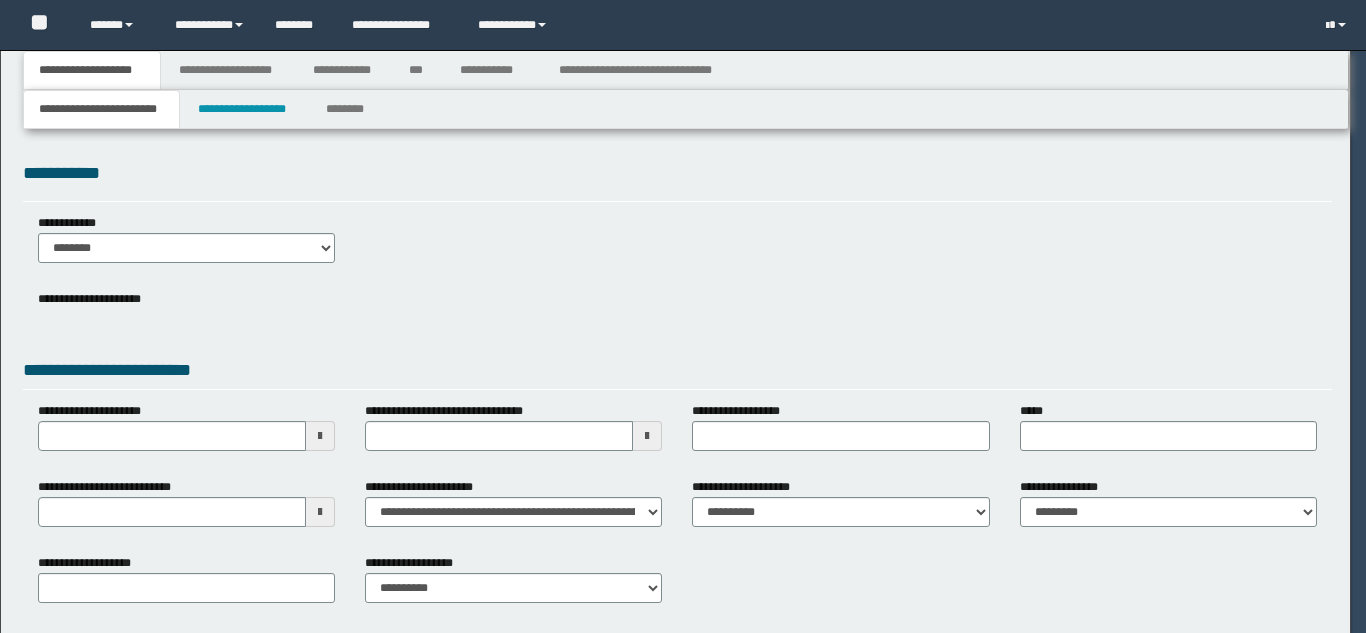 select on "**" 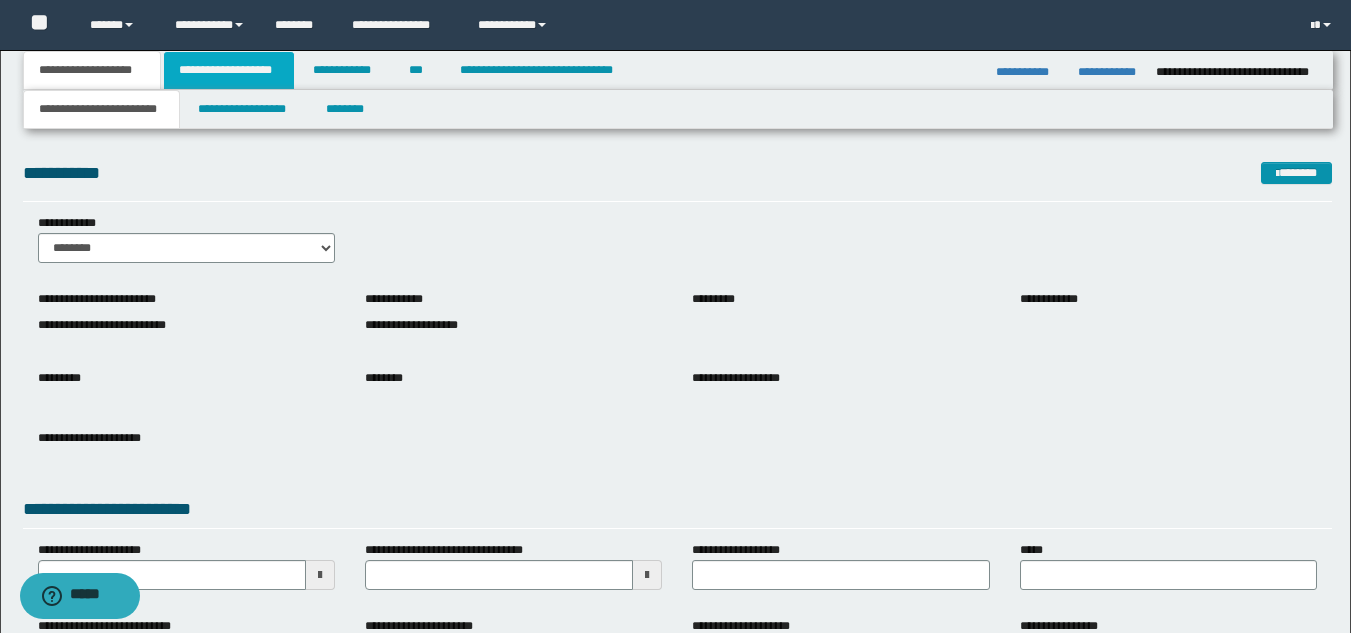 click on "**********" at bounding box center (229, 70) 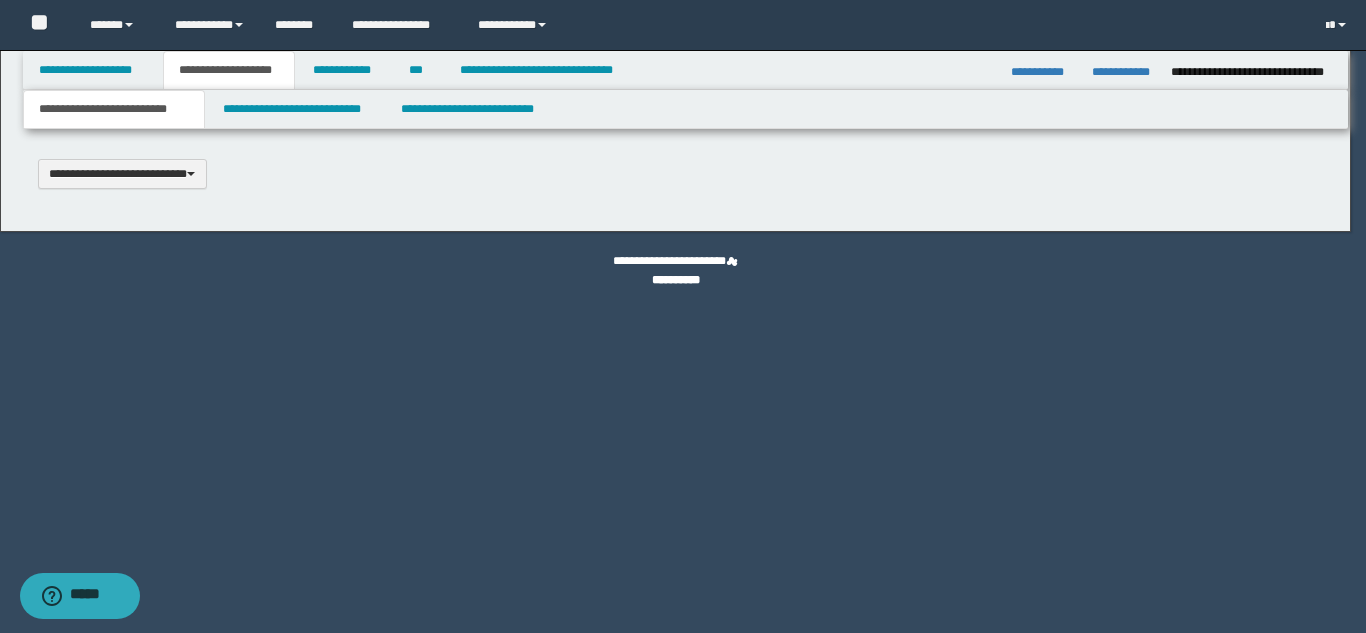 scroll, scrollTop: 0, scrollLeft: 0, axis: both 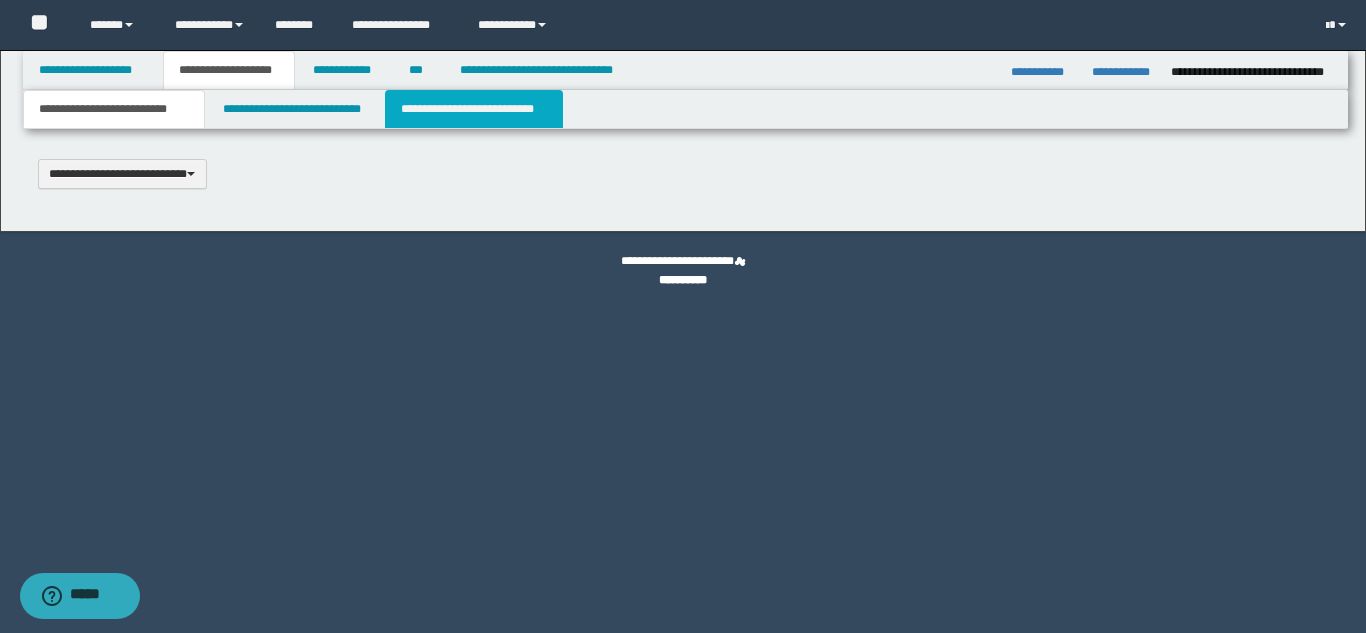 click on "**********" at bounding box center [474, 109] 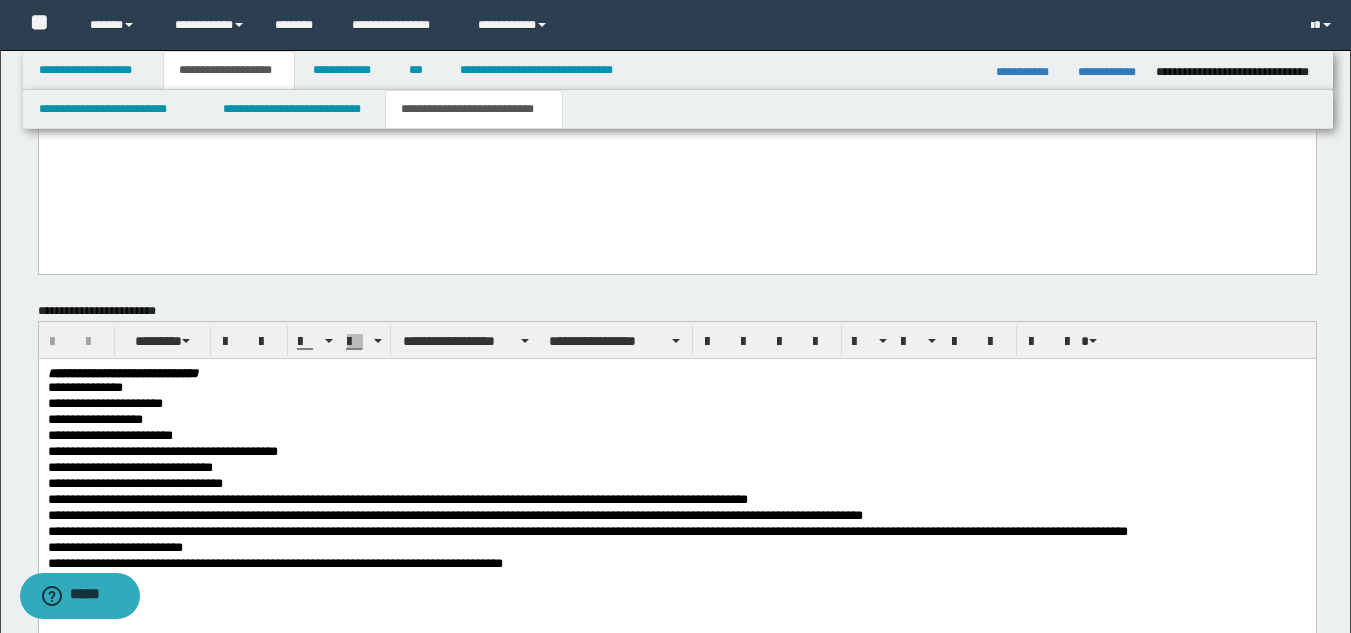 scroll, scrollTop: 1000, scrollLeft: 0, axis: vertical 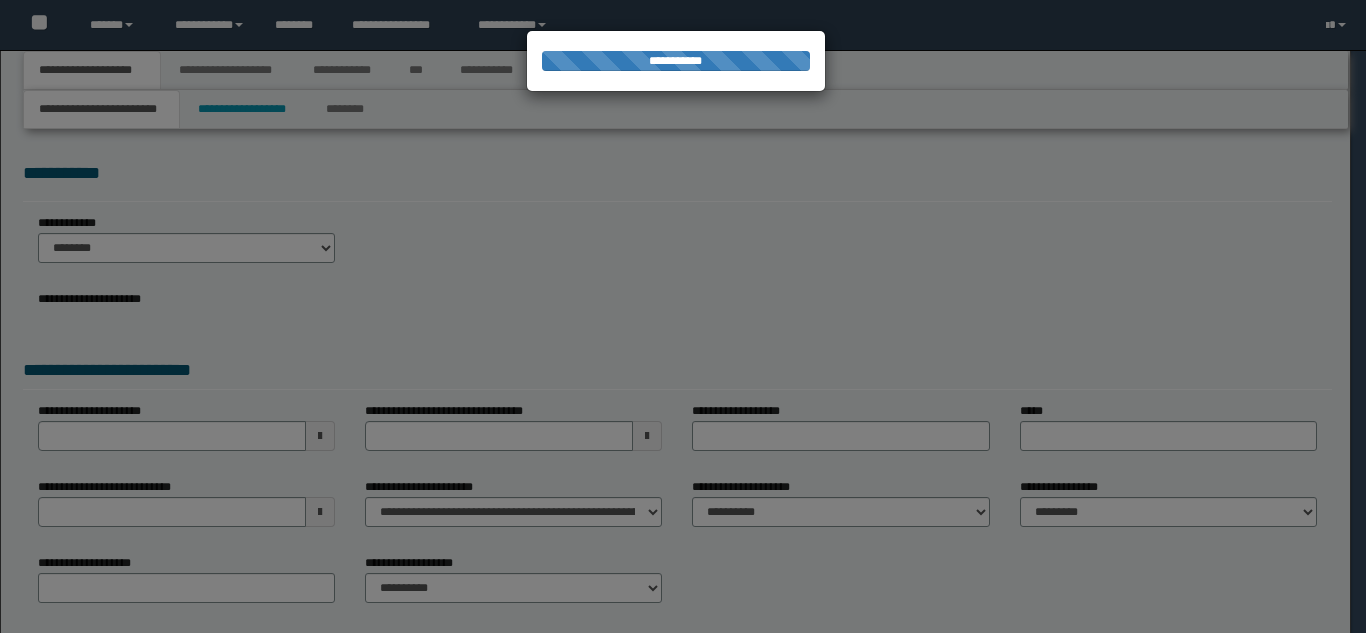 select on "**" 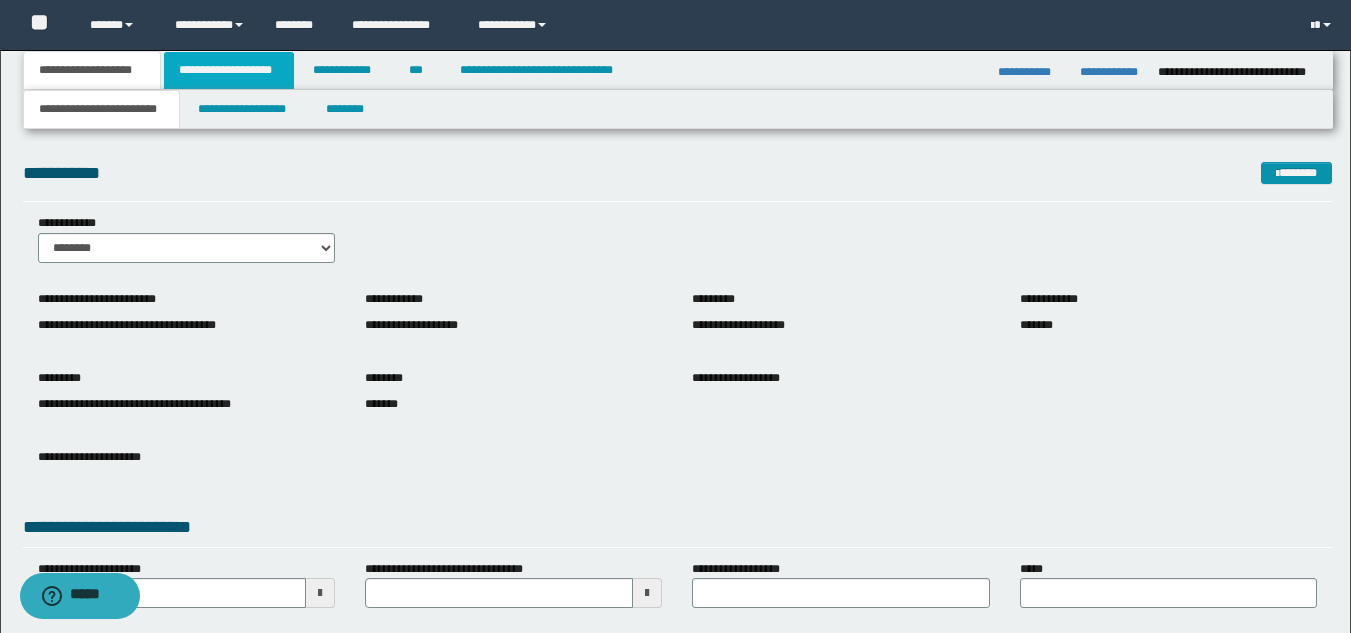 drag, startPoint x: 228, startPoint y: 58, endPoint x: 242, endPoint y: 62, distance: 14.56022 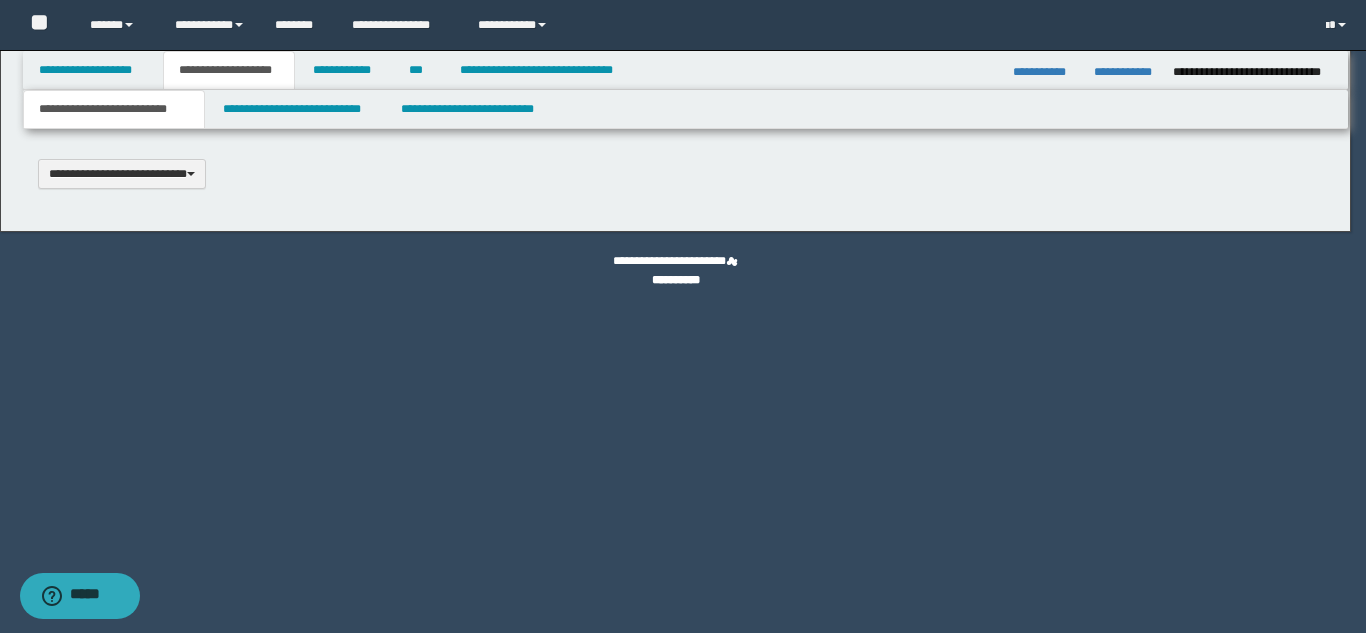 type 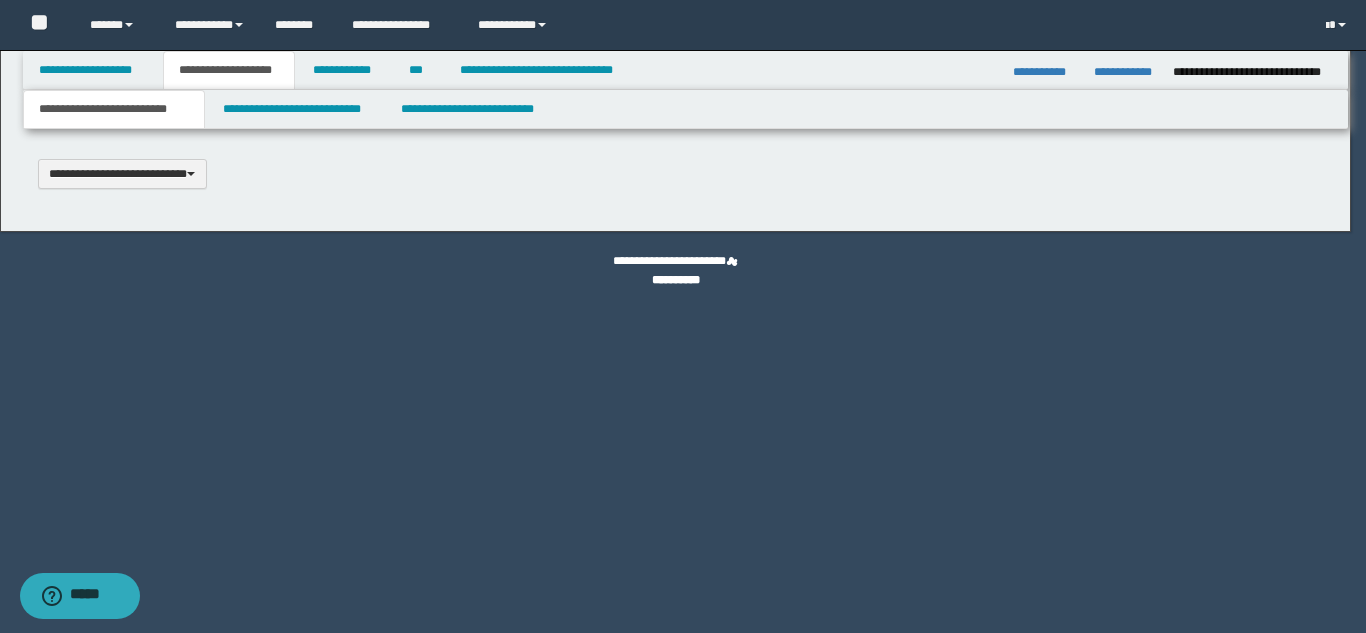 scroll, scrollTop: 0, scrollLeft: 0, axis: both 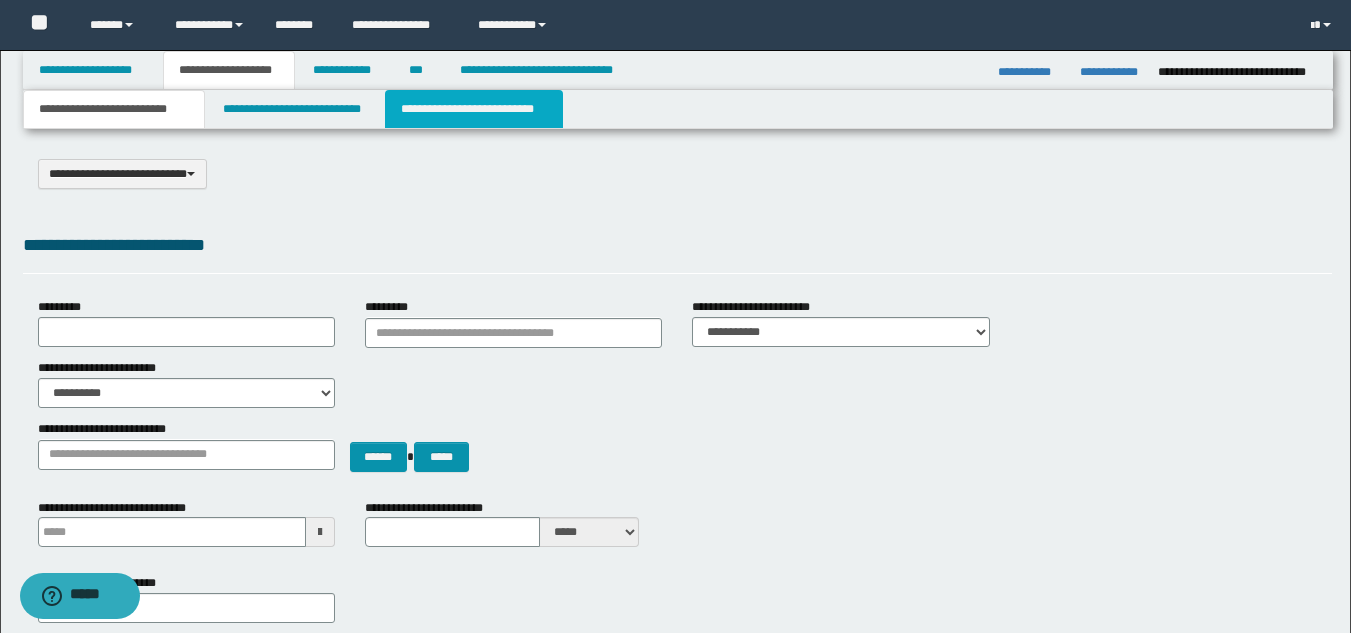 click on "**********" at bounding box center (474, 109) 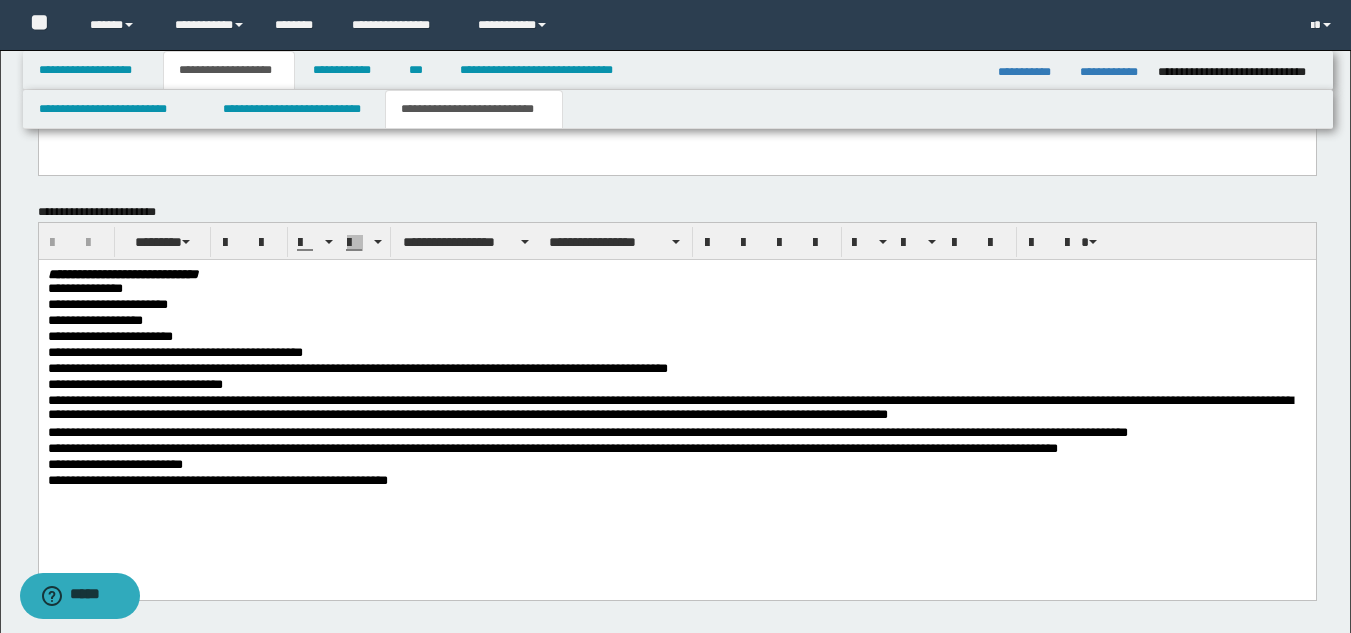 scroll, scrollTop: 1000, scrollLeft: 0, axis: vertical 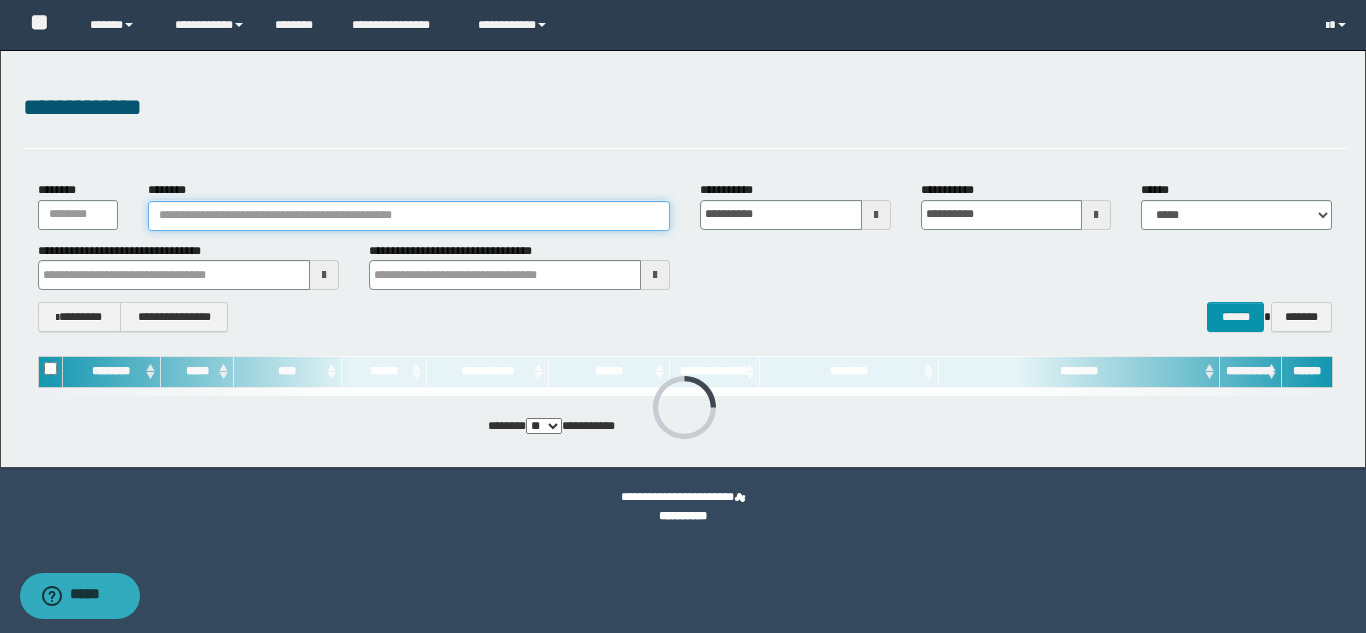 click on "********" at bounding box center [409, 216] 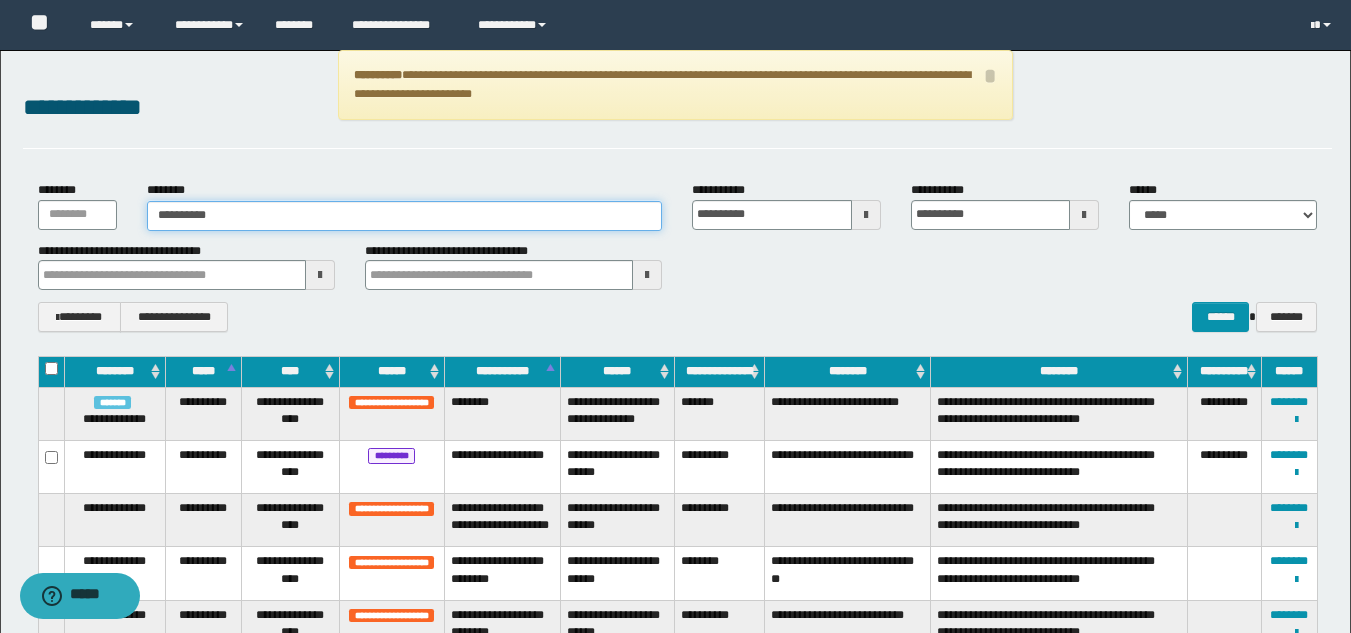drag, startPoint x: 253, startPoint y: 216, endPoint x: 35, endPoint y: 167, distance: 223.43903 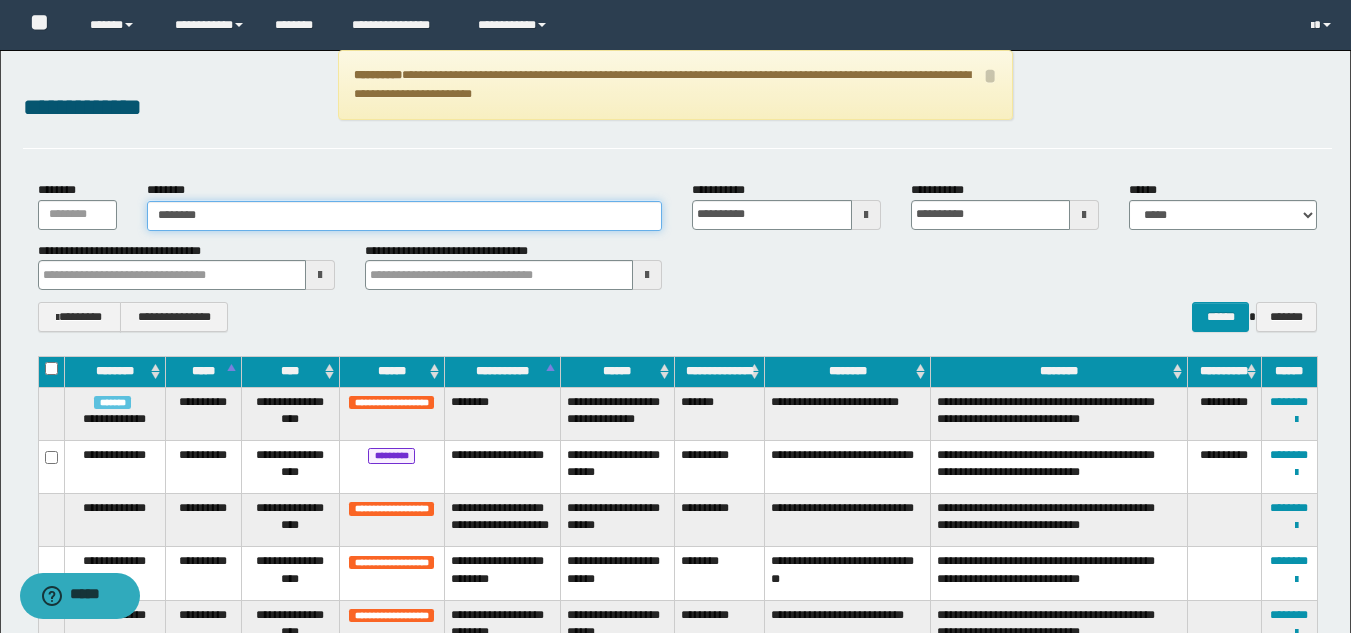 type on "********" 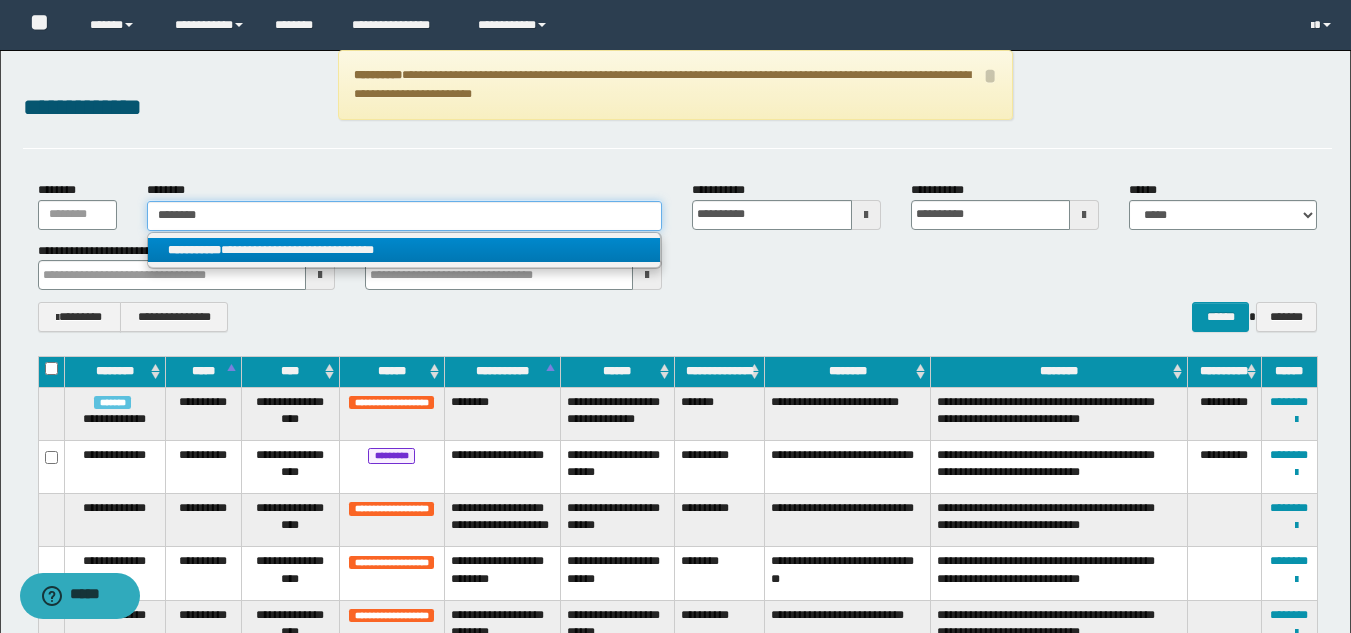 type on "********" 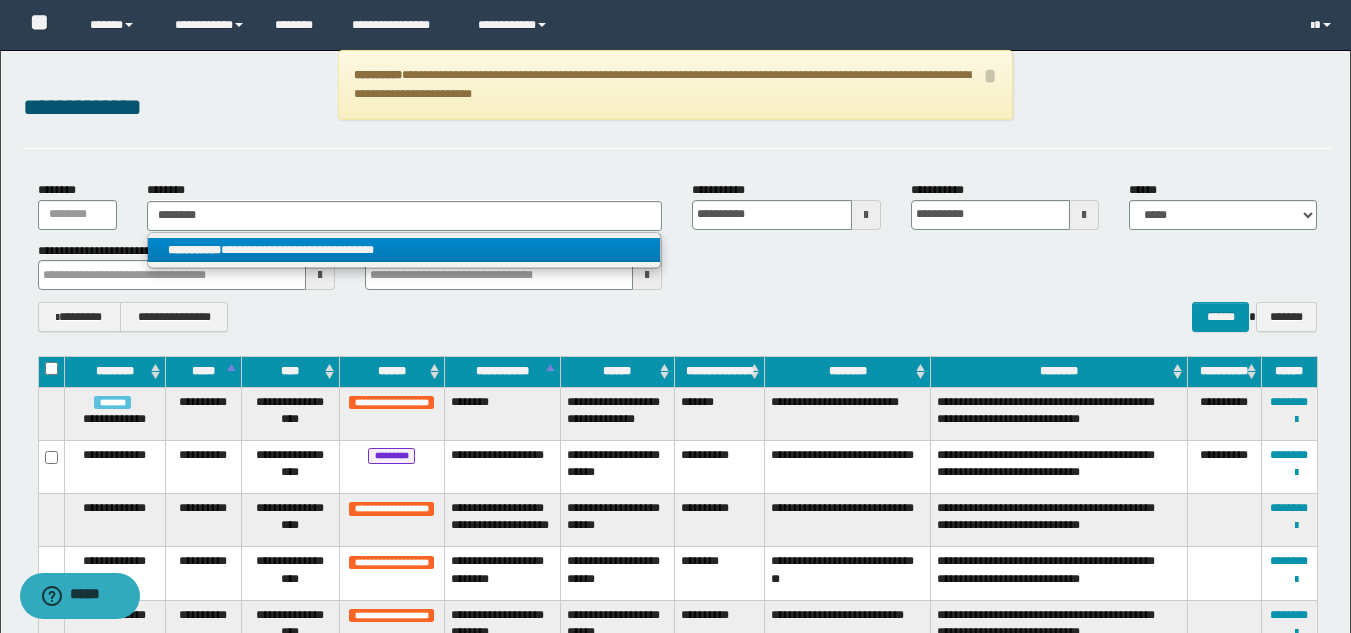 click on "**********" at bounding box center [404, 250] 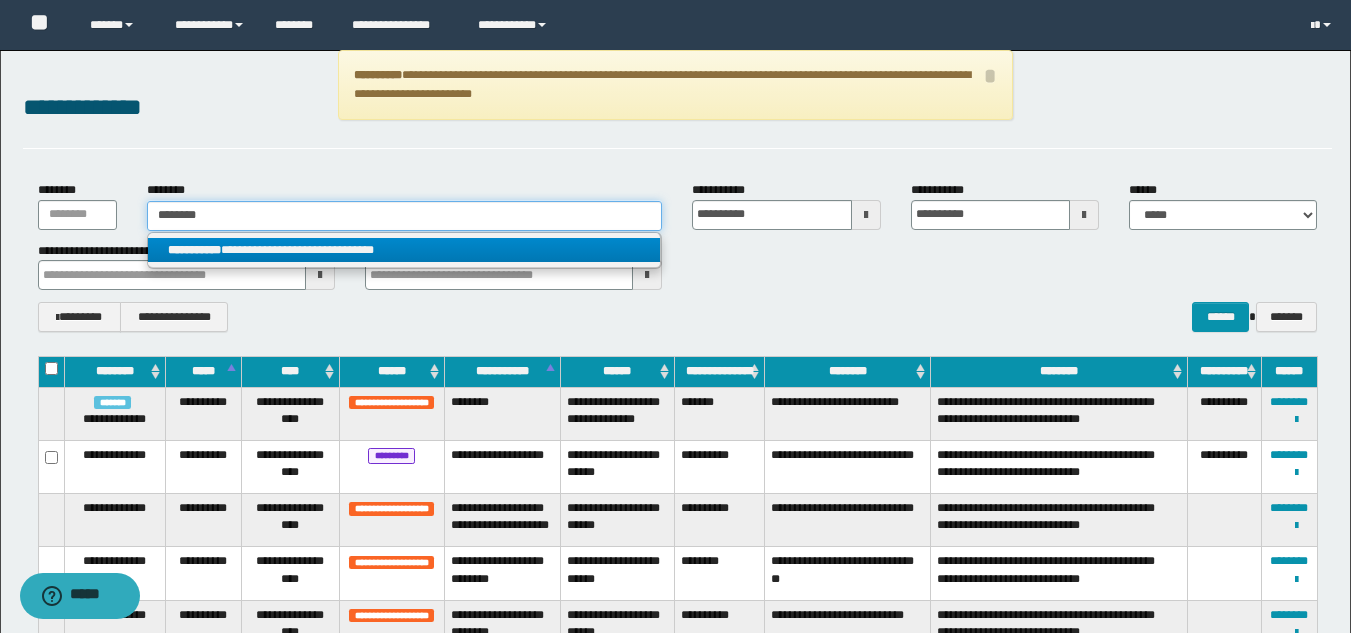 type 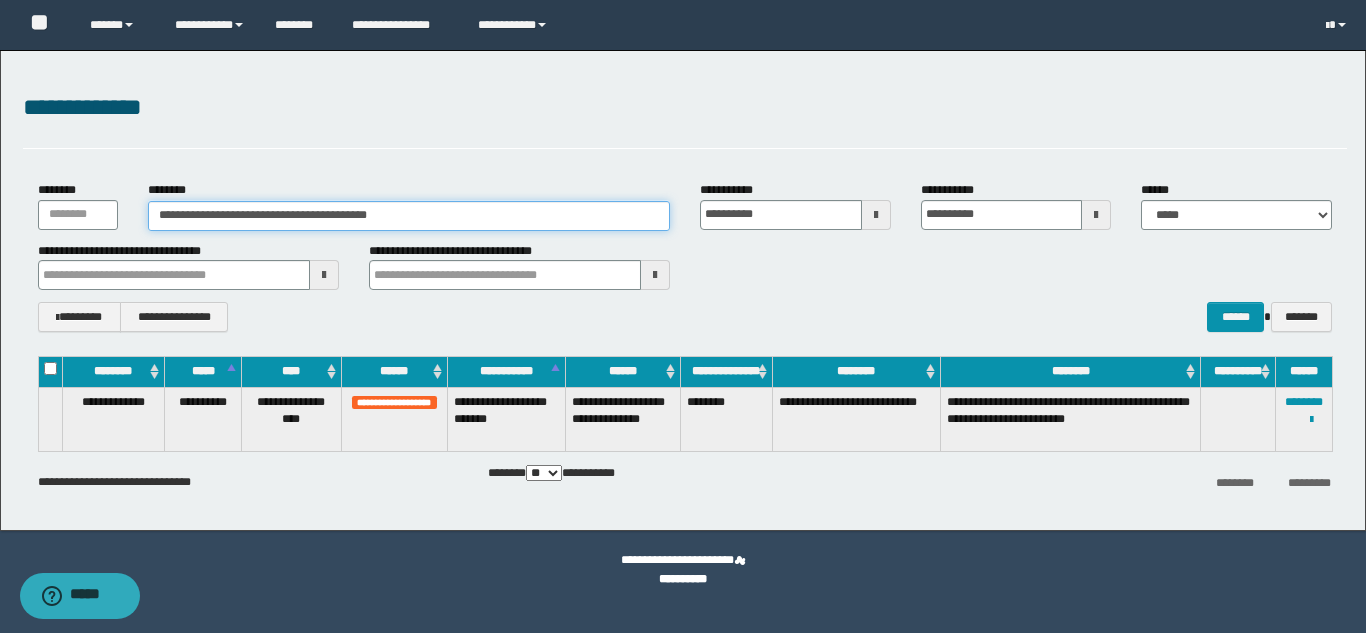 click on "**********" at bounding box center (409, 216) 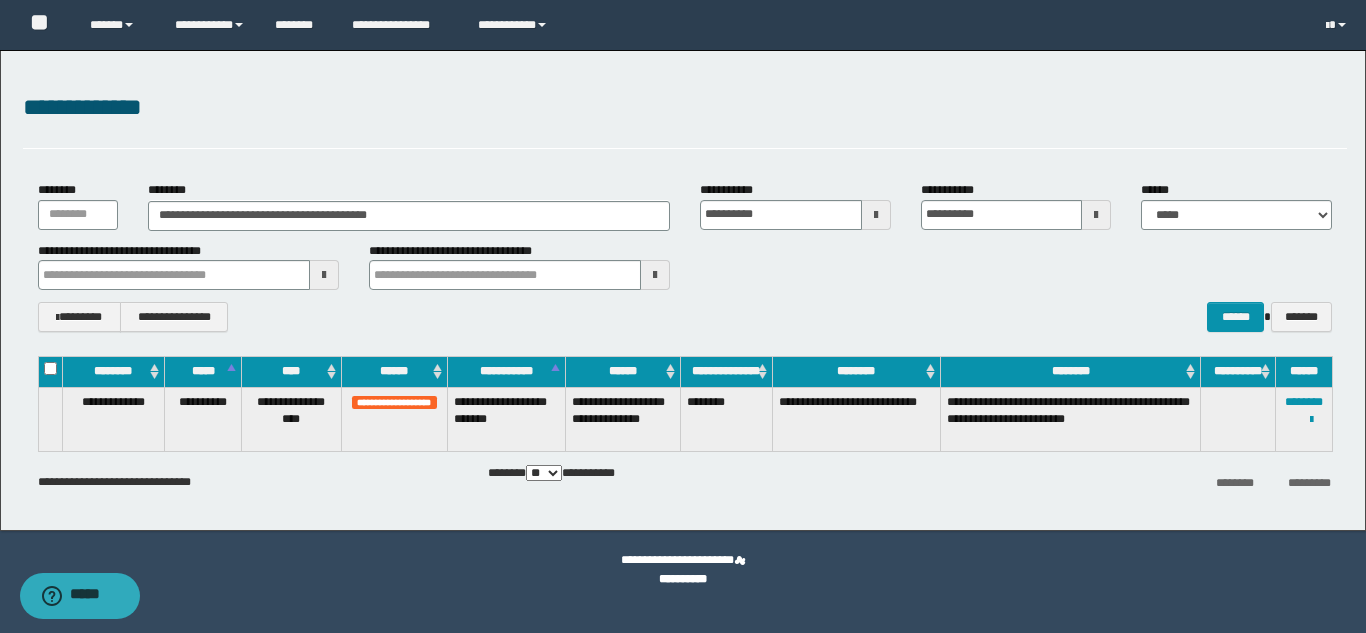 click on "**********" at bounding box center [685, 317] 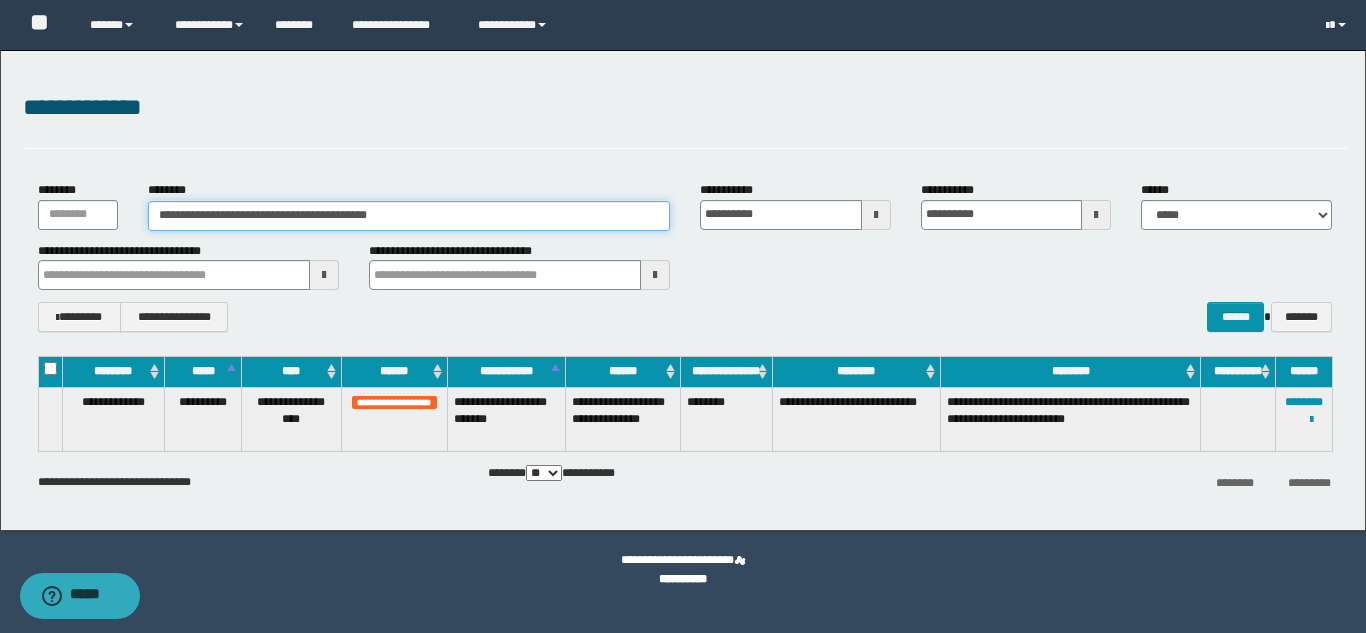 click on "**********" at bounding box center [409, 216] 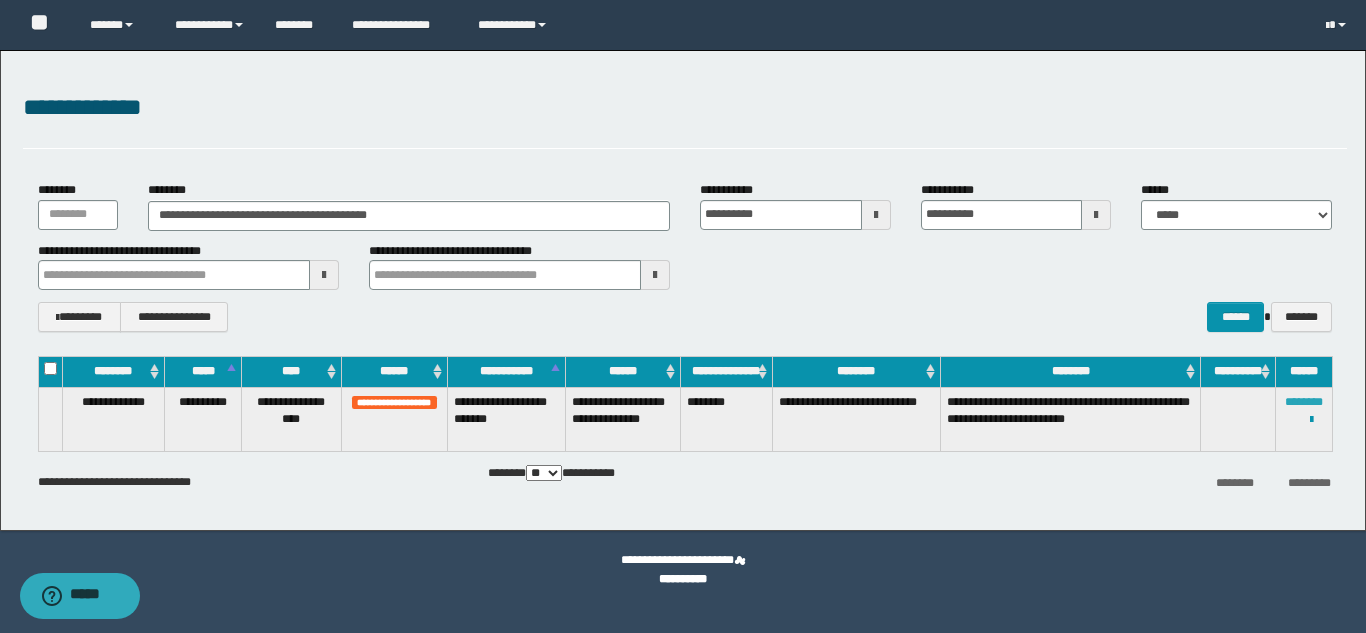 click on "********" at bounding box center [1304, 402] 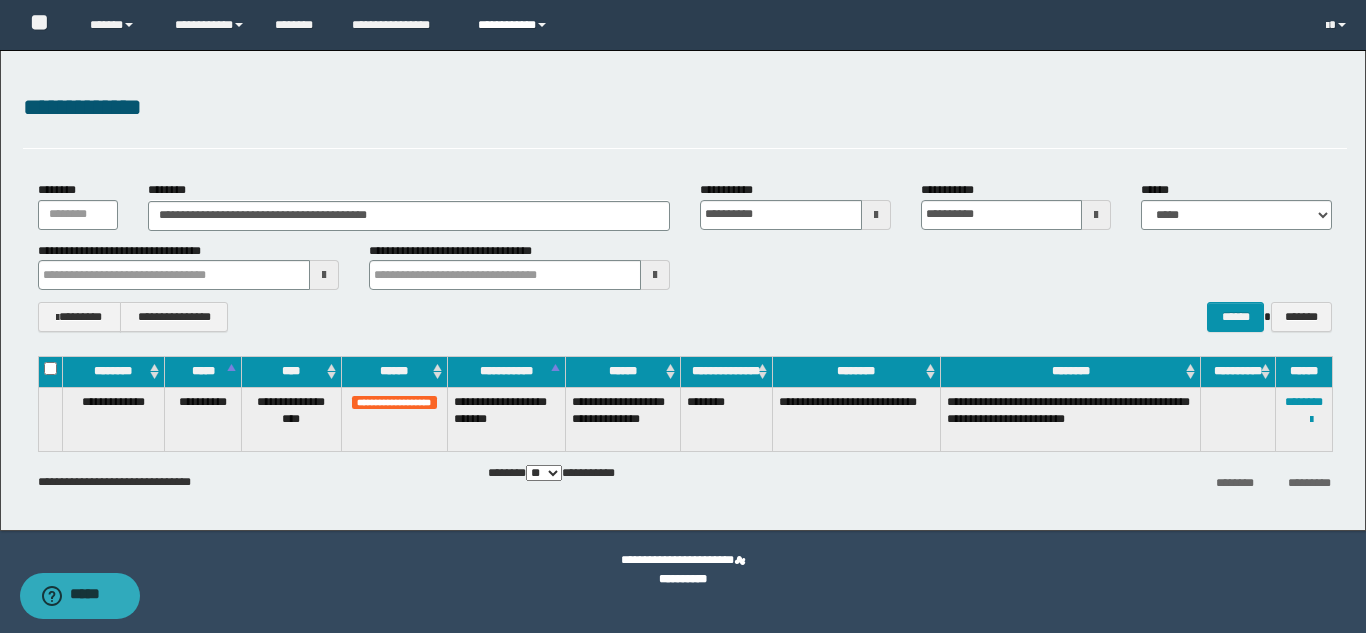 click on "**********" at bounding box center [515, 25] 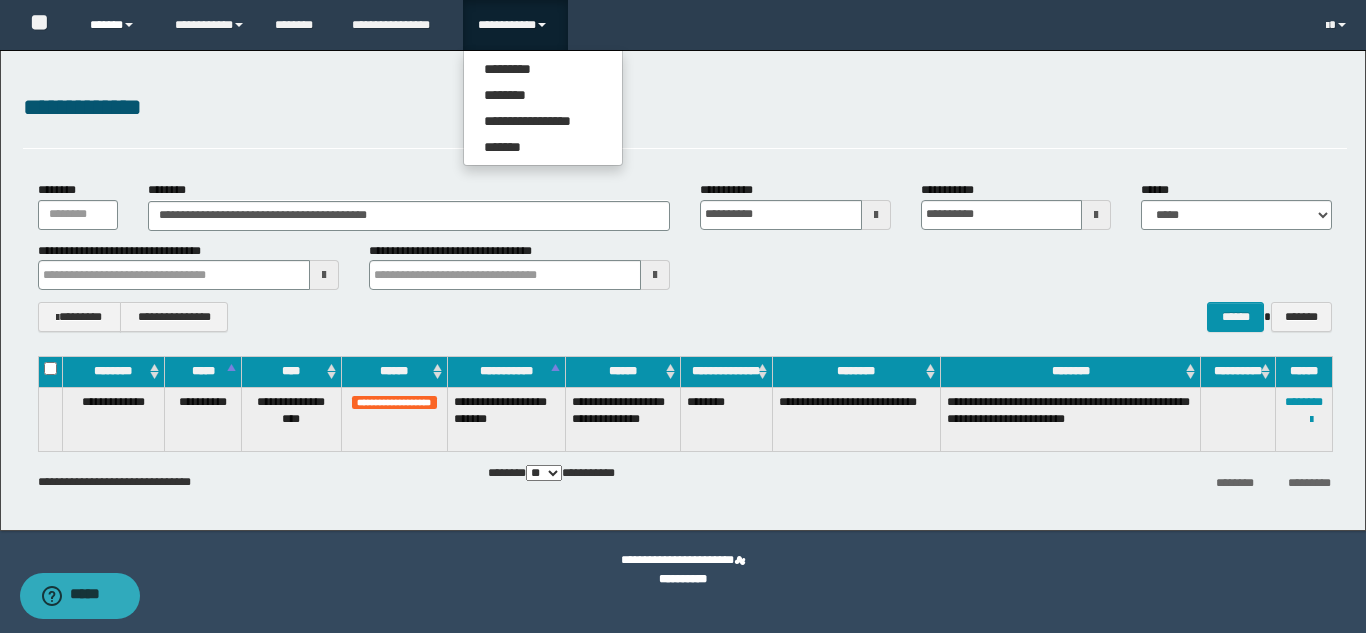 click on "******" at bounding box center [117, 25] 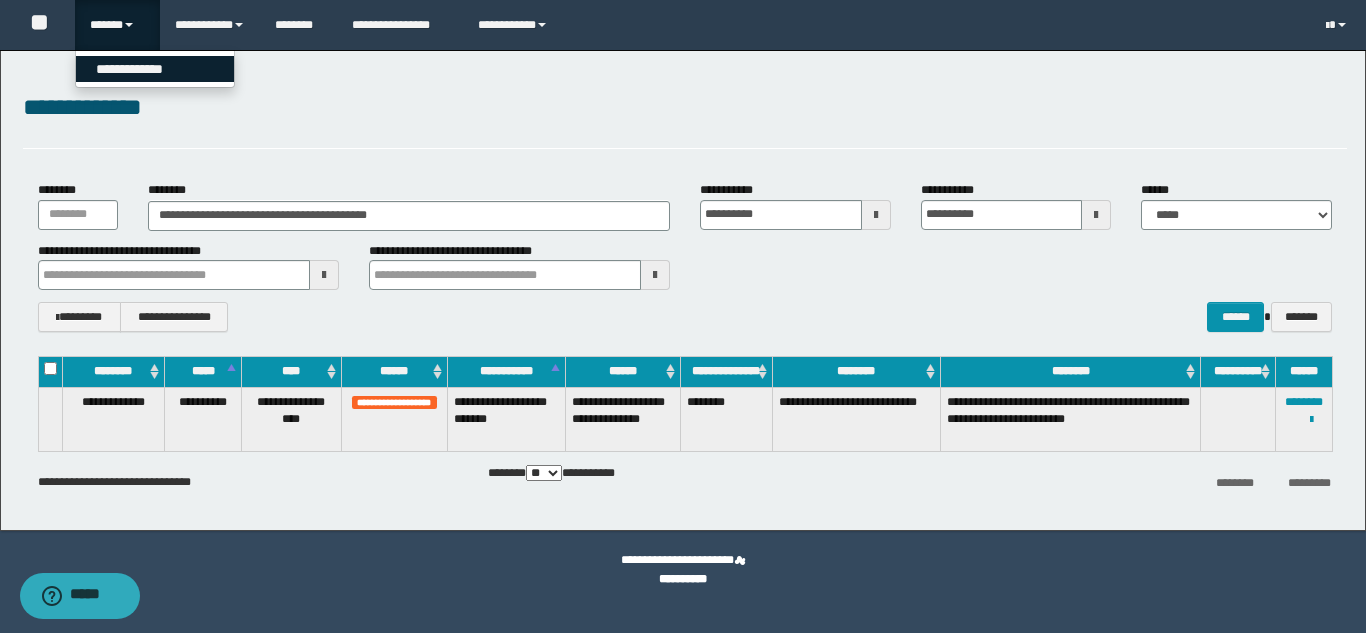 click on "**********" at bounding box center (155, 69) 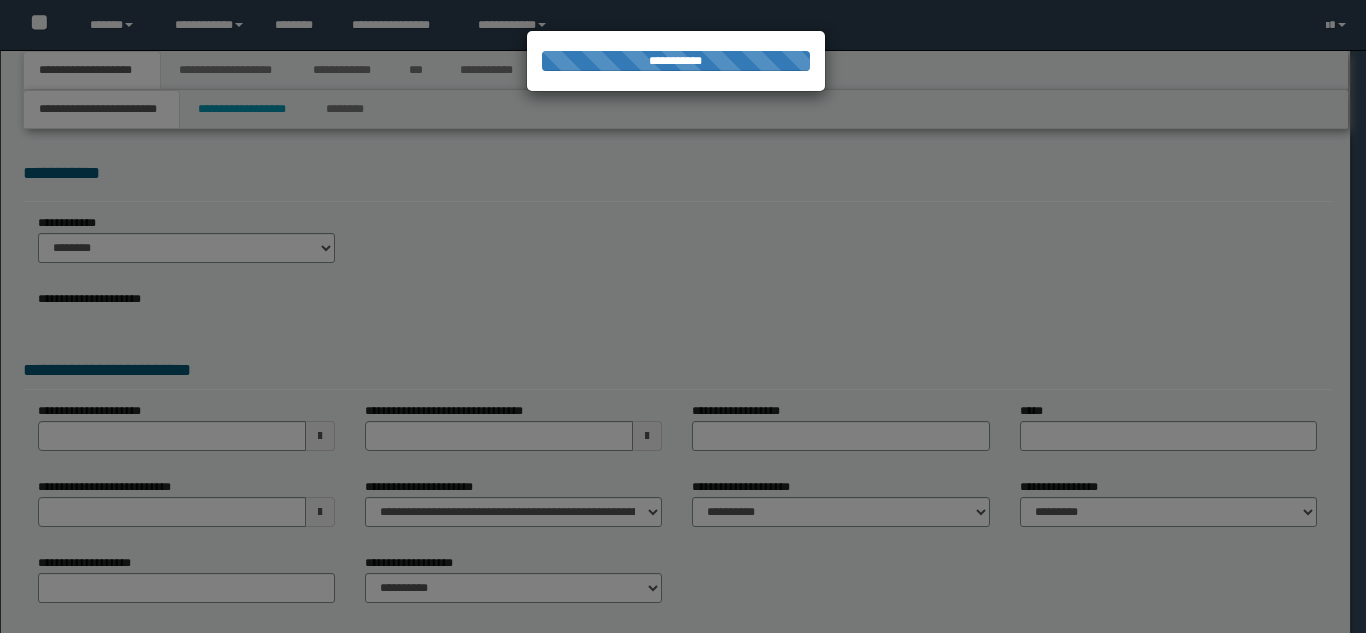 scroll, scrollTop: 0, scrollLeft: 0, axis: both 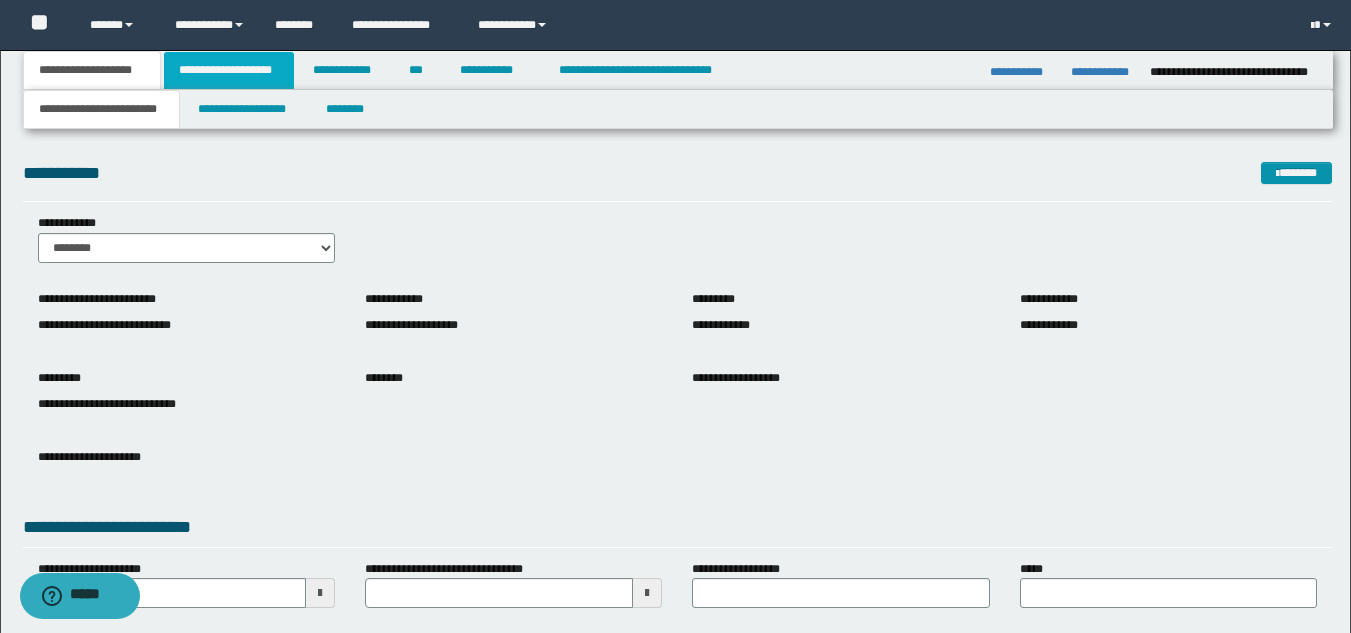 click on "**********" at bounding box center [229, 70] 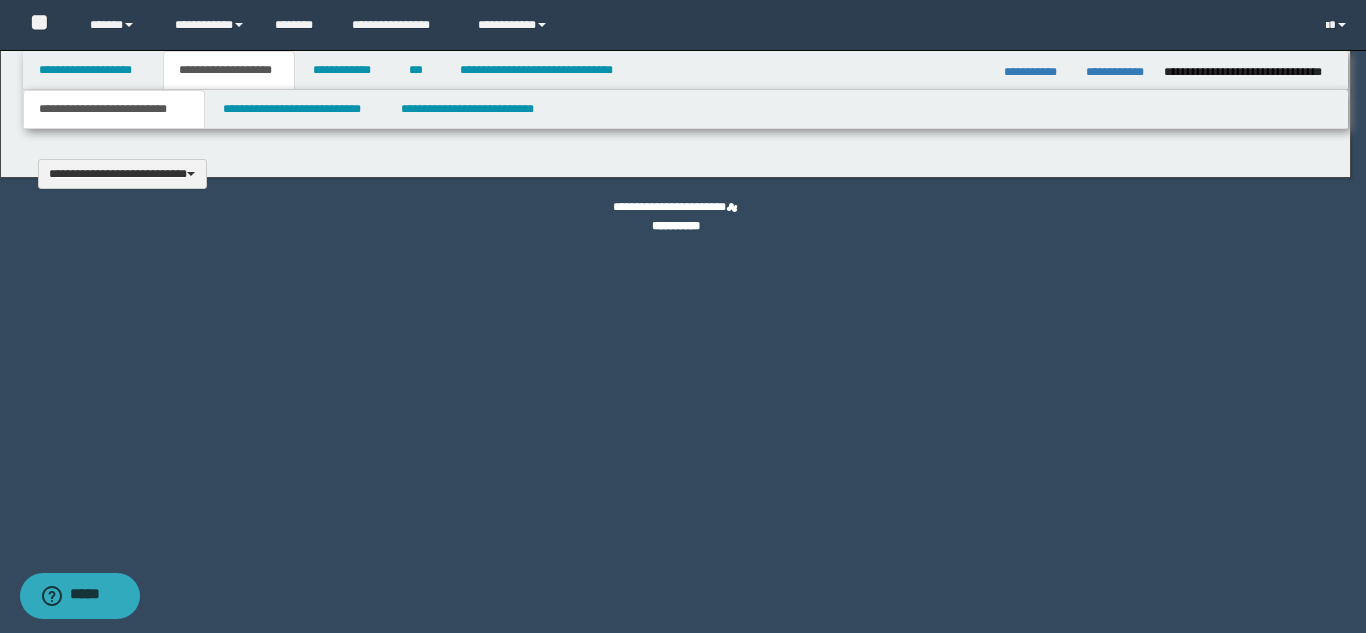 type 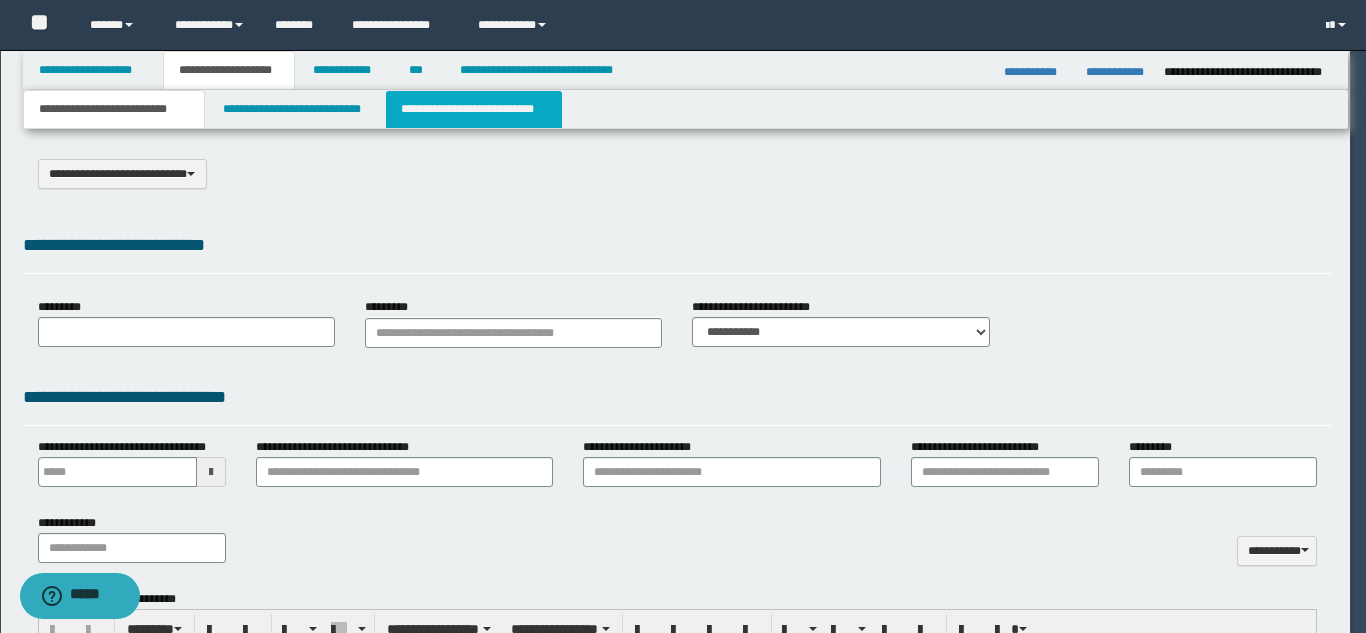 select on "*" 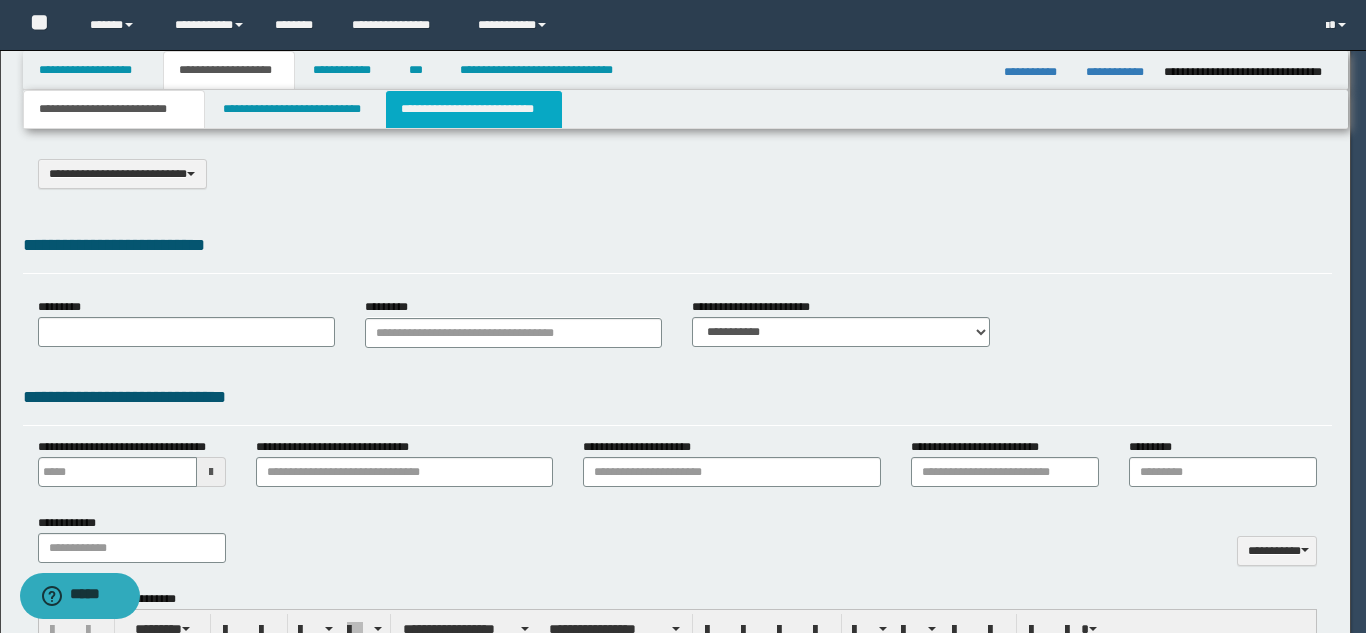 scroll, scrollTop: 0, scrollLeft: 0, axis: both 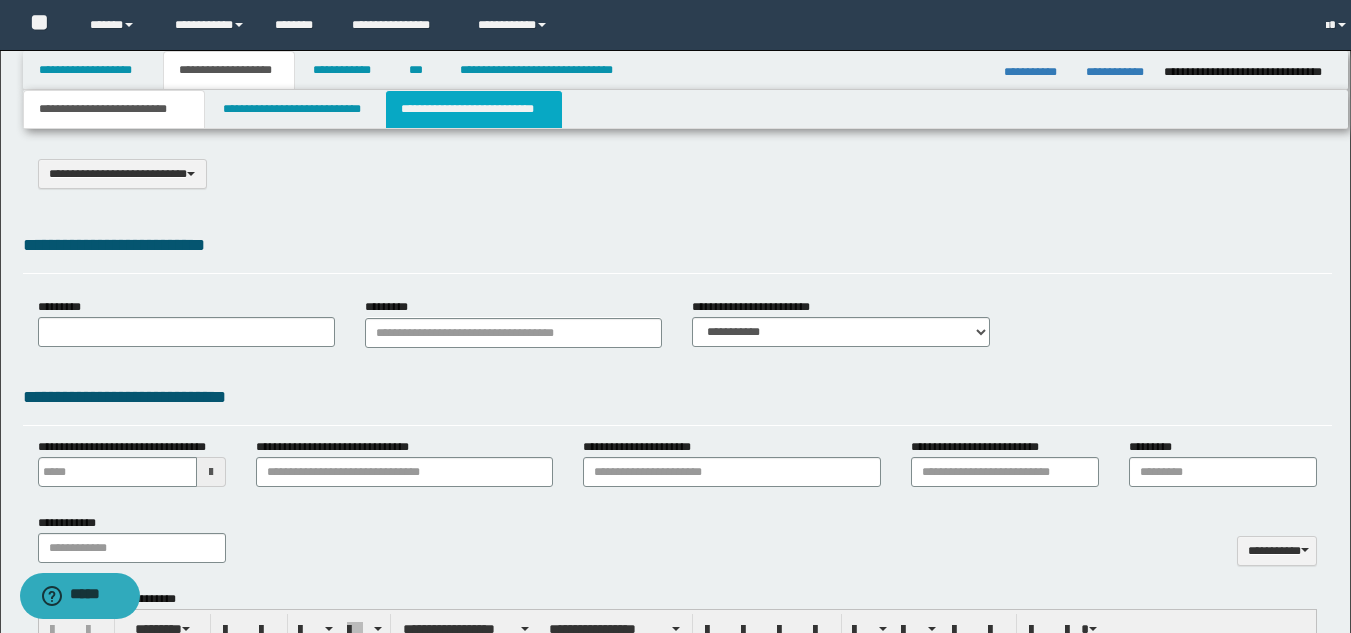 click on "**********" at bounding box center [474, 109] 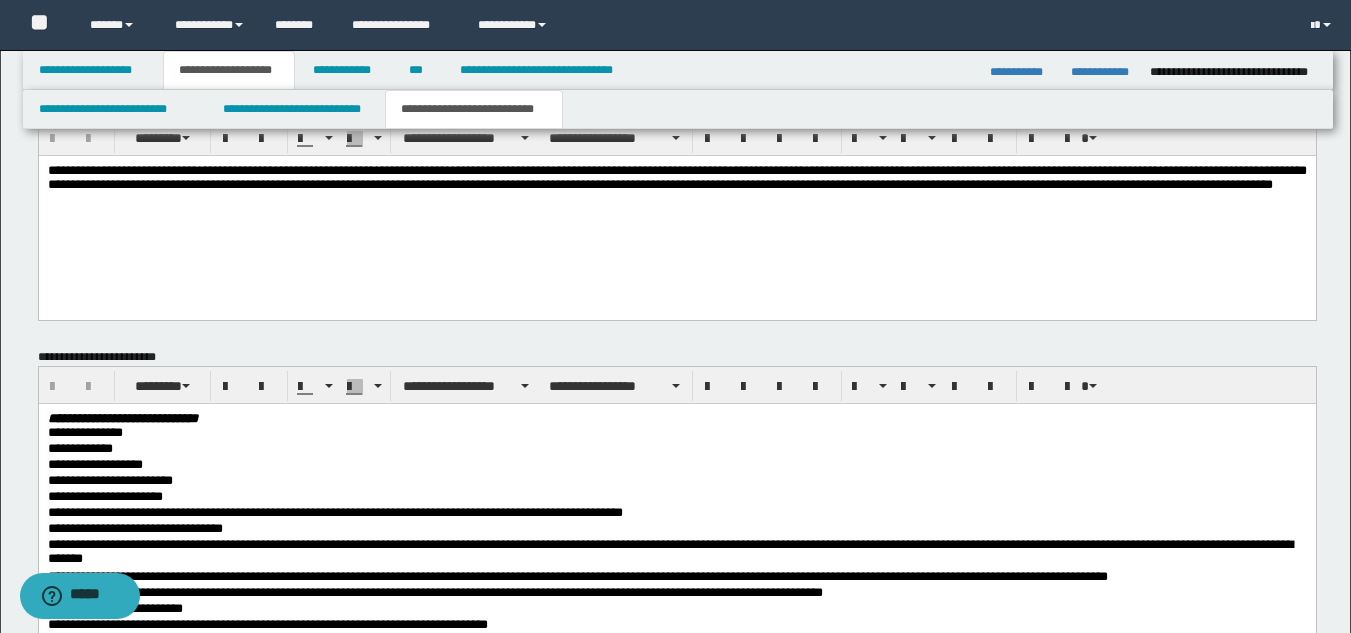 scroll, scrollTop: 1000, scrollLeft: 0, axis: vertical 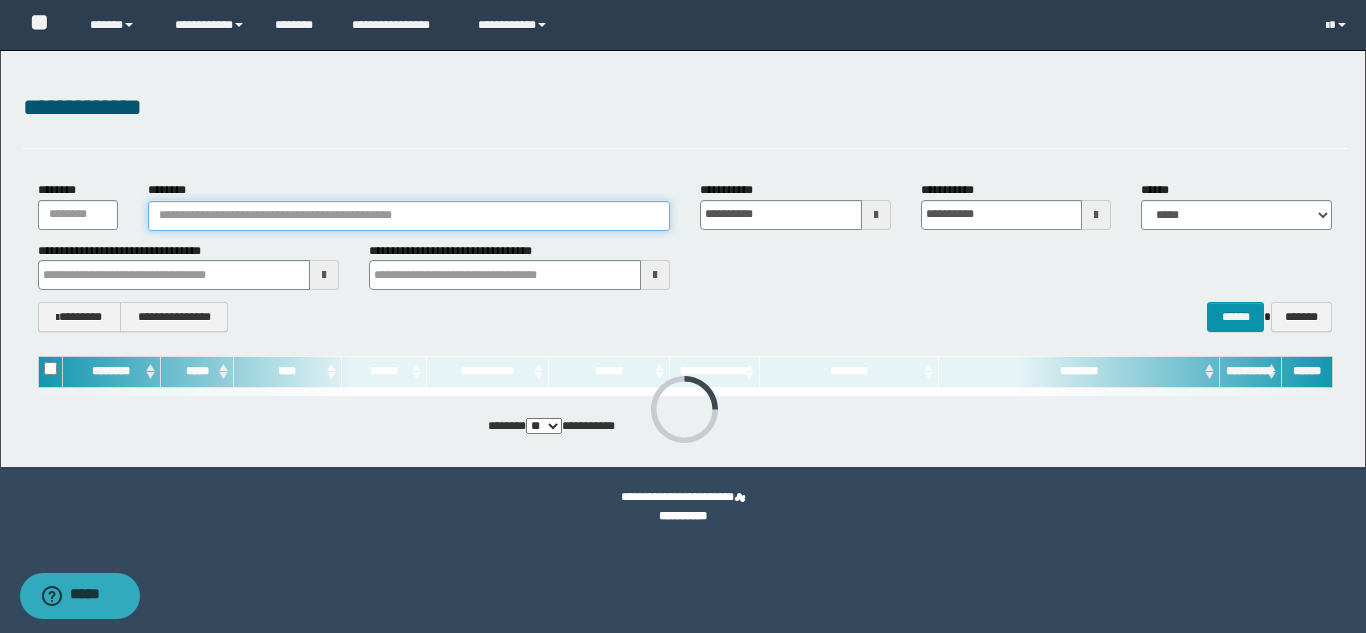 click on "********" at bounding box center [409, 216] 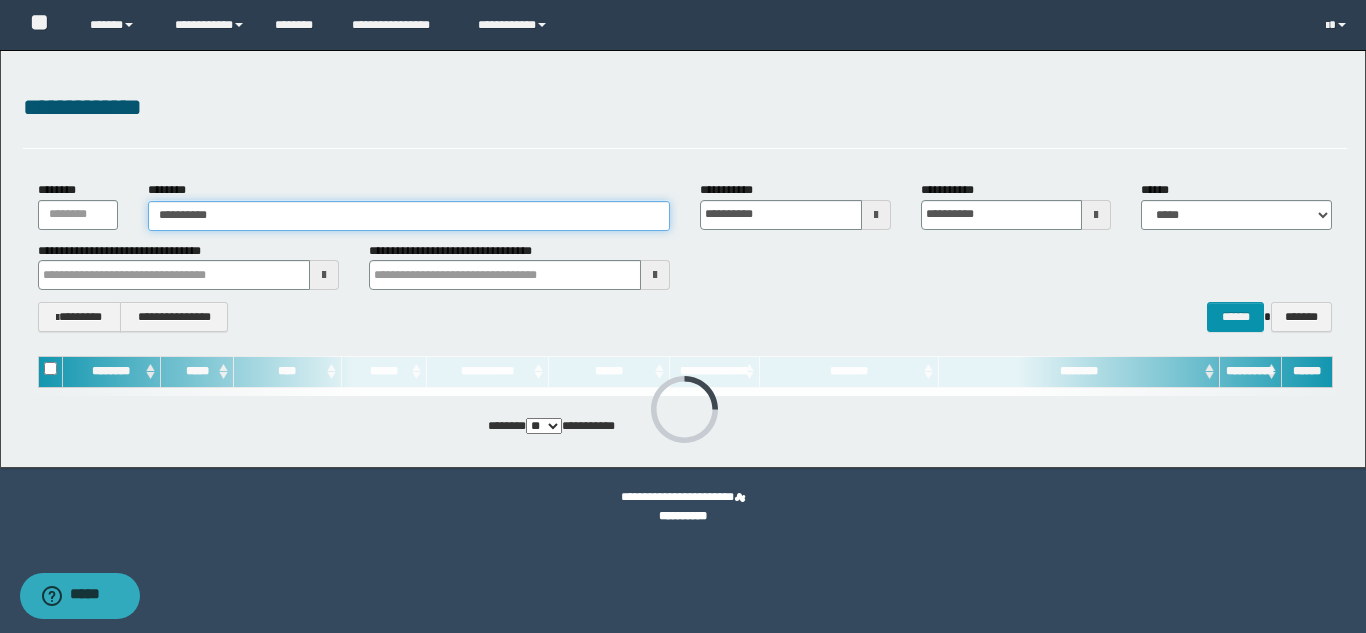type on "**********" 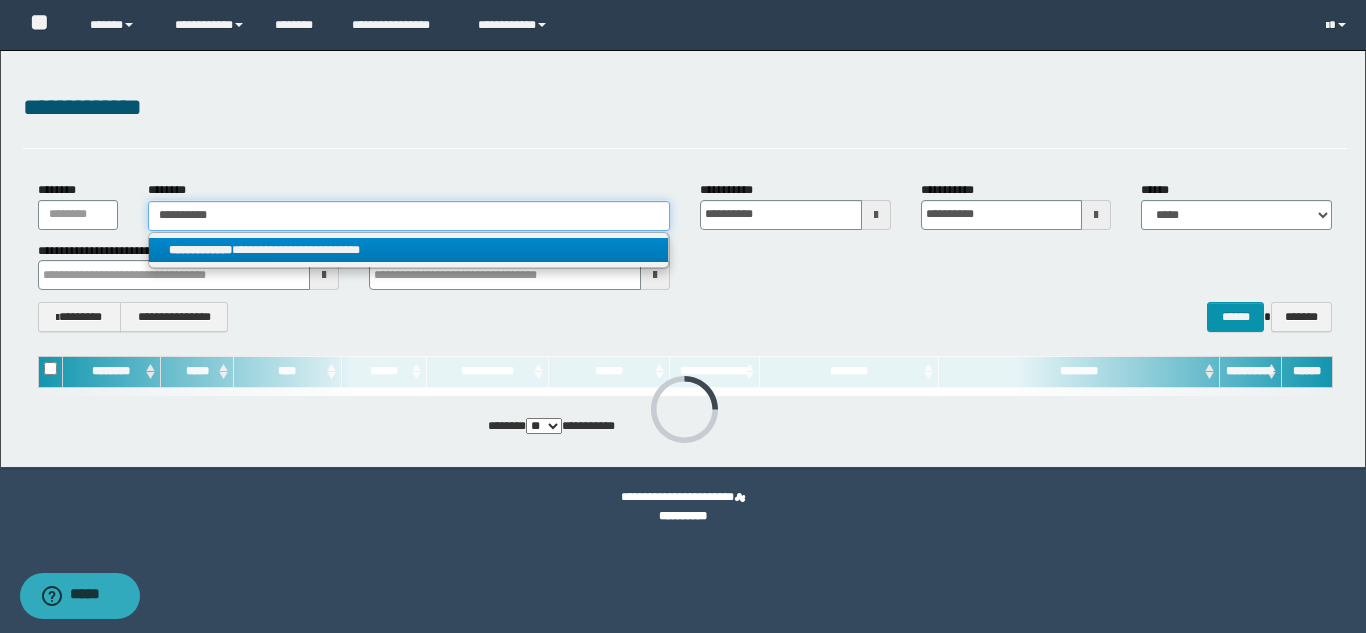 type on "**********" 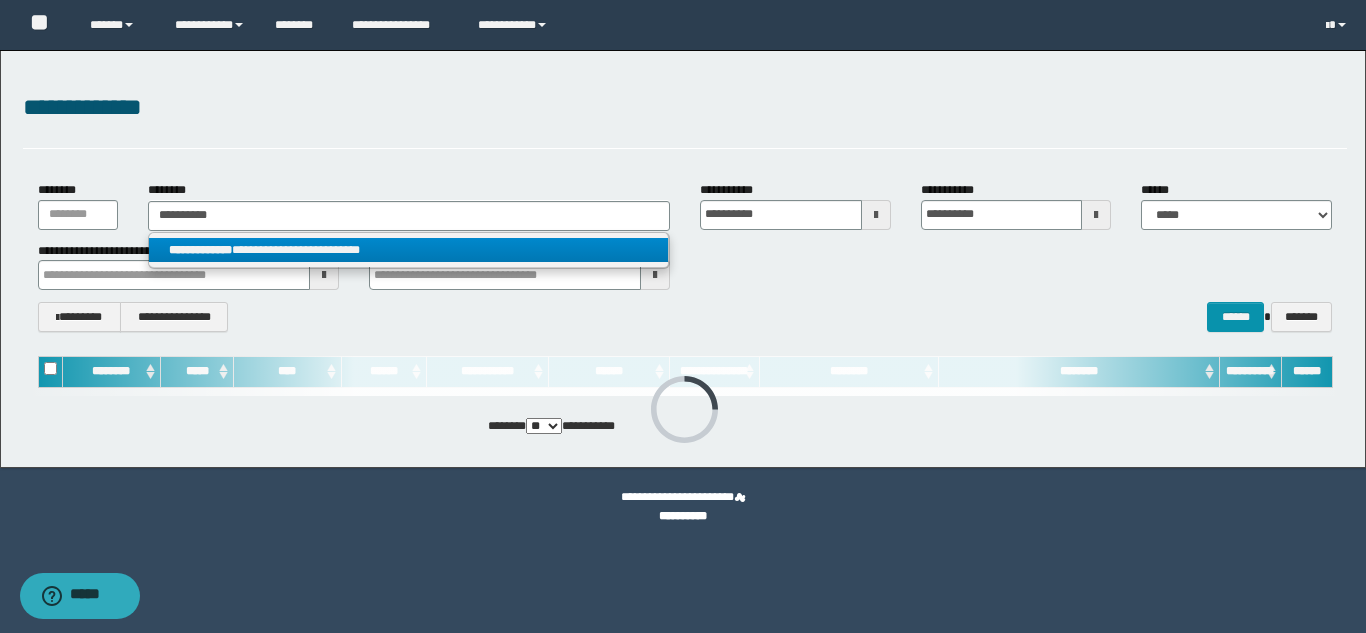click on "**********" at bounding box center (408, 250) 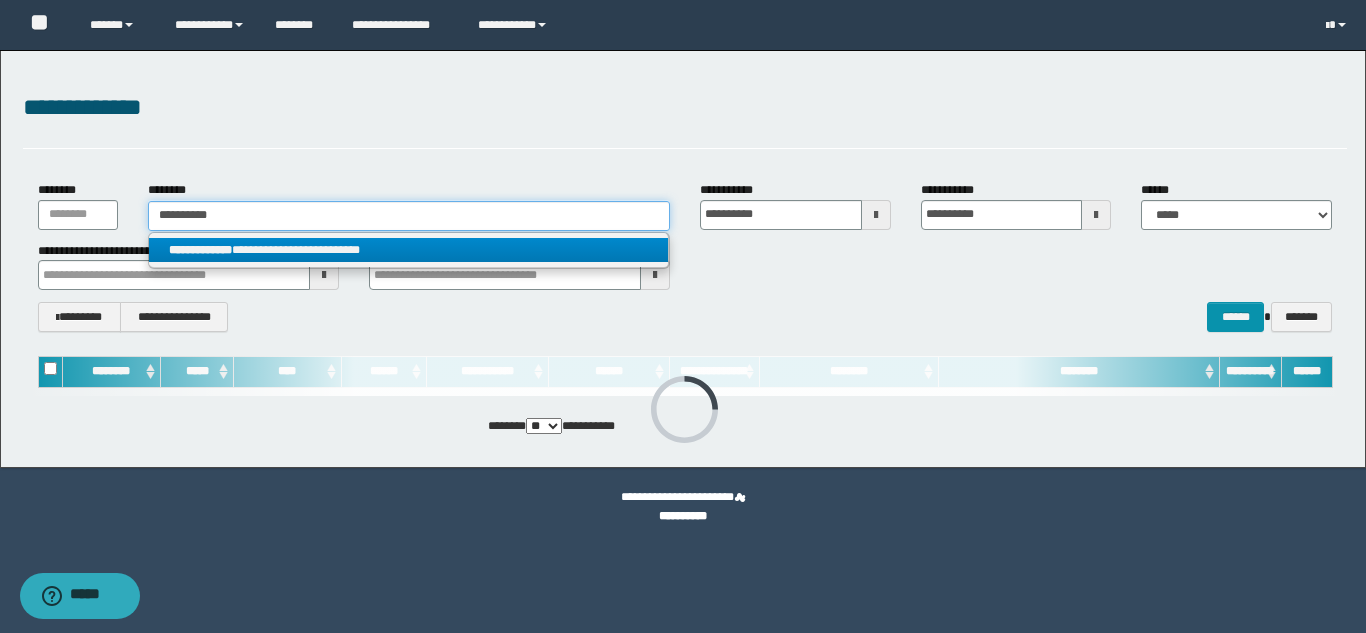 type 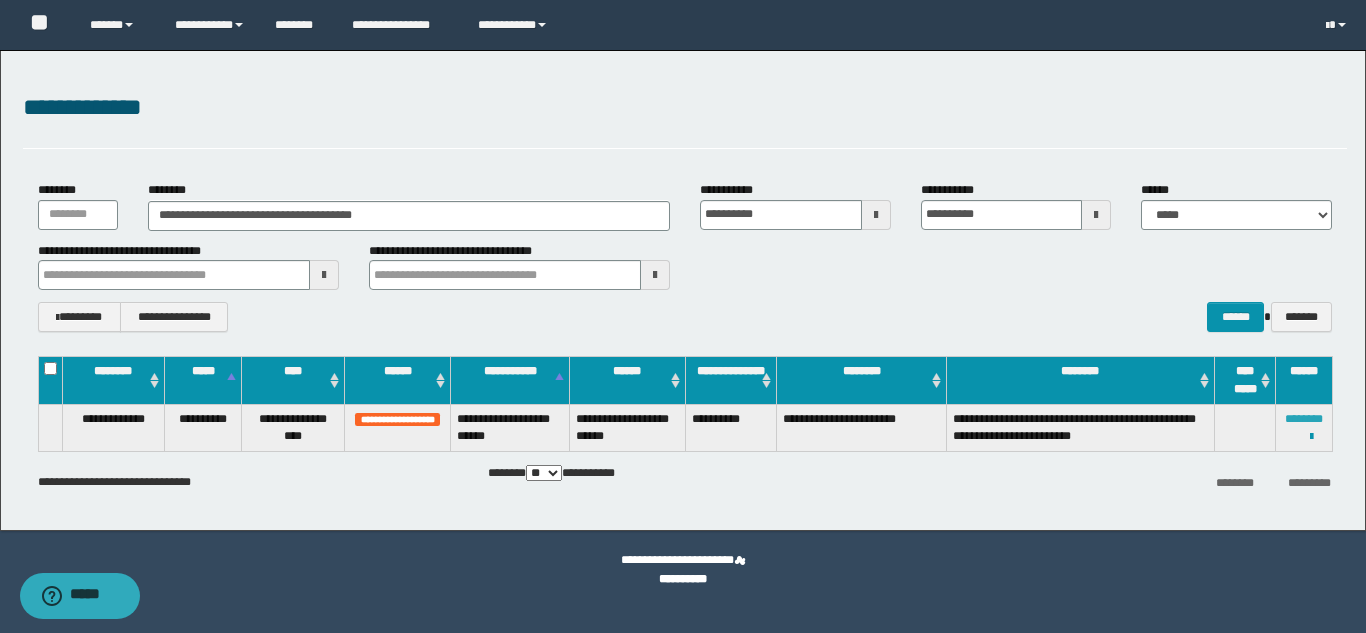 click on "********" at bounding box center (1304, 419) 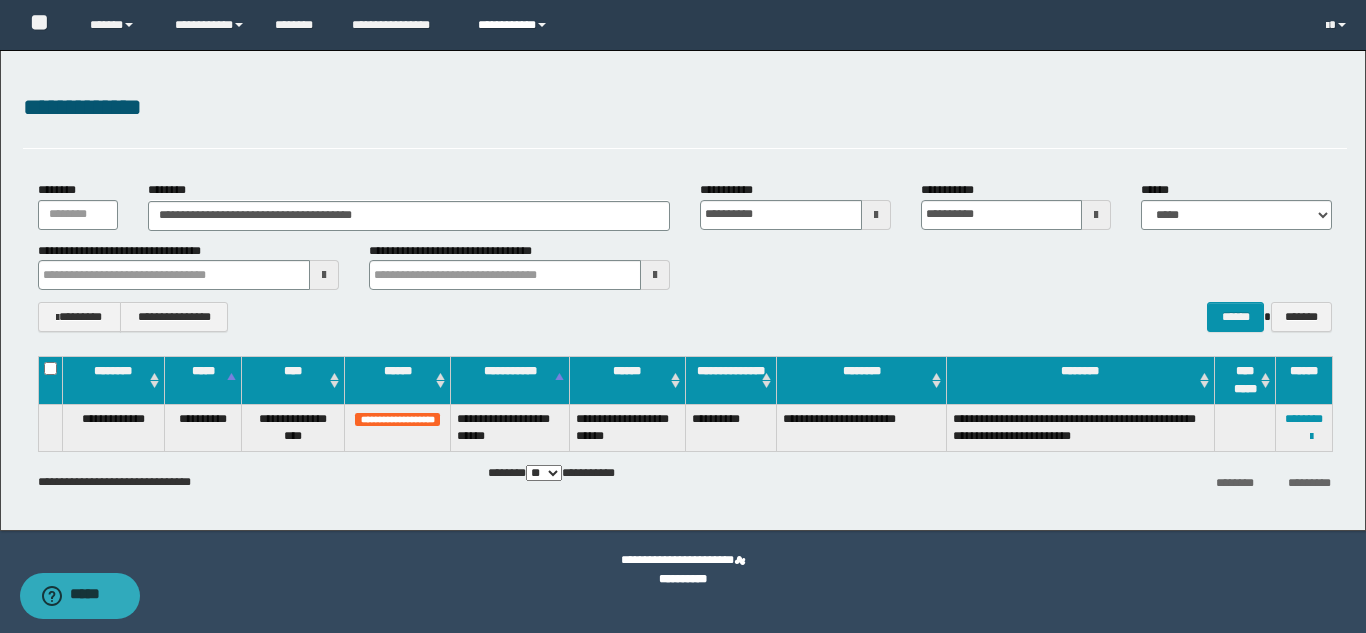 click on "**********" at bounding box center (515, 25) 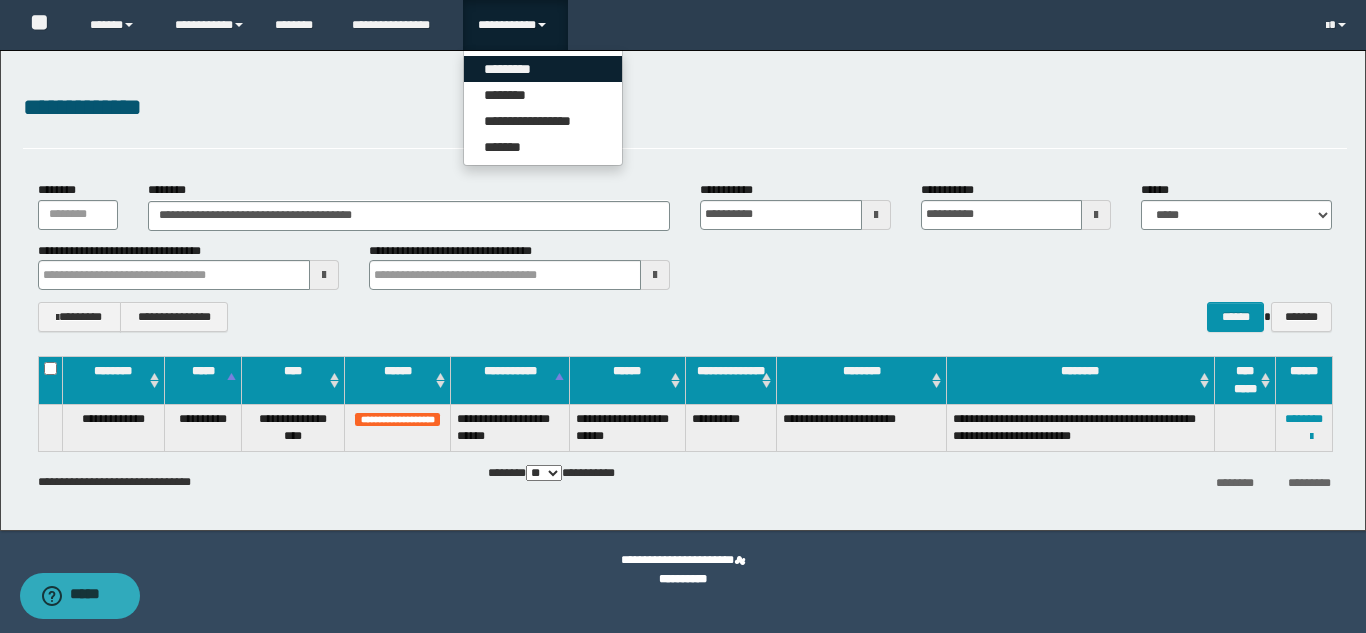 click on "*********" at bounding box center (543, 69) 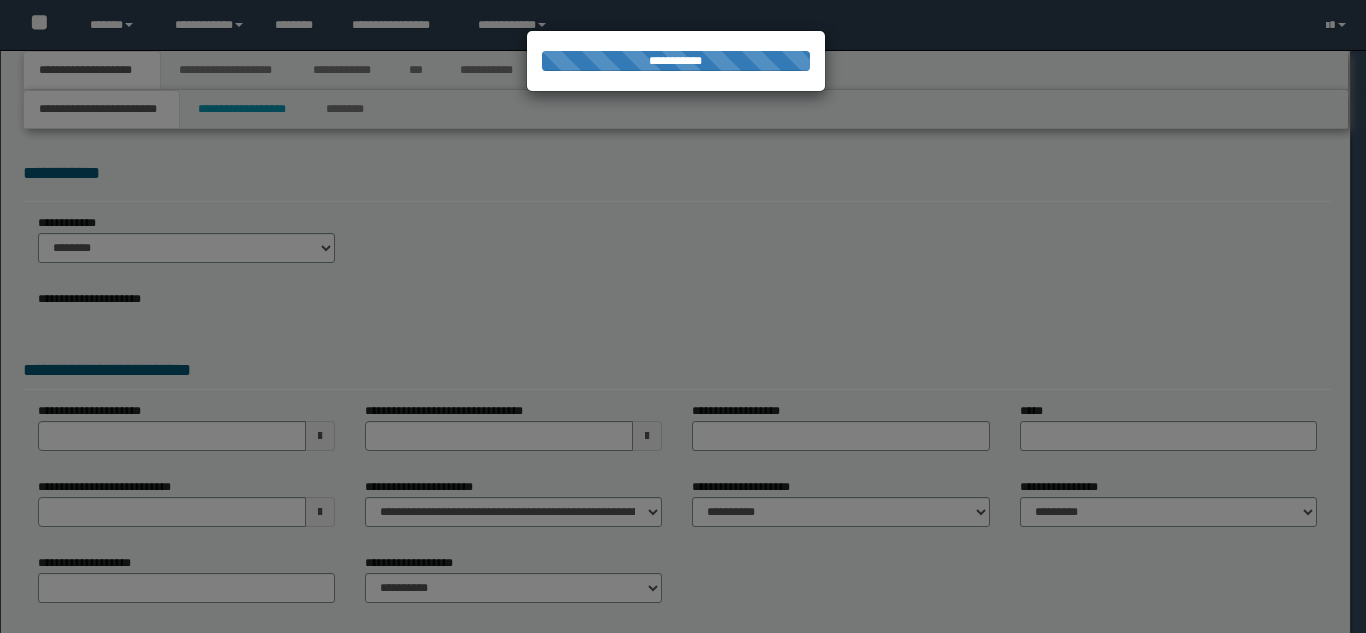 scroll, scrollTop: 0, scrollLeft: 0, axis: both 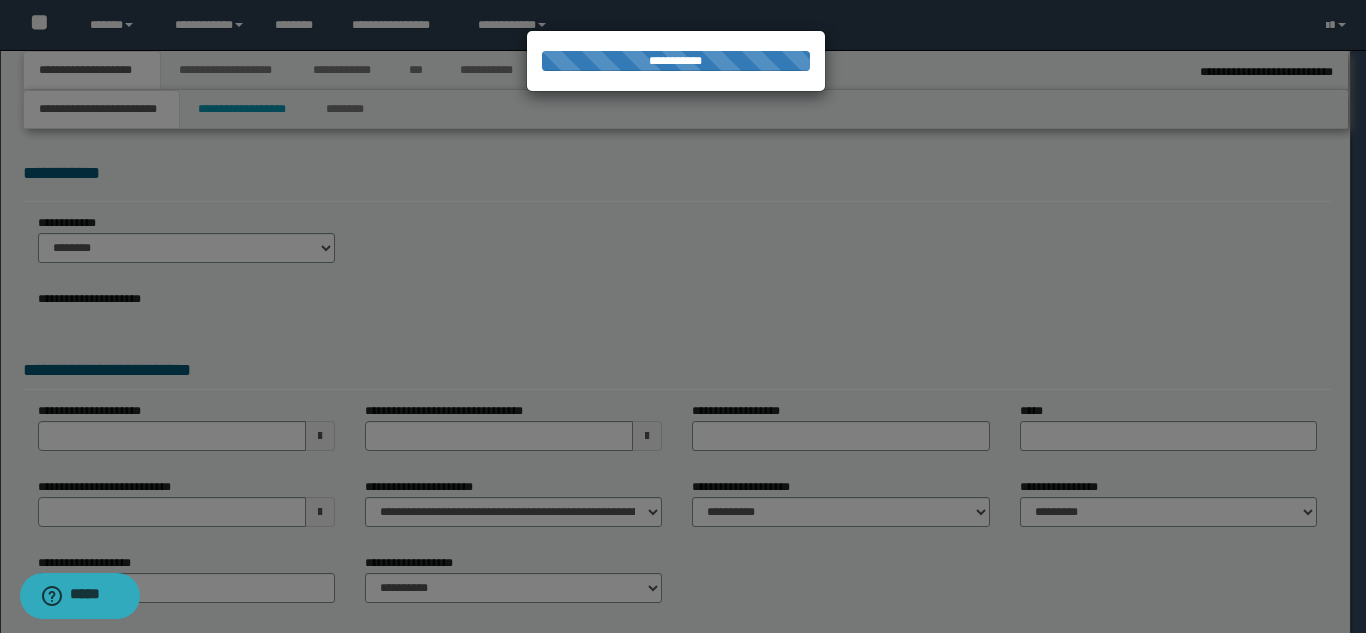 select on "**" 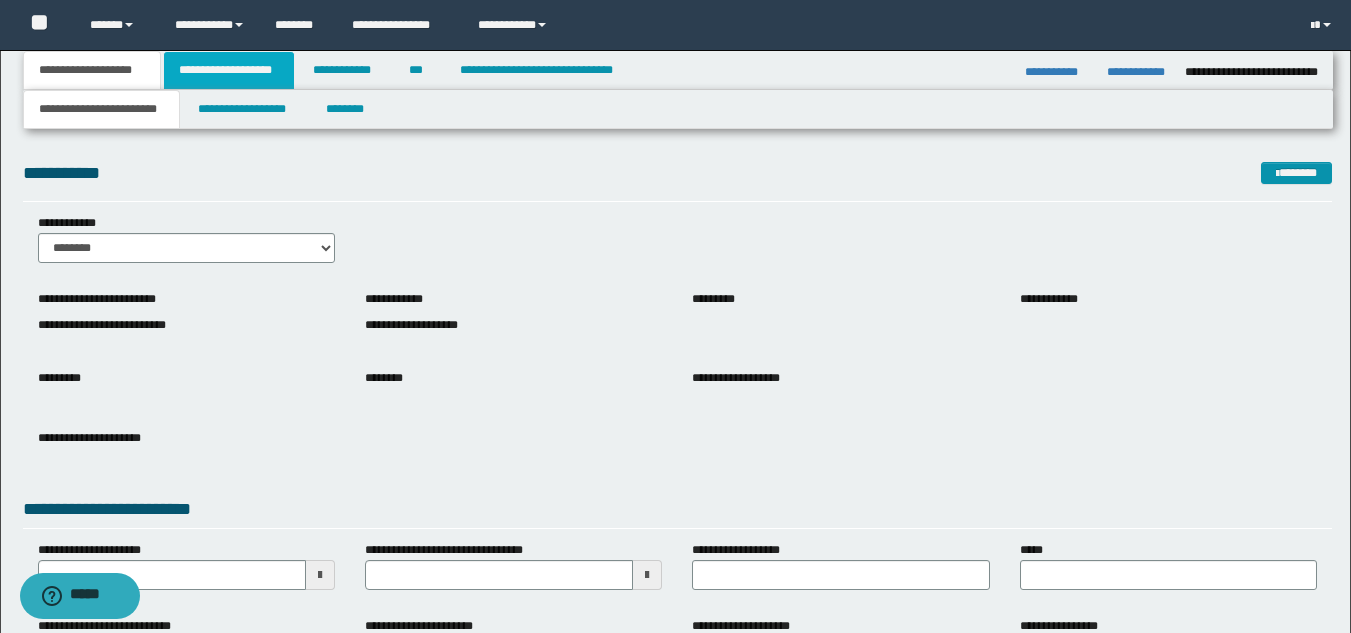 click on "**********" at bounding box center [229, 70] 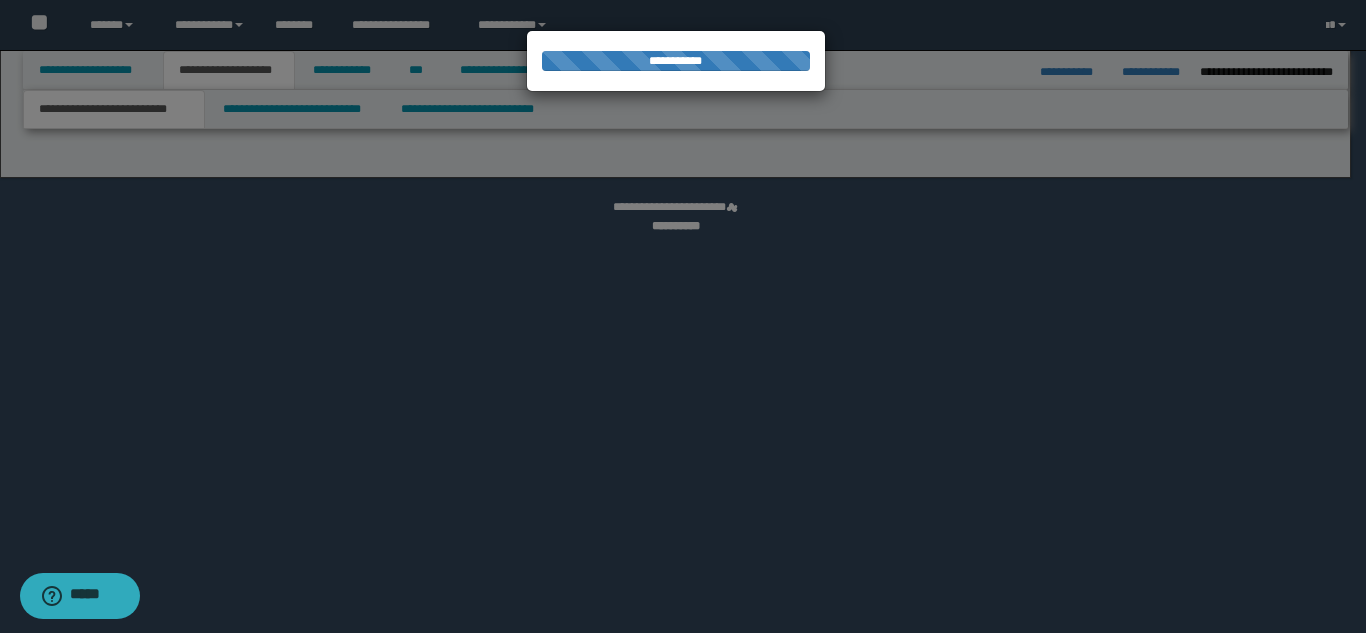 click at bounding box center (683, 316) 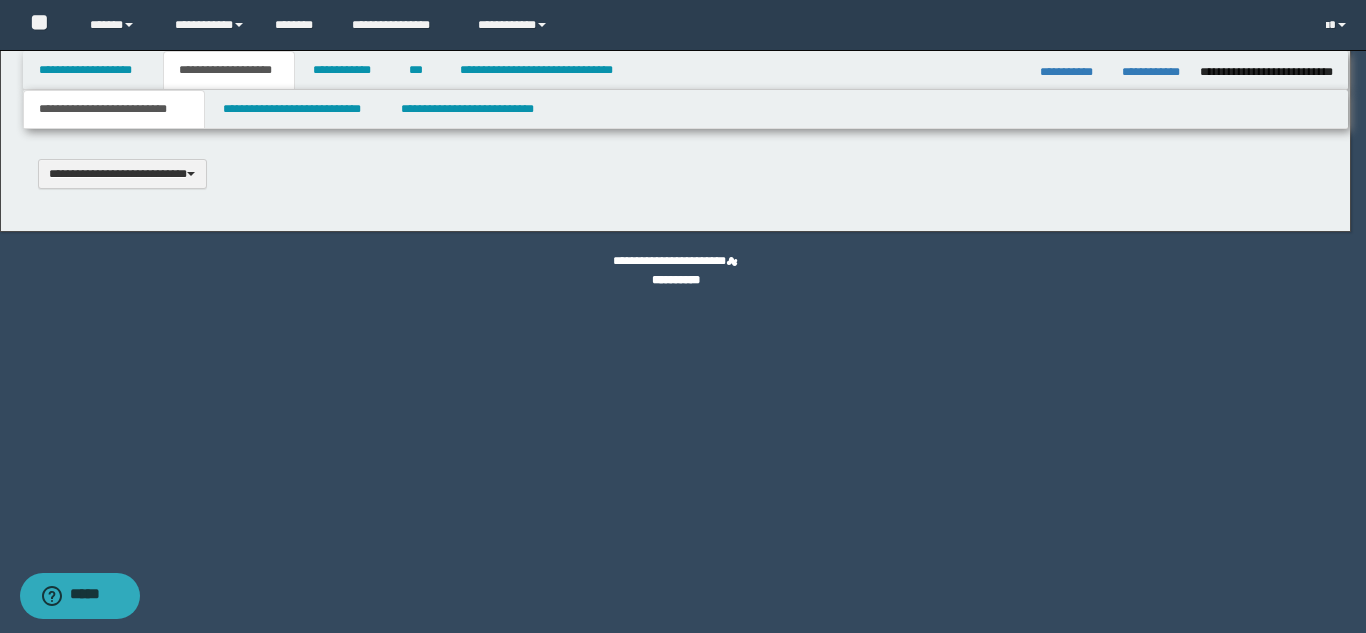type 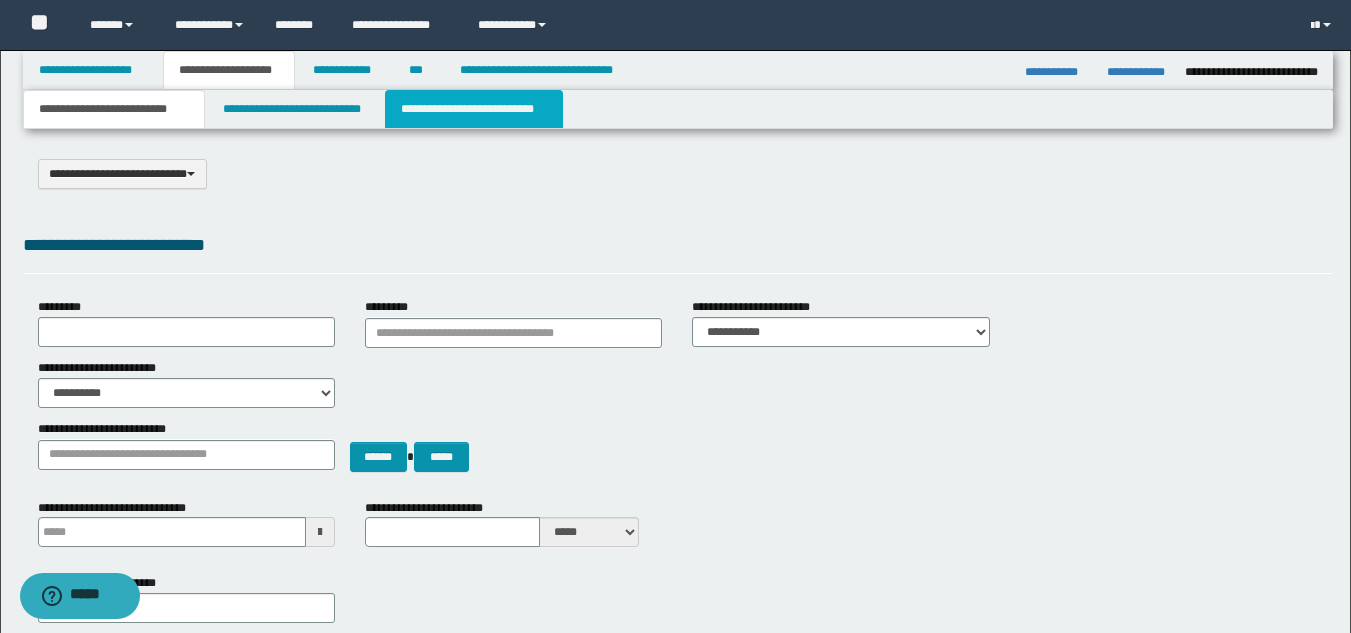 click on "**********" at bounding box center (474, 109) 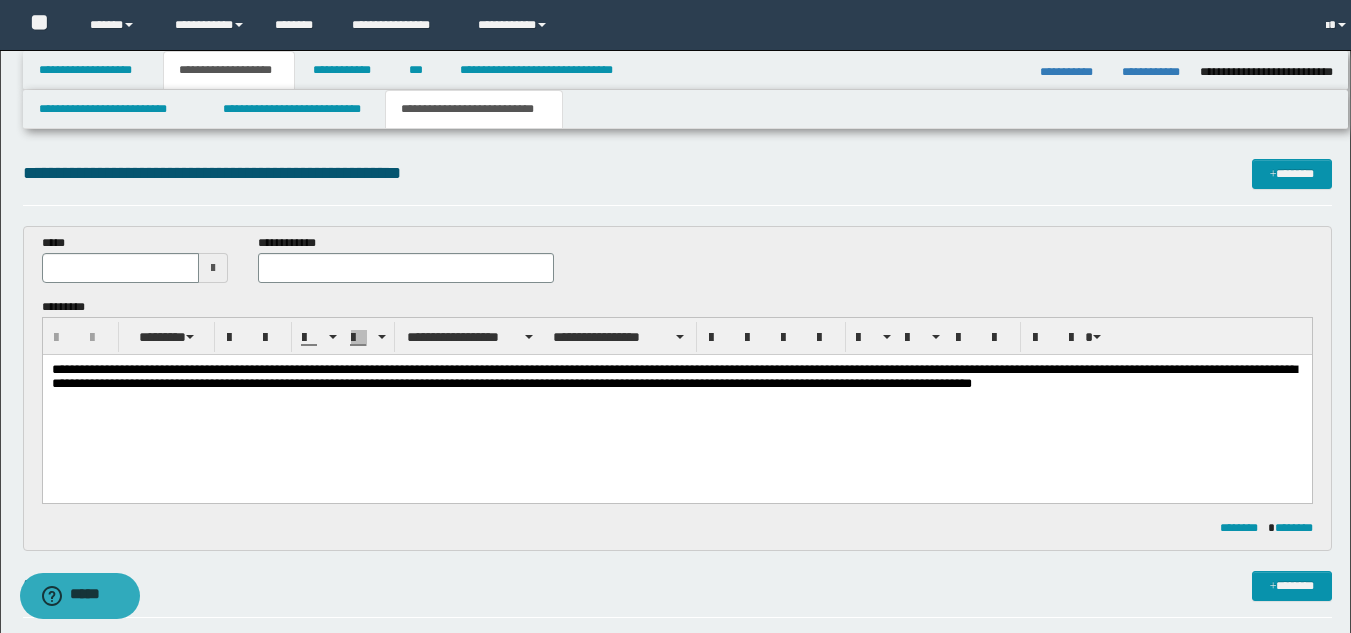 scroll, scrollTop: 0, scrollLeft: 0, axis: both 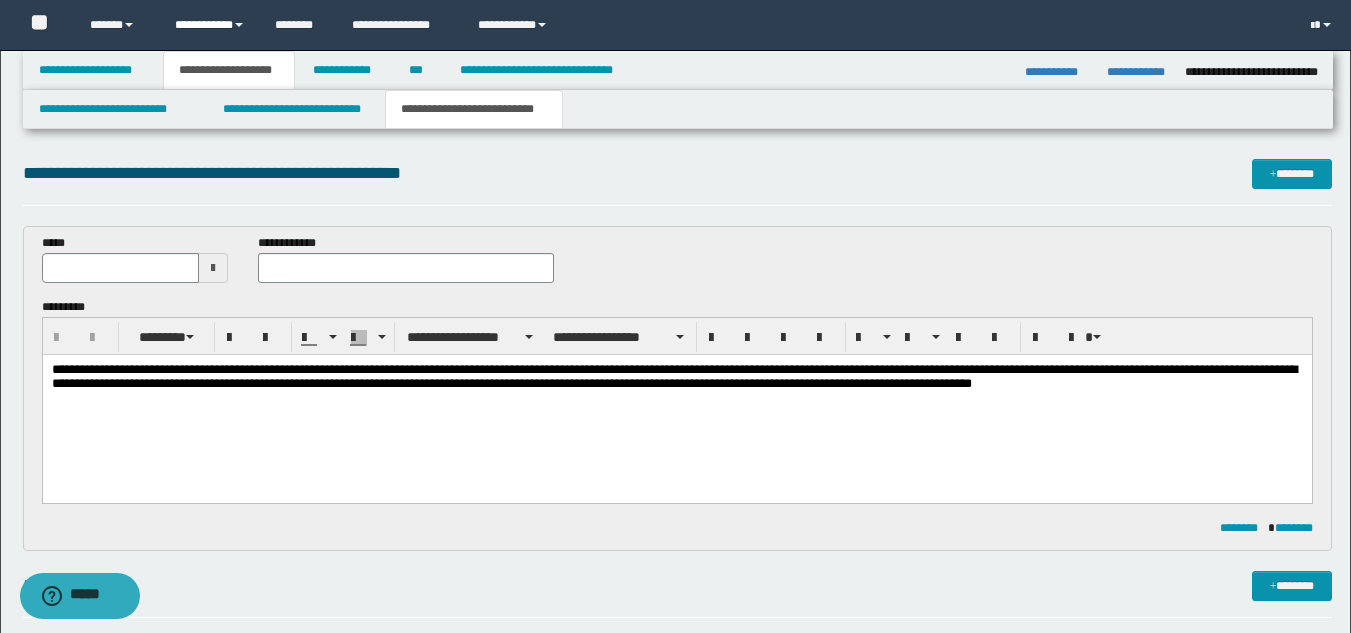 drag, startPoint x: 216, startPoint y: 26, endPoint x: 222, endPoint y: 59, distance: 33.54102 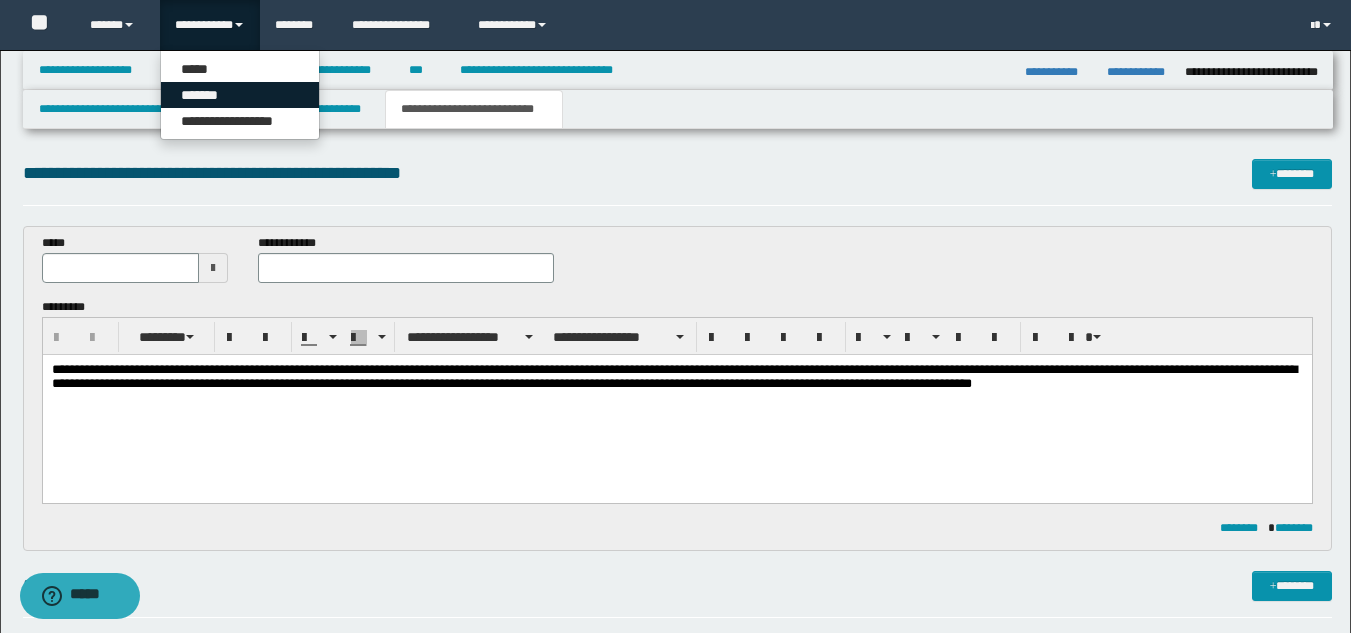 click on "*******" at bounding box center [240, 95] 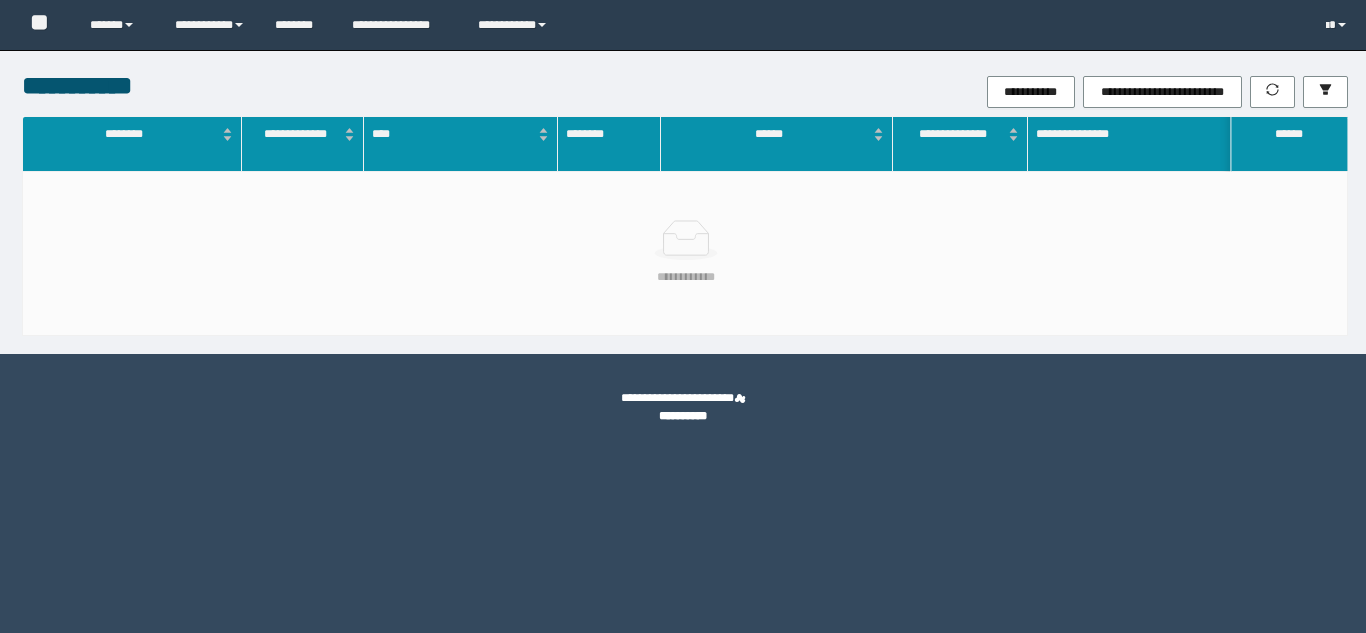 scroll, scrollTop: 0, scrollLeft: 0, axis: both 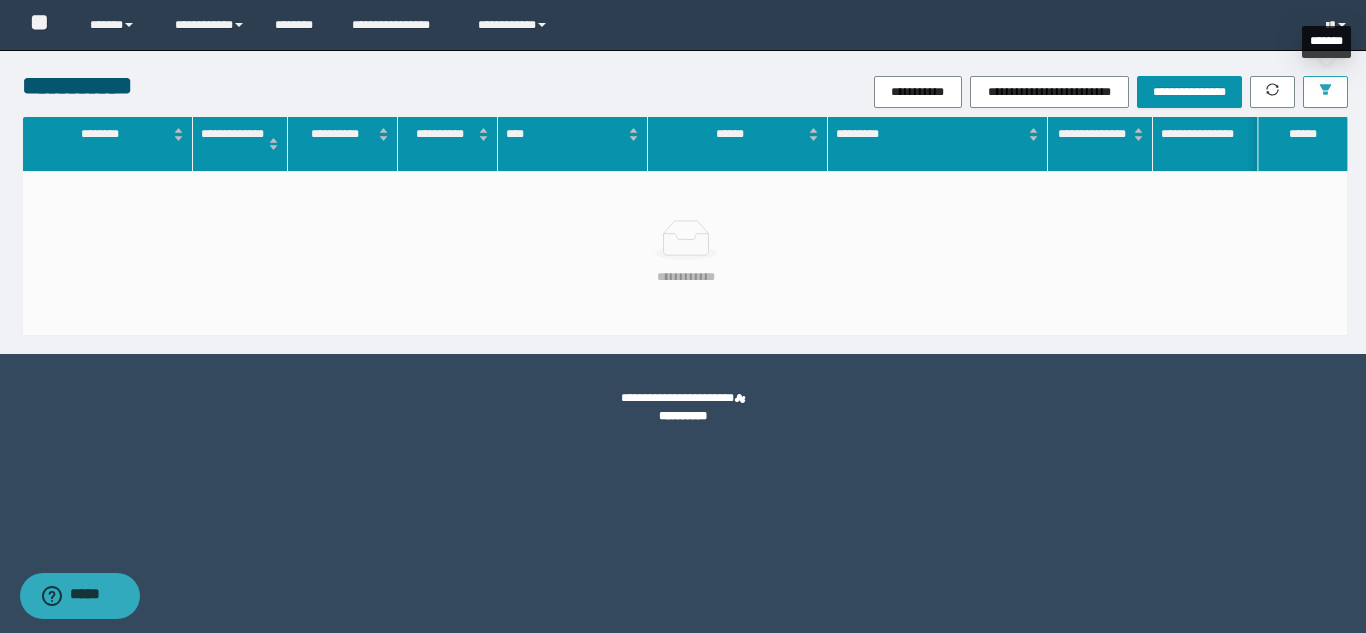 click at bounding box center [1325, 92] 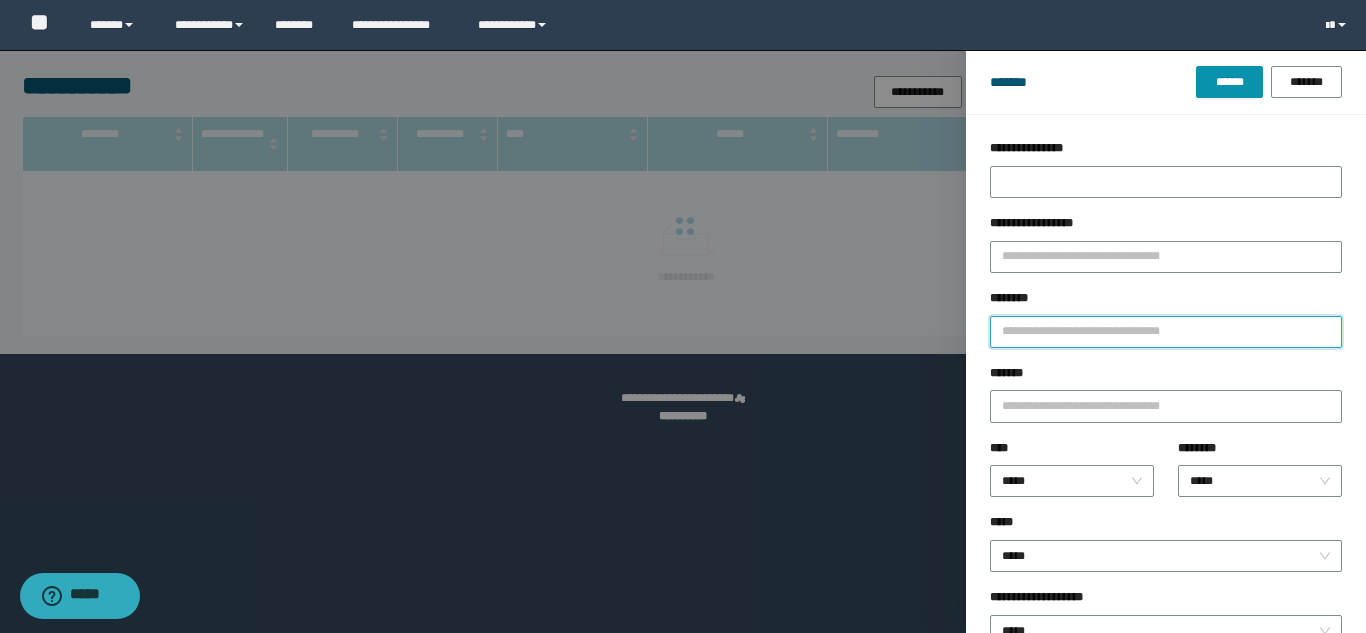 click on "********" at bounding box center (1166, 332) 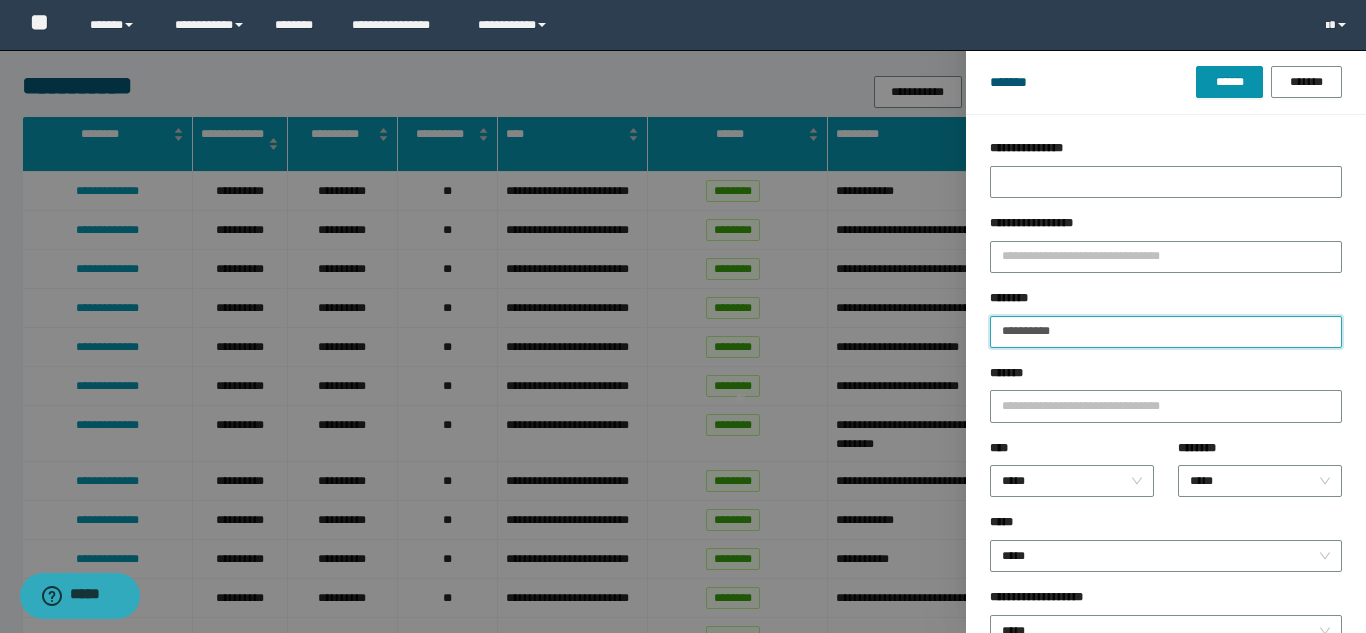 type 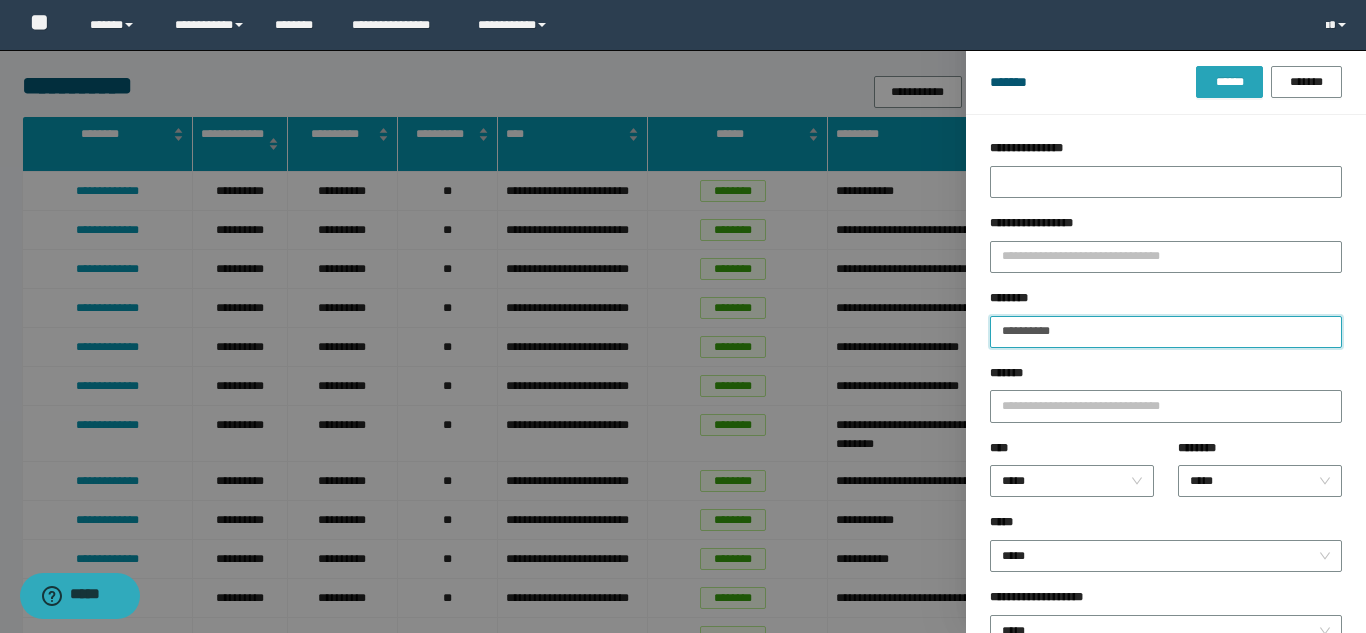 type on "**********" 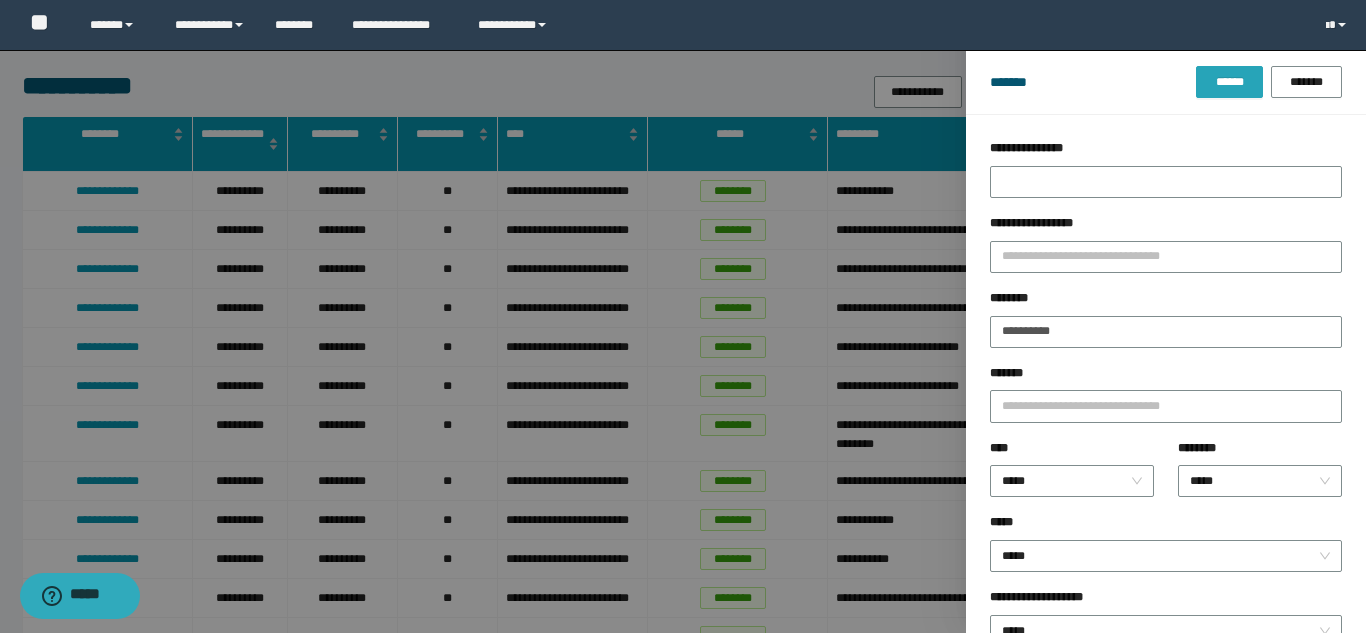 click on "******" at bounding box center [1229, 82] 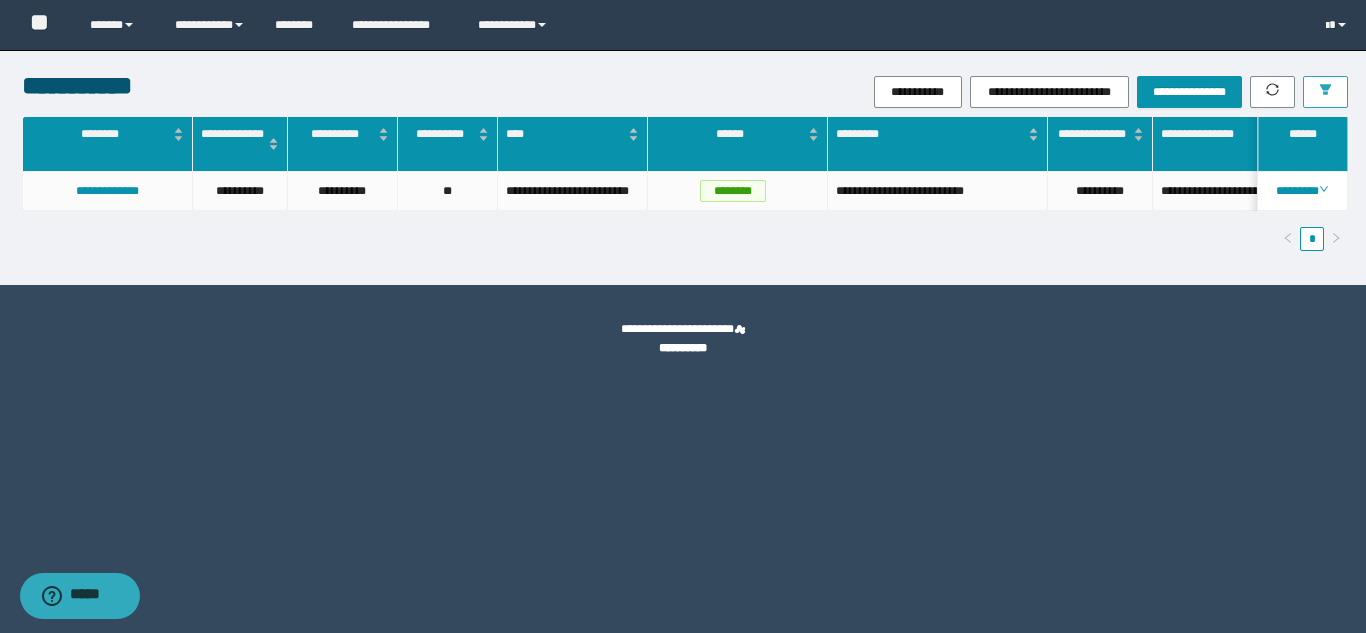 scroll, scrollTop: 0, scrollLeft: 142, axis: horizontal 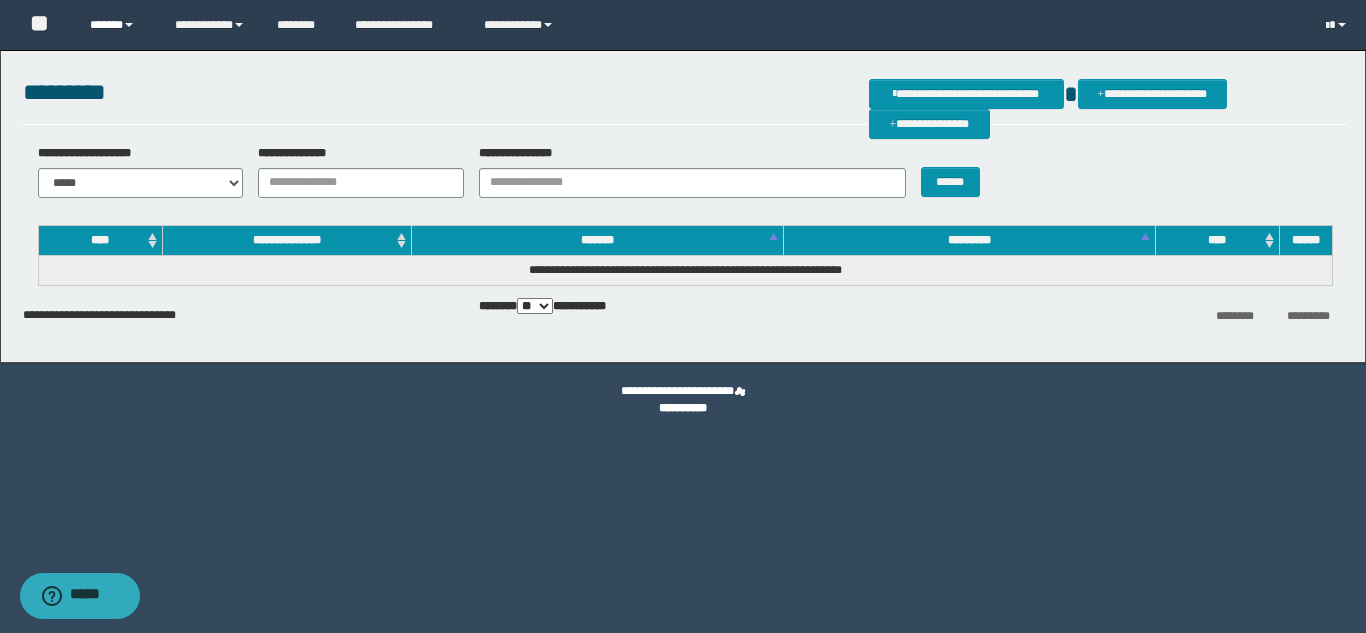 click on "******" at bounding box center (117, 25) 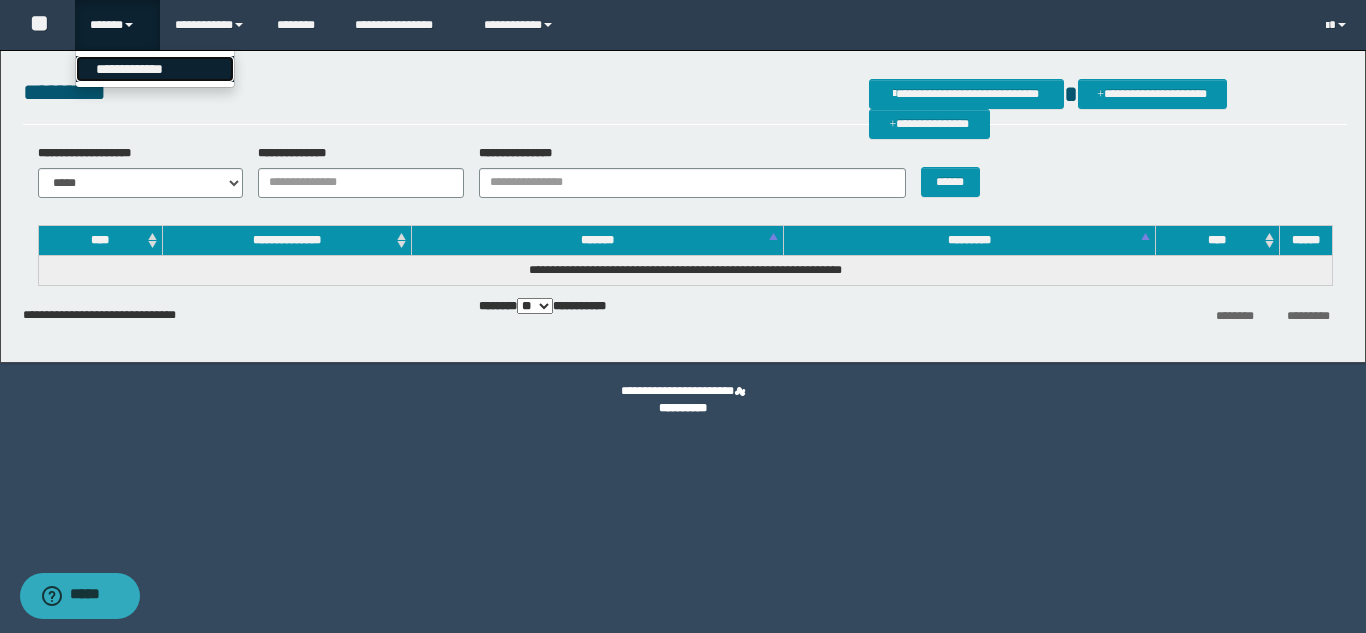 click on "**********" at bounding box center [155, 69] 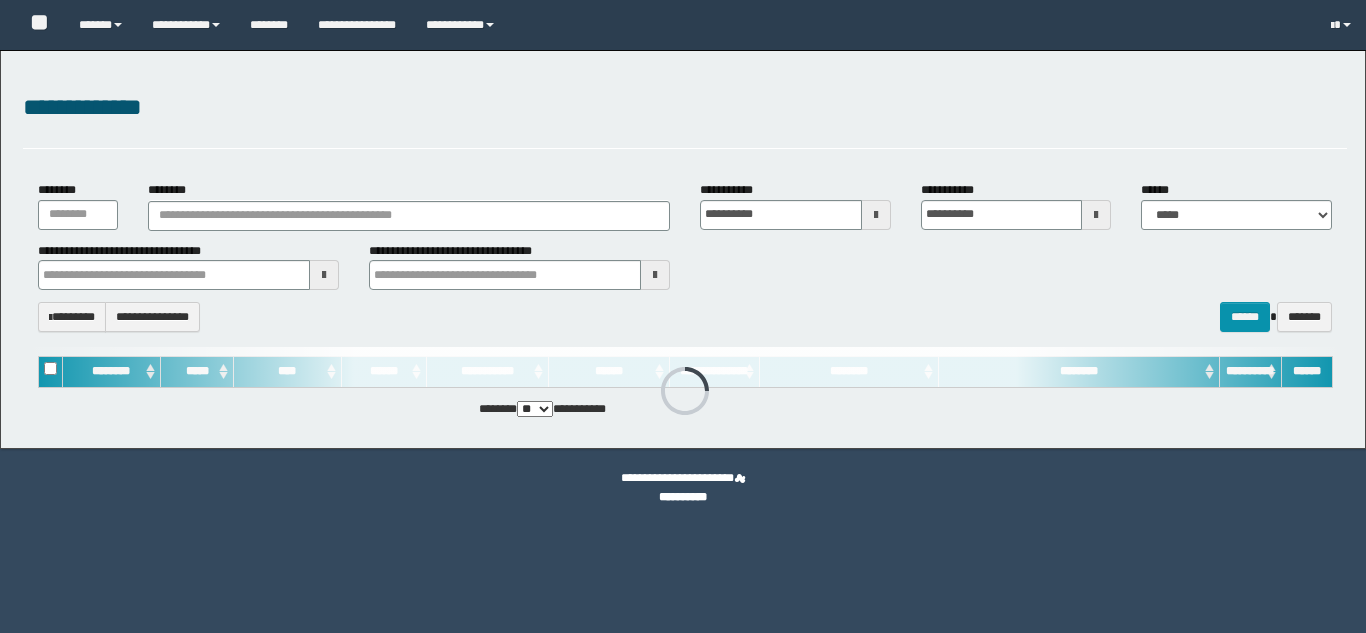 scroll, scrollTop: 0, scrollLeft: 0, axis: both 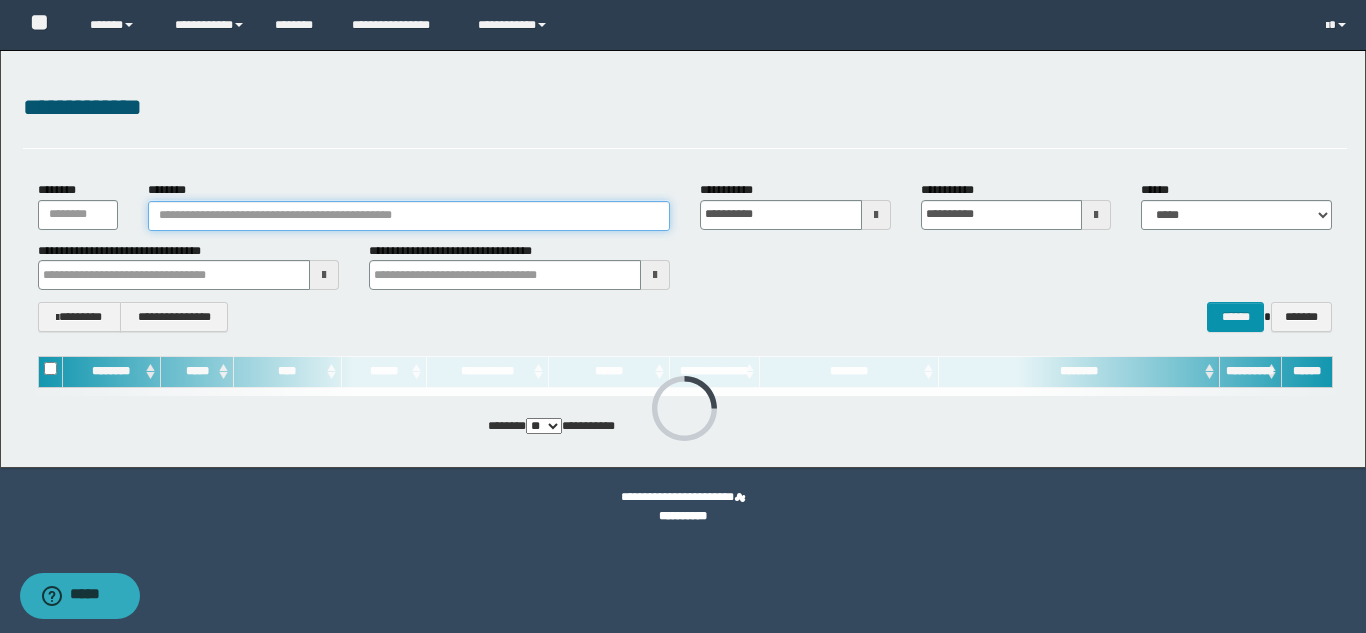 click on "********" at bounding box center [409, 216] 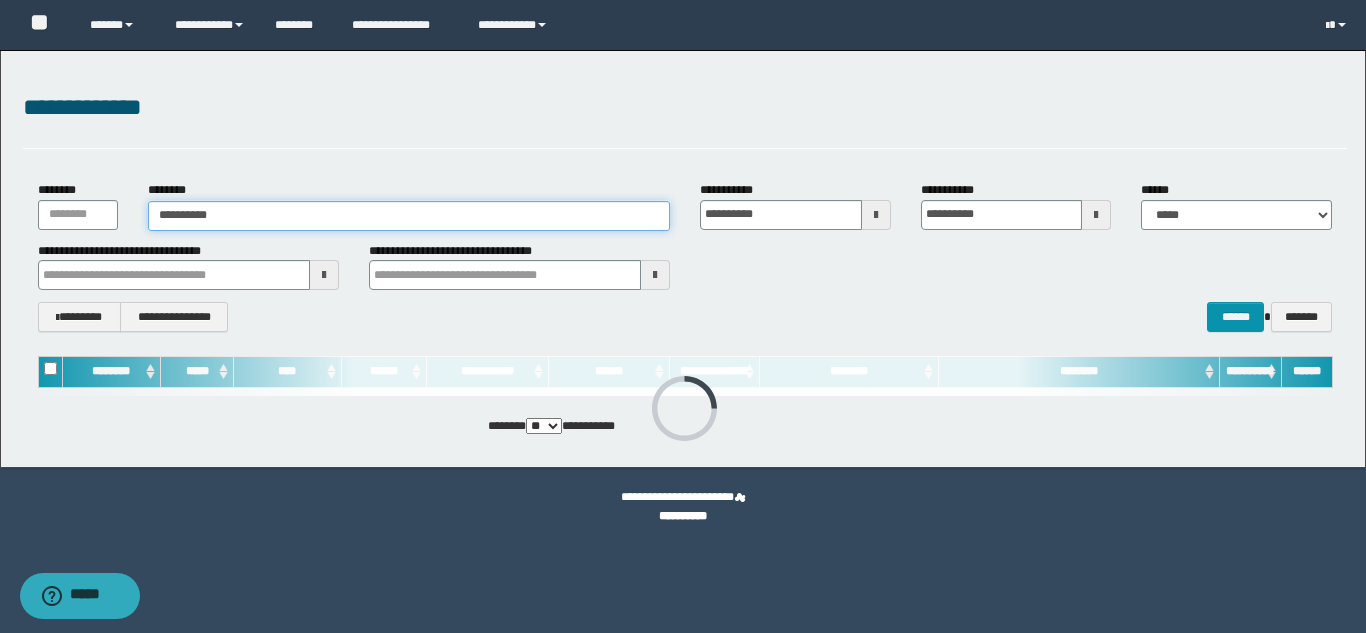 type on "**********" 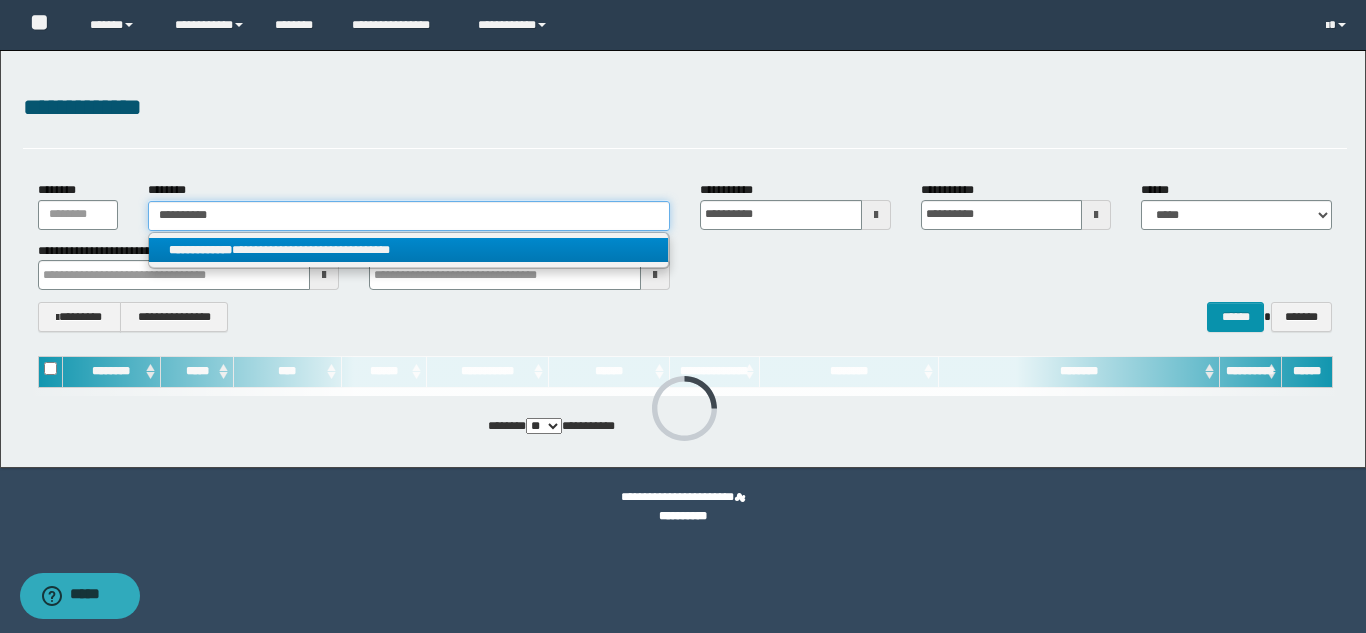 type on "**********" 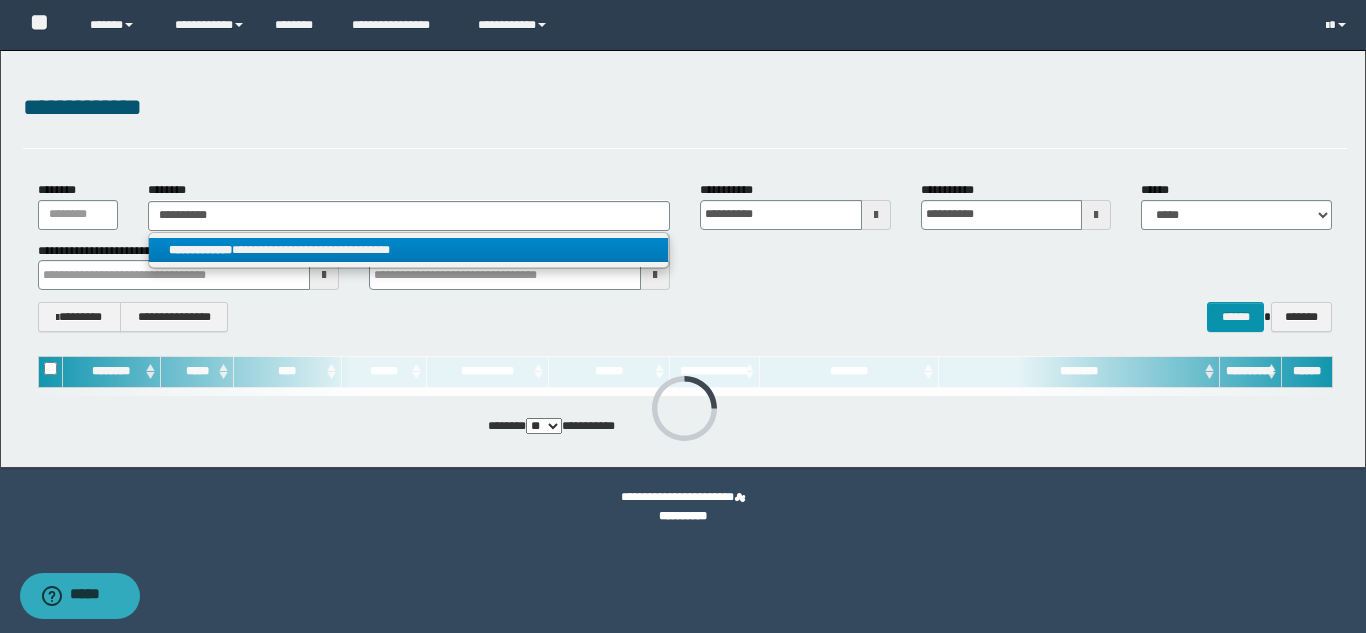 click on "**********" at bounding box center (408, 250) 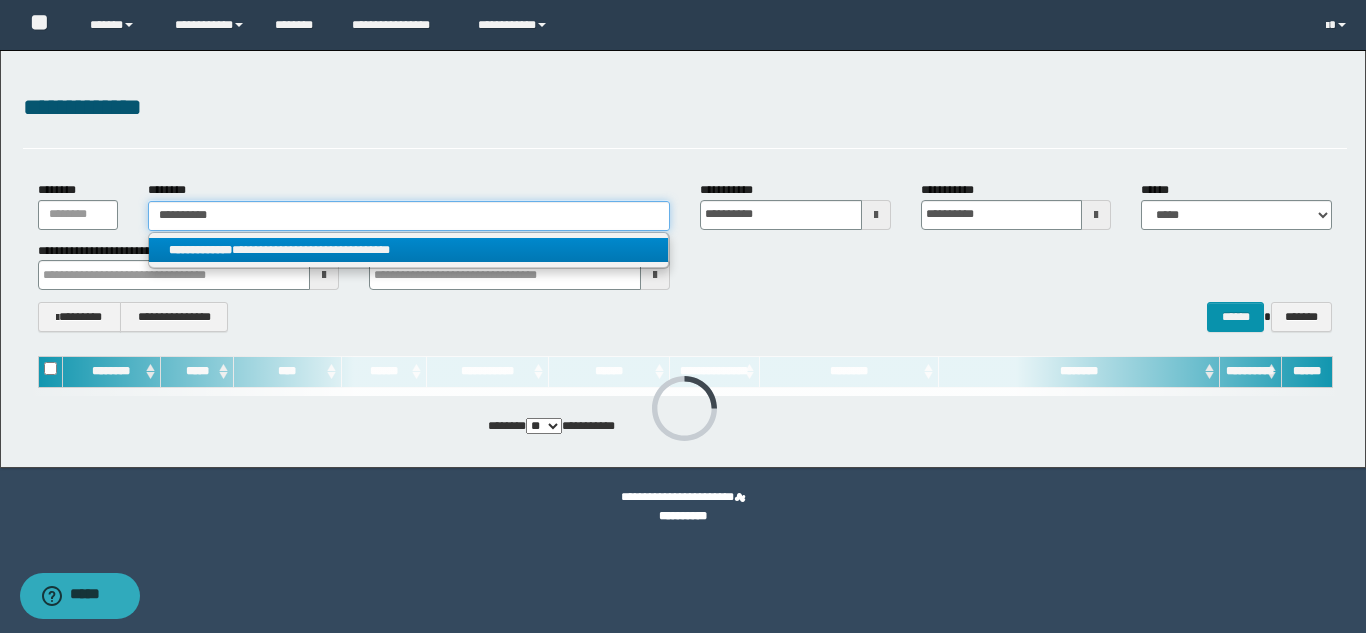 type 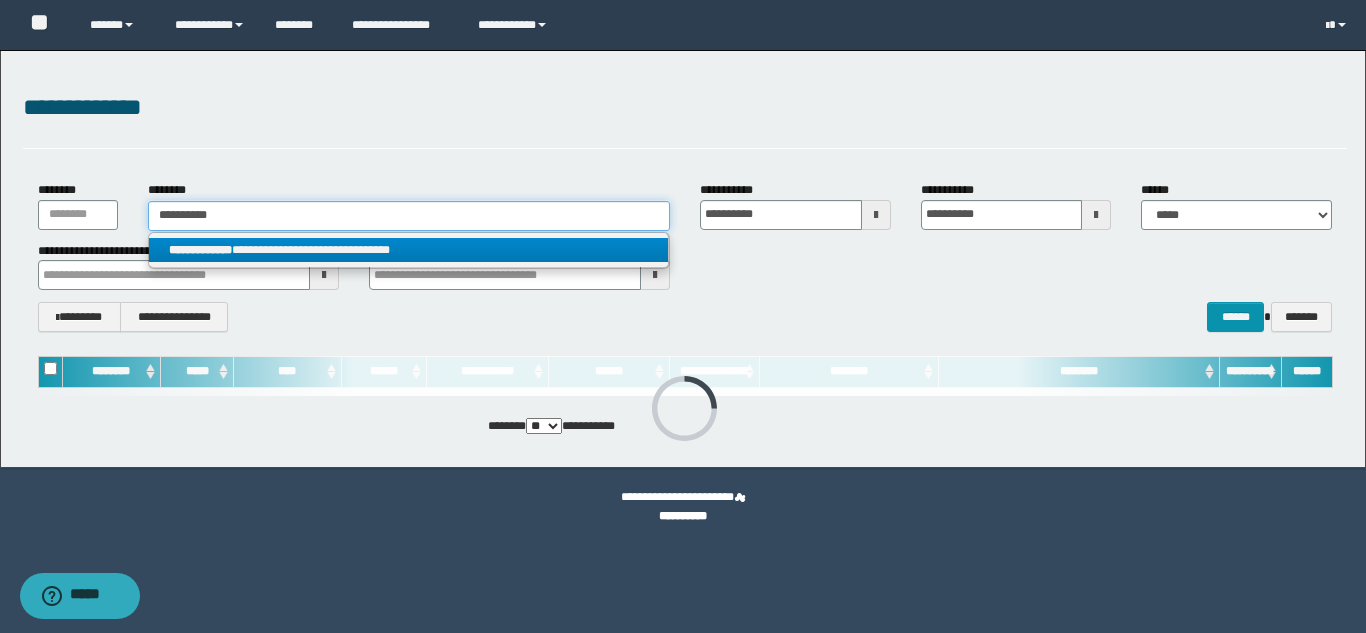 type on "**********" 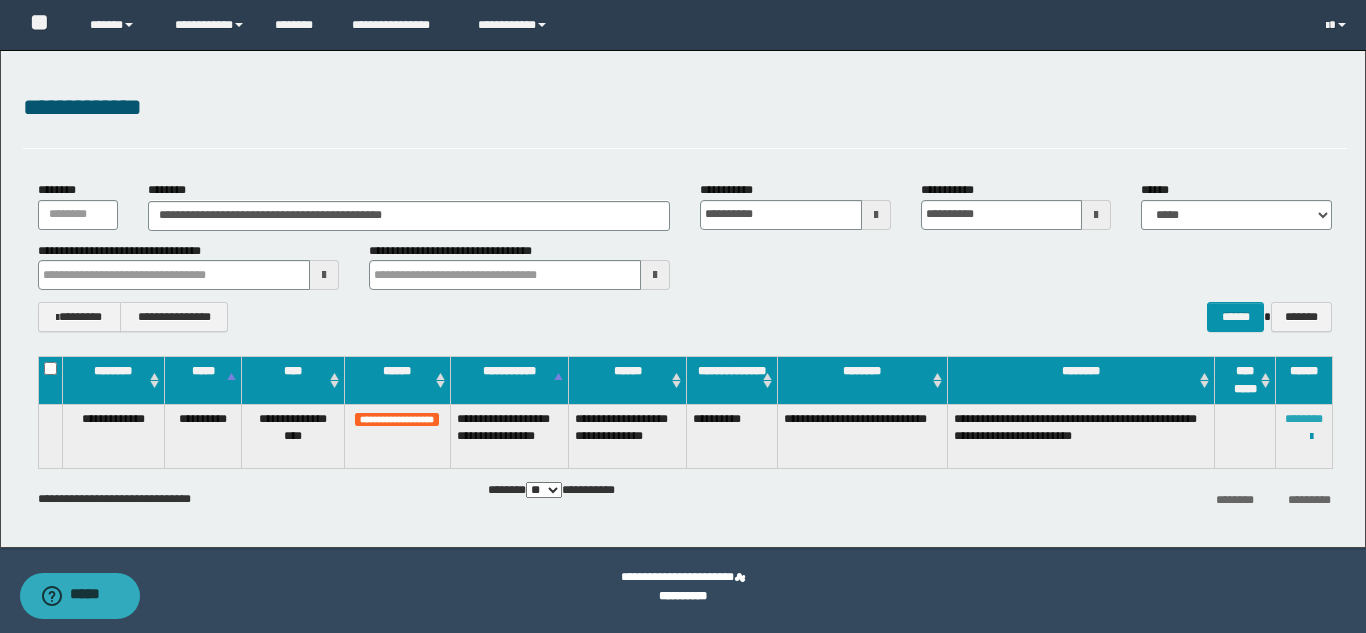 click on "********" at bounding box center [1304, 419] 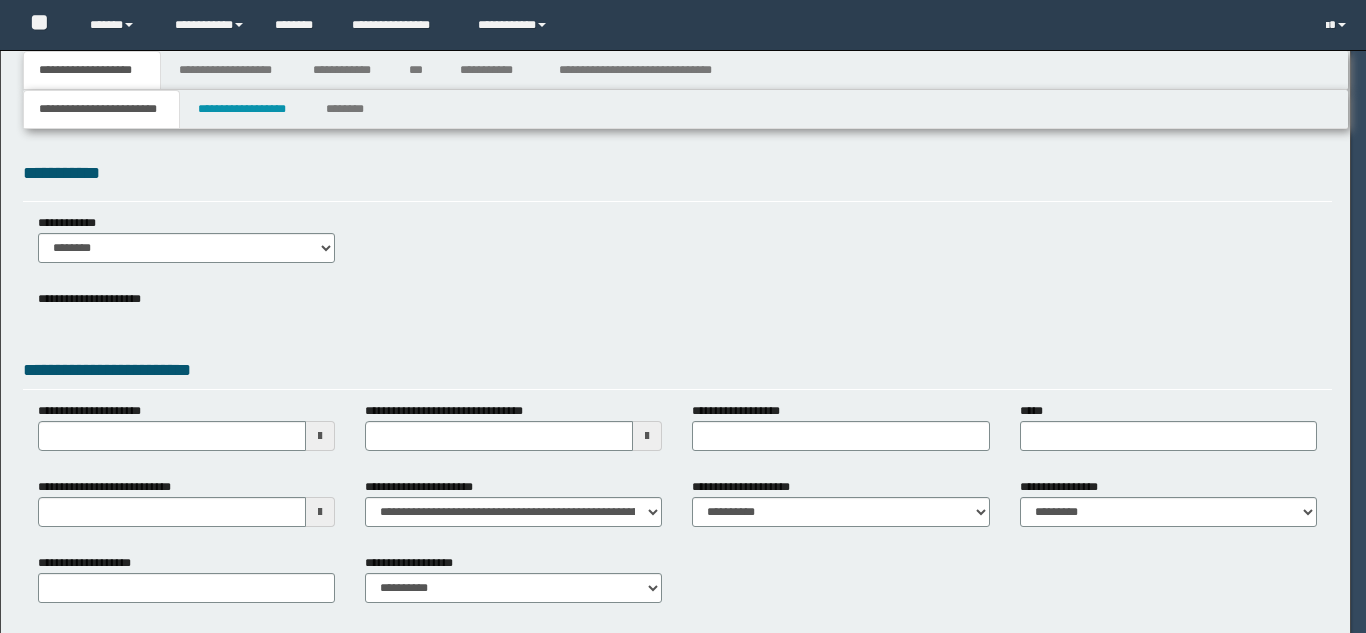 scroll, scrollTop: 0, scrollLeft: 0, axis: both 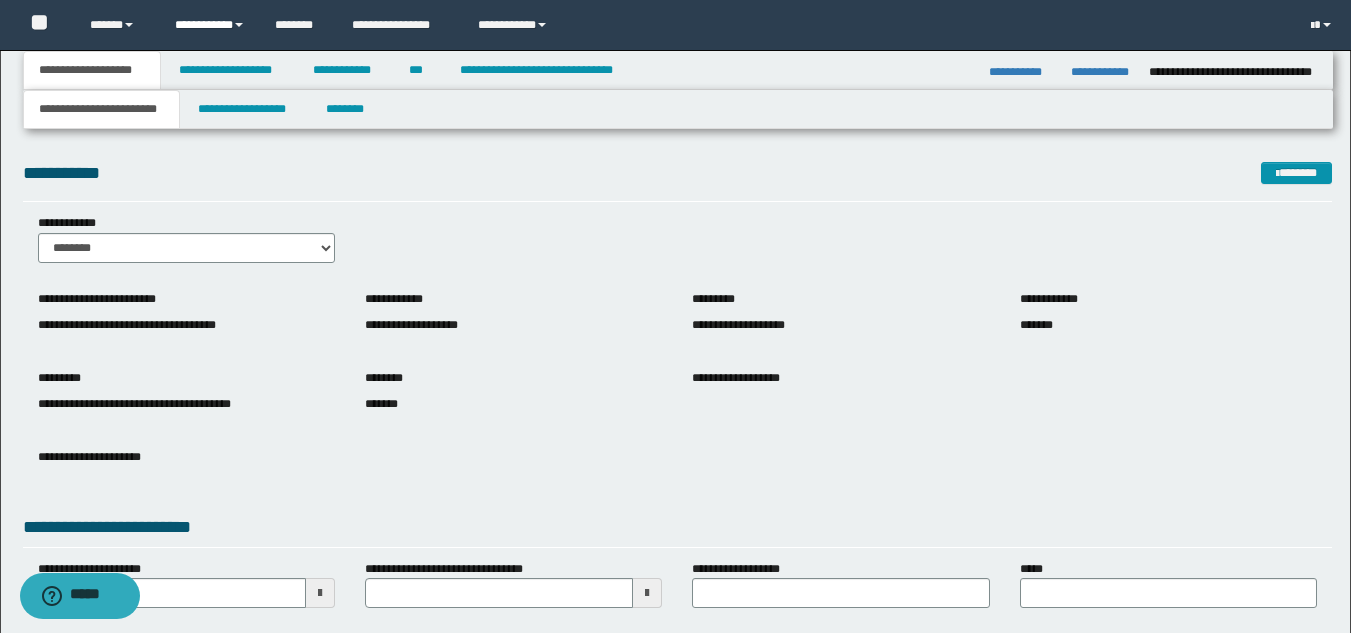 click on "**********" at bounding box center (210, 25) 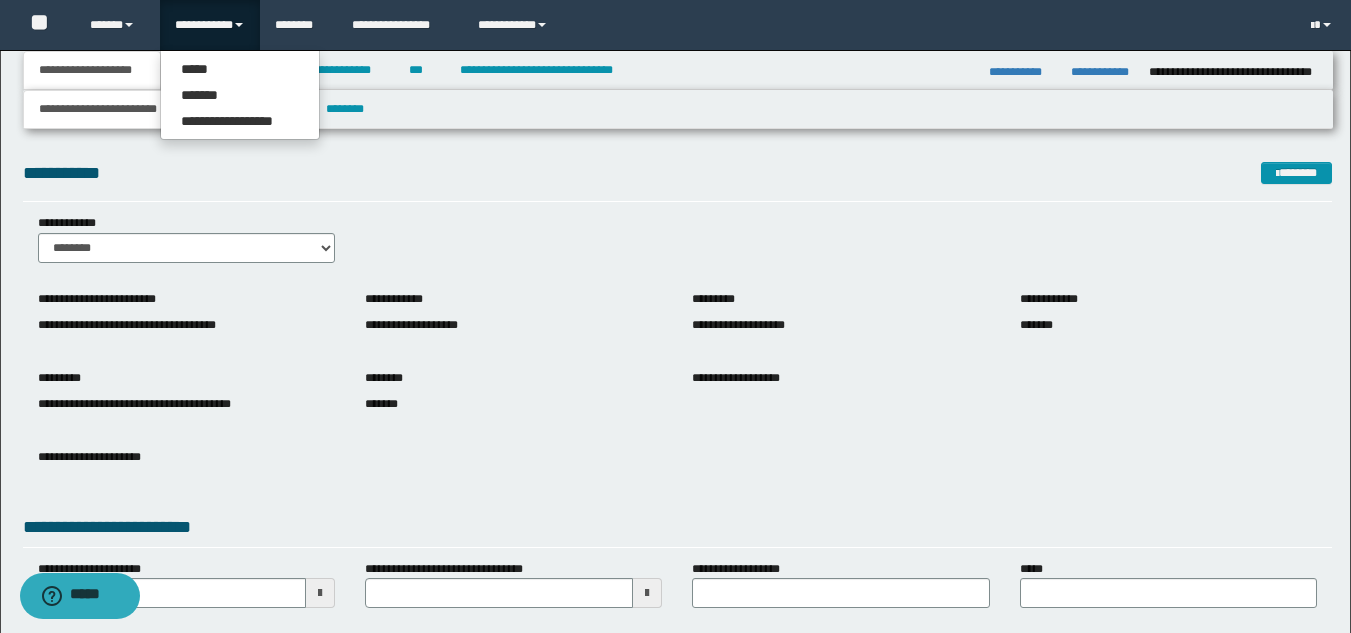 click on "**********" at bounding box center [677, 173] 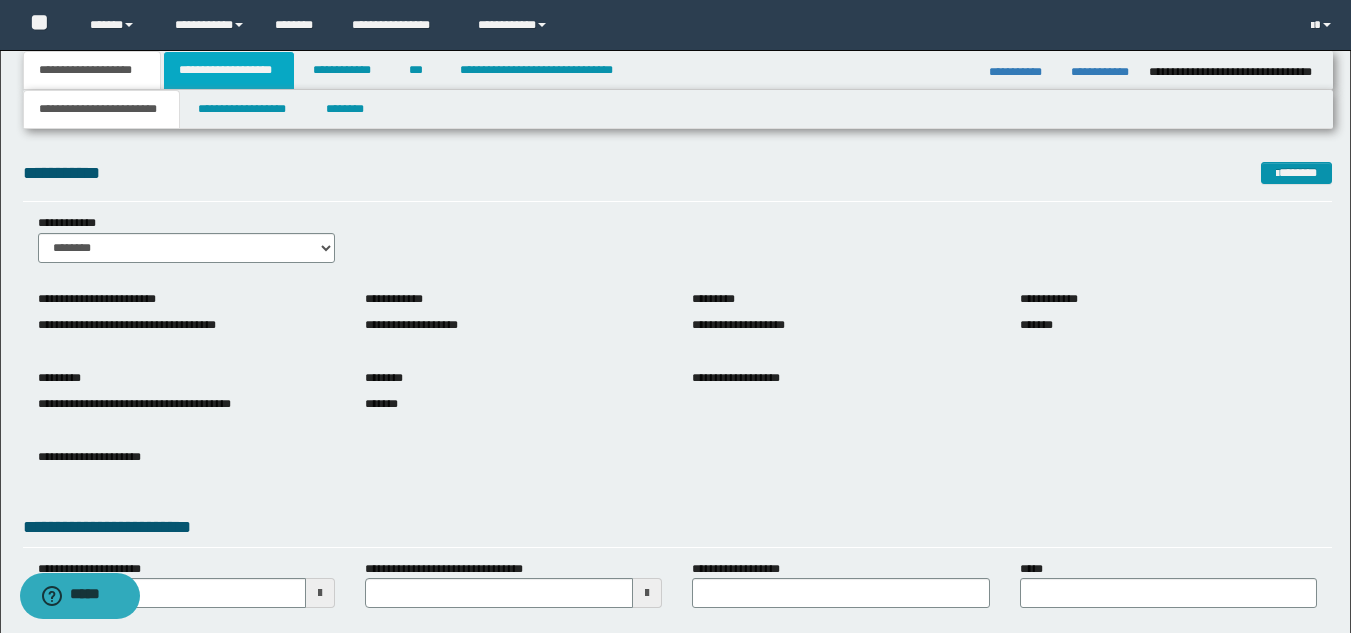 click on "**********" at bounding box center (229, 70) 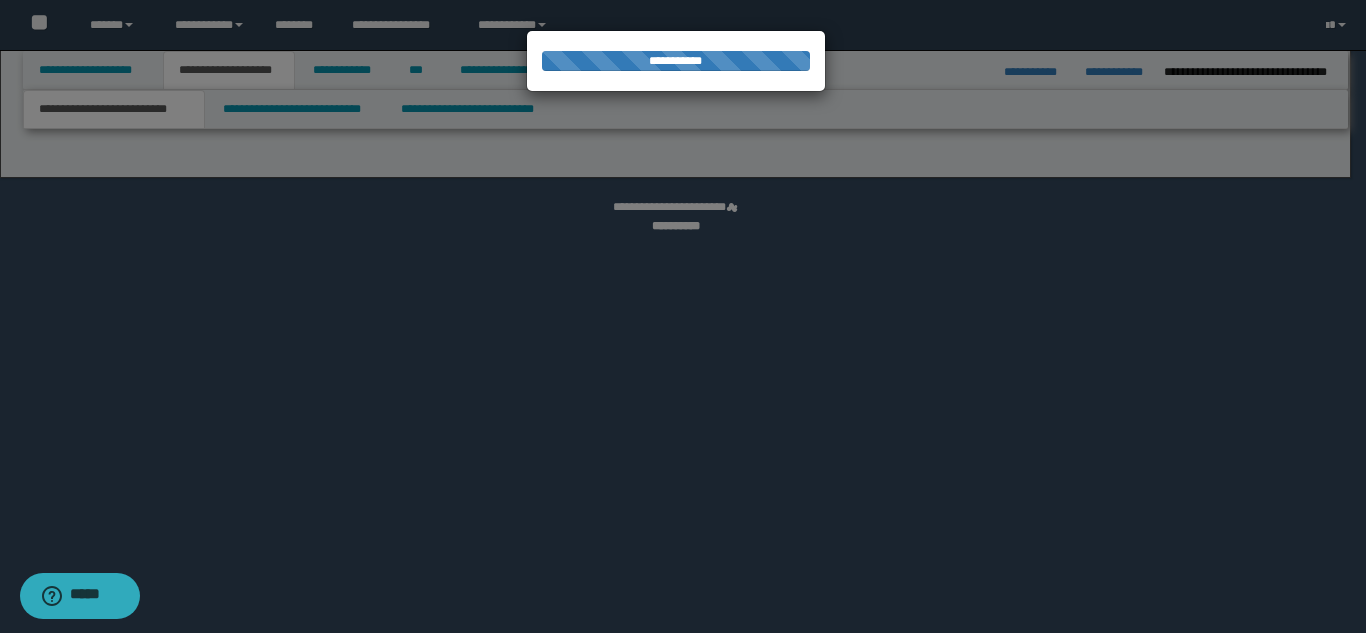 click at bounding box center [683, 316] 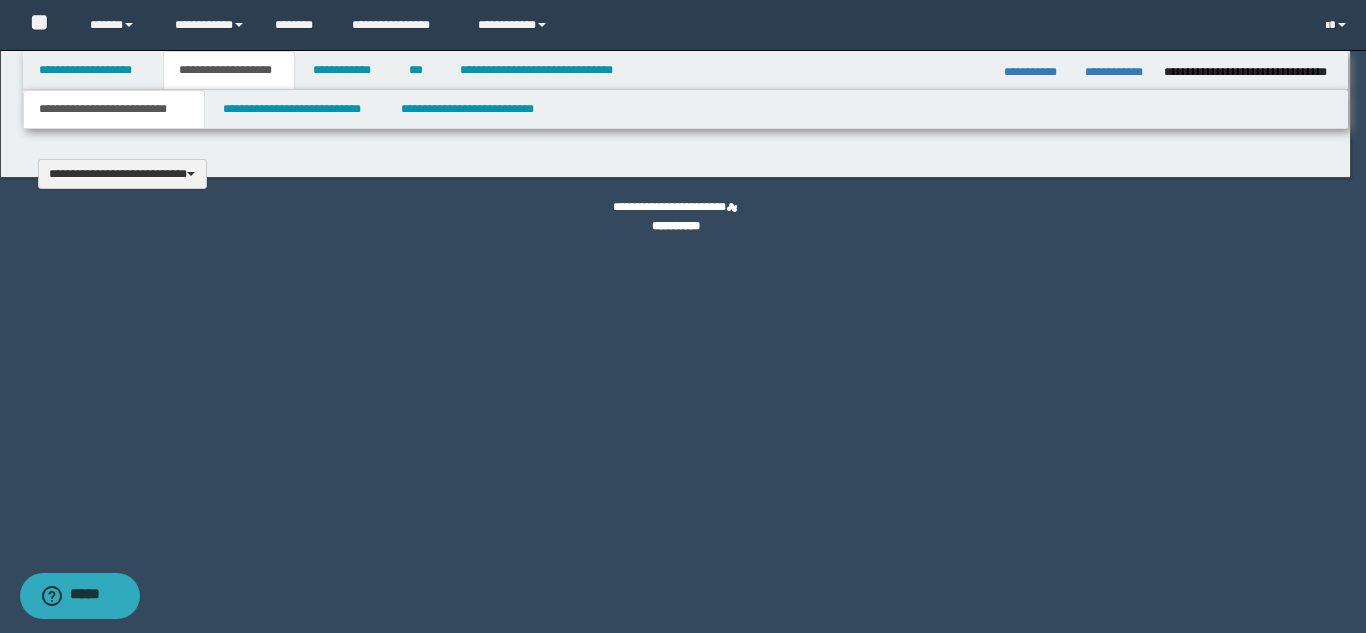 type 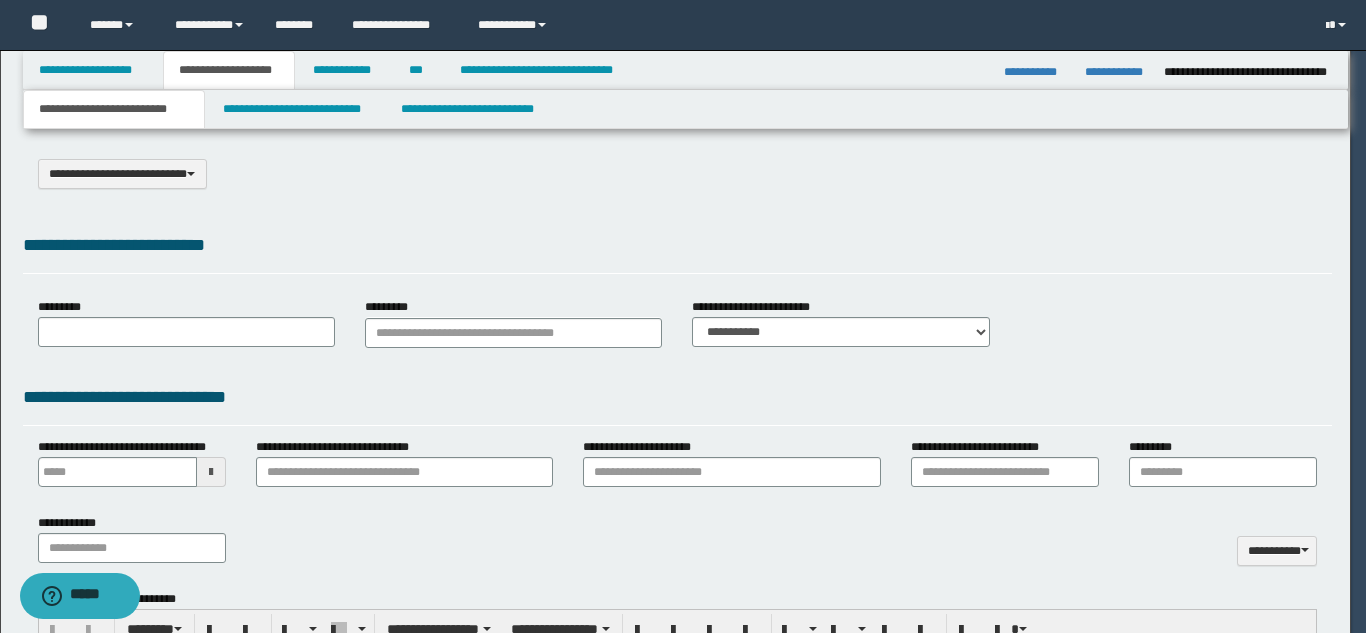 select on "*" 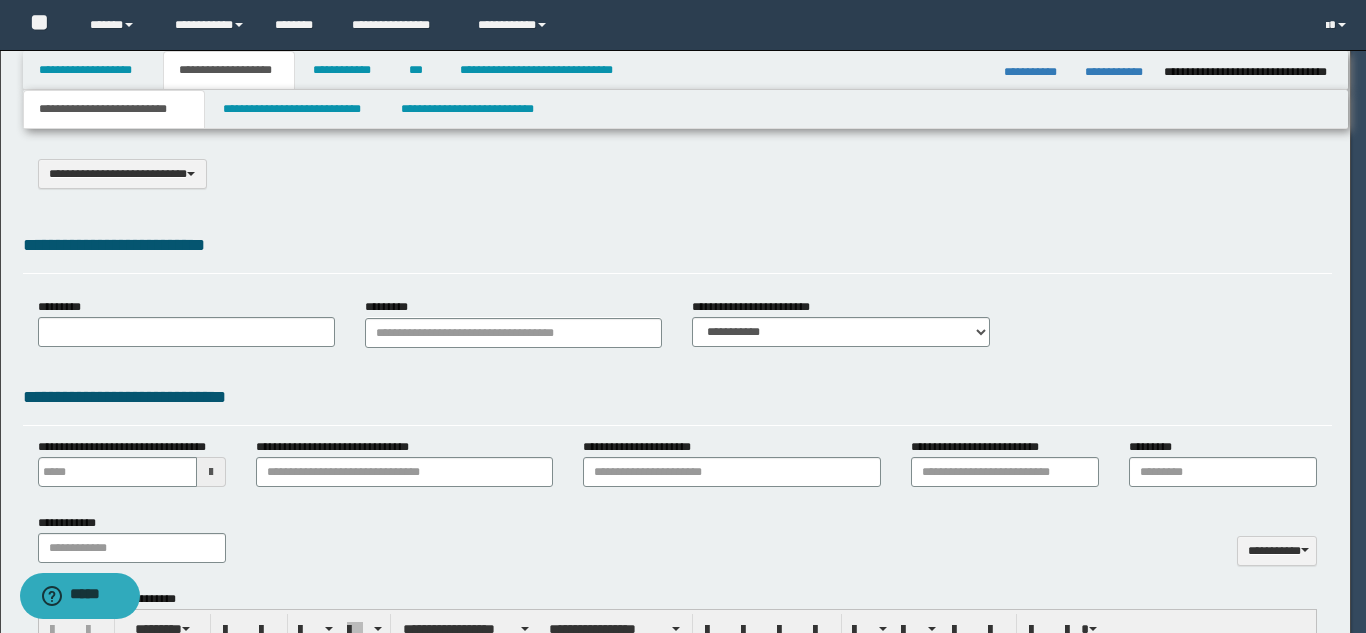 scroll, scrollTop: 0, scrollLeft: 0, axis: both 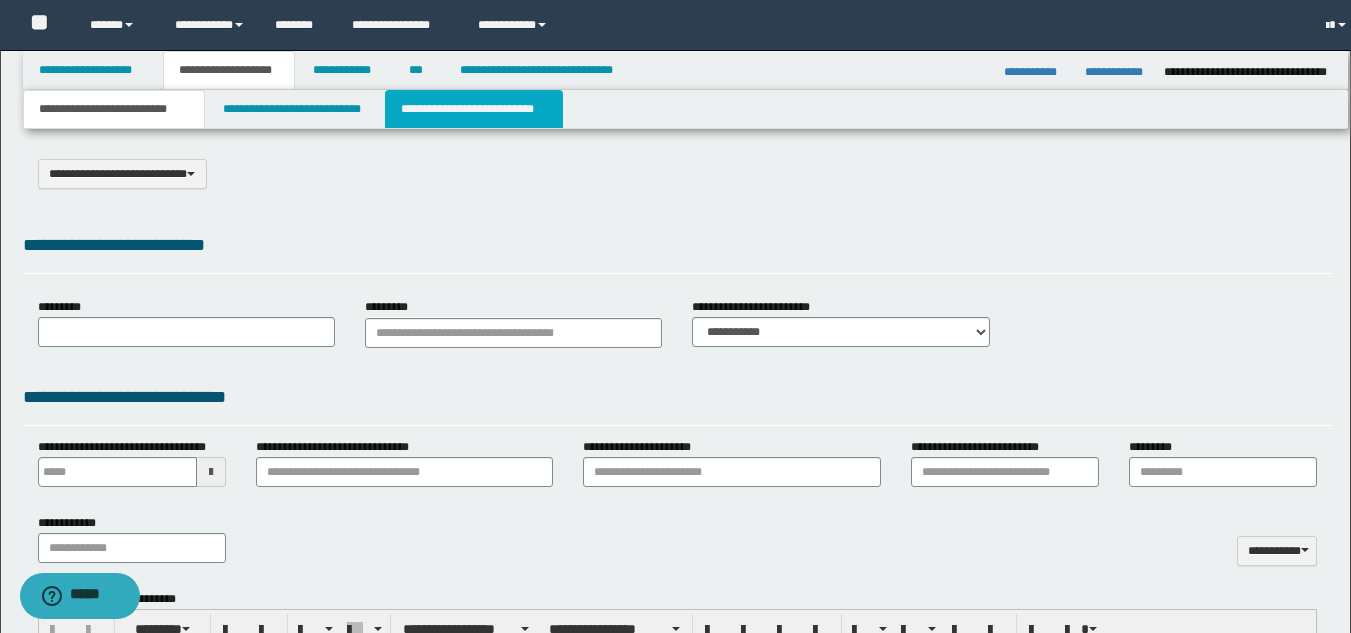 click on "**********" at bounding box center [474, 109] 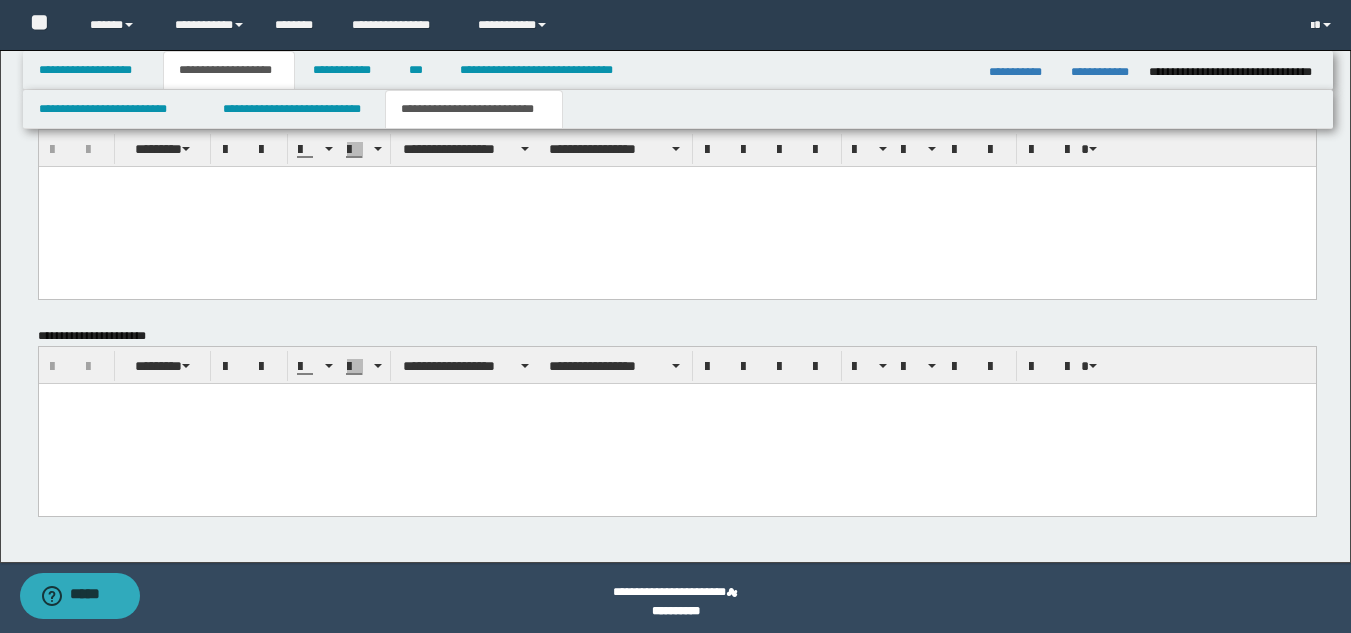 scroll, scrollTop: 901, scrollLeft: 0, axis: vertical 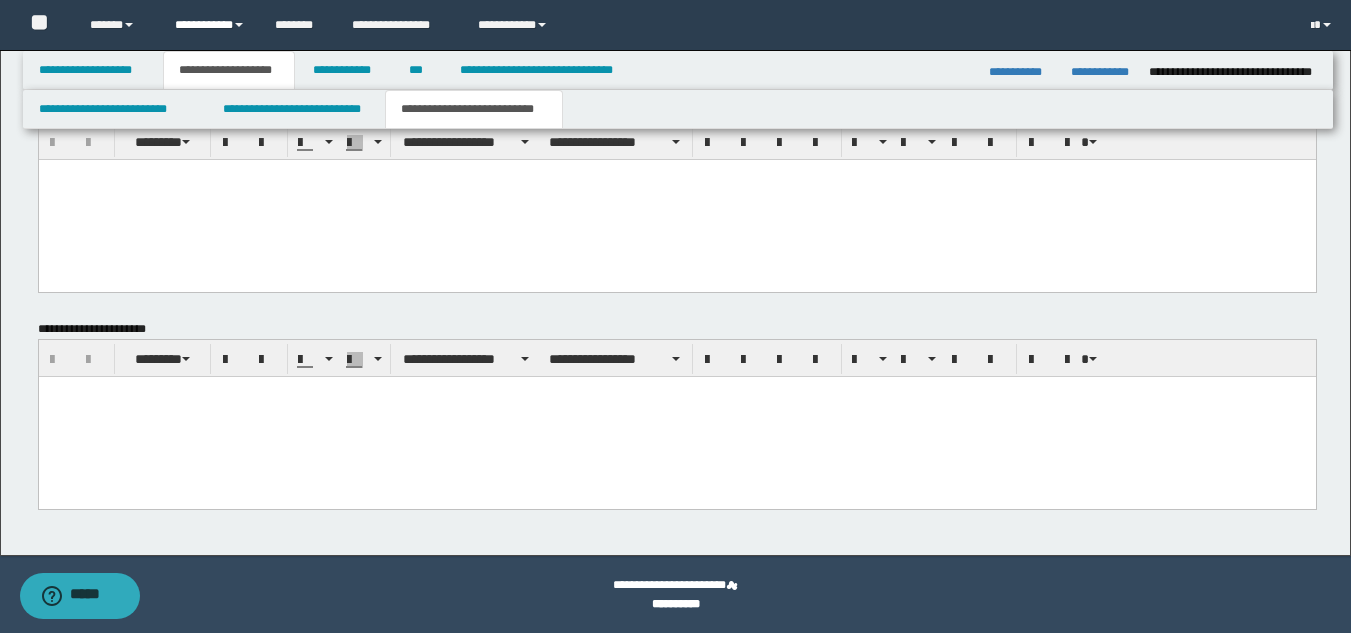 click on "**********" at bounding box center (210, 25) 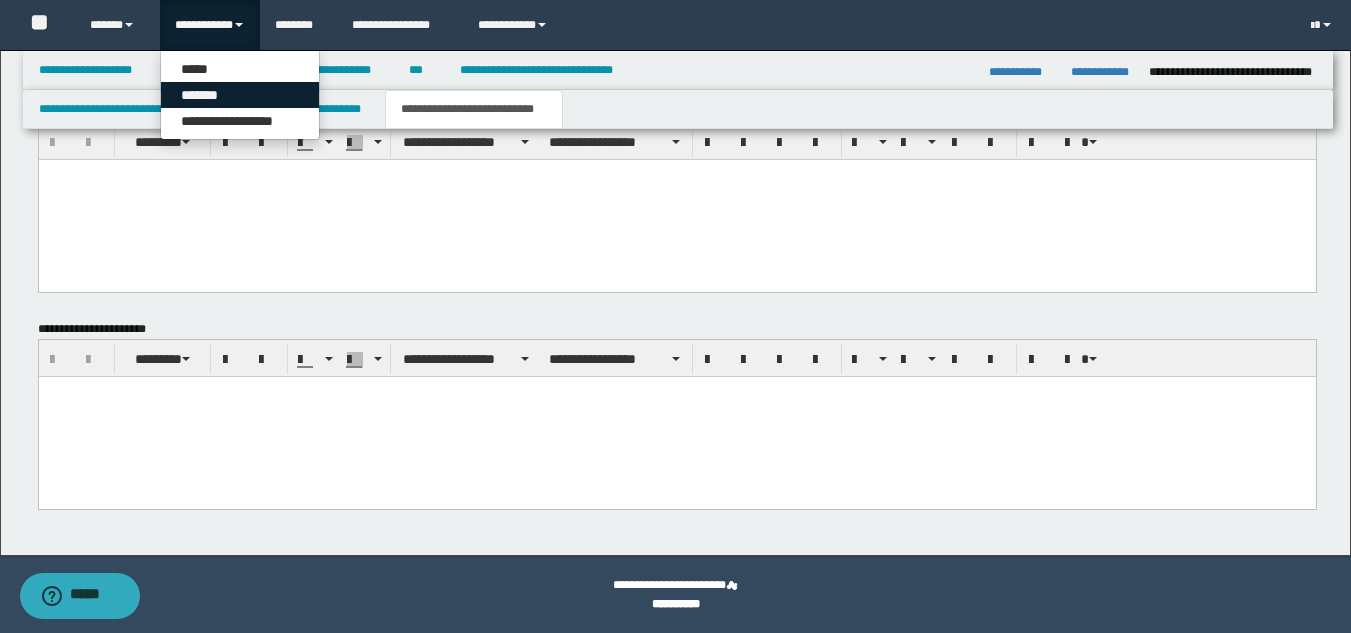 click on "*******" at bounding box center [240, 95] 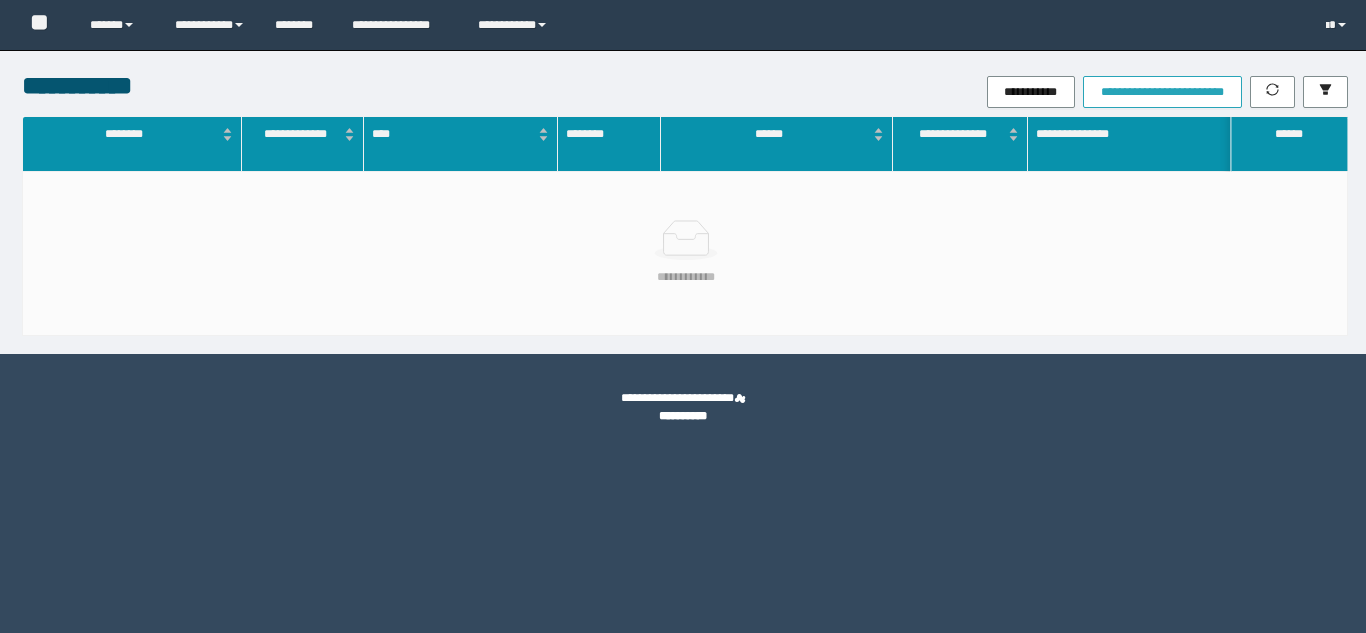 scroll, scrollTop: 0, scrollLeft: 0, axis: both 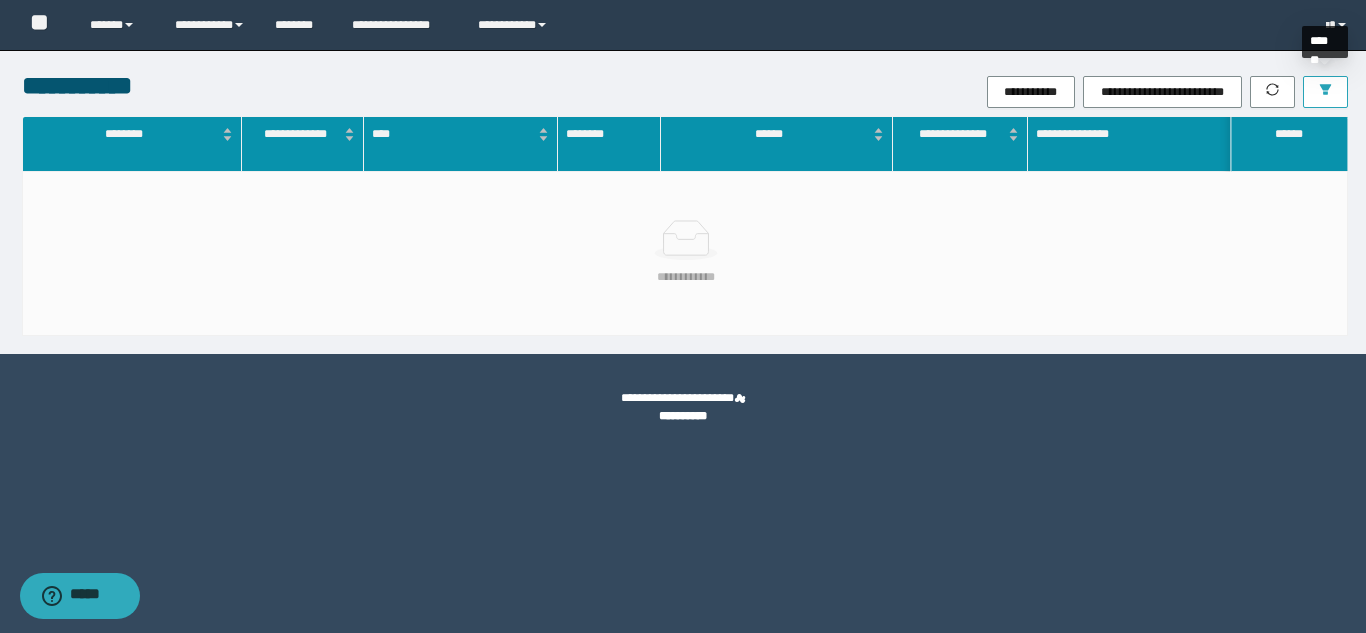click at bounding box center [1325, 92] 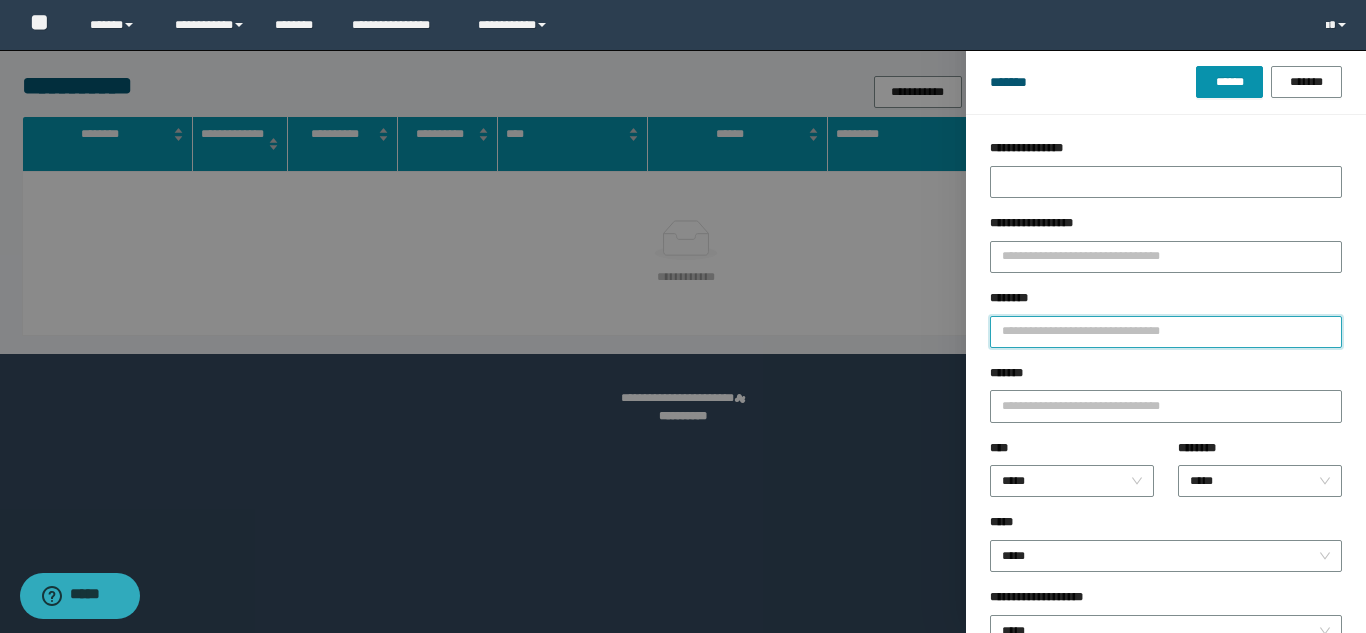 click on "********" at bounding box center [1166, 332] 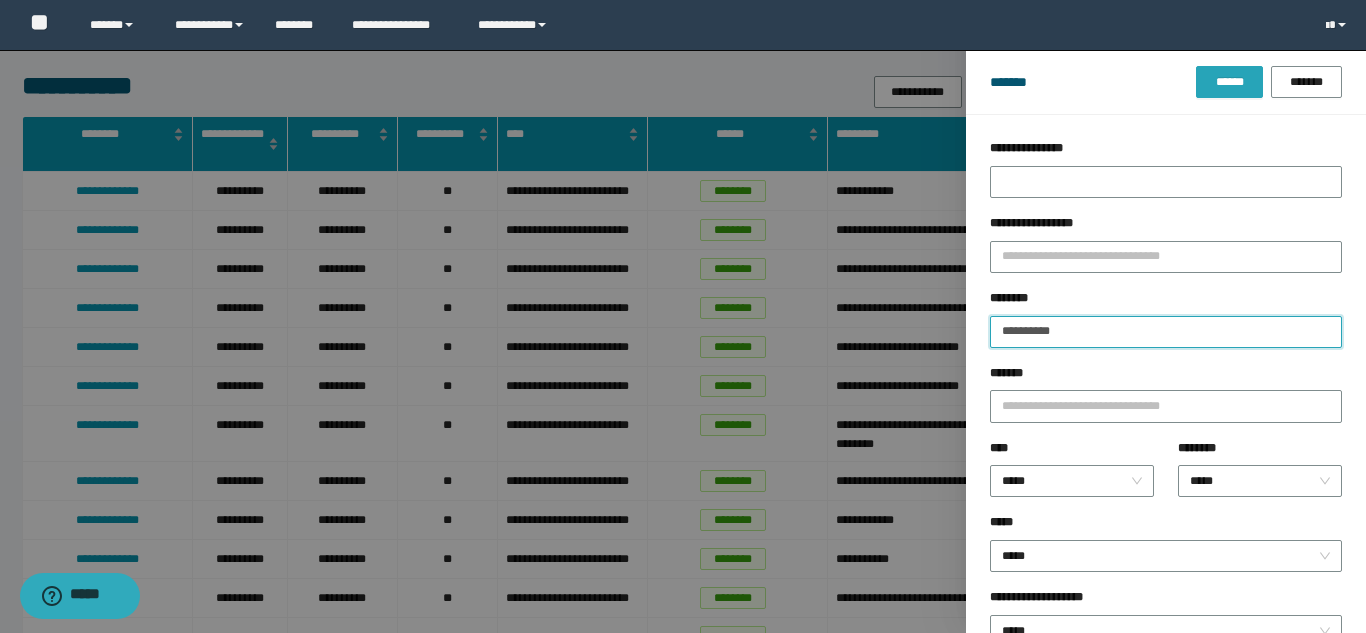 type on "**********" 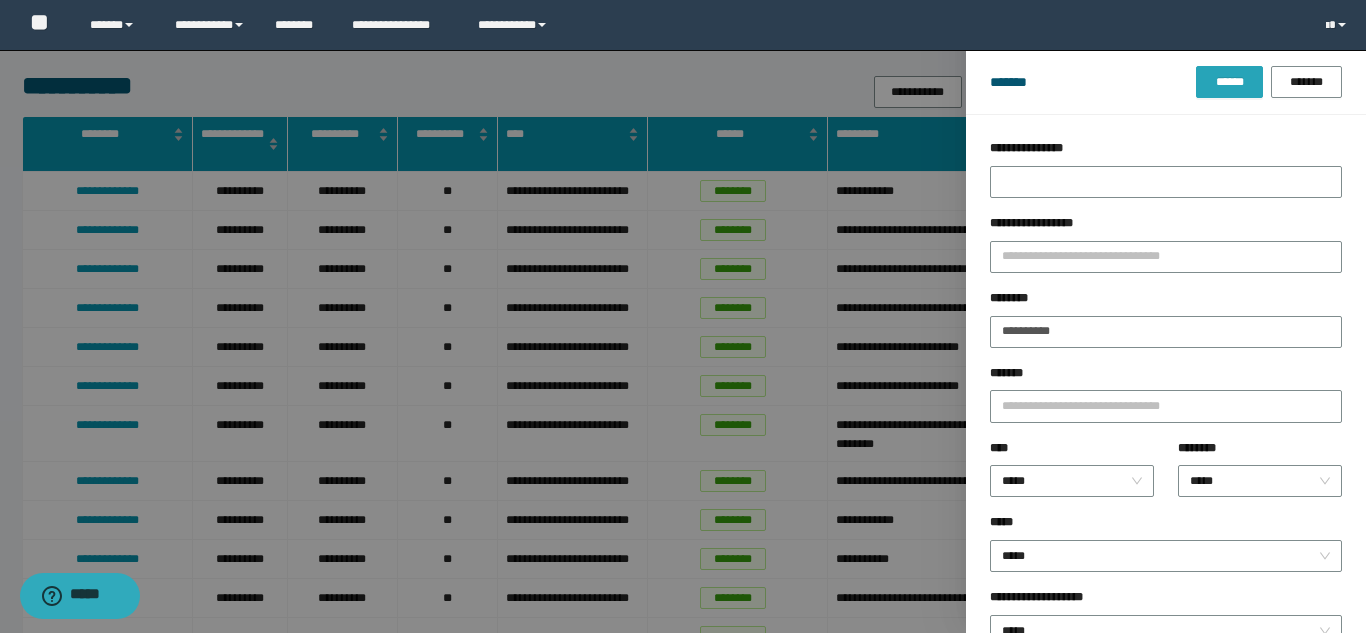 click on "******" at bounding box center (1229, 82) 